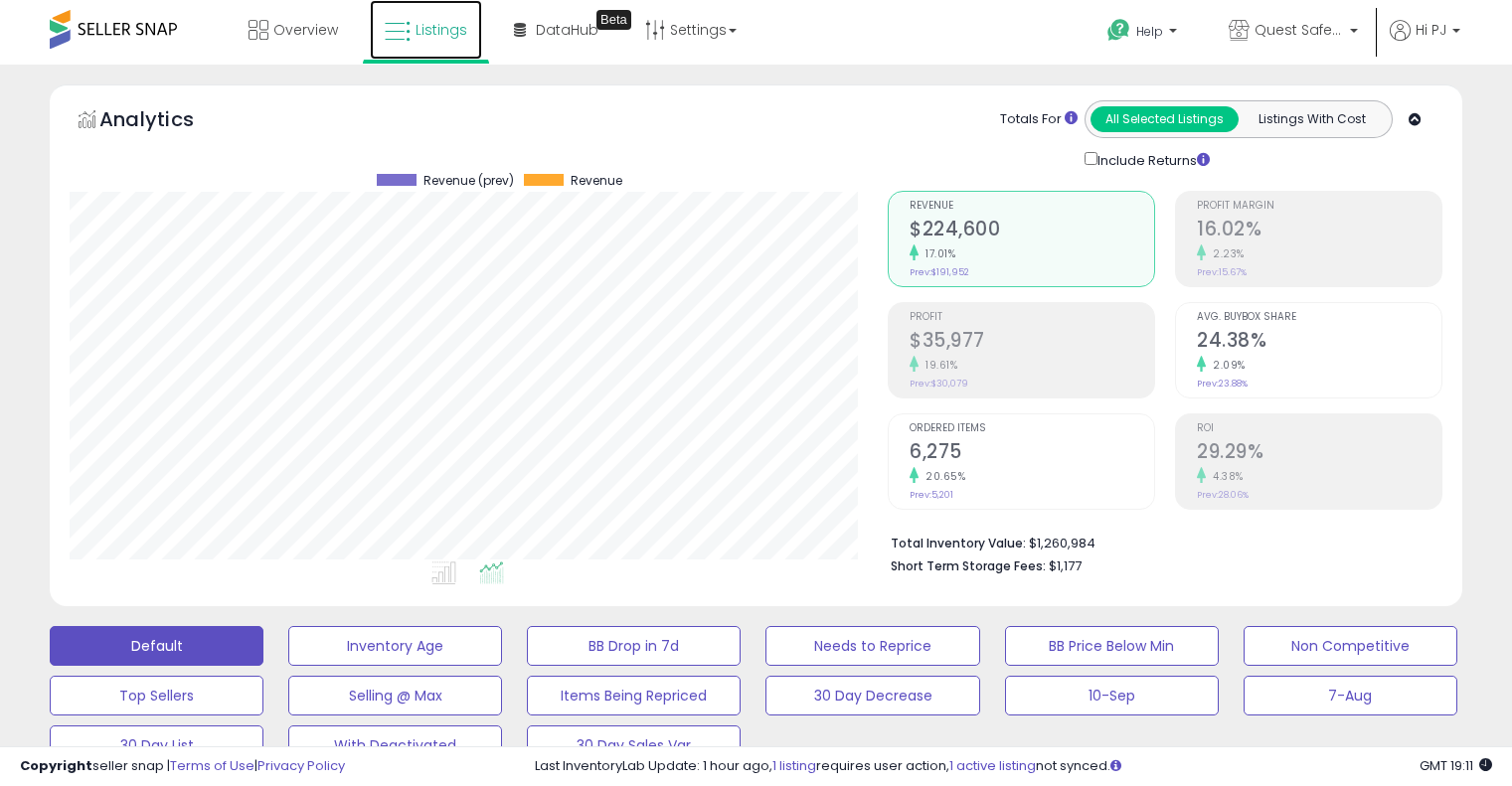click on "Listings" at bounding box center (441, 30) 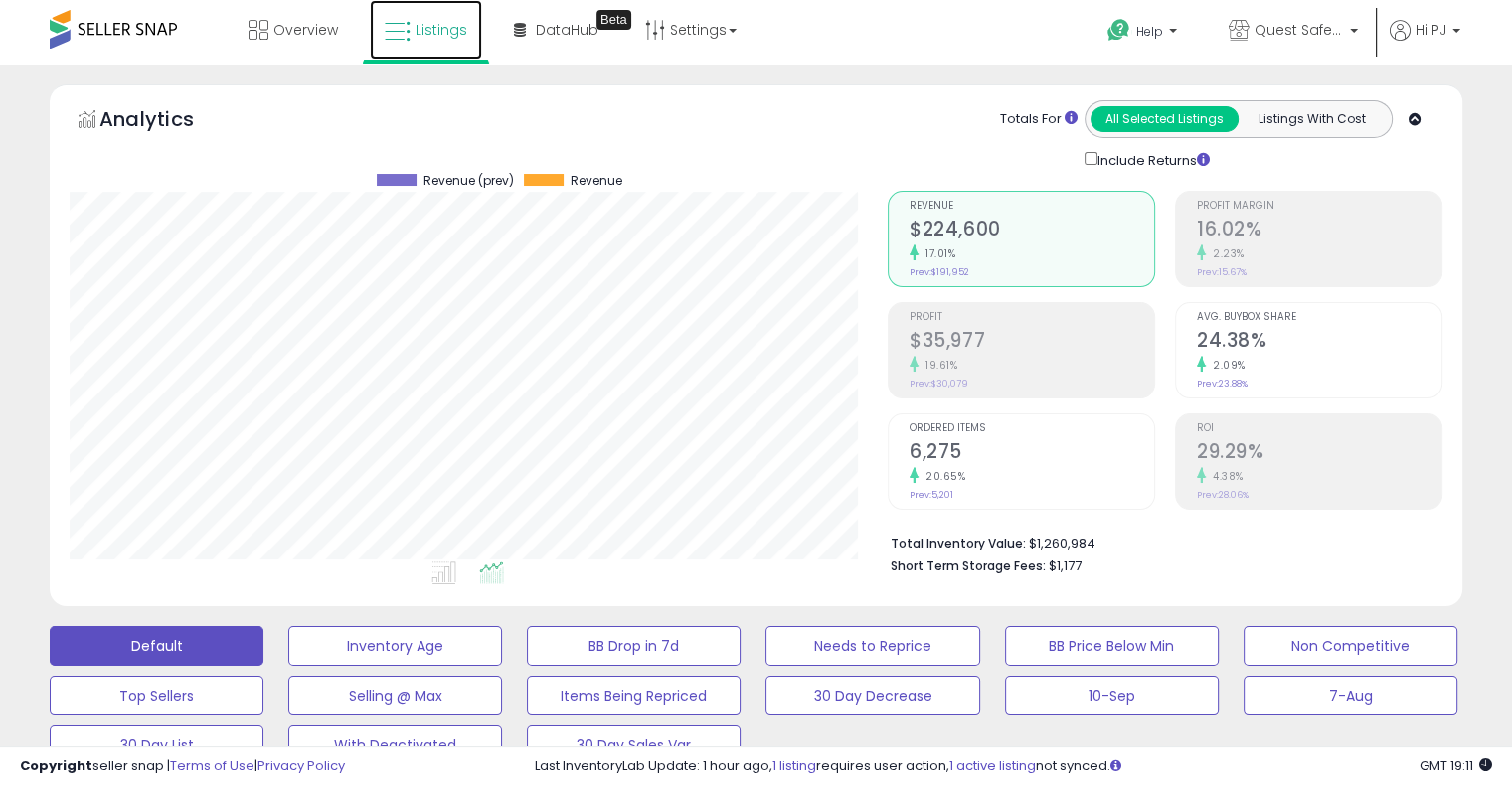 scroll, scrollTop: 993270, scrollLeft: 993264, axis: both 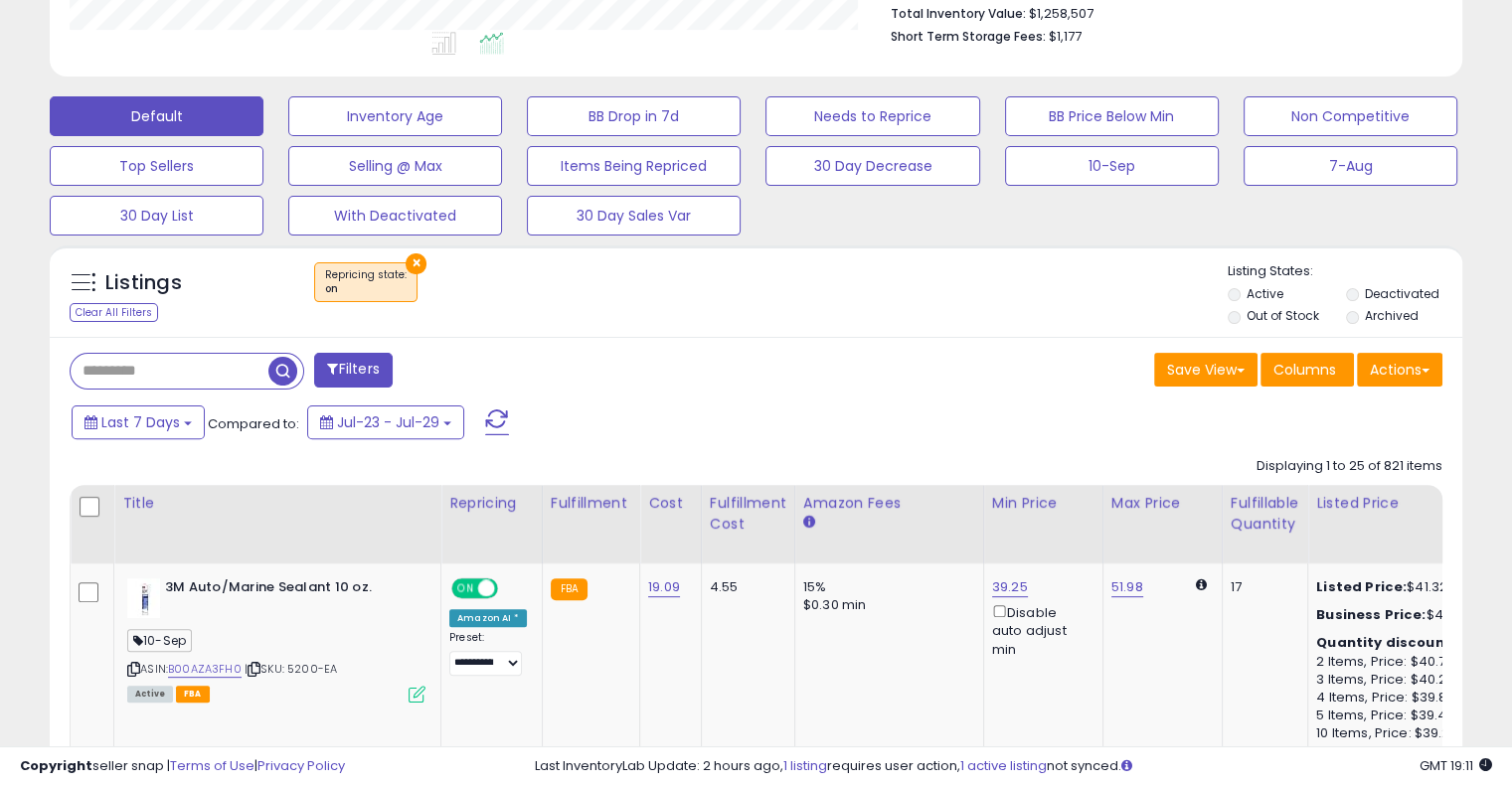 click on "×" at bounding box center (416, 263) 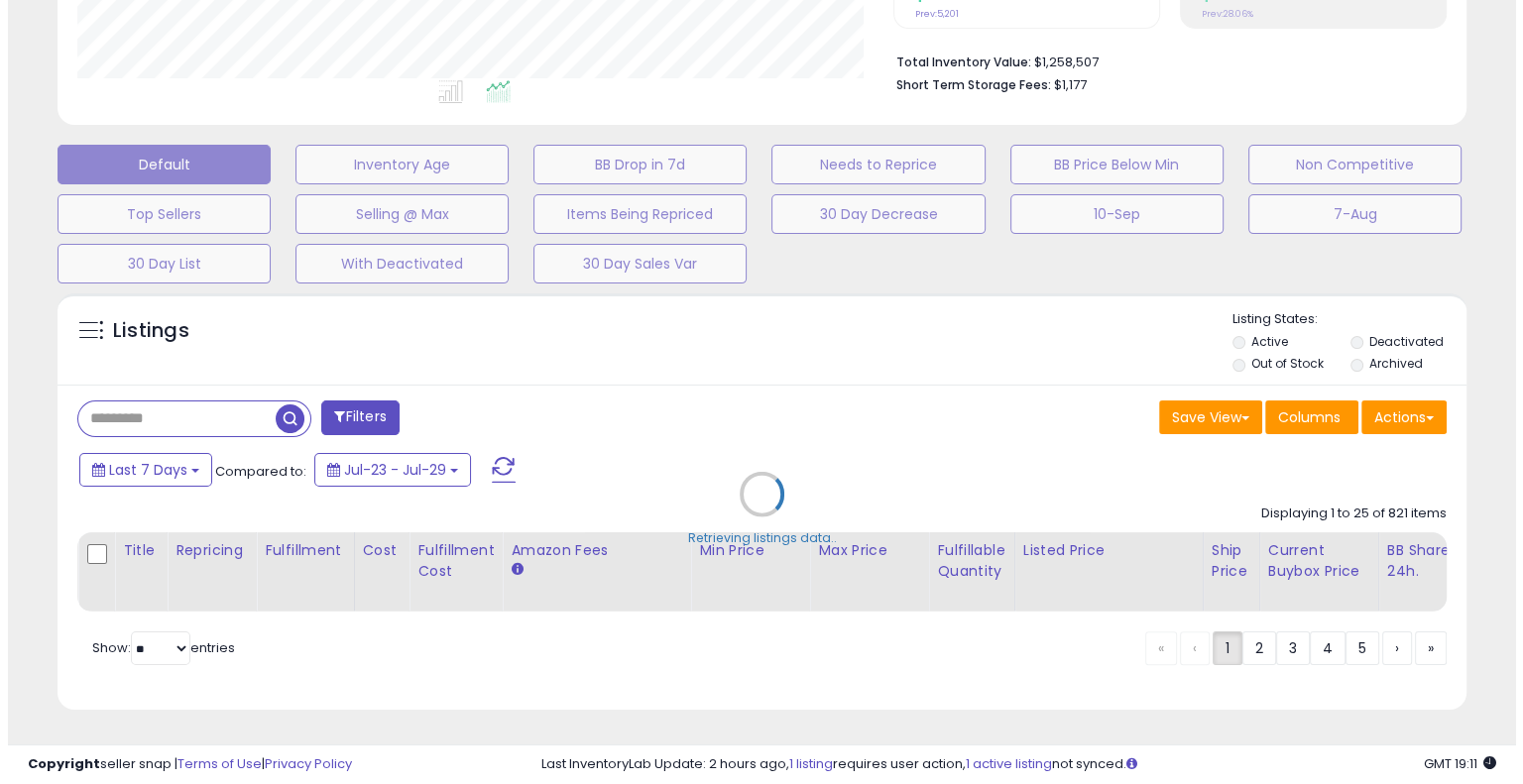scroll, scrollTop: 493, scrollLeft: 0, axis: vertical 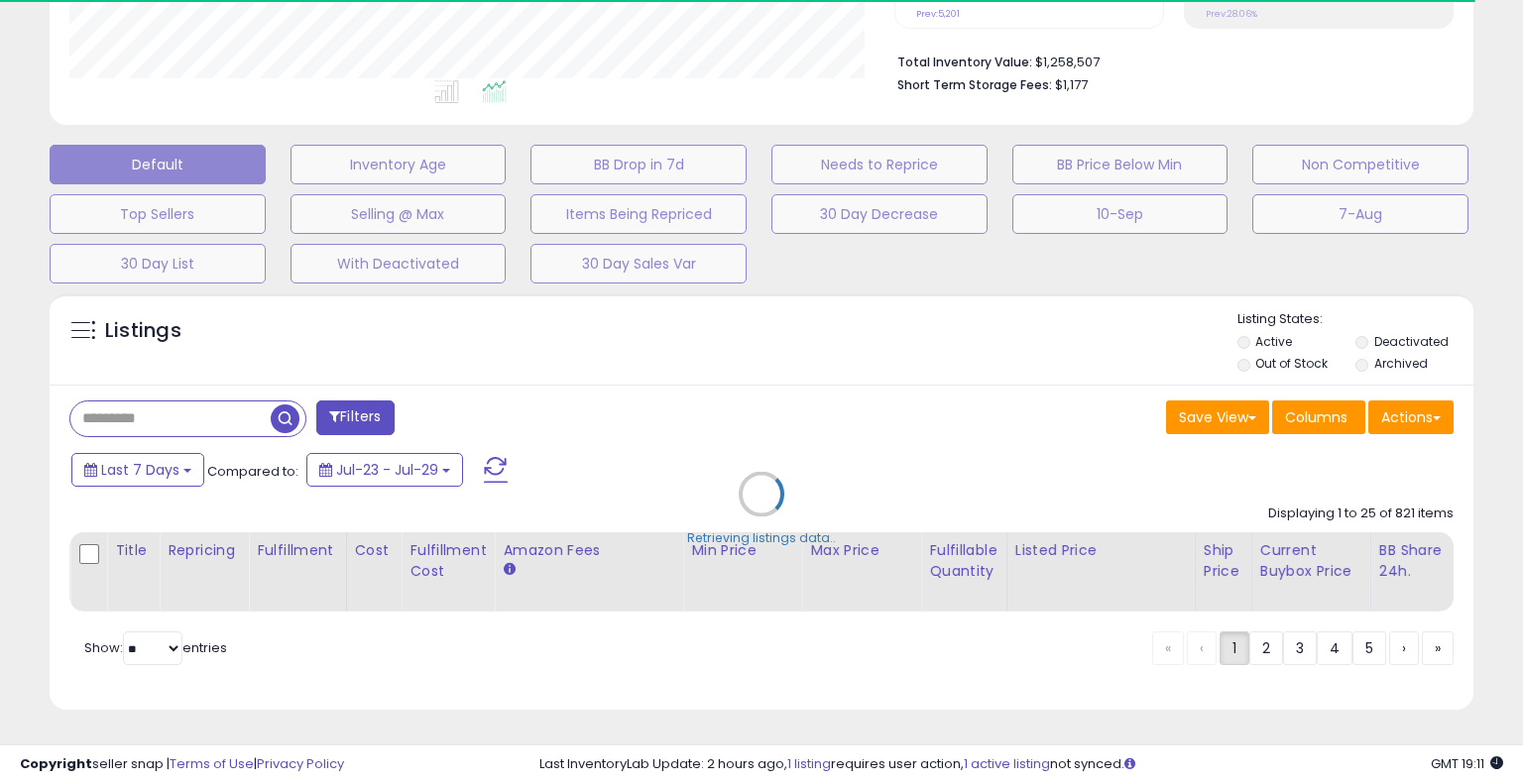 click on "Retrieving listings data.." at bounding box center (762, 508) 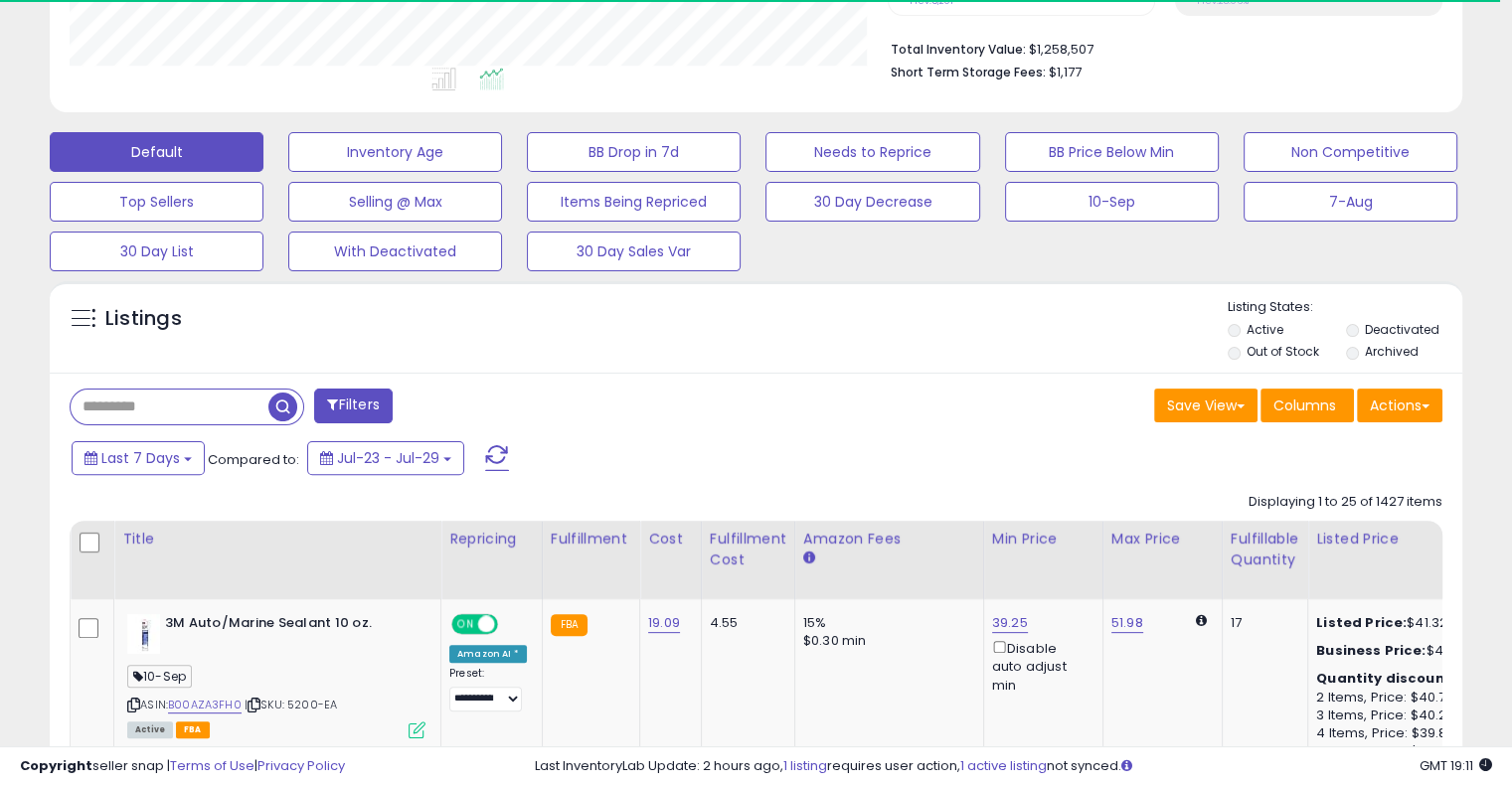 scroll, scrollTop: 406, scrollLeft: 817, axis: both 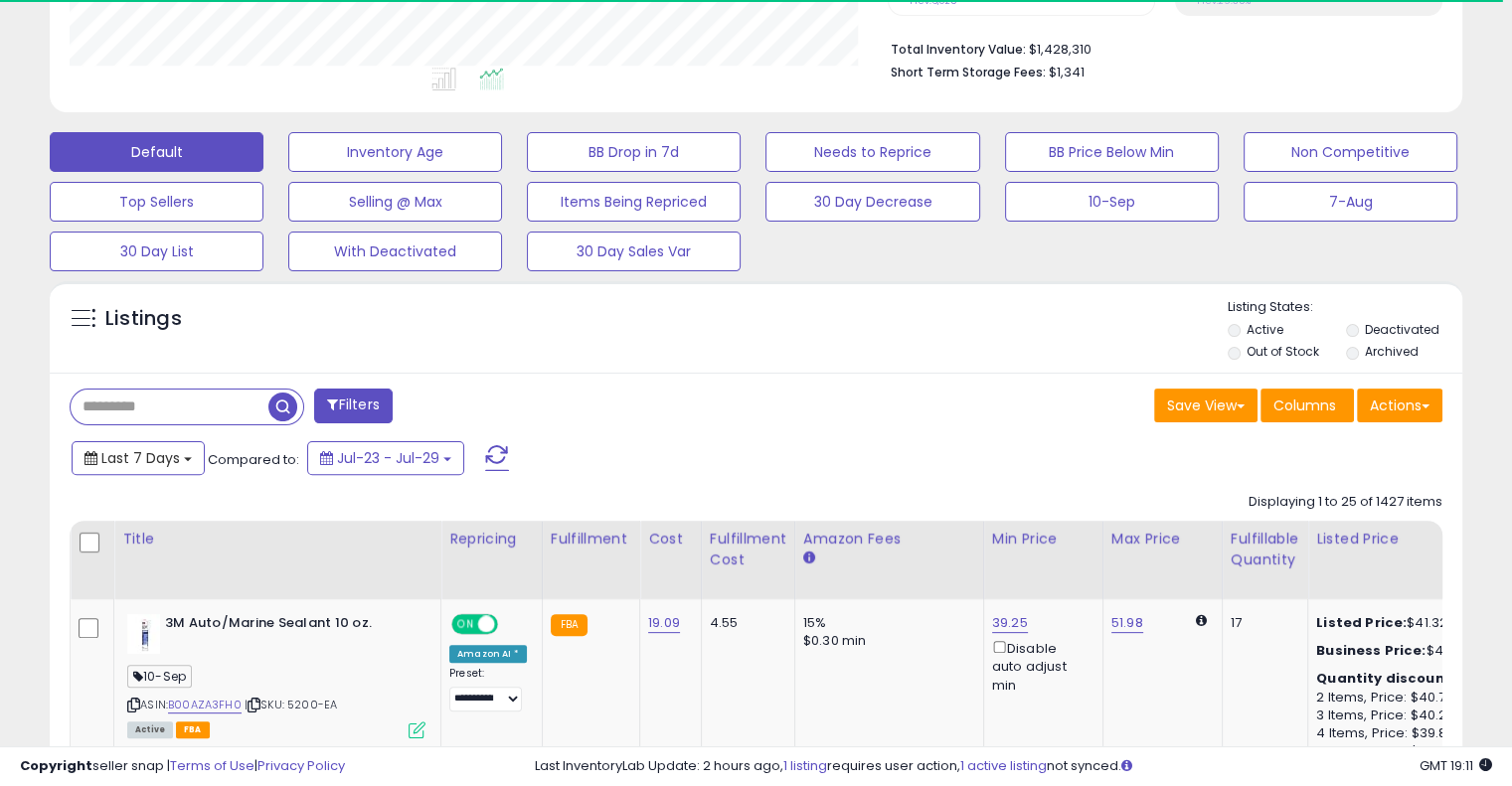 click on "Last 7 Days" at bounding box center (140, 458) 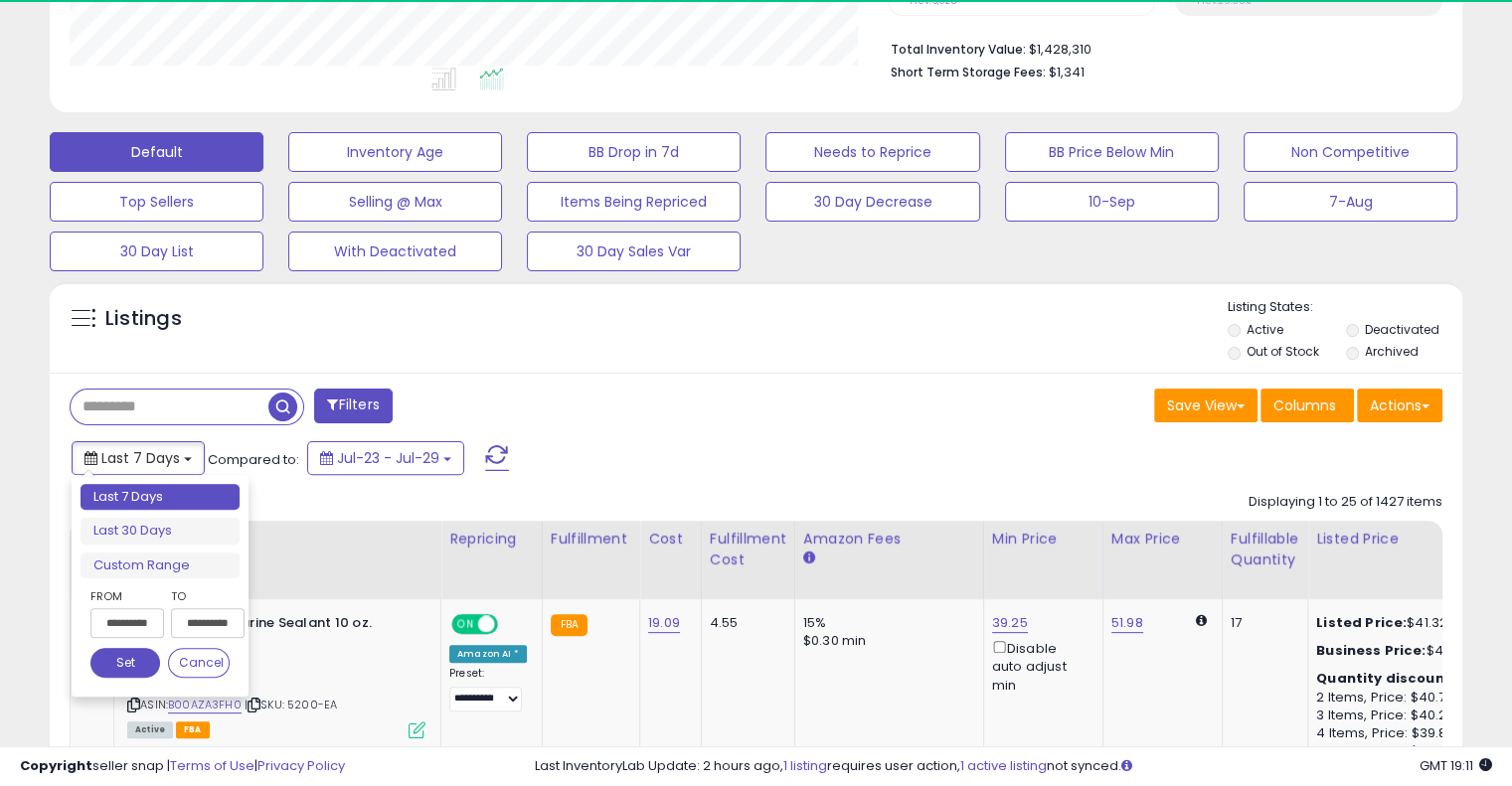 scroll, scrollTop: 993270, scrollLeft: 993264, axis: both 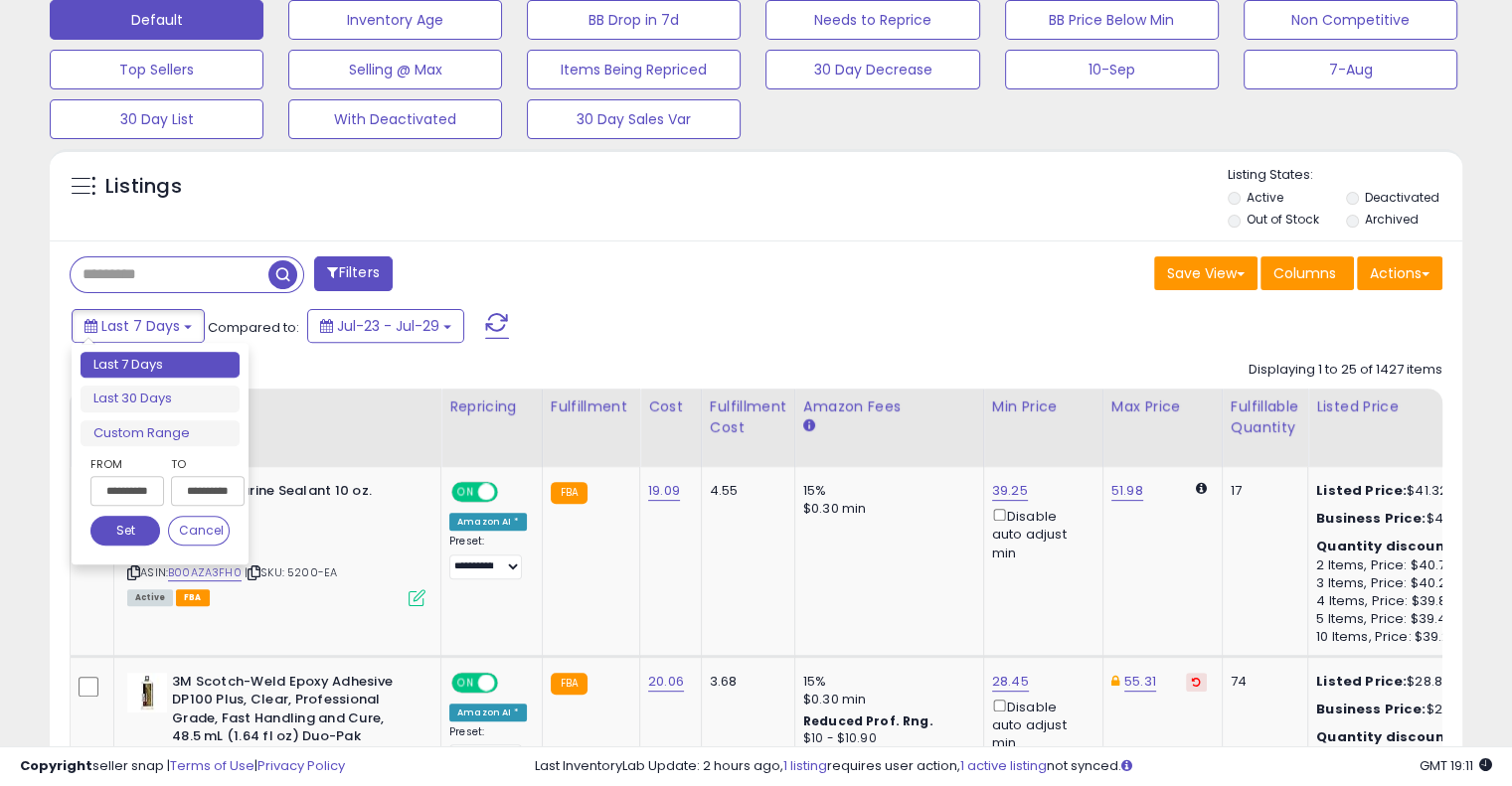 click on "**********" at bounding box center (127, 491) 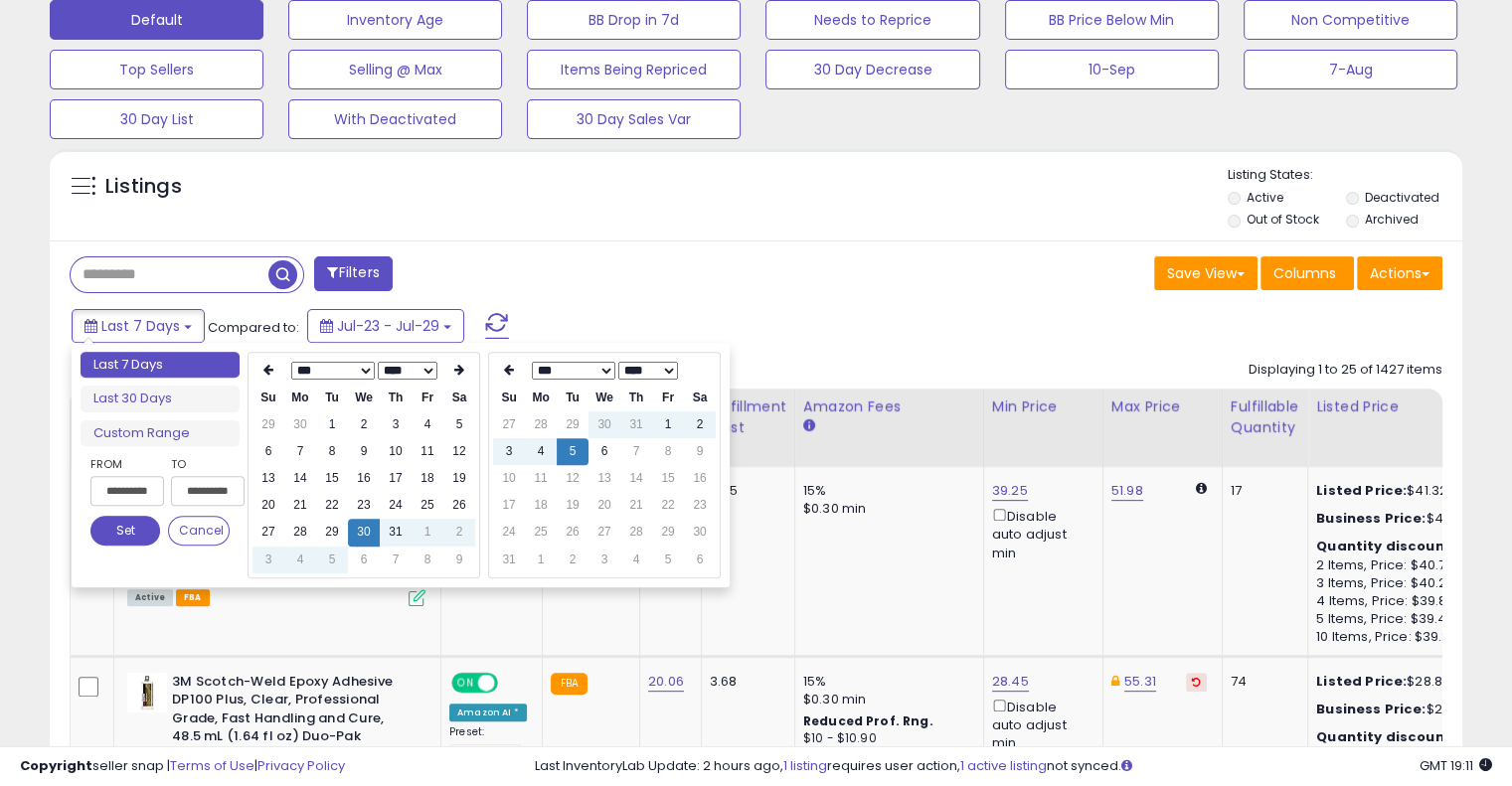 type on "**********" 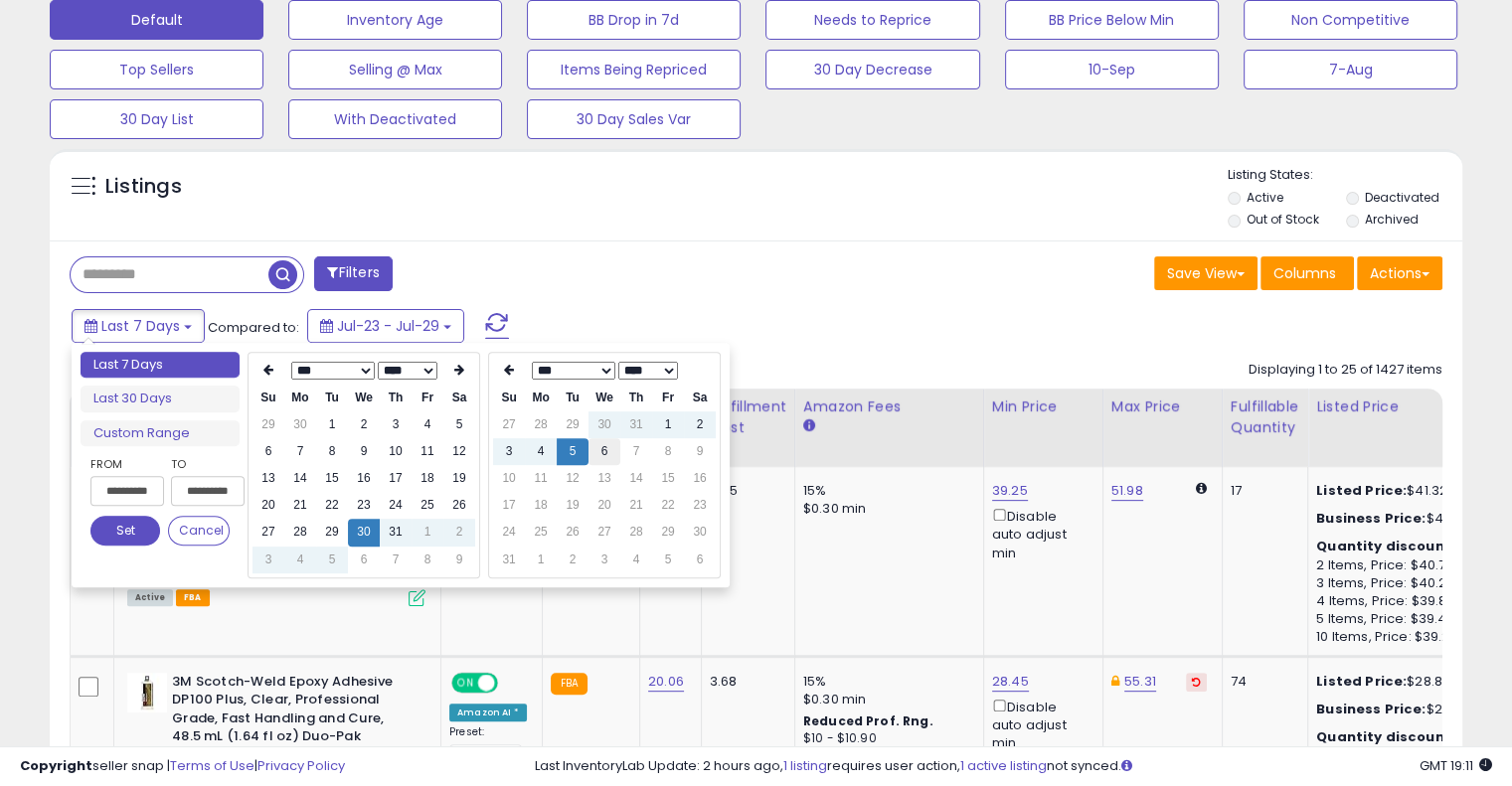 click on "6" at bounding box center (604, 451) 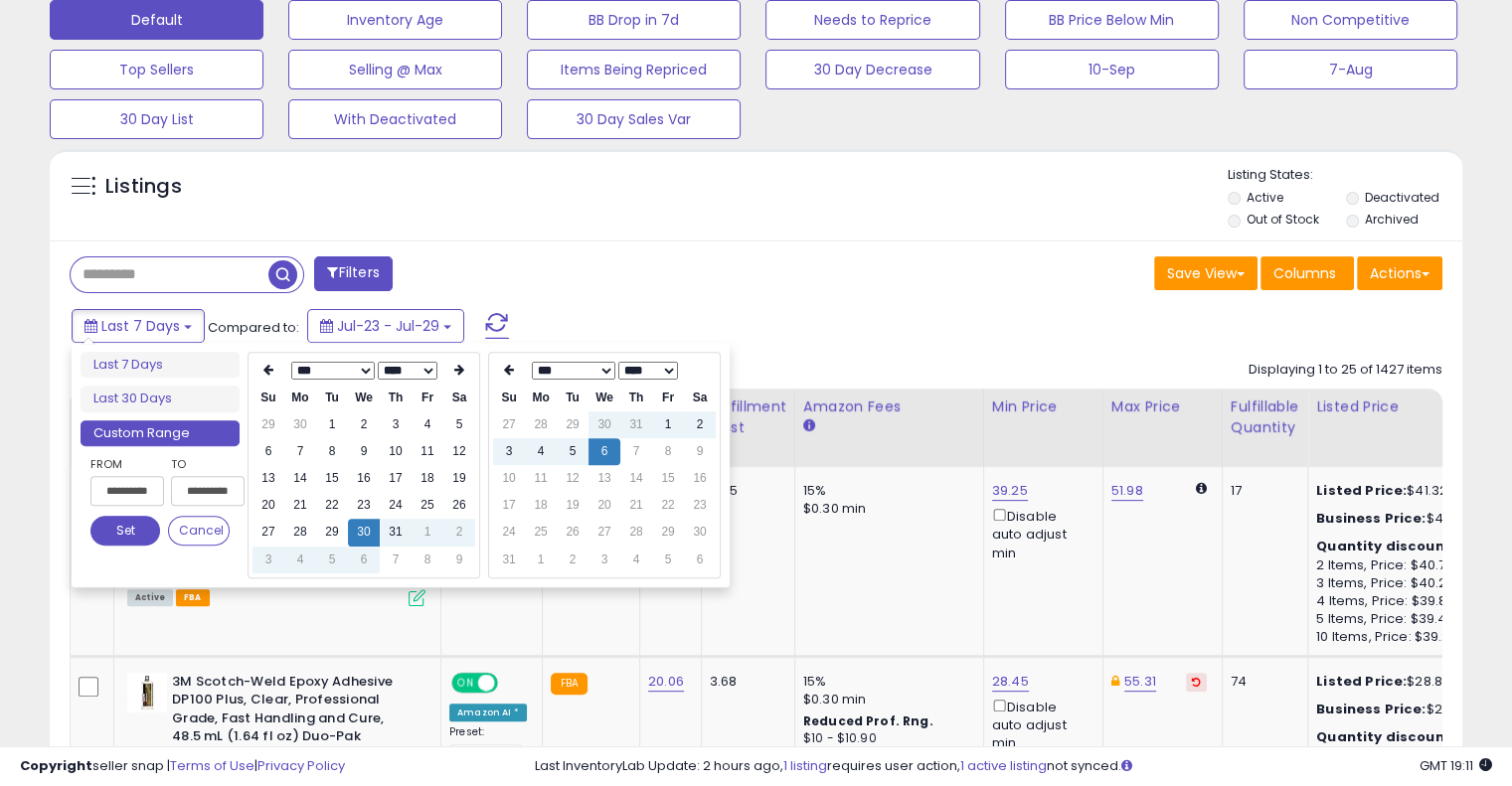 type on "**********" 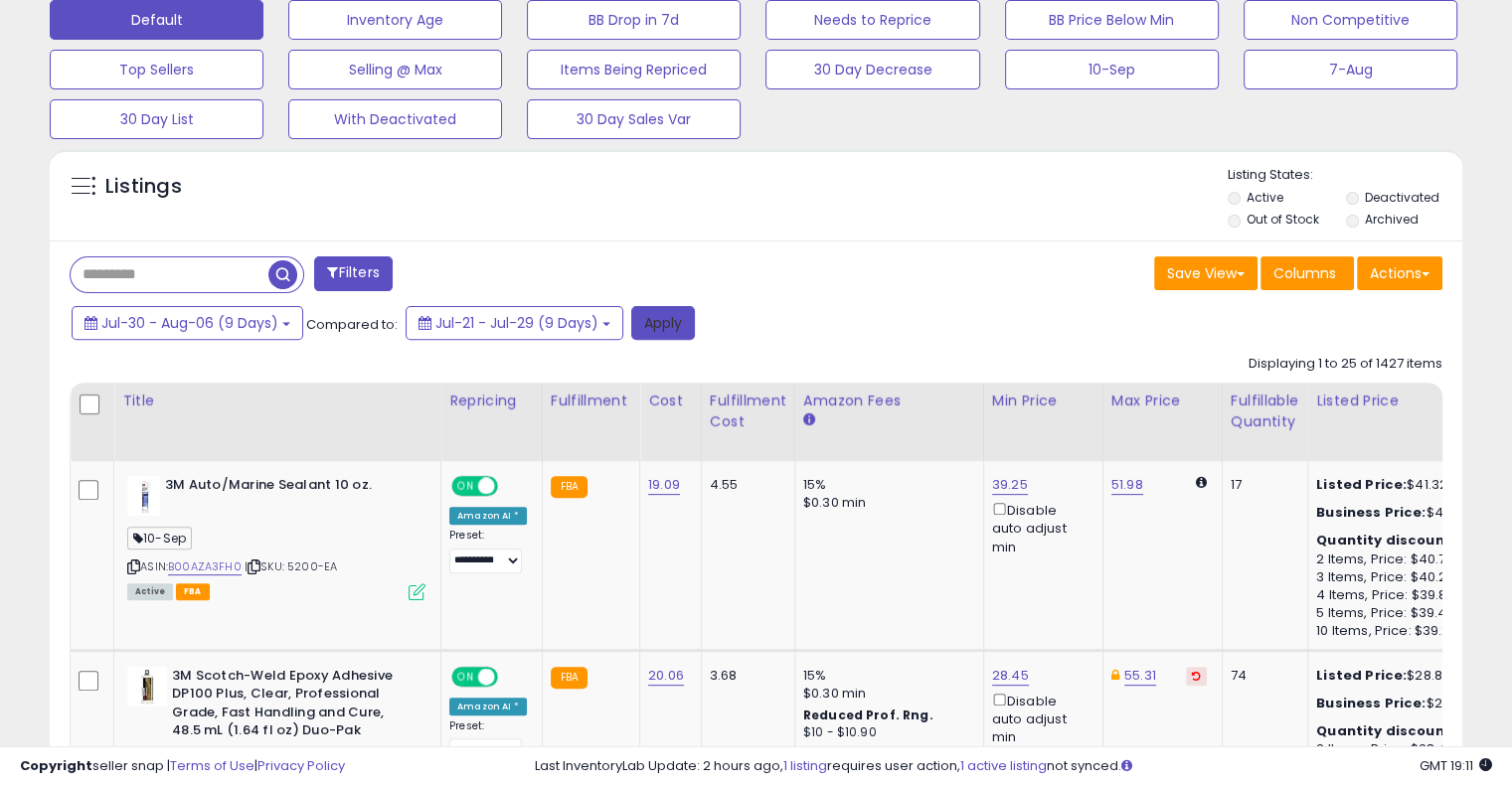click on "Apply" at bounding box center (663, 323) 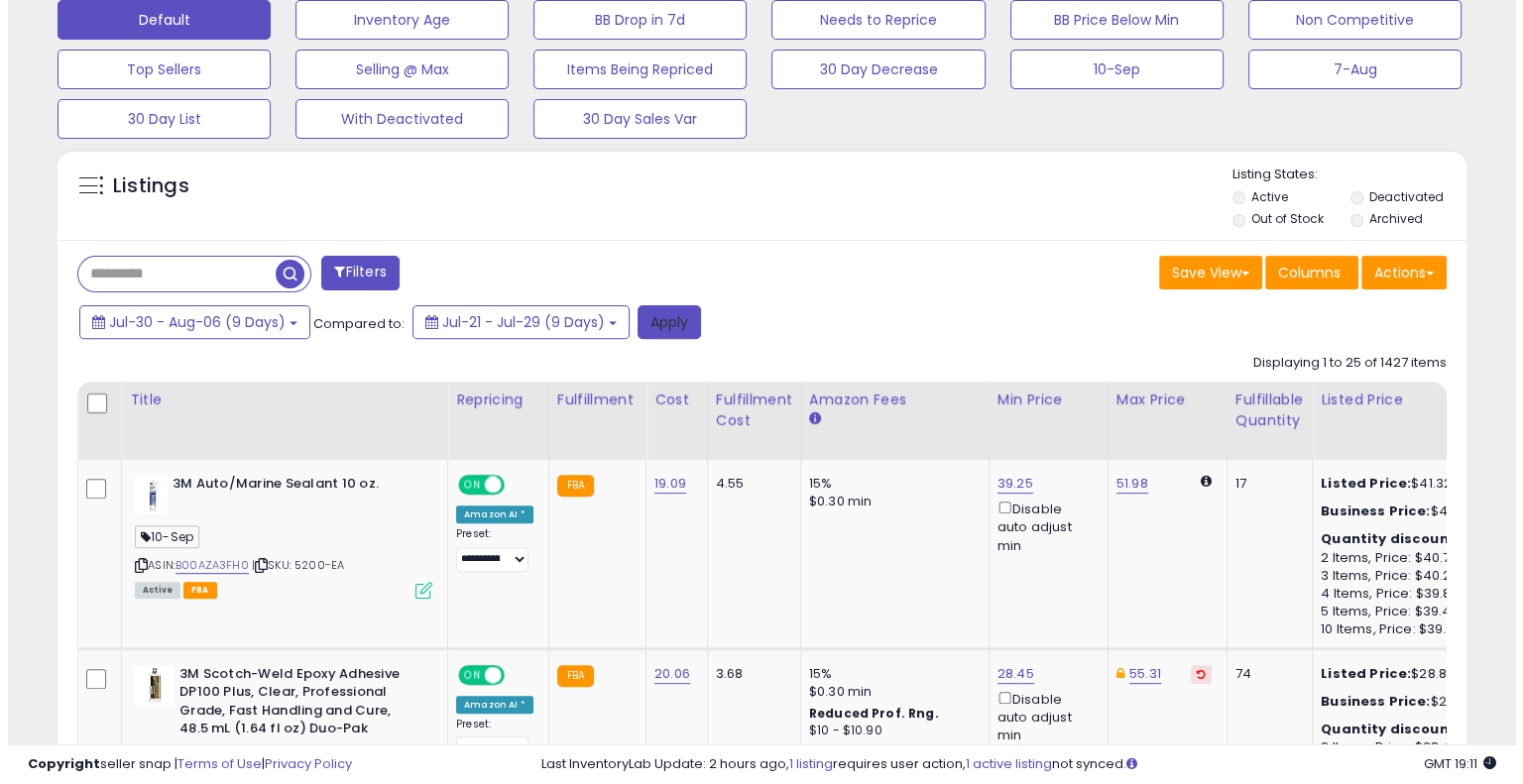 scroll, scrollTop: 493, scrollLeft: 0, axis: vertical 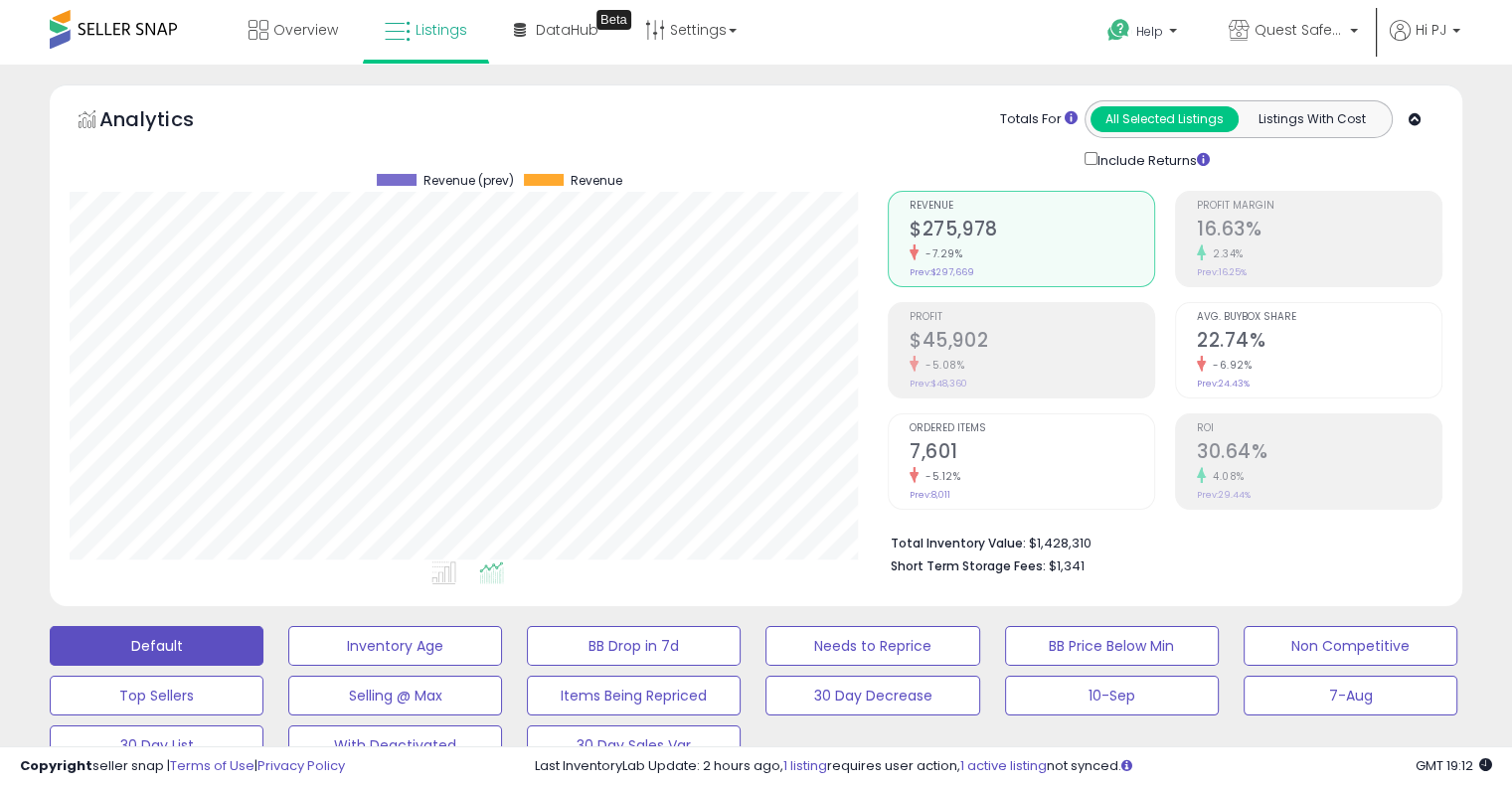 click on "-5.08%" at bounding box center (1032, 365) 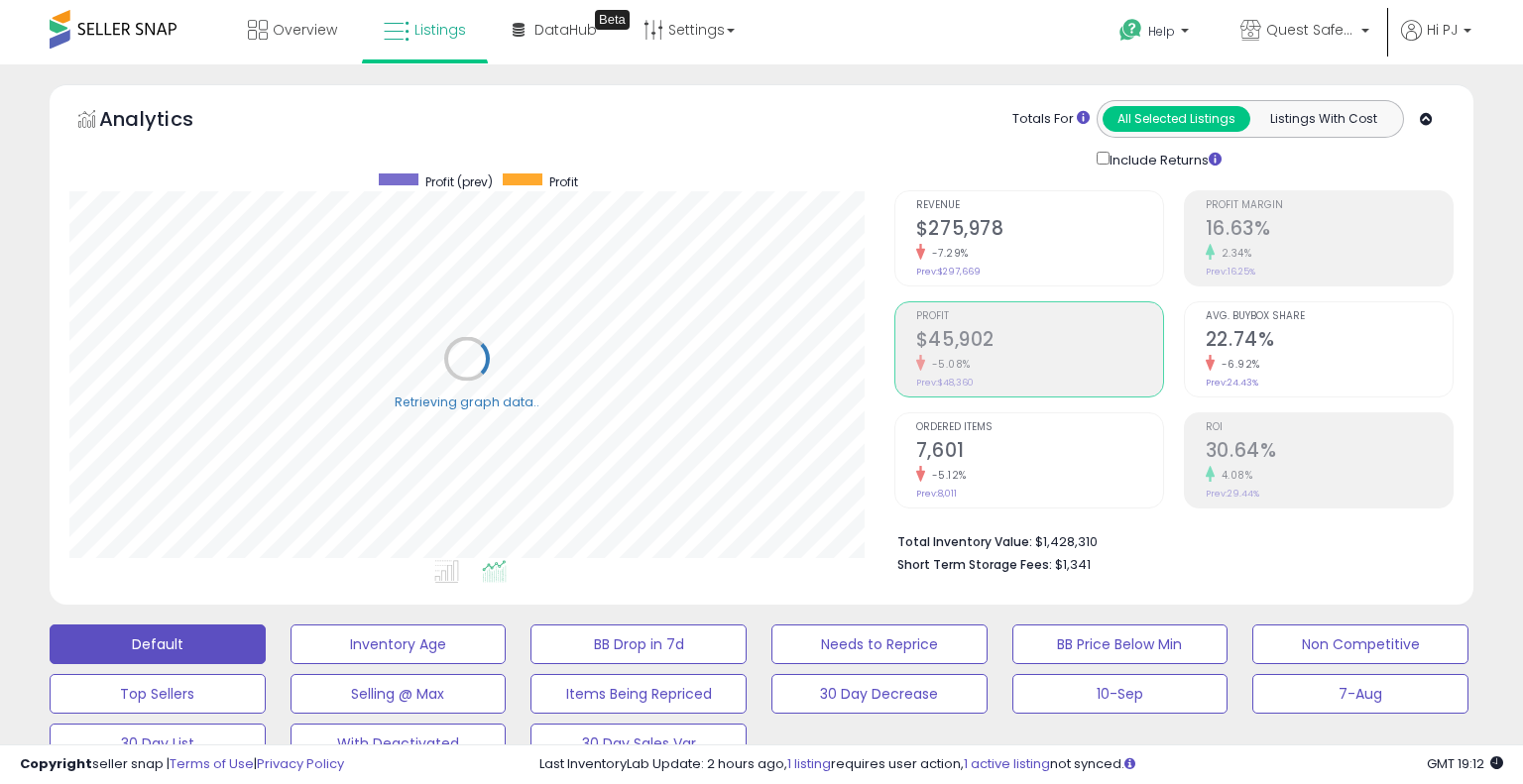 scroll, scrollTop: 990743, scrollLeft: 990712, axis: both 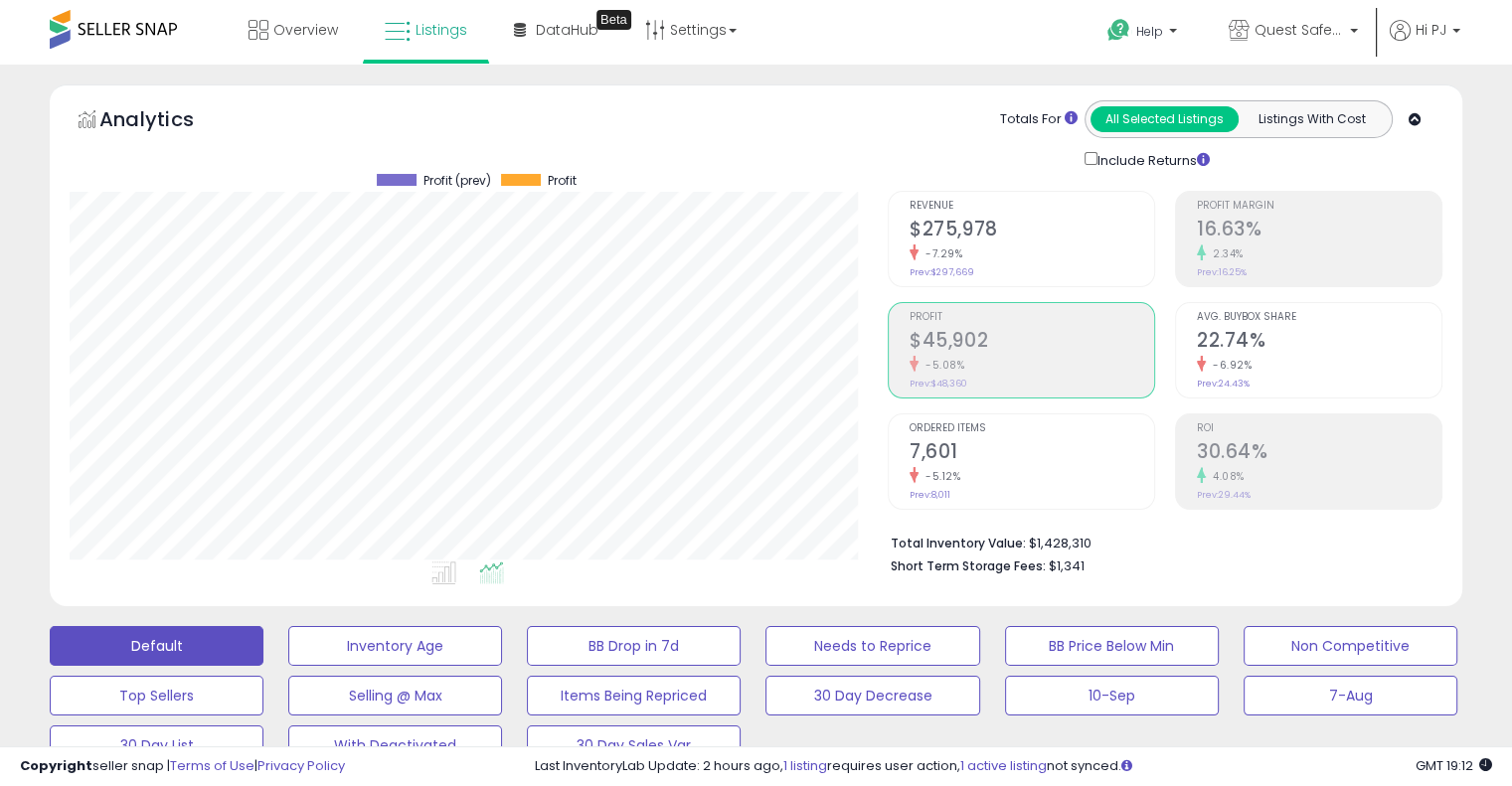 click on "16.63%" at bounding box center [1319, 231] 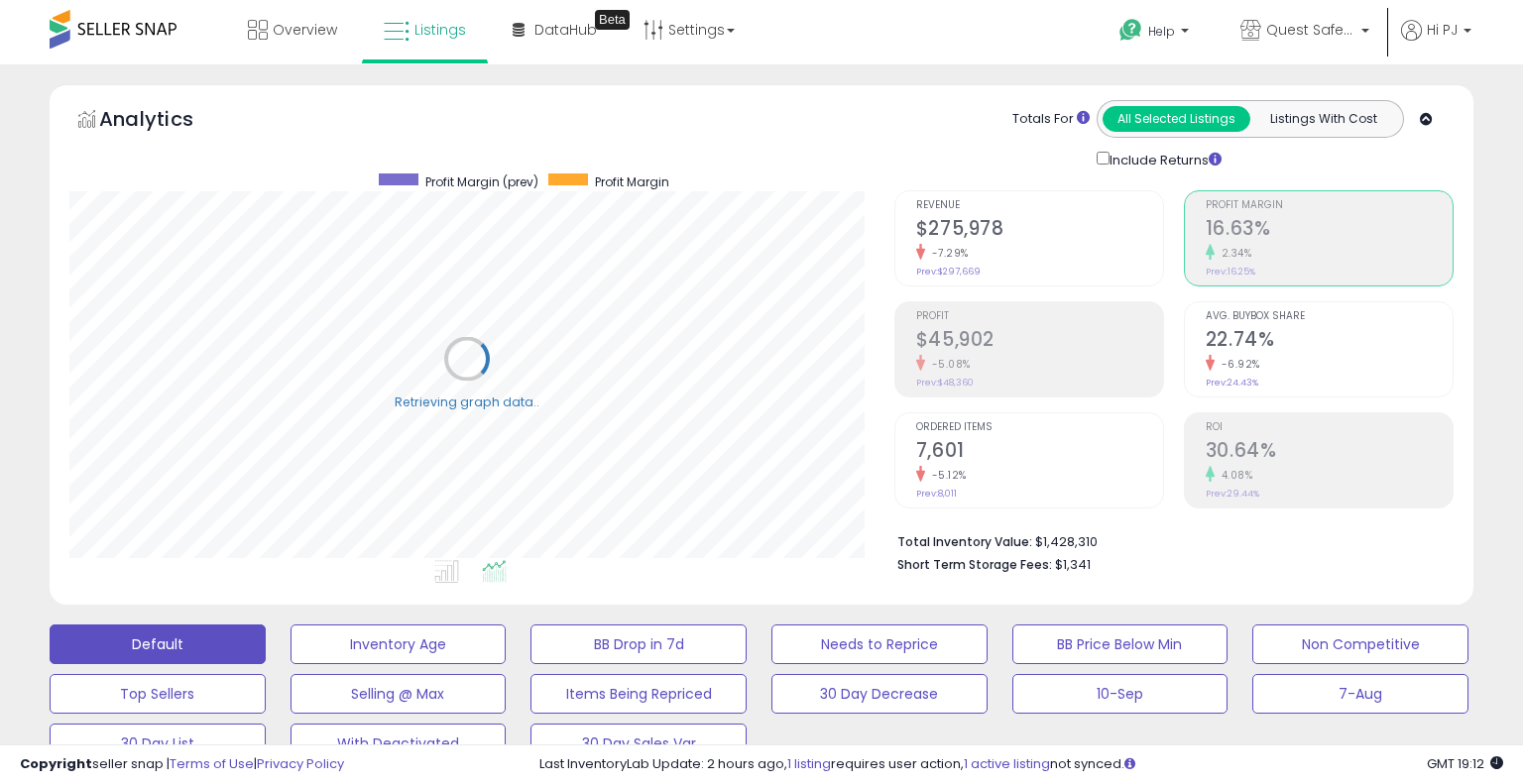 scroll, scrollTop: 990743, scrollLeft: 990712, axis: both 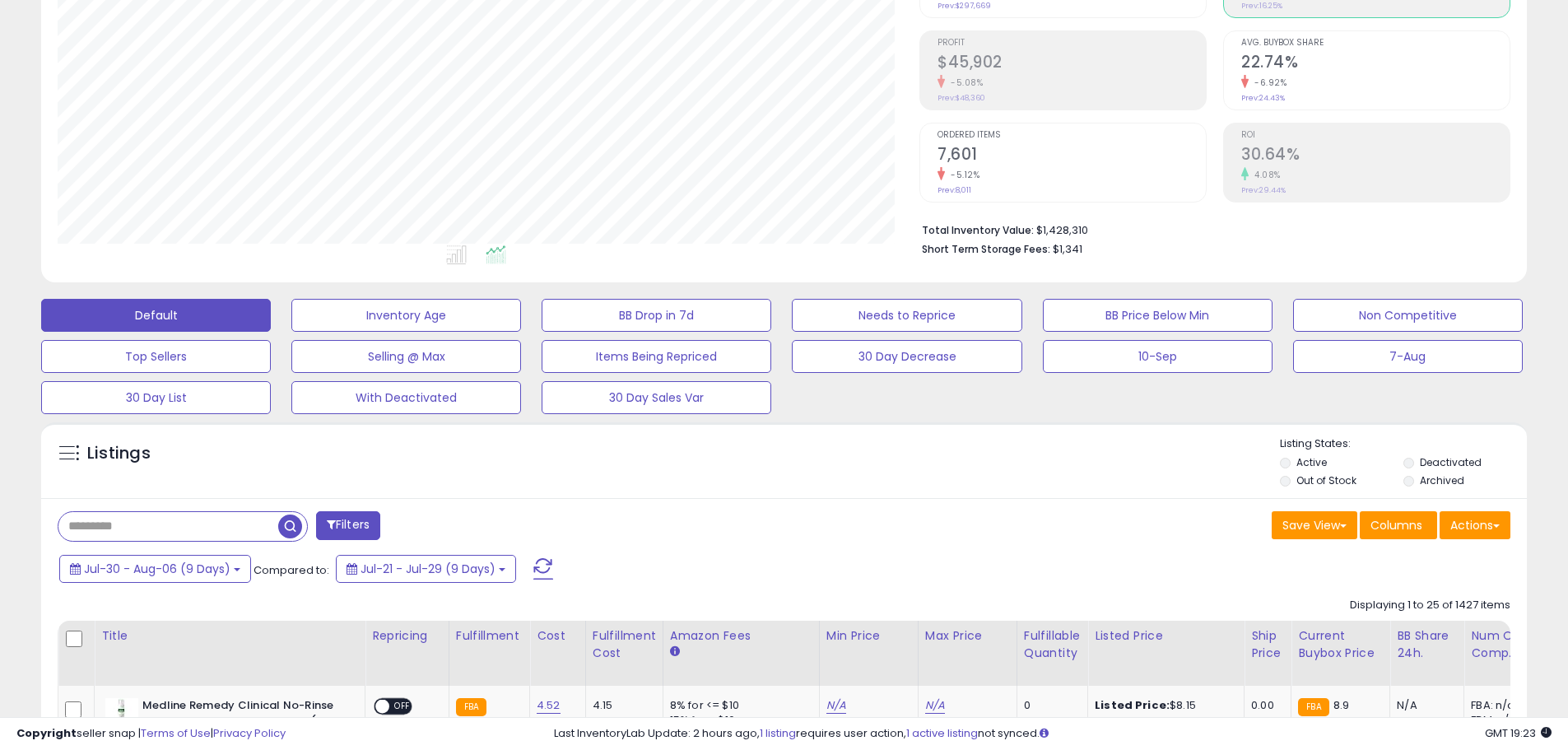 click at bounding box center (183, 526) 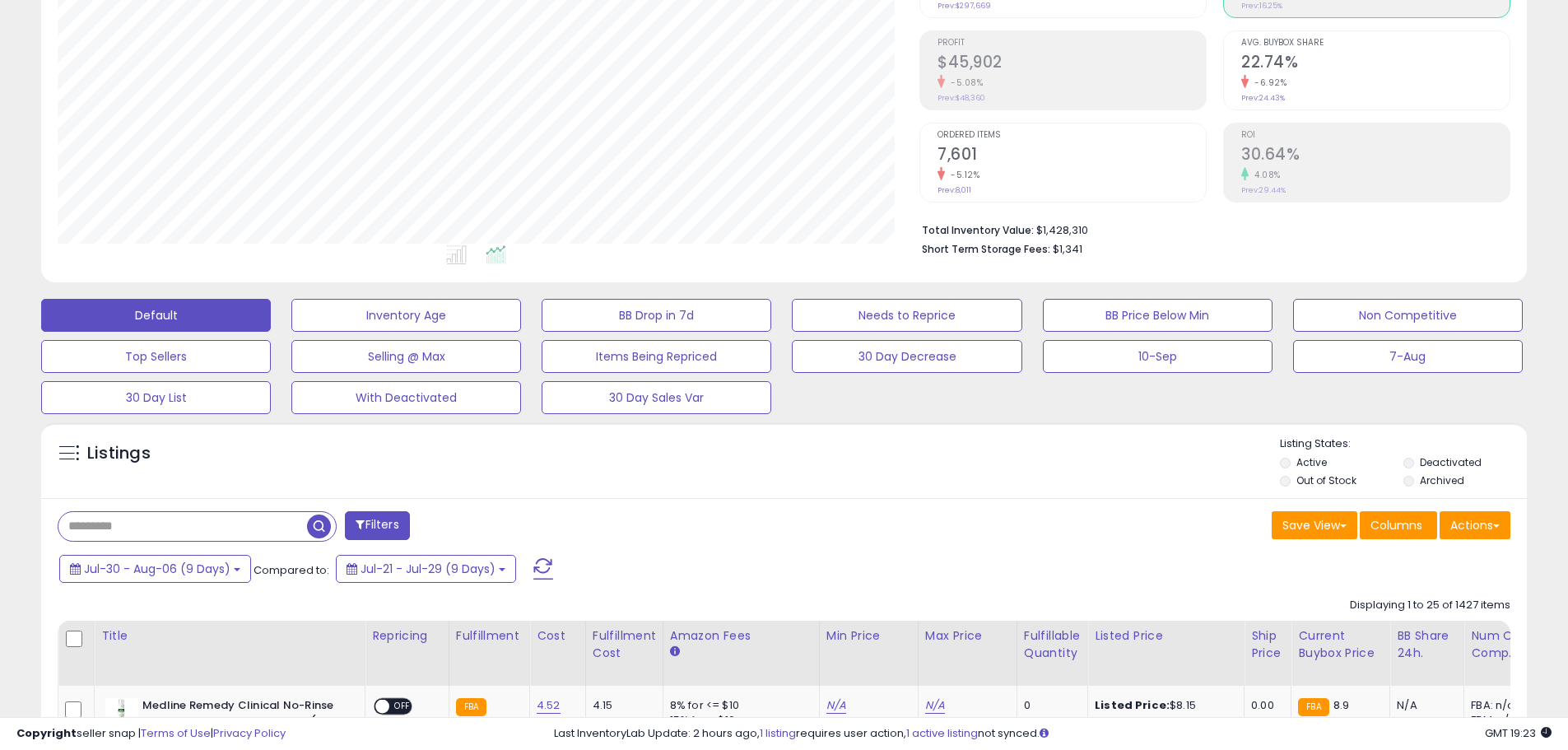 drag, startPoint x: 249, startPoint y: 523, endPoint x: 331, endPoint y: 520, distance: 82.05486 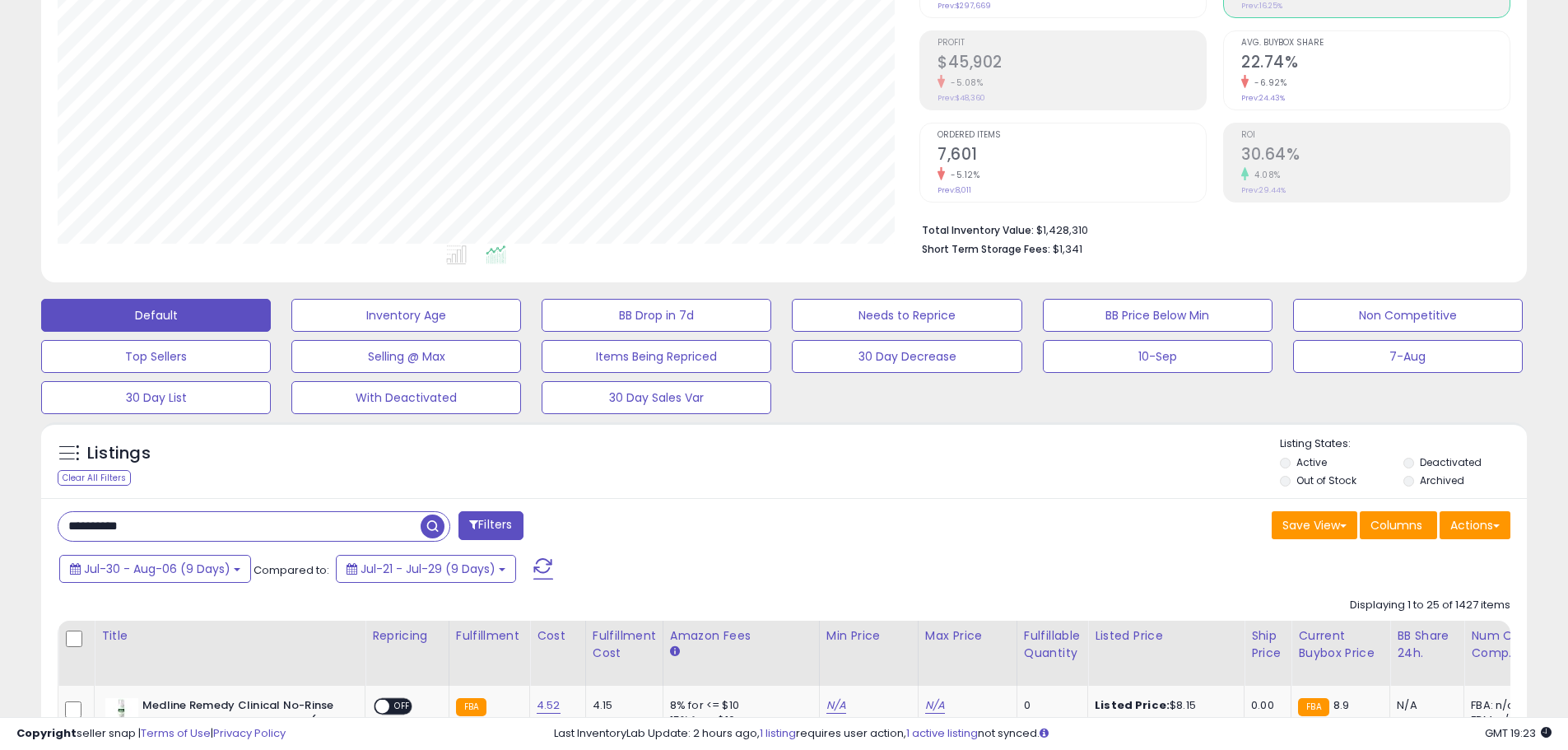 type on "**********" 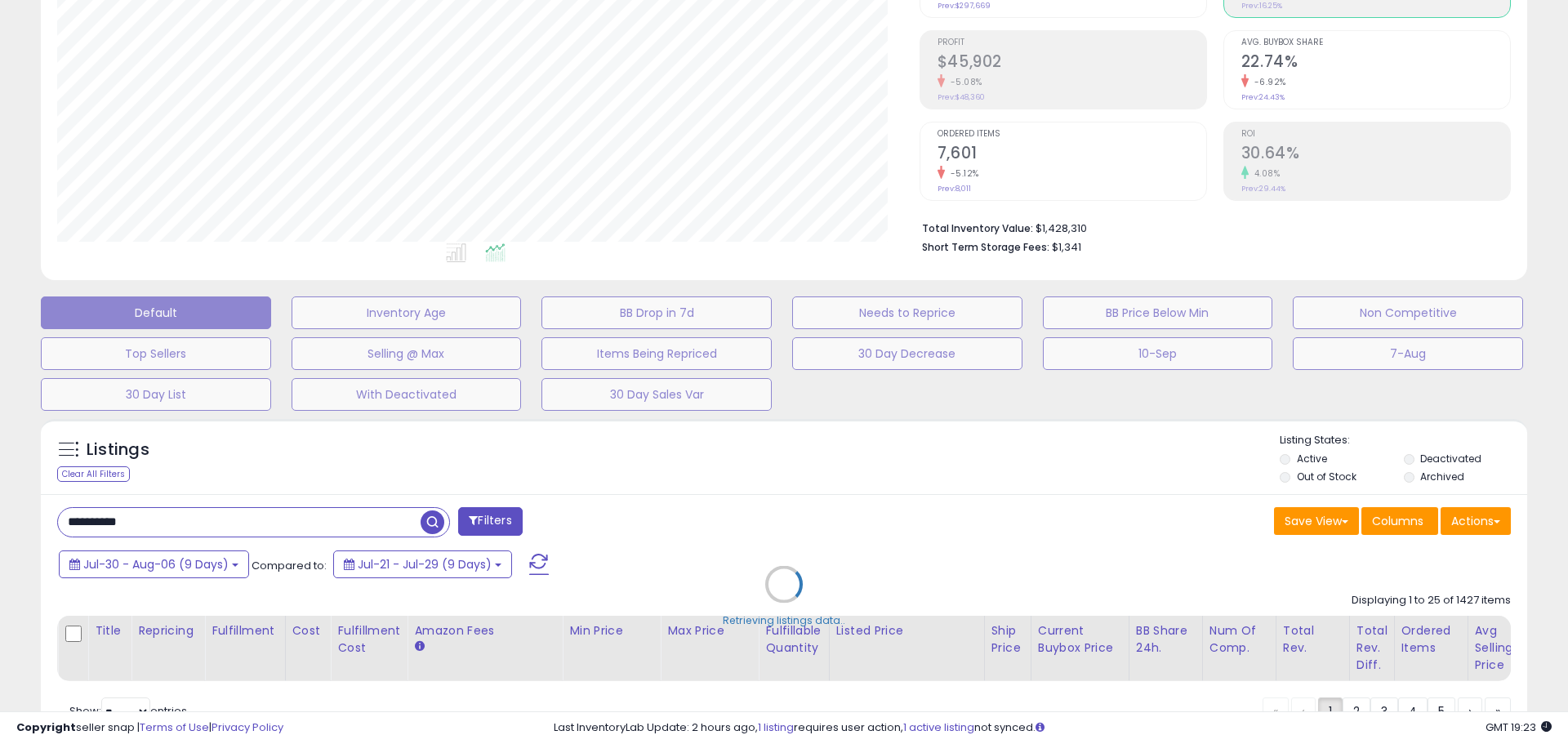 scroll, scrollTop: 816350, scrollLeft: 815804, axis: both 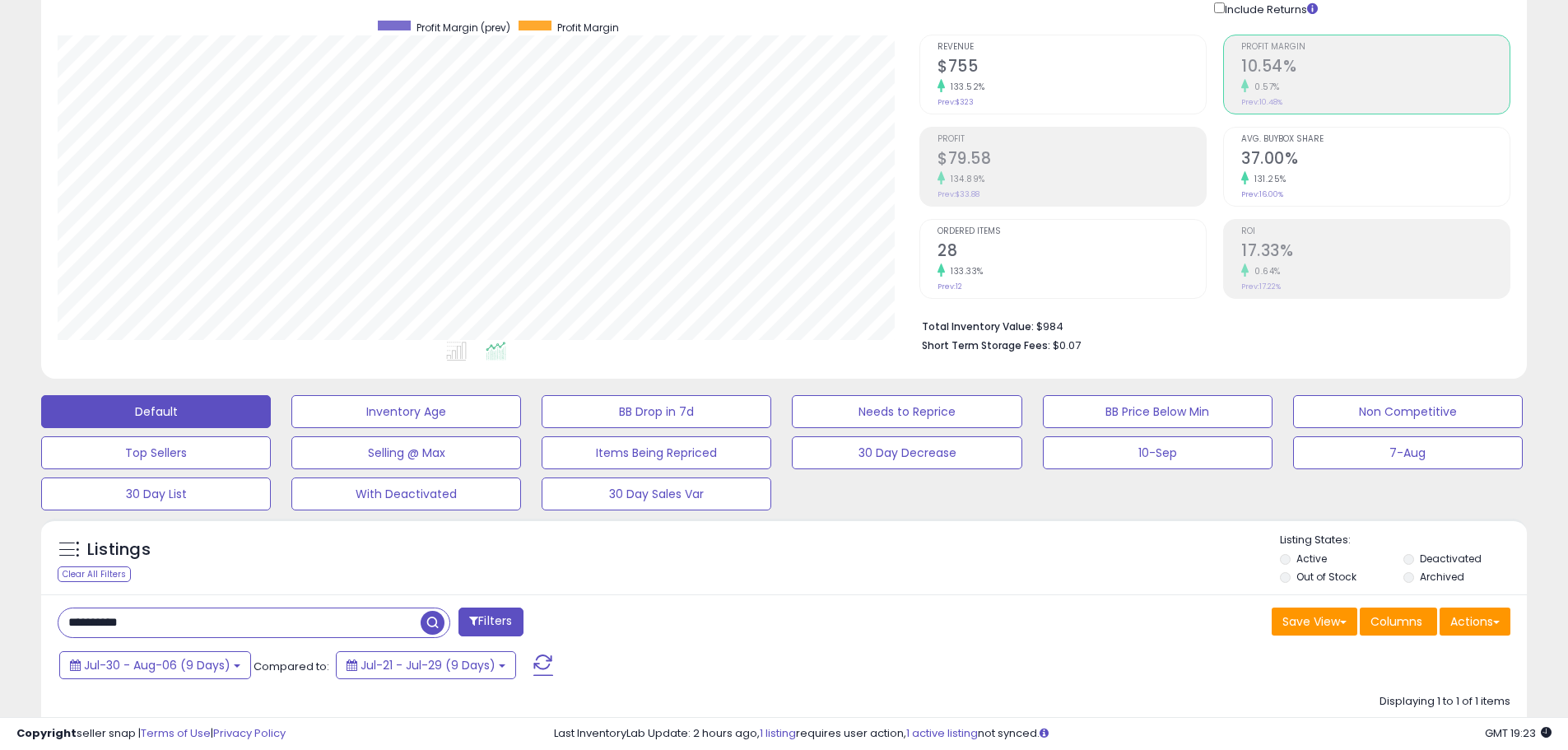 click on "134.89%" at bounding box center (1072, 179) 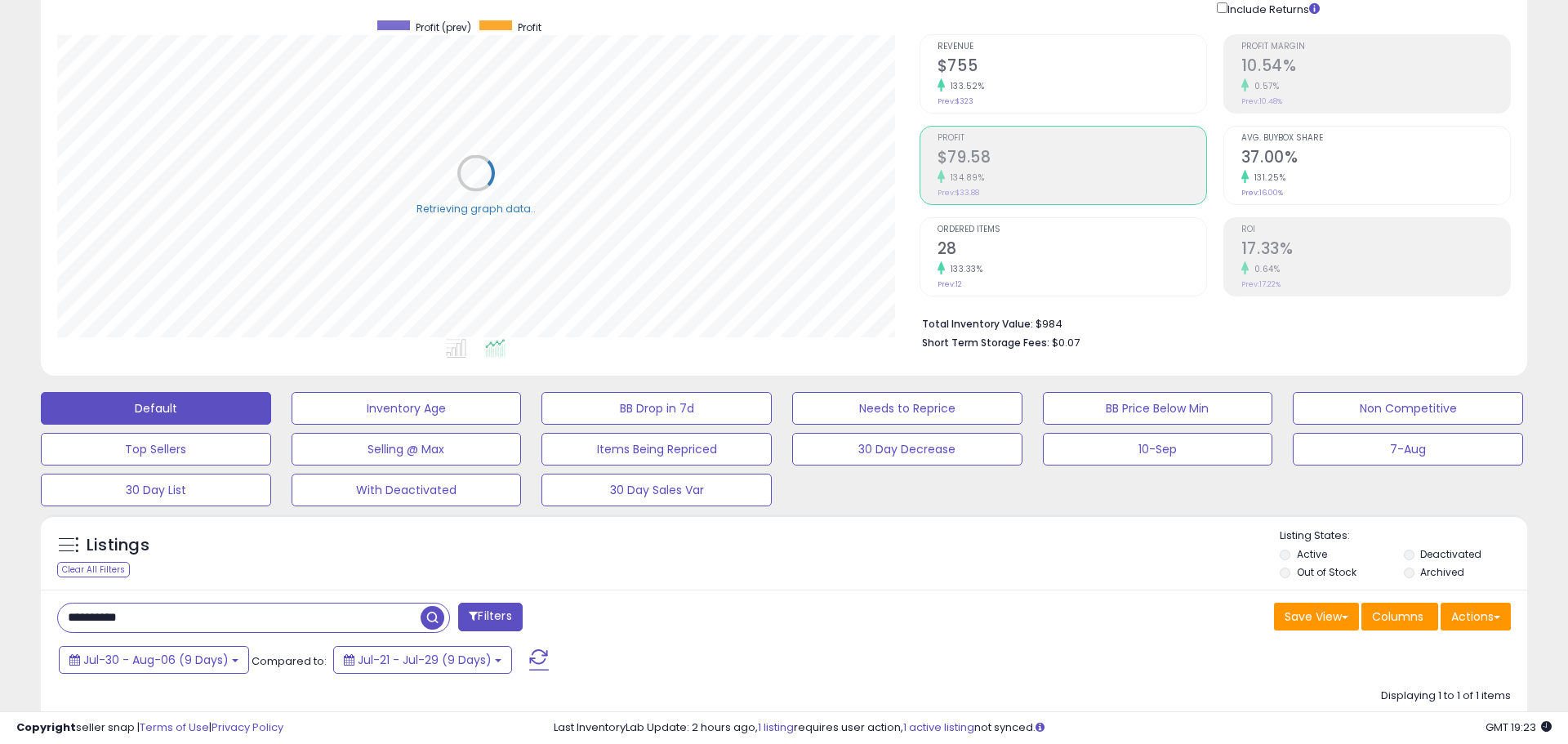 scroll, scrollTop: 816350, scrollLeft: 815804, axis: both 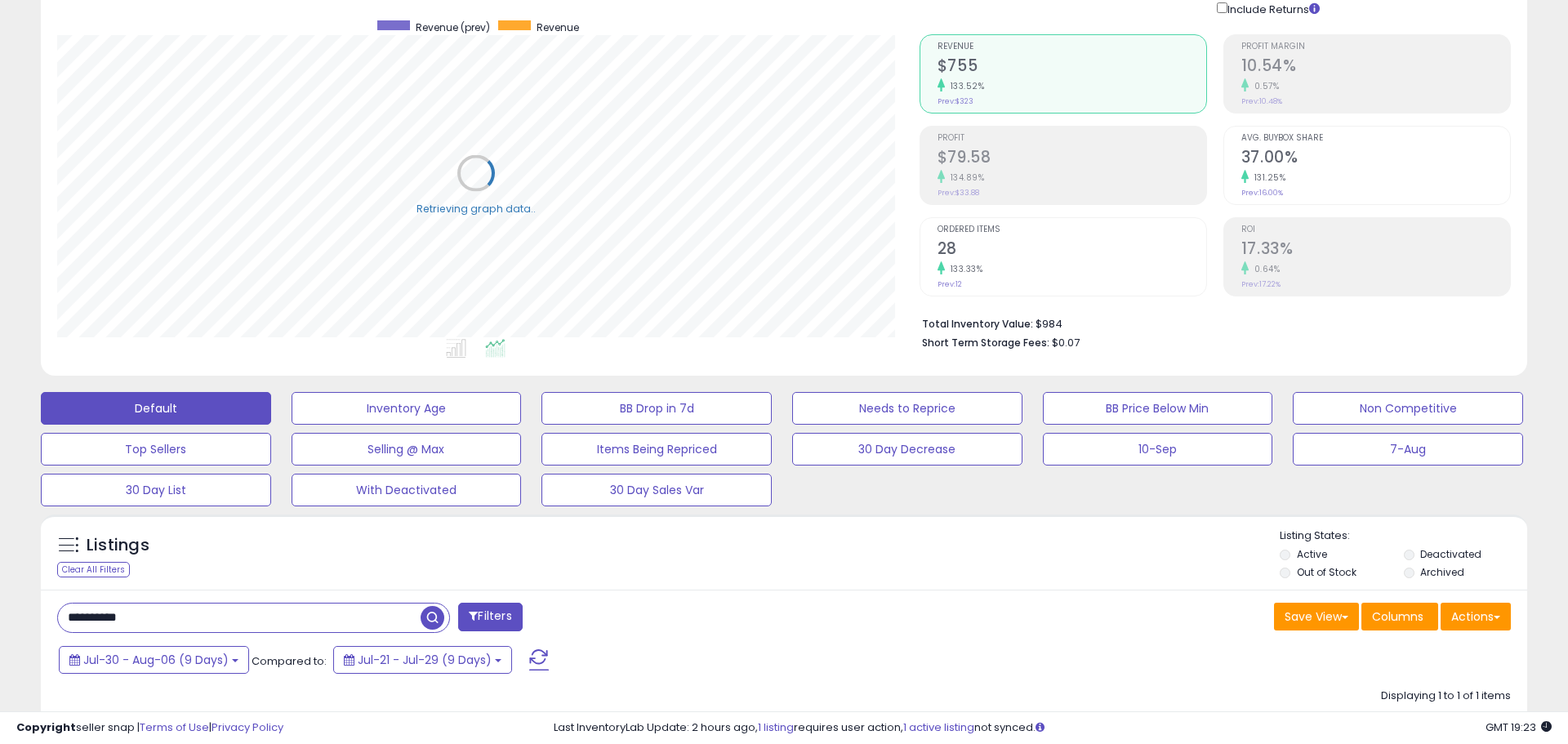 click on "Total Inventory Value:   $984
Short Term Storage Fees:   $0.07" at bounding box center (1215, 327) 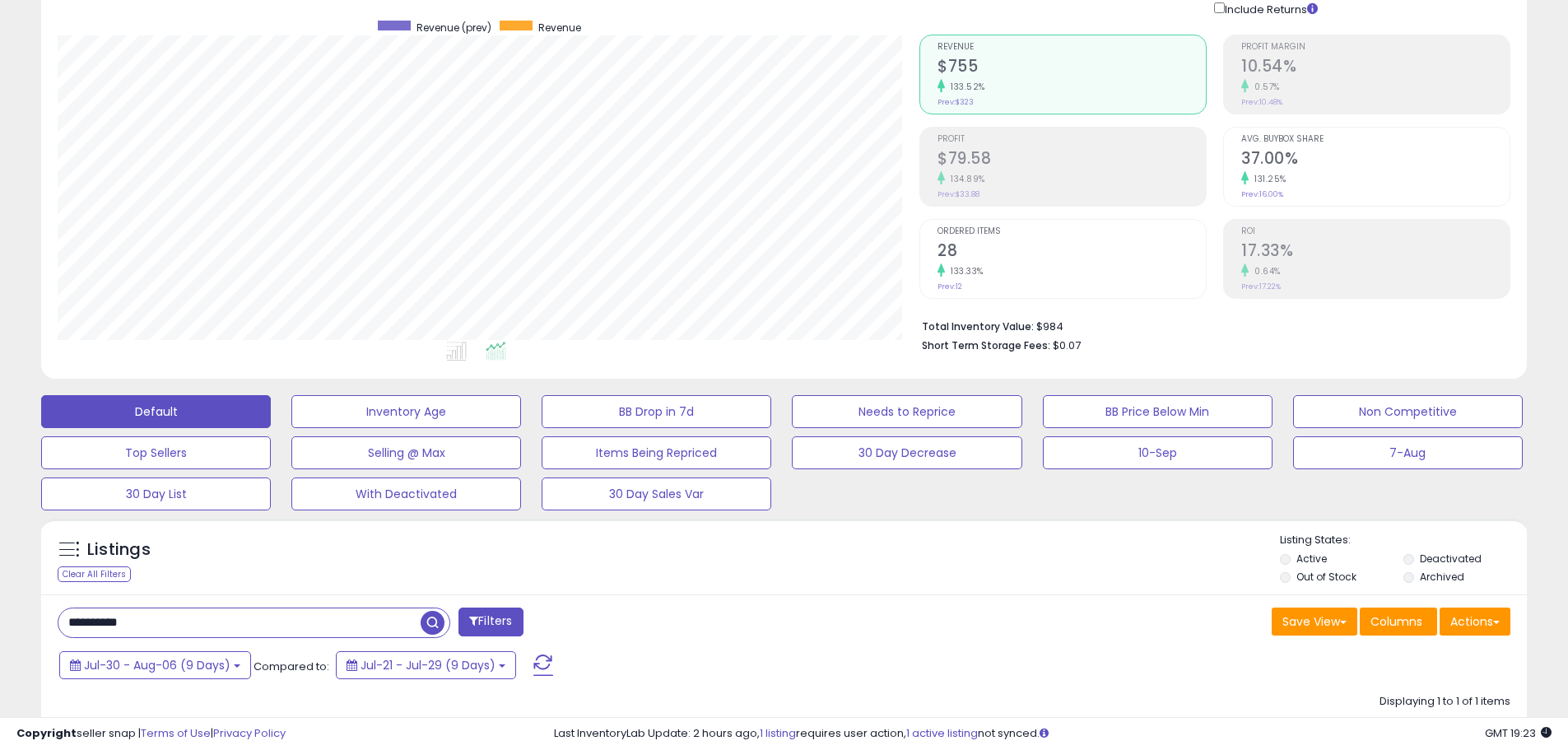 scroll, scrollTop: 338, scrollLeft: 862, axis: both 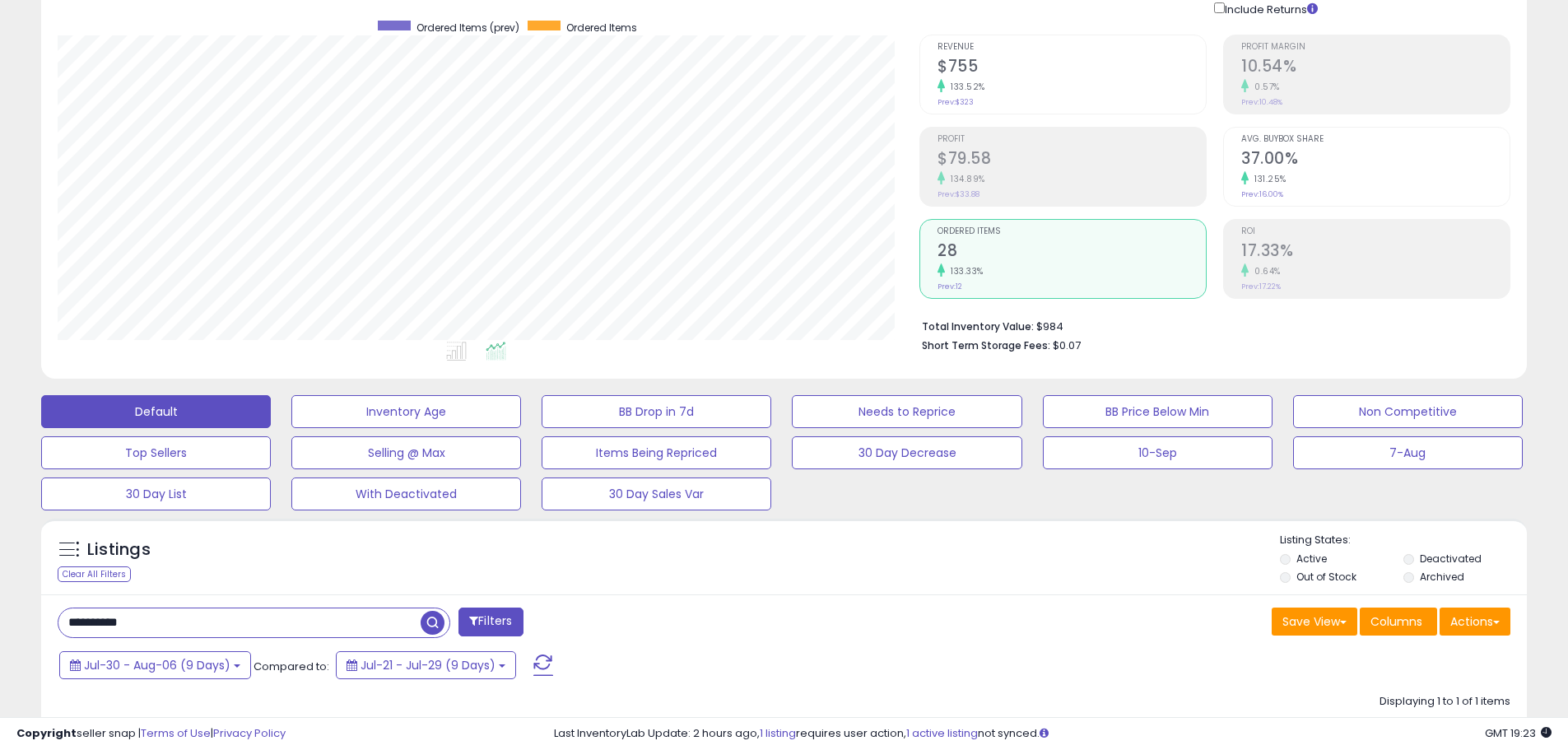 click on "Revenue" at bounding box center (1072, 47) 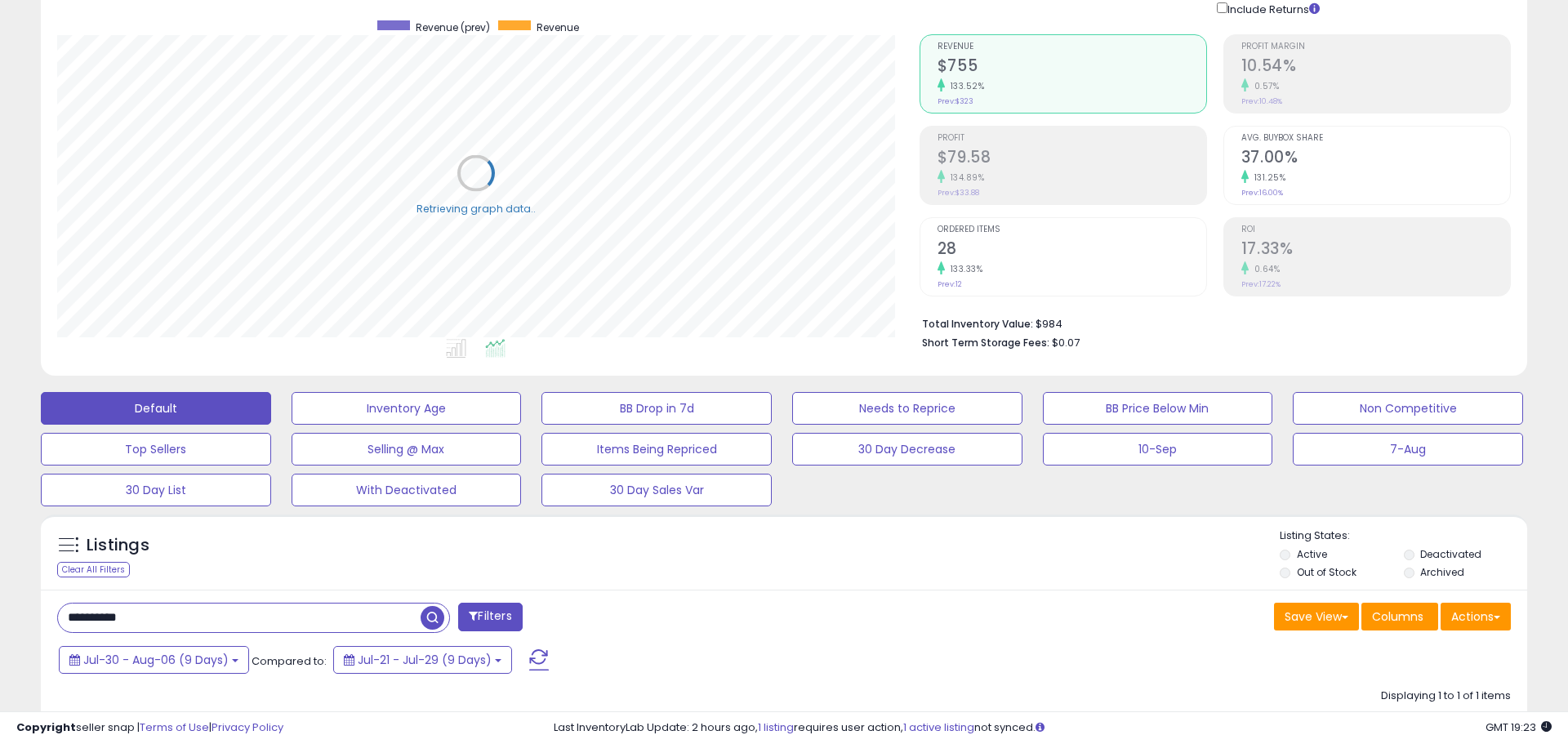 scroll, scrollTop: 816350, scrollLeft: 815804, axis: both 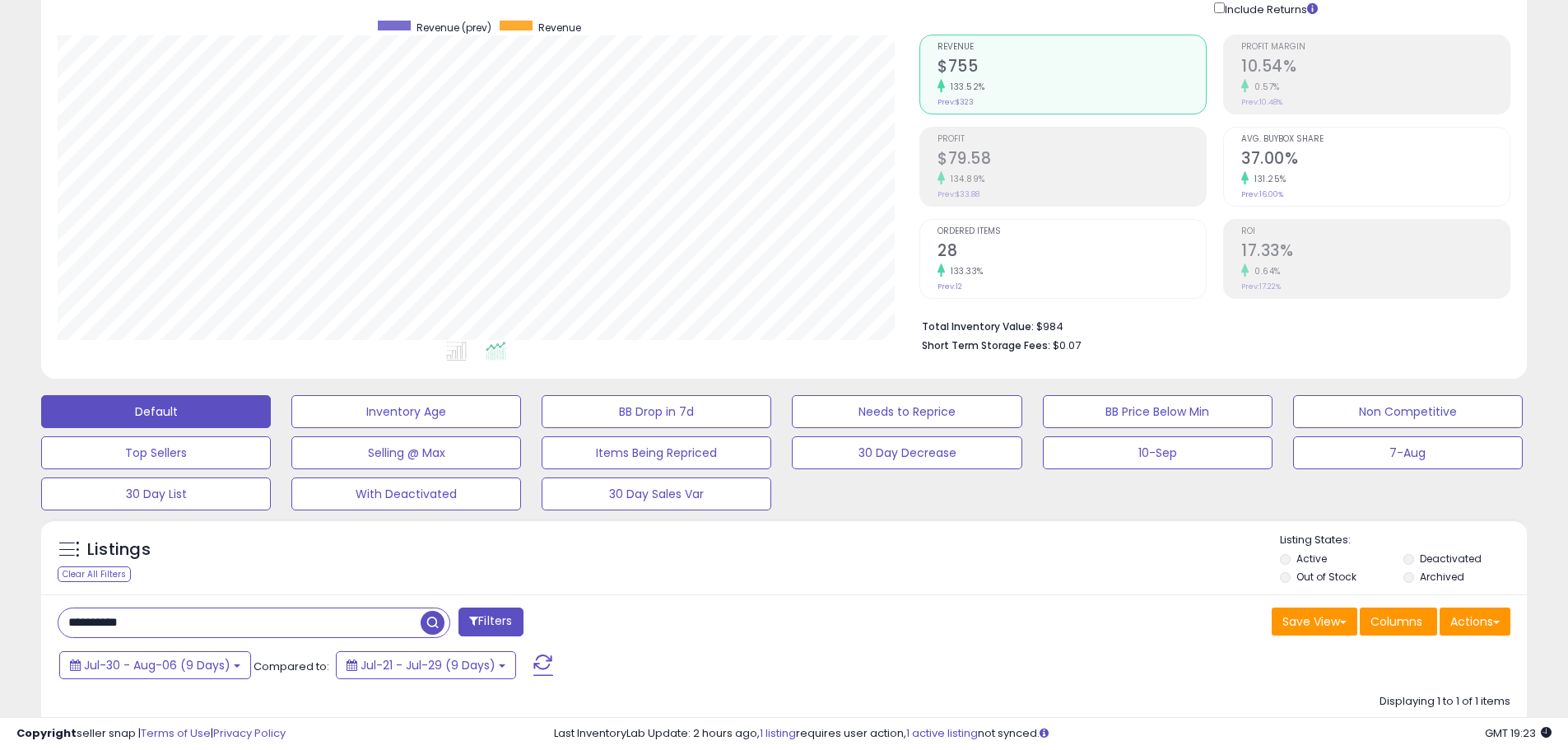 click on "0.57%" at bounding box center [1375, 86] 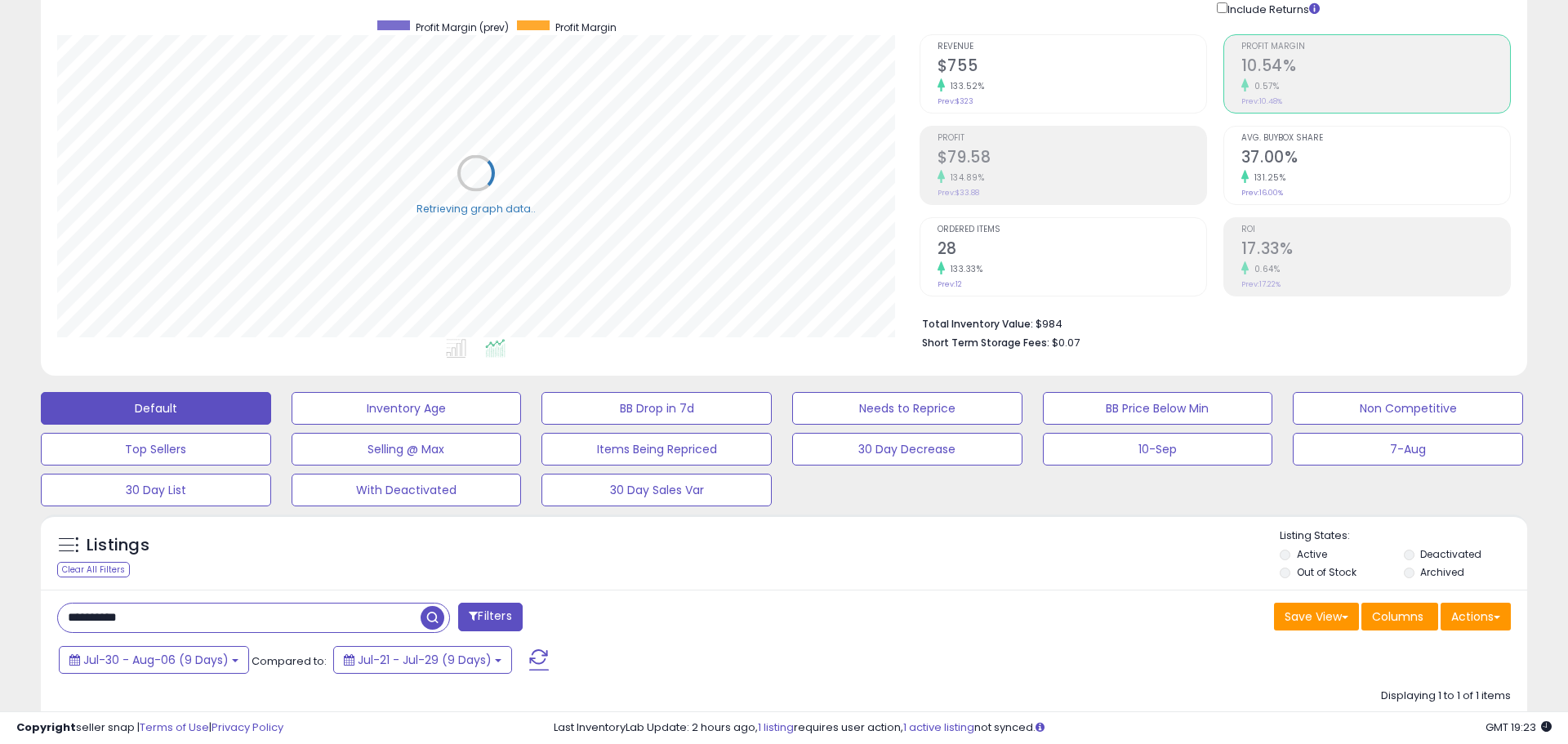 scroll, scrollTop: 816350, scrollLeft: 815804, axis: both 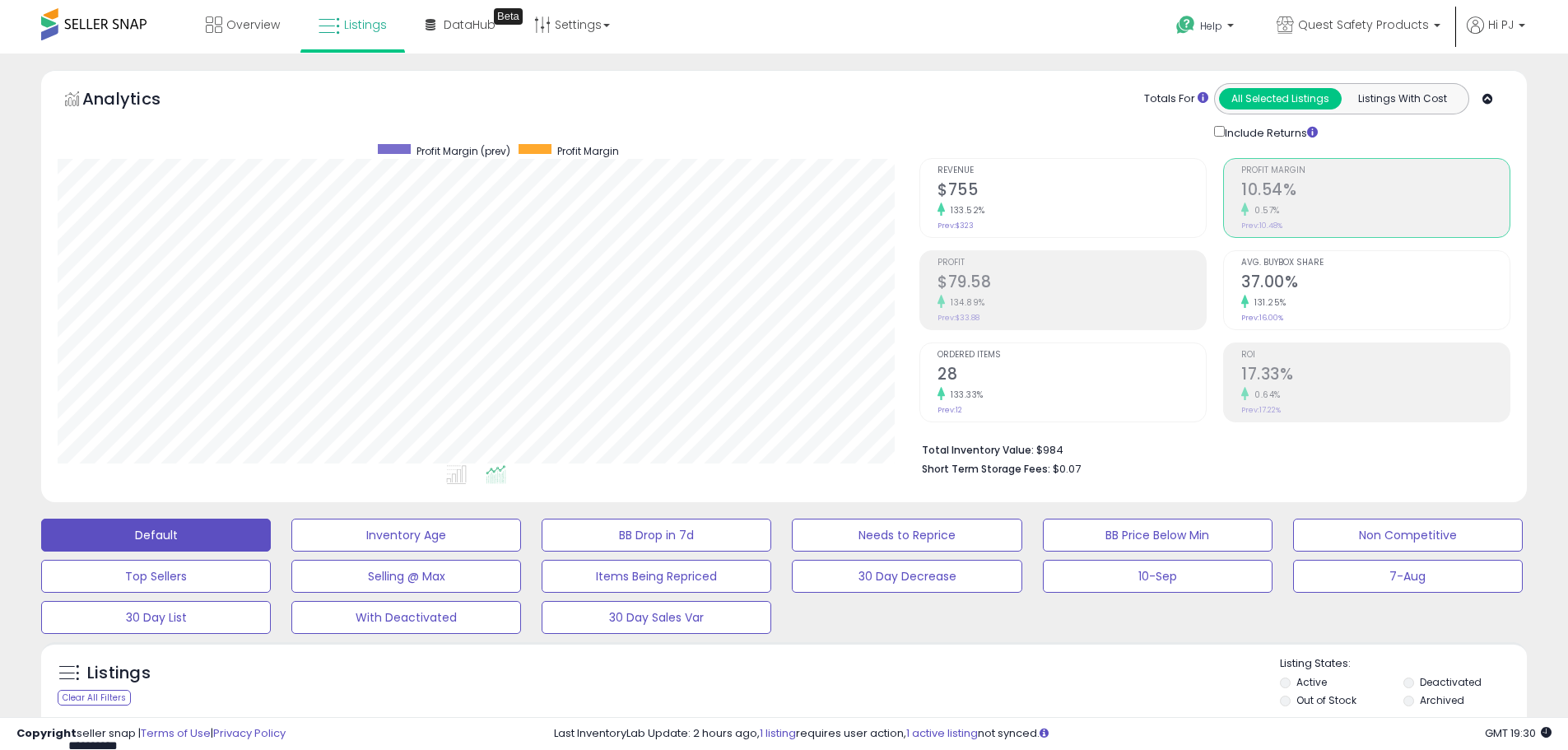 click on "Listings" at bounding box center (352, 26) 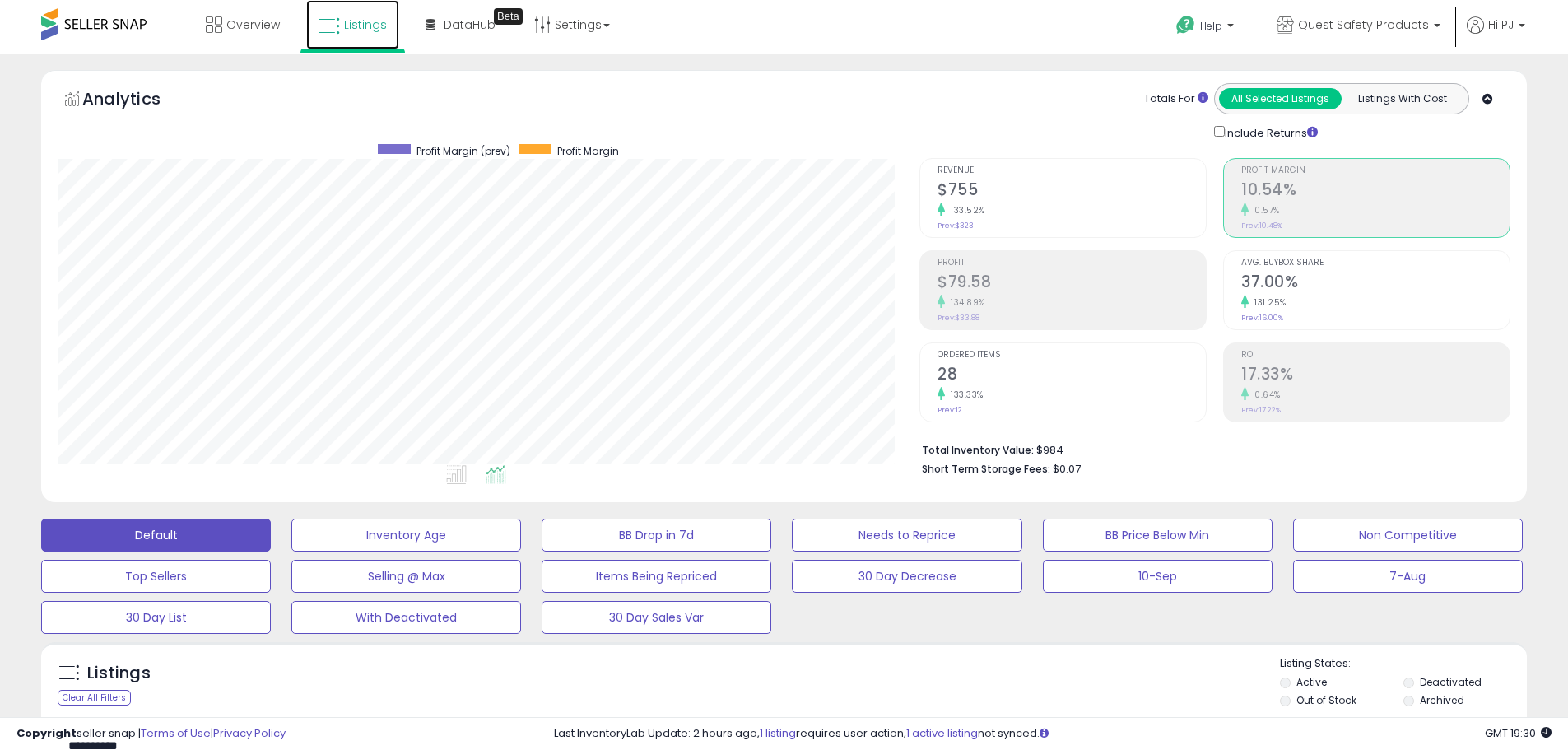 click on "Listings" at bounding box center [352, 25] 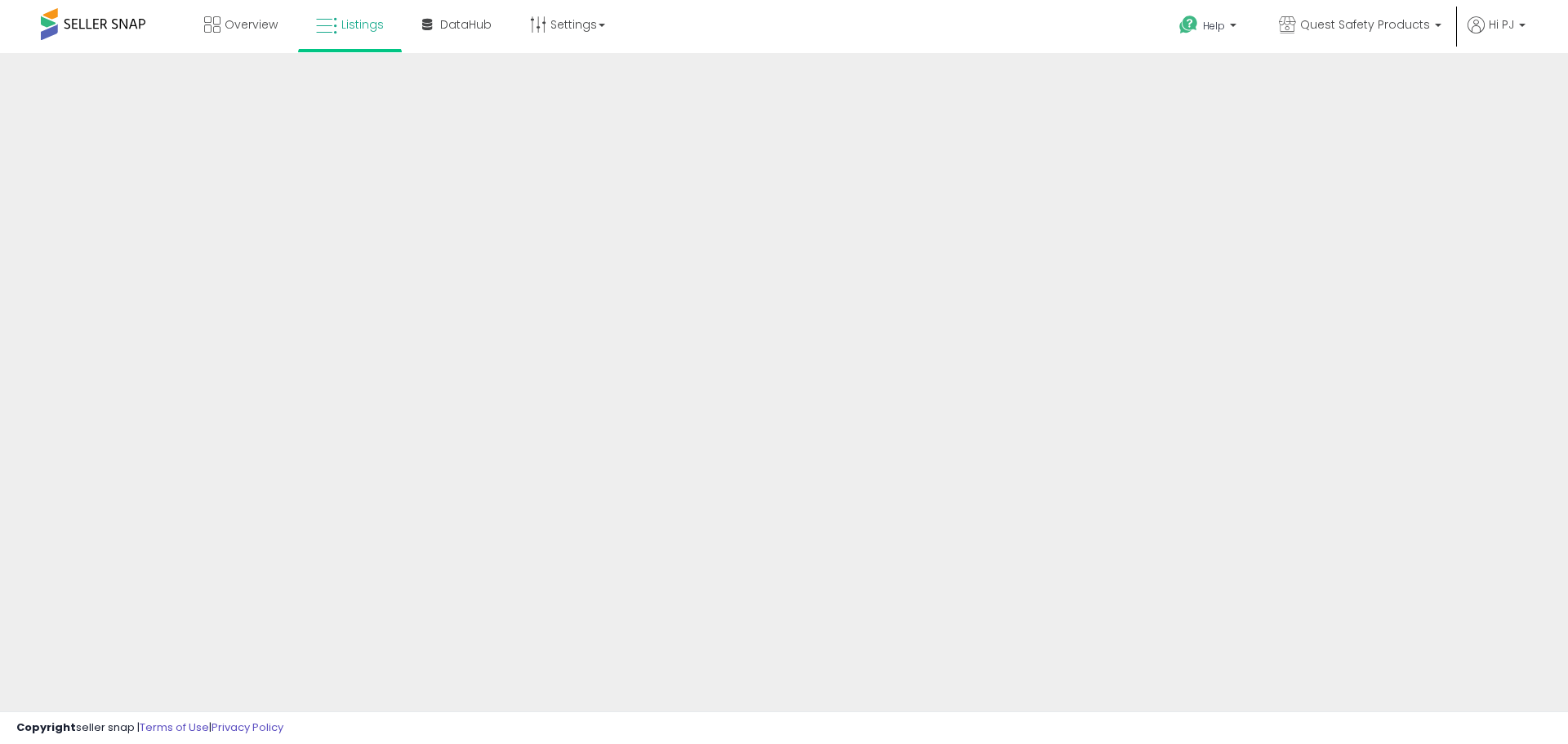 scroll, scrollTop: 0, scrollLeft: 0, axis: both 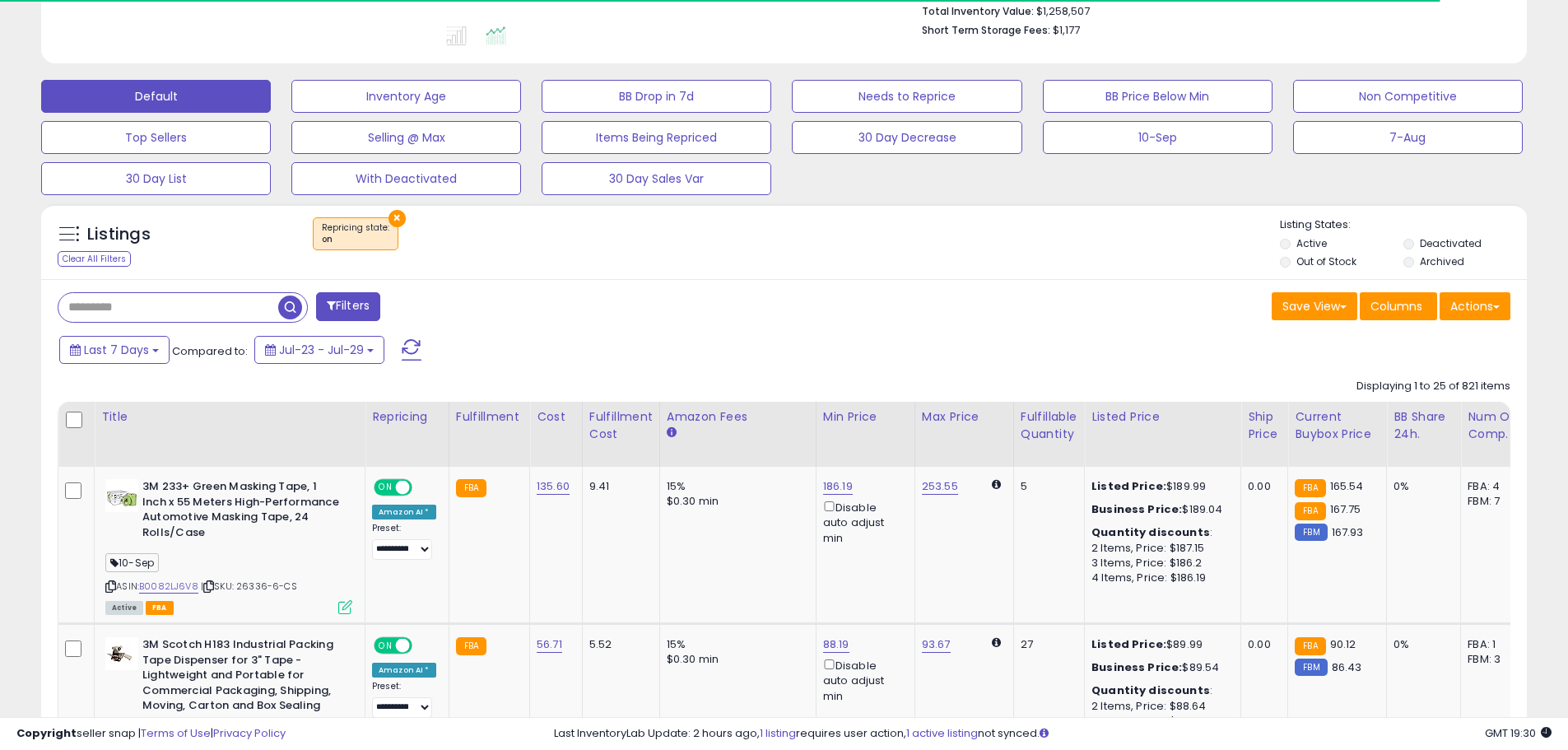click on "×" at bounding box center (397, 218) 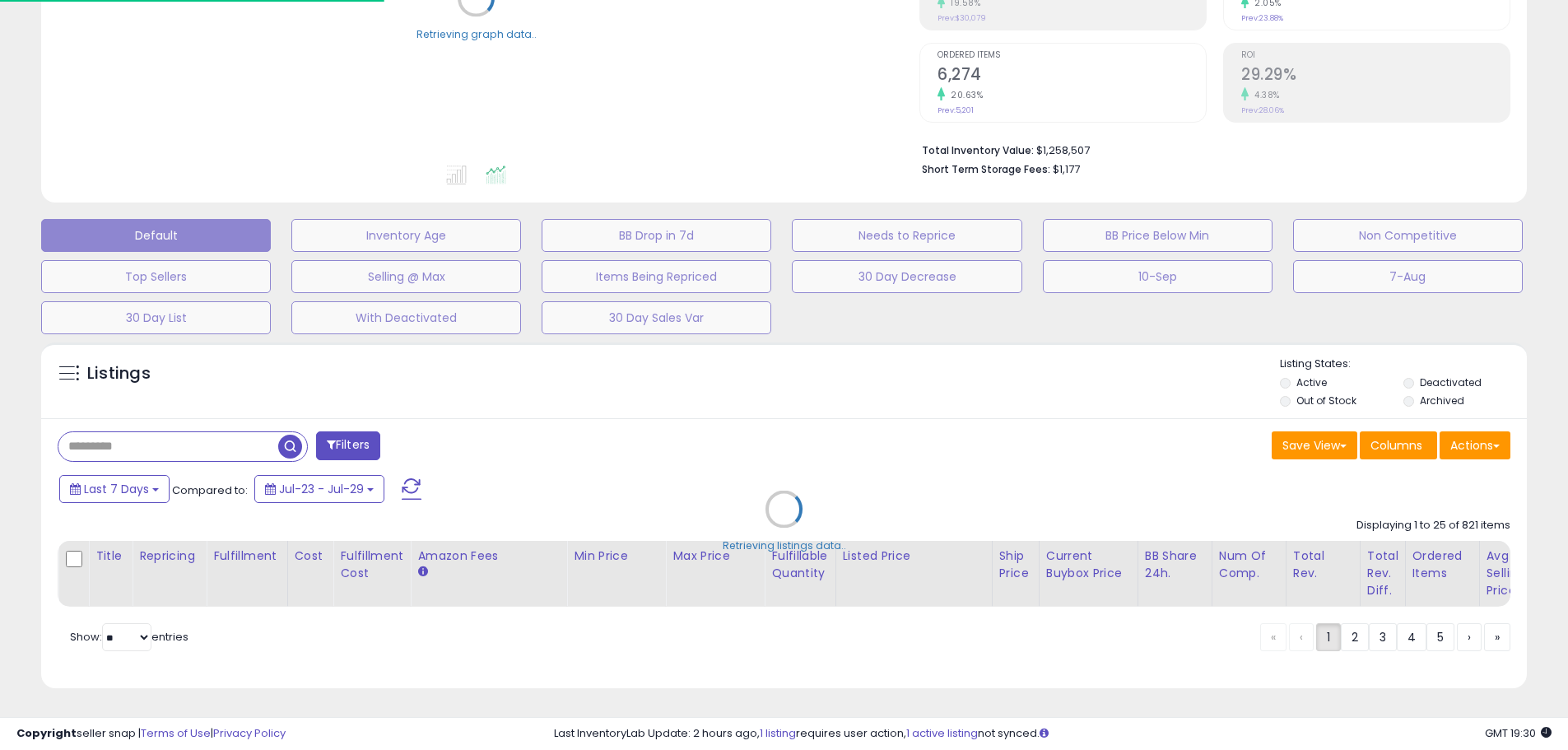 scroll, scrollTop: 312, scrollLeft: 0, axis: vertical 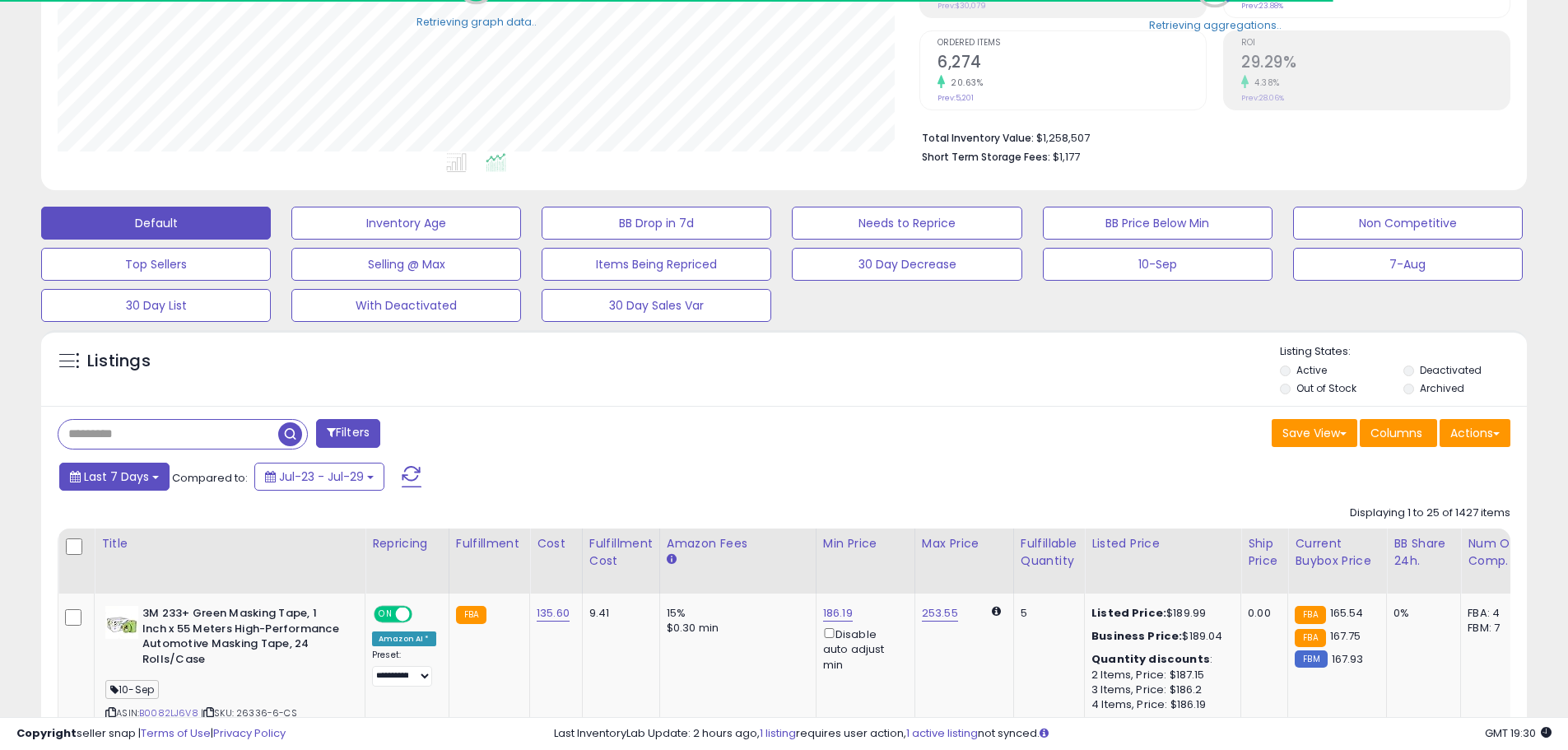click on "Last 7 Days" at bounding box center (116, 477) 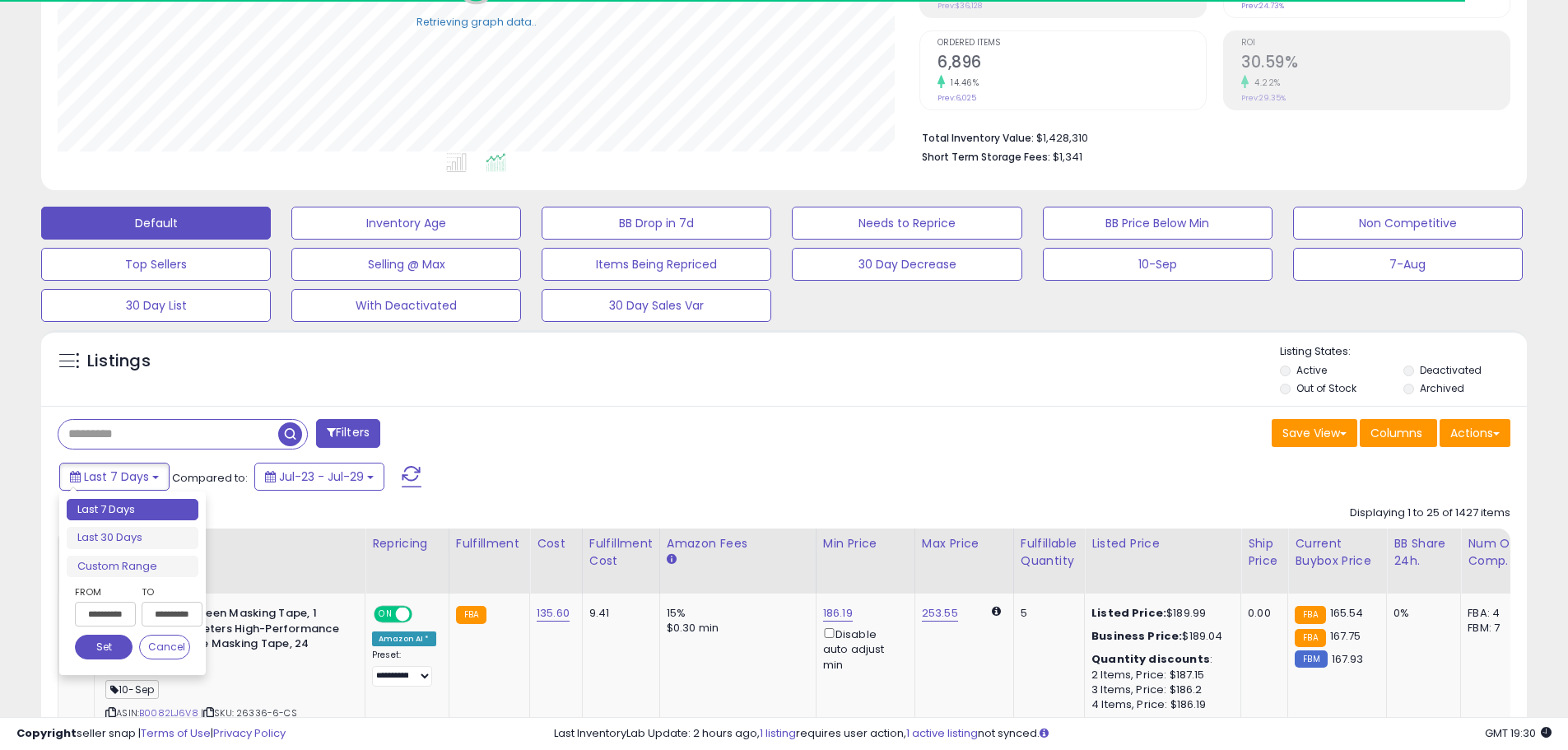 click on "**********" at bounding box center [105, 614] 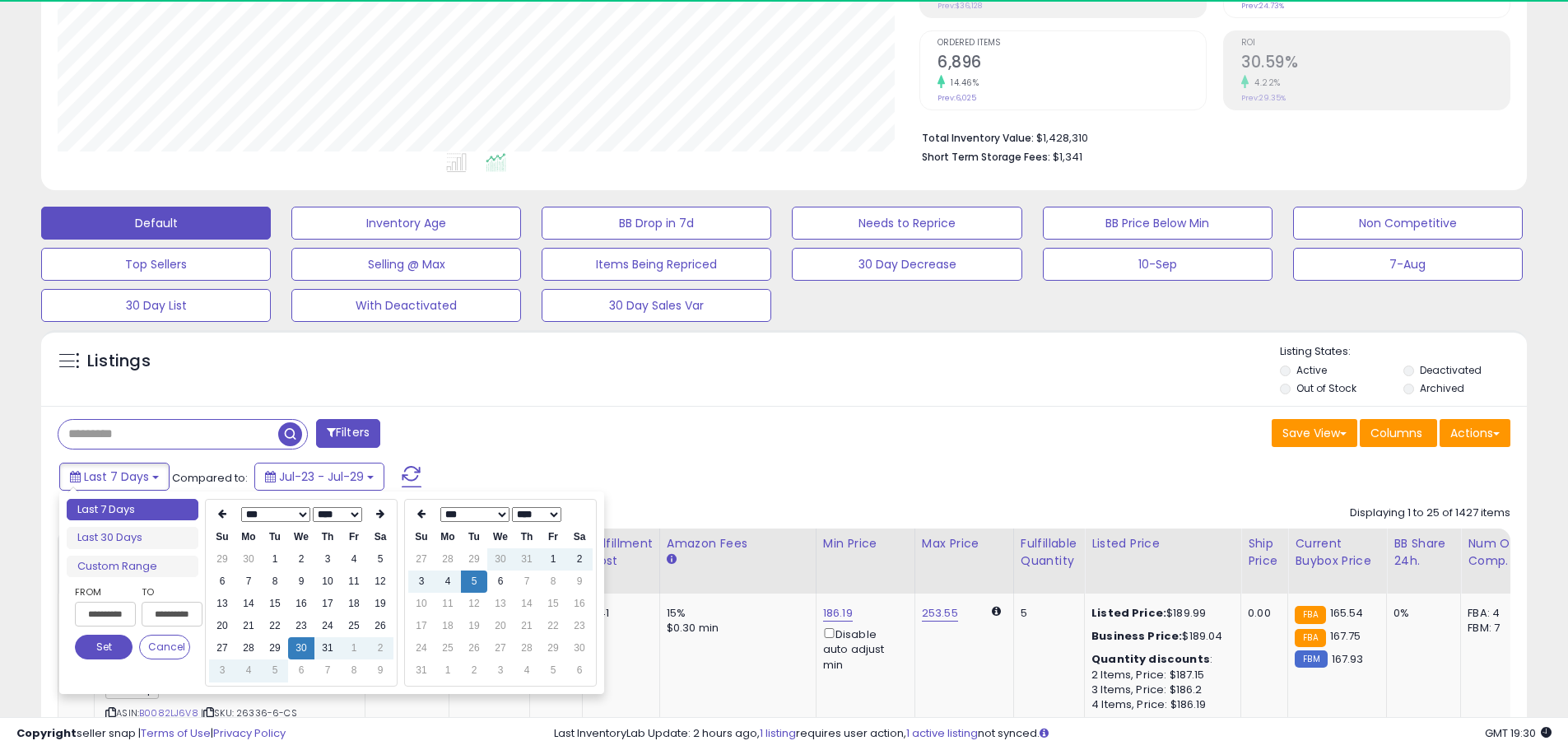 type on "**********" 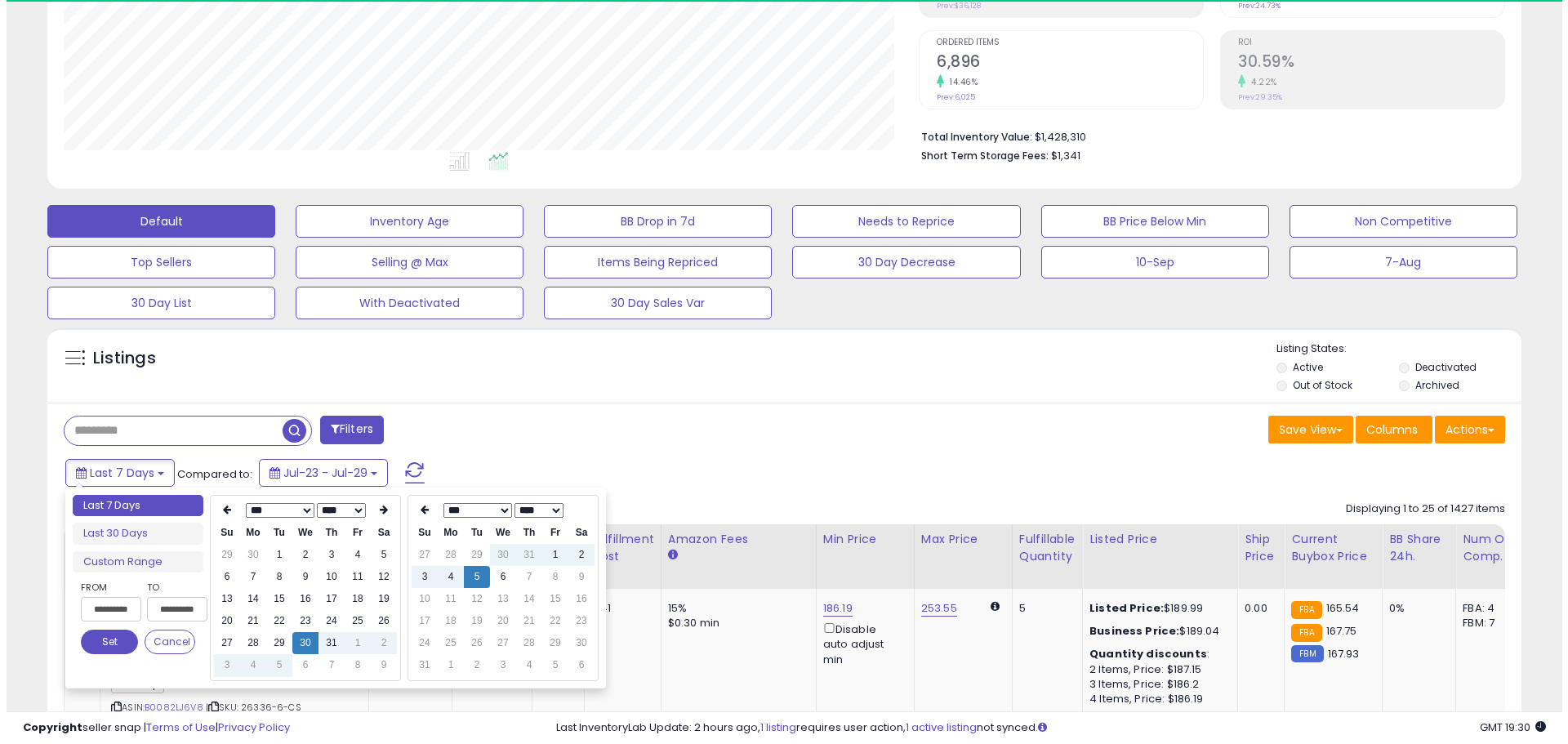 scroll, scrollTop: 335, scrollLeft: 855, axis: both 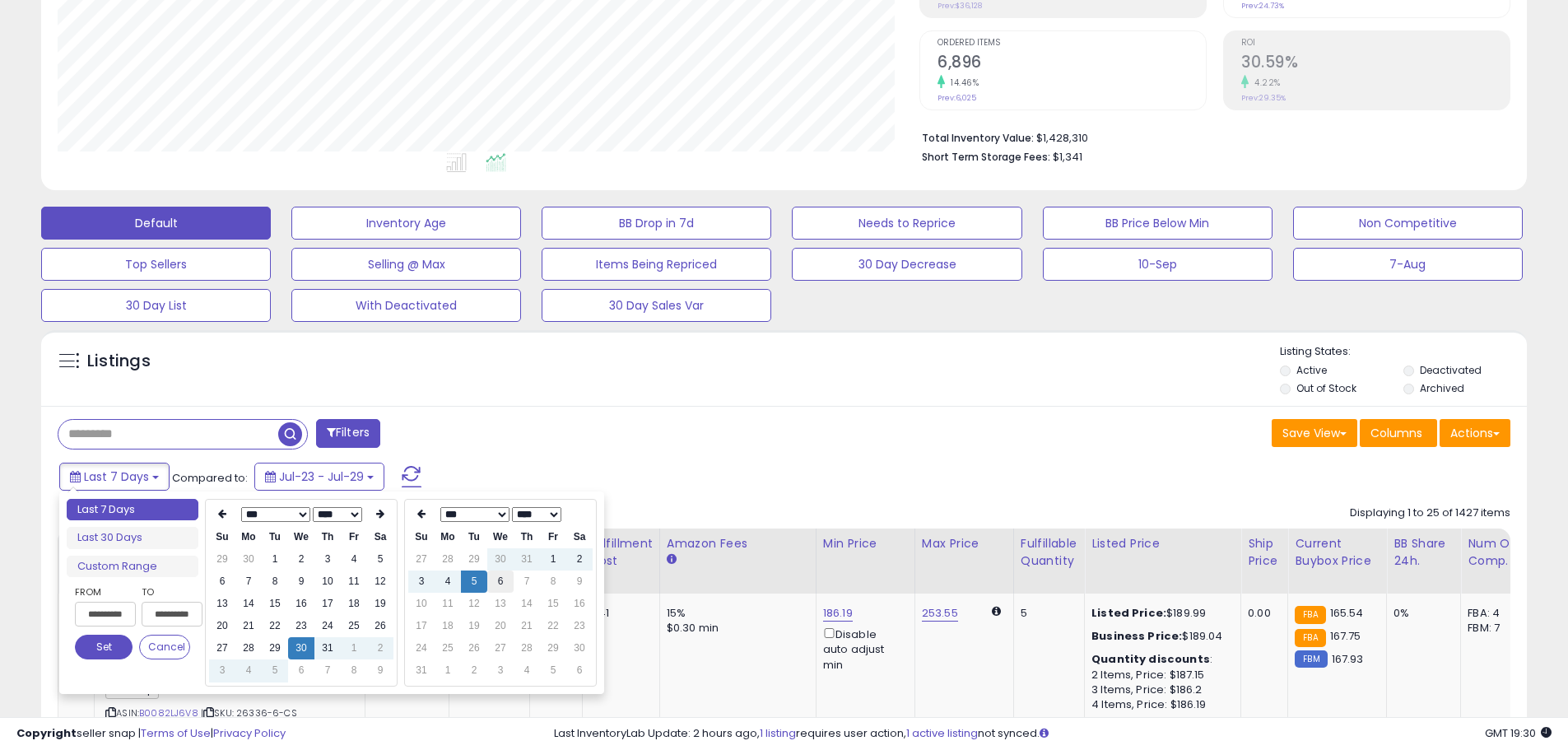 click on "6" at bounding box center (500, 581) 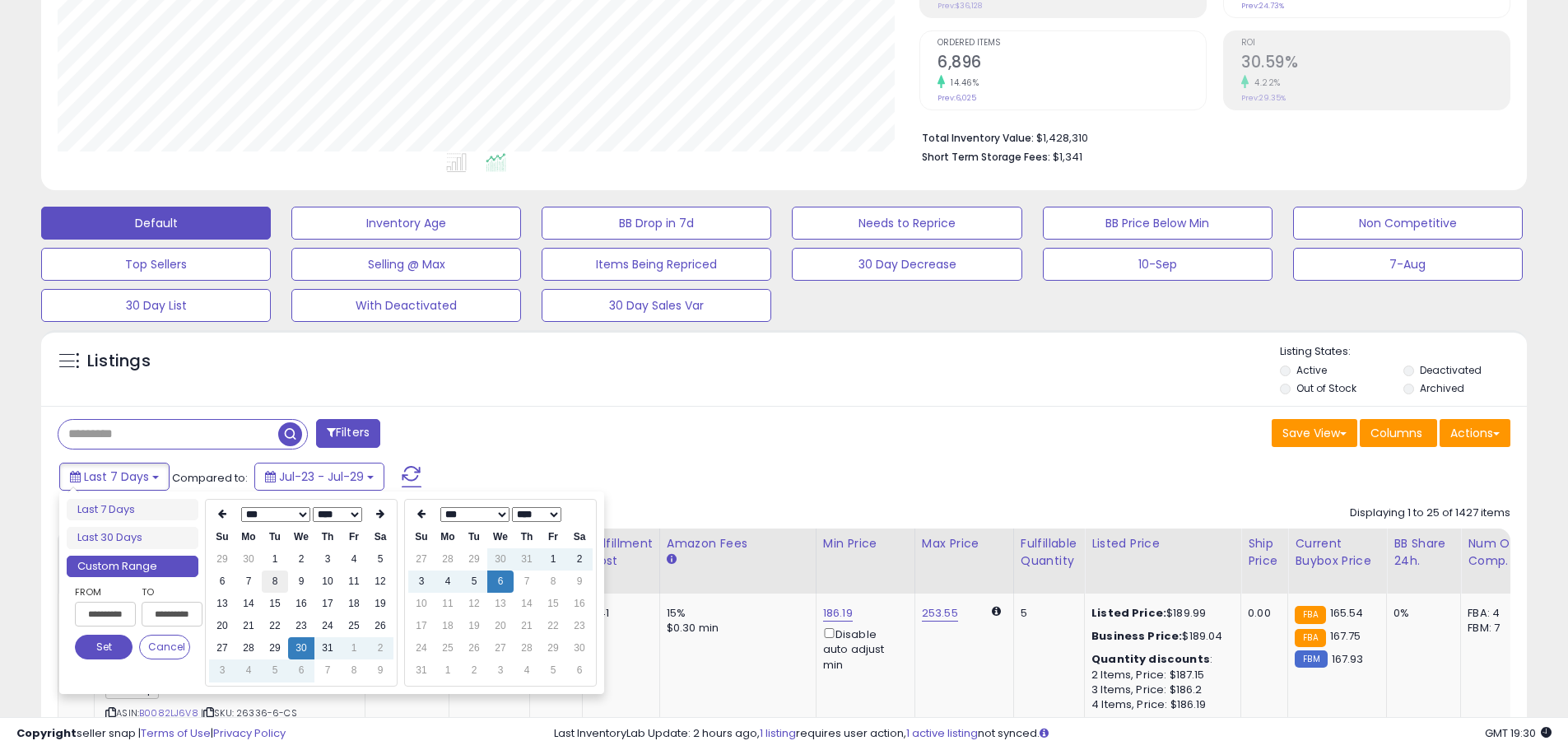 type on "**********" 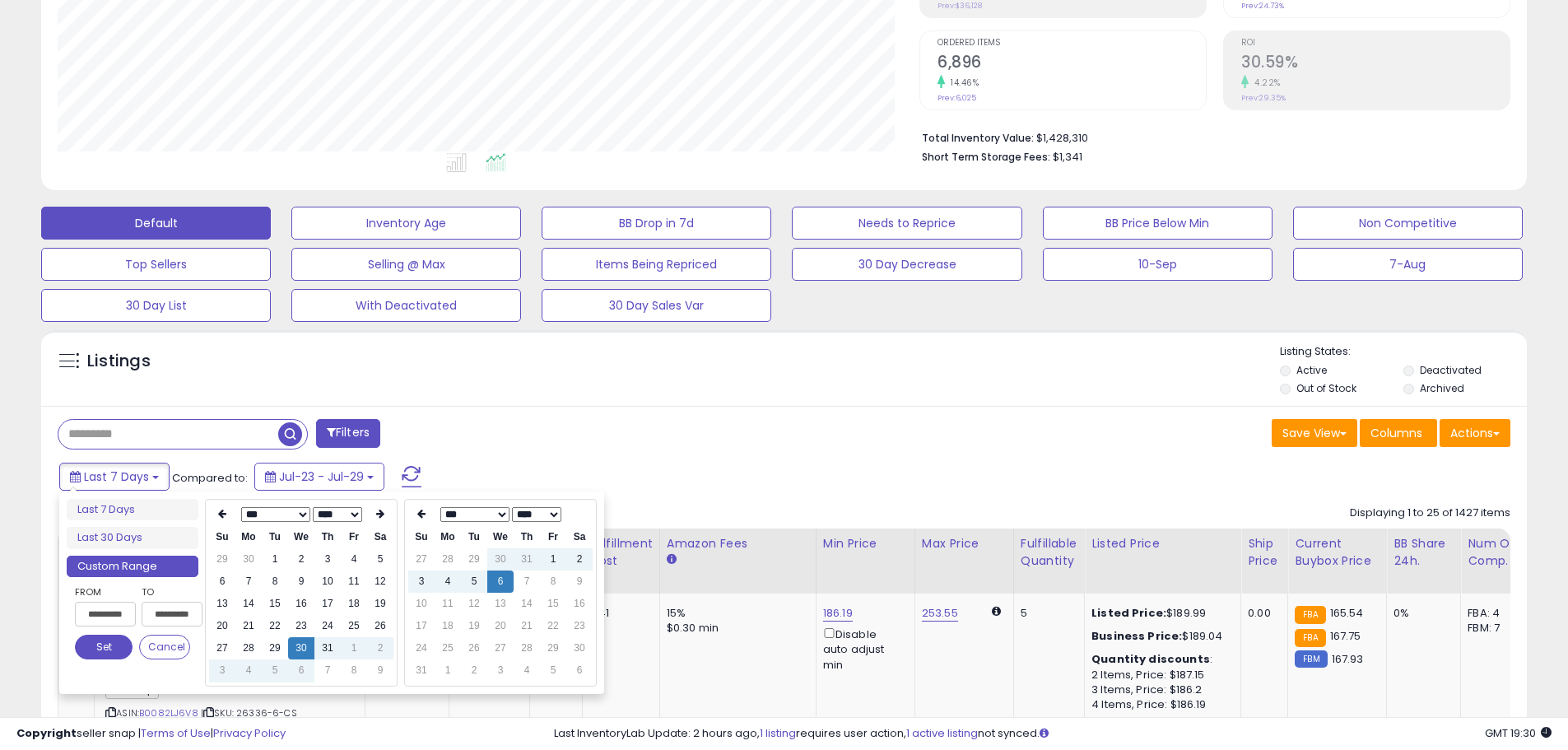 type on "**********" 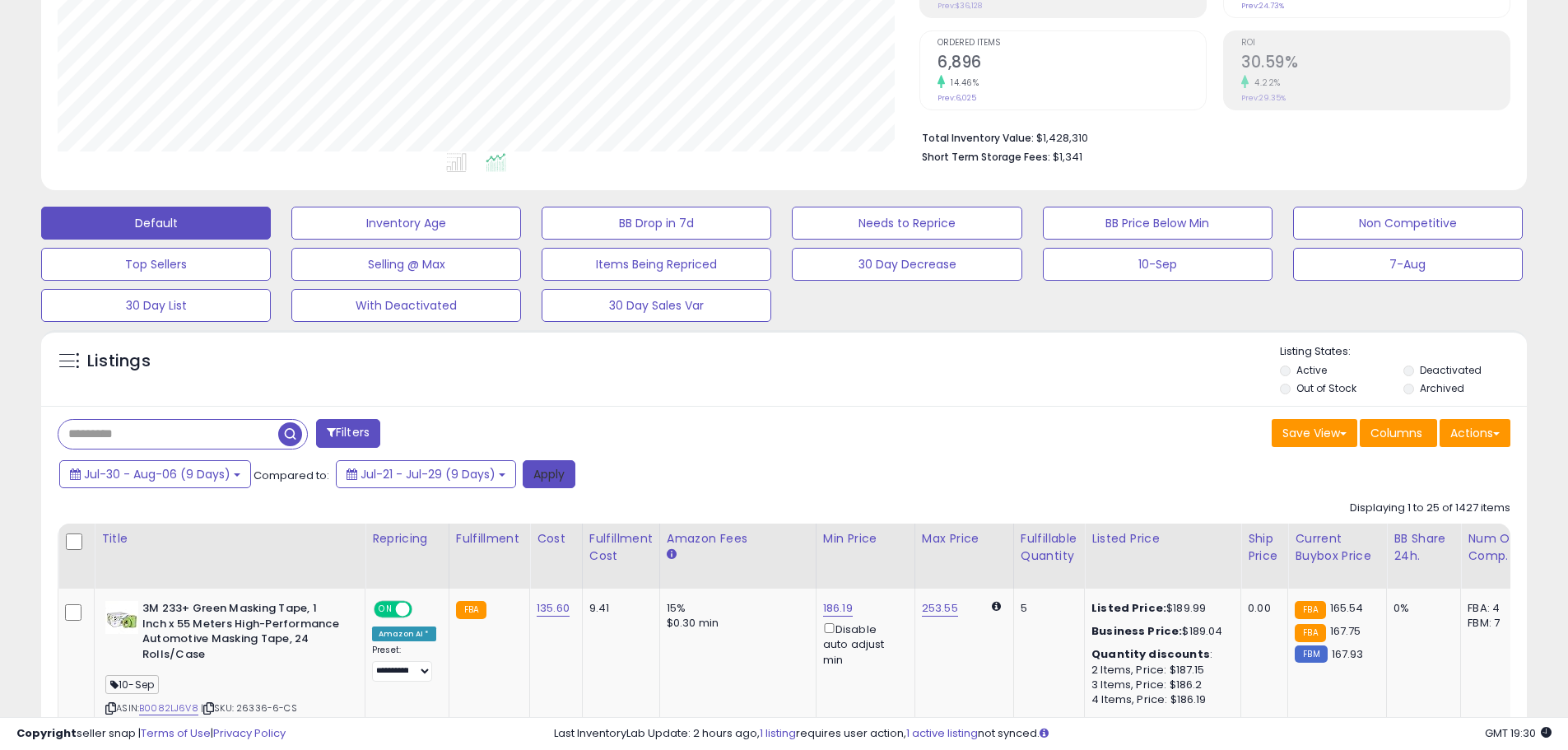 click on "Apply" at bounding box center (549, 474) 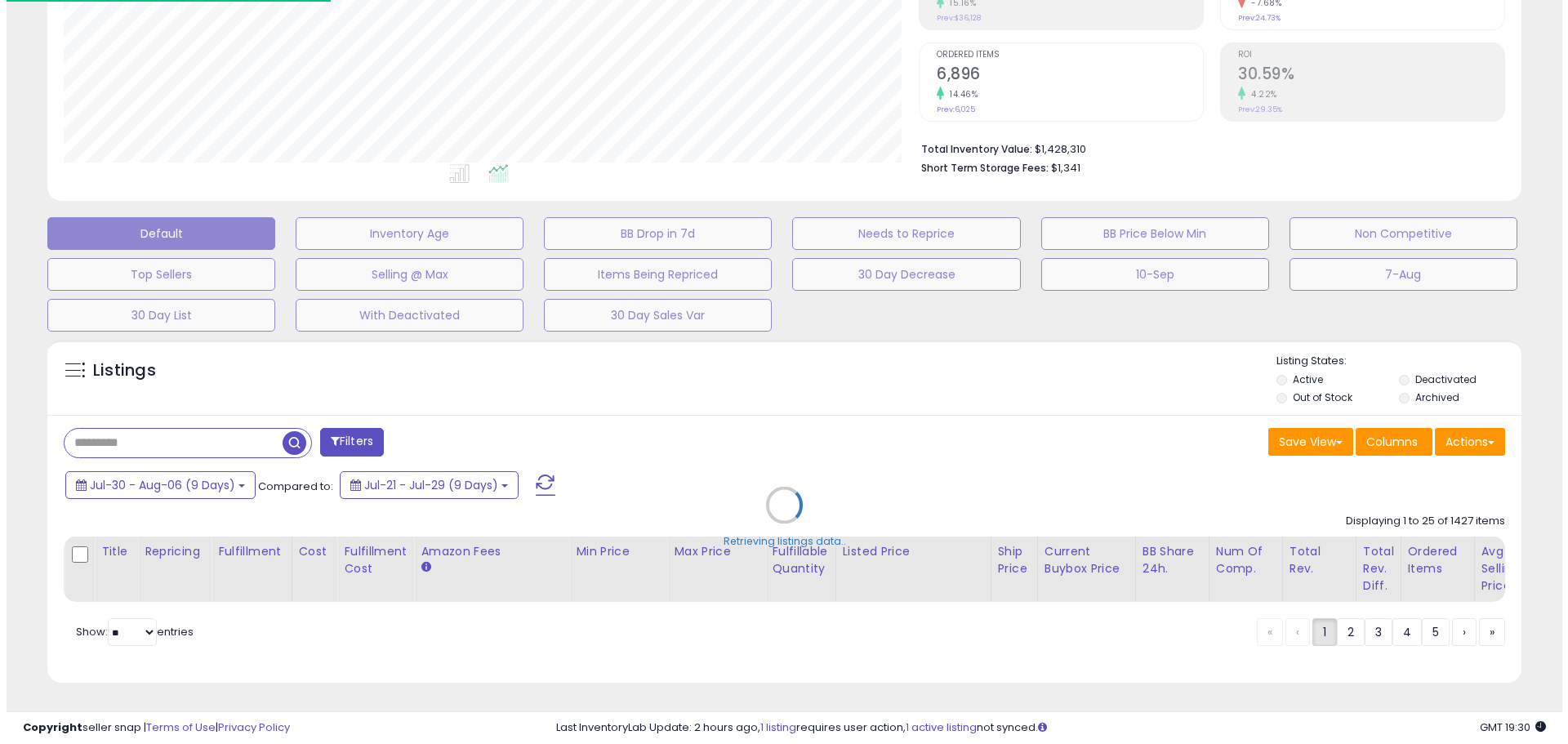 scroll, scrollTop: 816350, scrollLeft: 815804, axis: both 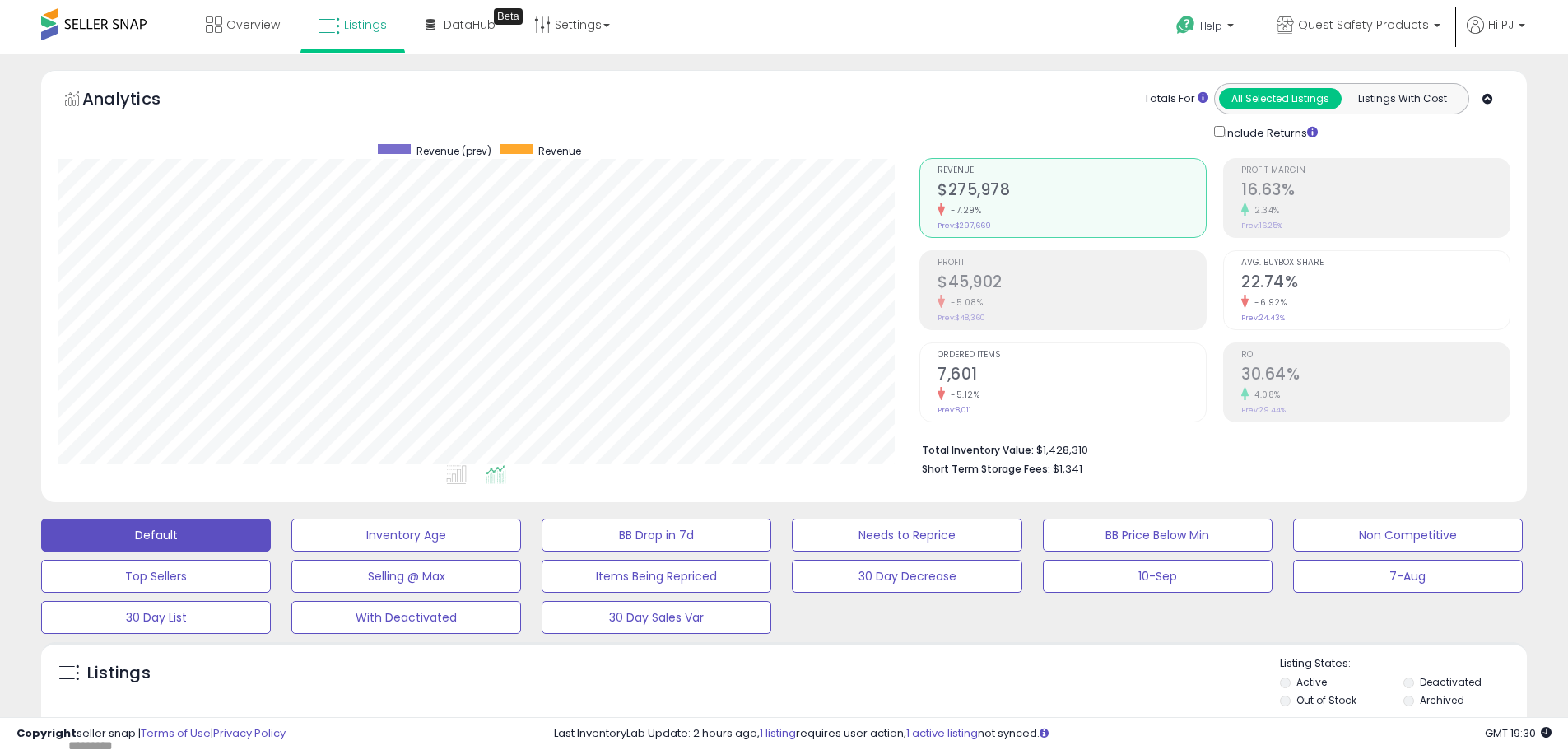 click on "$45,902" at bounding box center [1072, 283] 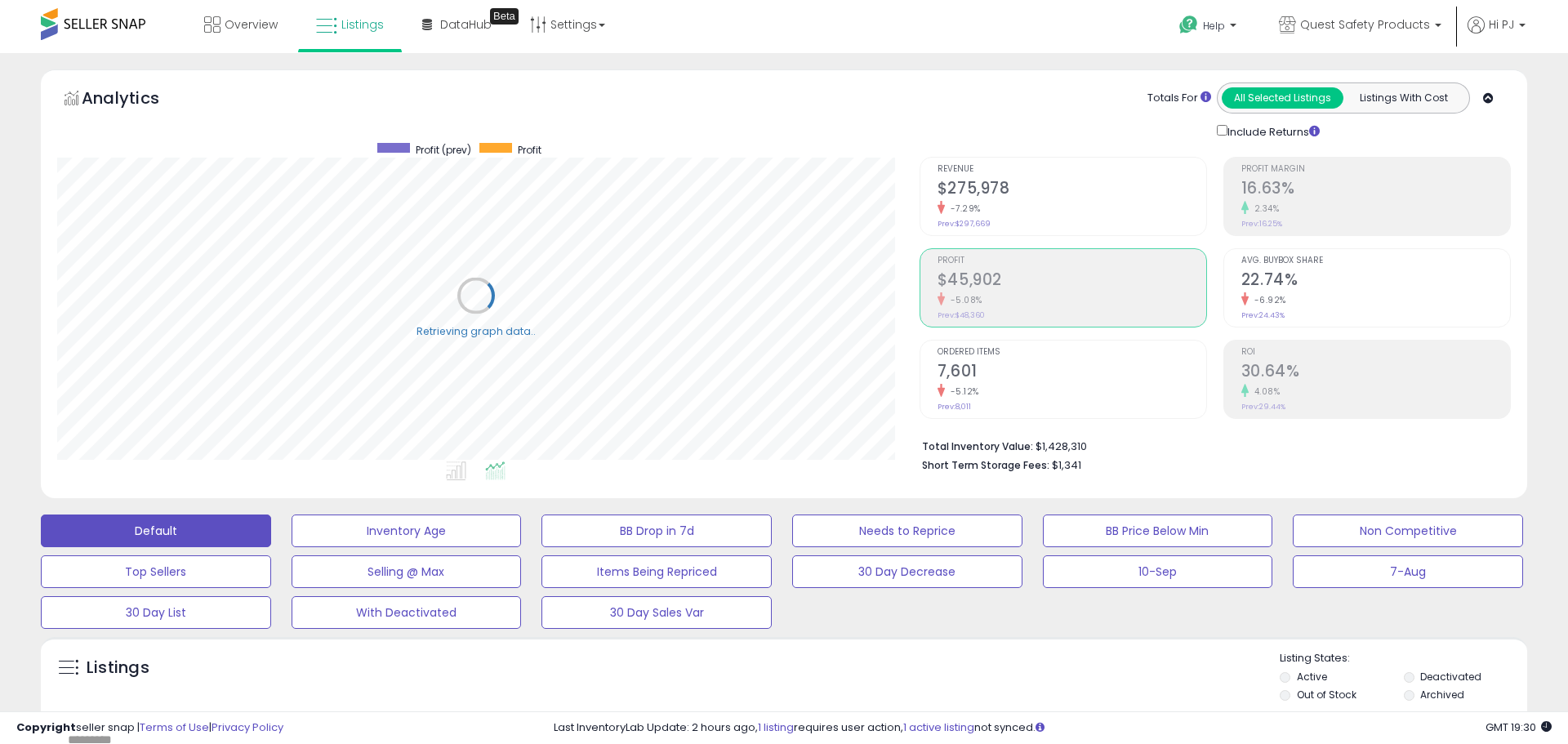 scroll, scrollTop: 816350, scrollLeft: 815804, axis: both 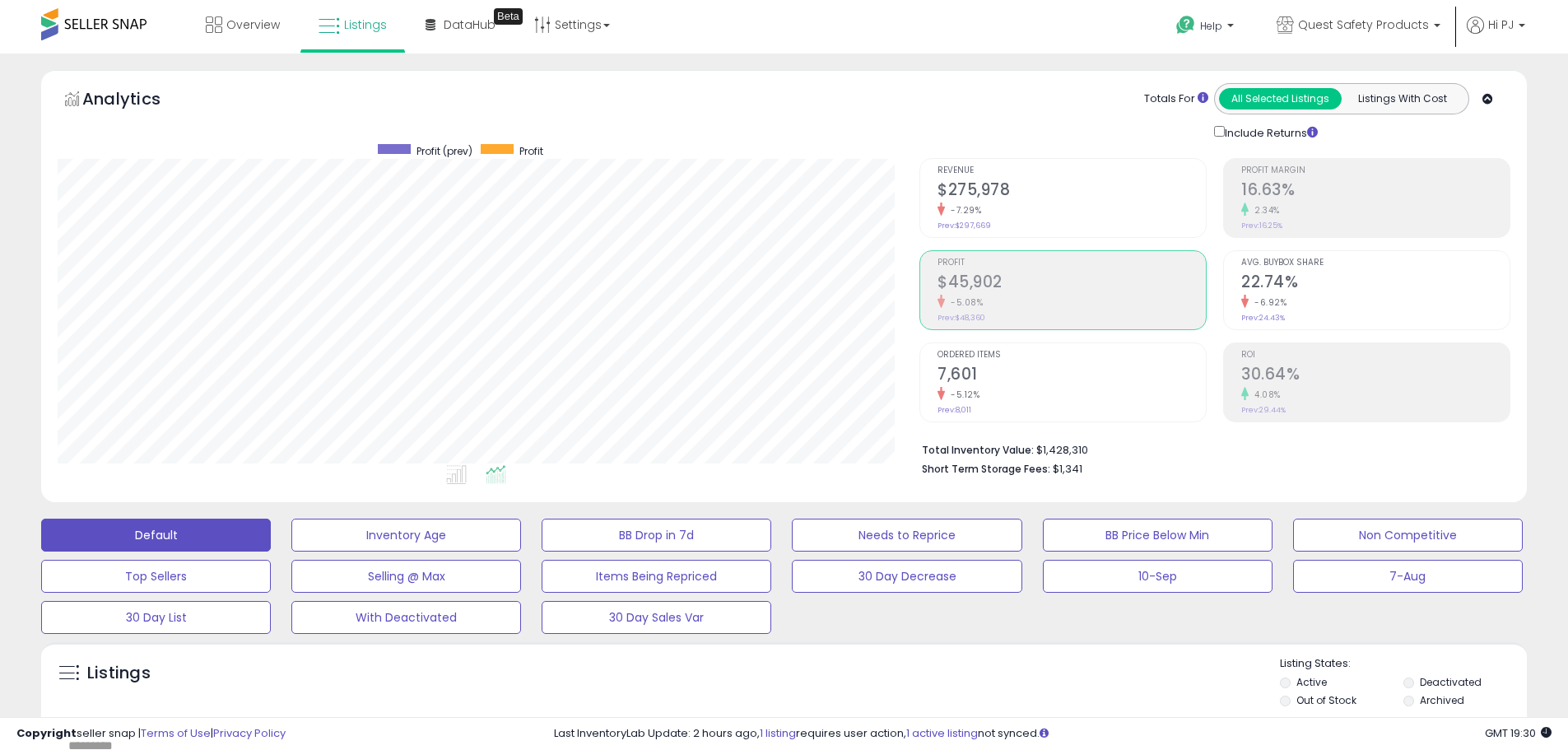 click on "2.34%" at bounding box center (1375, 210) 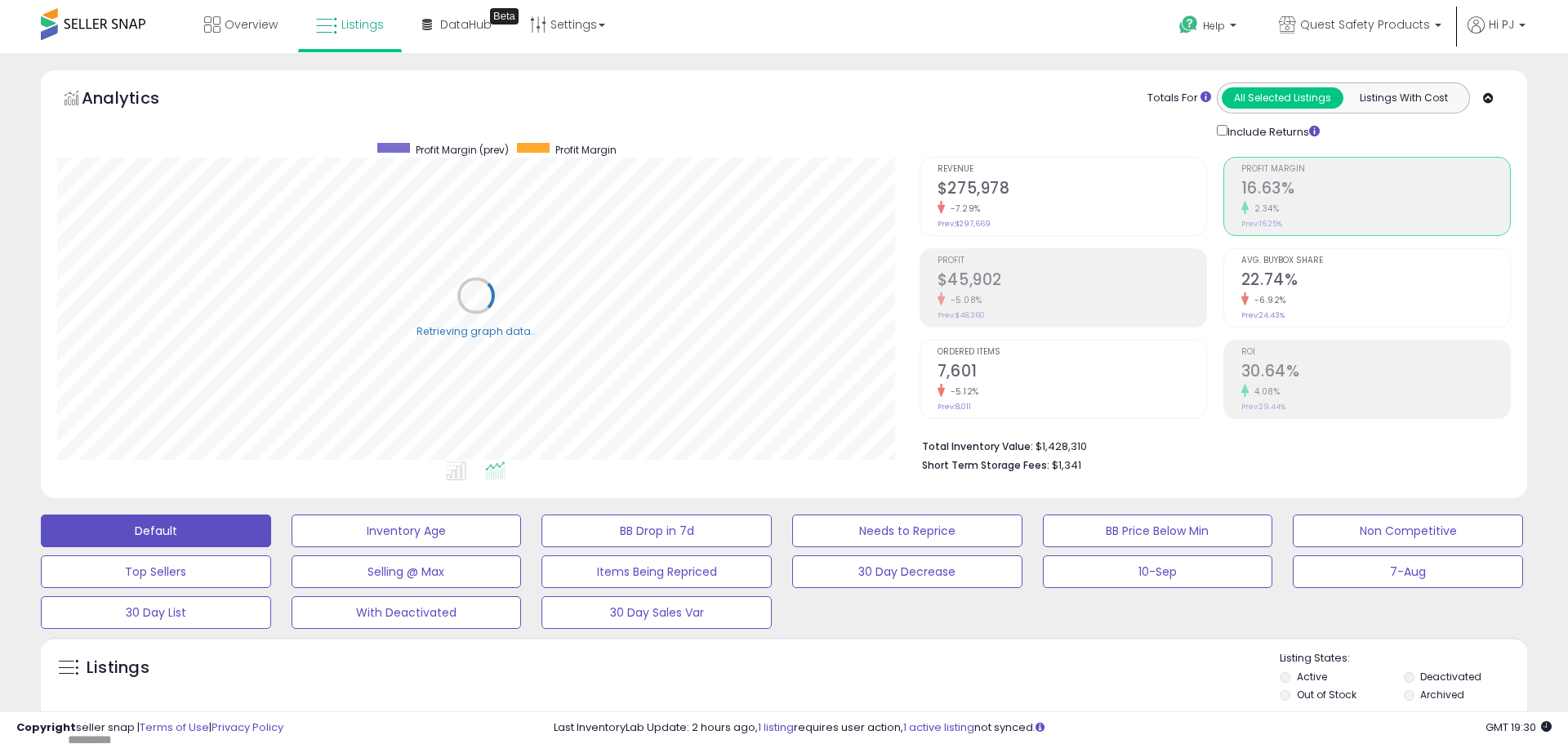 scroll, scrollTop: 816350, scrollLeft: 815804, axis: both 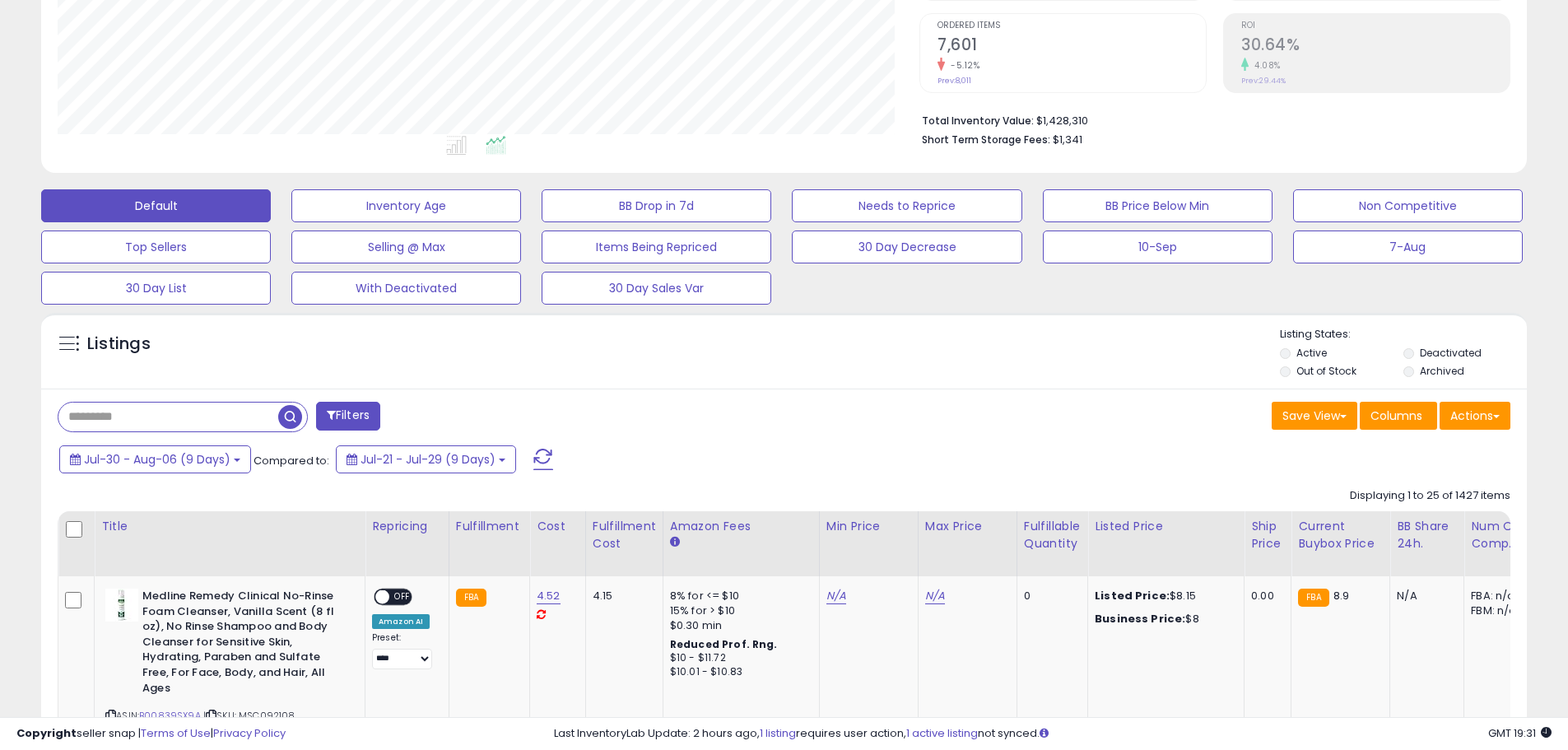 click at bounding box center [168, 417] 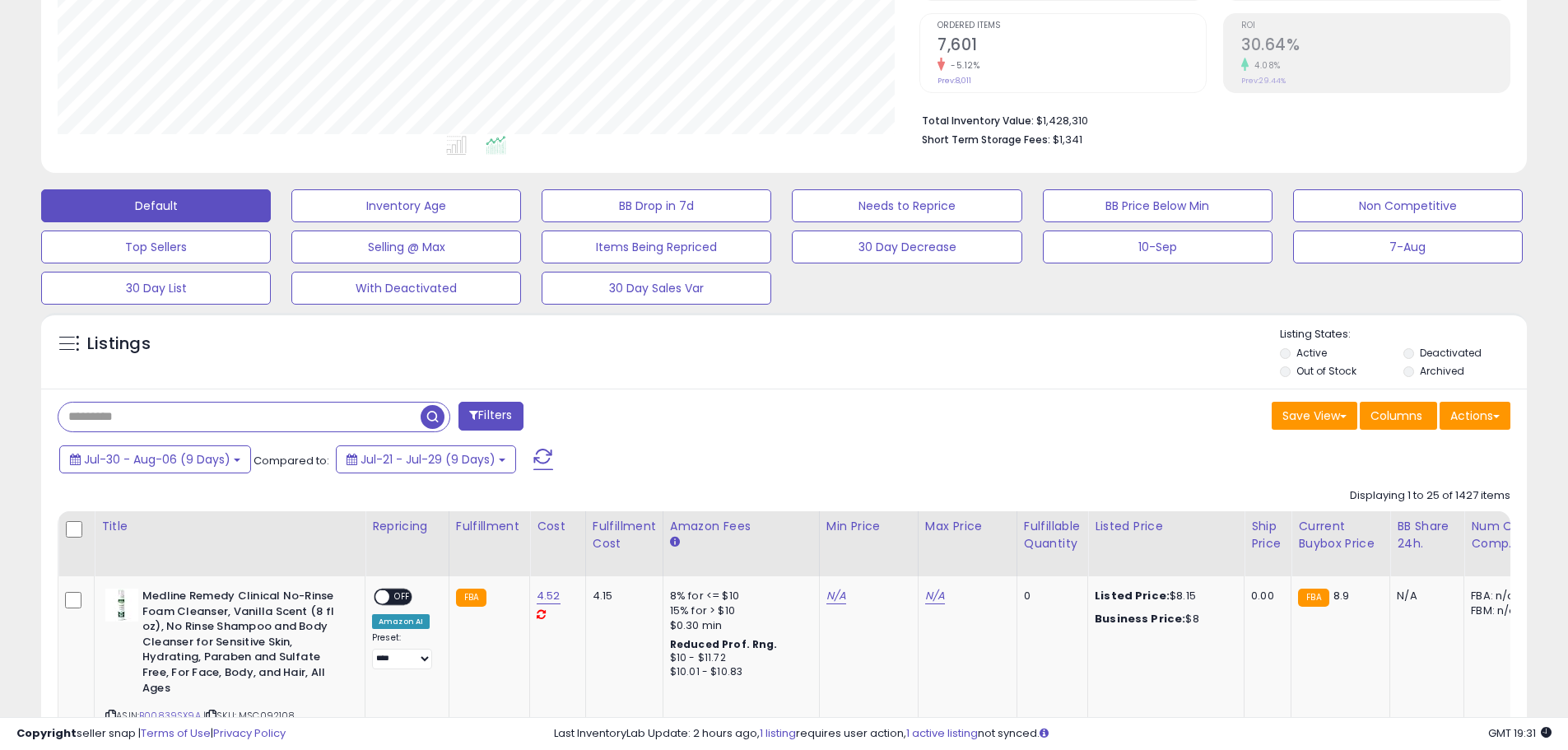paste on "**********" 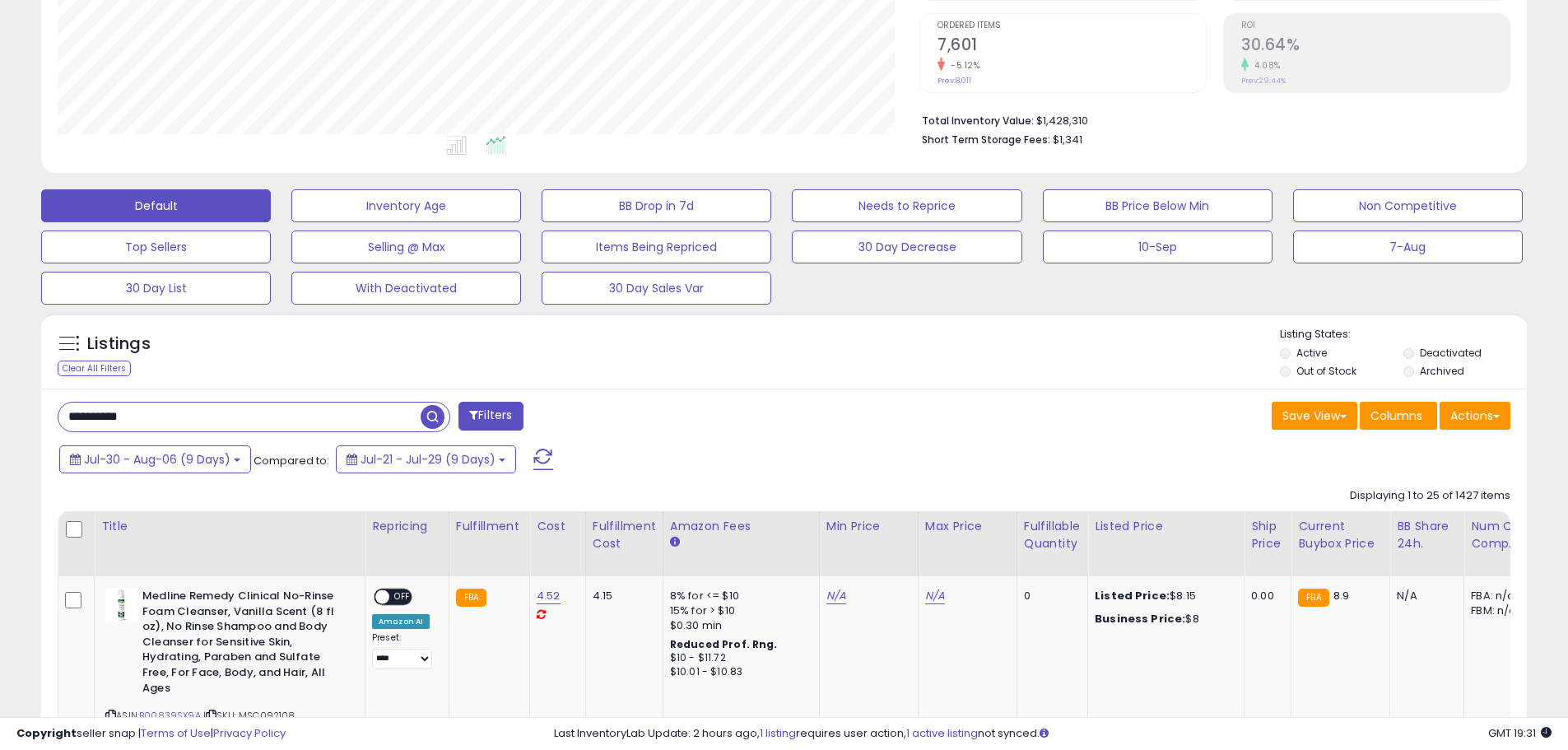 type on "**********" 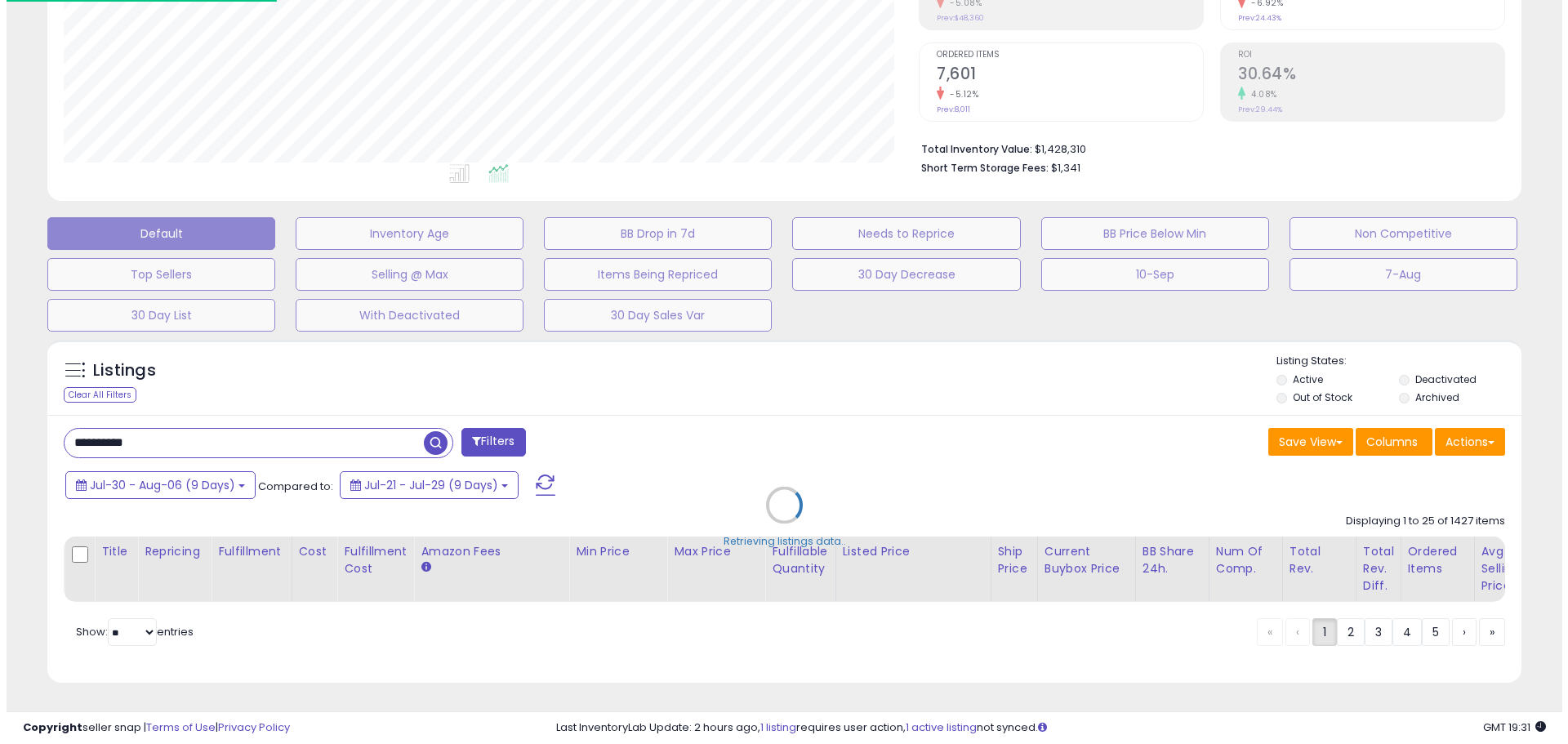 scroll, scrollTop: 310, scrollLeft: 0, axis: vertical 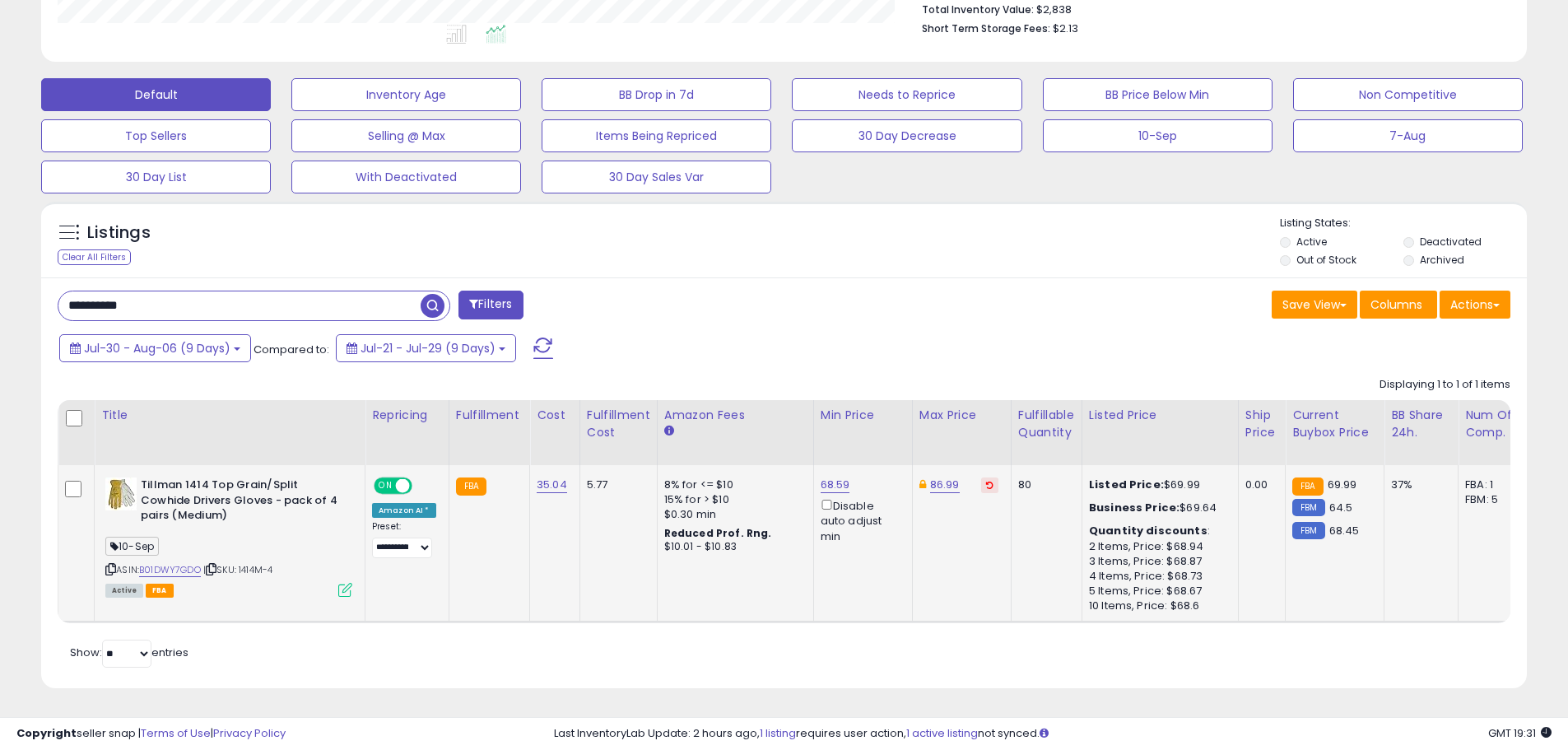 click at bounding box center (345, 589) 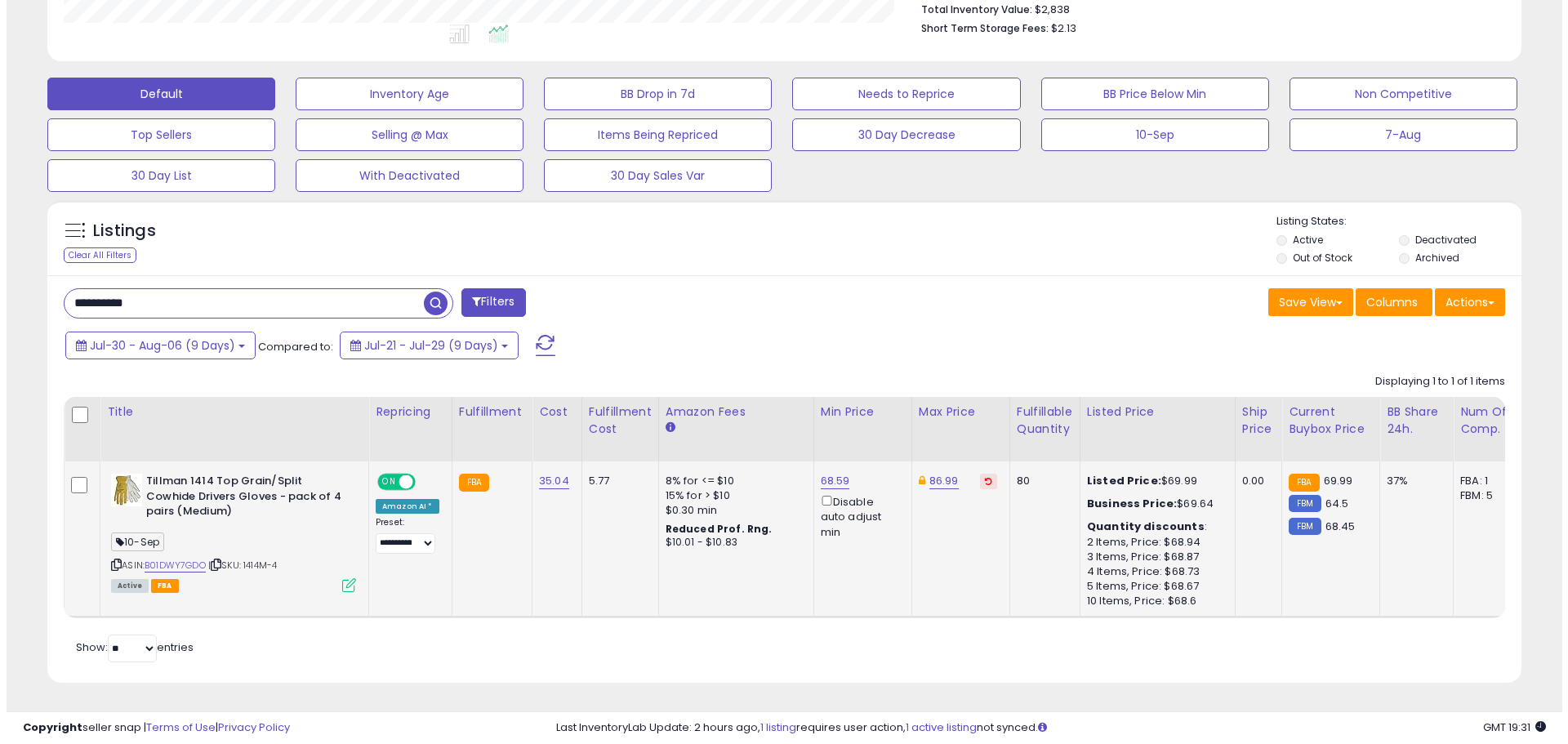 scroll, scrollTop: 816350, scrollLeft: 815804, axis: both 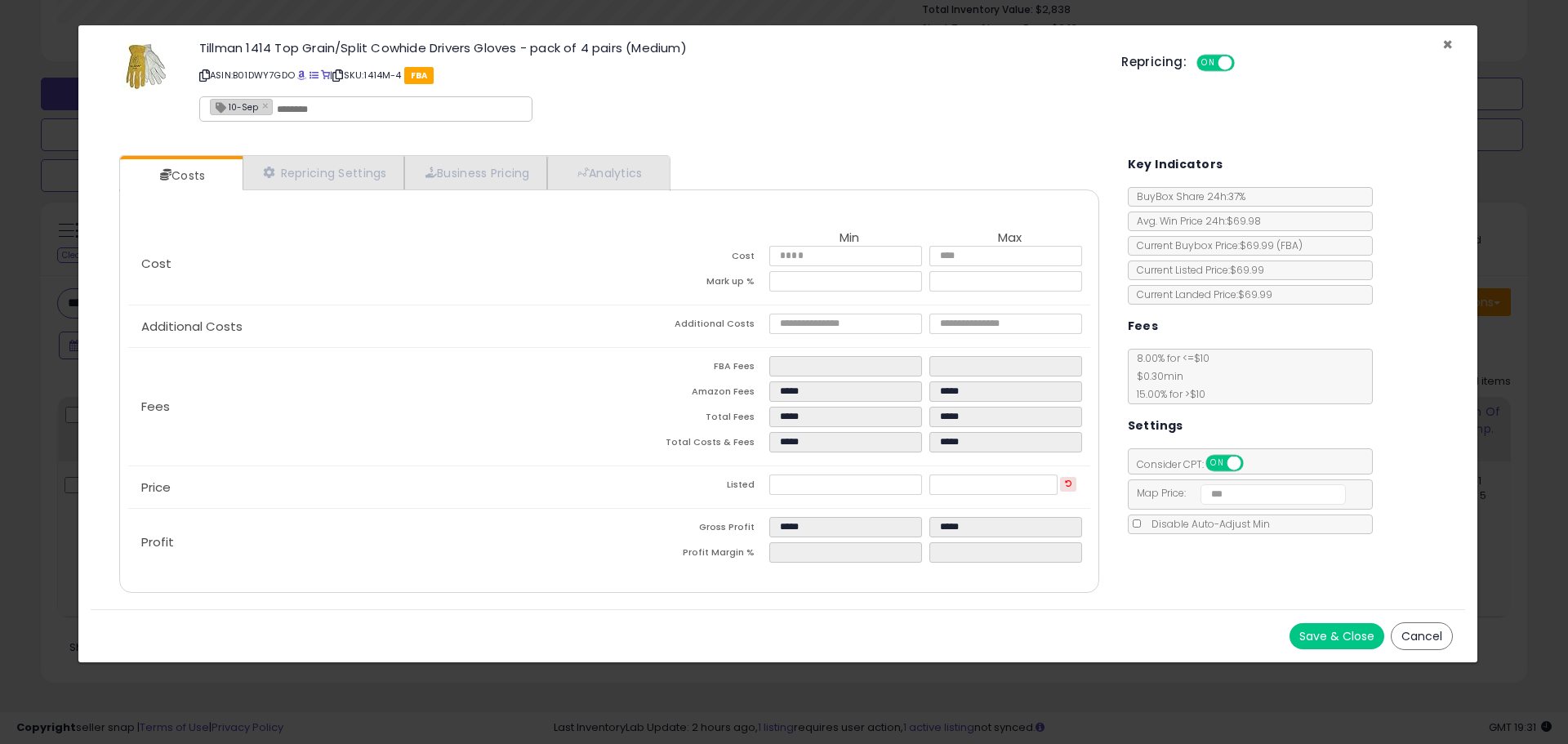 click on "×" at bounding box center (1447, 44) 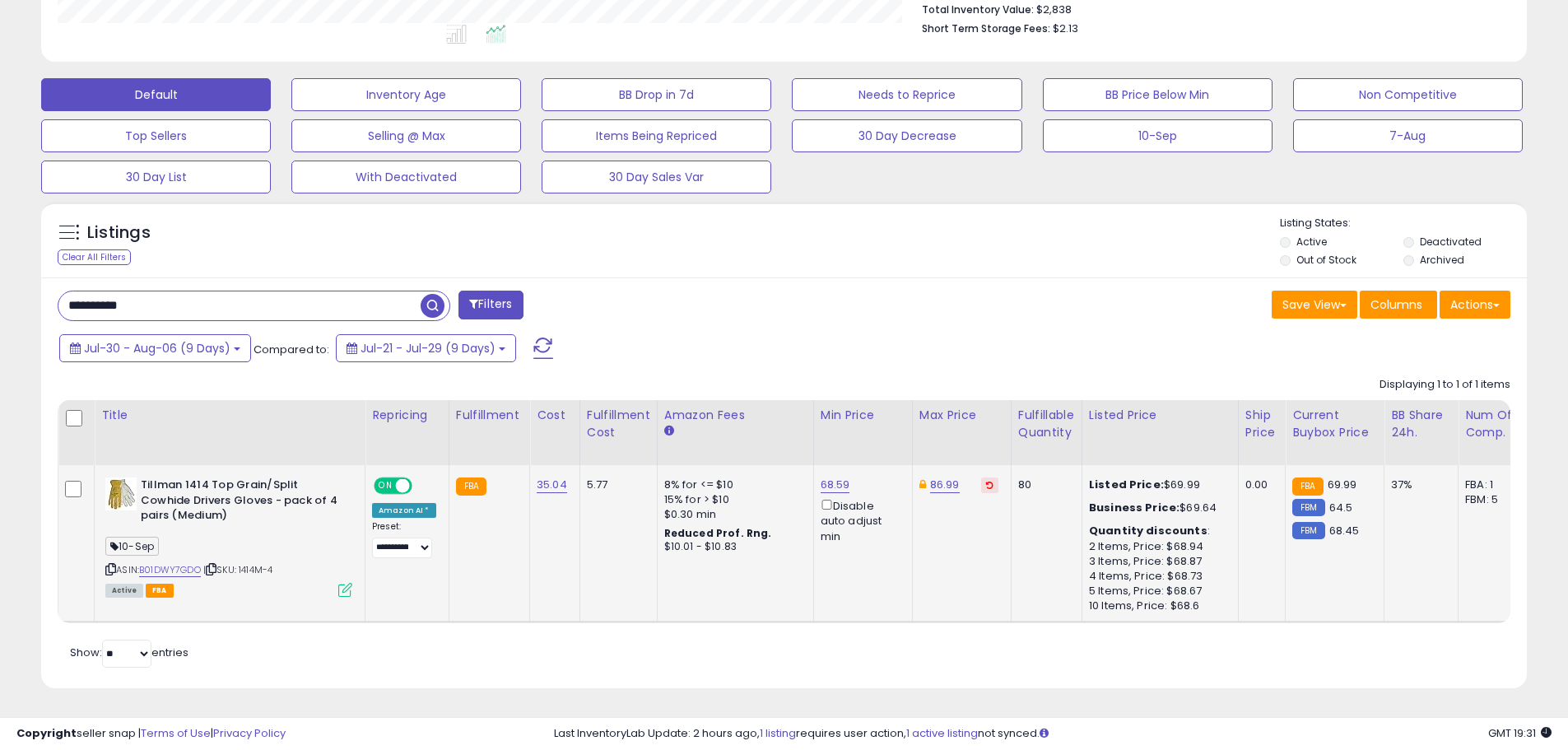 scroll, scrollTop: 338, scrollLeft: 862, axis: both 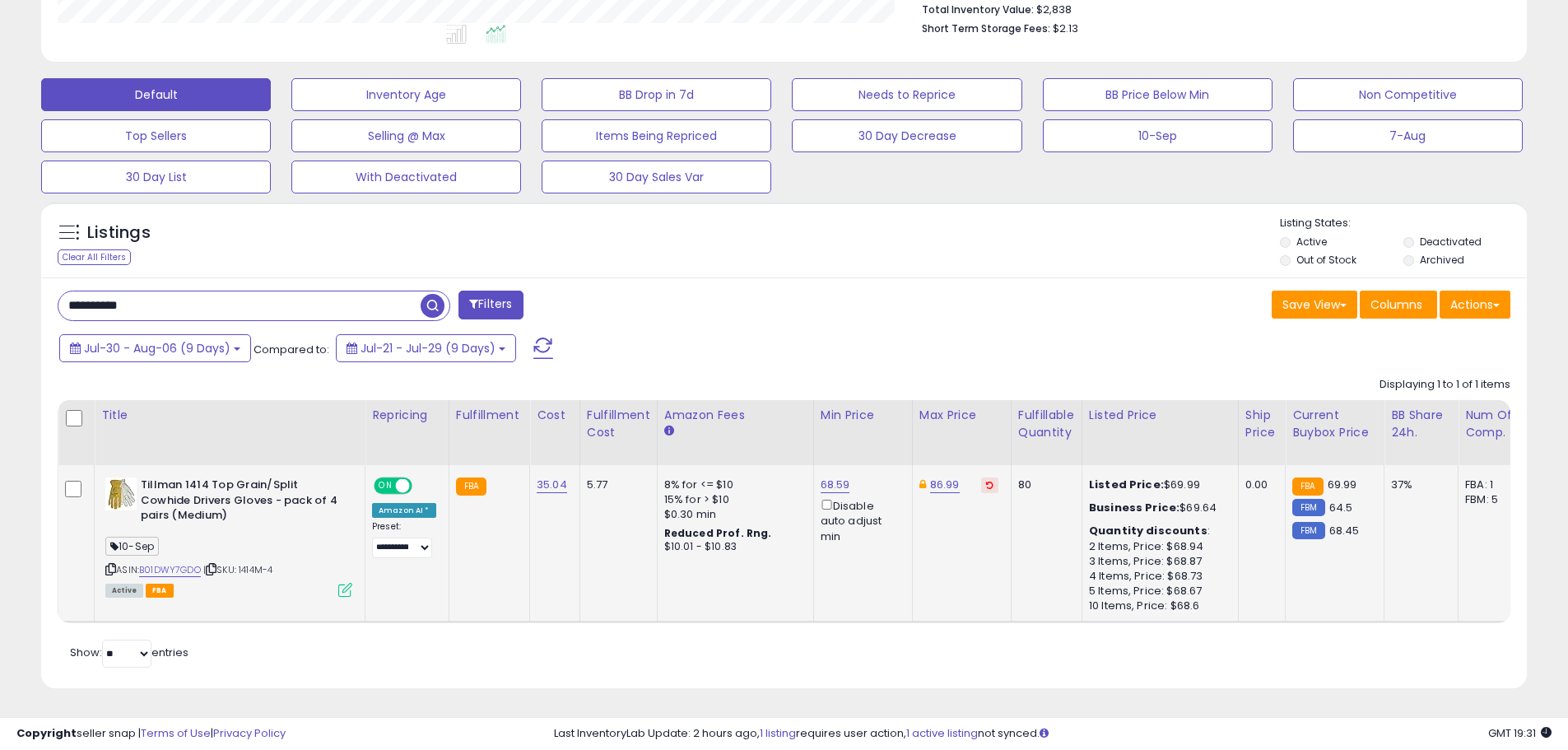 drag, startPoint x: 291, startPoint y: 557, endPoint x: 246, endPoint y: 562, distance: 45.276926 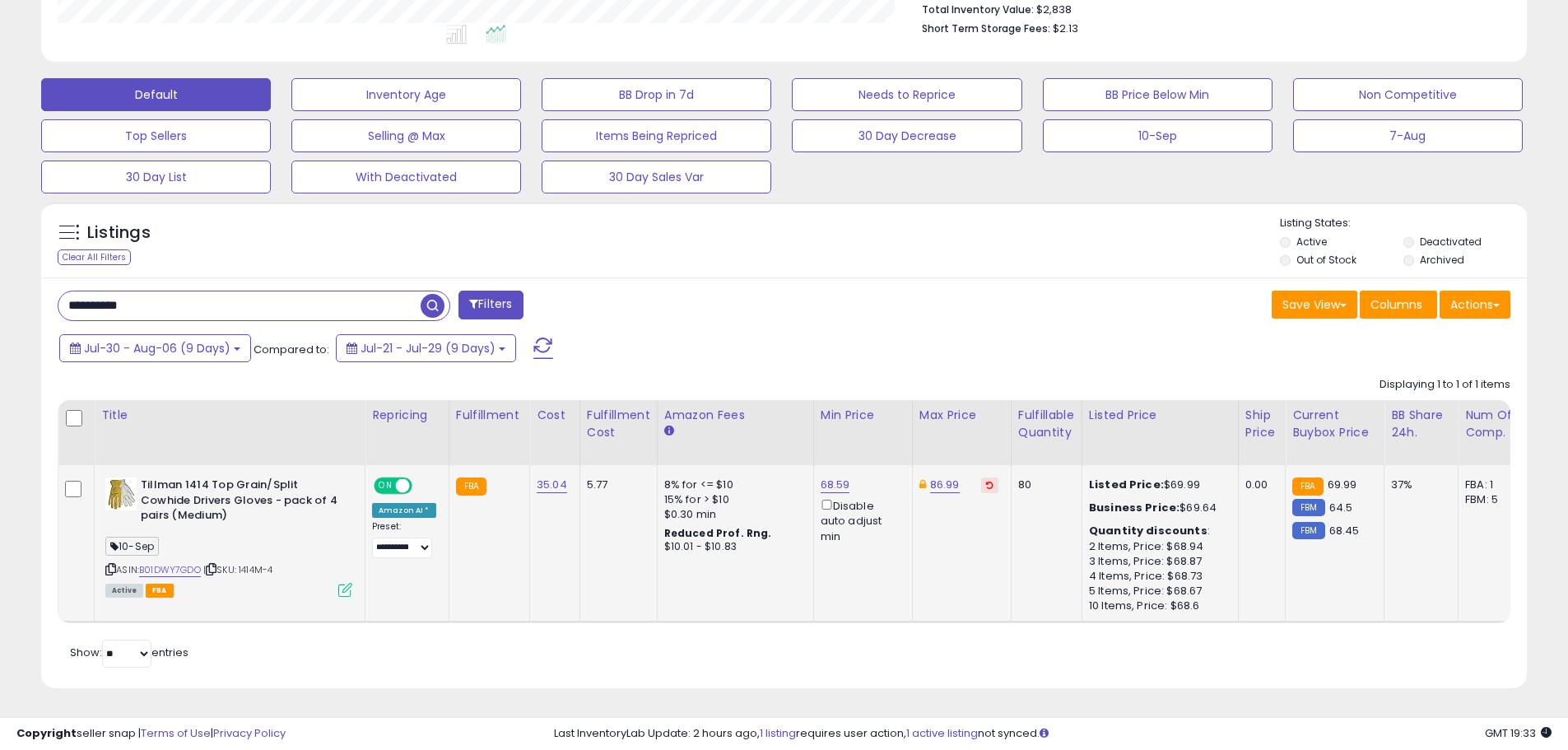 click at bounding box center (345, 589) 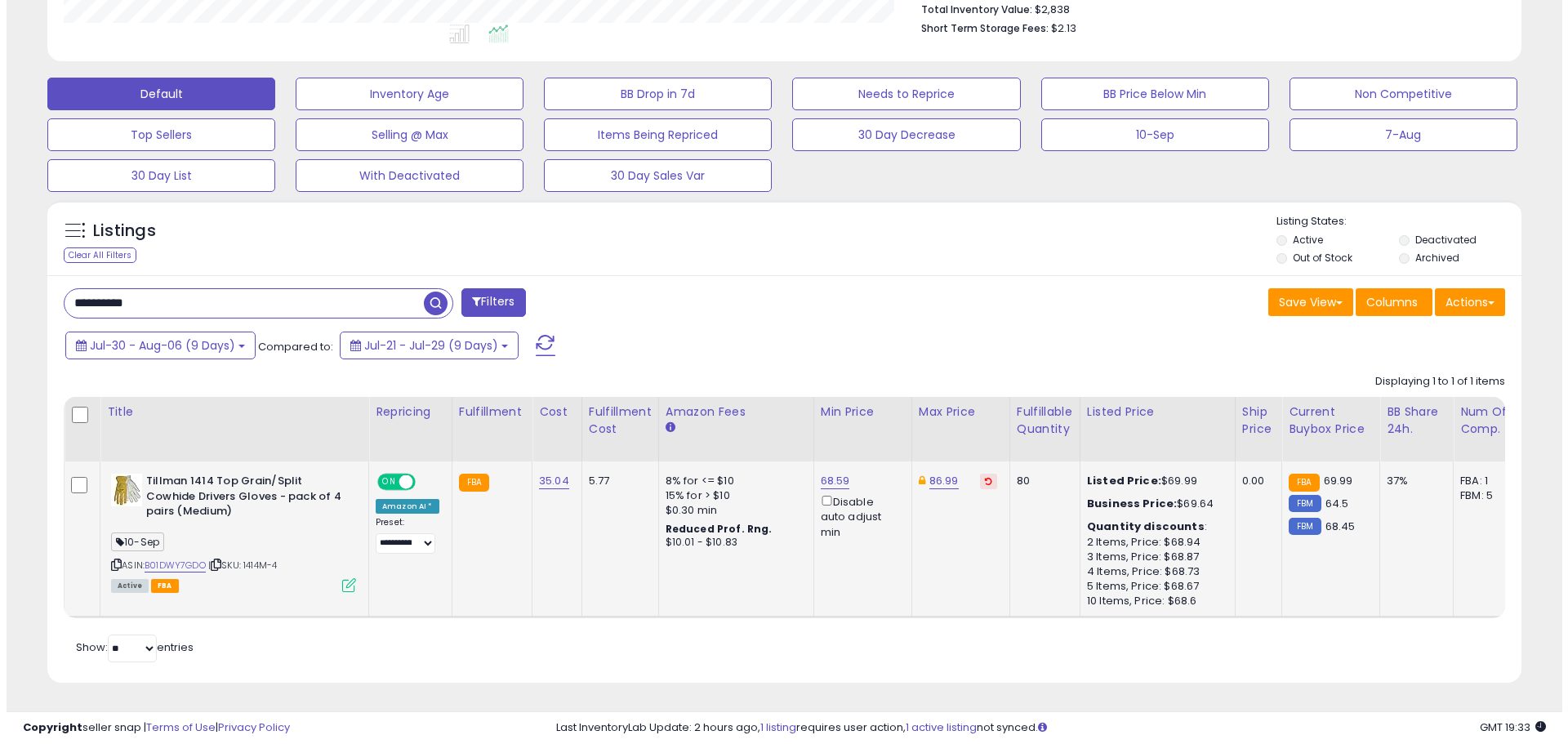 scroll, scrollTop: 816350, scrollLeft: 815804, axis: both 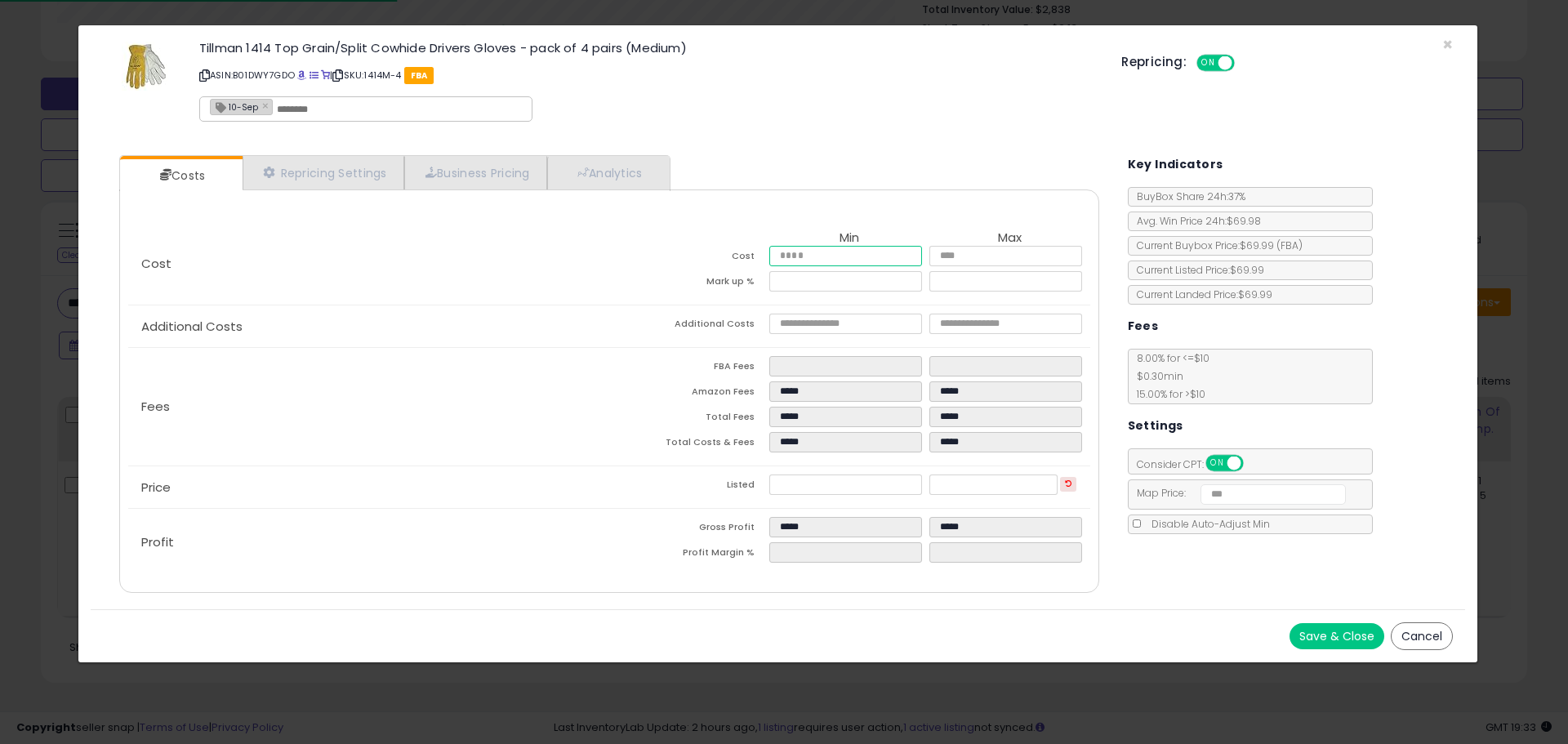 drag, startPoint x: 825, startPoint y: 253, endPoint x: 571, endPoint y: 200, distance: 259.47 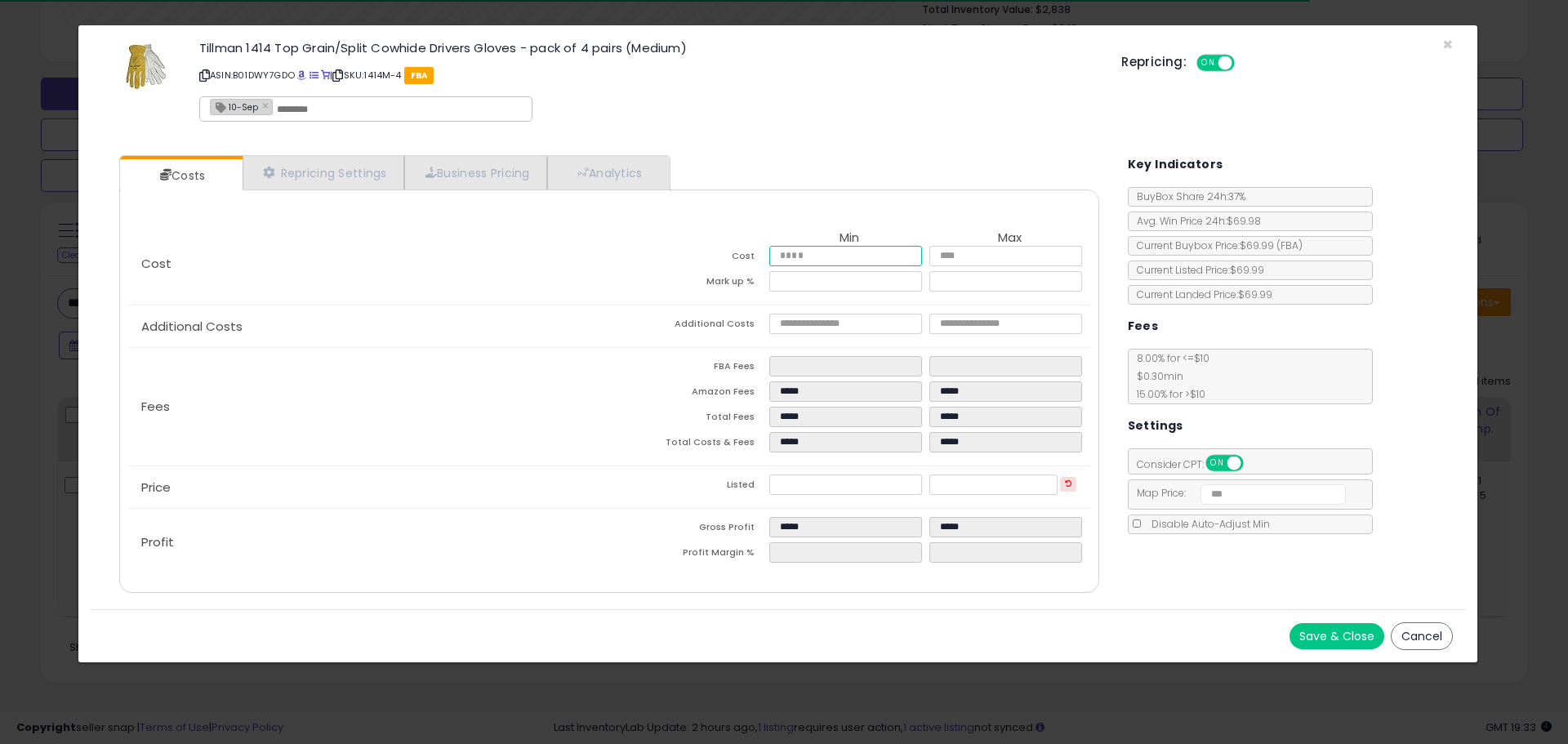type on "*" 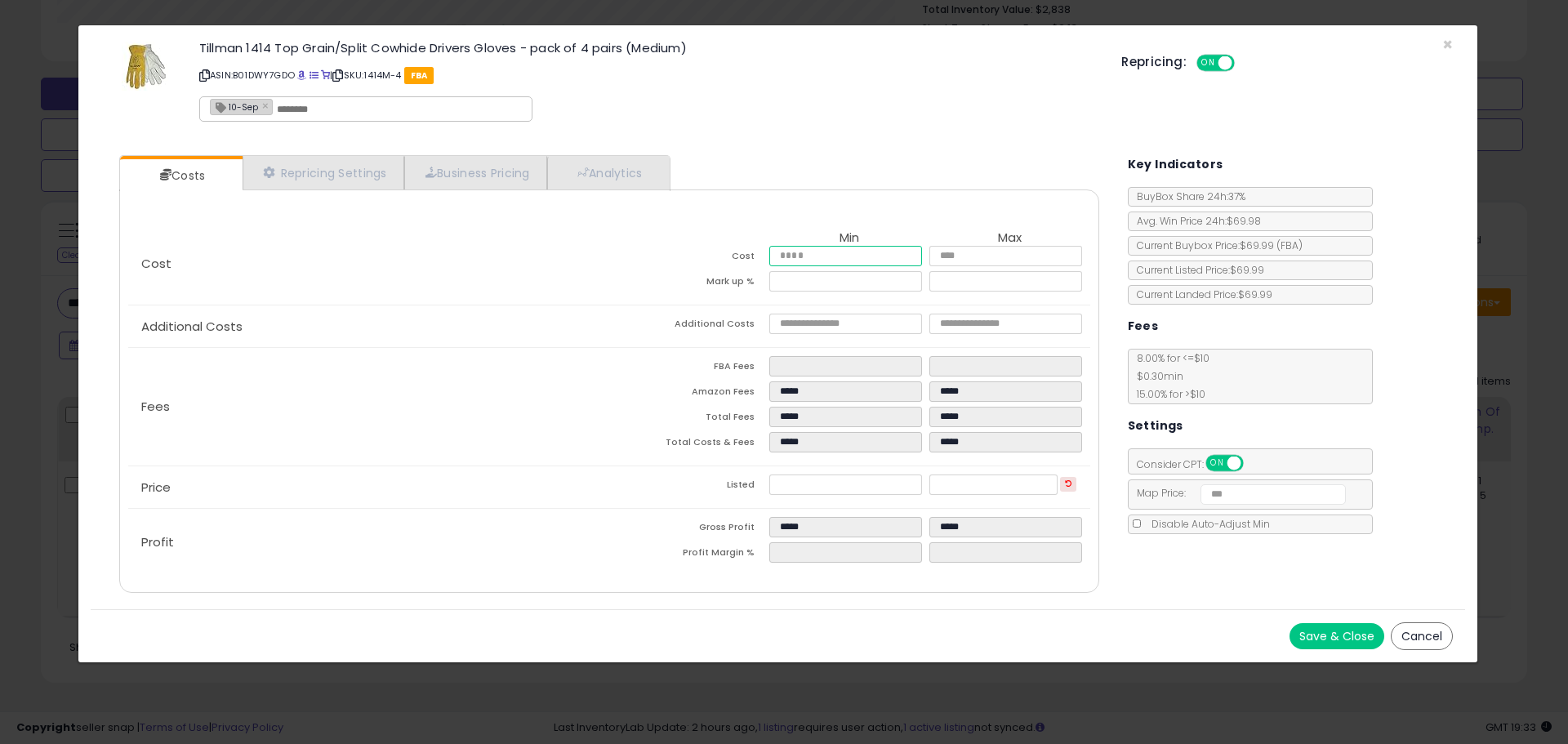 type on "**" 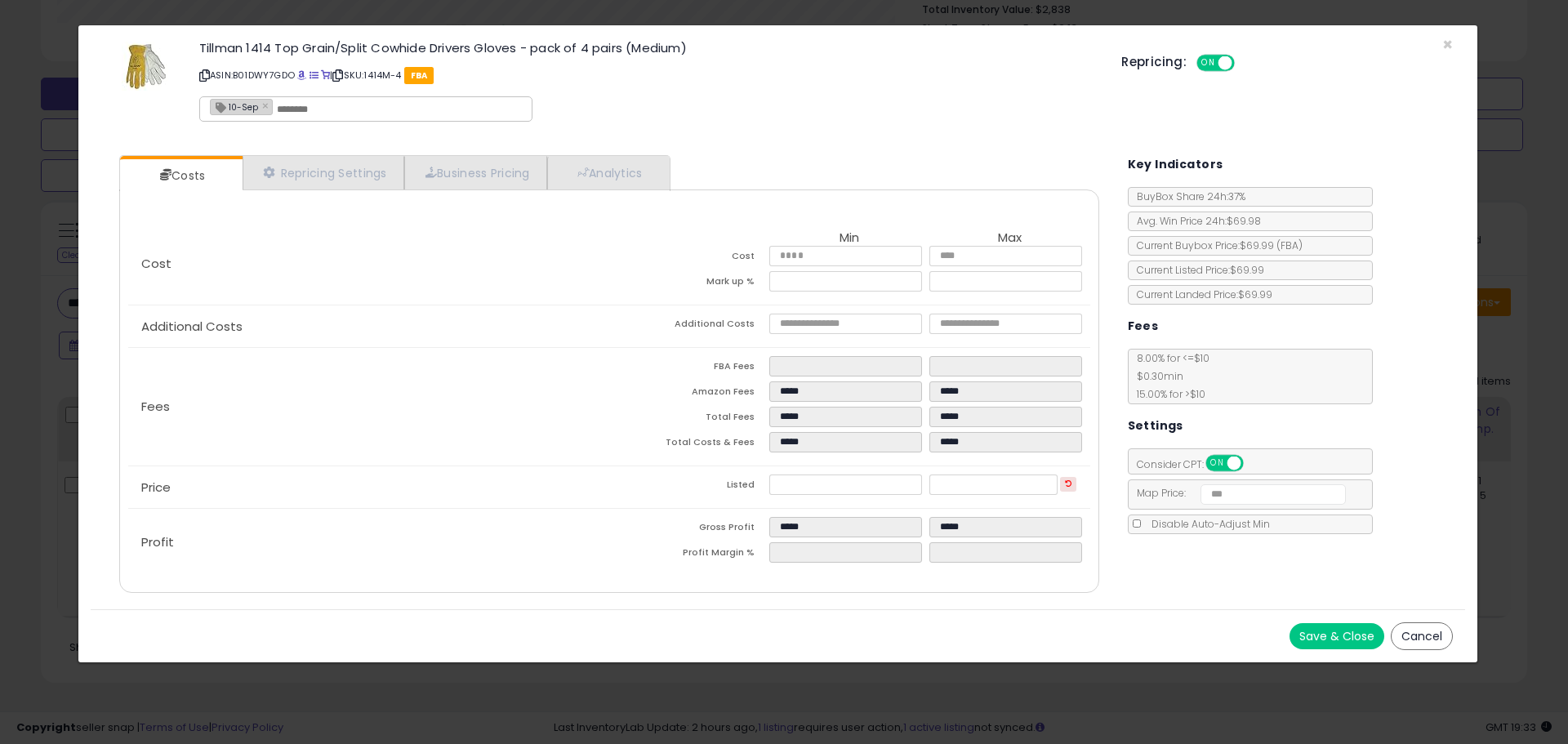 type on "*****" 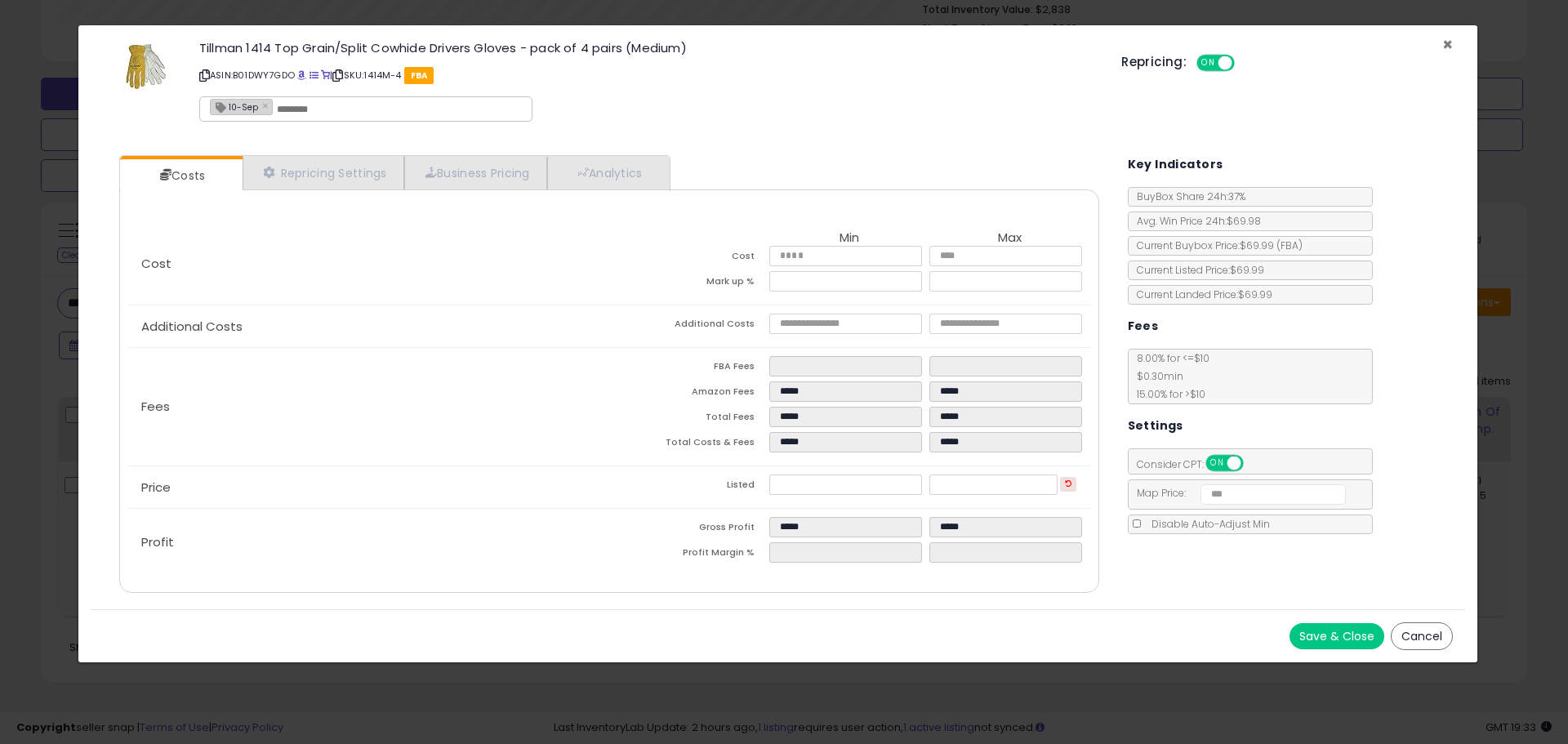 click on "×" at bounding box center [1447, 44] 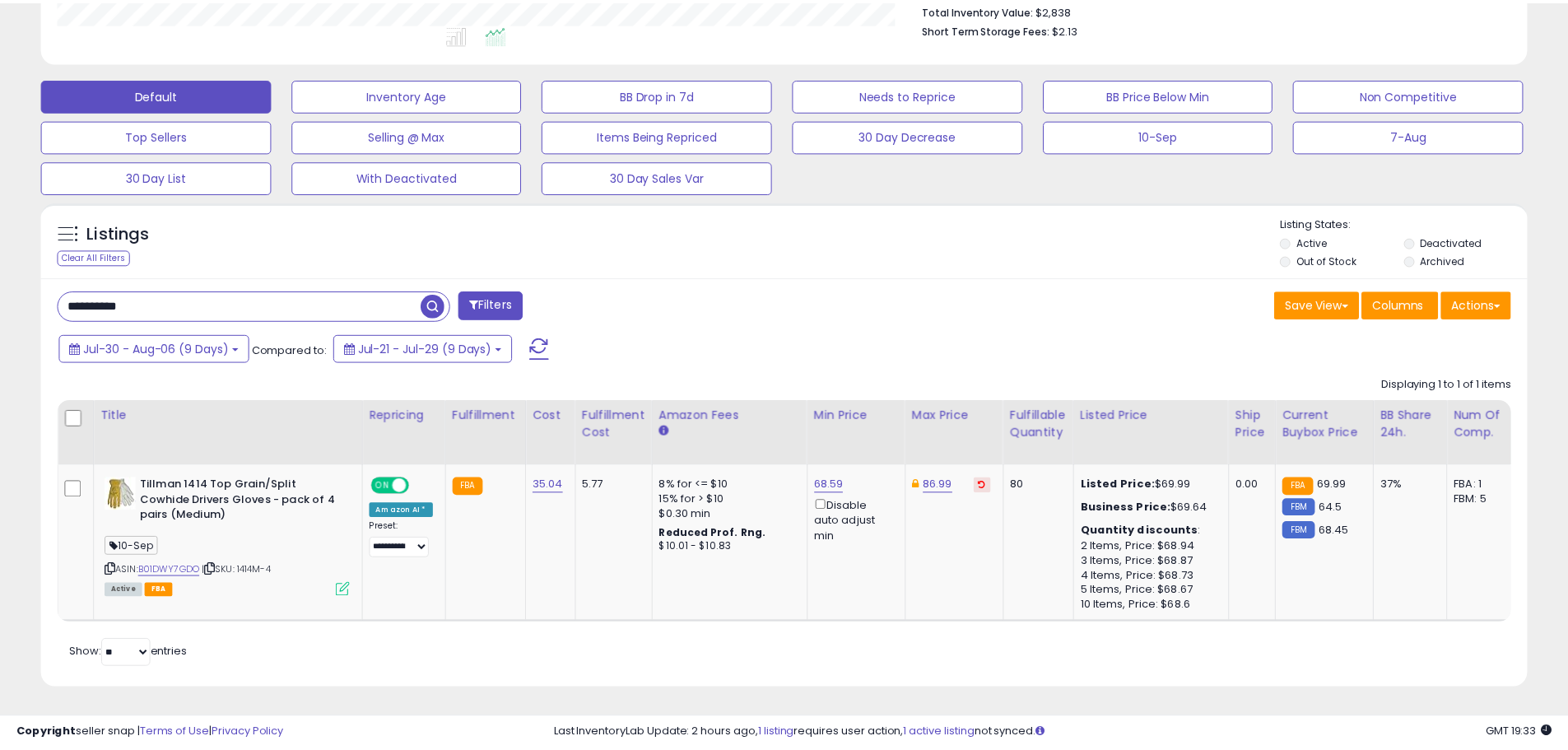 scroll, scrollTop: 401, scrollLeft: 0, axis: vertical 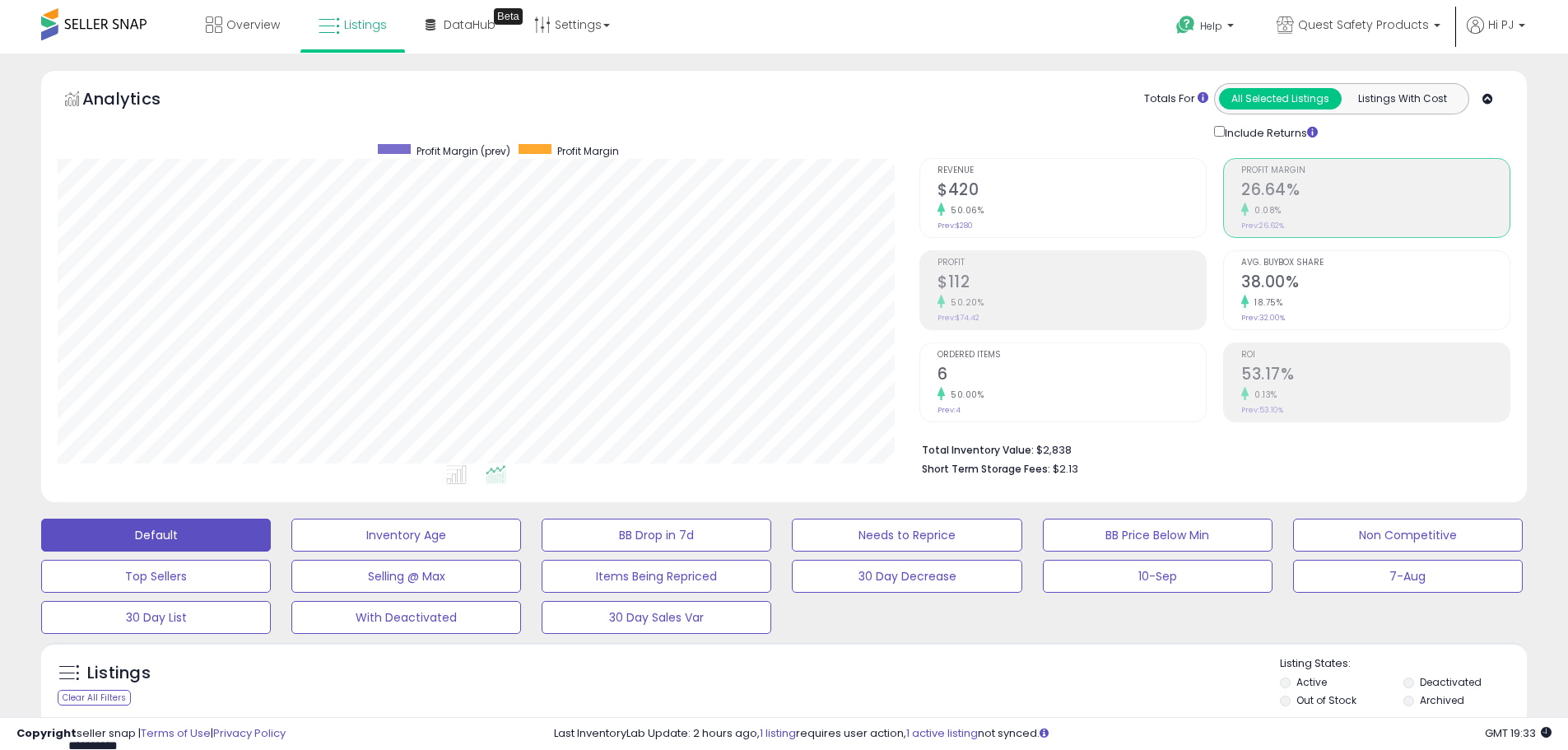 click on "6" at bounding box center (1072, 375) 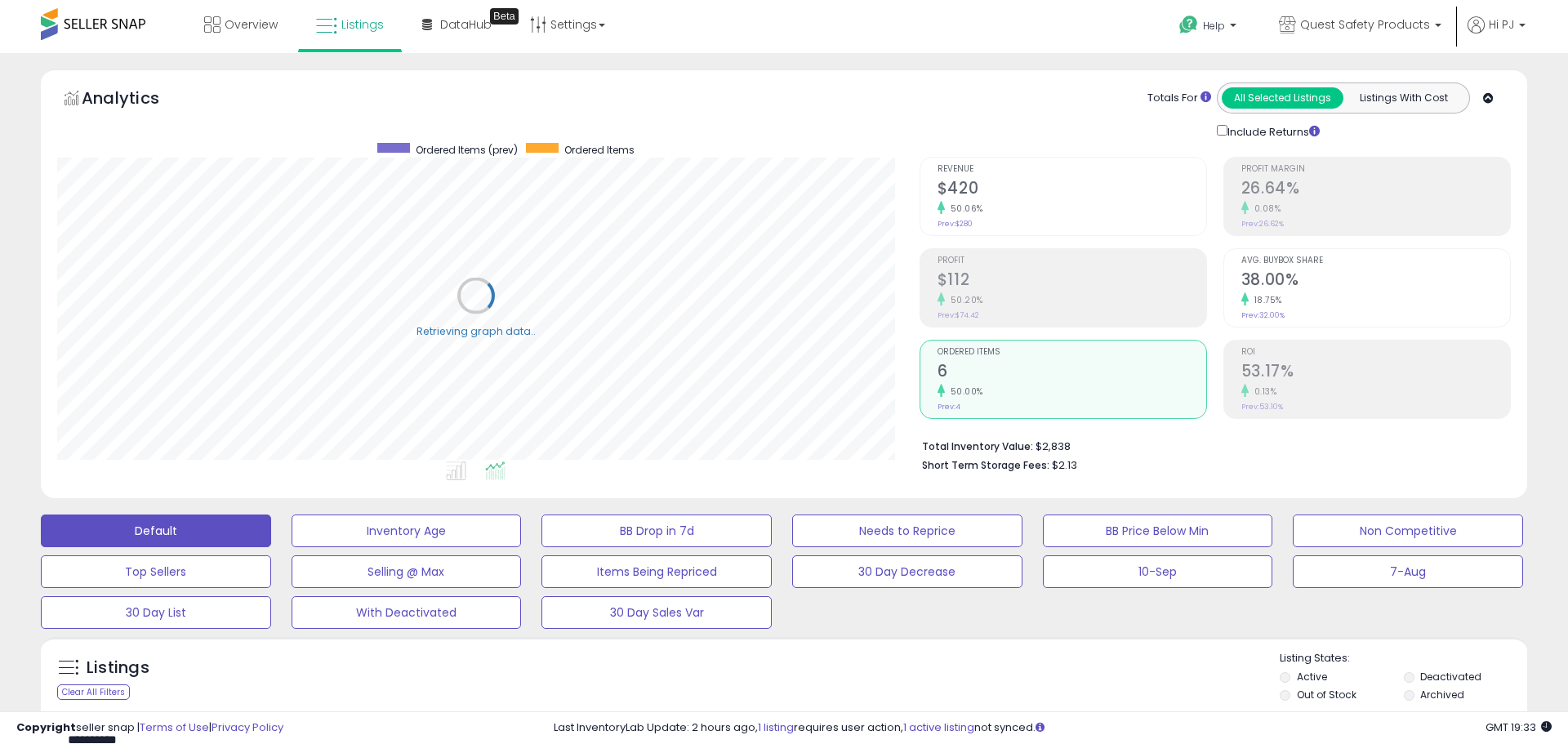 scroll, scrollTop: 816350, scrollLeft: 815804, axis: both 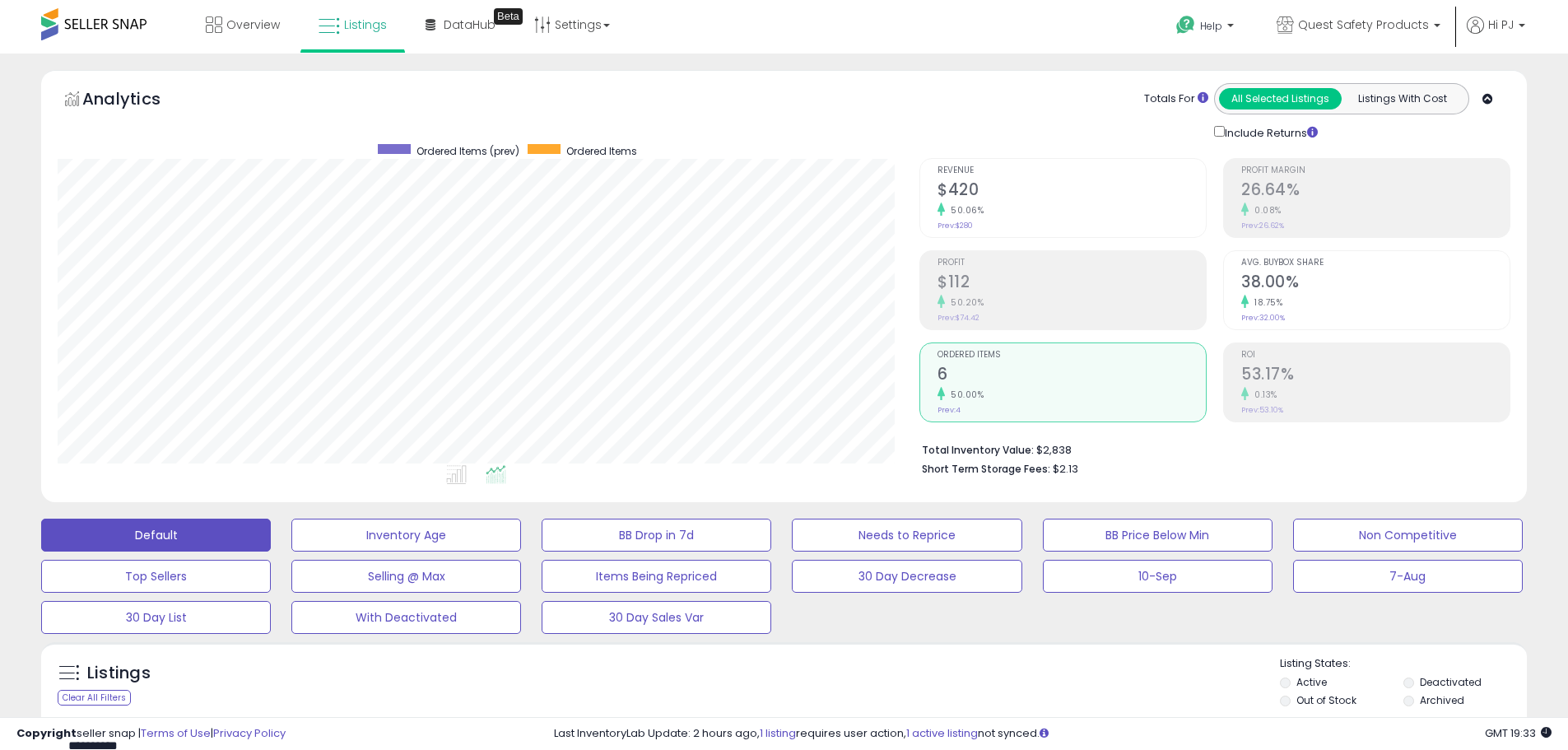 click on "Revenue
$420
50.06%
Prev:  $280
Profit
$112" at bounding box center (1063, 290) 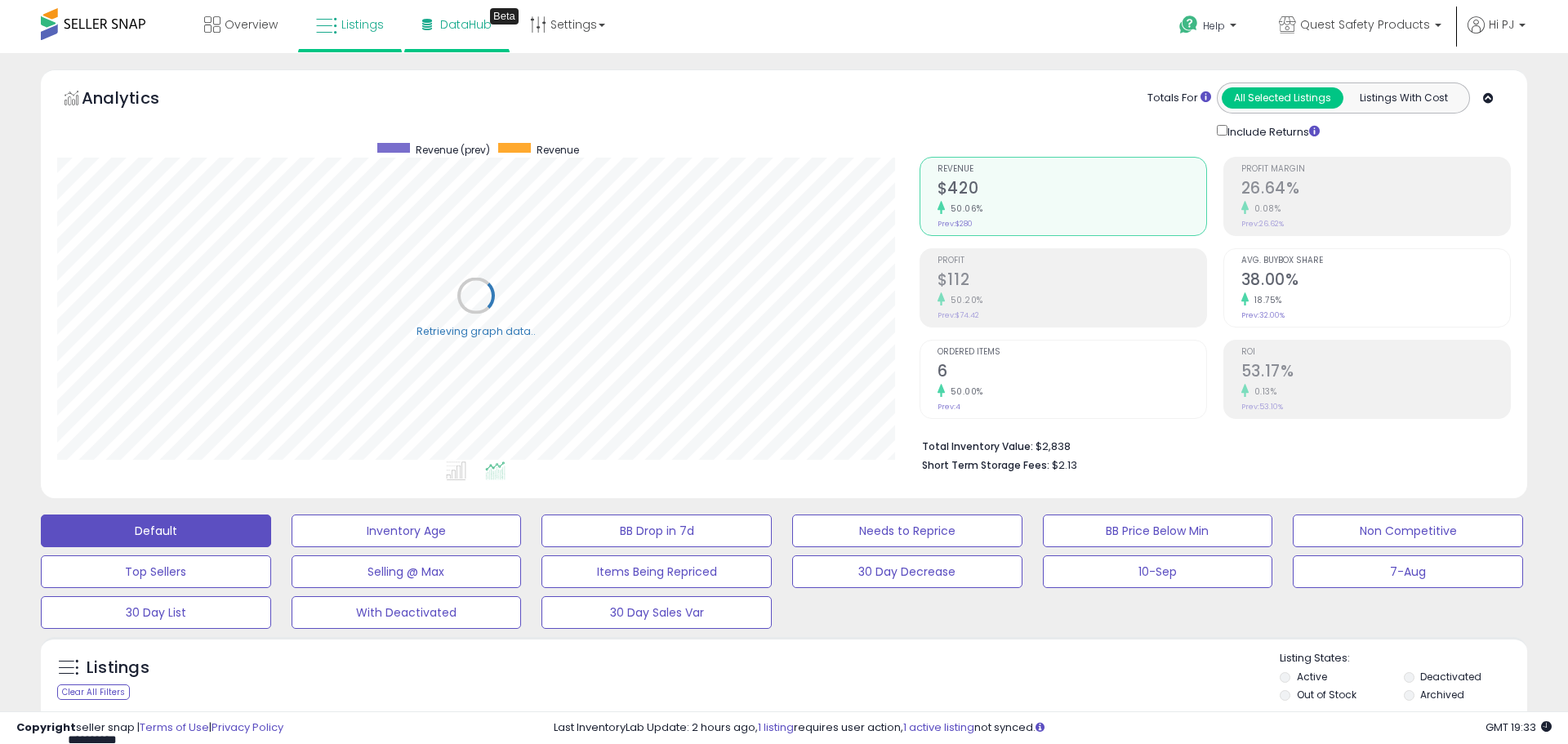 scroll, scrollTop: 816350, scrollLeft: 815804, axis: both 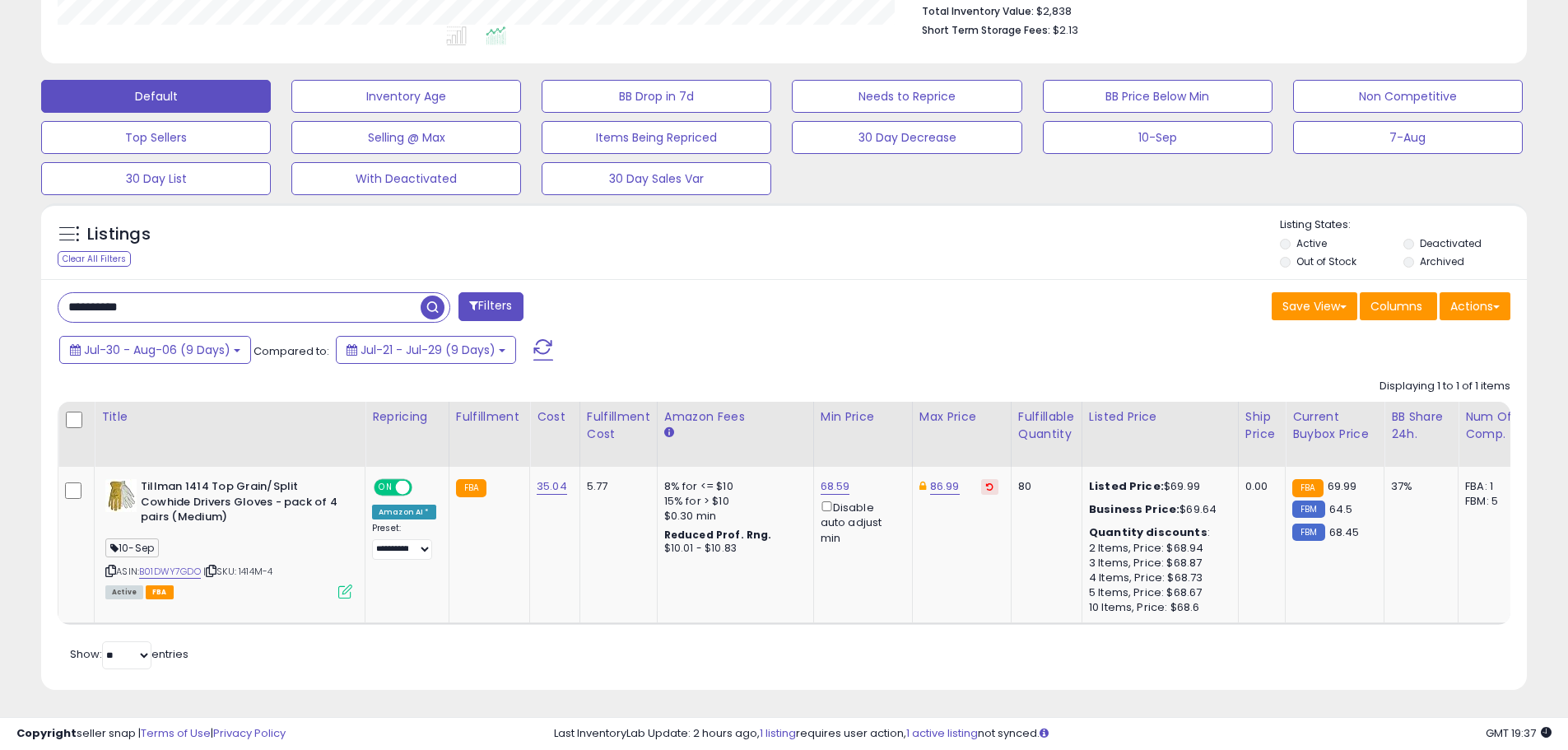 click on "**********" at bounding box center (240, 307) 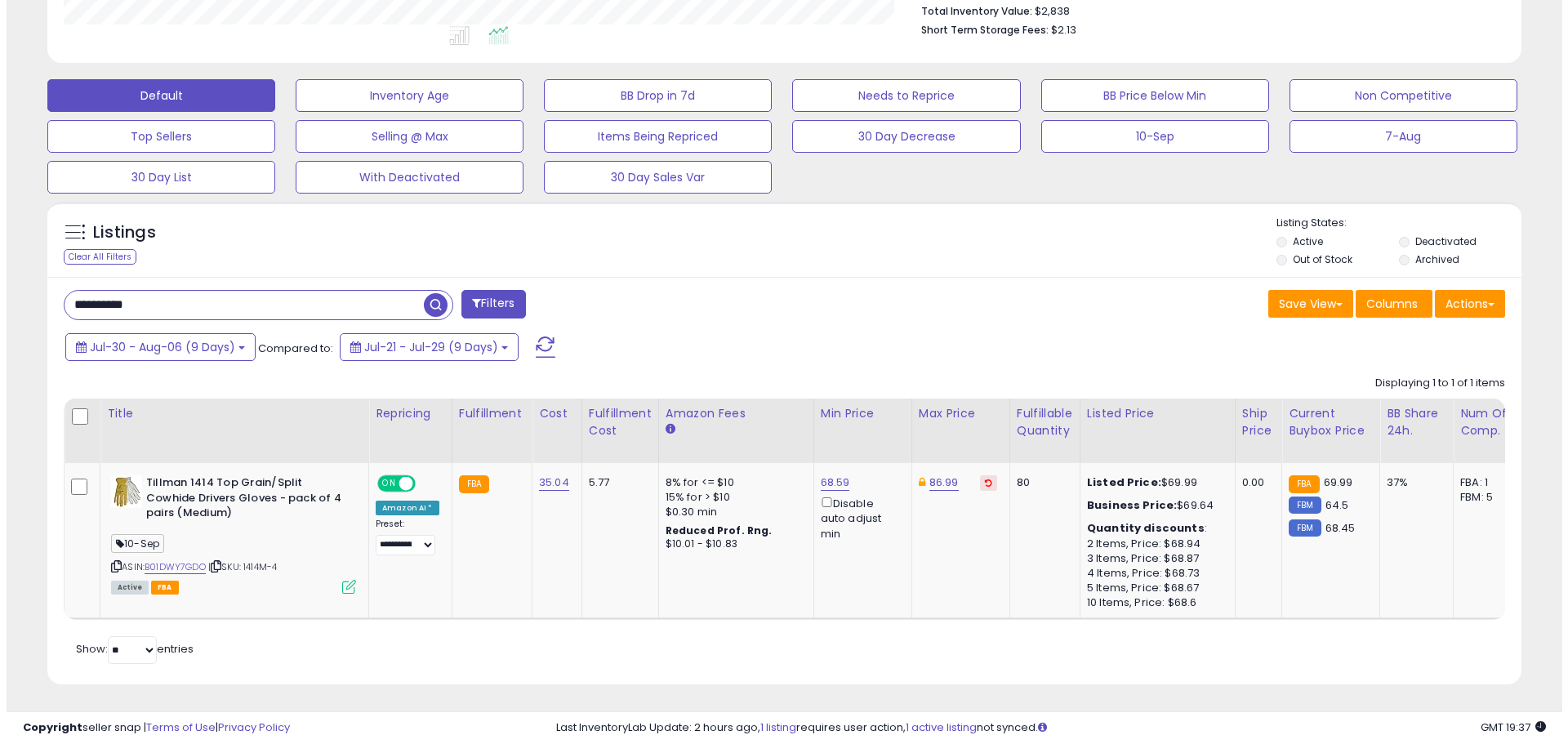 scroll, scrollTop: 293, scrollLeft: 0, axis: vertical 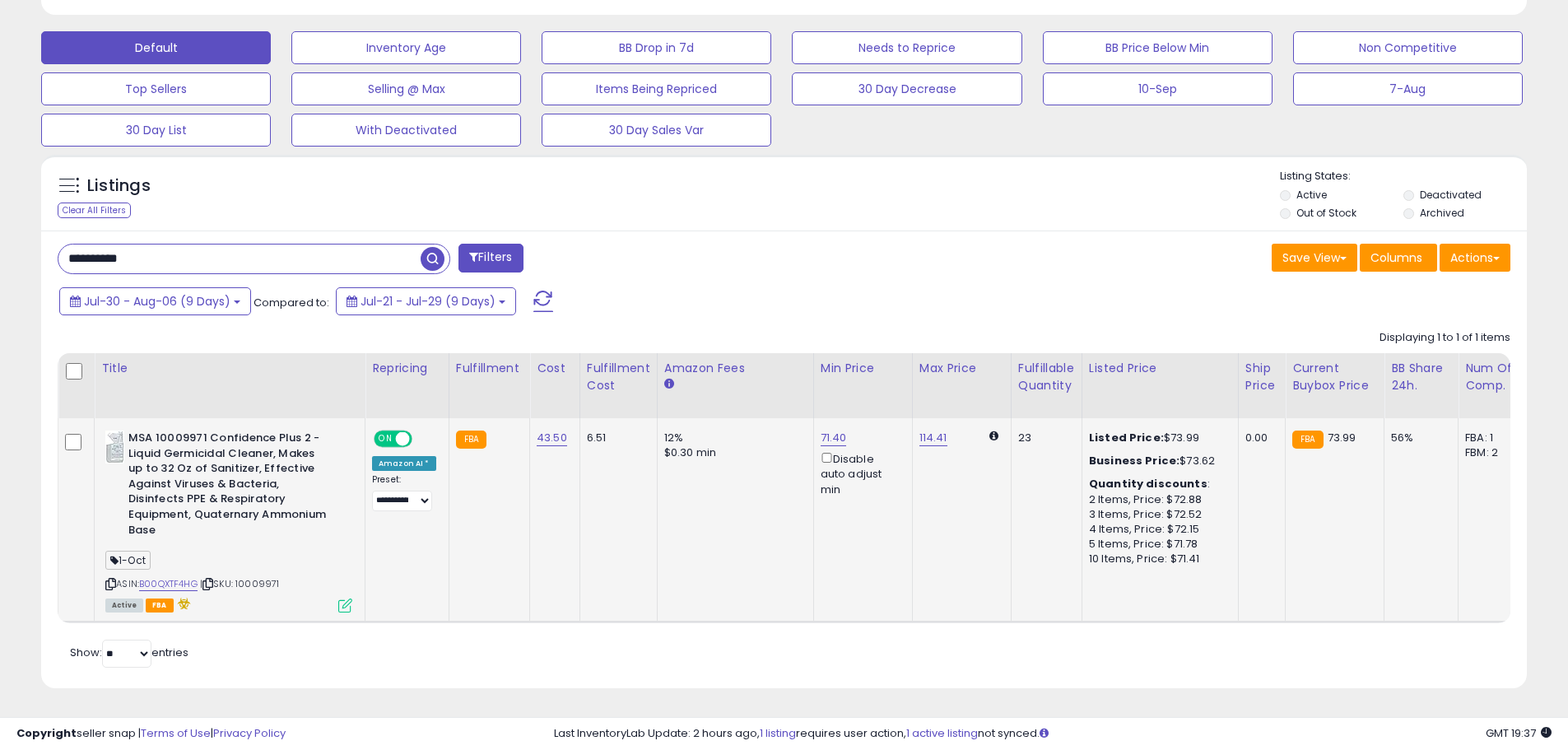click at bounding box center (345, 605) 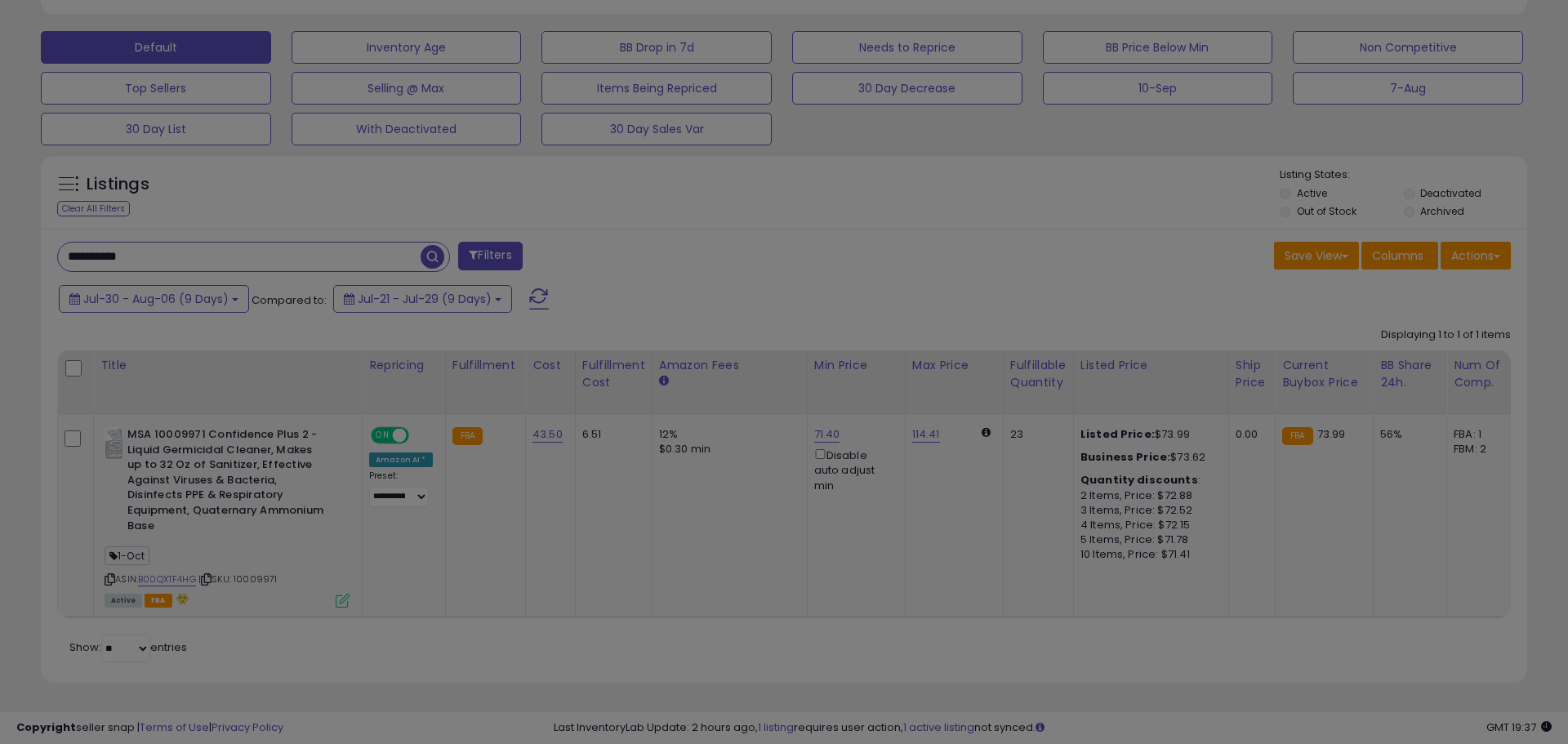 scroll, scrollTop: 816350, scrollLeft: 815804, axis: both 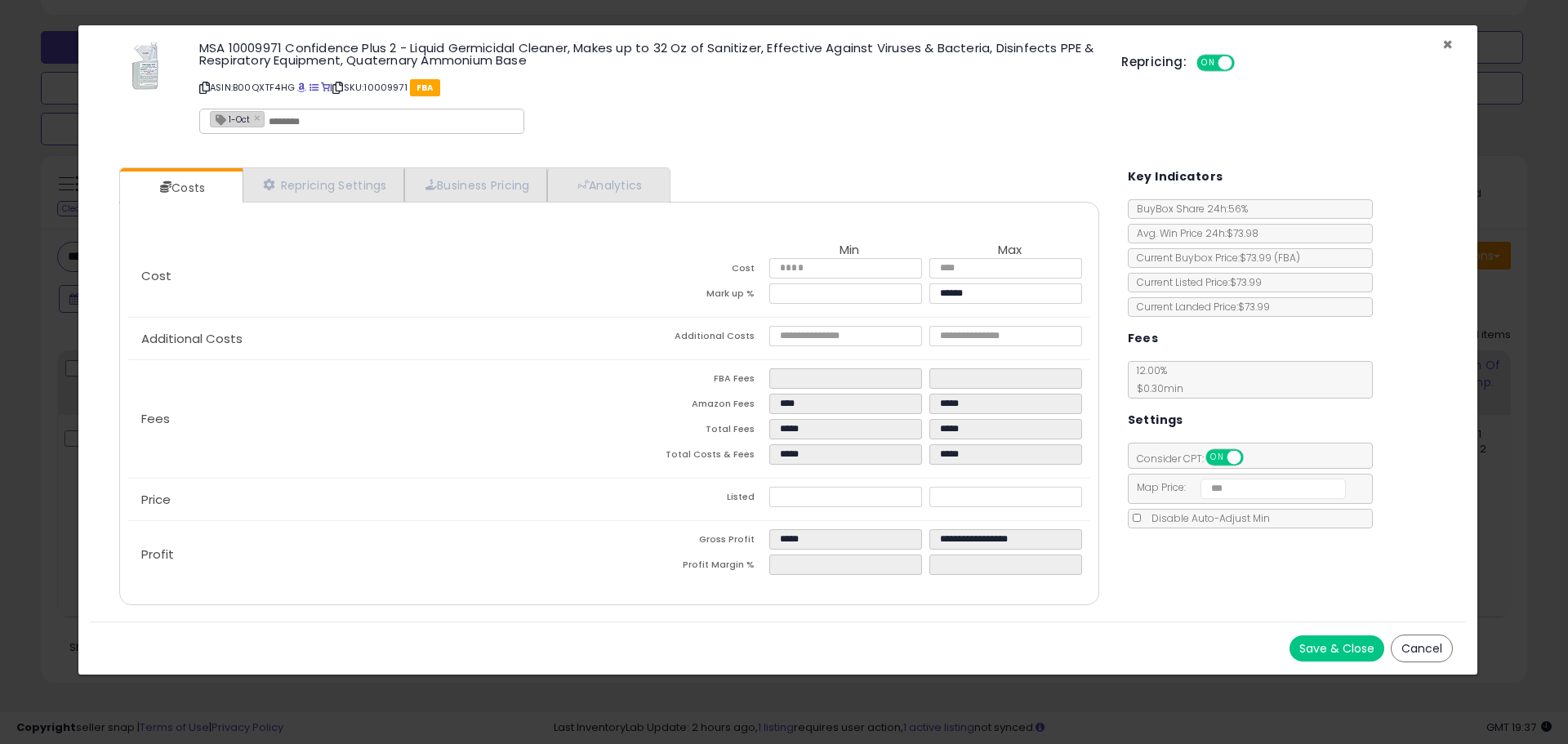 click on "×" at bounding box center [1447, 44] 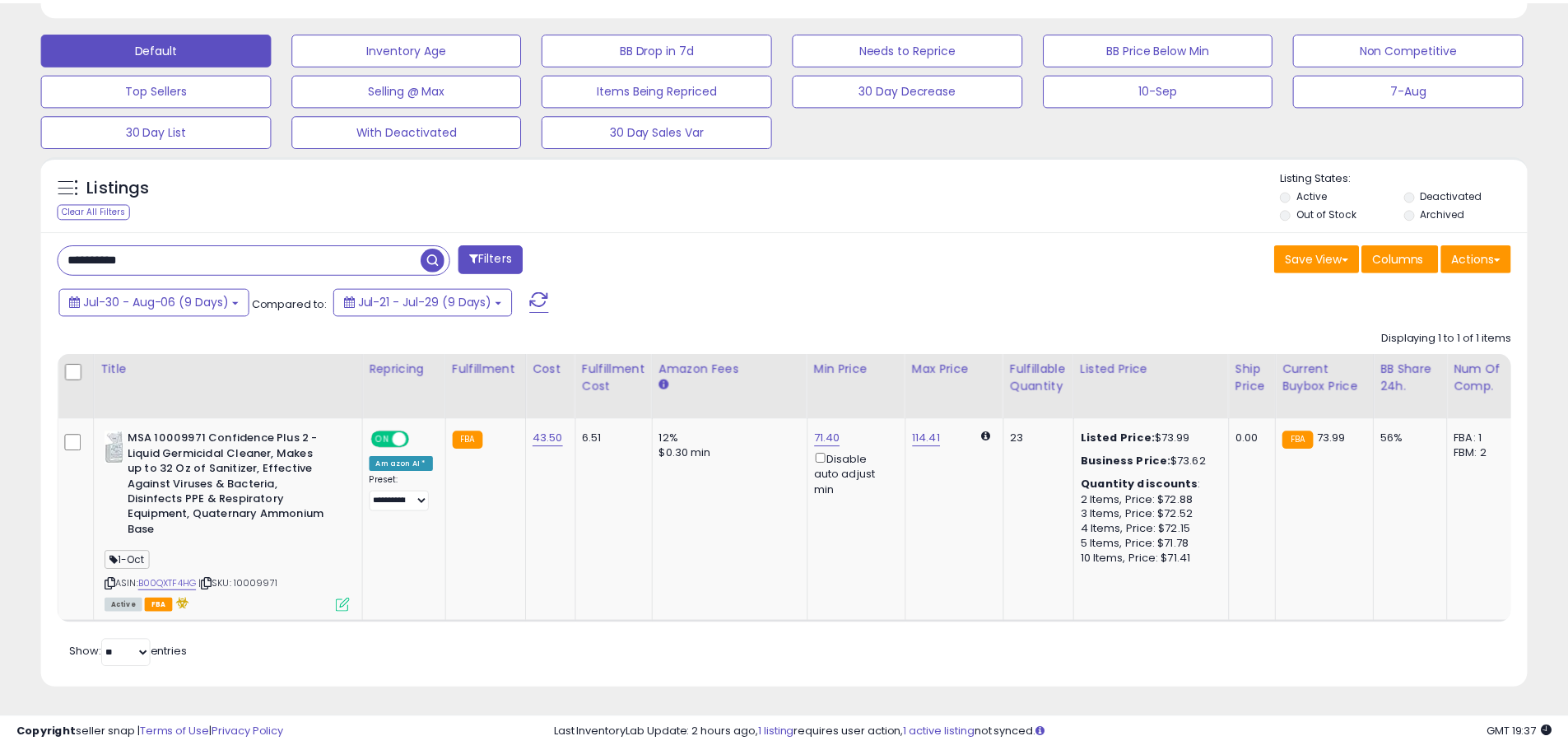 scroll, scrollTop: 338, scrollLeft: 862, axis: both 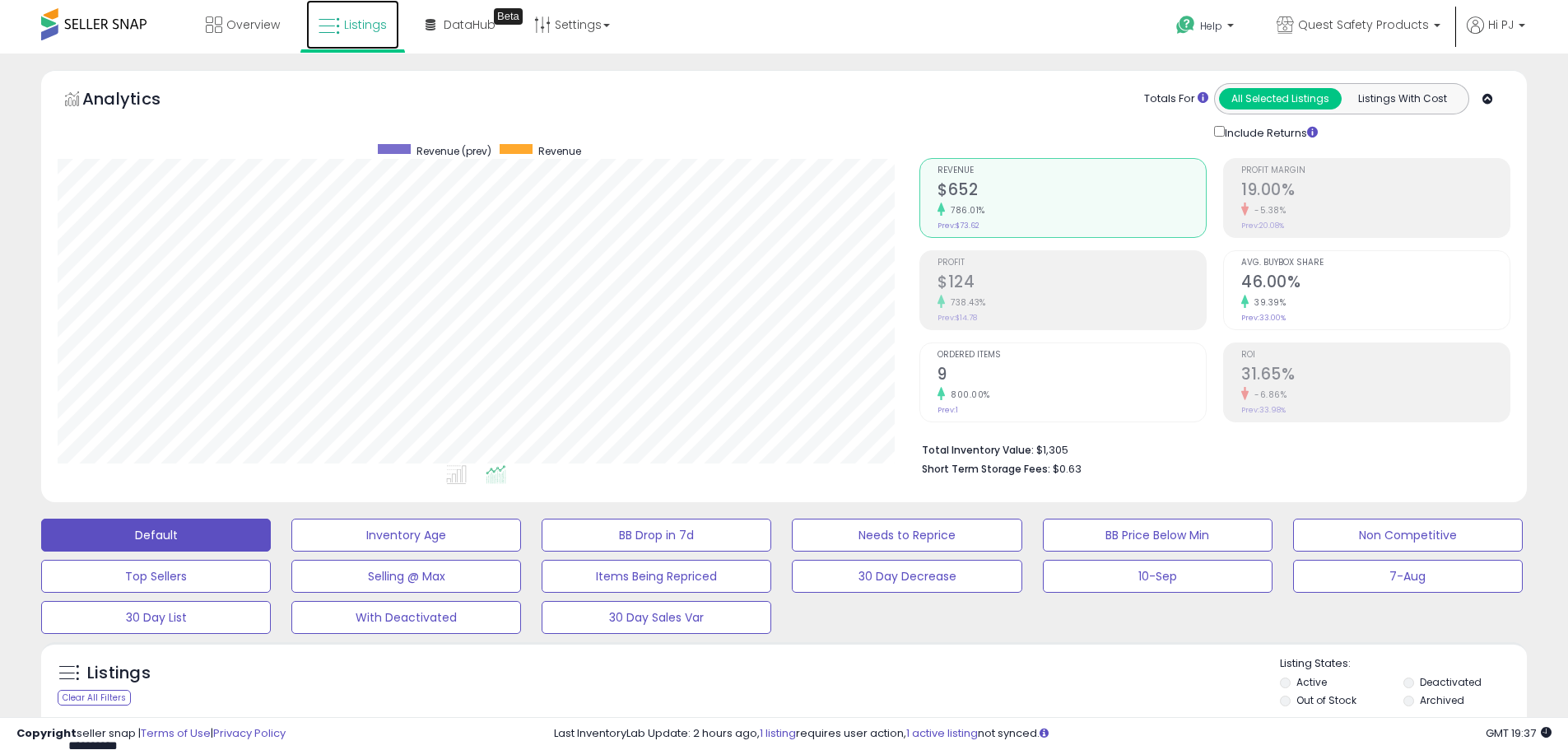 click on "Listings" at bounding box center [365, 25] 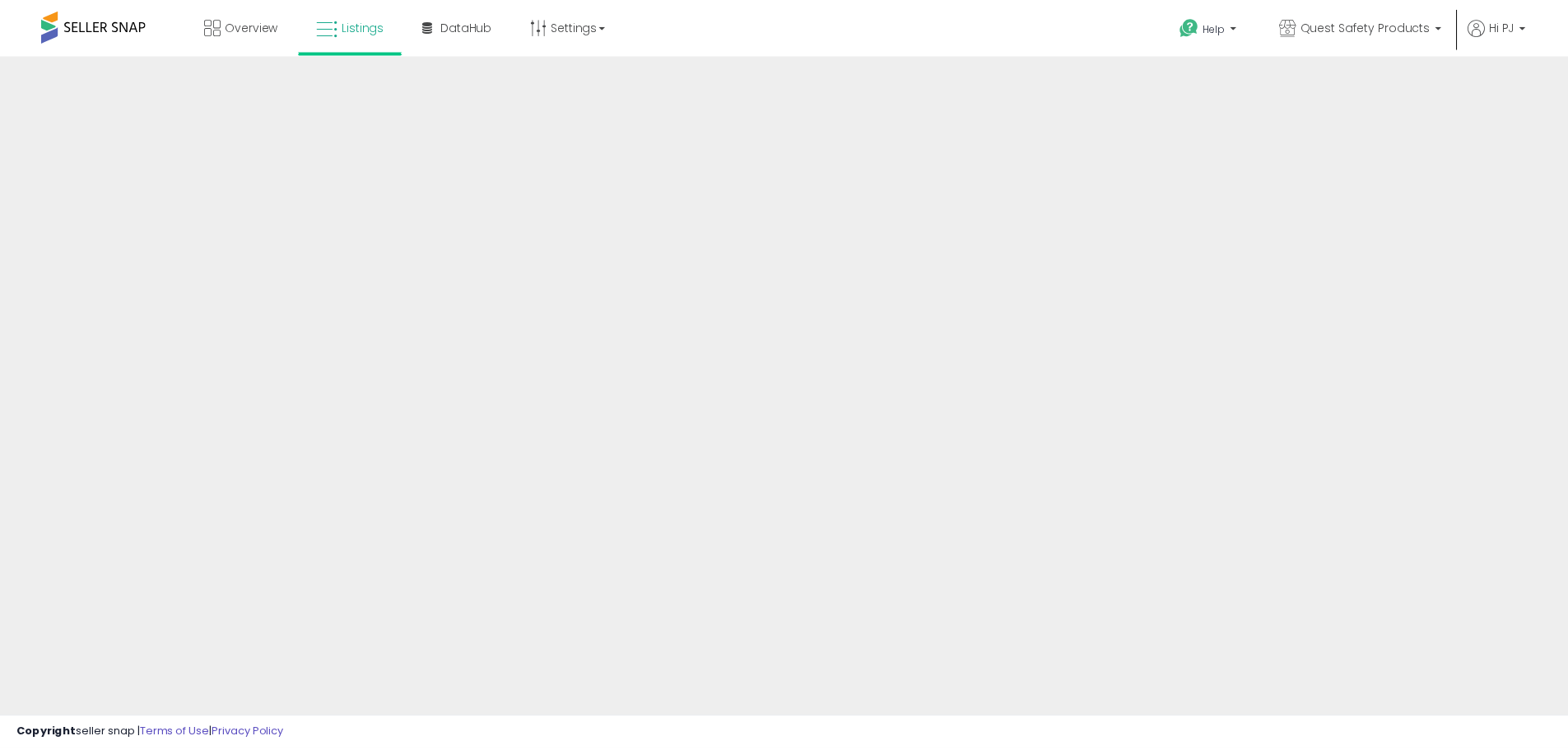 scroll, scrollTop: 0, scrollLeft: 0, axis: both 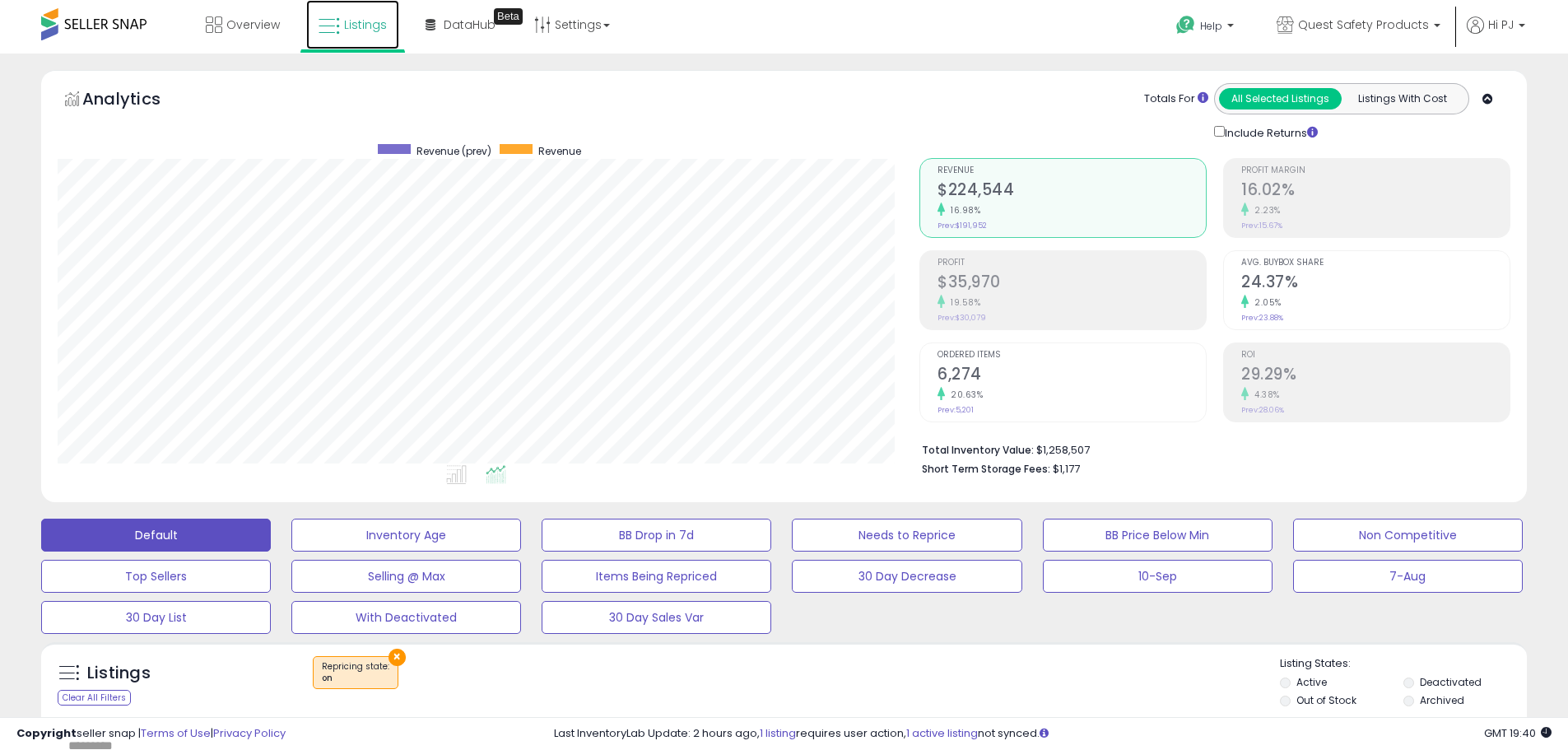click on "Listings" at bounding box center [365, 25] 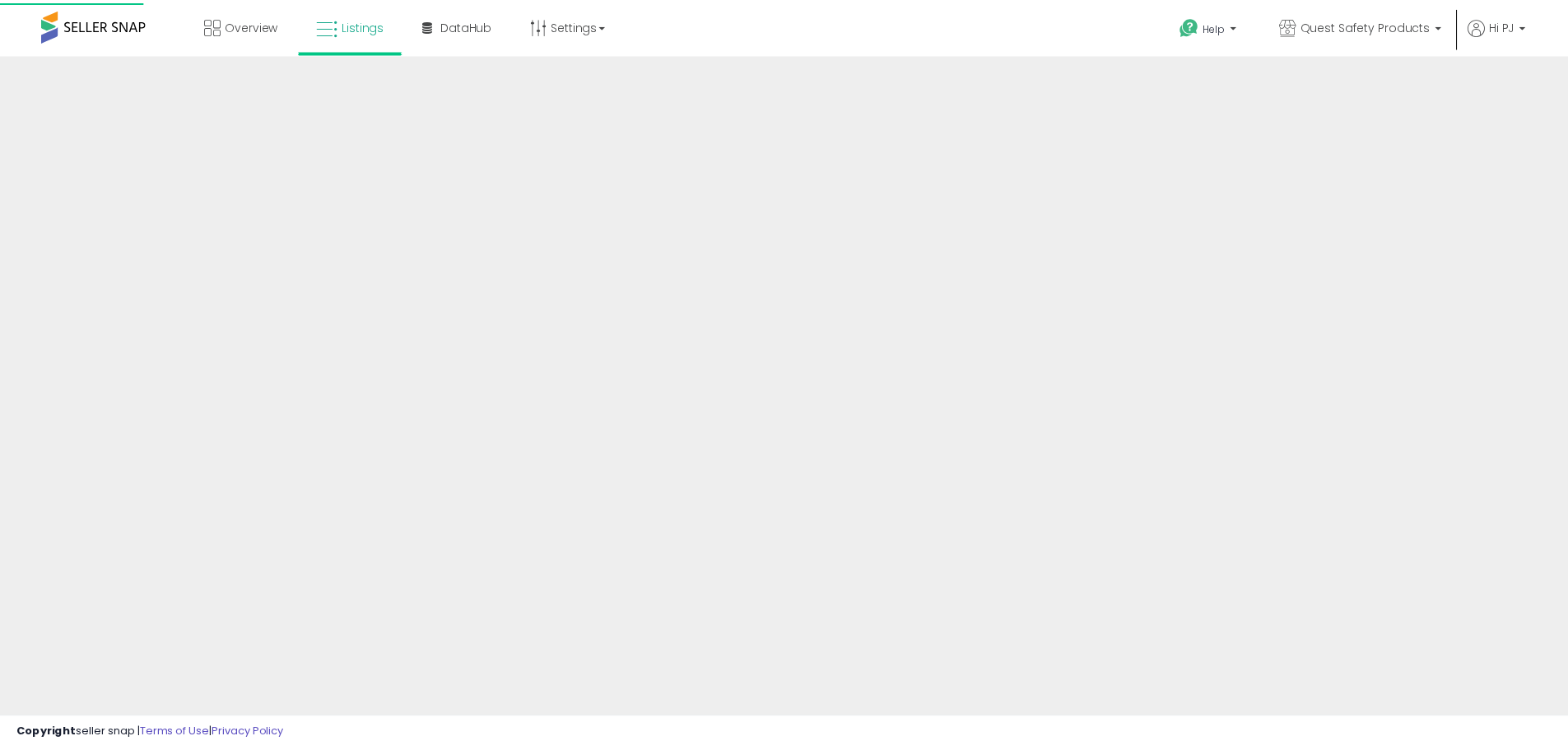 scroll, scrollTop: 0, scrollLeft: 0, axis: both 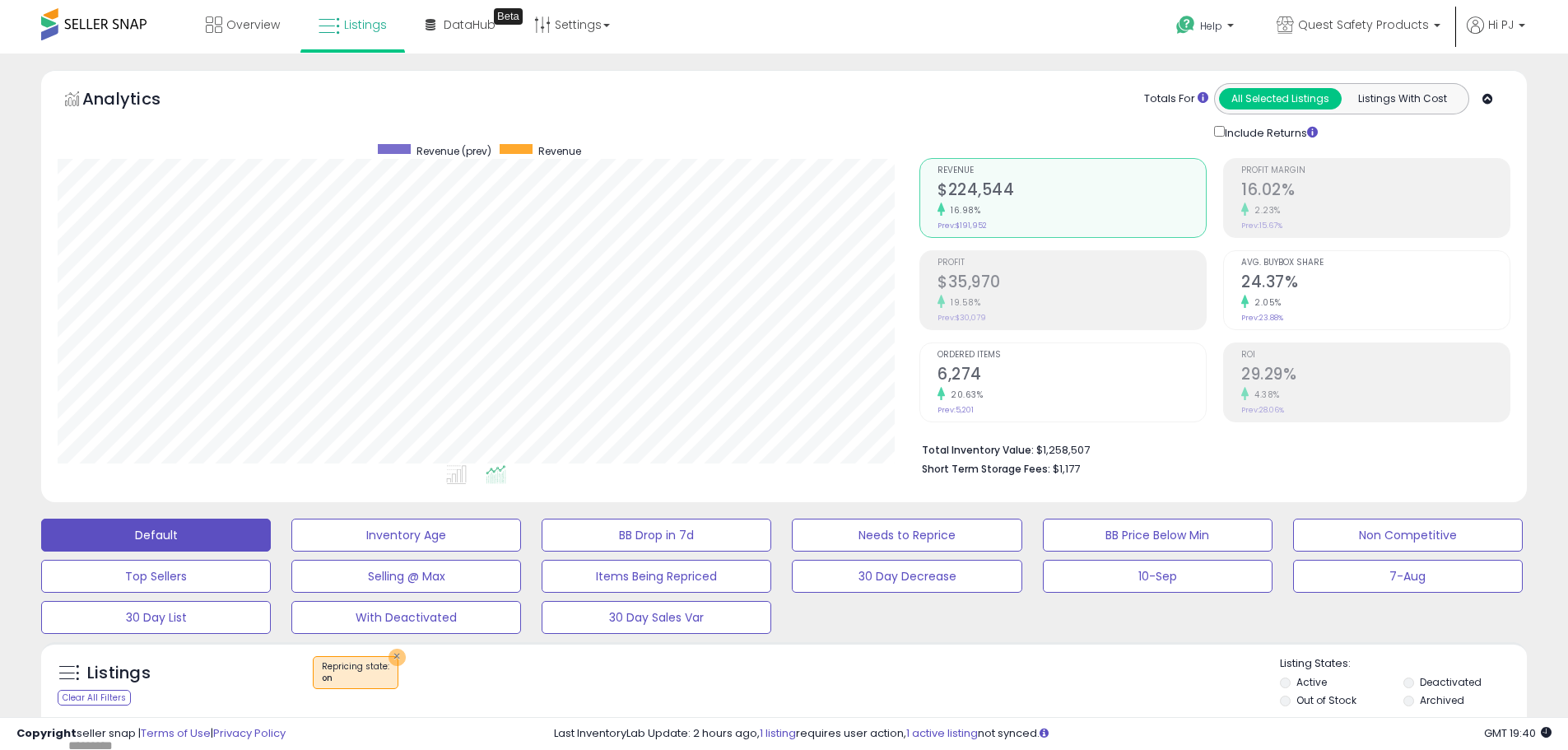 click on "×" at bounding box center (397, 657) 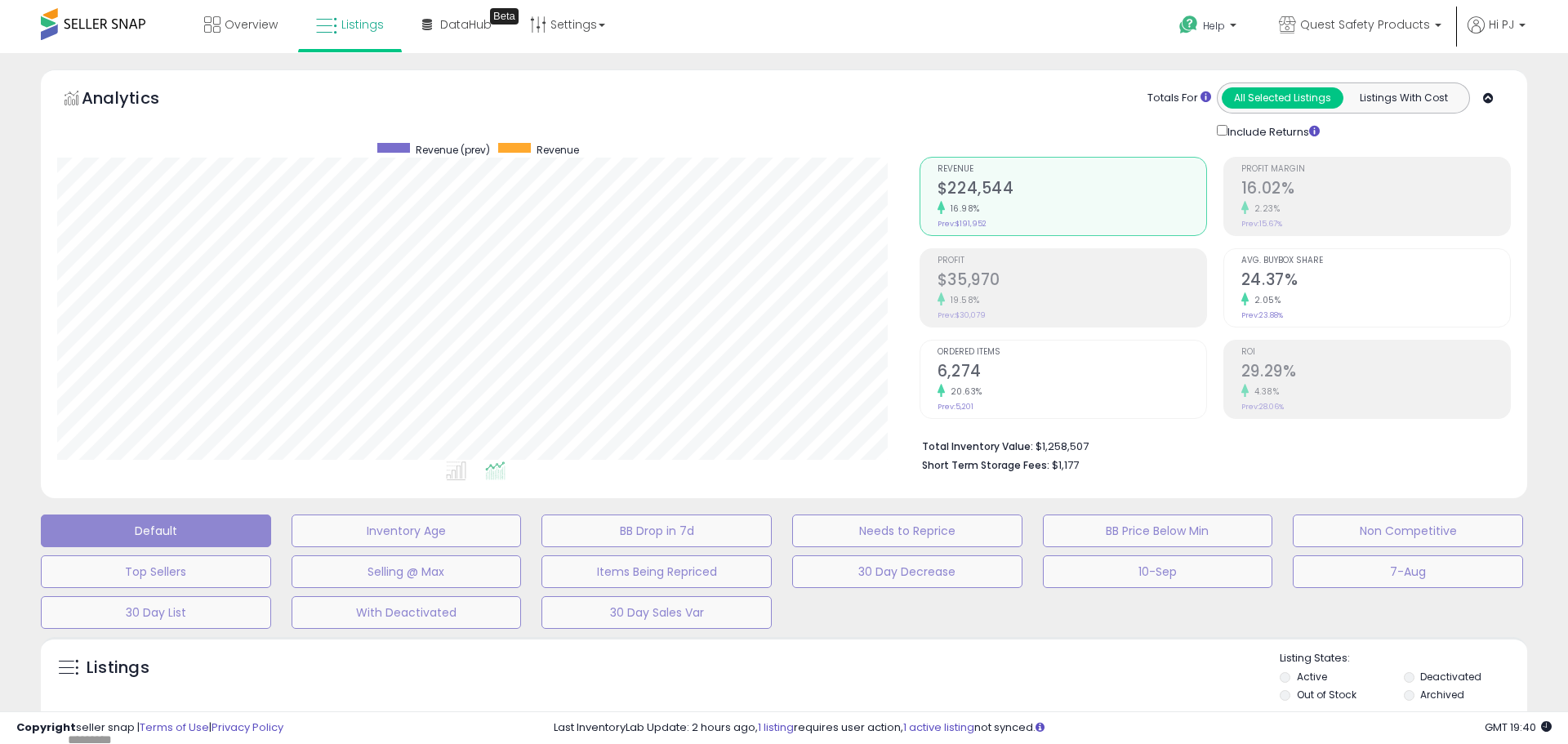 scroll, scrollTop: 816350, scrollLeft: 815804, axis: both 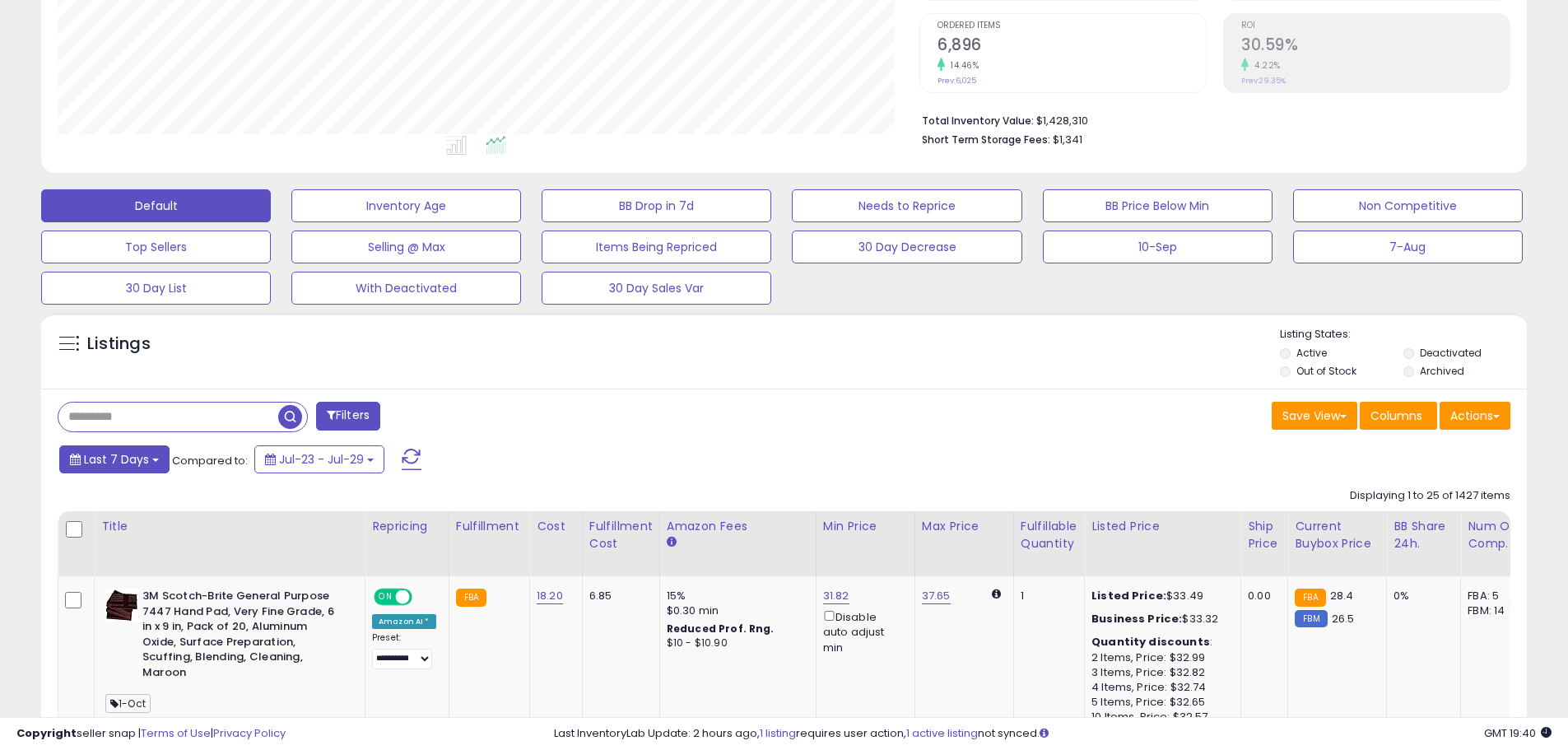click on "Last 7 Days" at bounding box center (116, 459) 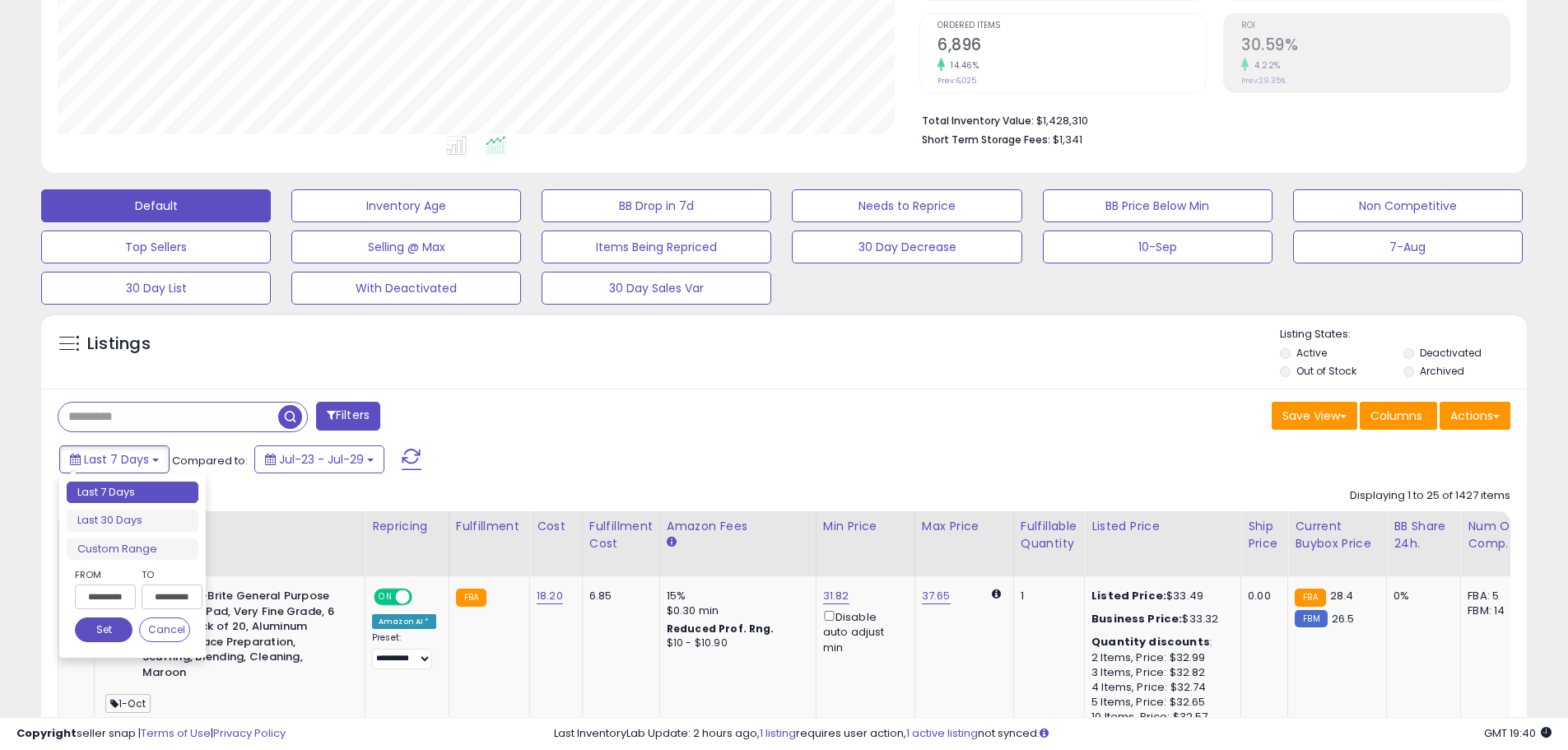 click on "**********" at bounding box center [105, 597] 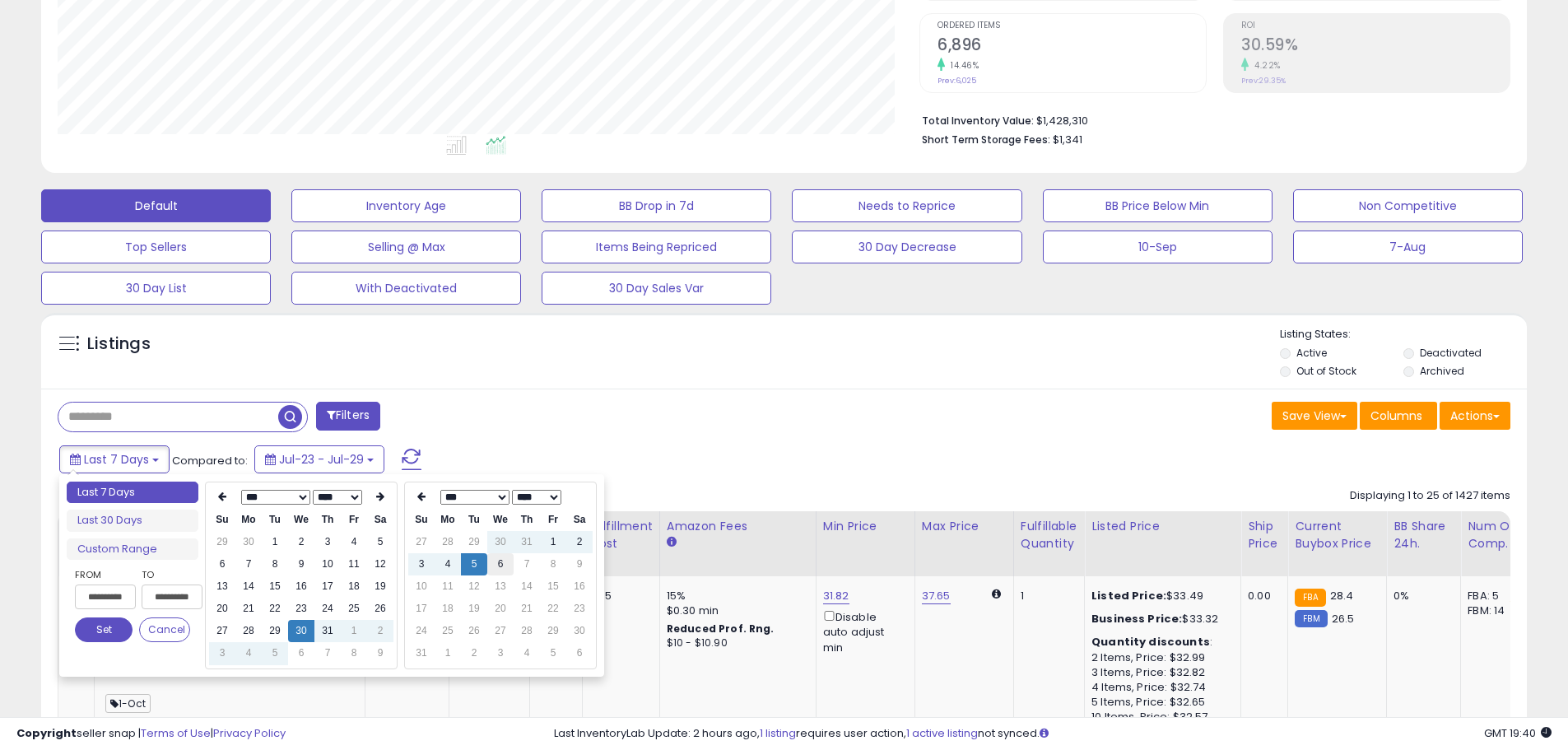 type on "**********" 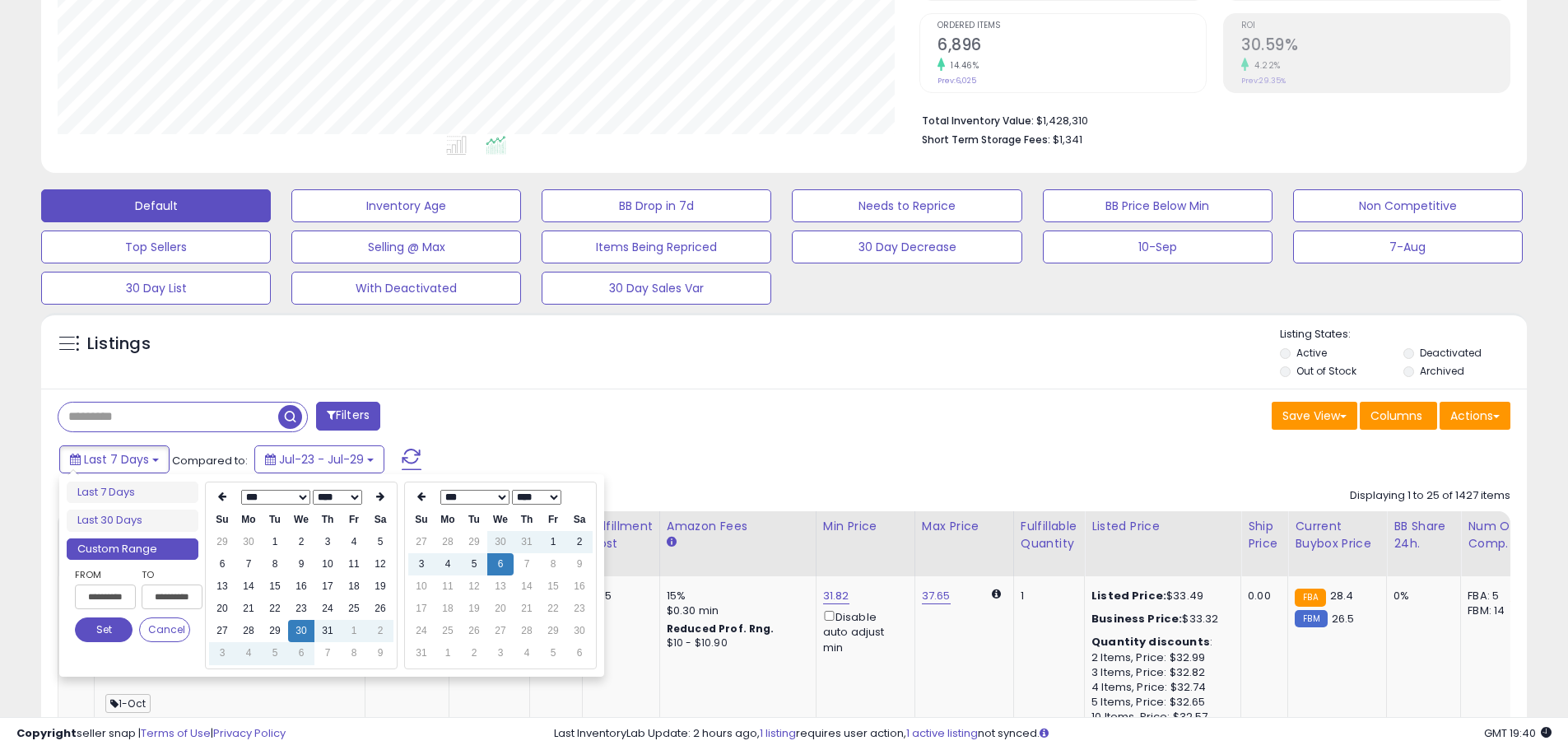 type on "**********" 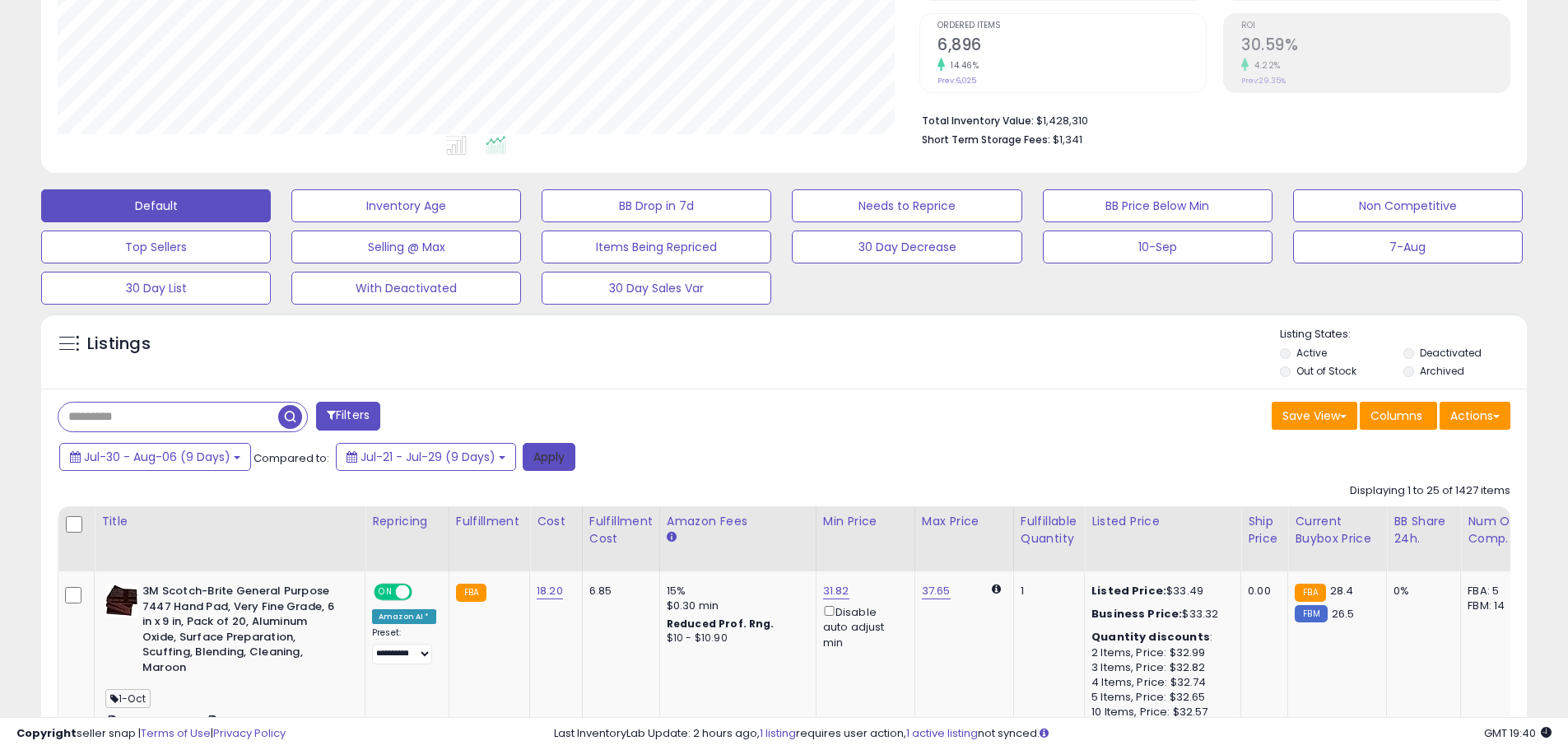 click on "Apply" at bounding box center [549, 457] 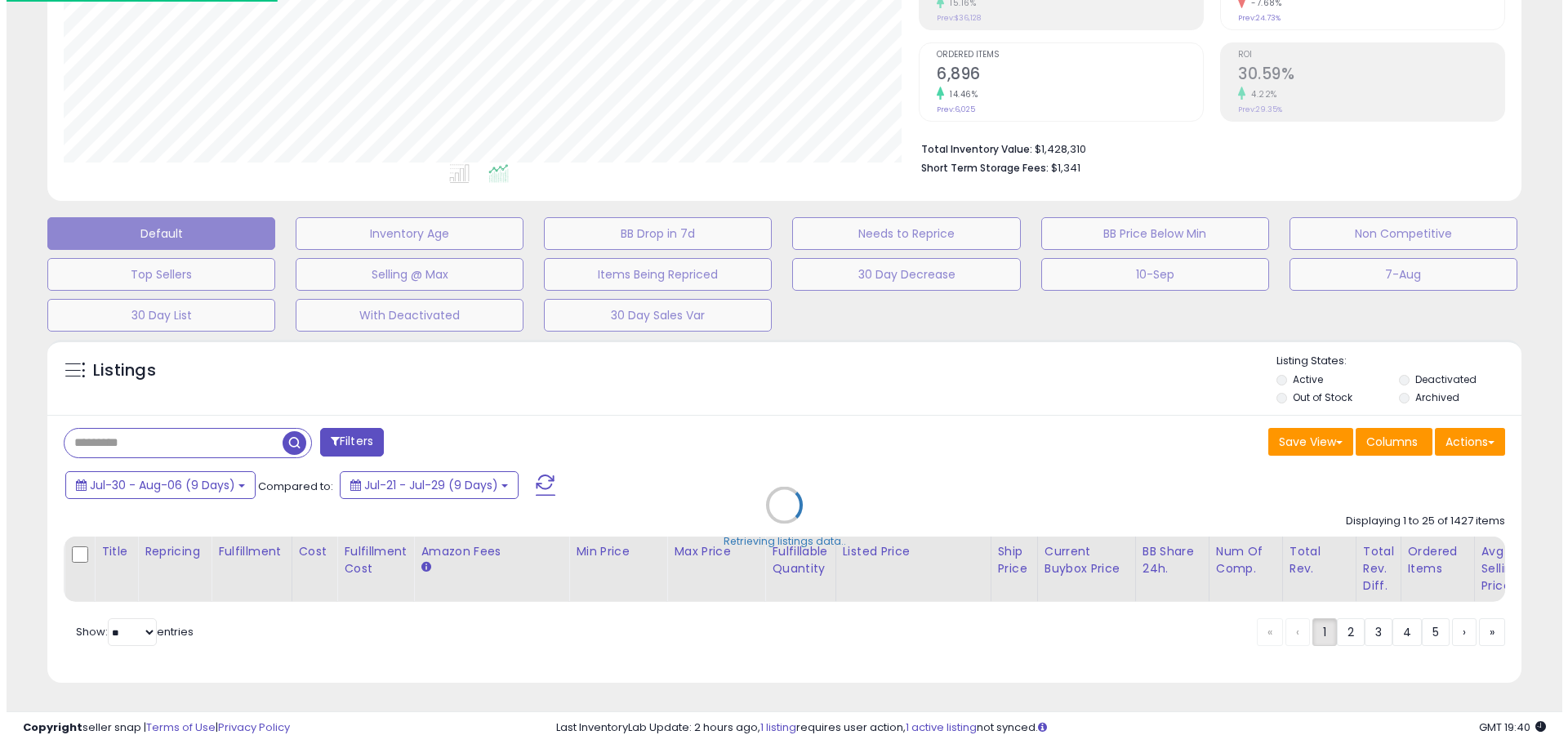 scroll, scrollTop: 310, scrollLeft: 0, axis: vertical 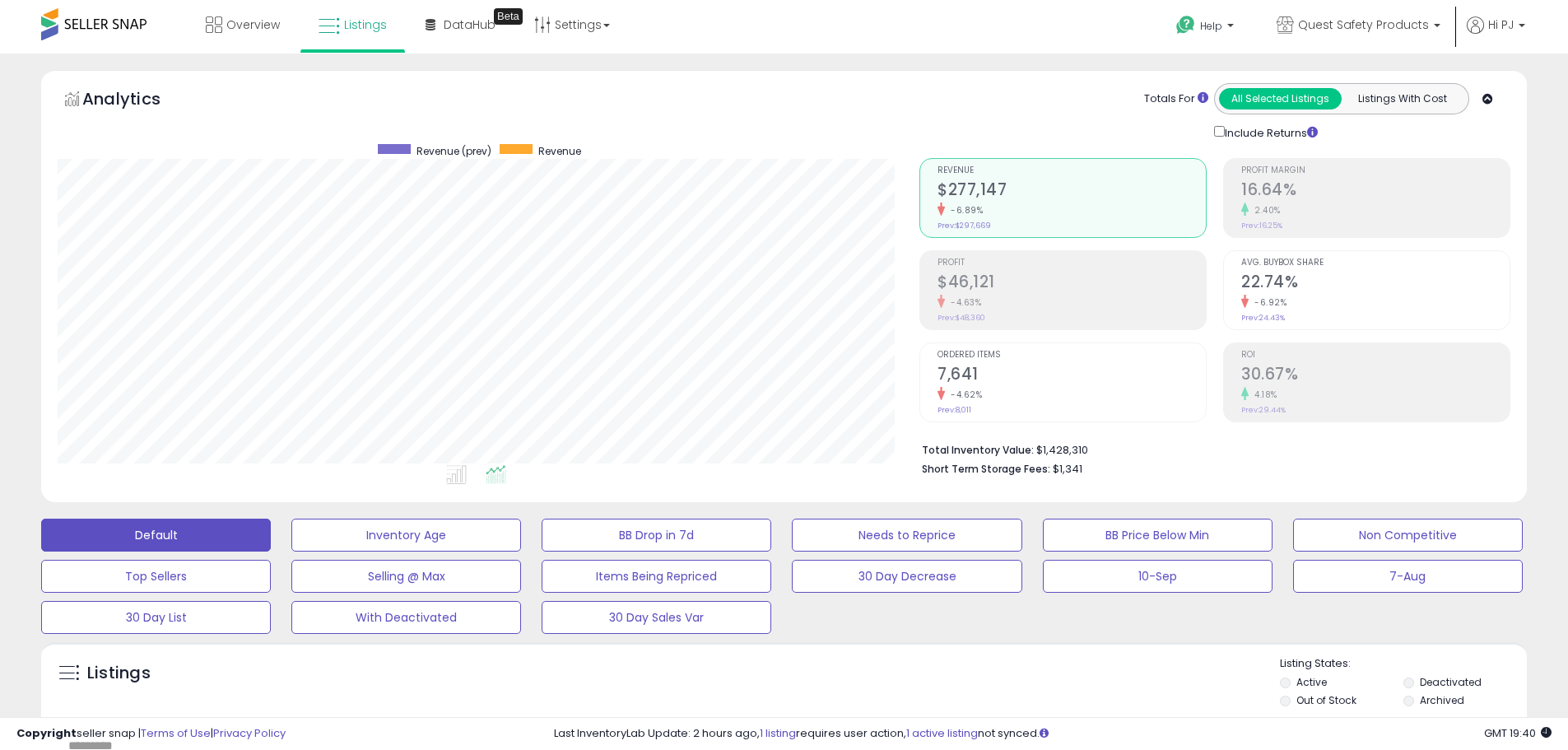 click on "$46,121" at bounding box center [1072, 283] 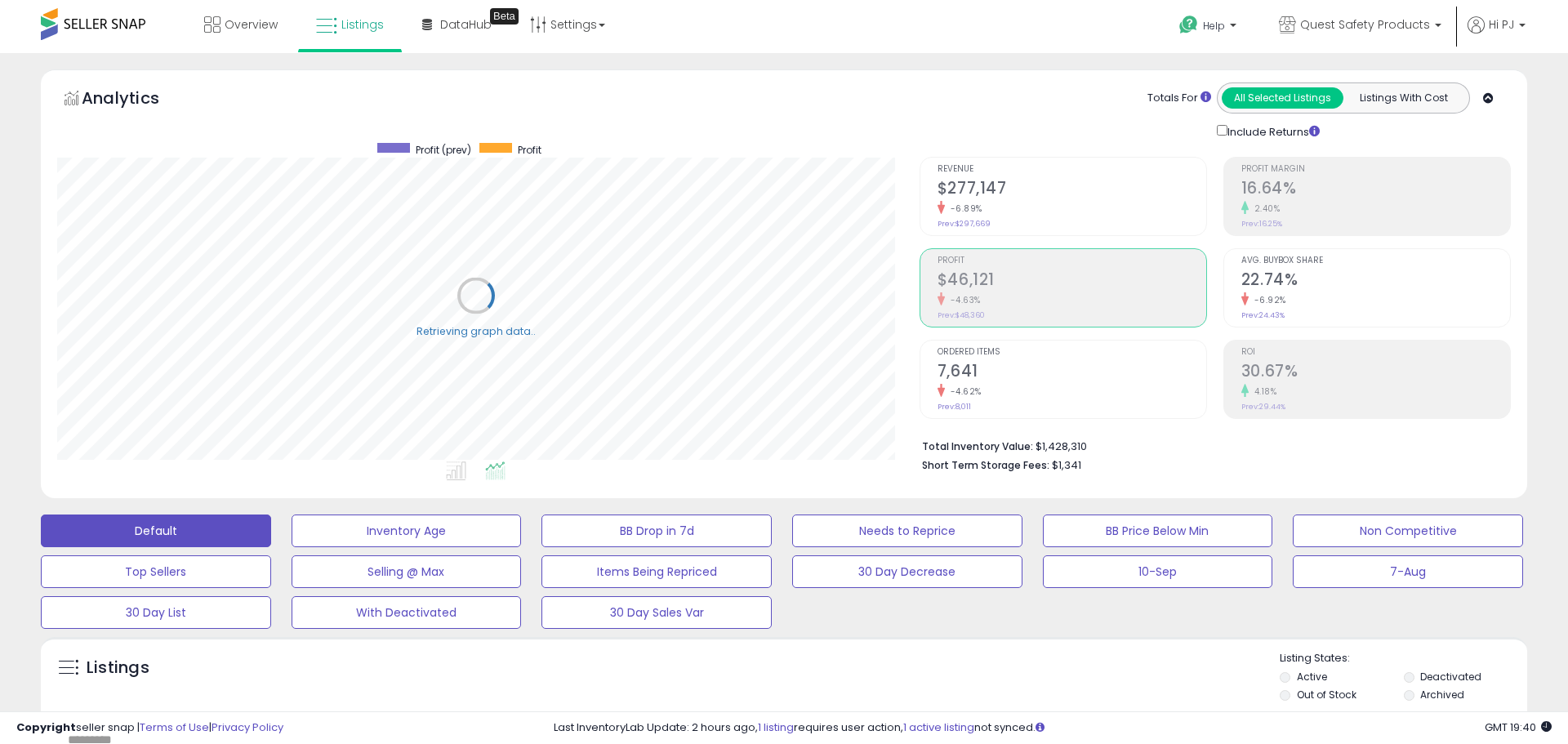 scroll, scrollTop: 816350, scrollLeft: 815804, axis: both 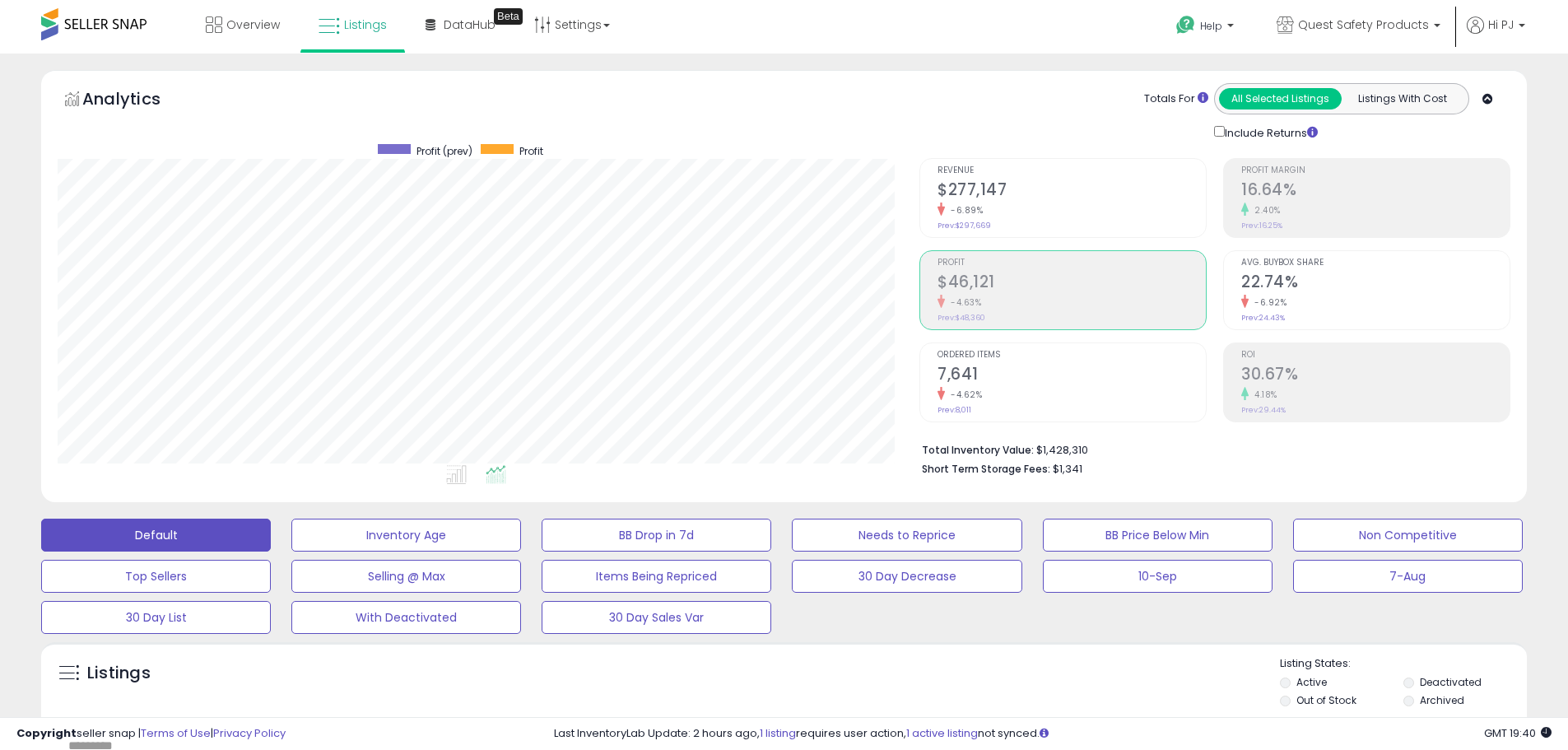 click on "2.40%" at bounding box center (1375, 210) 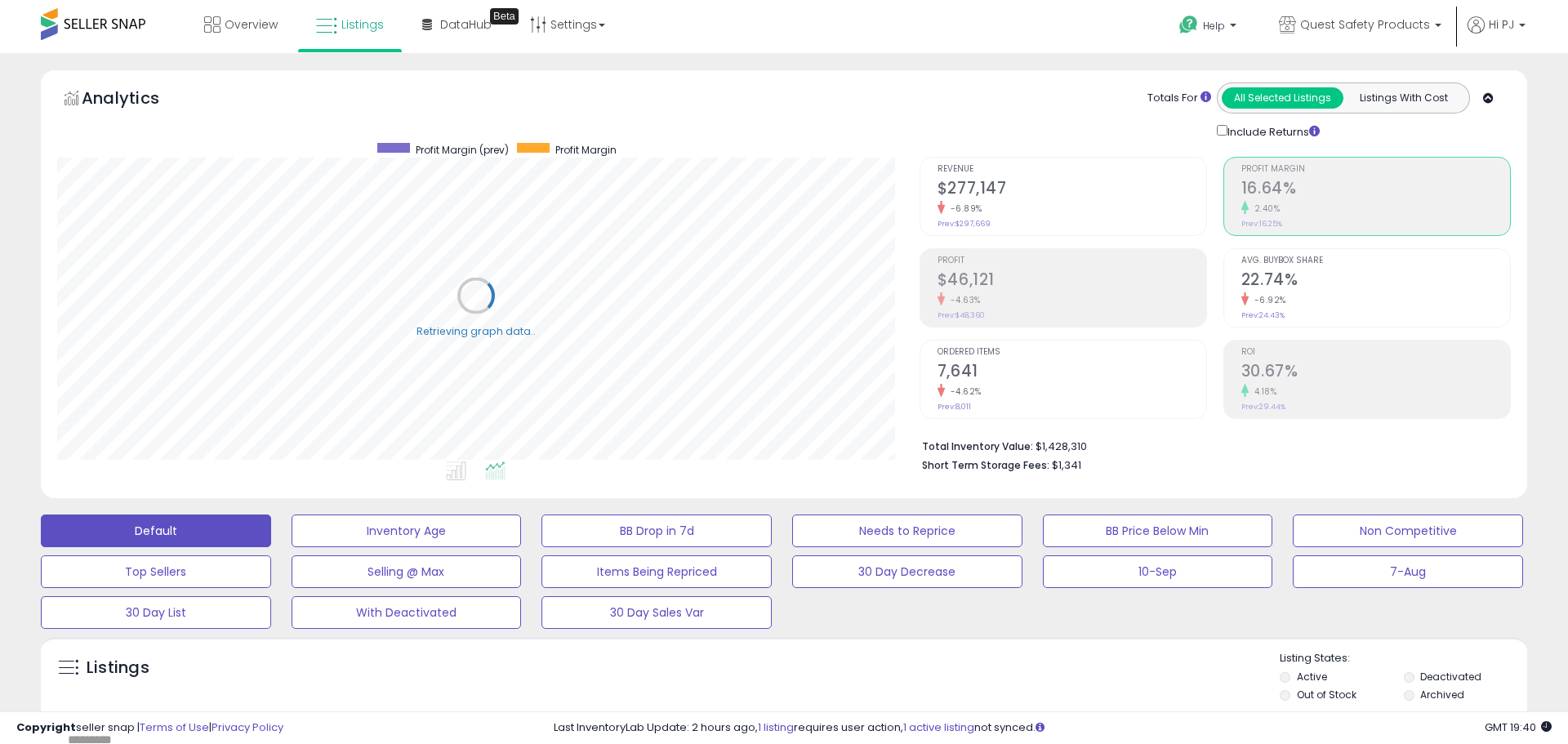 scroll, scrollTop: 816350, scrollLeft: 815804, axis: both 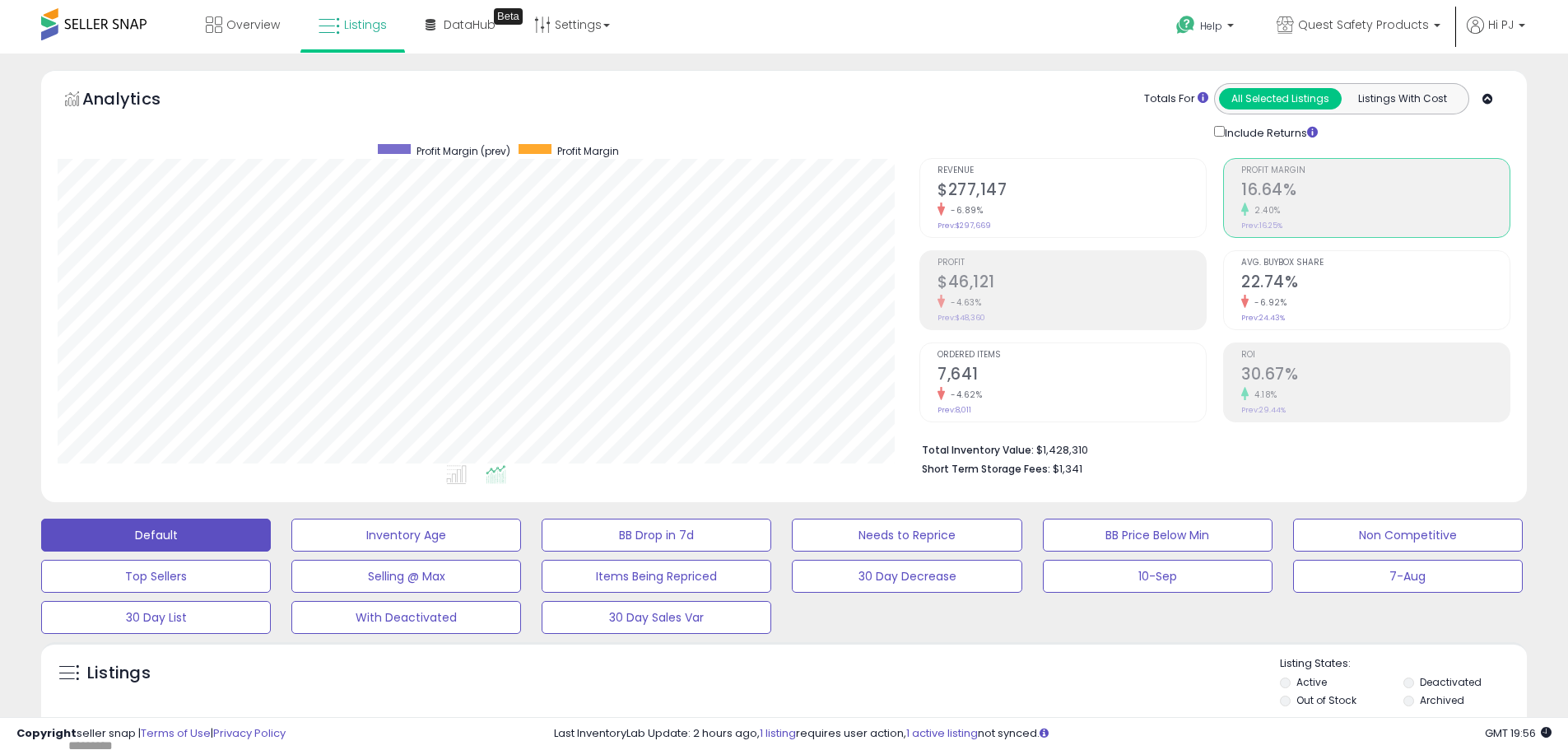 click on "**********" at bounding box center [784, 2458] 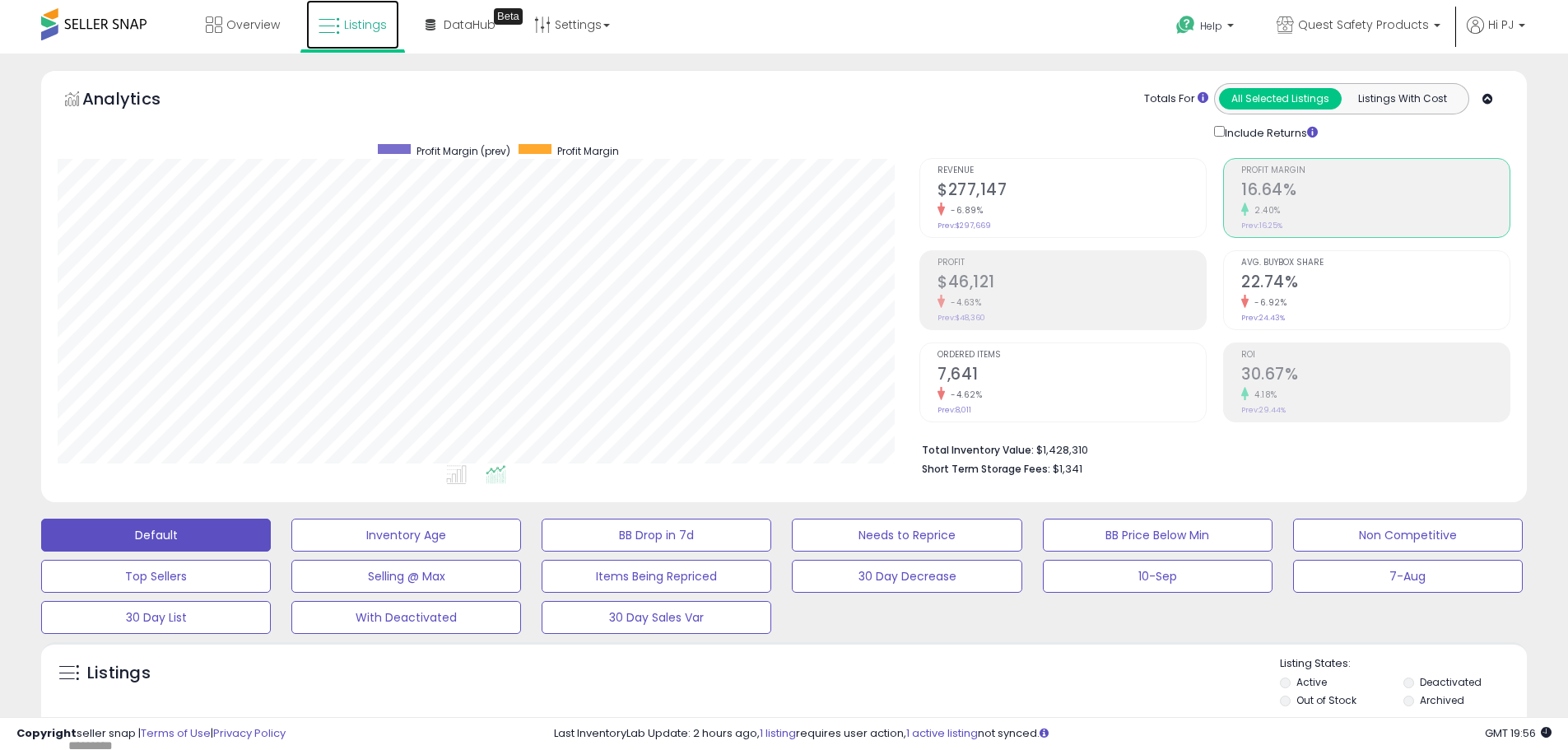 click on "Listings" at bounding box center [352, 25] 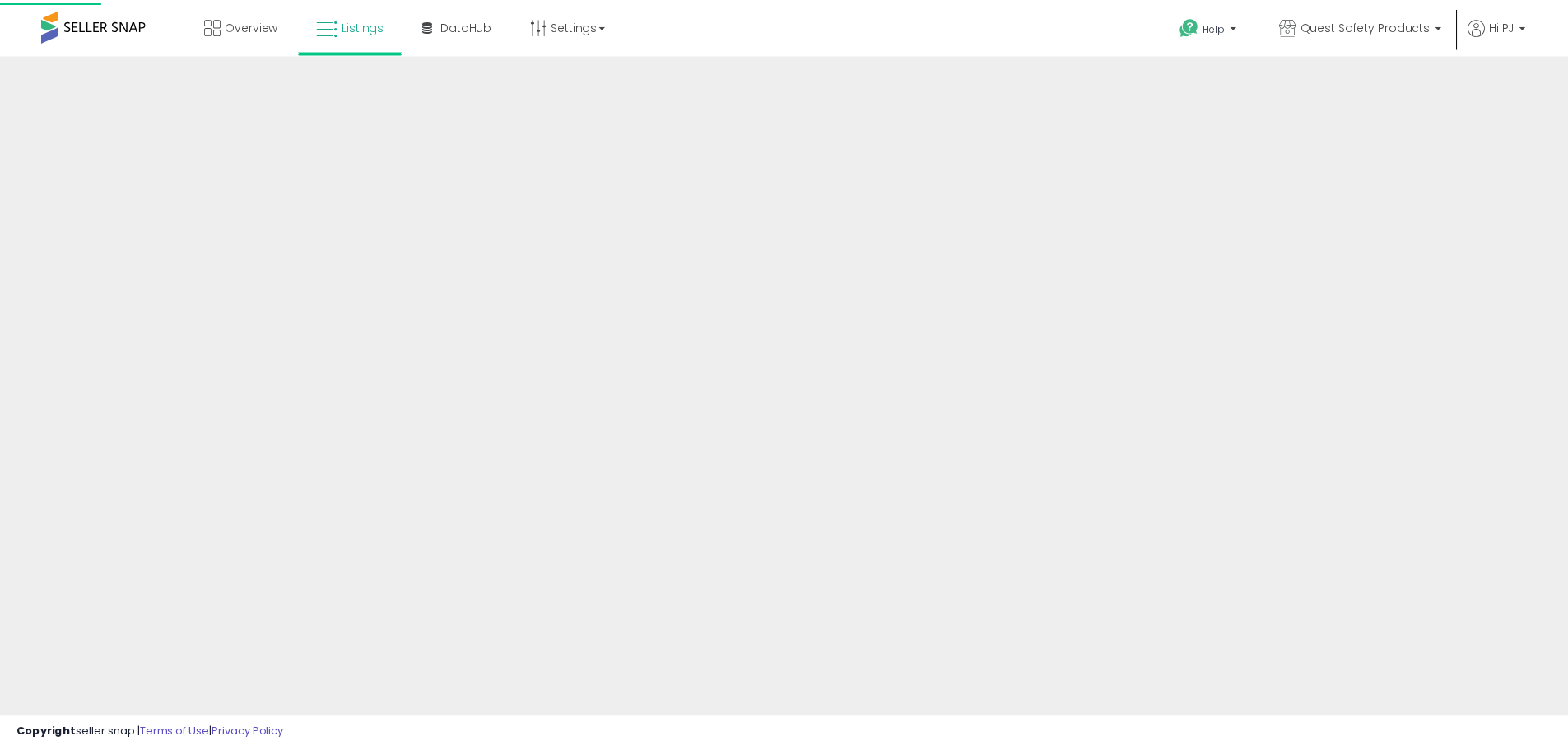 scroll, scrollTop: 0, scrollLeft: 0, axis: both 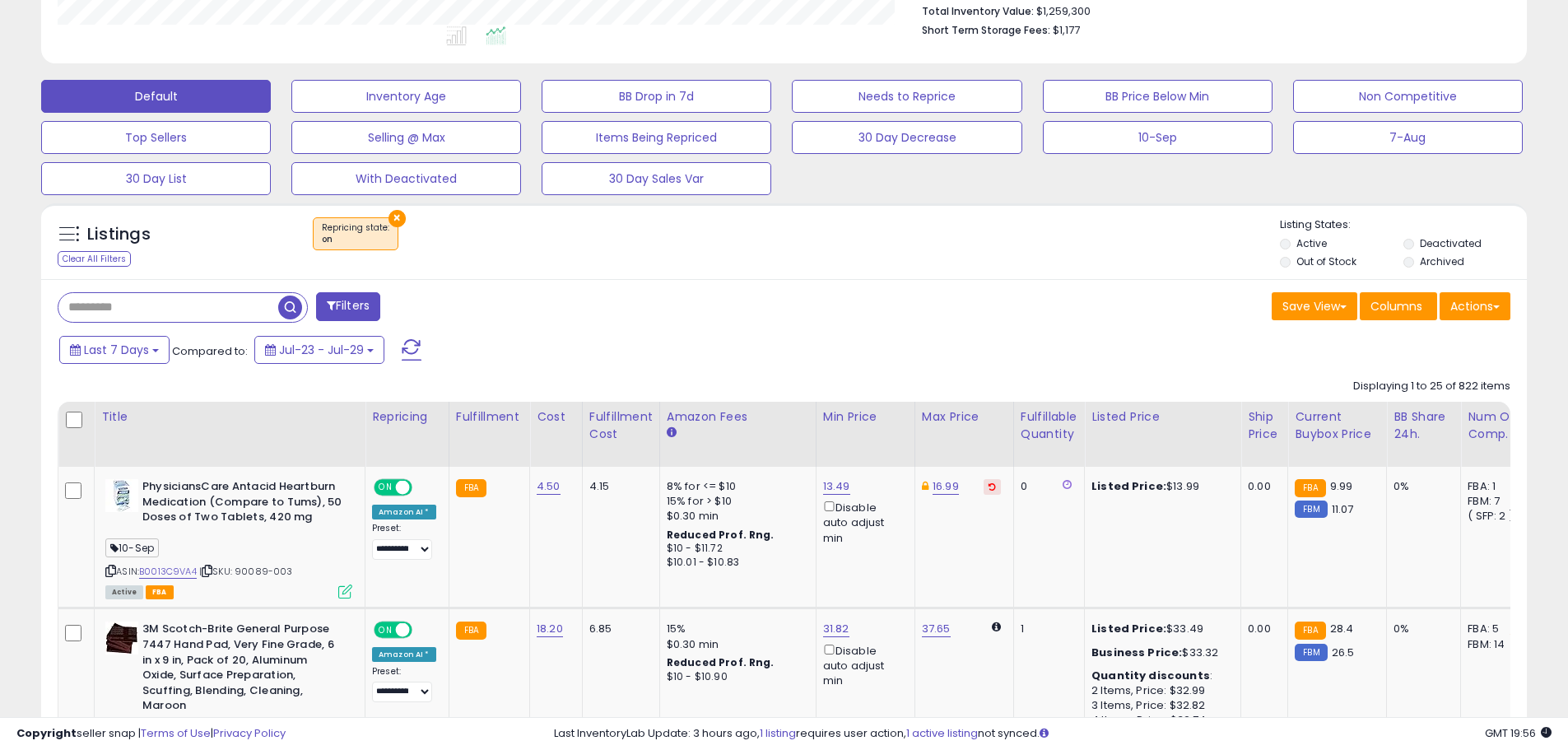 click at bounding box center [168, 307] 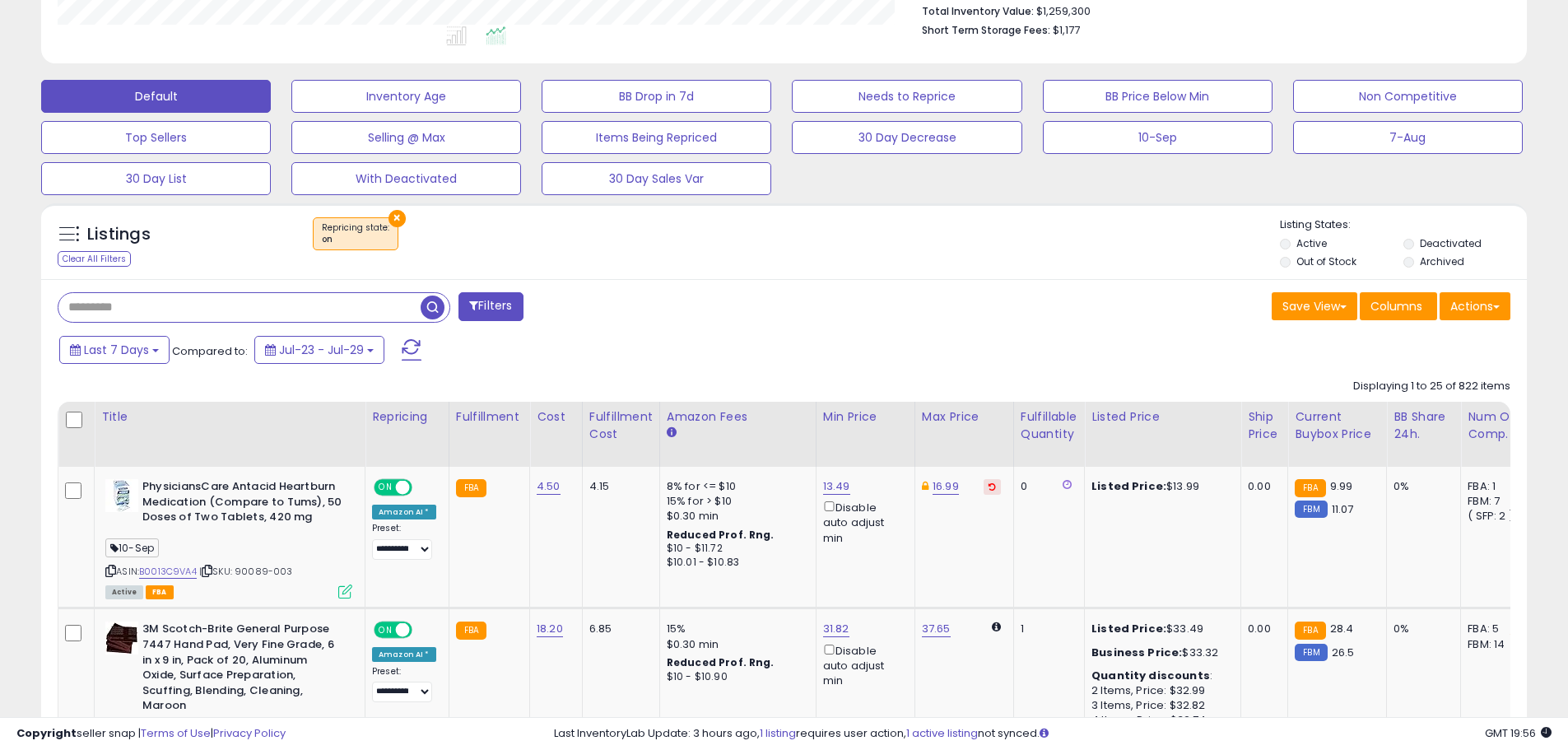 paste on "**********" 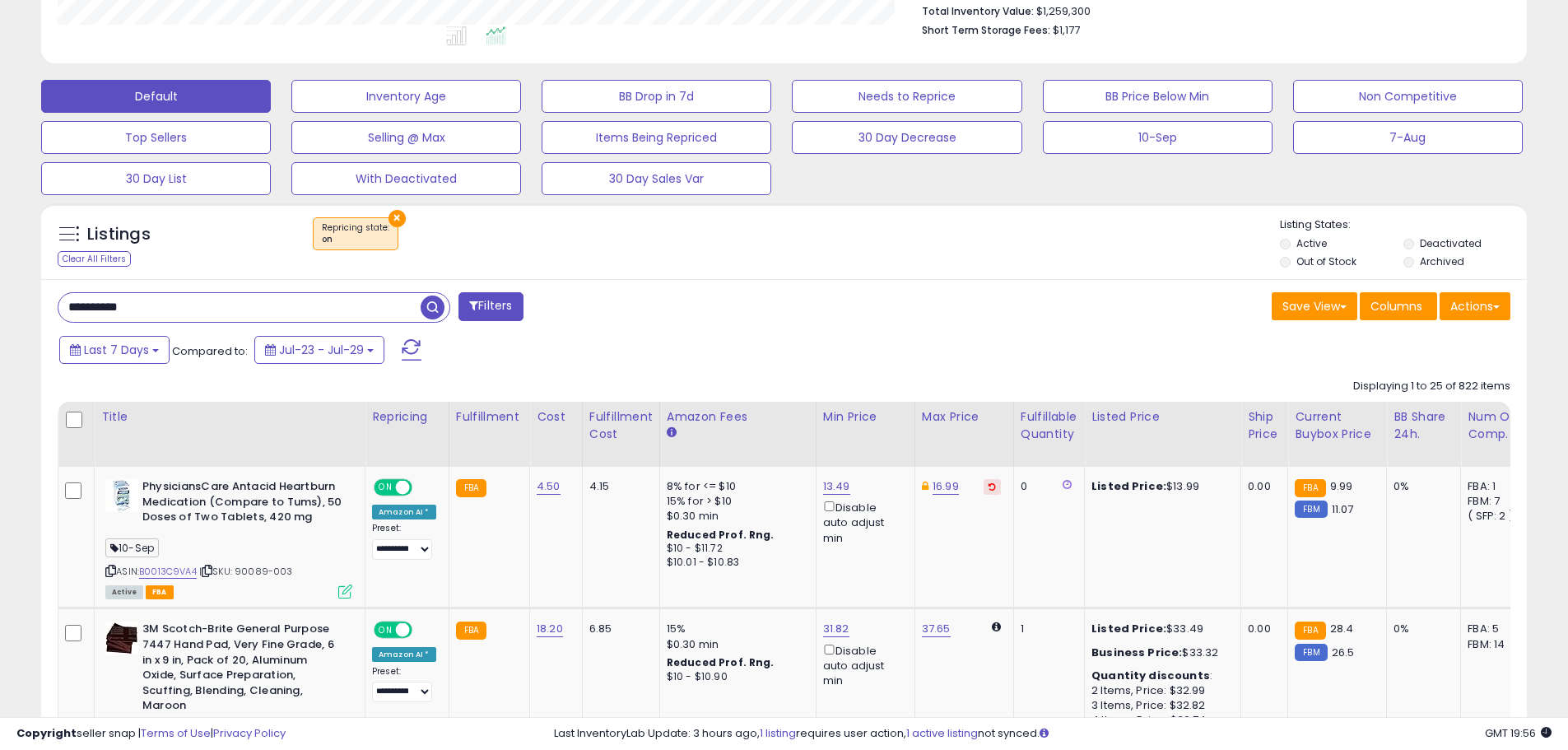 type on "**********" 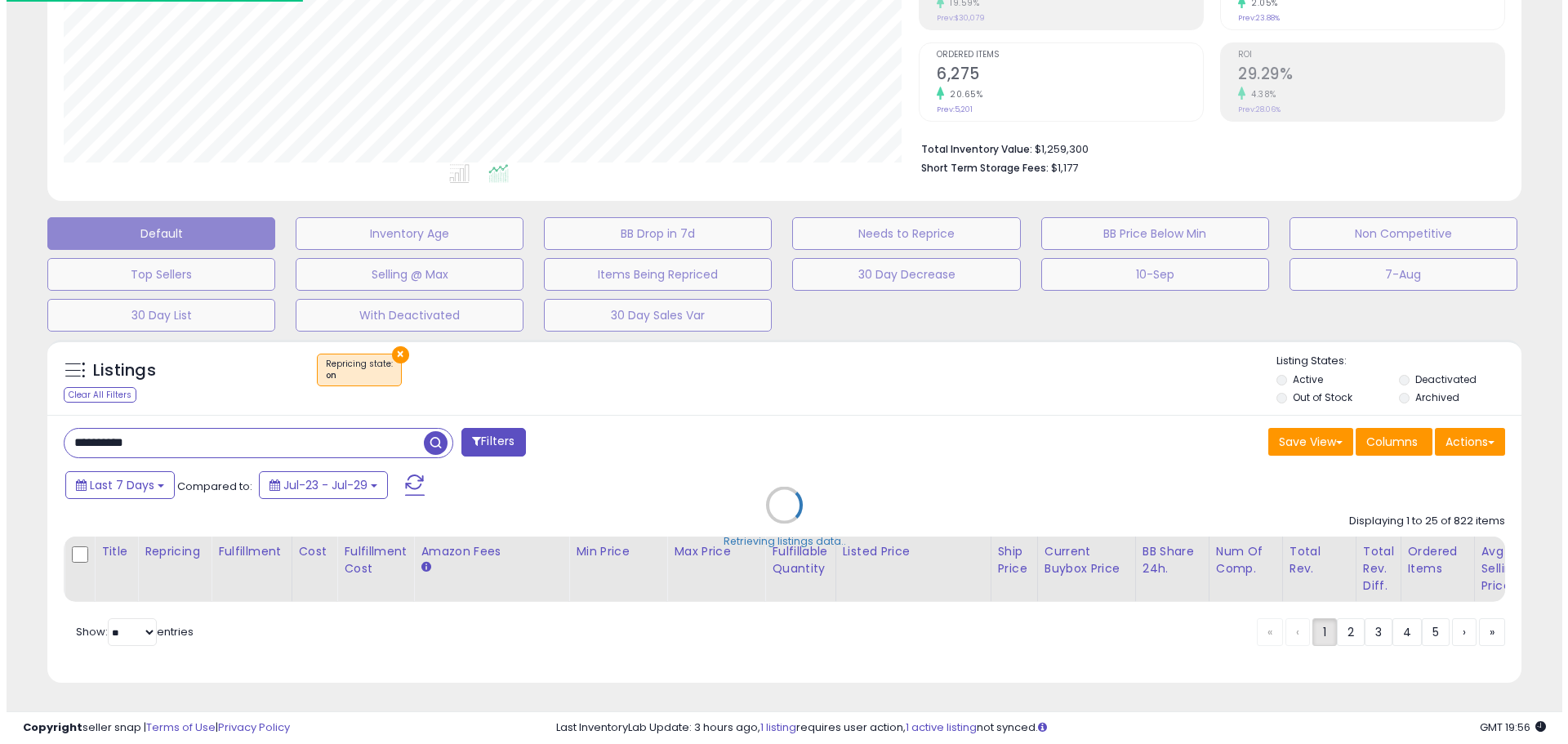 scroll, scrollTop: 310, scrollLeft: 0, axis: vertical 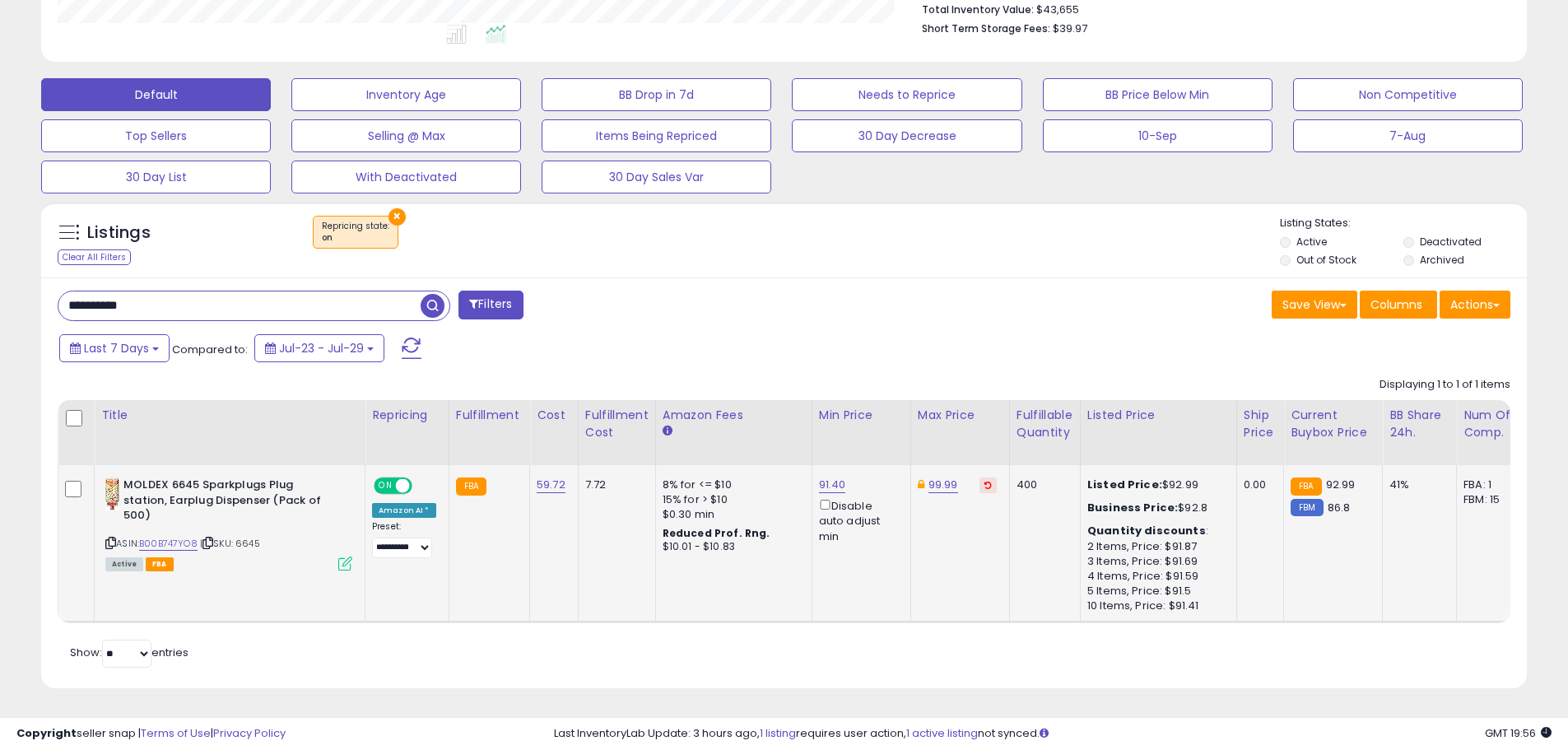 click at bounding box center (345, 563) 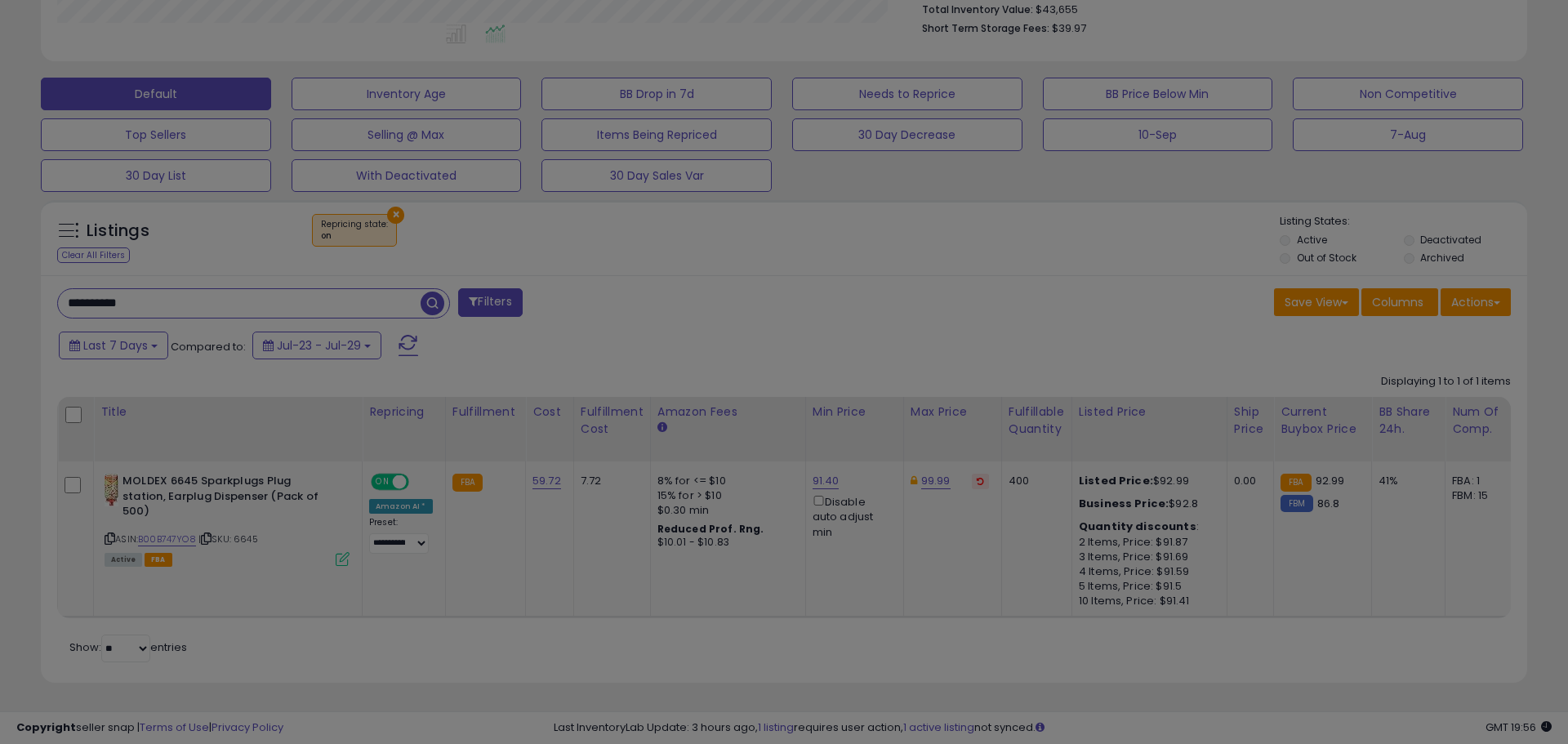 scroll, scrollTop: 816350, scrollLeft: 815804, axis: both 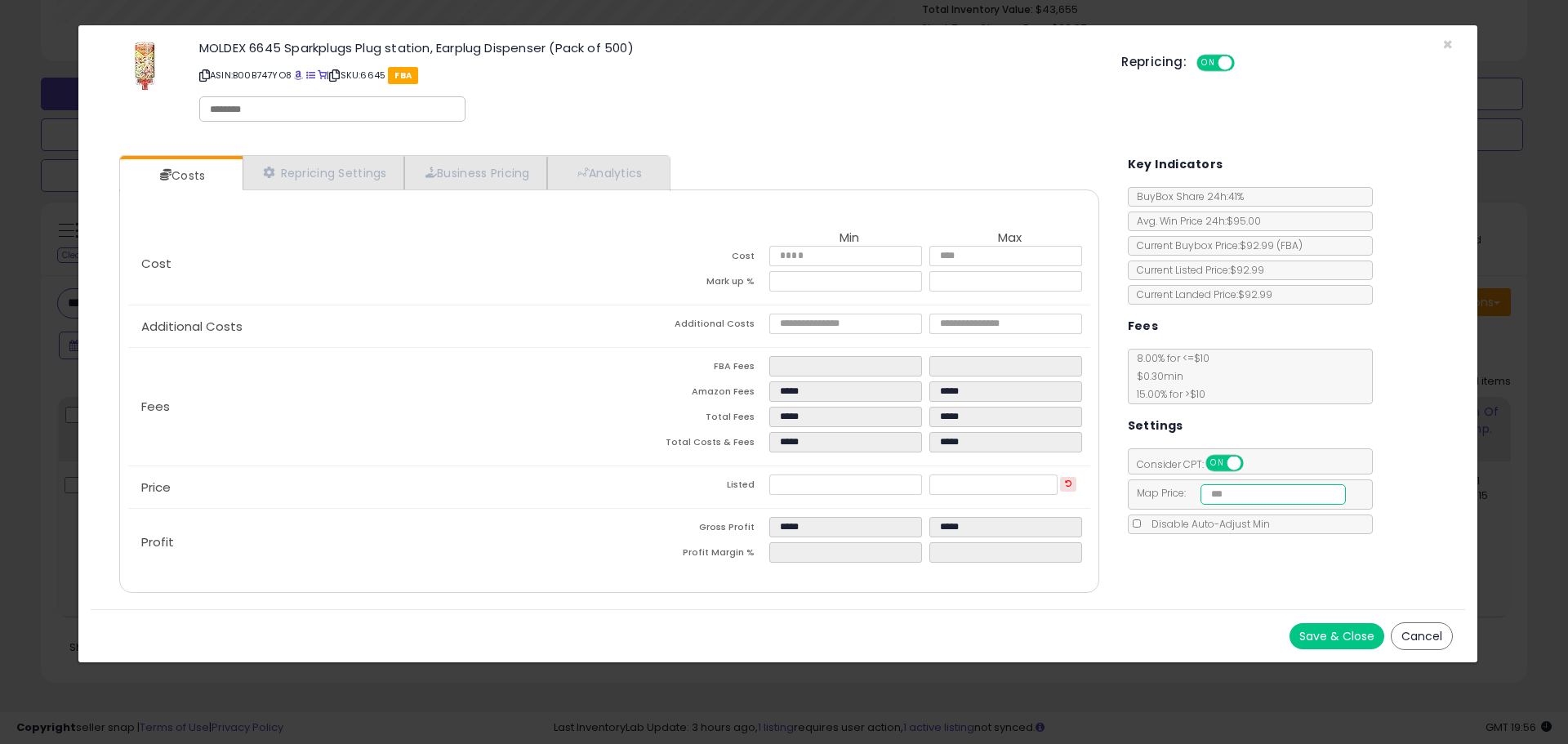 drag, startPoint x: 1269, startPoint y: 492, endPoint x: 1062, endPoint y: 494, distance: 207.00966 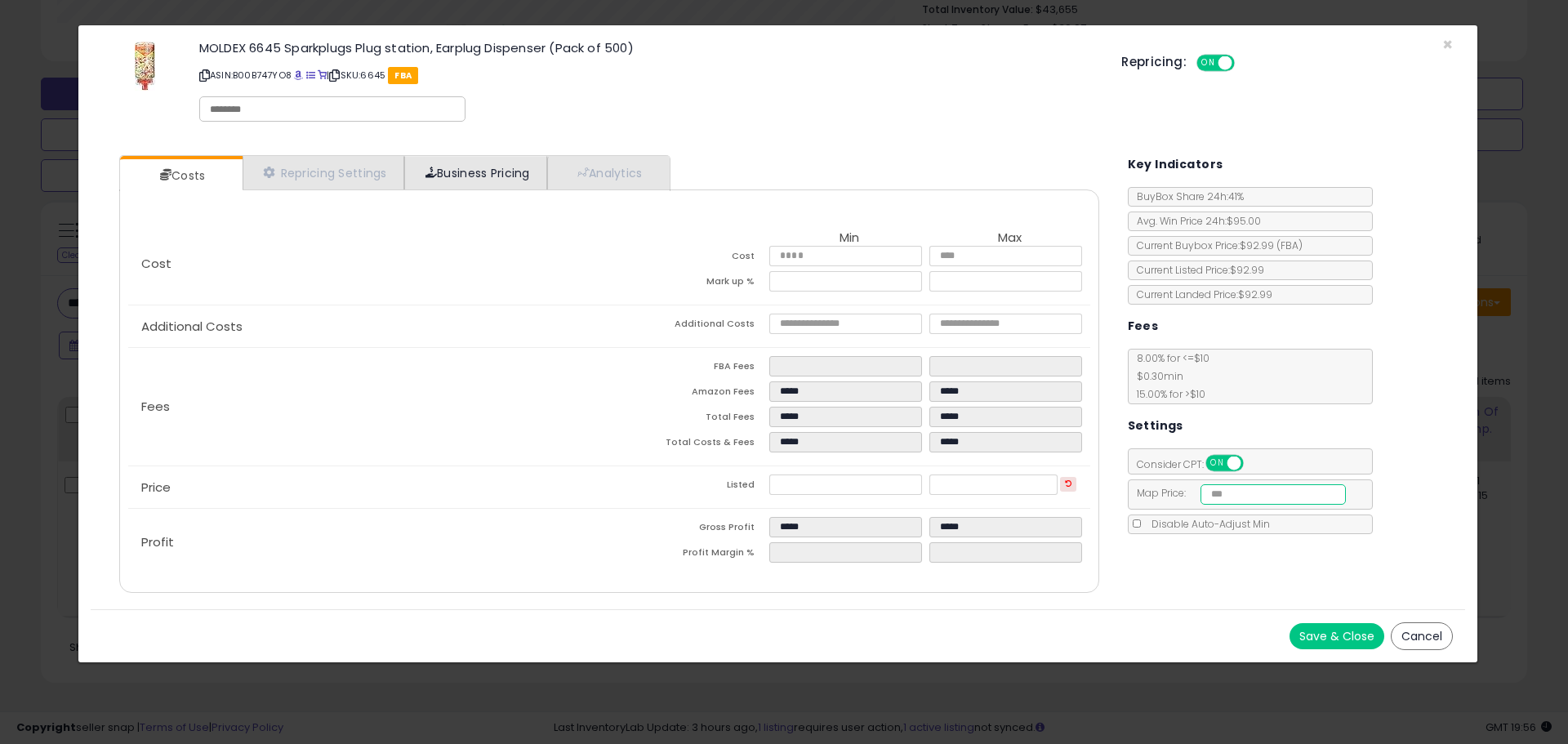 type on "*****" 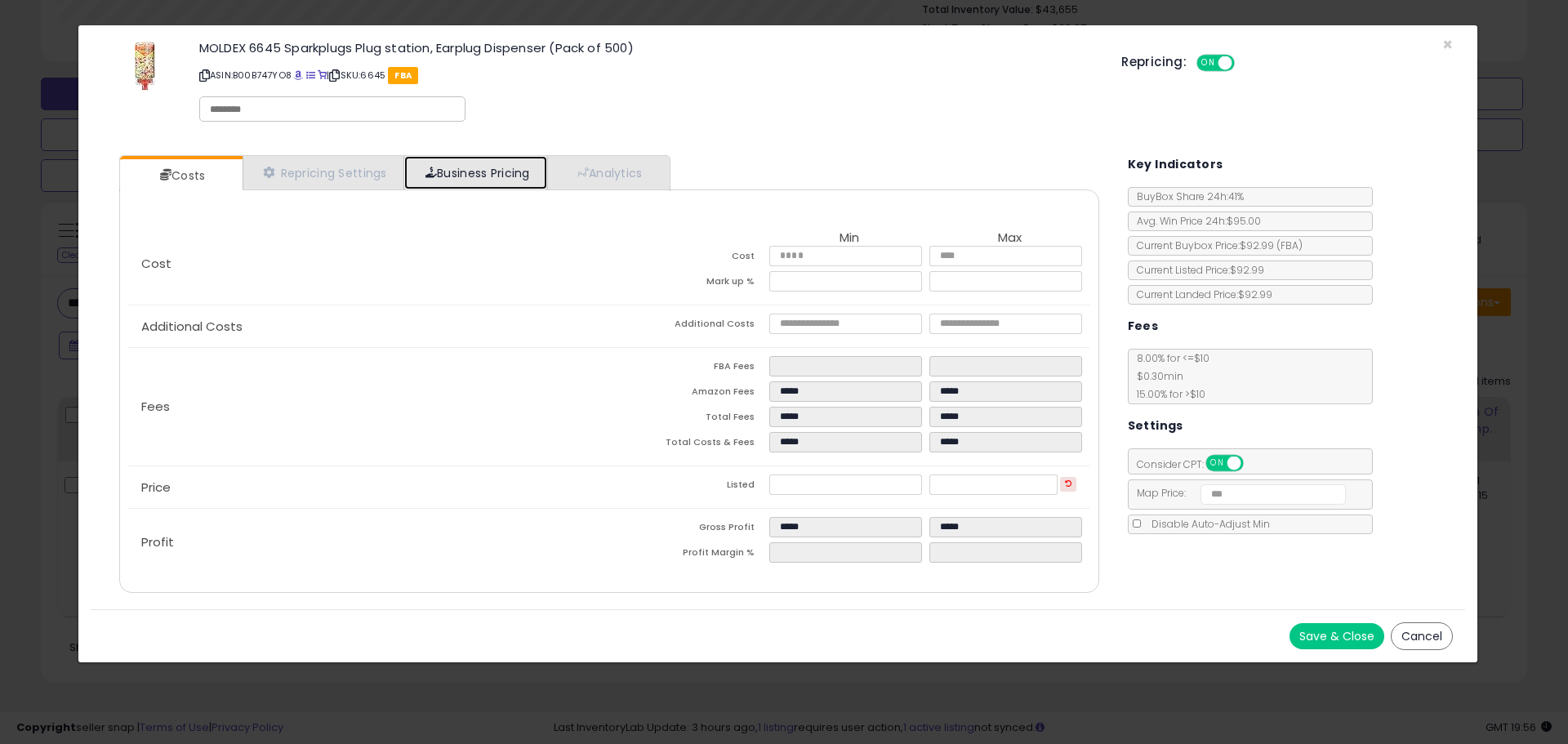 click on "Business Pricing" at bounding box center (475, 172) 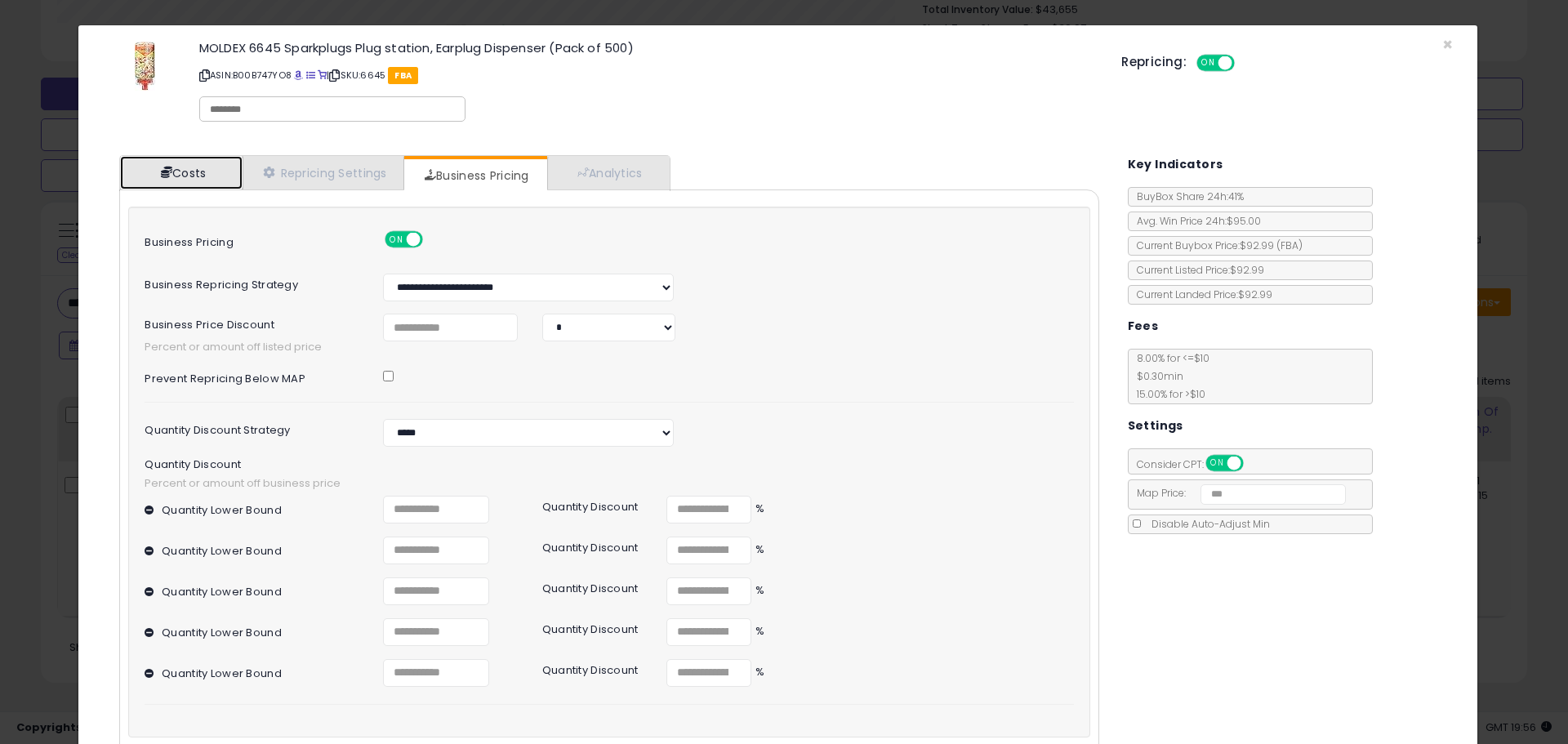 click on "Costs" at bounding box center (181, 172) 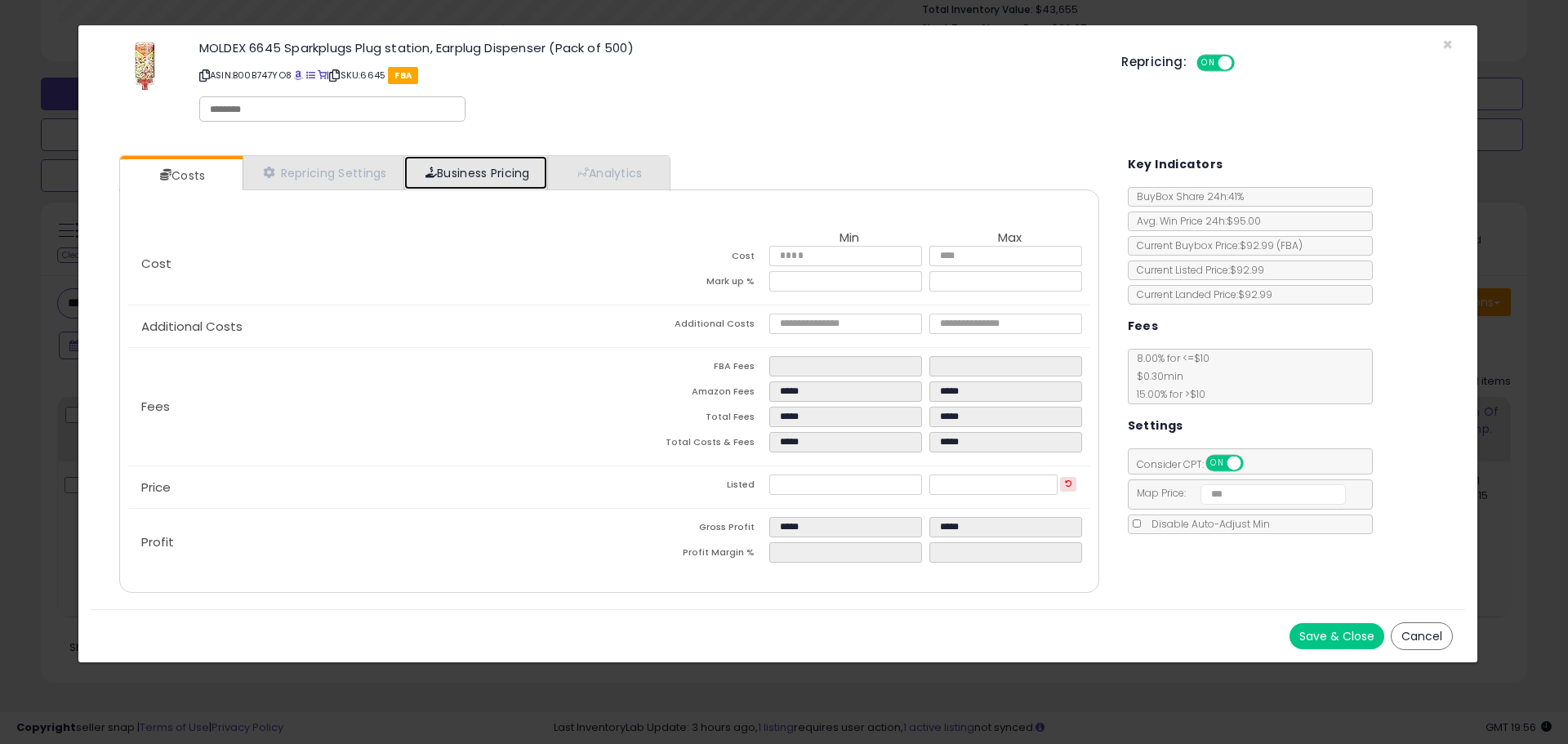 click on "Business Pricing" at bounding box center (475, 172) 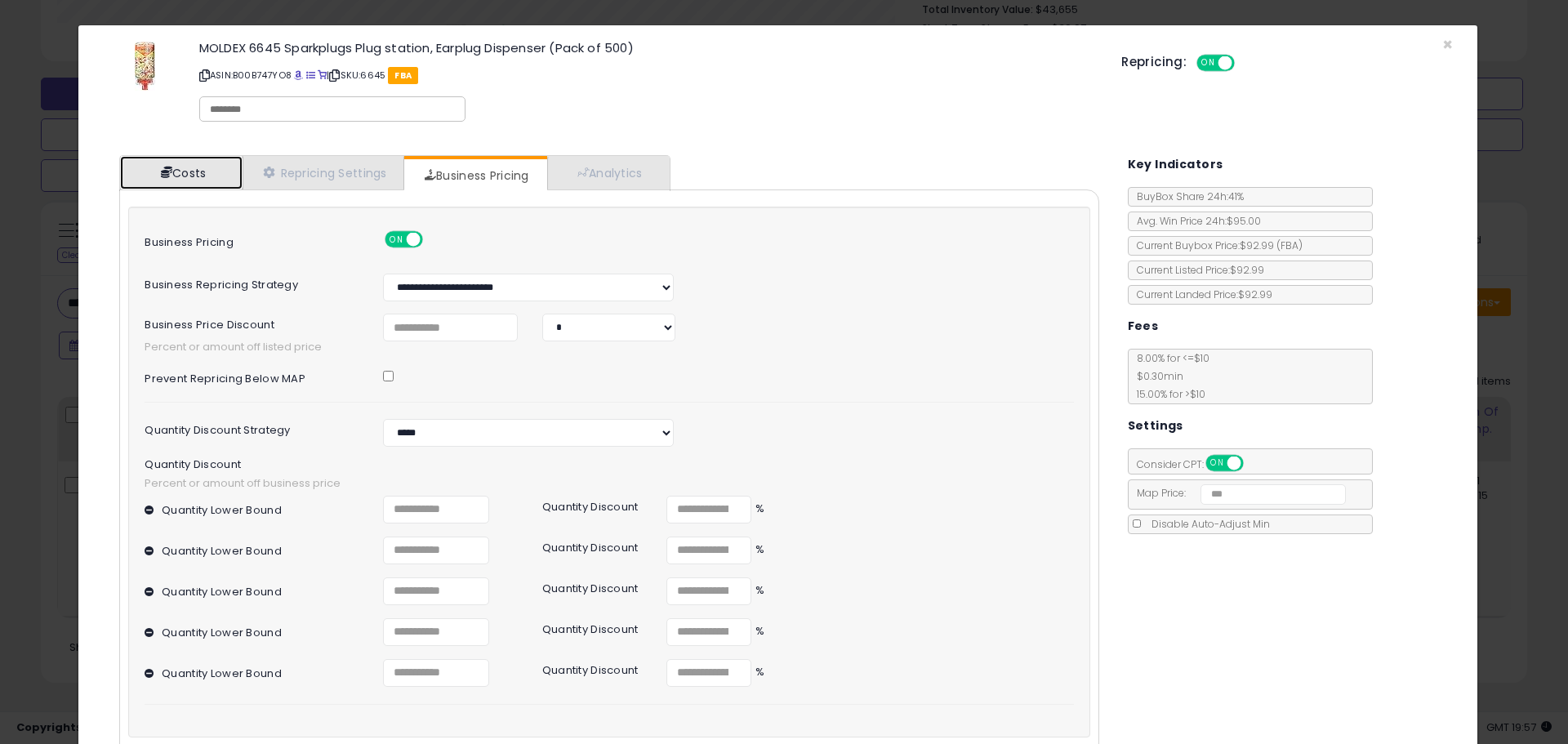 click on "Costs" at bounding box center [181, 172] 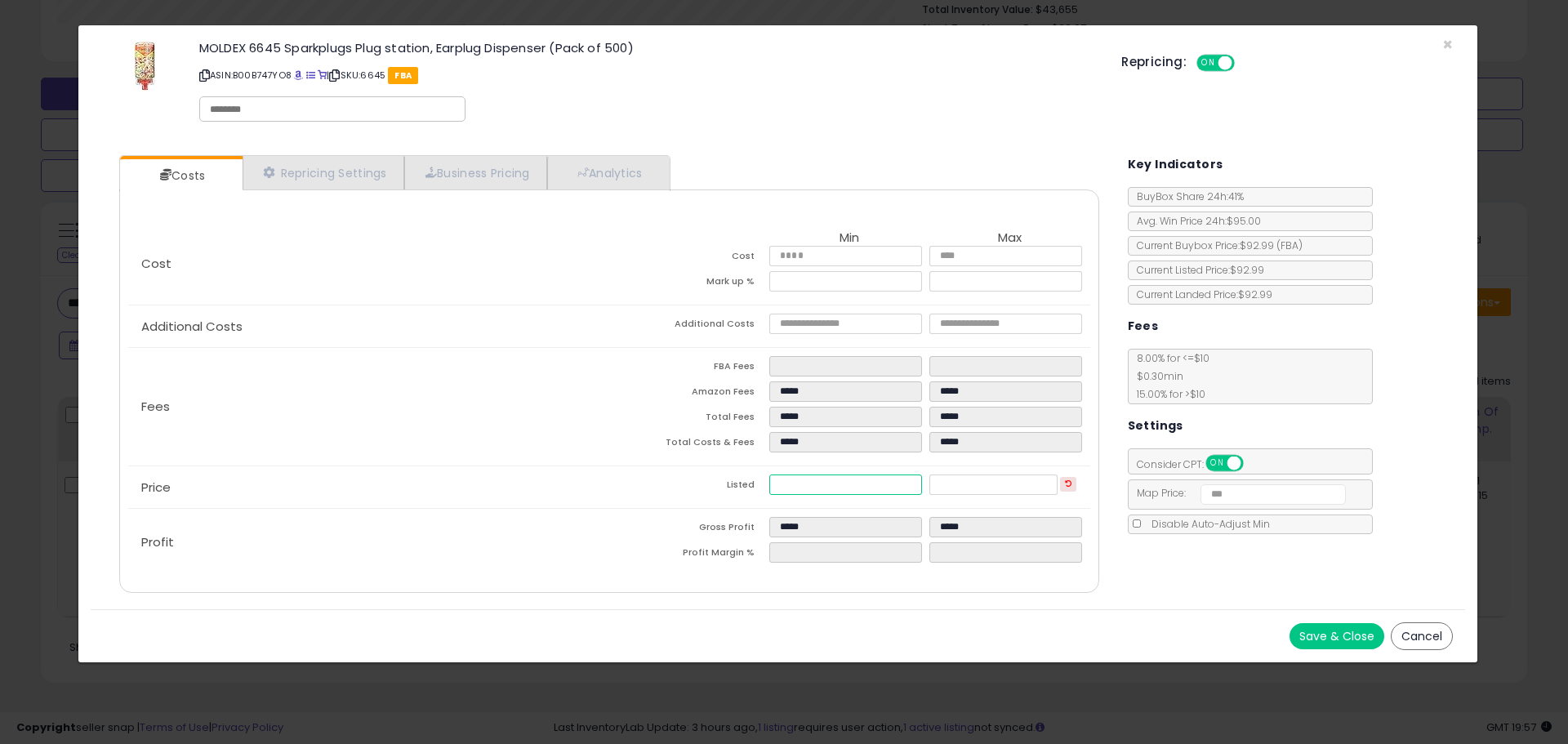drag, startPoint x: 849, startPoint y: 479, endPoint x: 626, endPoint y: 442, distance: 226.04867 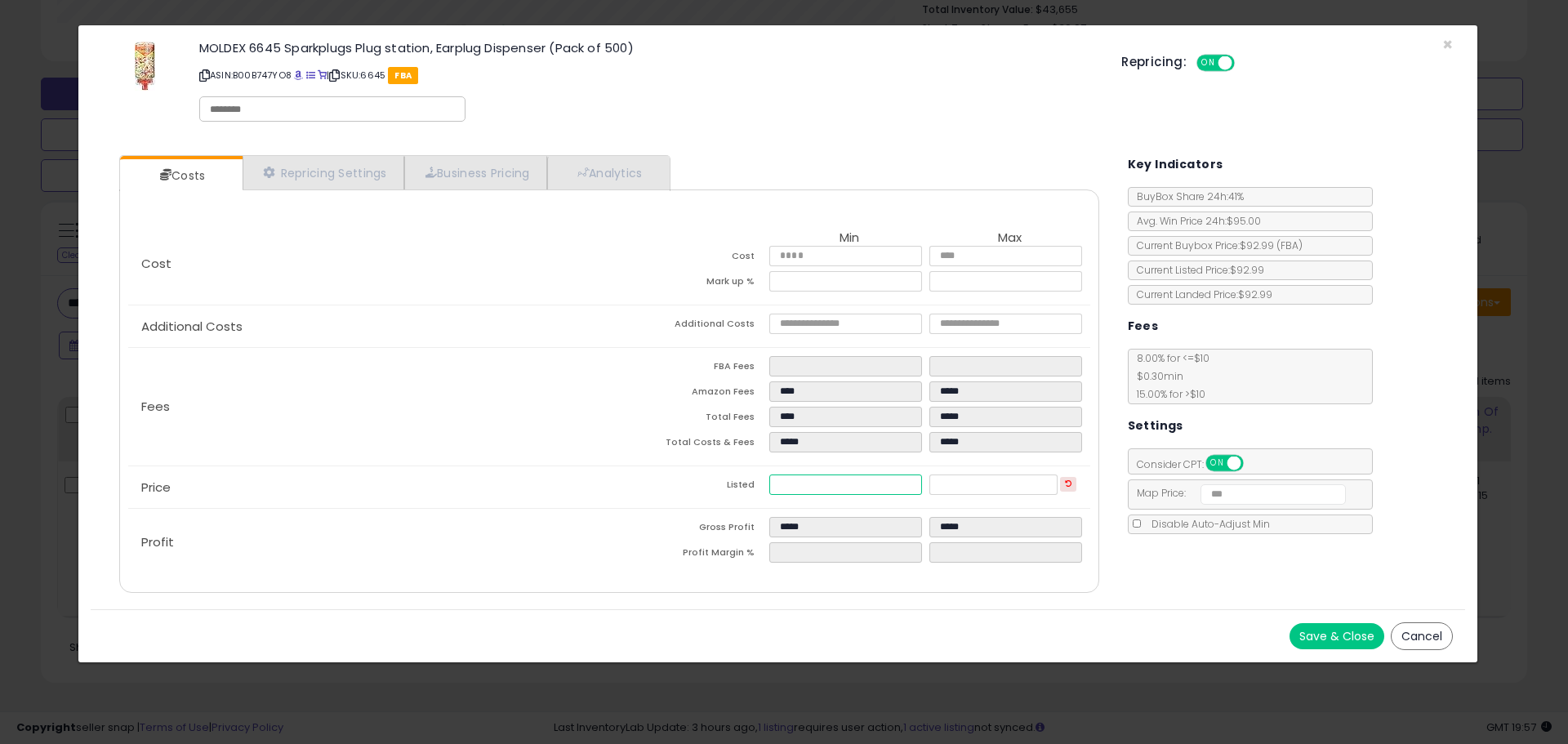 type on "*****" 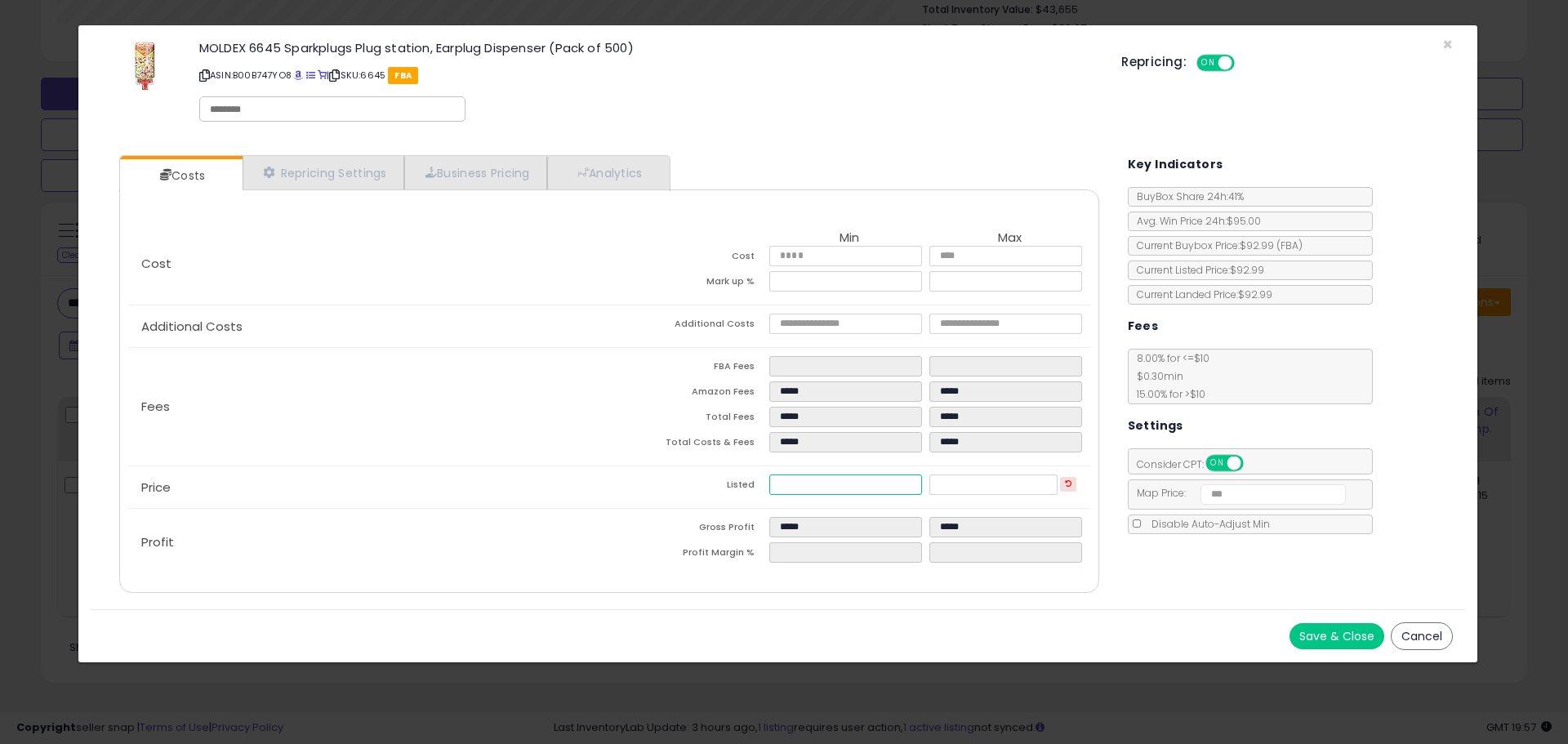 type on "*****" 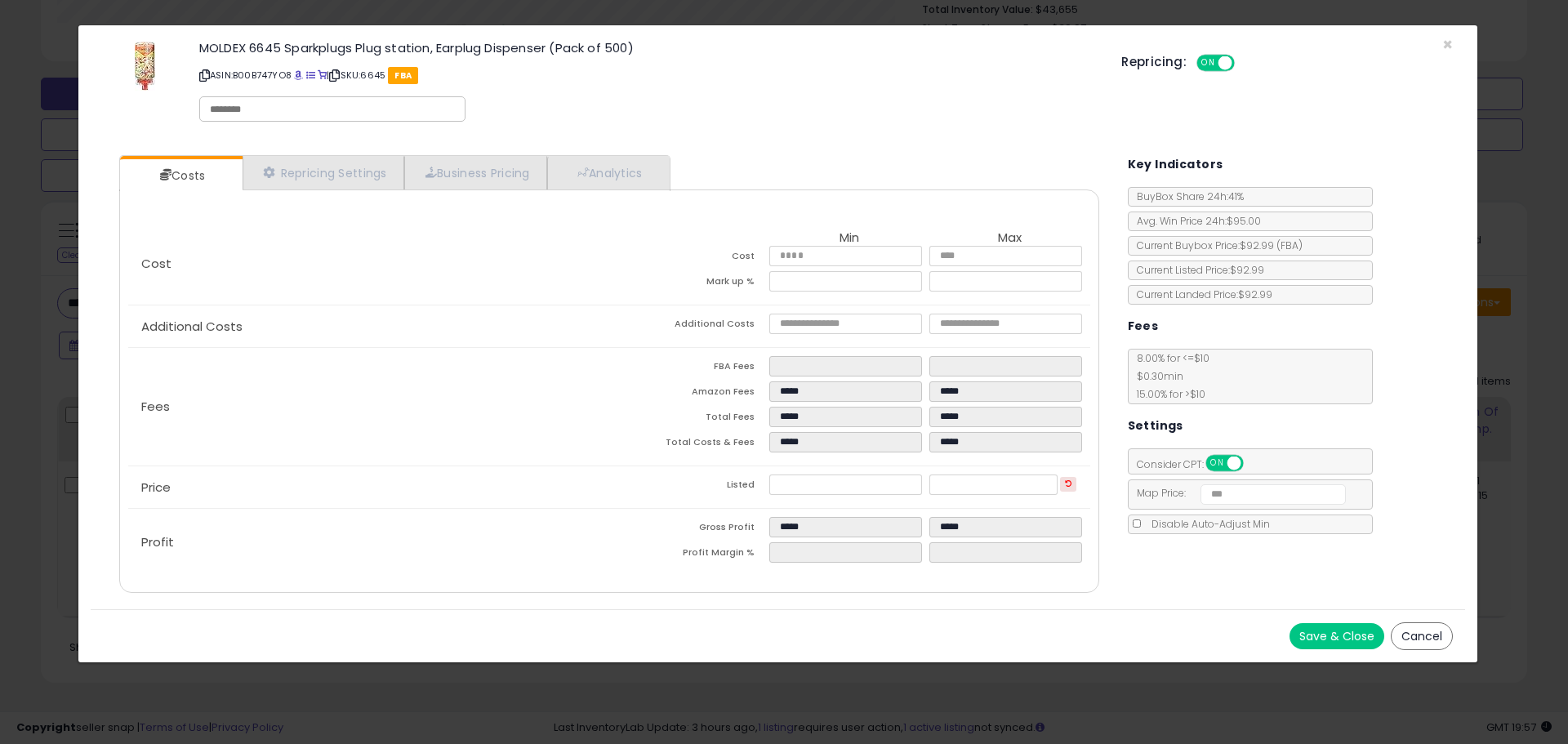 type on "*****" 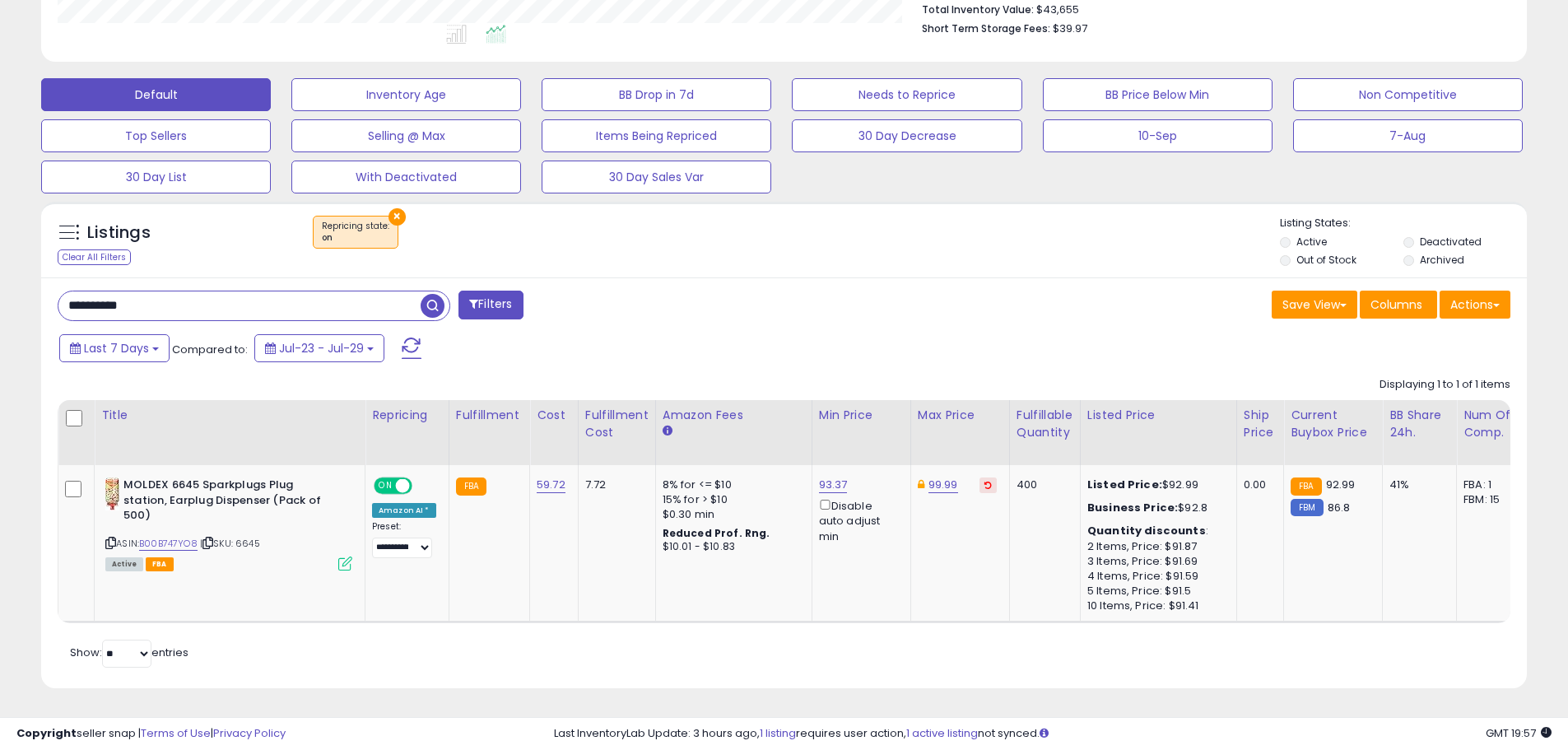 scroll, scrollTop: 338, scrollLeft: 862, axis: both 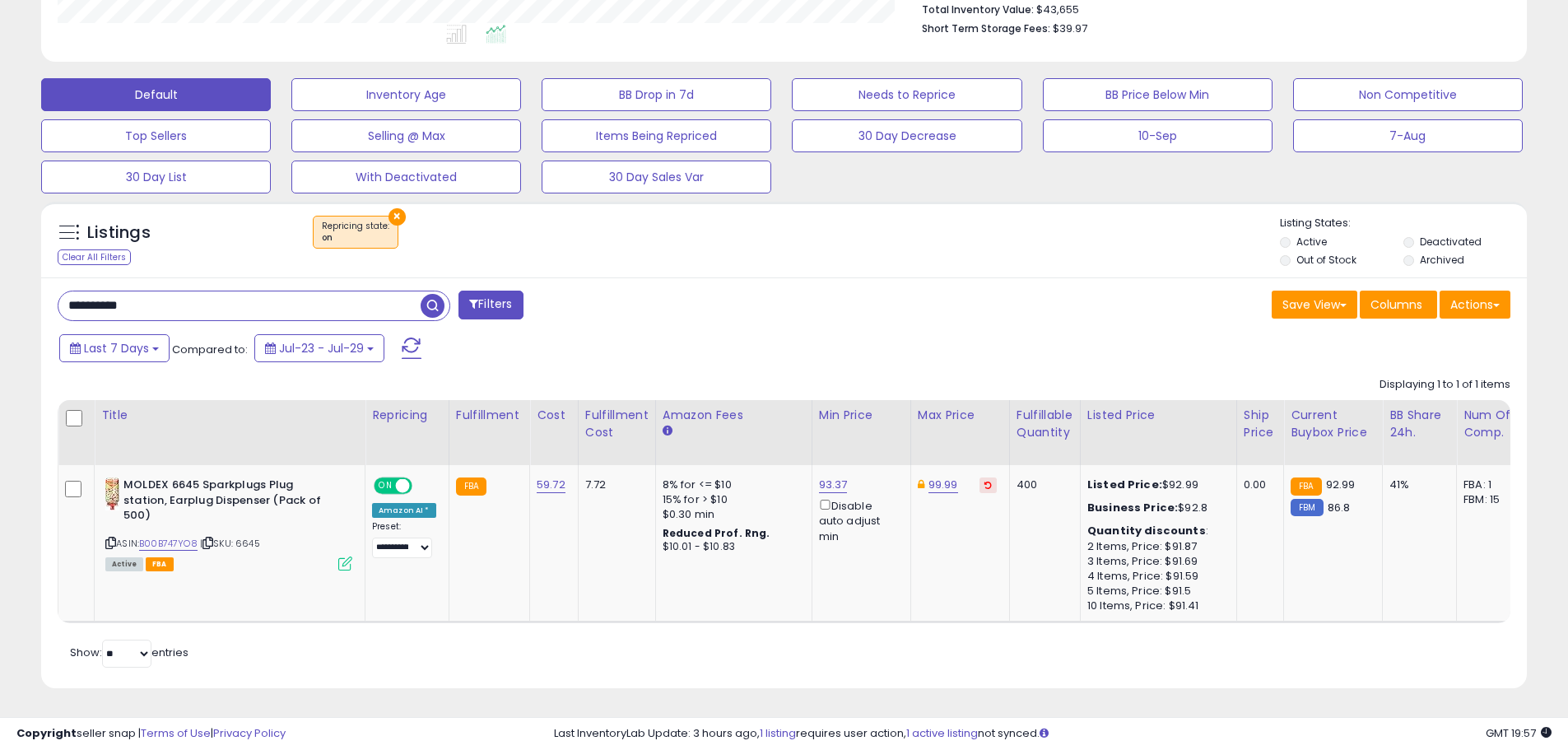 click on "**********" at bounding box center [240, 305] 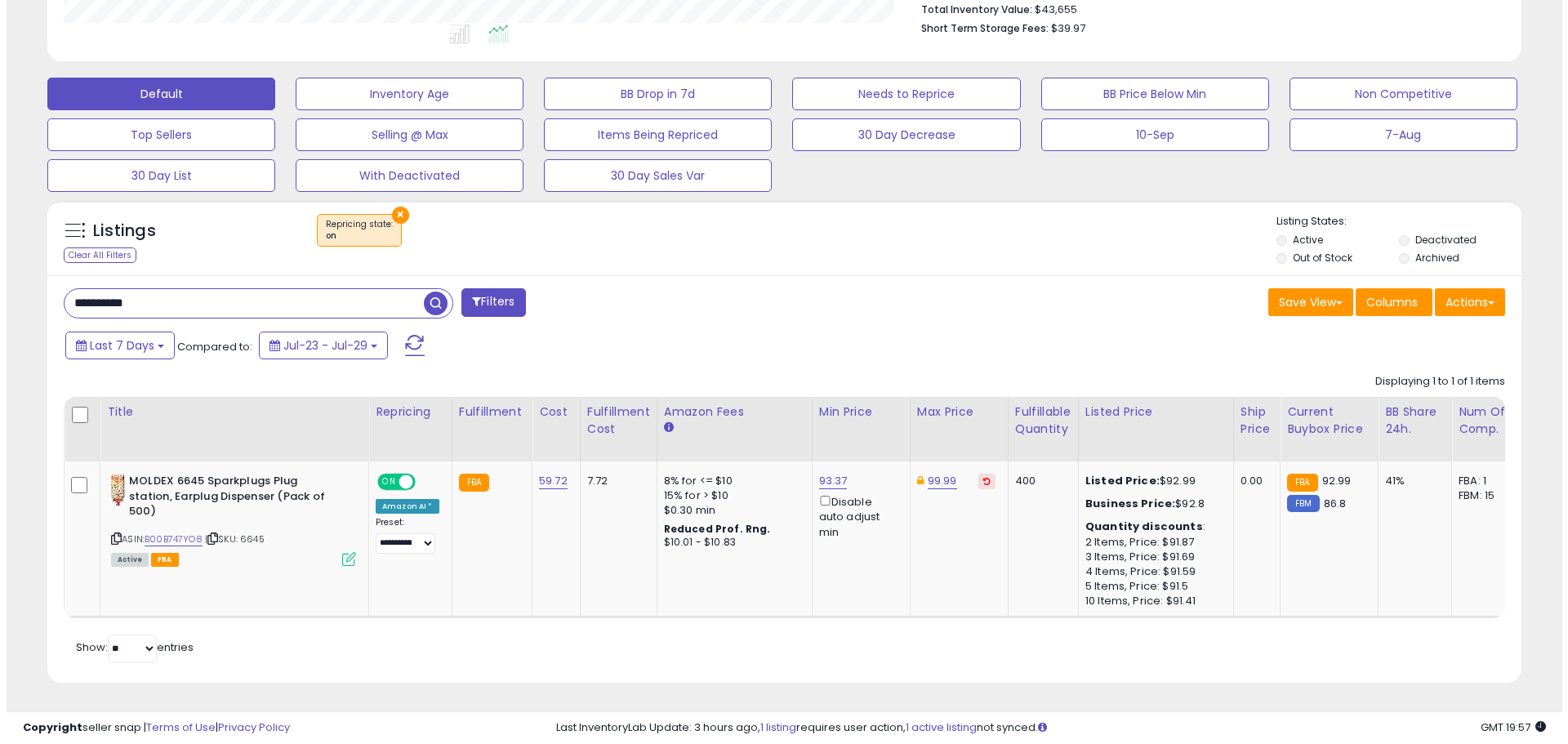 scroll, scrollTop: 293, scrollLeft: 0, axis: vertical 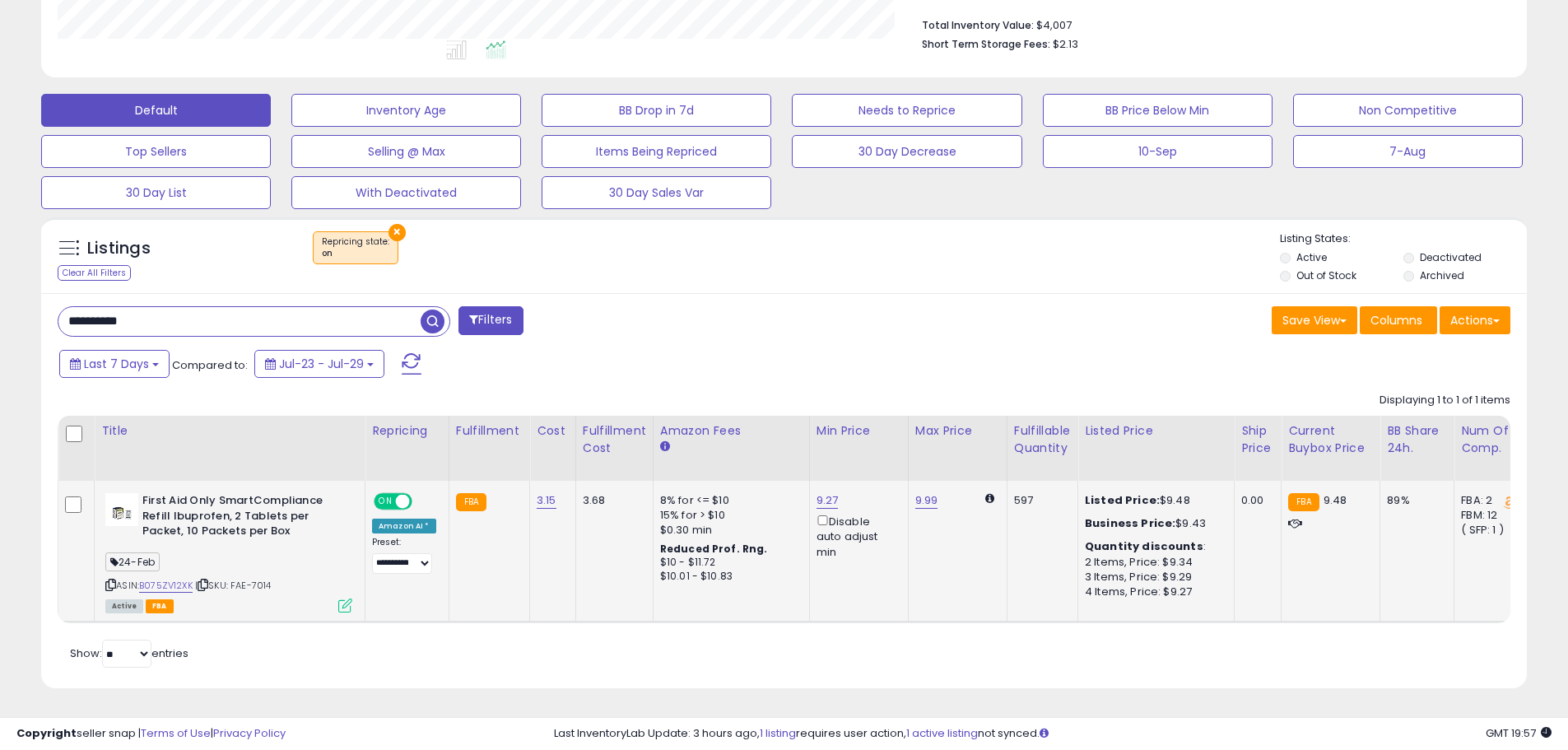 click at bounding box center (345, 605) 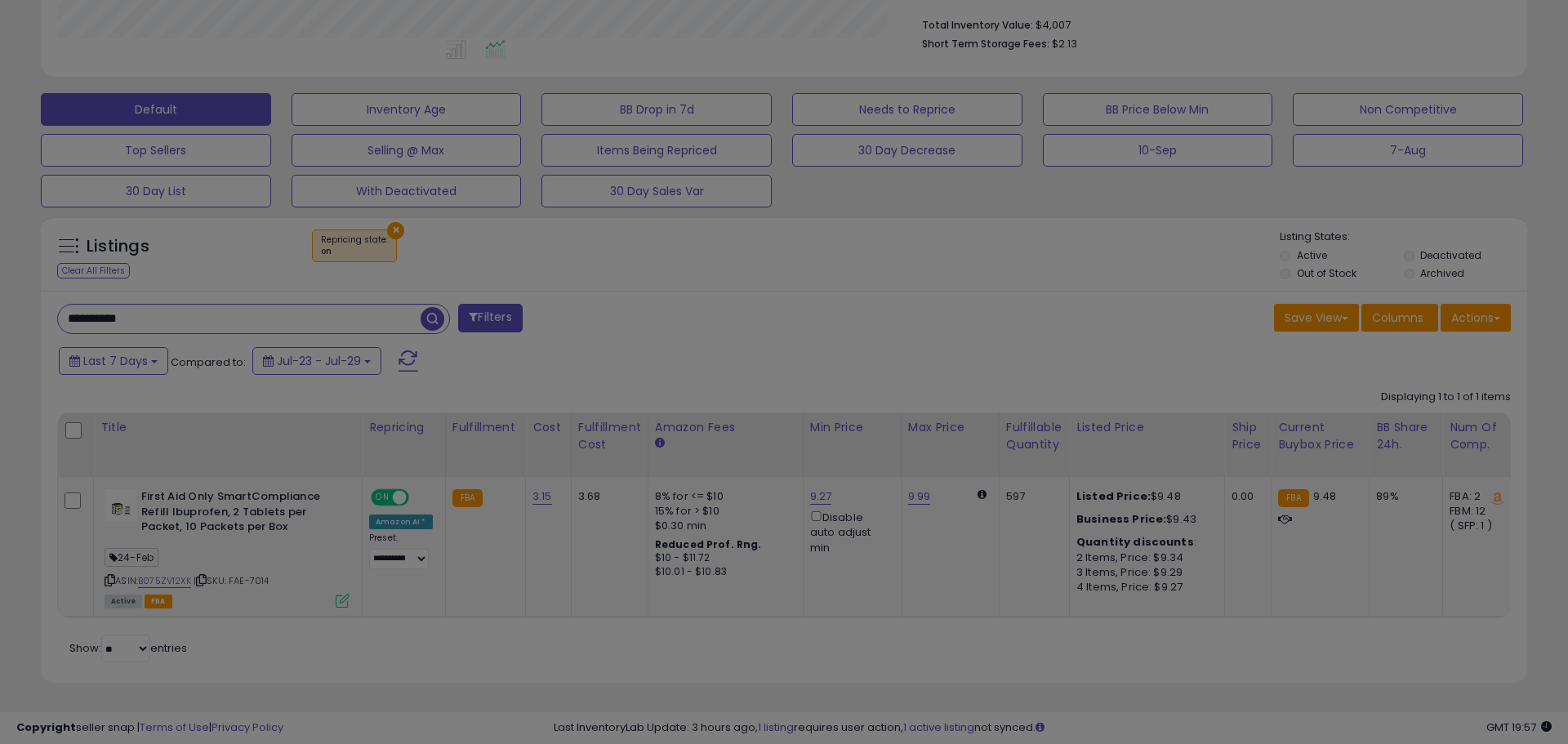 scroll, scrollTop: 816350, scrollLeft: 815804, axis: both 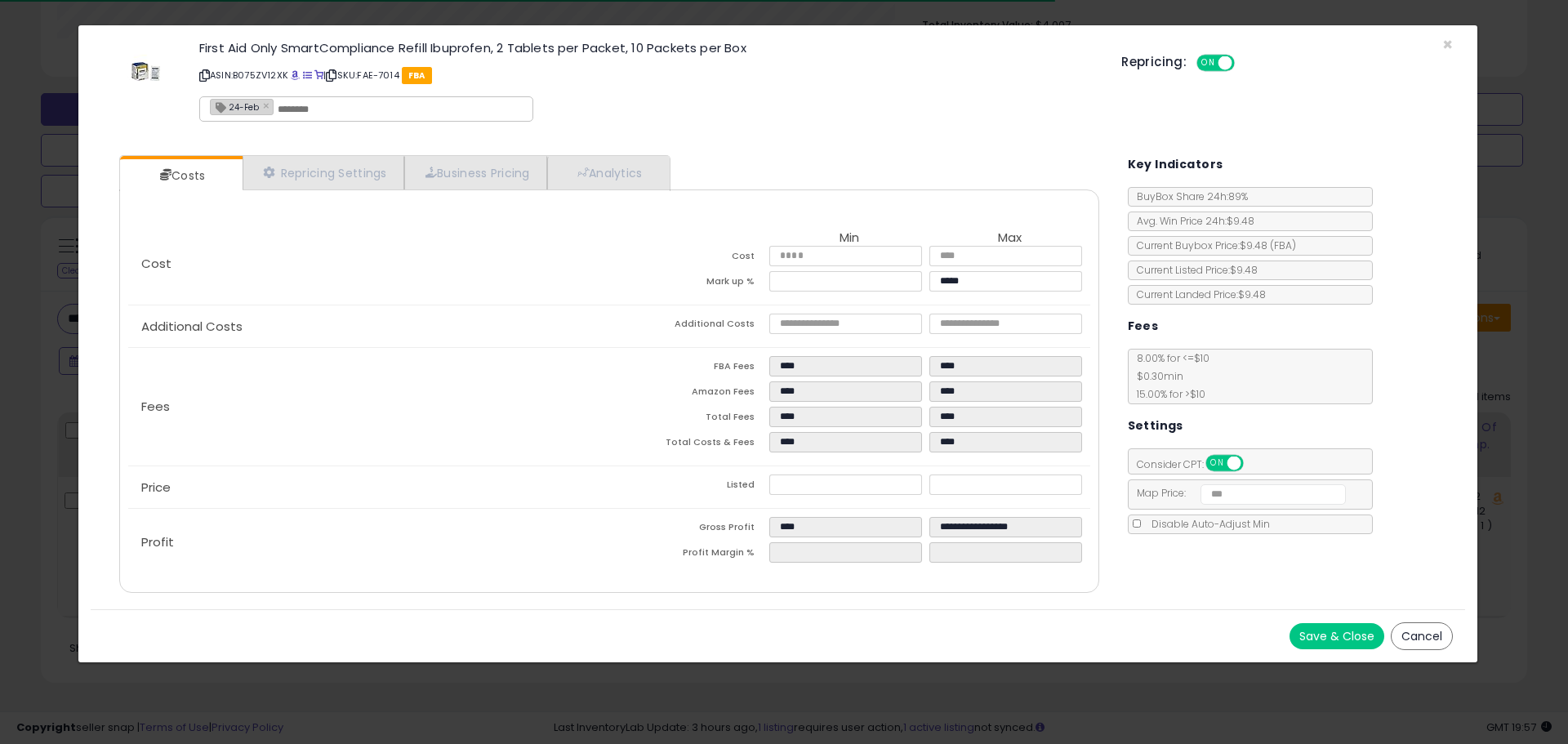click on "First Aid Only SmartCompliance Refill Ibuprofen, 2 Tablets per Packet, 10 Packets per Box
ASIN:  B075ZV12XK
|
SKU:  FAE-7014
FBA
24-Feb ×
Repricing:
ON   OFF" at bounding box center [777, 84] 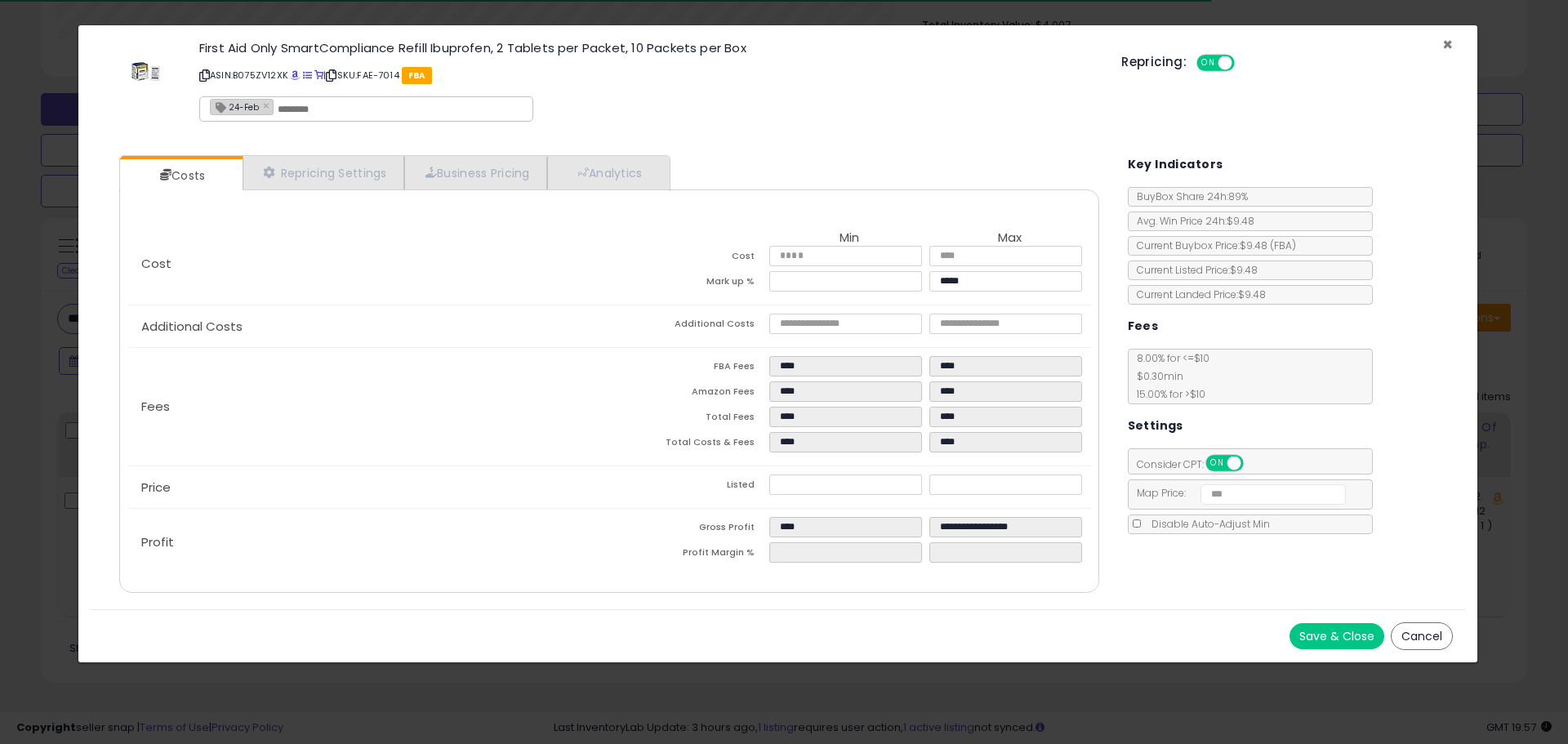 click on "×" at bounding box center [1447, 44] 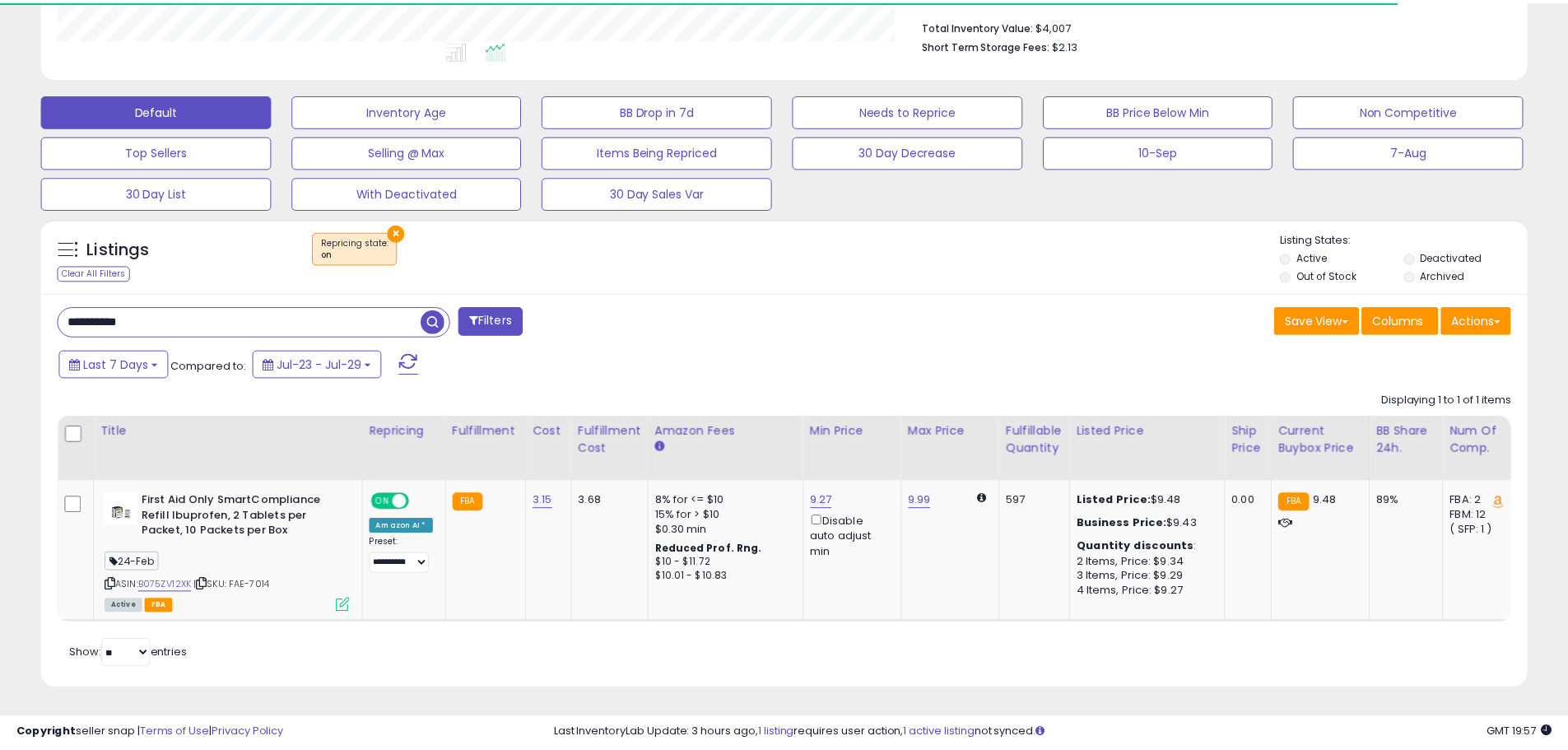 scroll, scrollTop: 338, scrollLeft: 862, axis: both 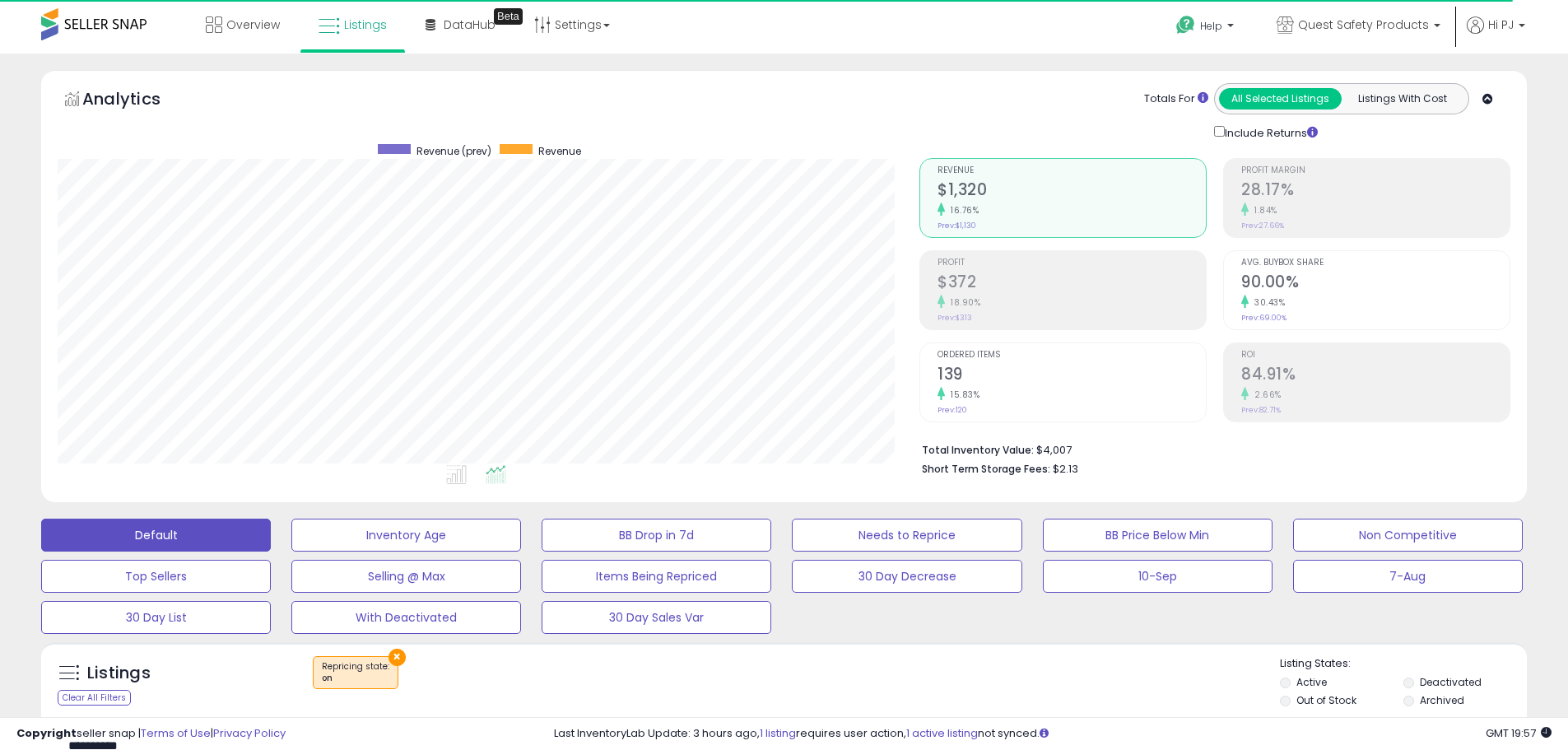 click on "139" at bounding box center [1072, 375] 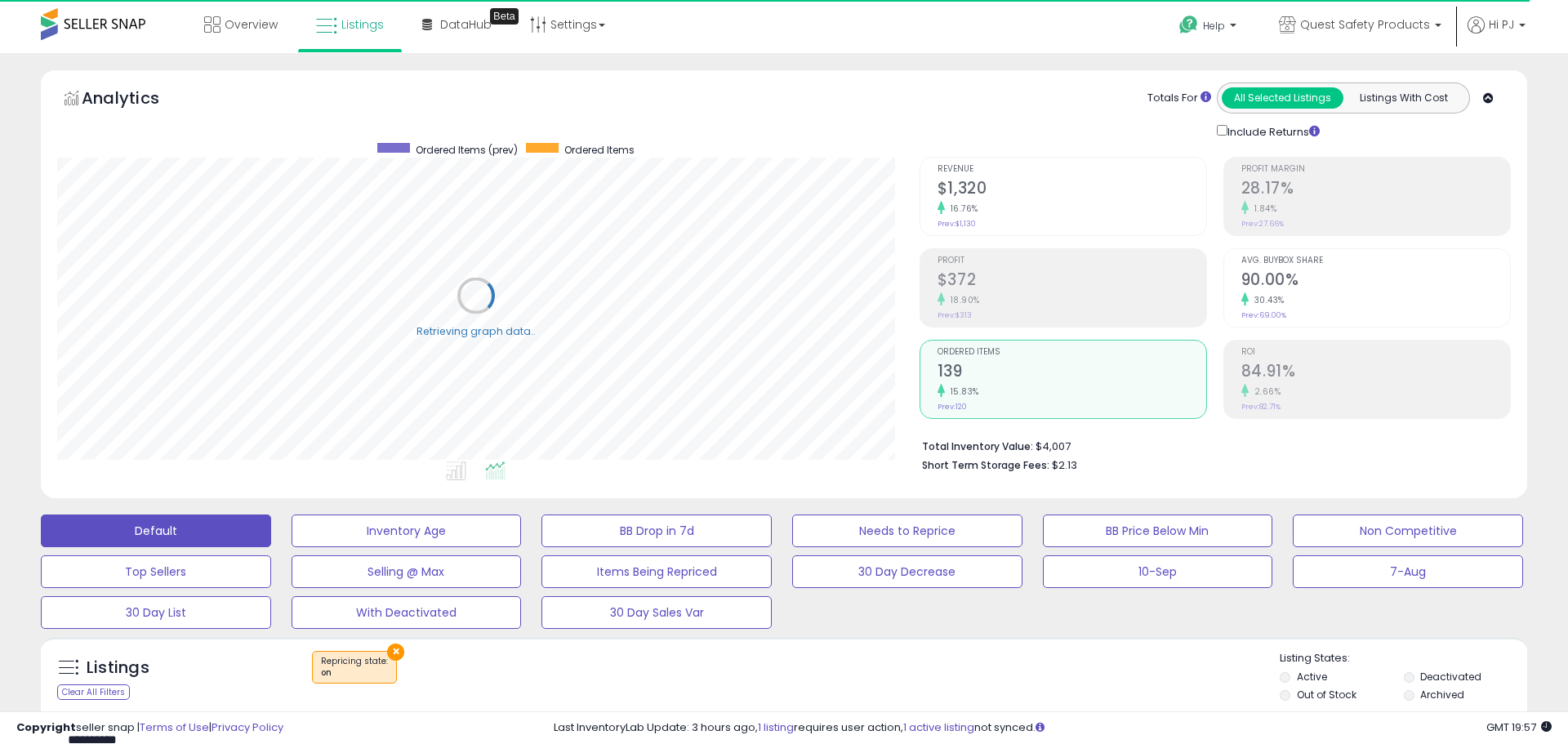 scroll, scrollTop: 816350, scrollLeft: 815804, axis: both 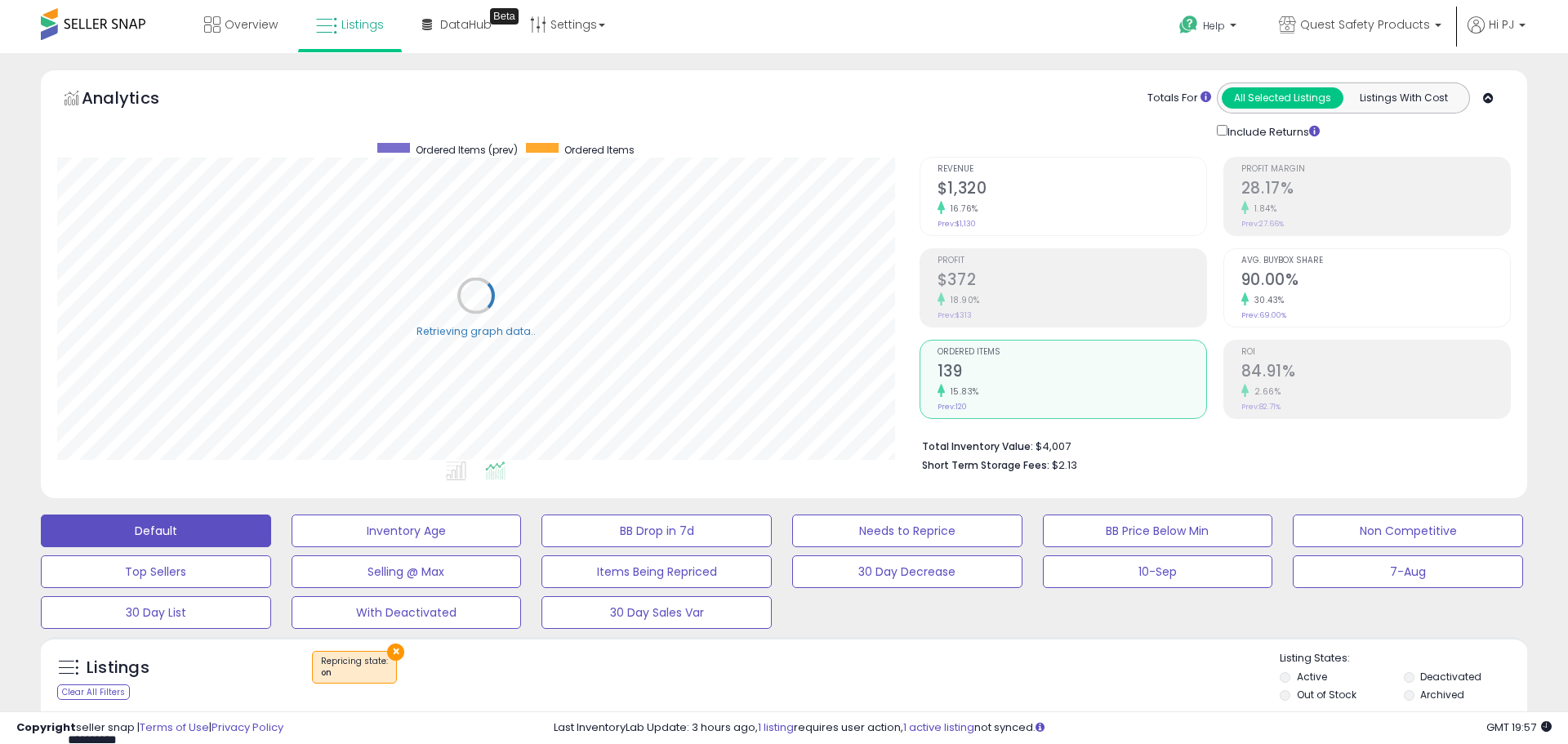 click on "1.84%" at bounding box center (1375, 208) 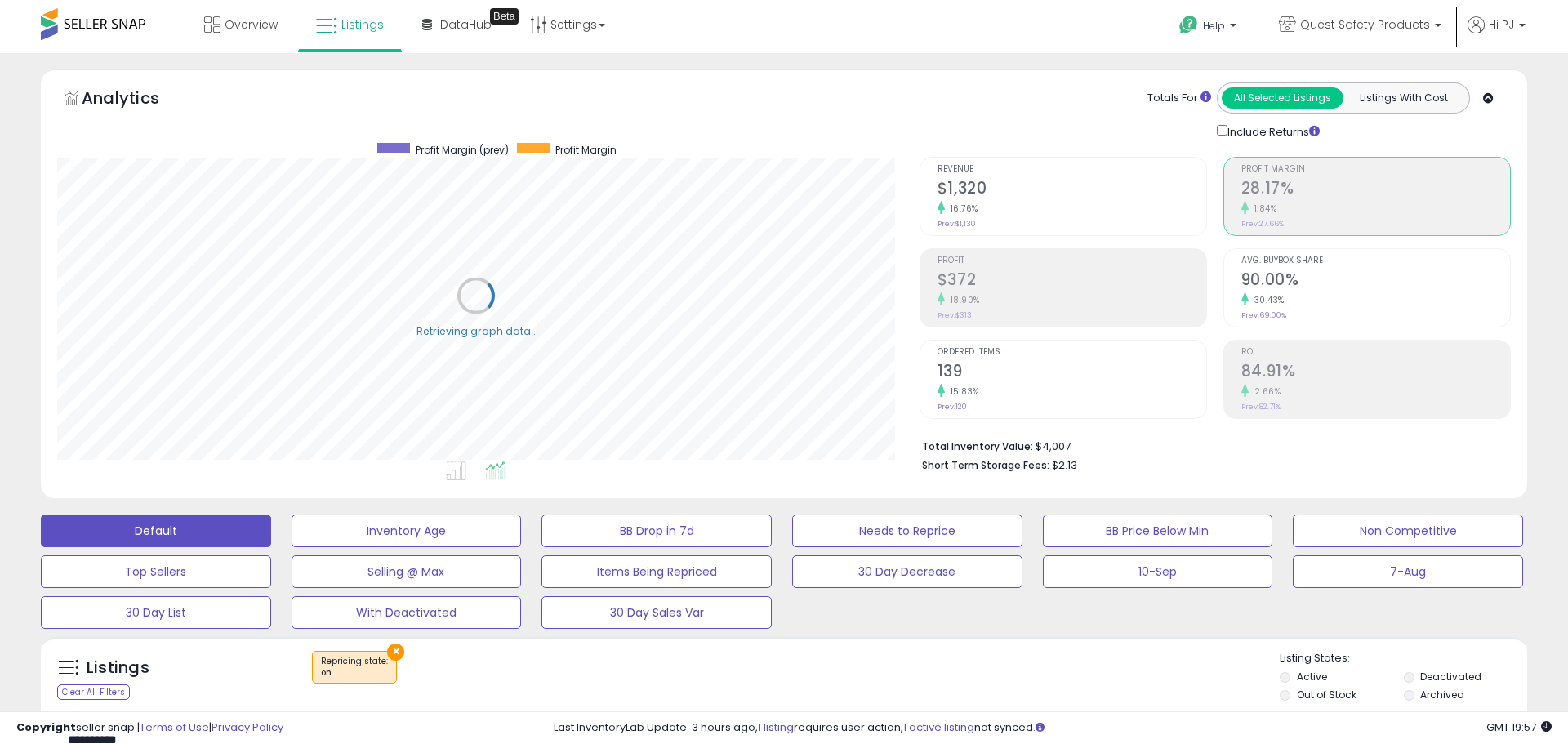 scroll, scrollTop: 816350, scrollLeft: 815804, axis: both 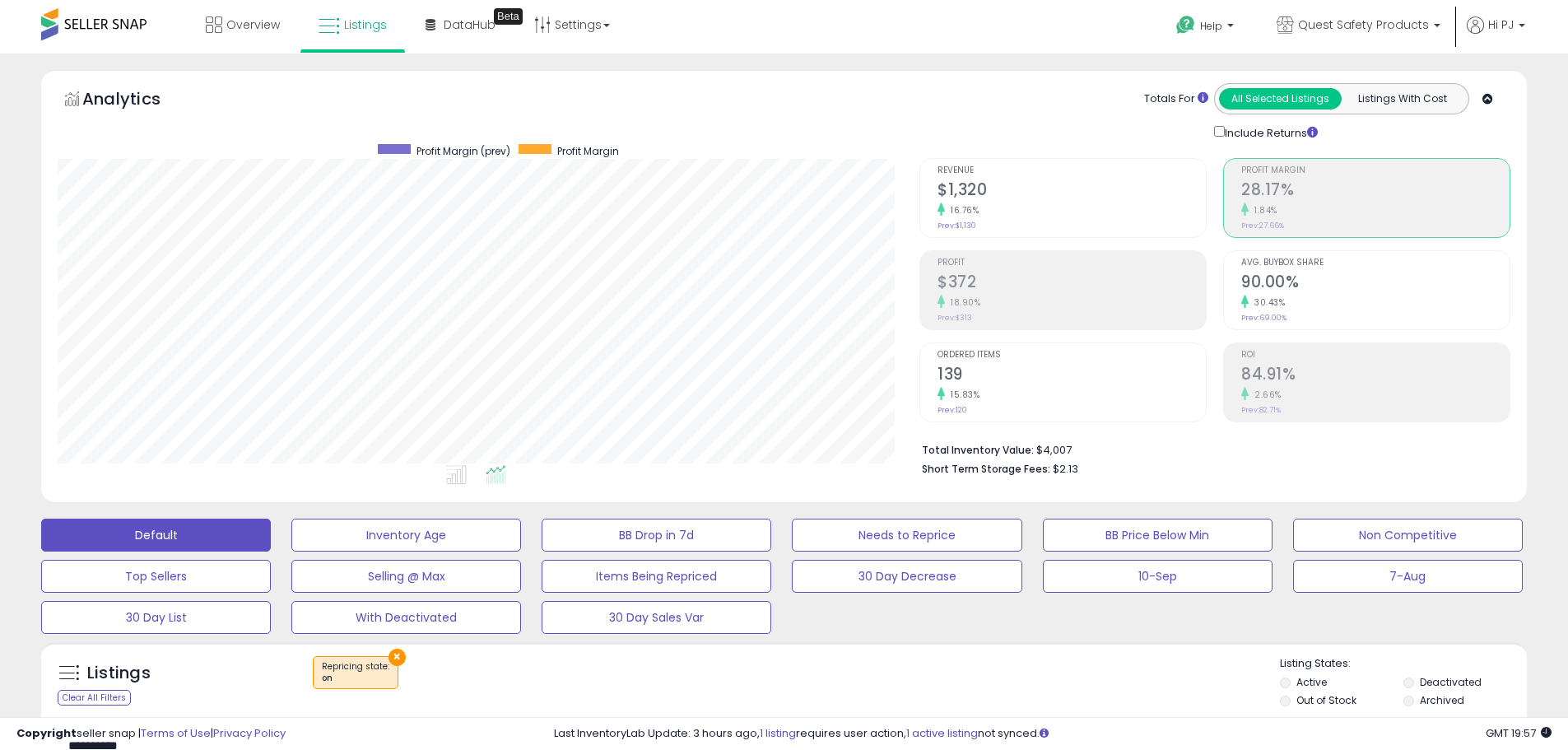 click on "16.76%" 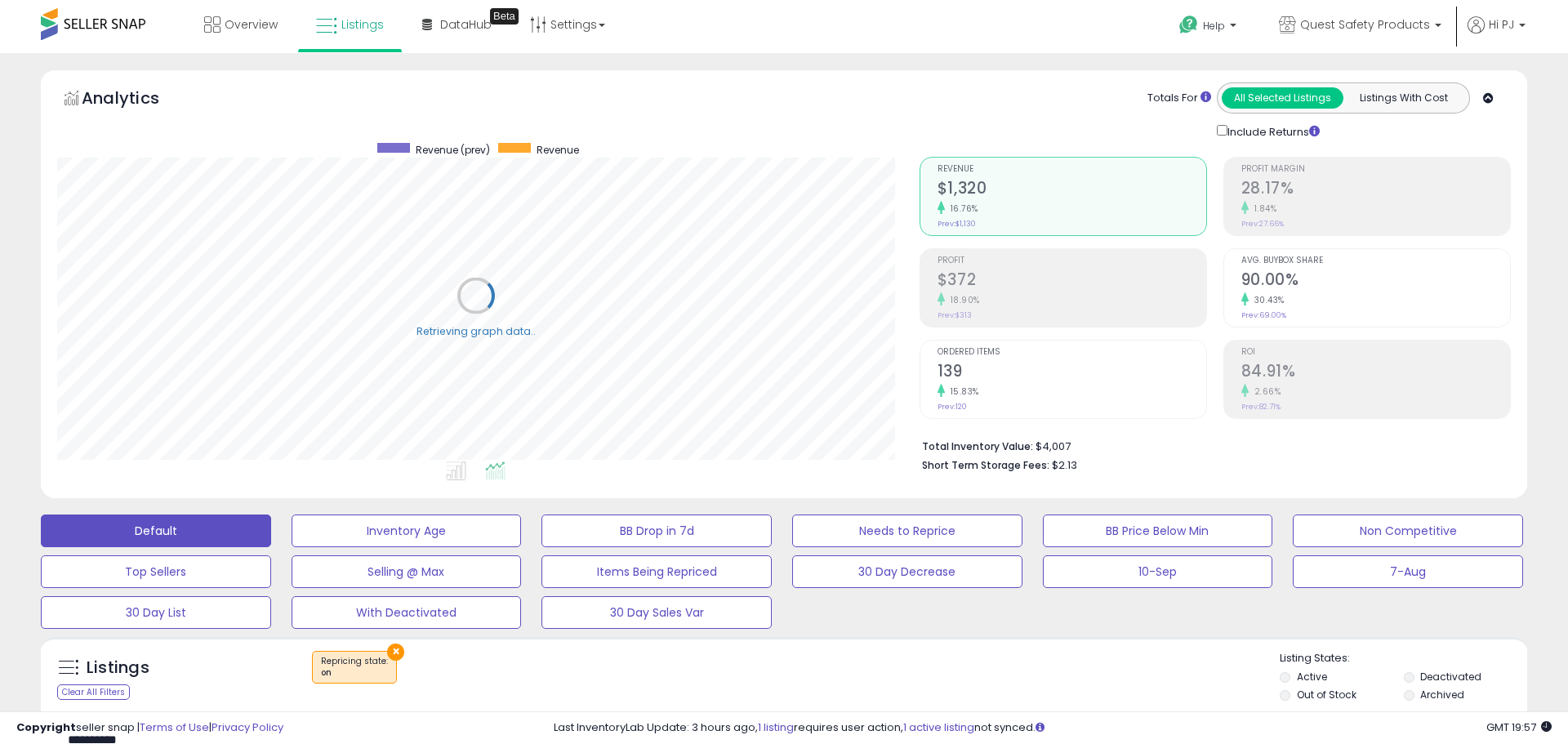 scroll, scrollTop: 816350, scrollLeft: 815804, axis: both 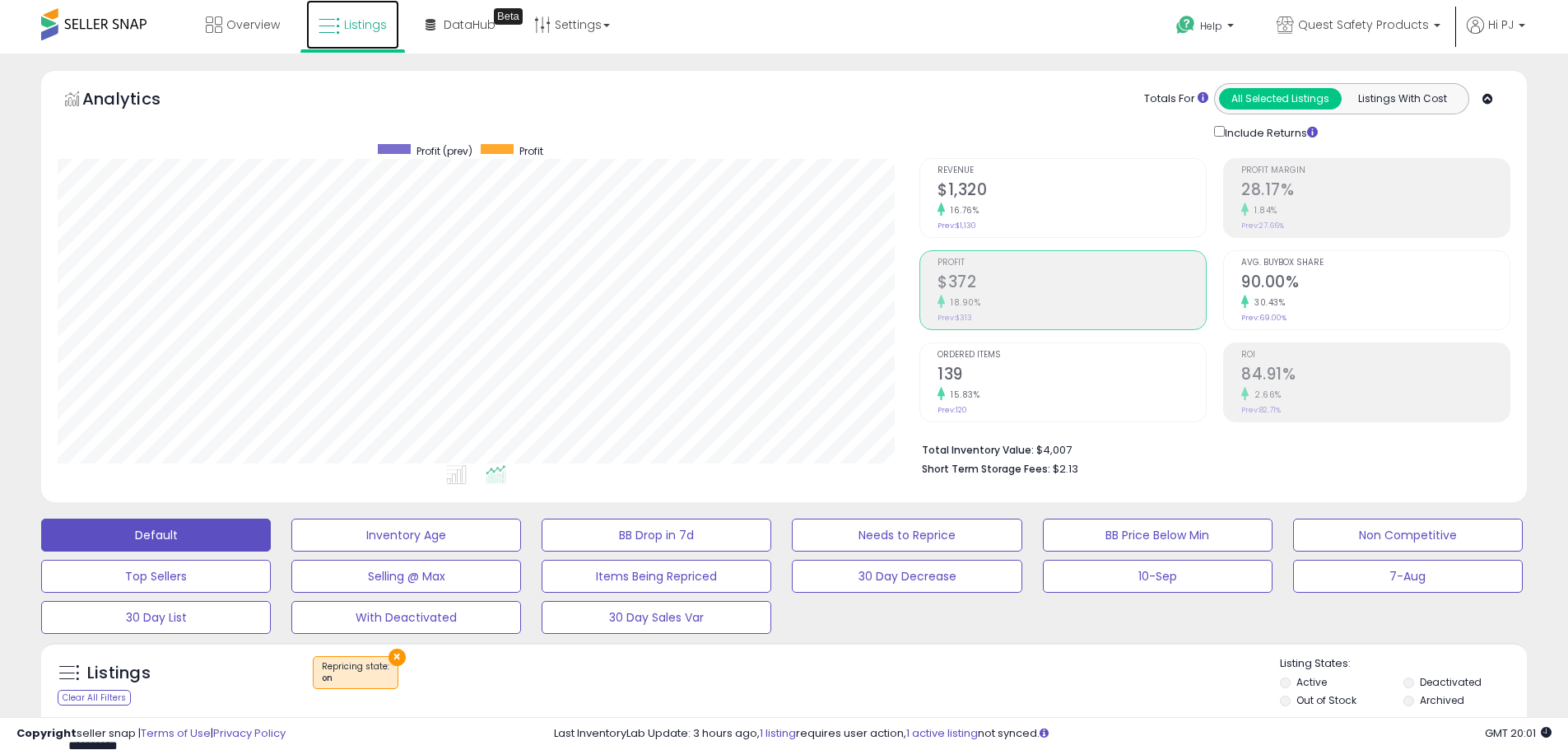 click on "Listings" at bounding box center [352, 25] 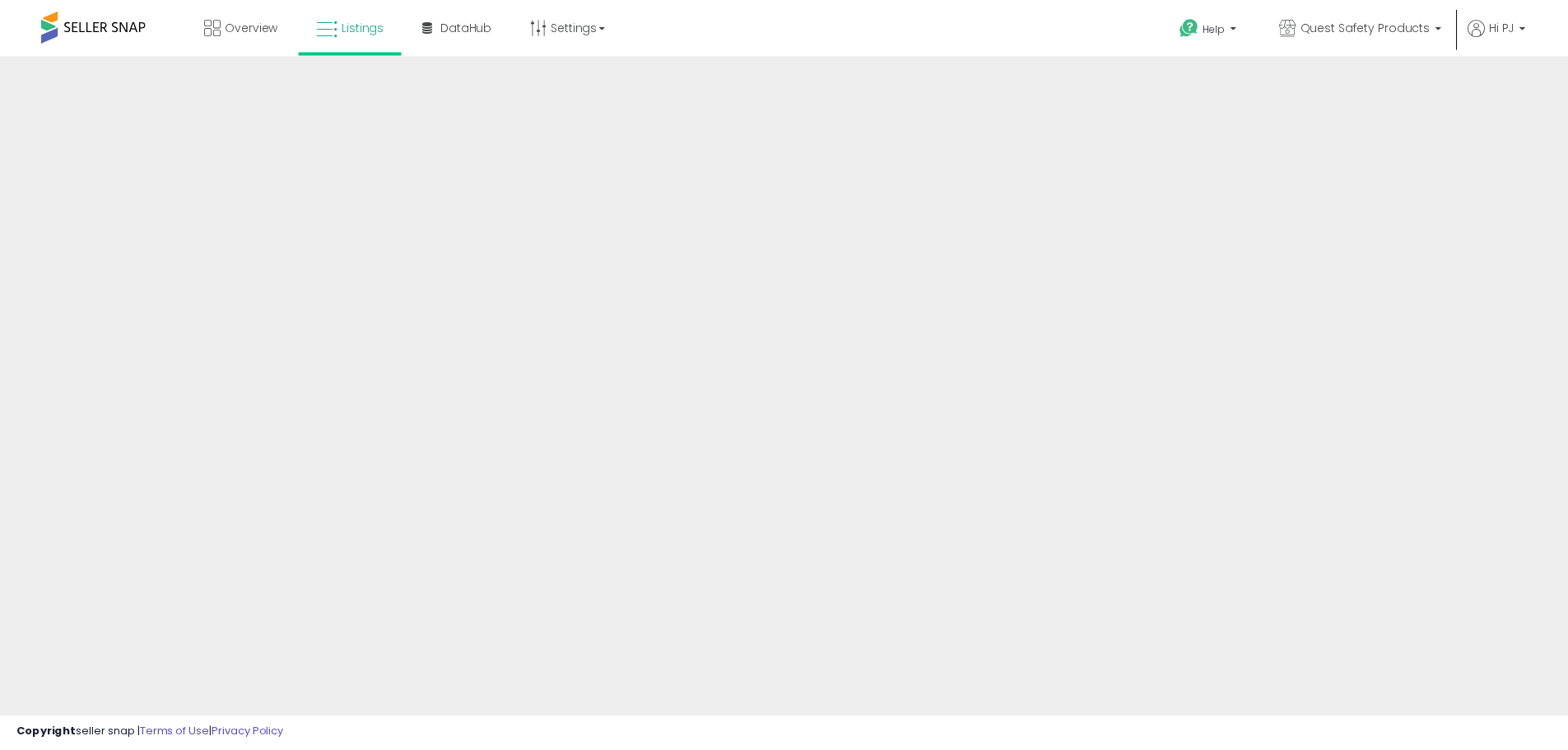 scroll, scrollTop: 0, scrollLeft: 0, axis: both 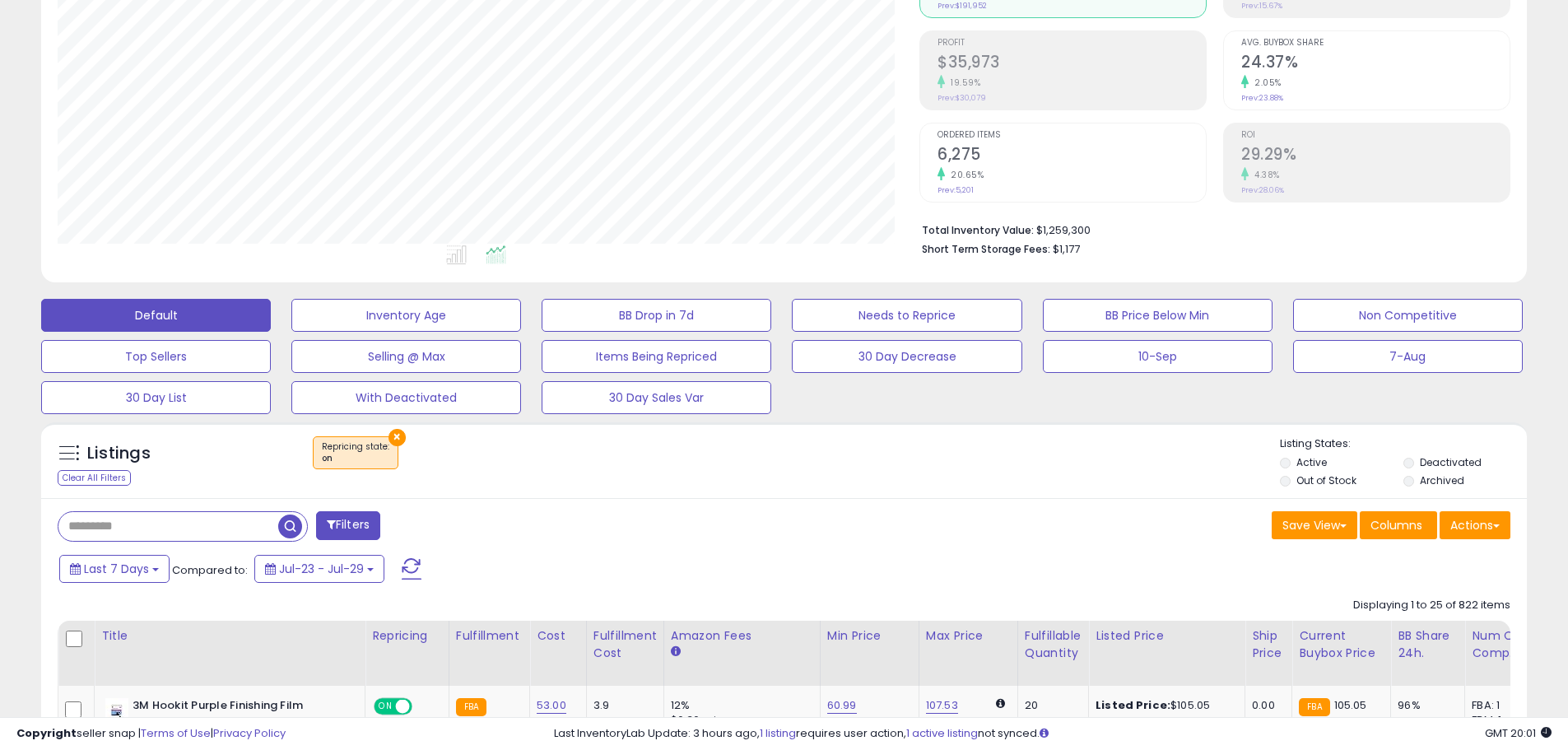 click on "×
Repricing state :
on" at bounding box center [356, 453] 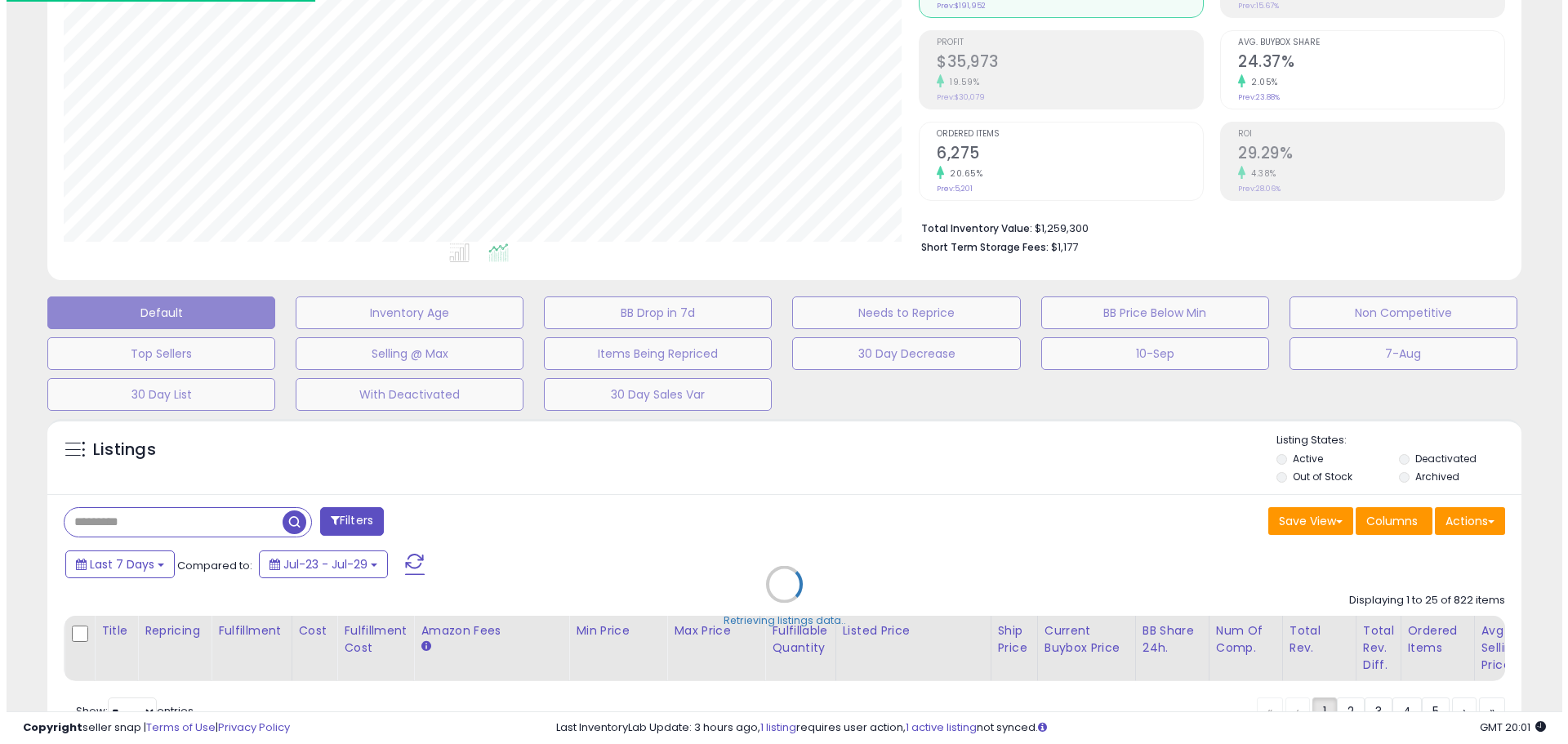 scroll, scrollTop: 816350, scrollLeft: 815804, axis: both 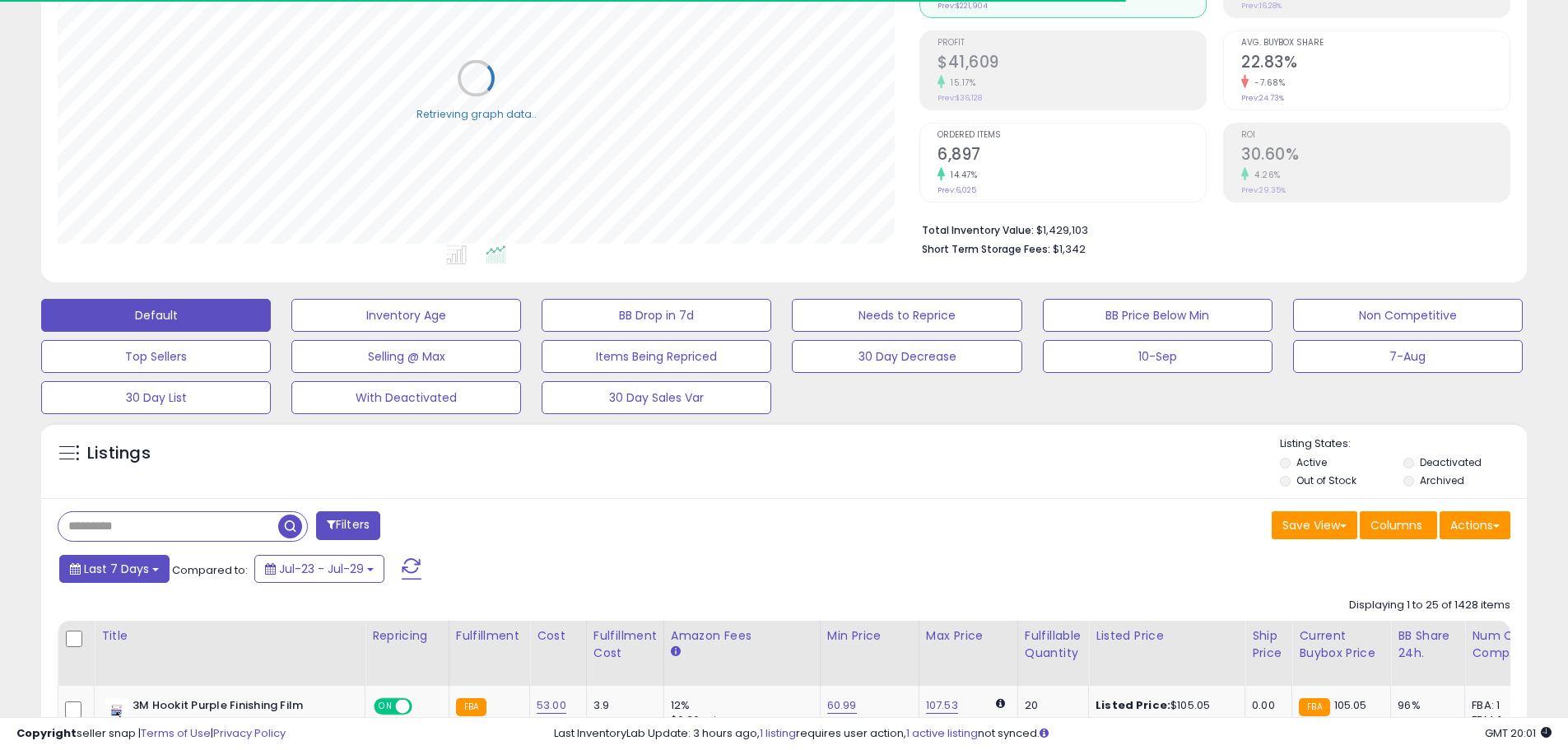 click on "Last 7 Days" at bounding box center [114, 569] 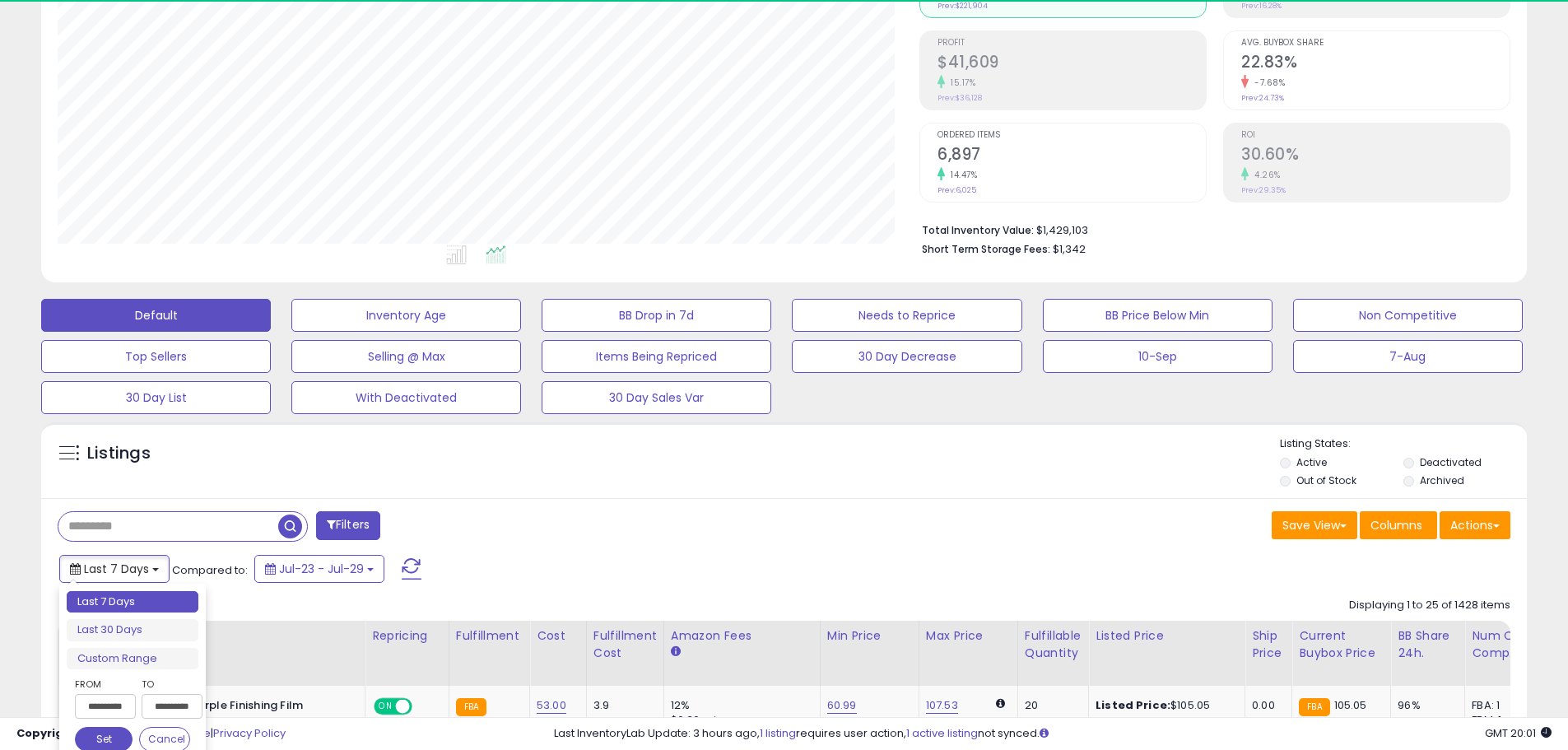 scroll, scrollTop: 822934, scrollLeft: 822235, axis: both 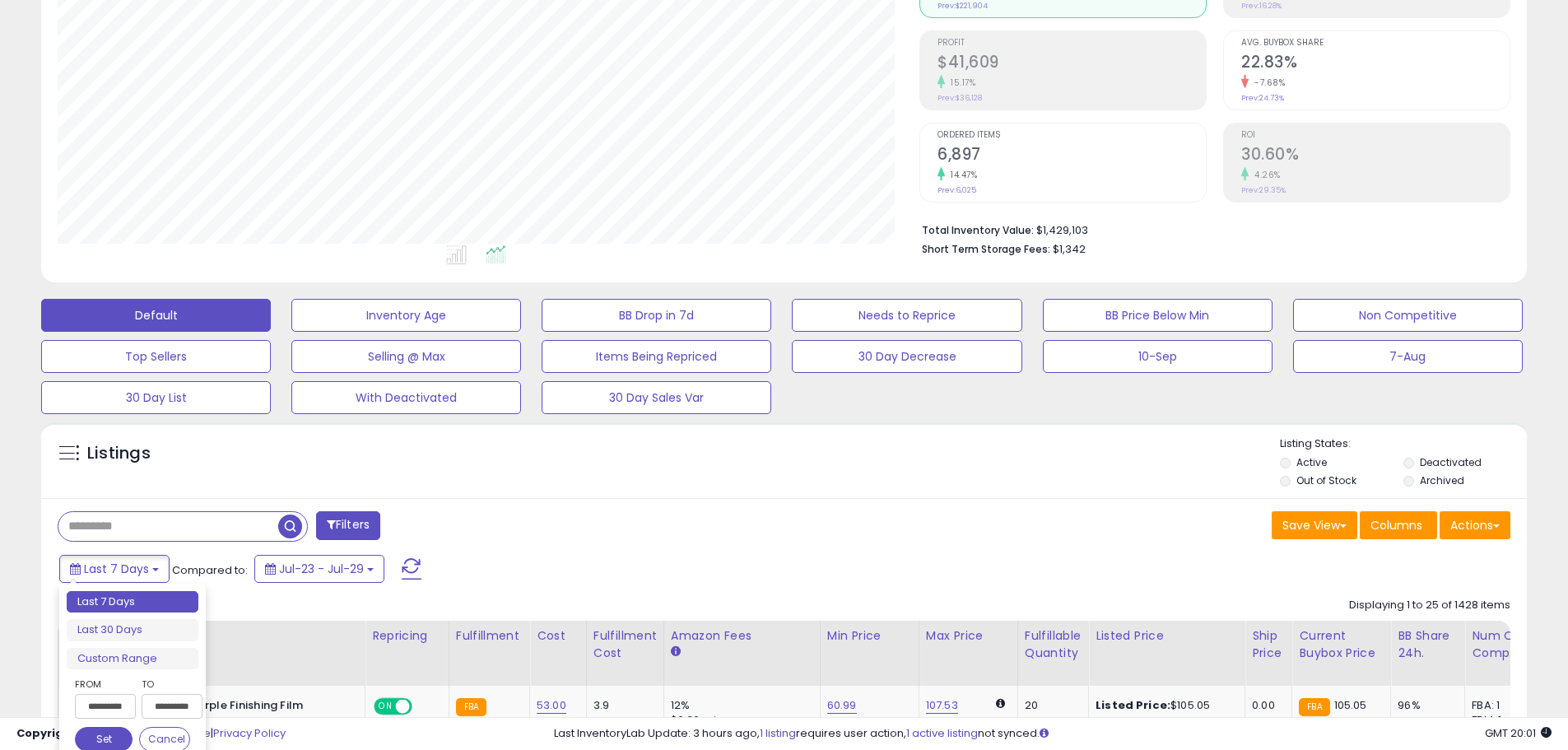 click on "**********" at bounding box center [105, 706] 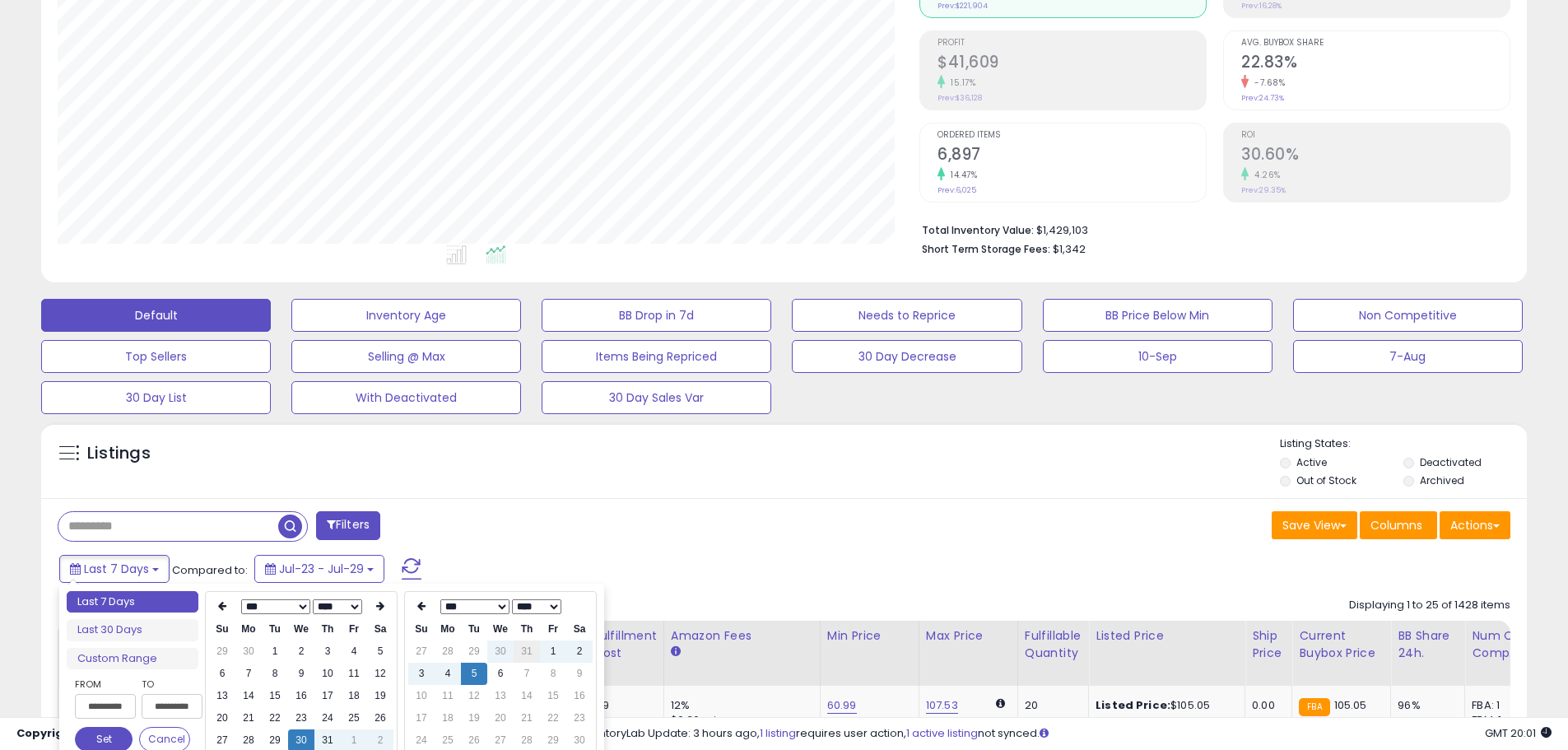 type on "**********" 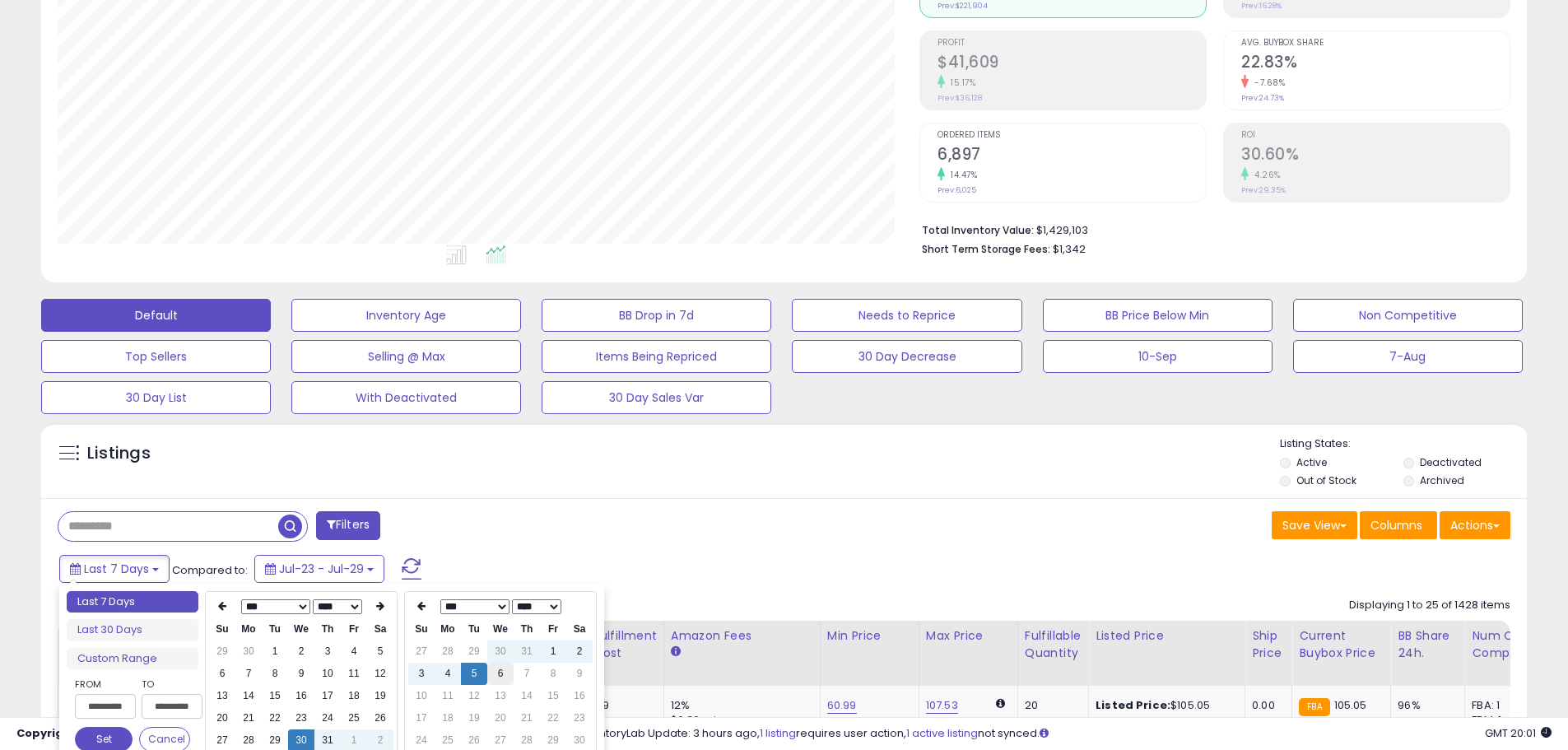 click on "6" at bounding box center (500, 673) 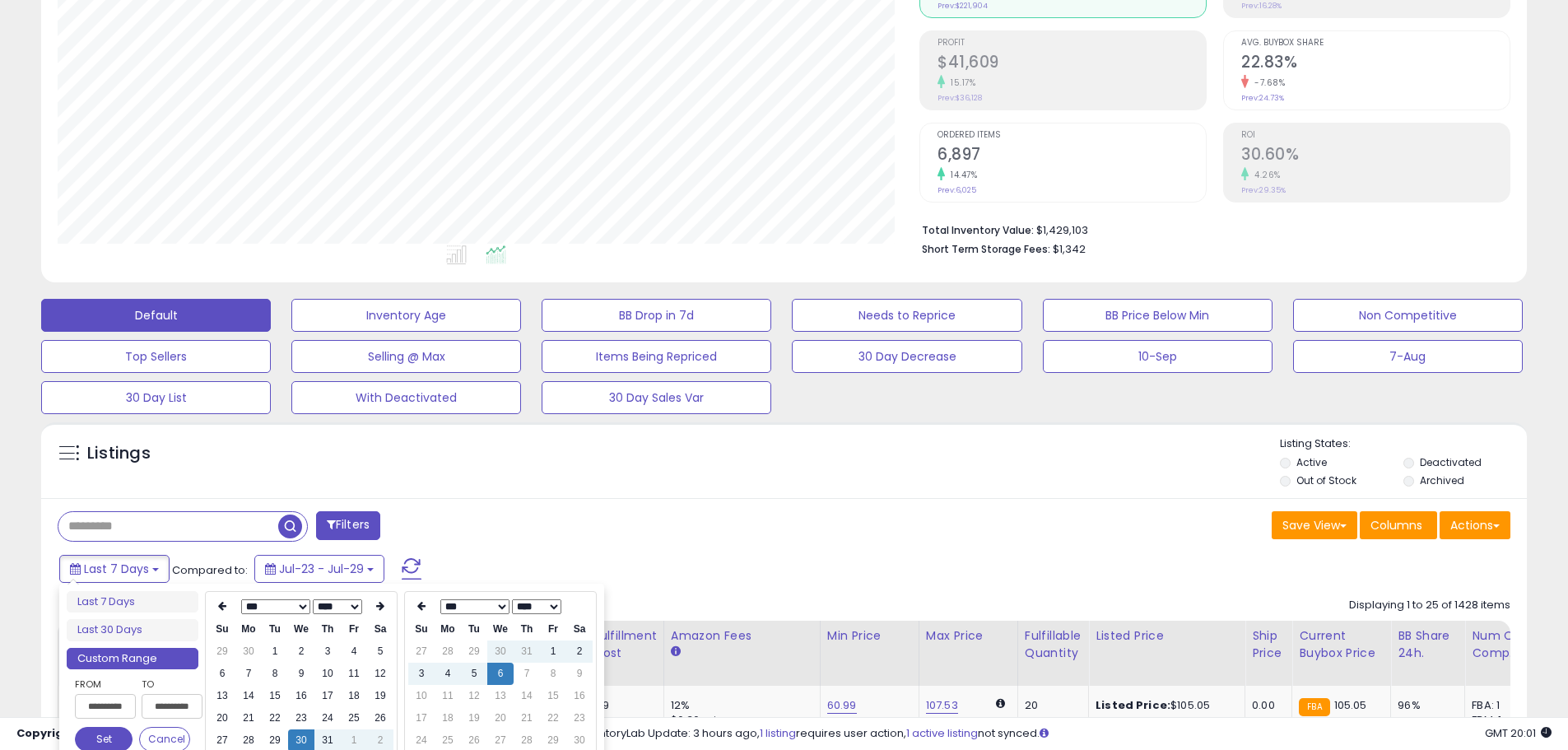 click on "**********" at bounding box center [104, 701] 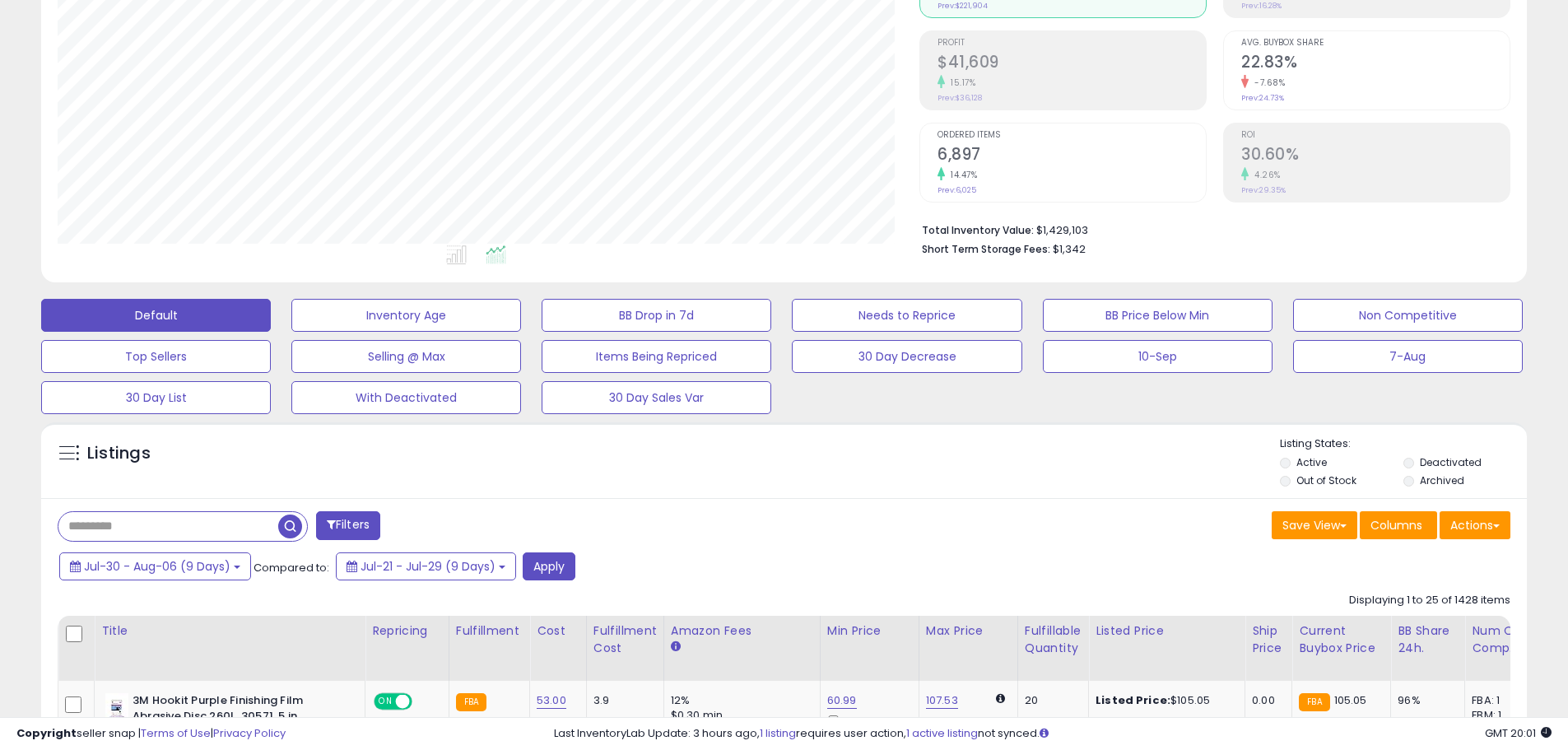 click on "Jul-30 - Aug-06 (9 Days)
Compared to:
Jul-21 - Jul-29 (9 Days)
Apply" at bounding box center [600, 568] 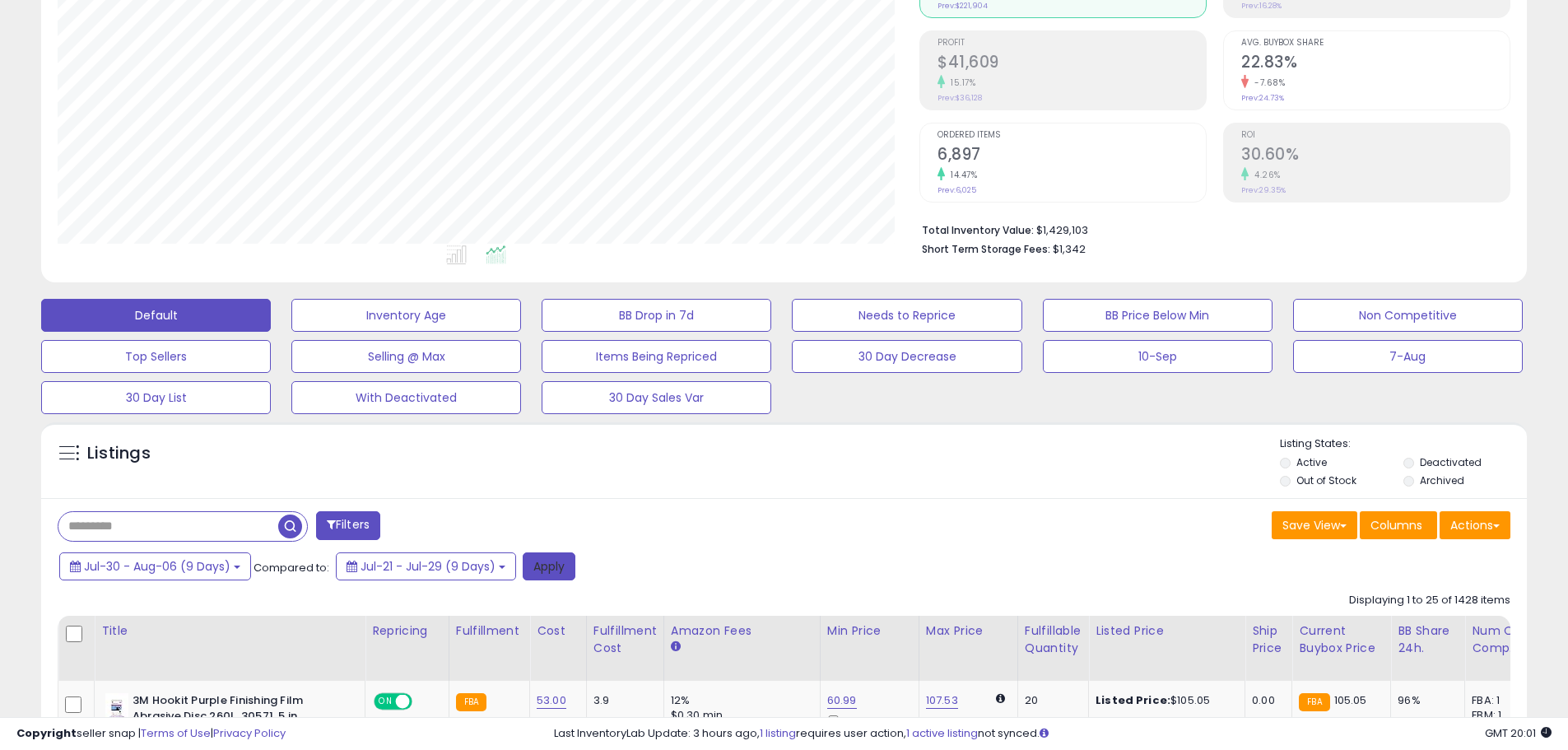 click on "Apply" at bounding box center (549, 566) 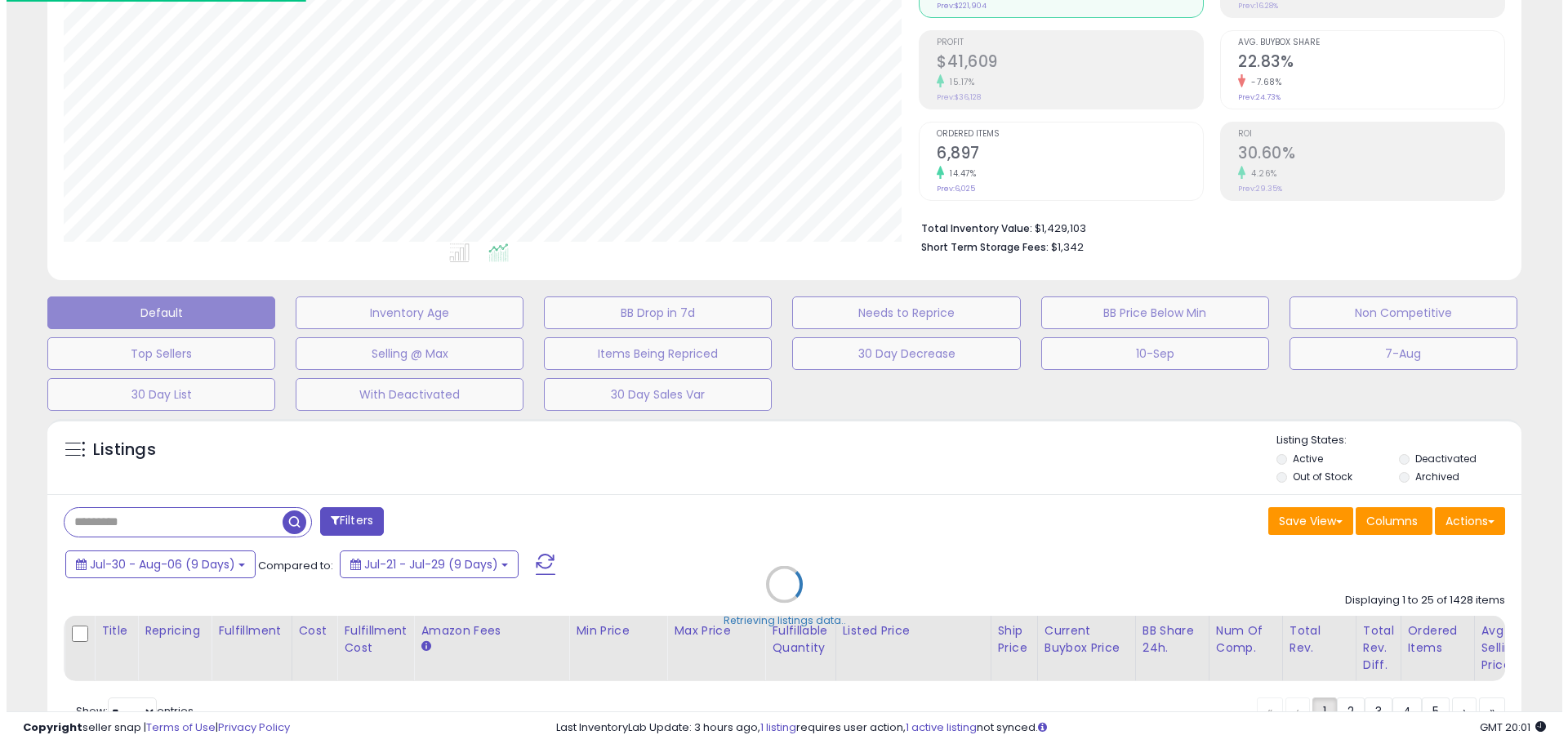 scroll, scrollTop: 816350, scrollLeft: 815804, axis: both 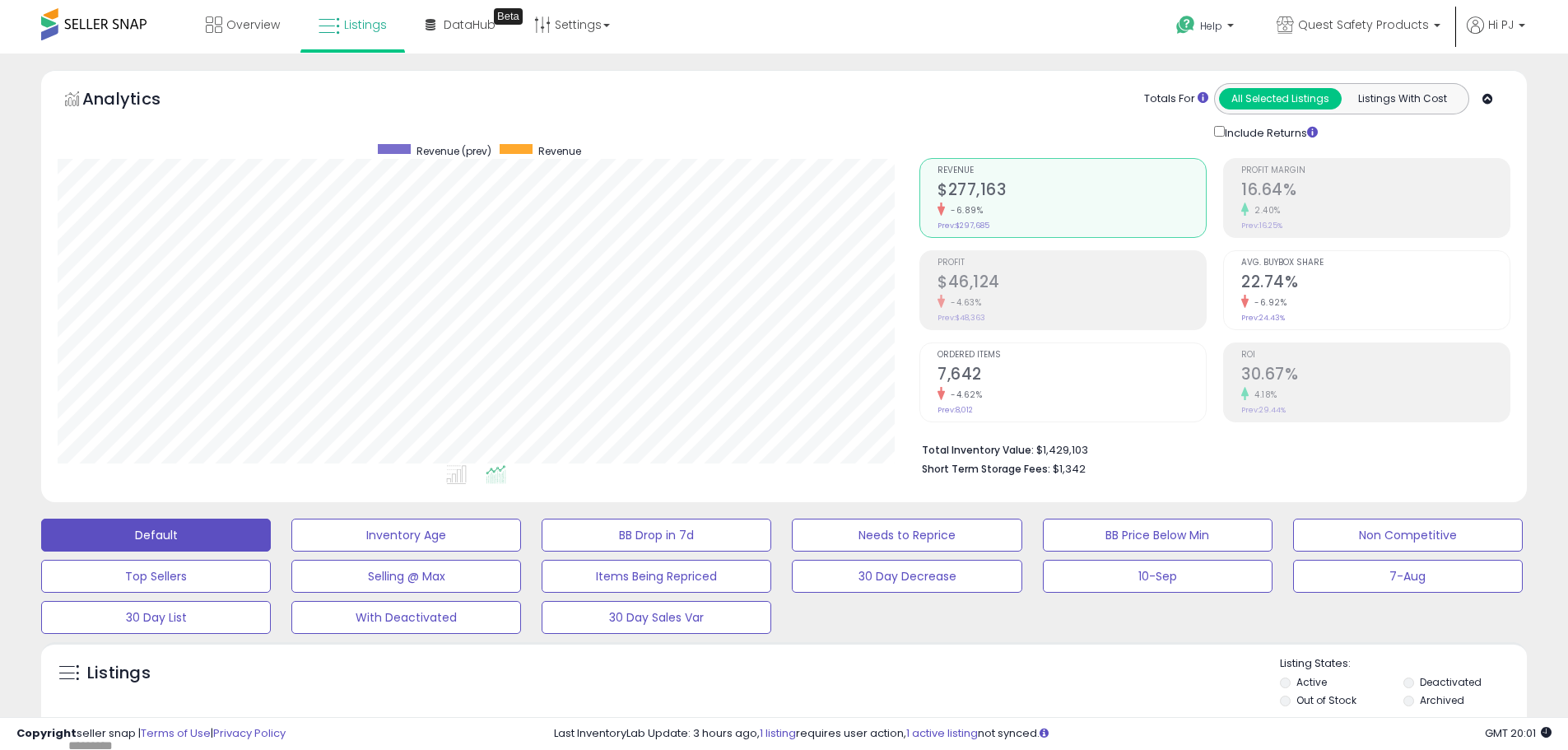 click on "$46,124" at bounding box center [1072, 283] 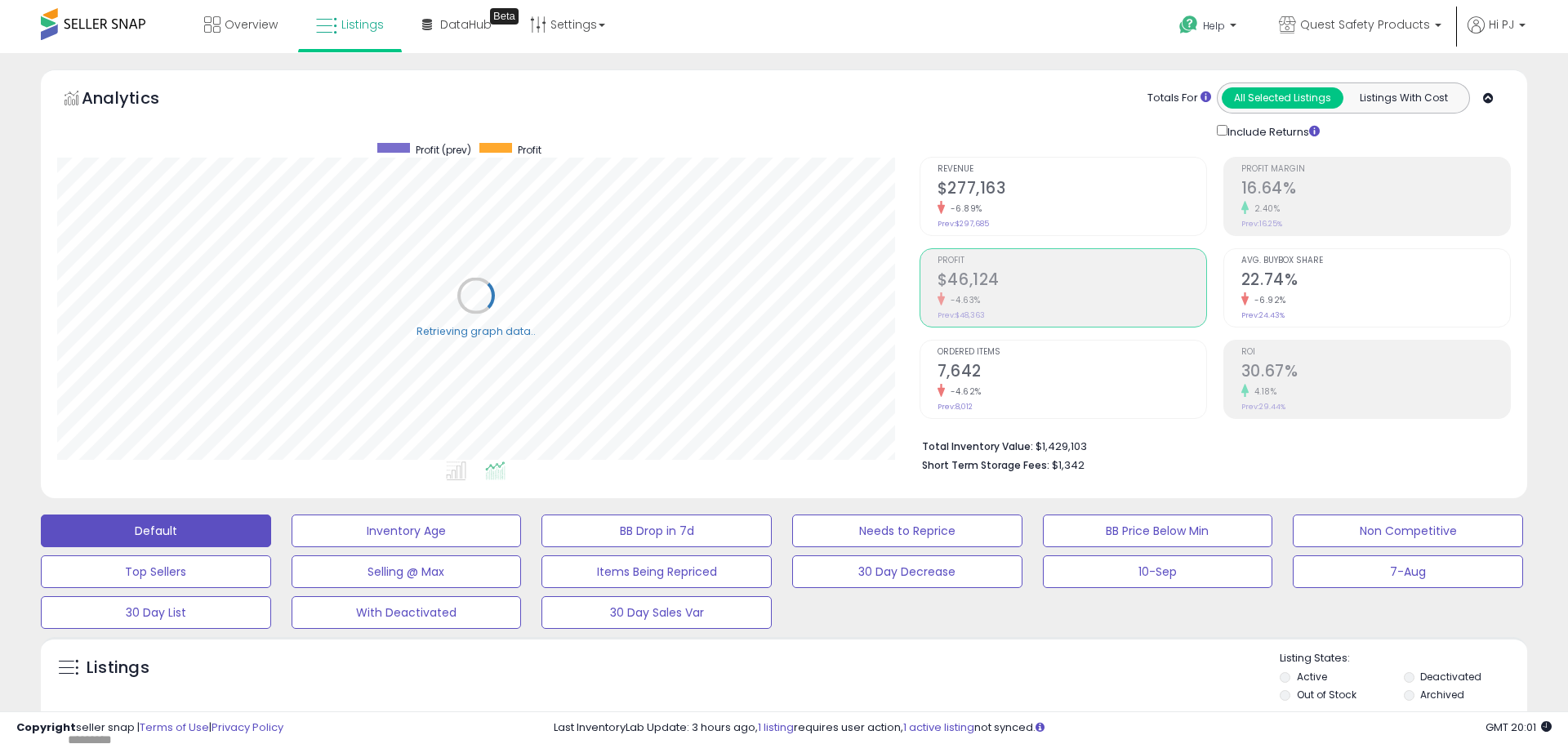scroll, scrollTop: 816350, scrollLeft: 815804, axis: both 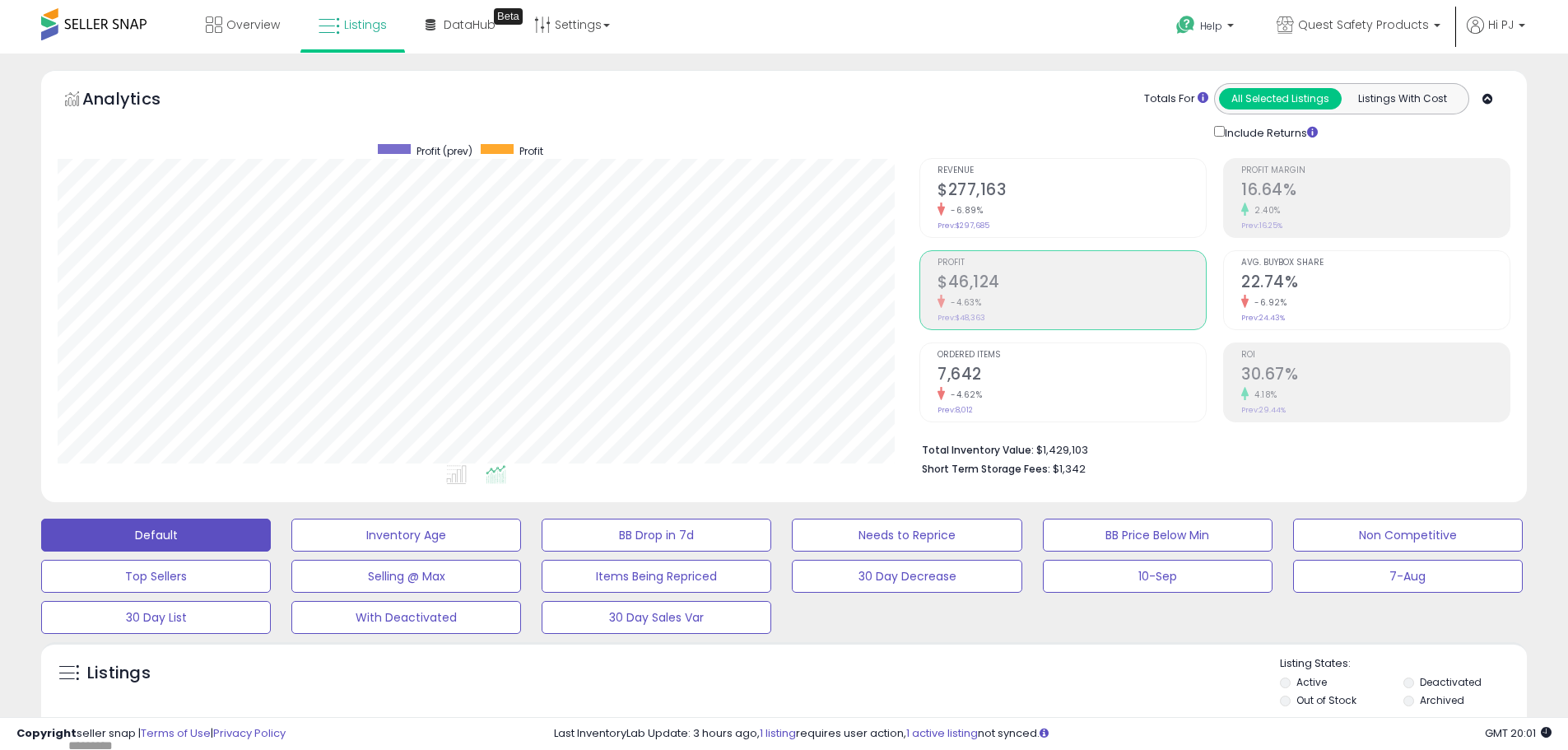 click on "2.40%" at bounding box center (1375, 210) 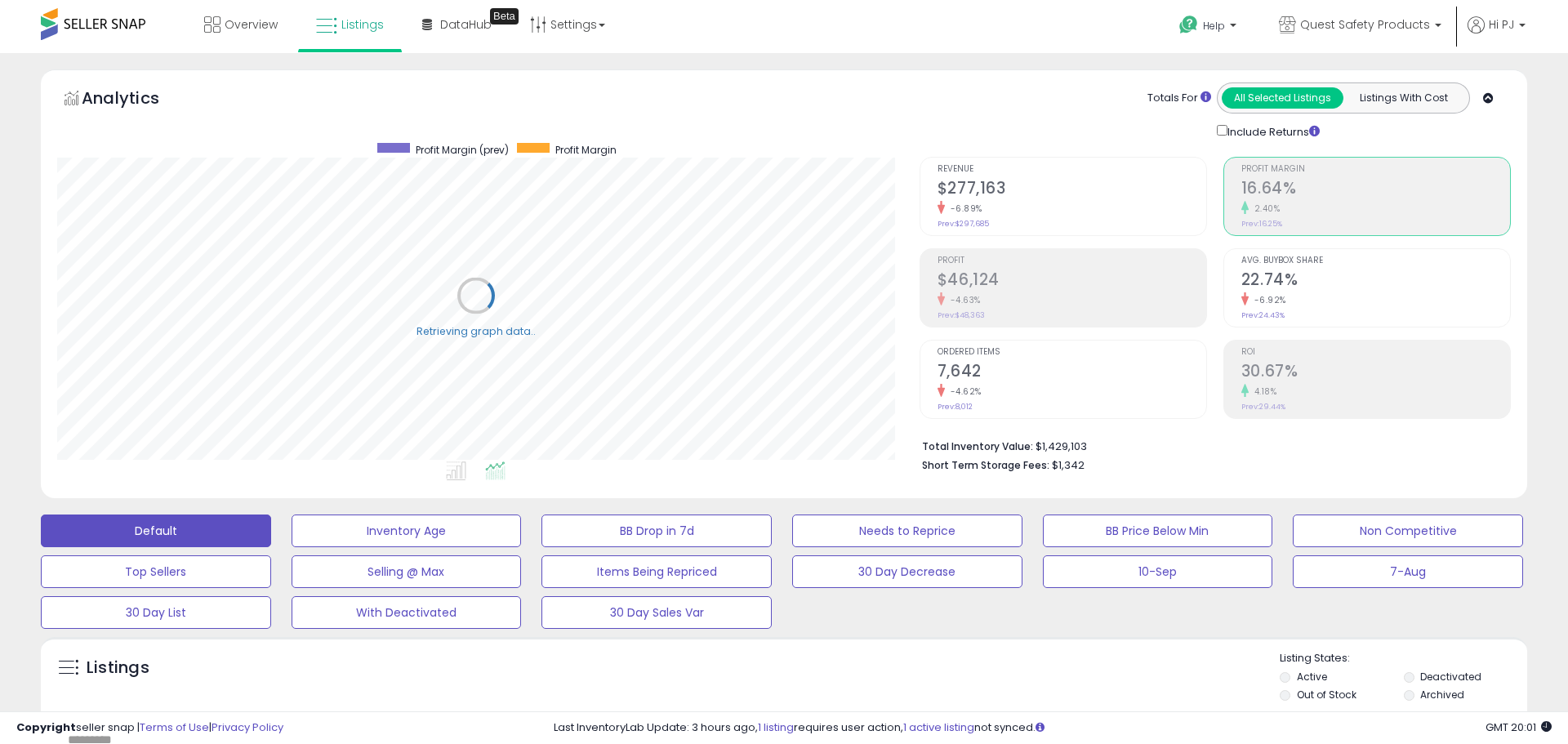 scroll, scrollTop: 816350, scrollLeft: 815804, axis: both 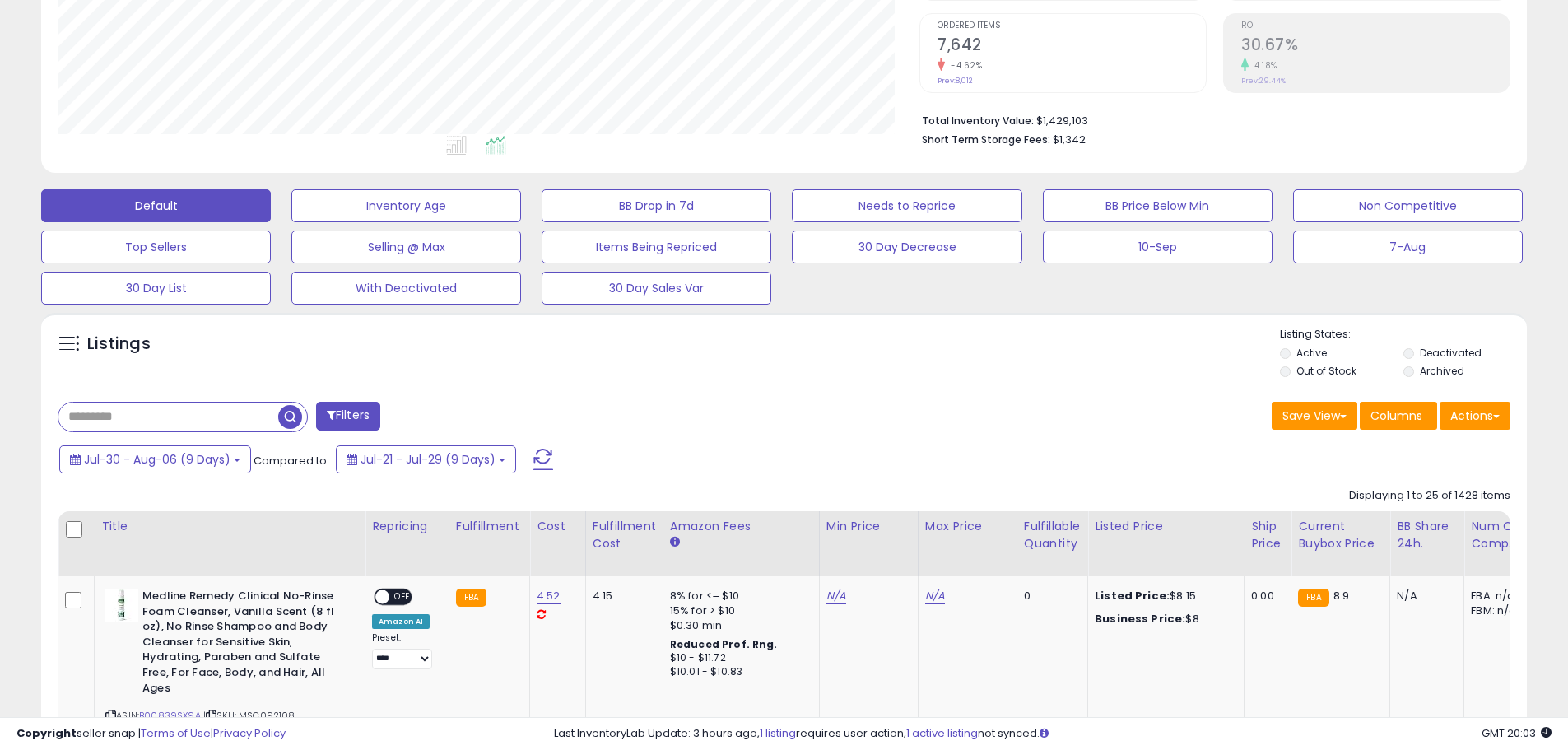click at bounding box center [168, 417] 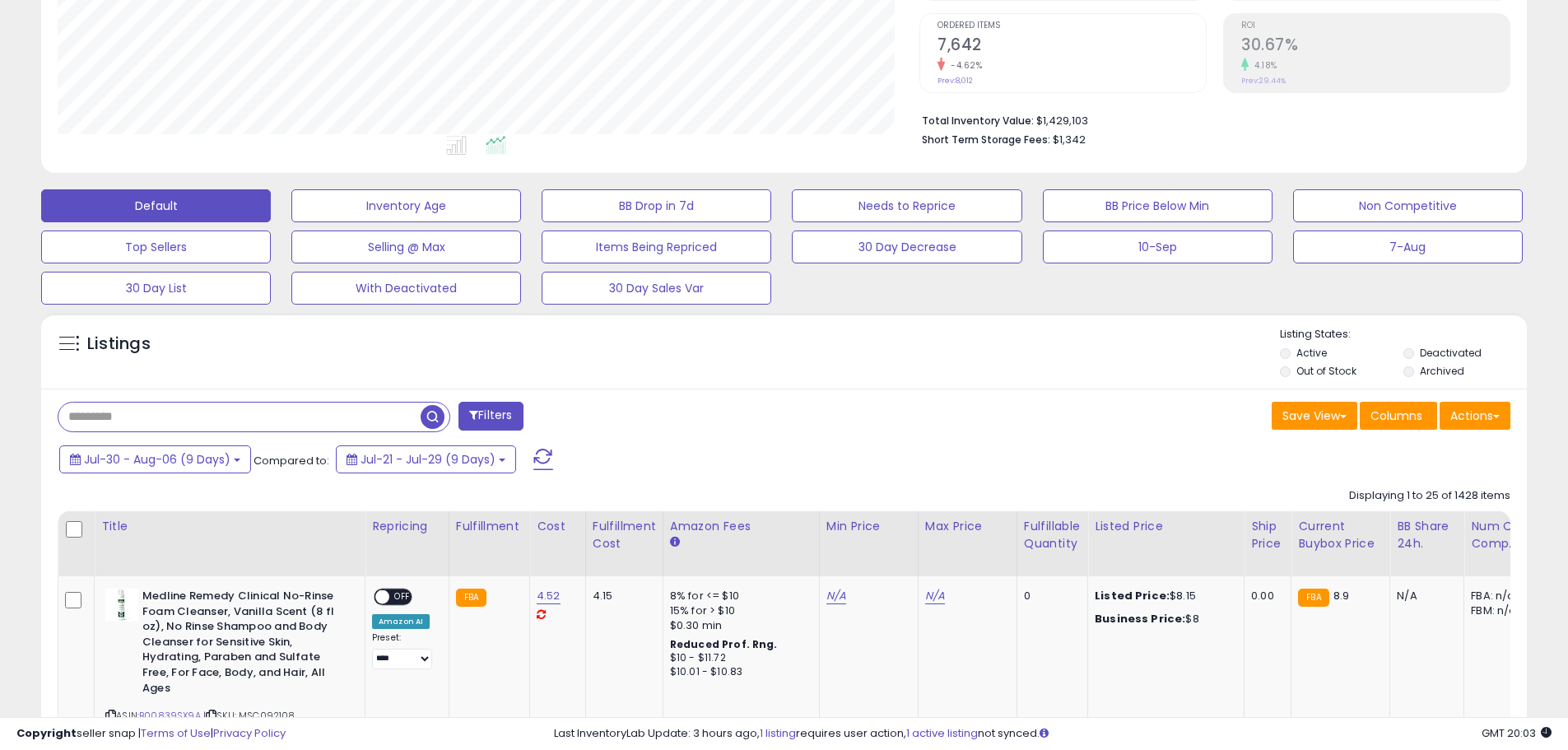 paste on "**********" 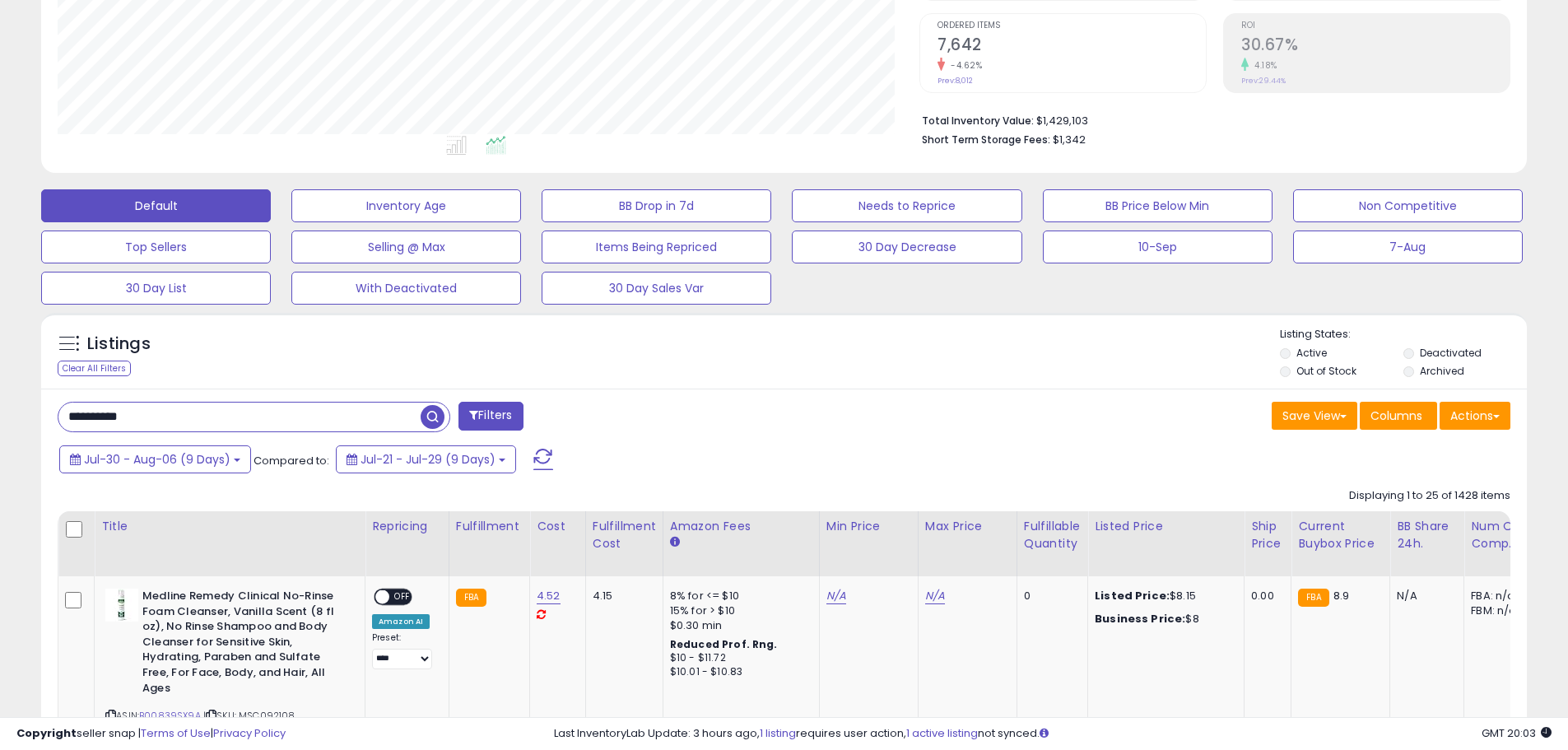 type on "**********" 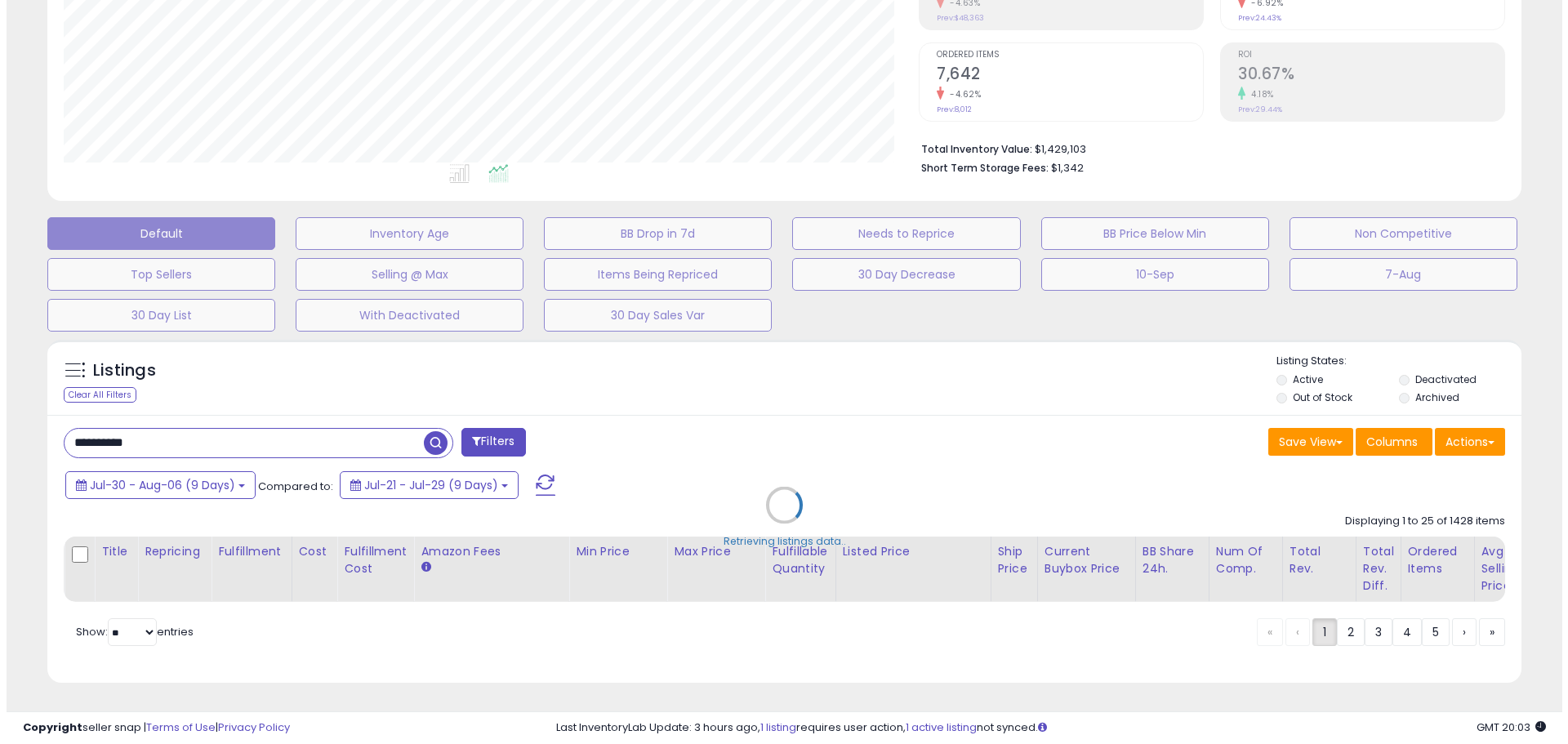 scroll, scrollTop: 310, scrollLeft: 0, axis: vertical 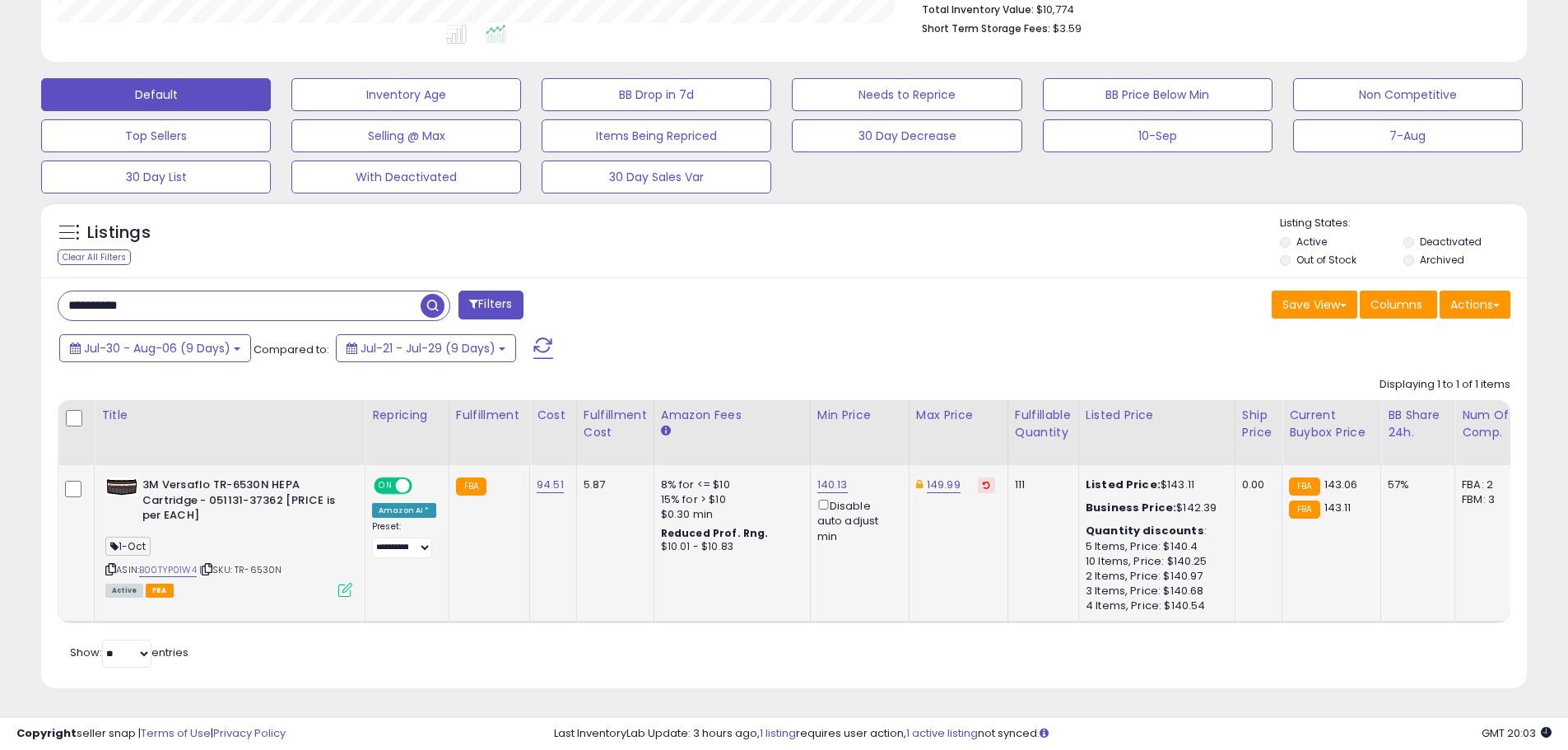 click at bounding box center [345, 589] 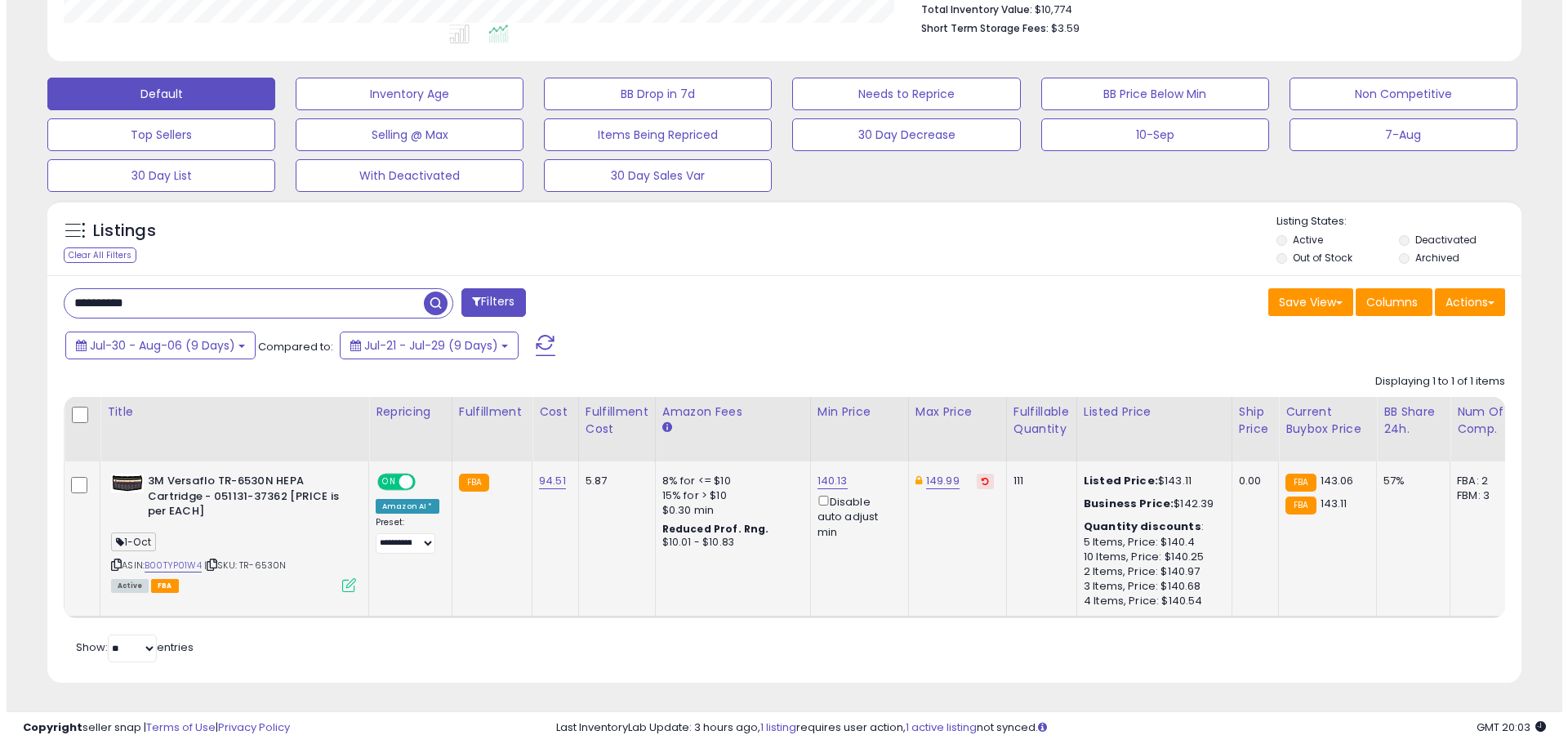 scroll, scrollTop: 816350, scrollLeft: 815804, axis: both 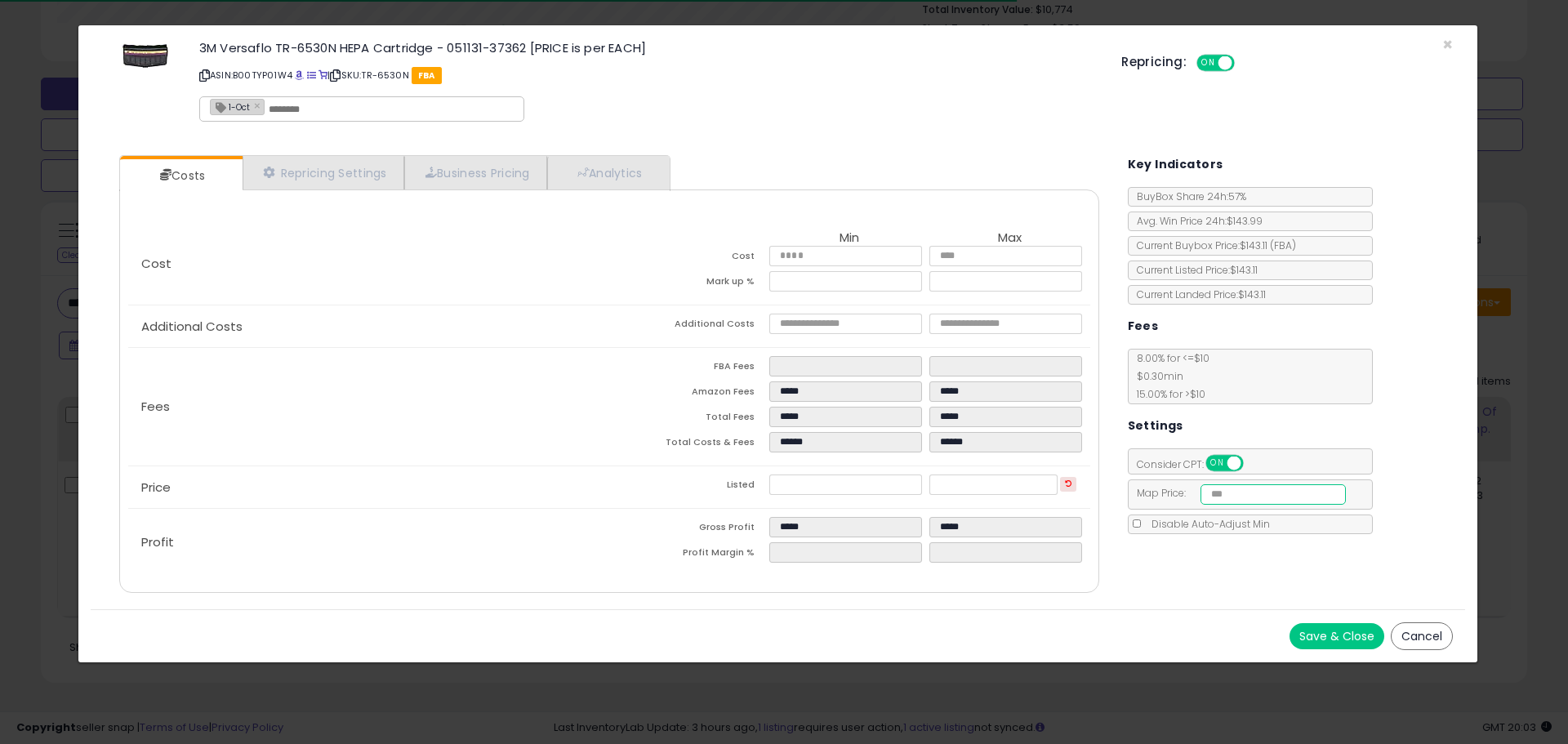 drag, startPoint x: 1274, startPoint y: 492, endPoint x: 991, endPoint y: 490, distance: 283.00707 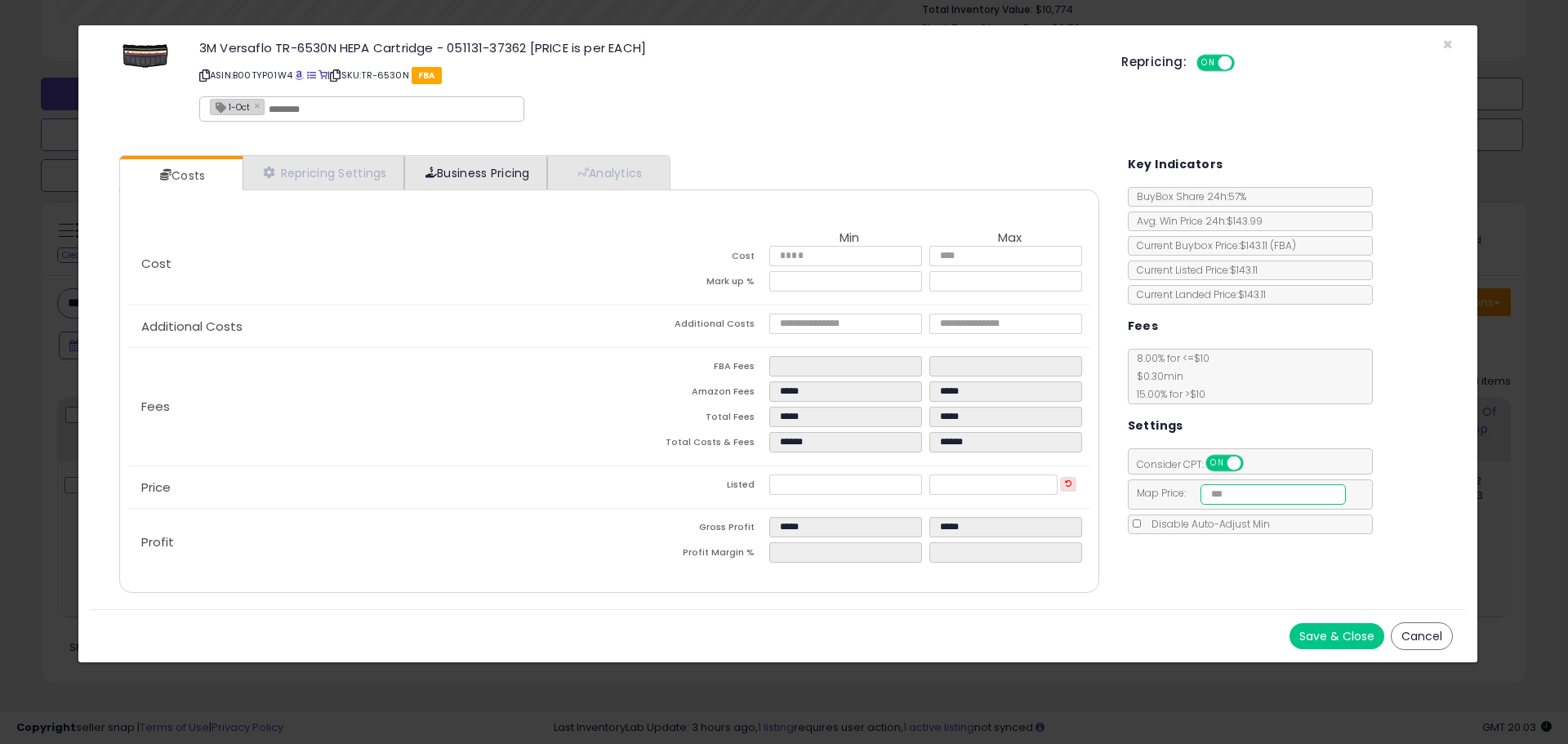 type on "******" 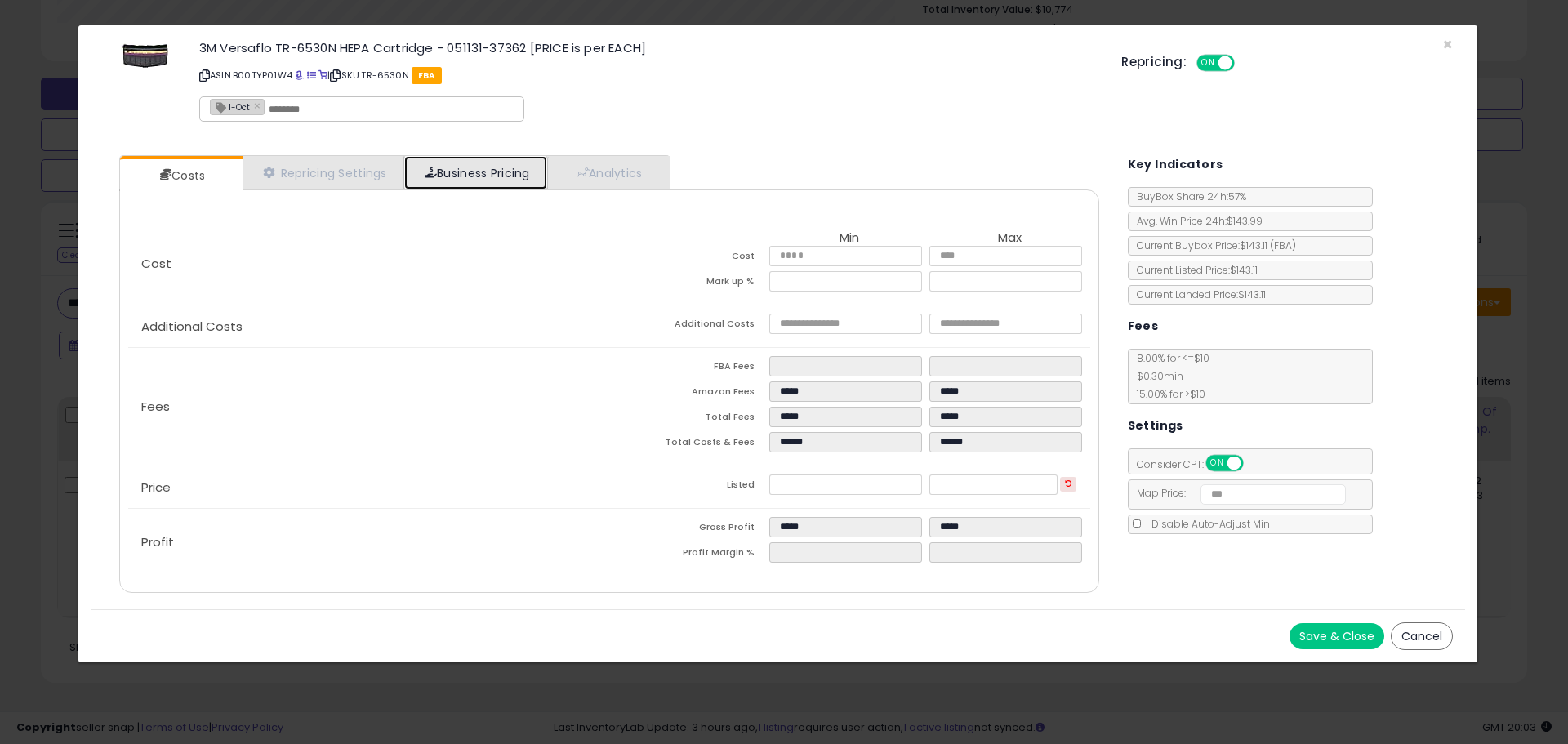 click on "Business Pricing" at bounding box center (475, 172) 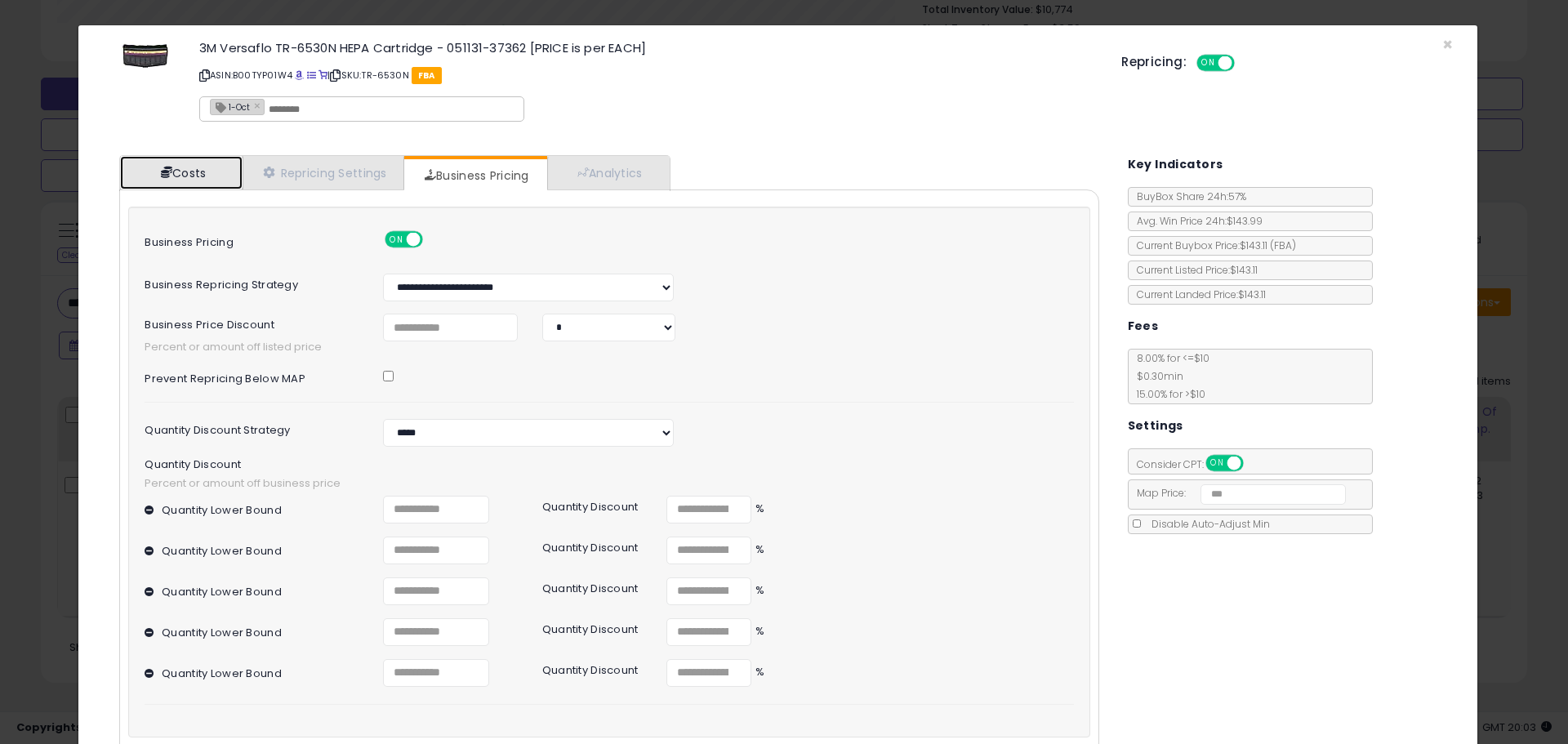 click at bounding box center (167, 172) 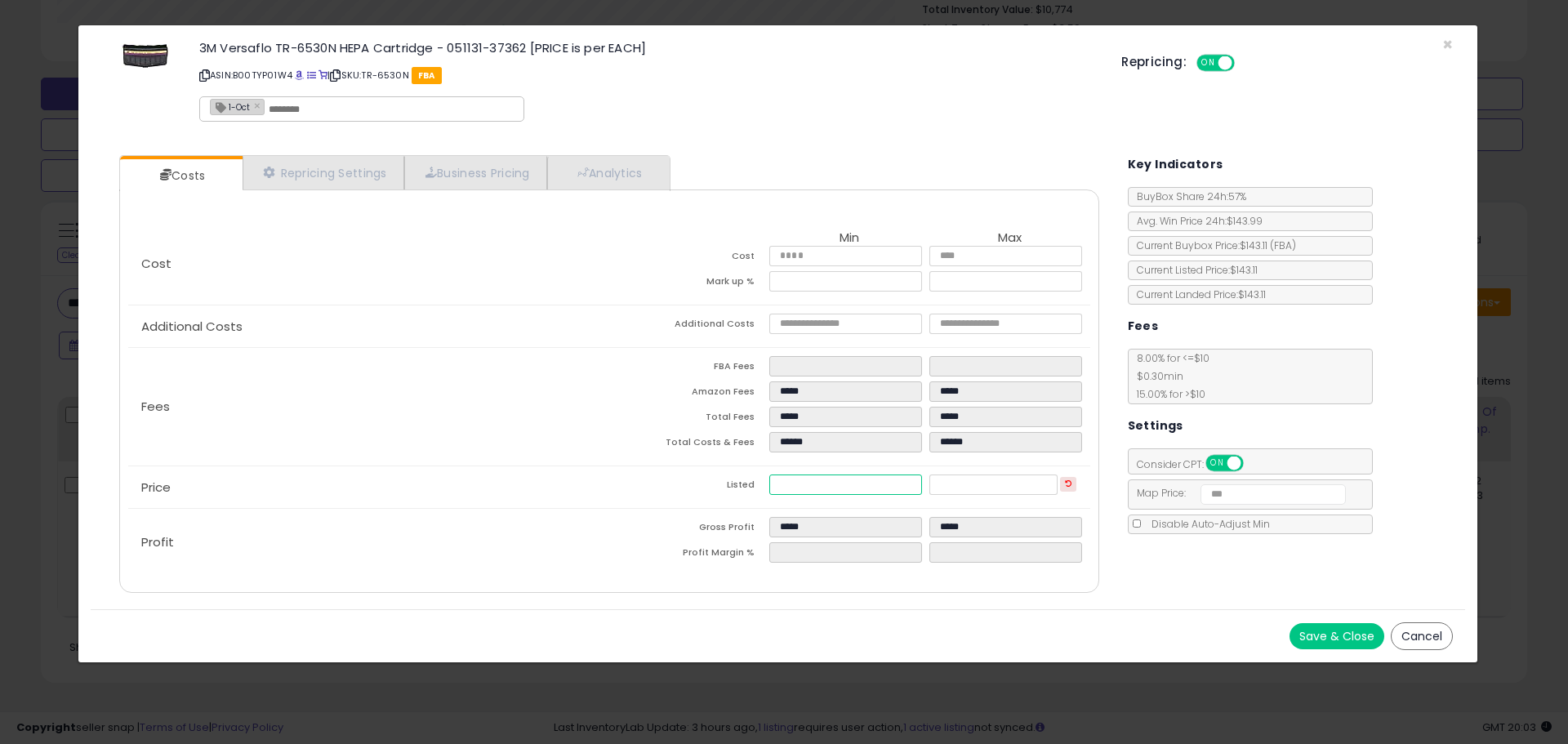 drag, startPoint x: 839, startPoint y: 492, endPoint x: 488, endPoint y: 434, distance: 355.7598 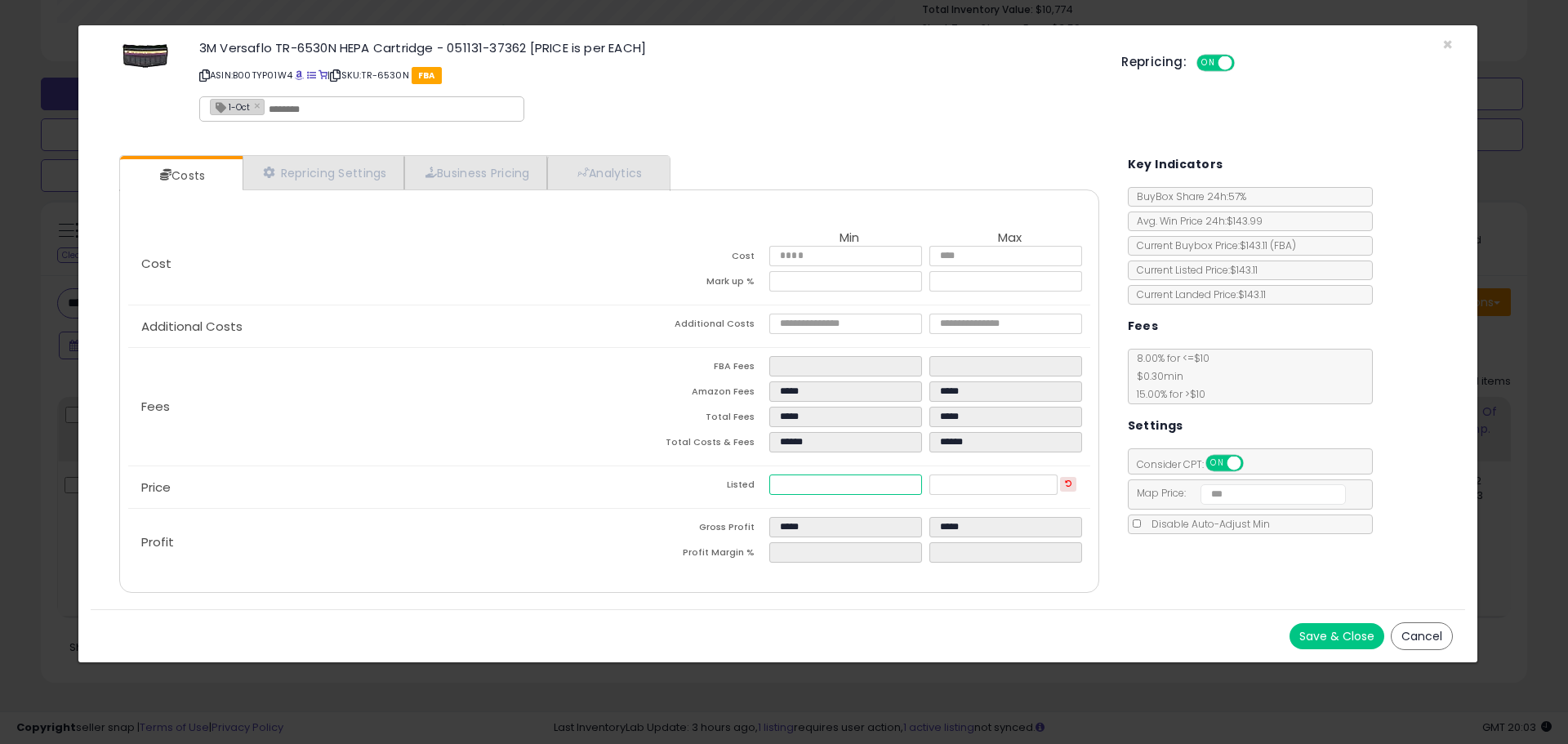 type on "****" 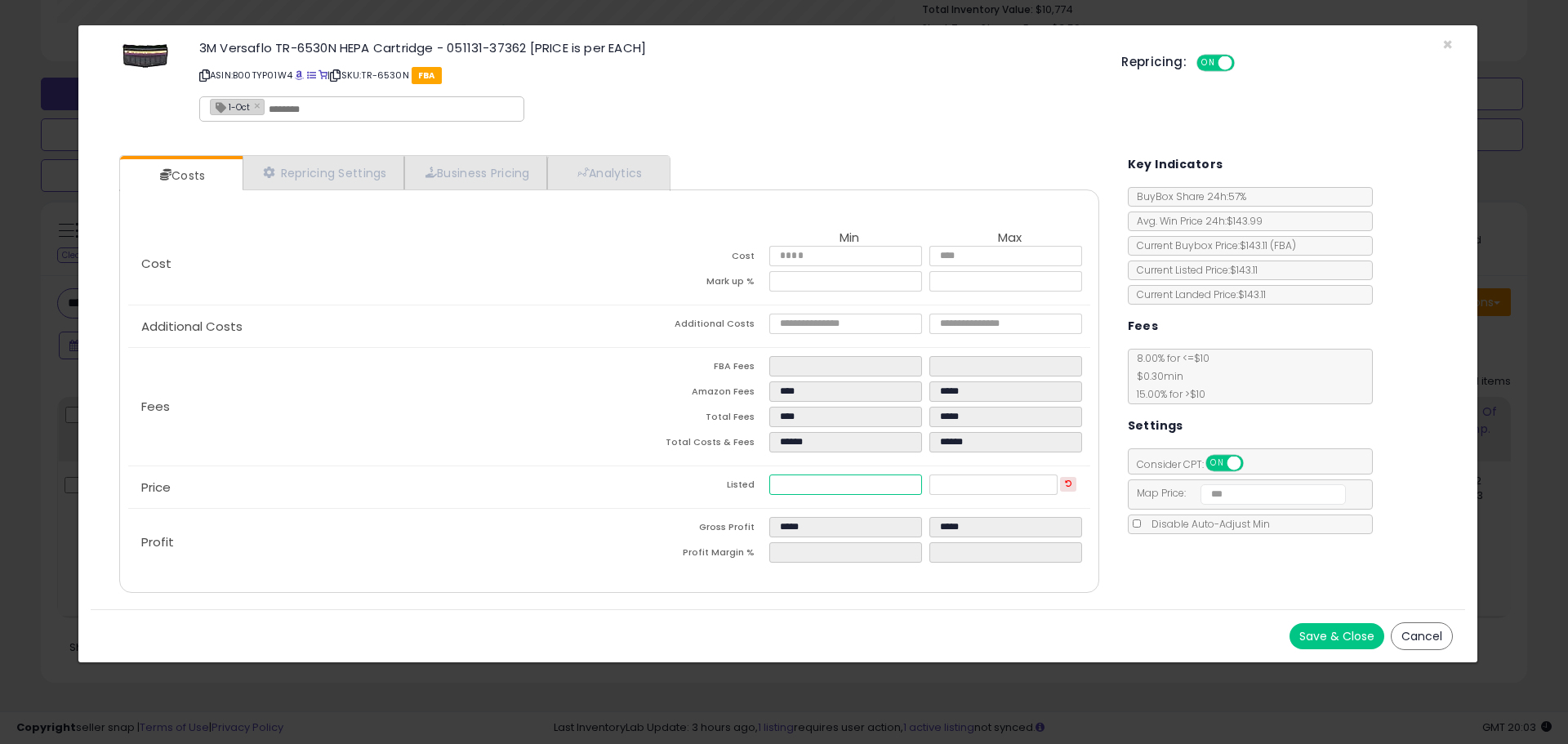type on "****" 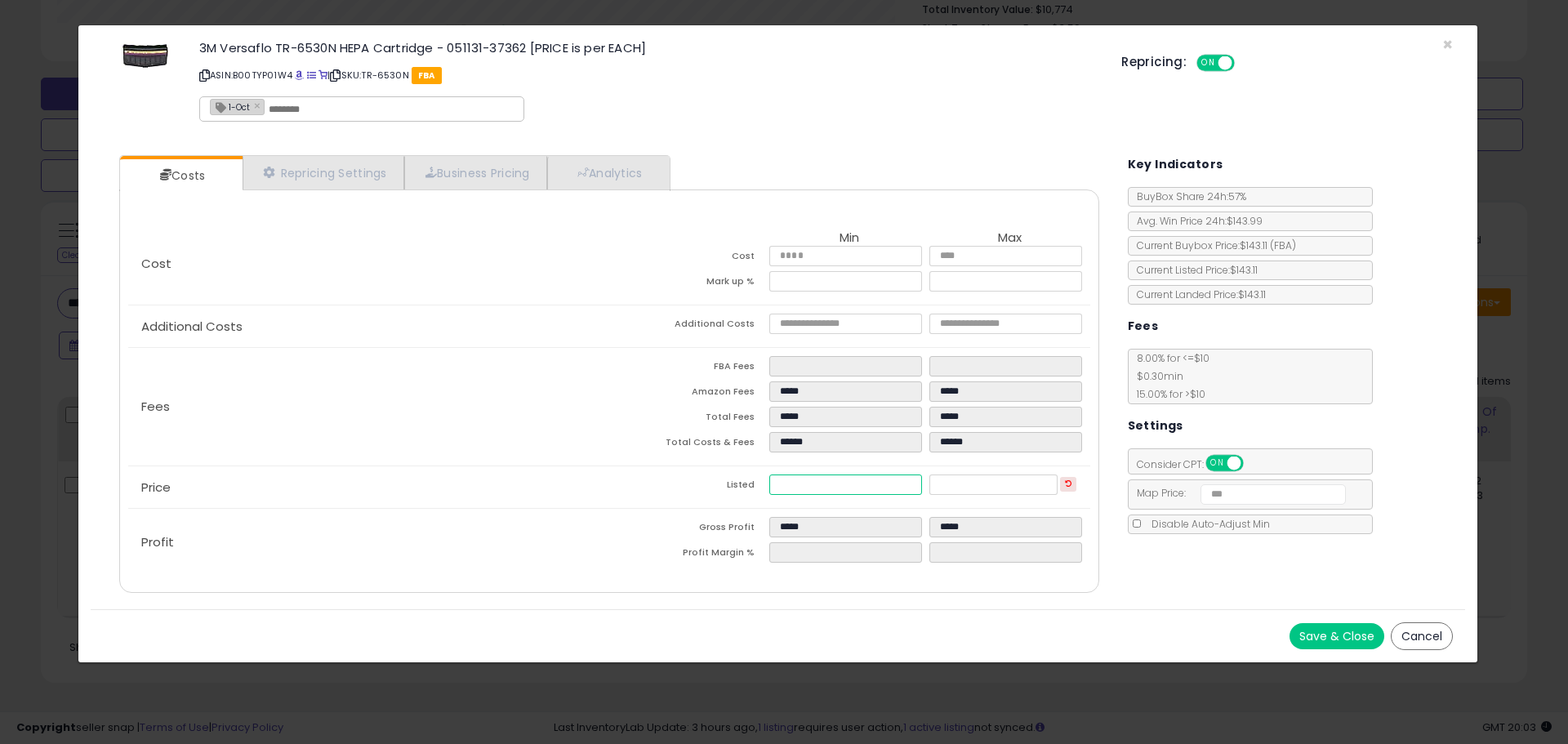 type on "*****" 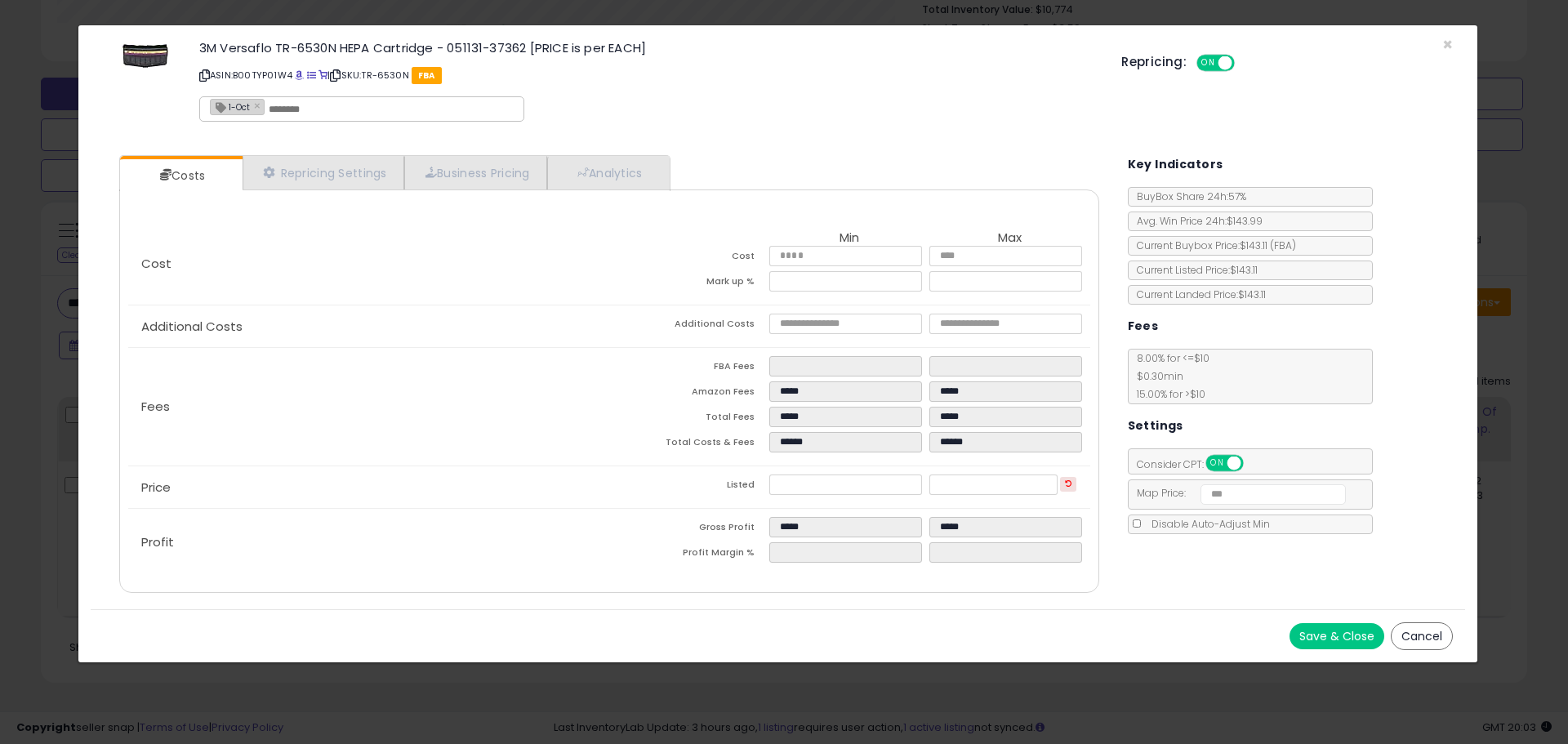 type on "*****" 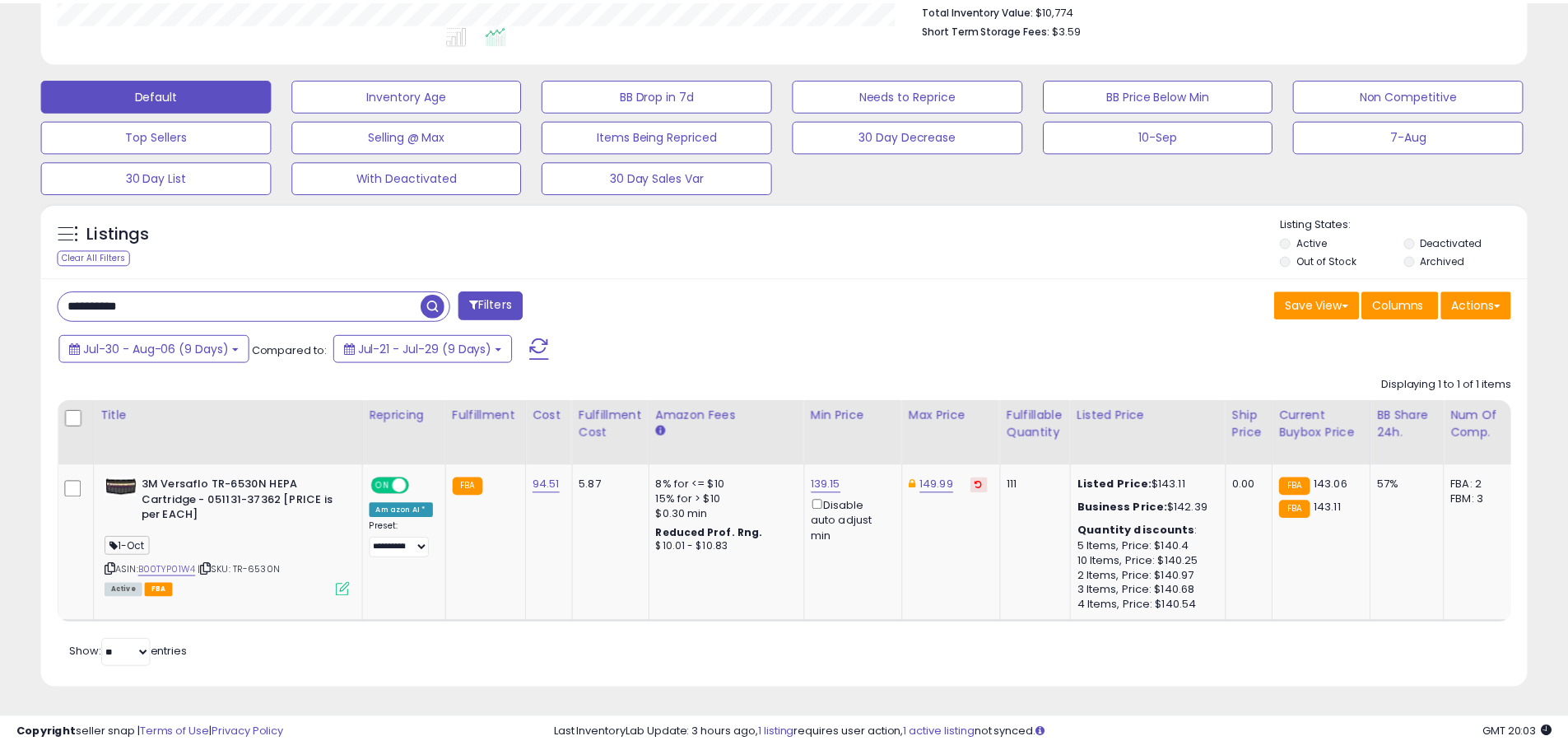 scroll, scrollTop: 338, scrollLeft: 862, axis: both 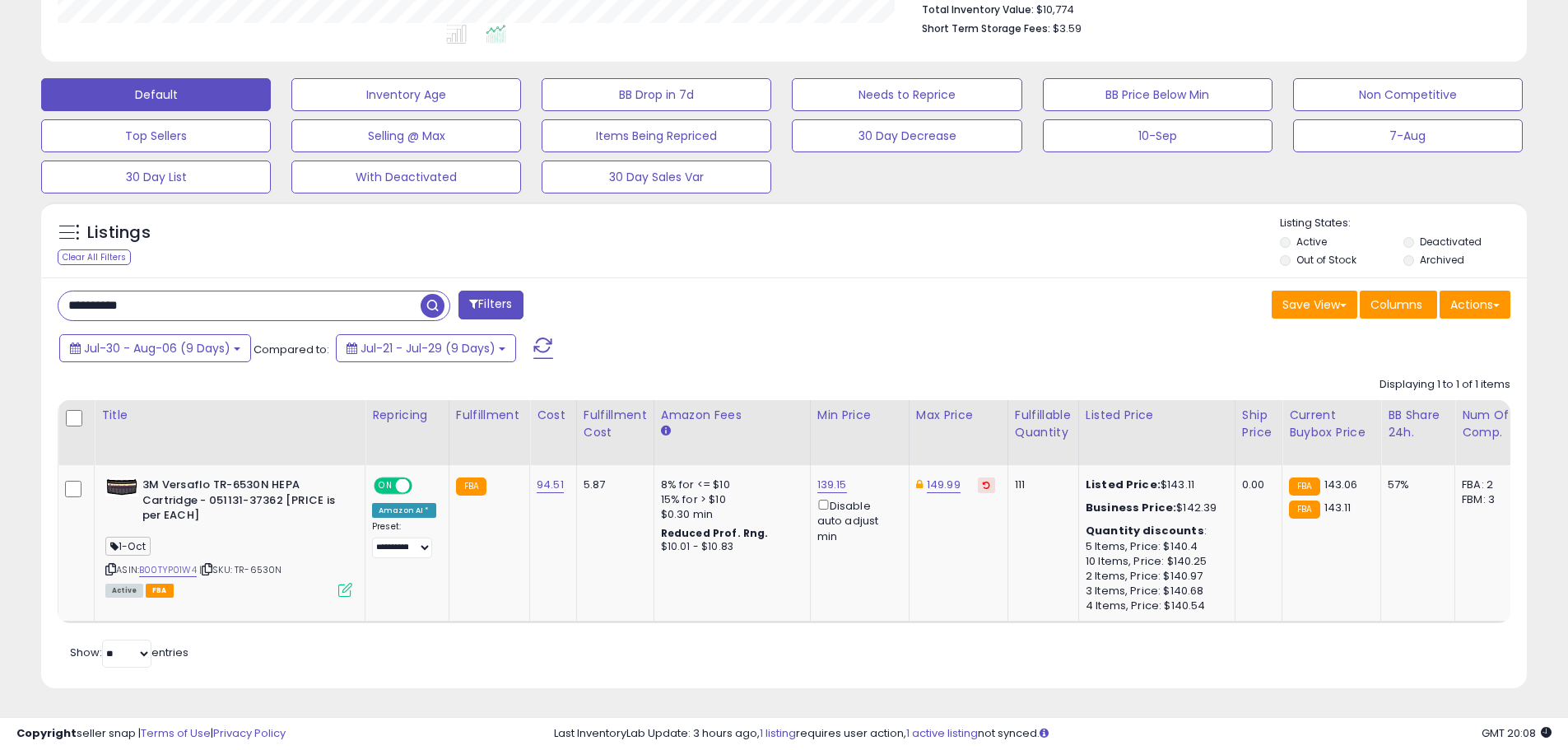 click on "**********" at bounding box center [240, 305] 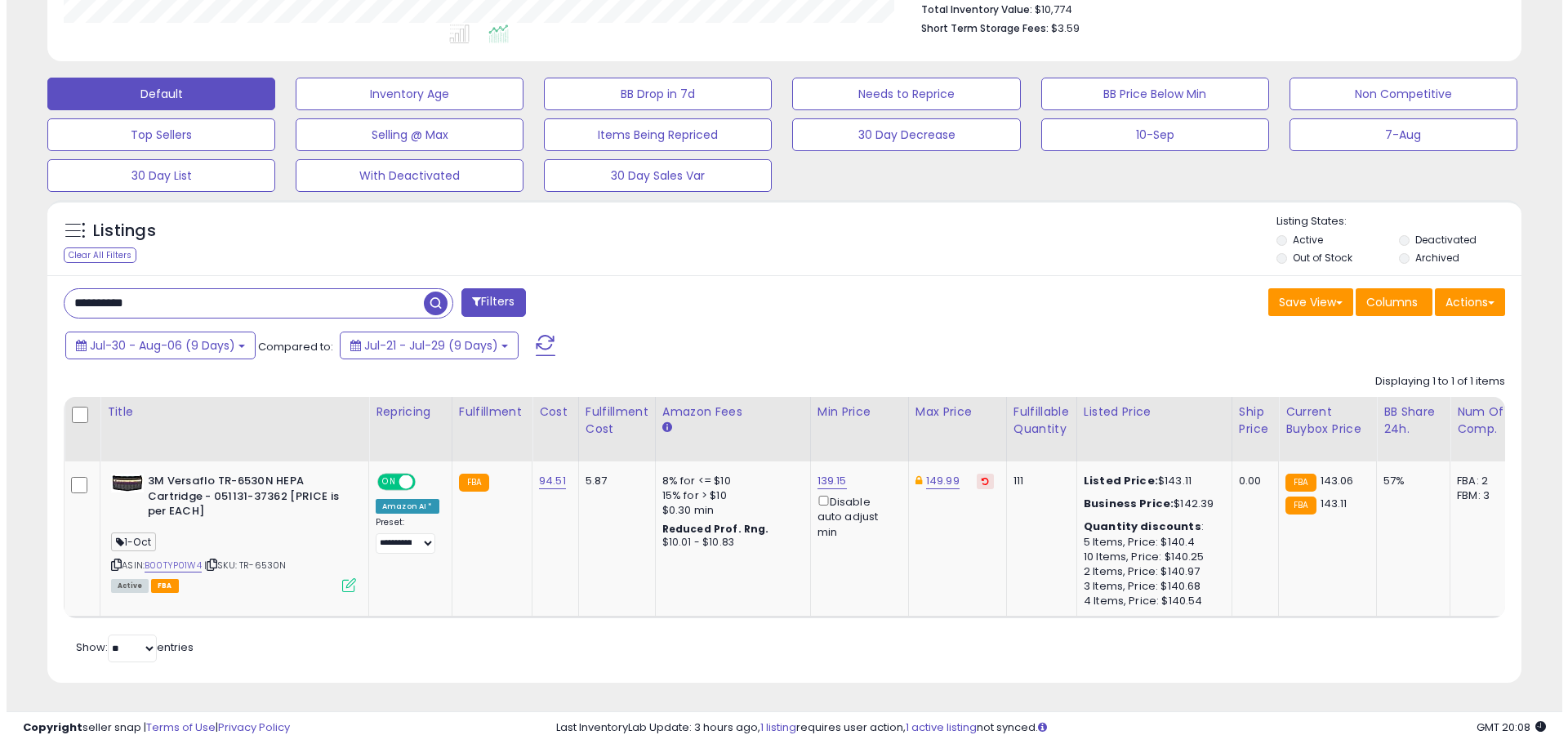 scroll, scrollTop: 293, scrollLeft: 0, axis: vertical 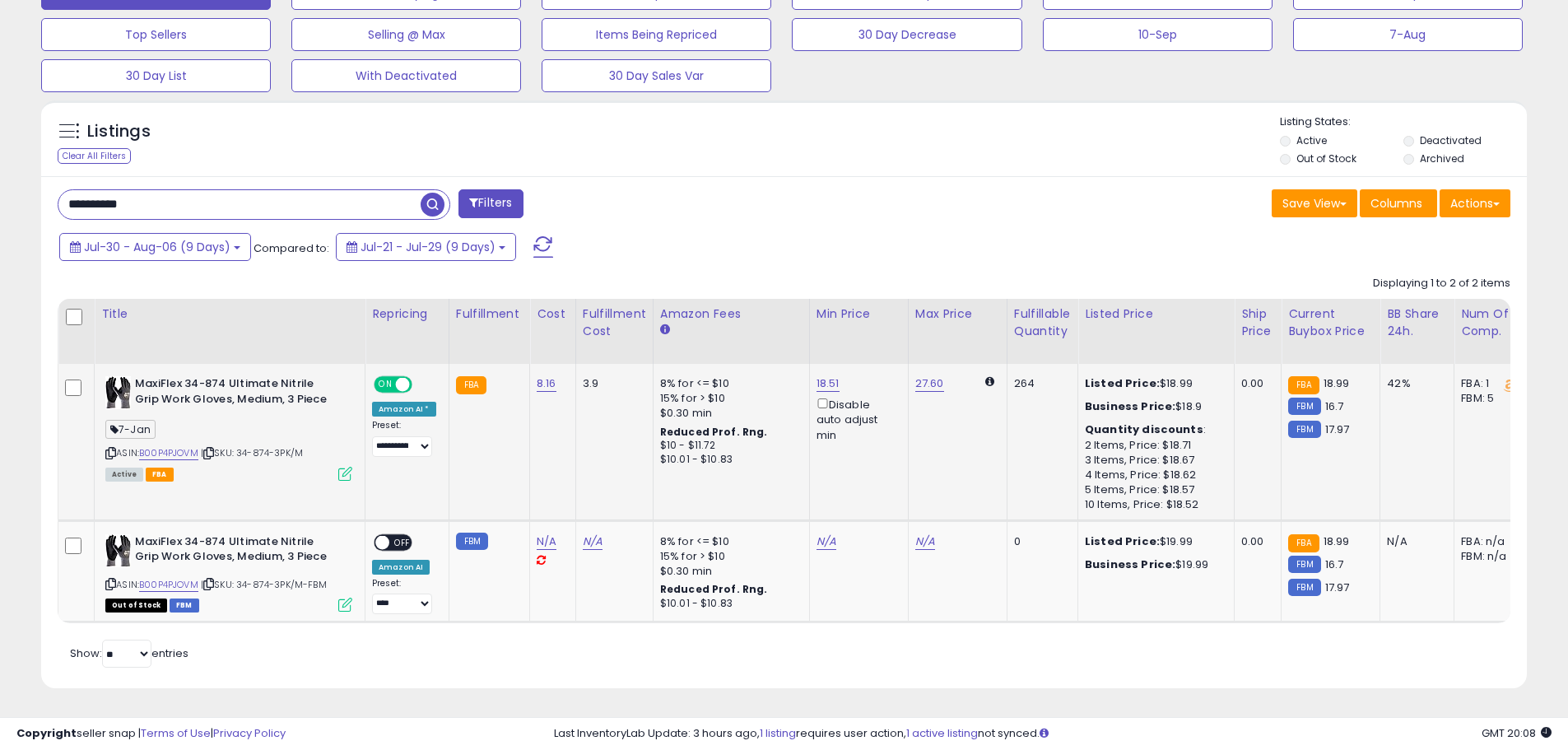 click on "MaxiFlex 34-874 Ultimate Nitrile Grip Work Gloves, Medium, 3 Piece  7-Jan  ASIN:  B00P4PJOVM    |   SKU: 34-874-3PK/M Active FBA" 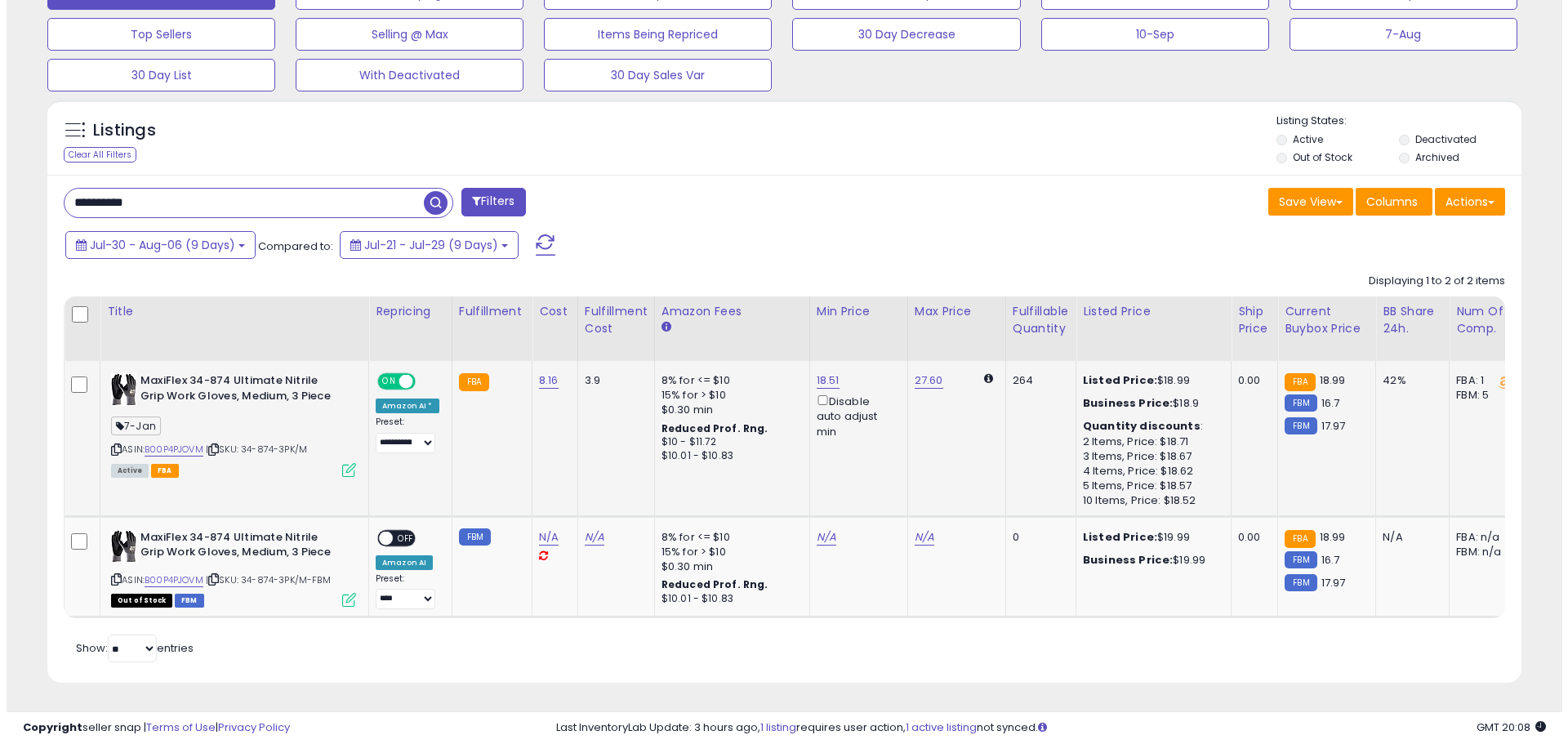scroll, scrollTop: 816350, scrollLeft: 815804, axis: both 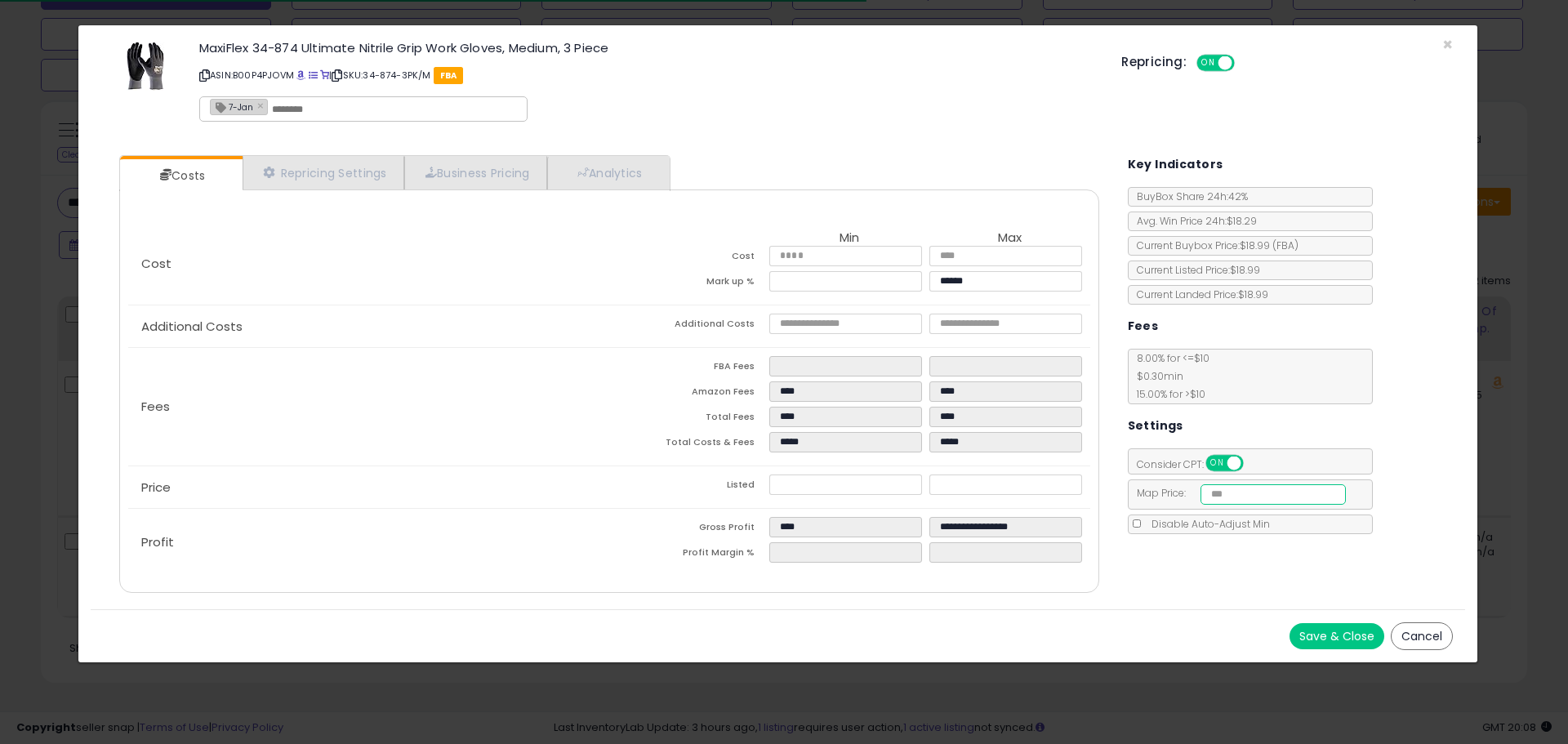 drag, startPoint x: 1271, startPoint y: 493, endPoint x: 993, endPoint y: 483, distance: 278.1798 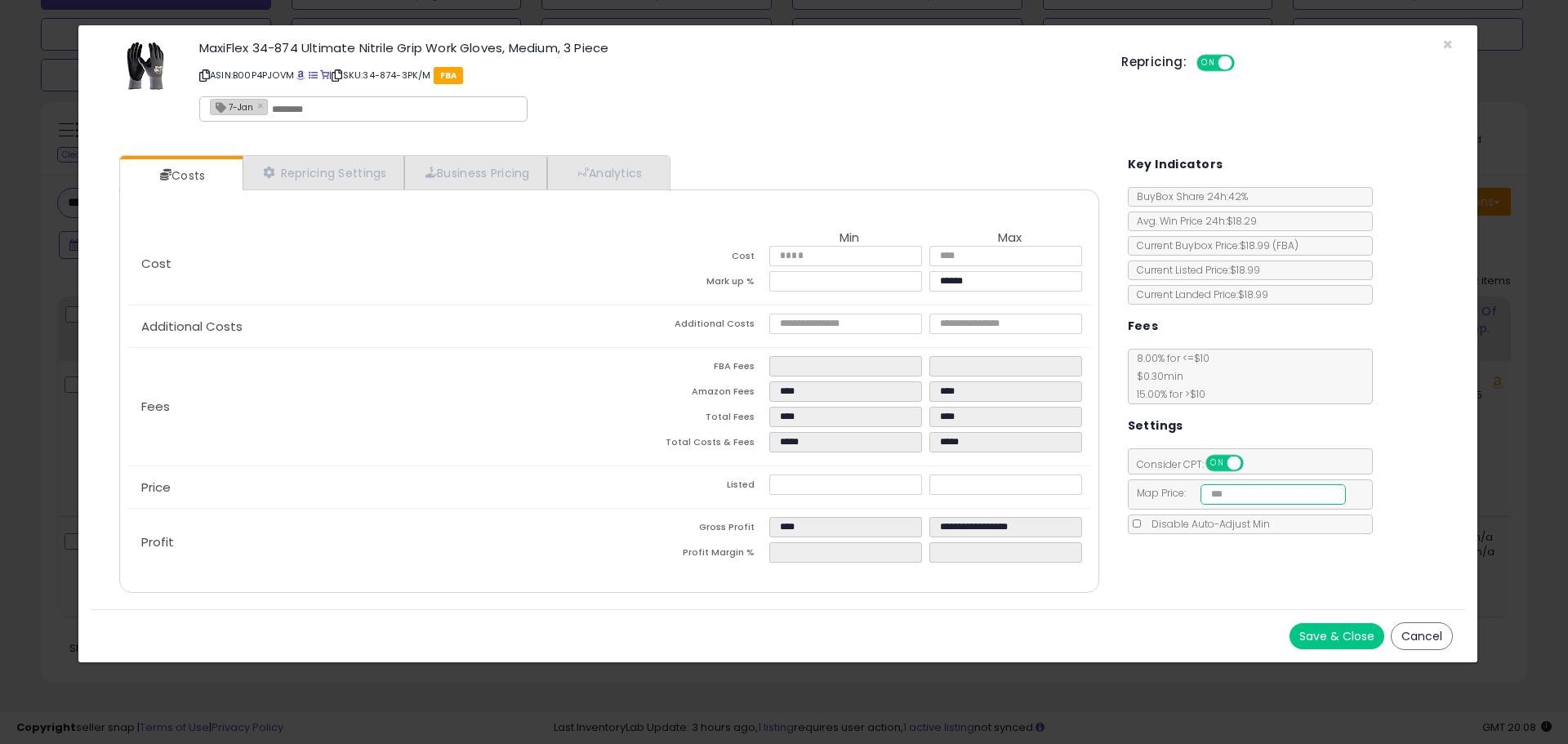 type on "*****" 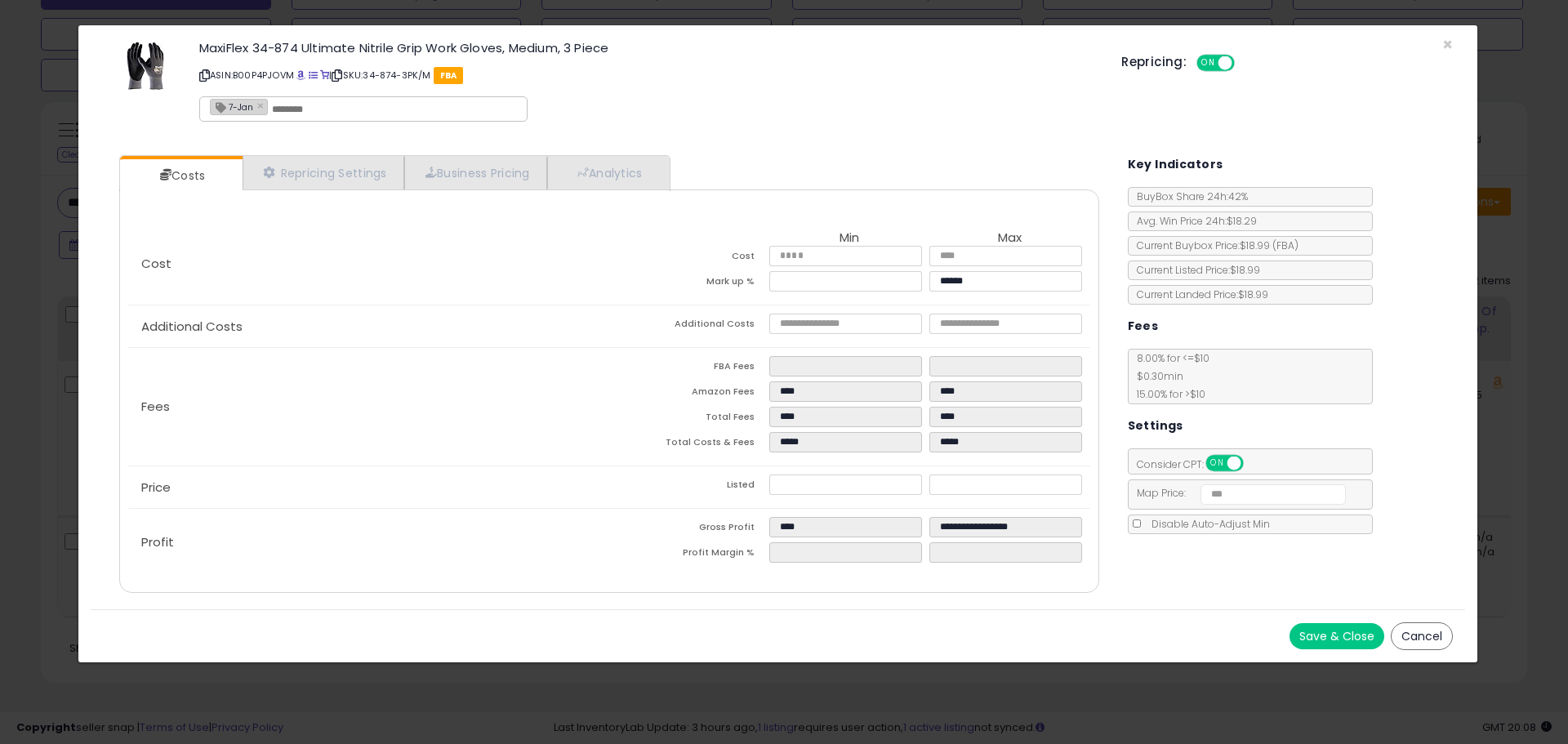 click on "Cost
Min
Max
Cost
****
****
Mark up %
*****
******
Additional Costs
Additional Costs" at bounding box center [608, 391] 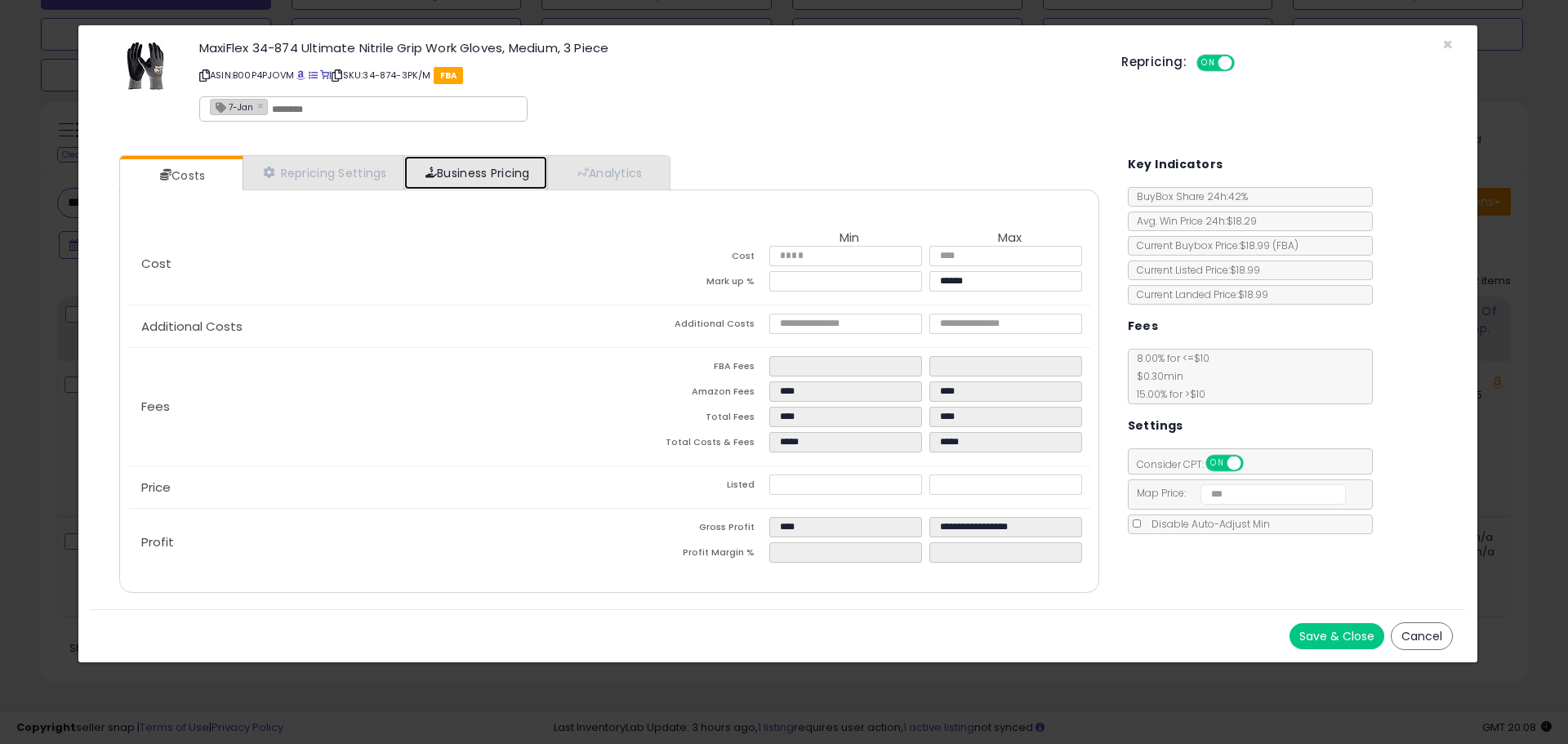 click on "Business Pricing" at bounding box center [475, 172] 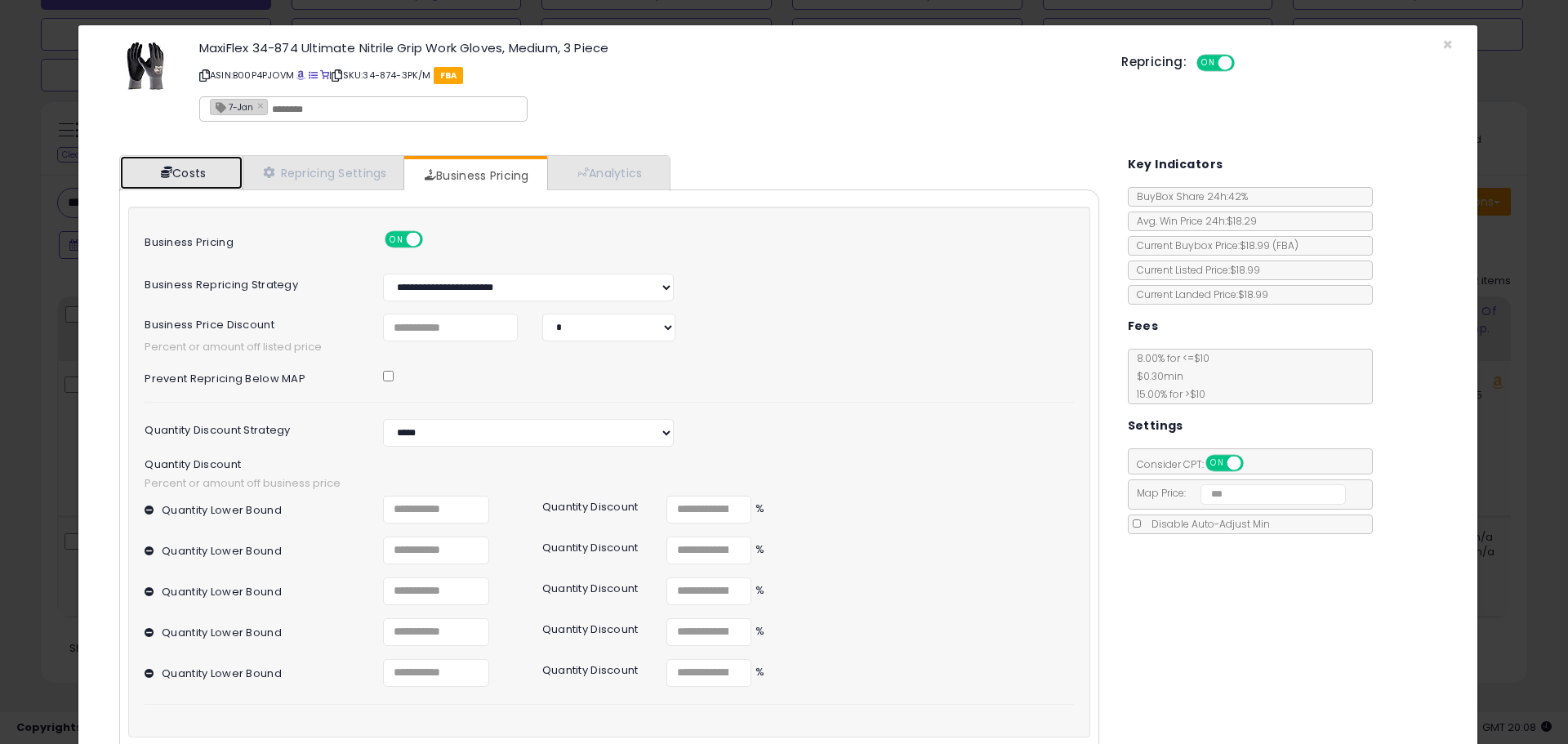 click on "Costs" at bounding box center (181, 172) 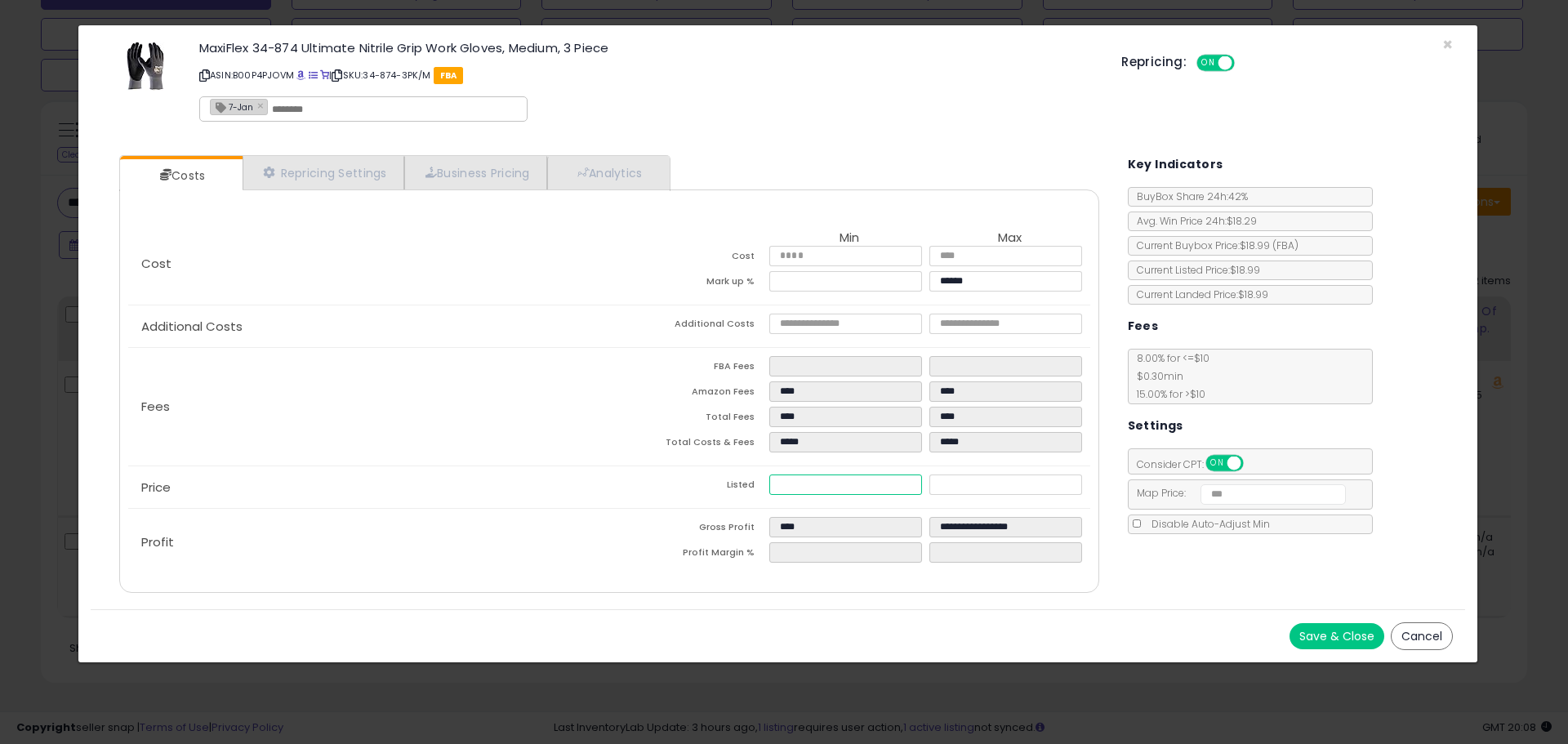 drag, startPoint x: 863, startPoint y: 481, endPoint x: 595, endPoint y: 476, distance: 268.04664 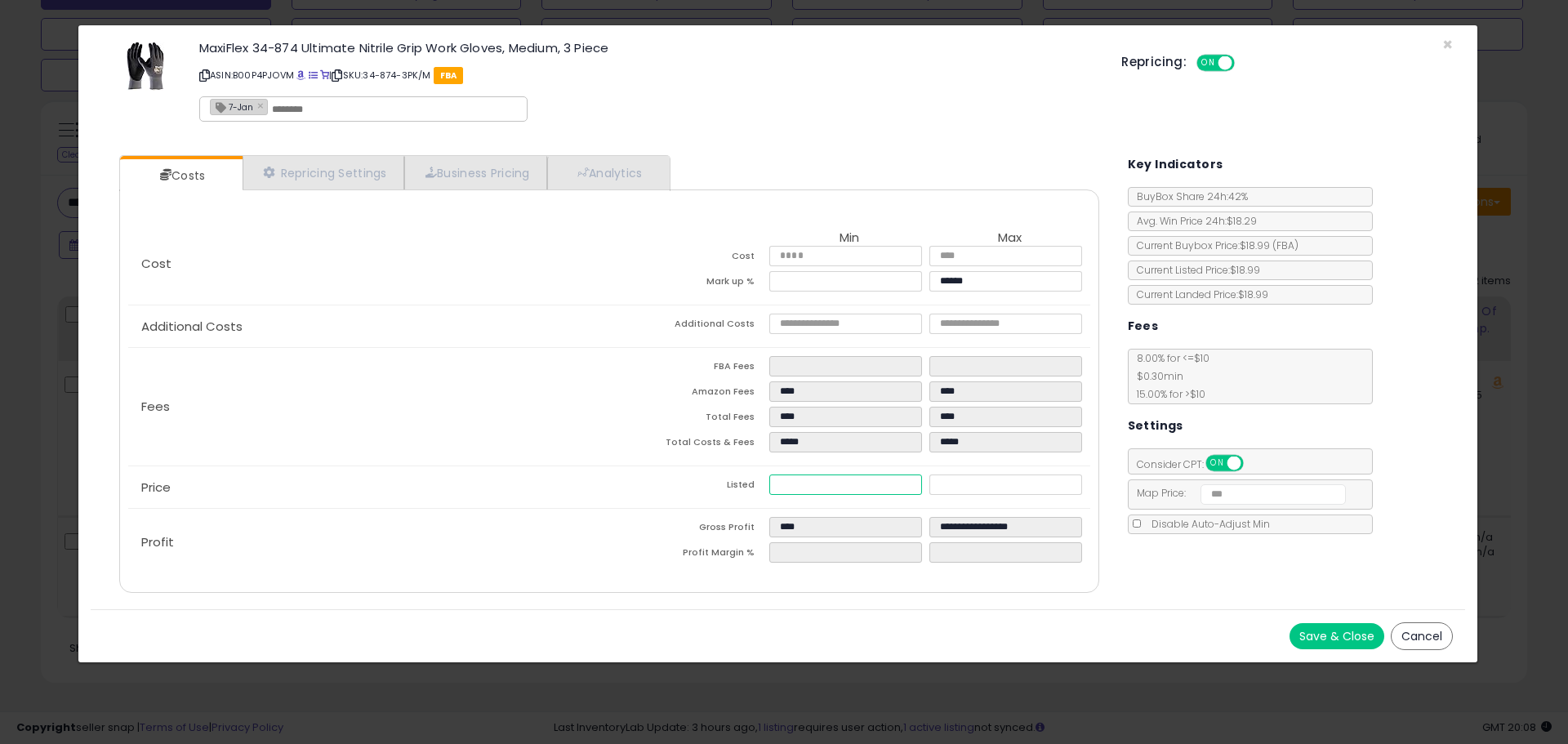 type on "****" 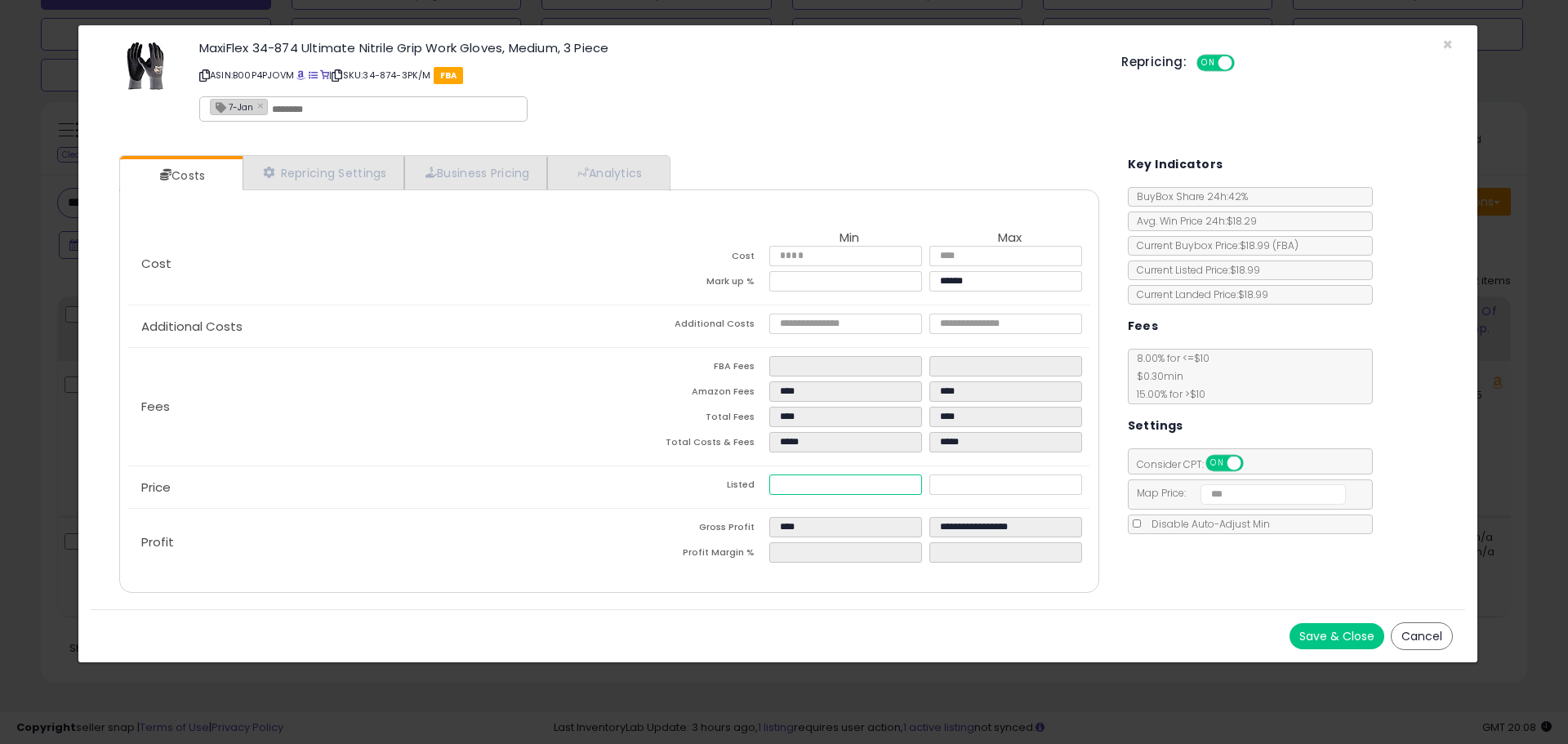 type on "****" 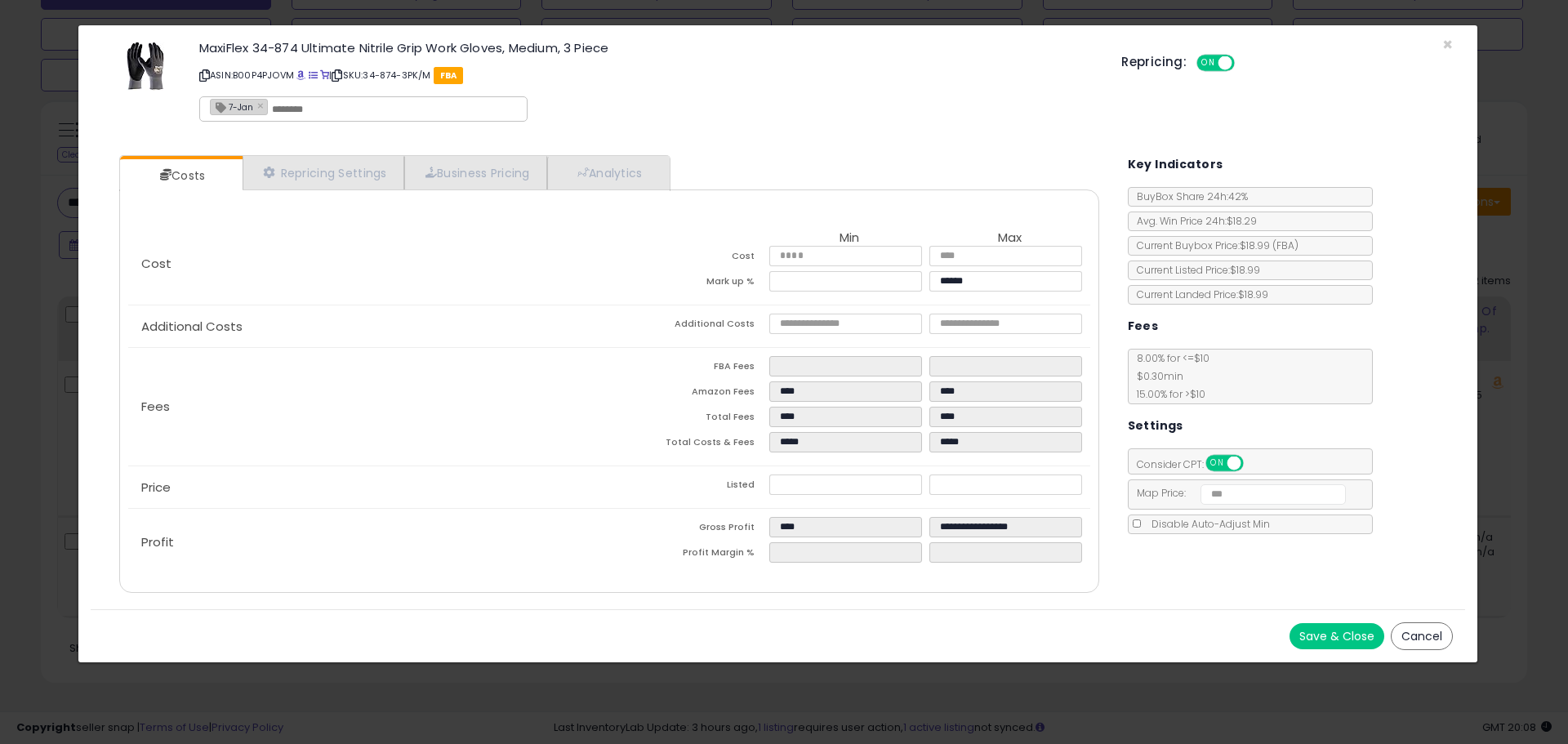 type on "*****" 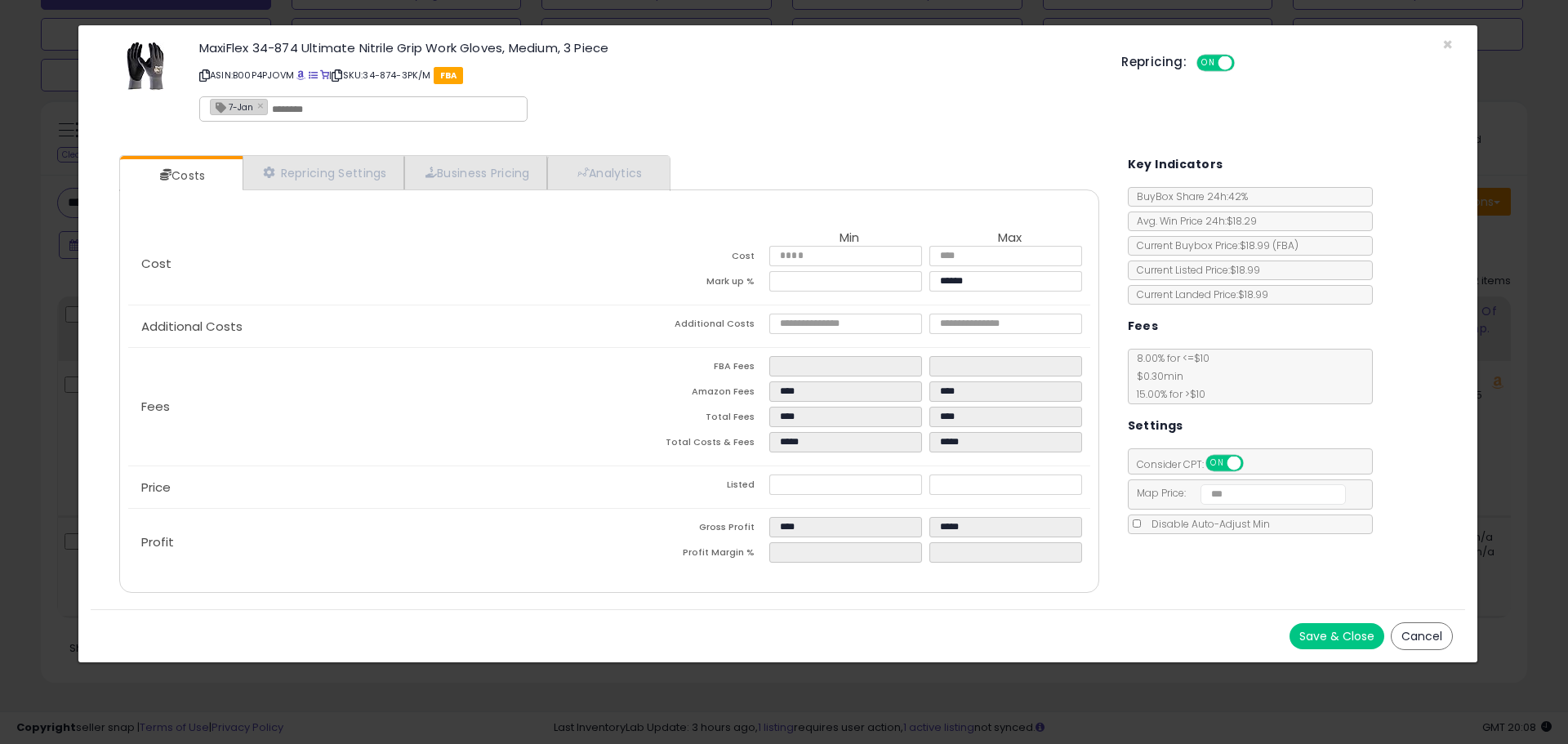 click on "Price
Listed
*****
*****" 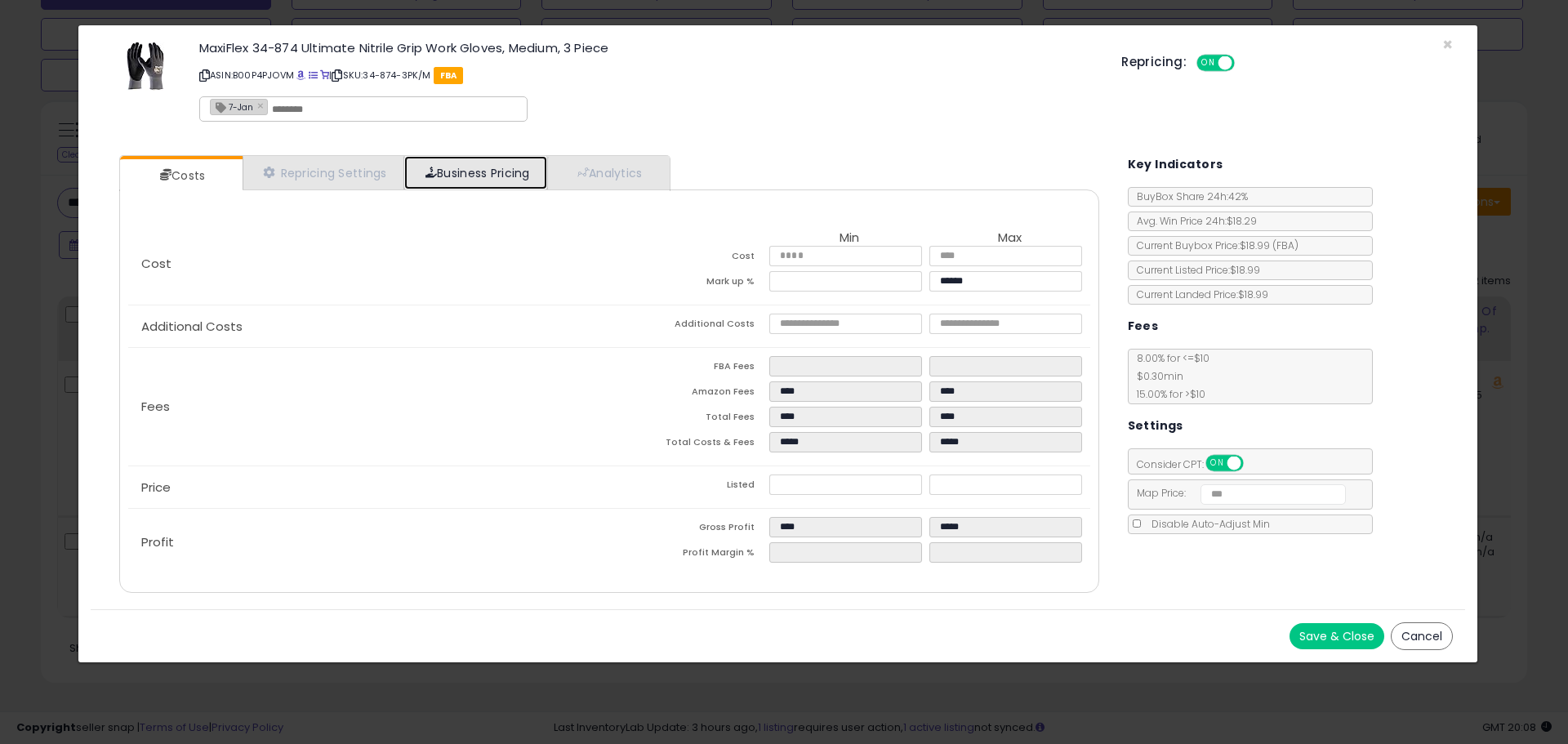 click on "Business Pricing" at bounding box center [475, 172] 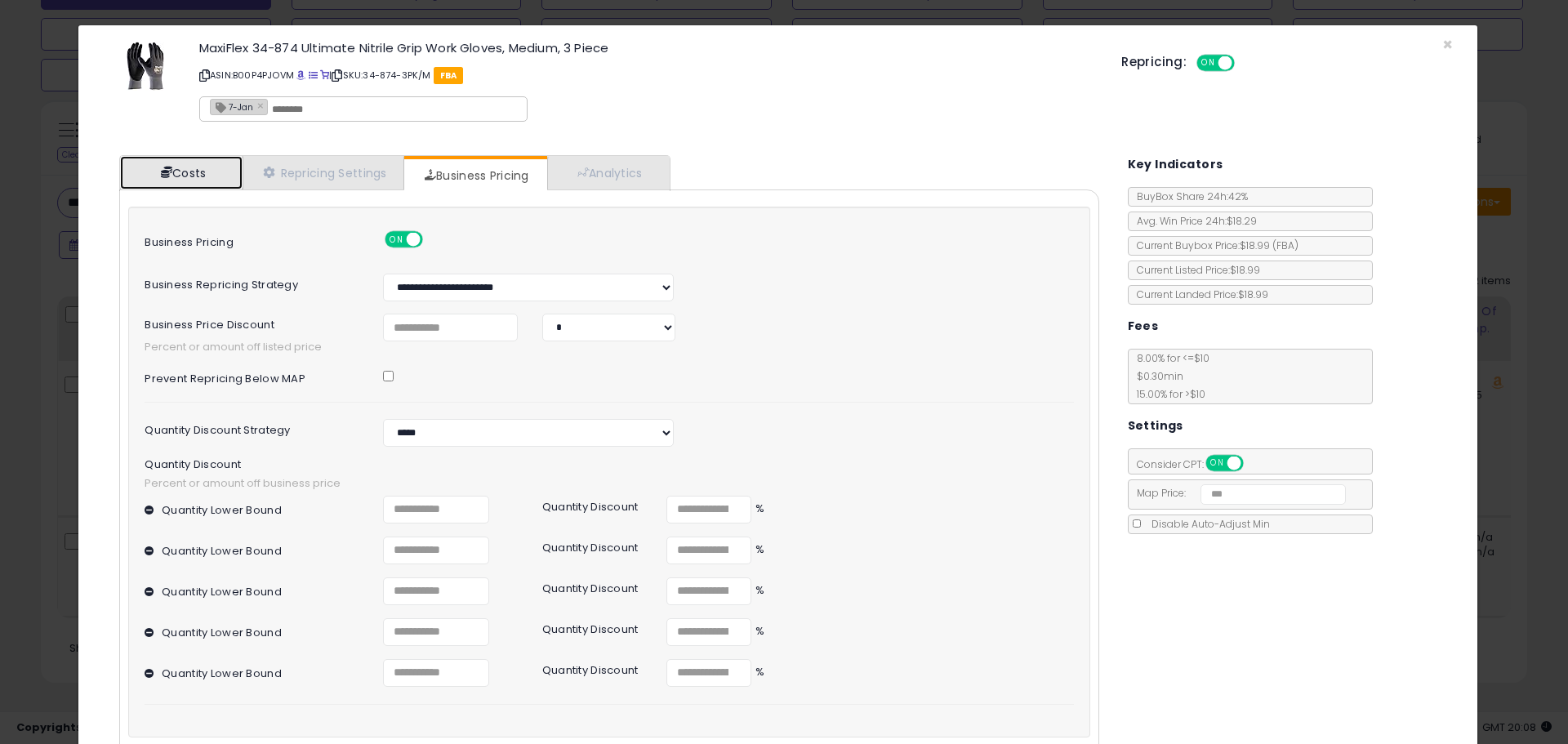 click on "Costs" at bounding box center [181, 172] 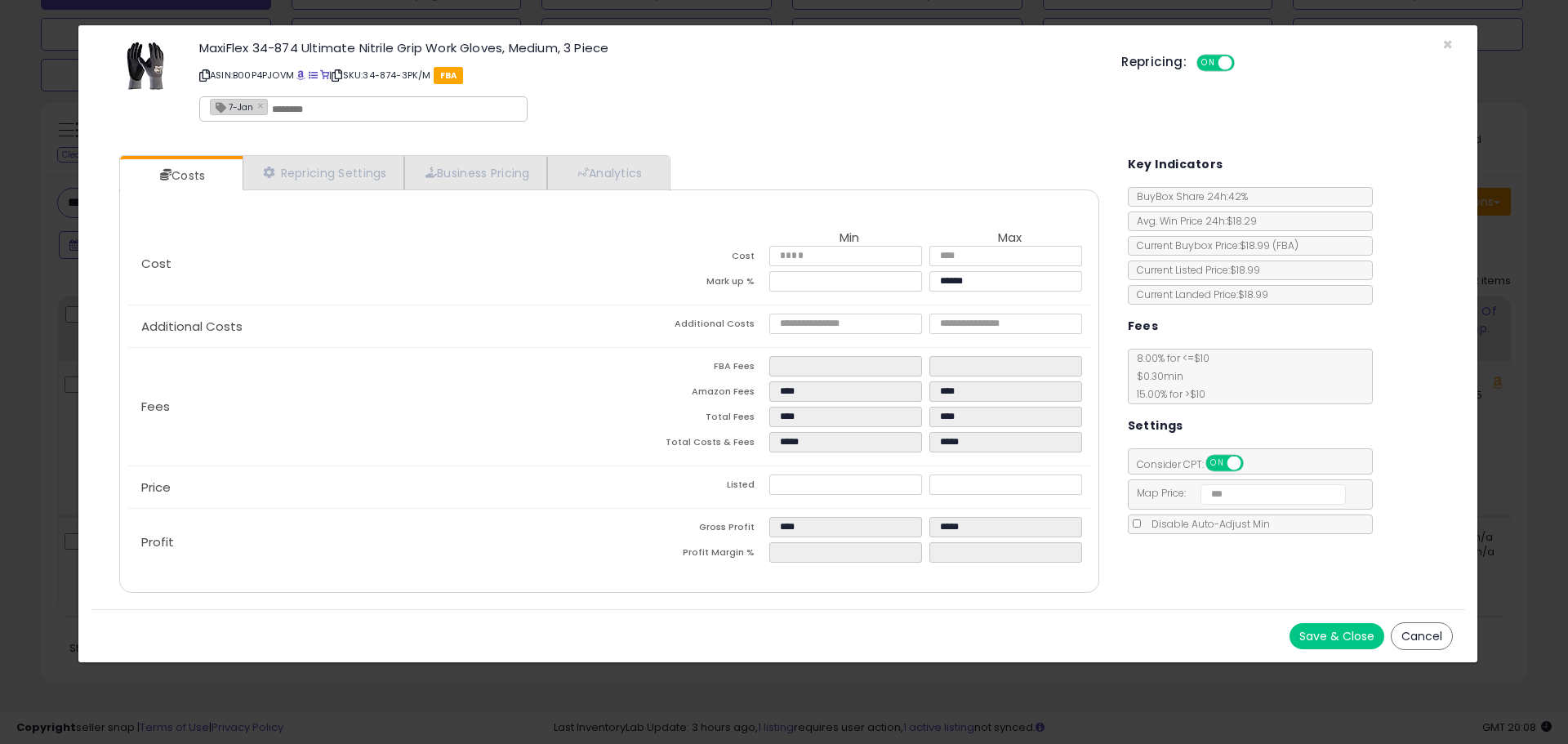 click on "Save & Close" at bounding box center (1337, 636) 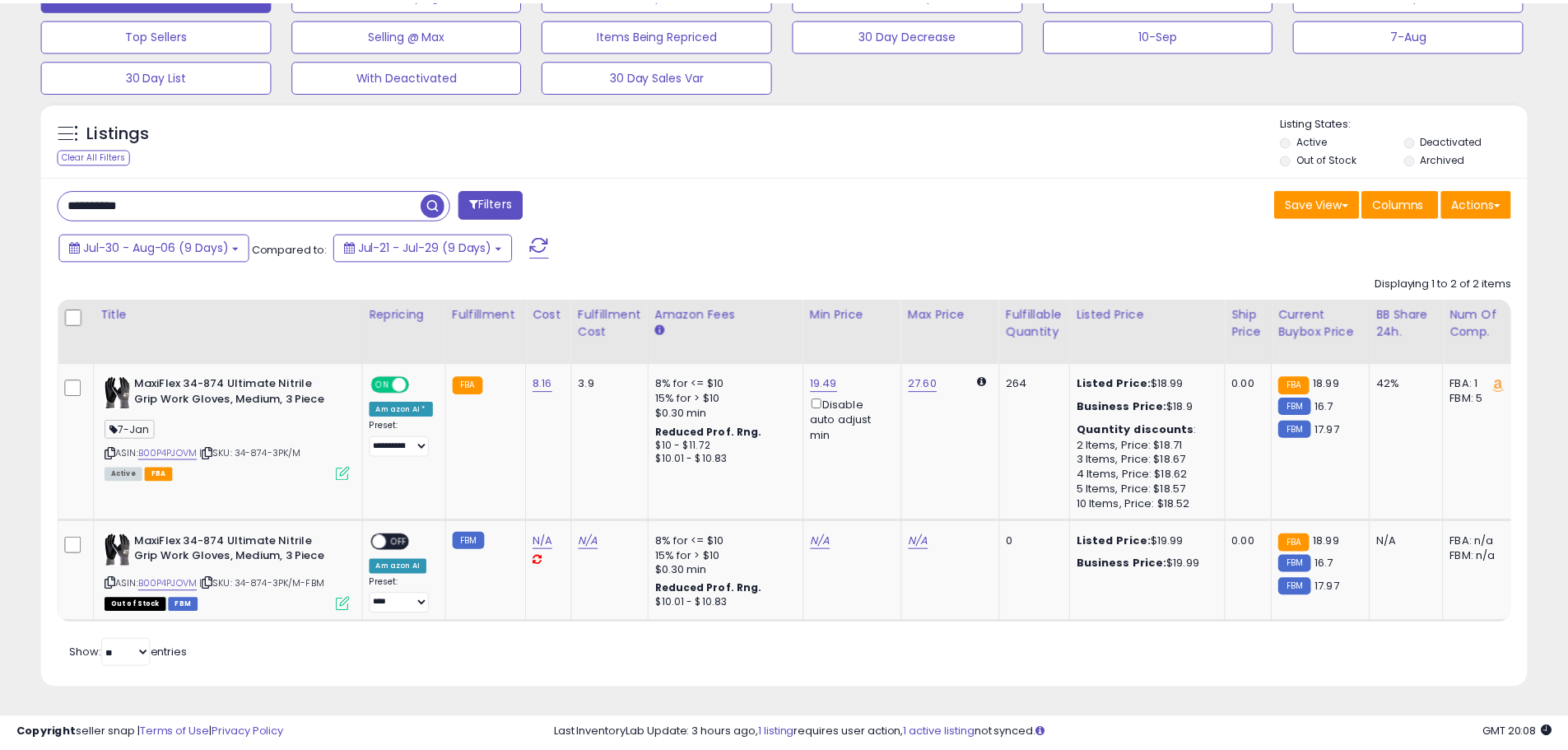 scroll, scrollTop: 338, scrollLeft: 862, axis: both 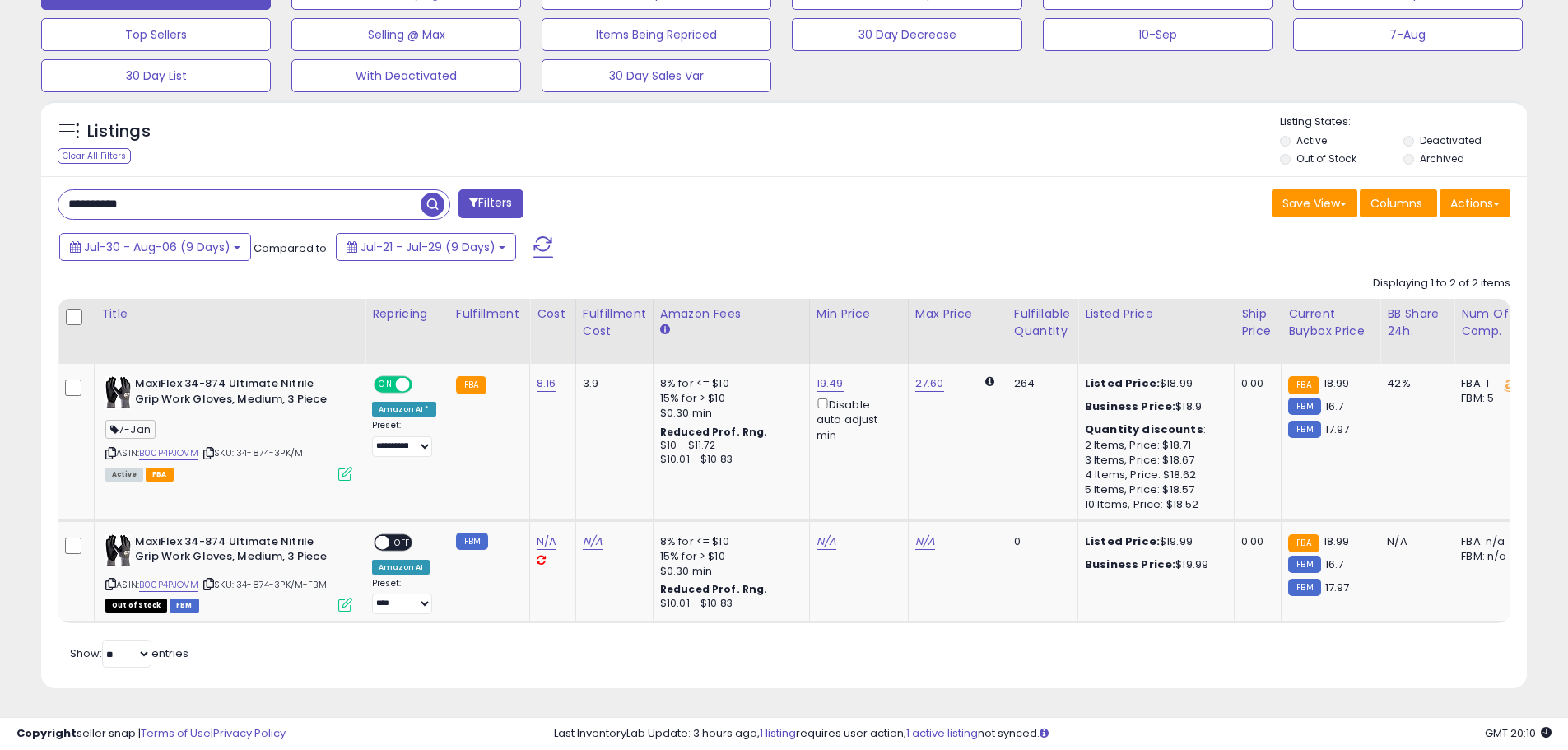 click on "**********" at bounding box center (240, 204) 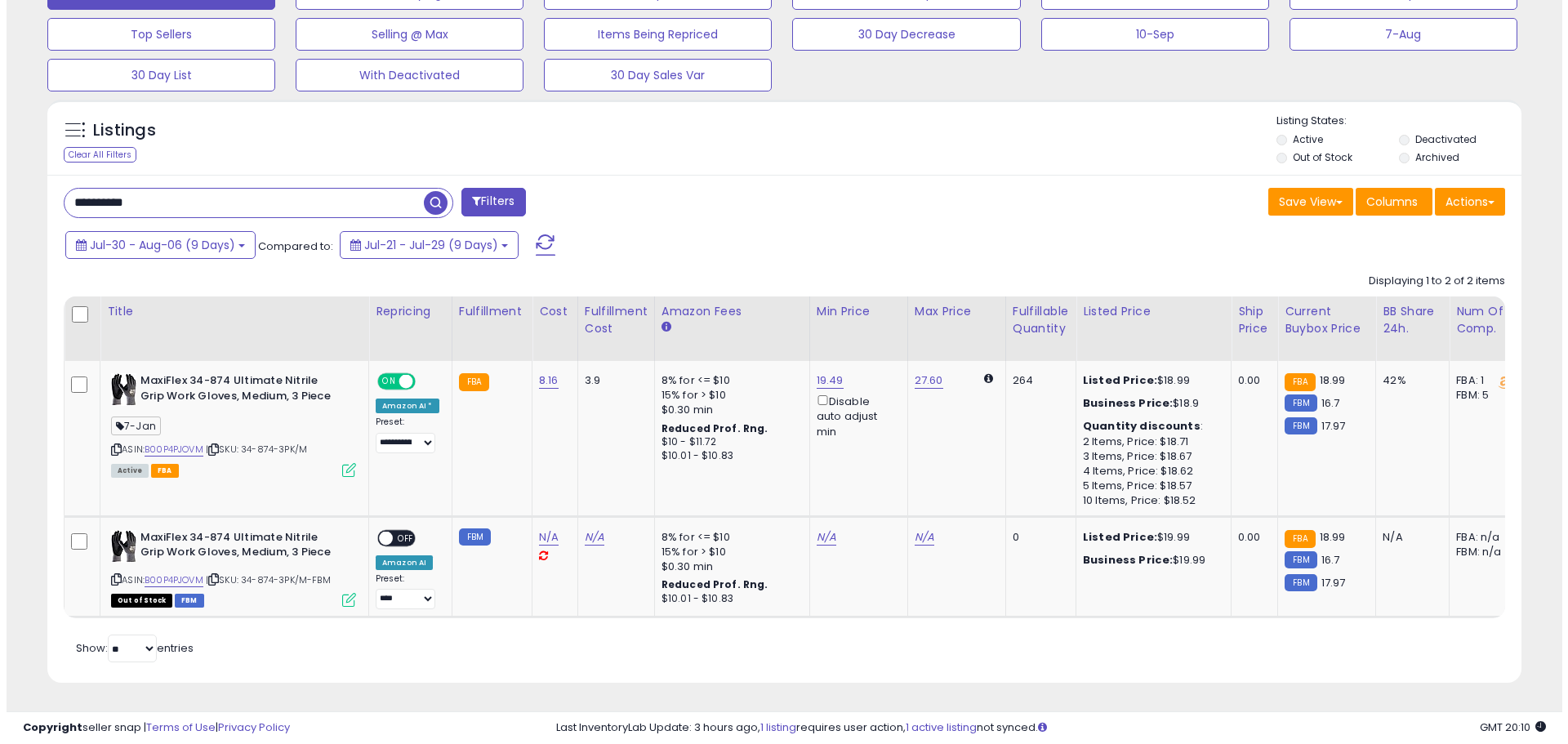 scroll, scrollTop: 293, scrollLeft: 0, axis: vertical 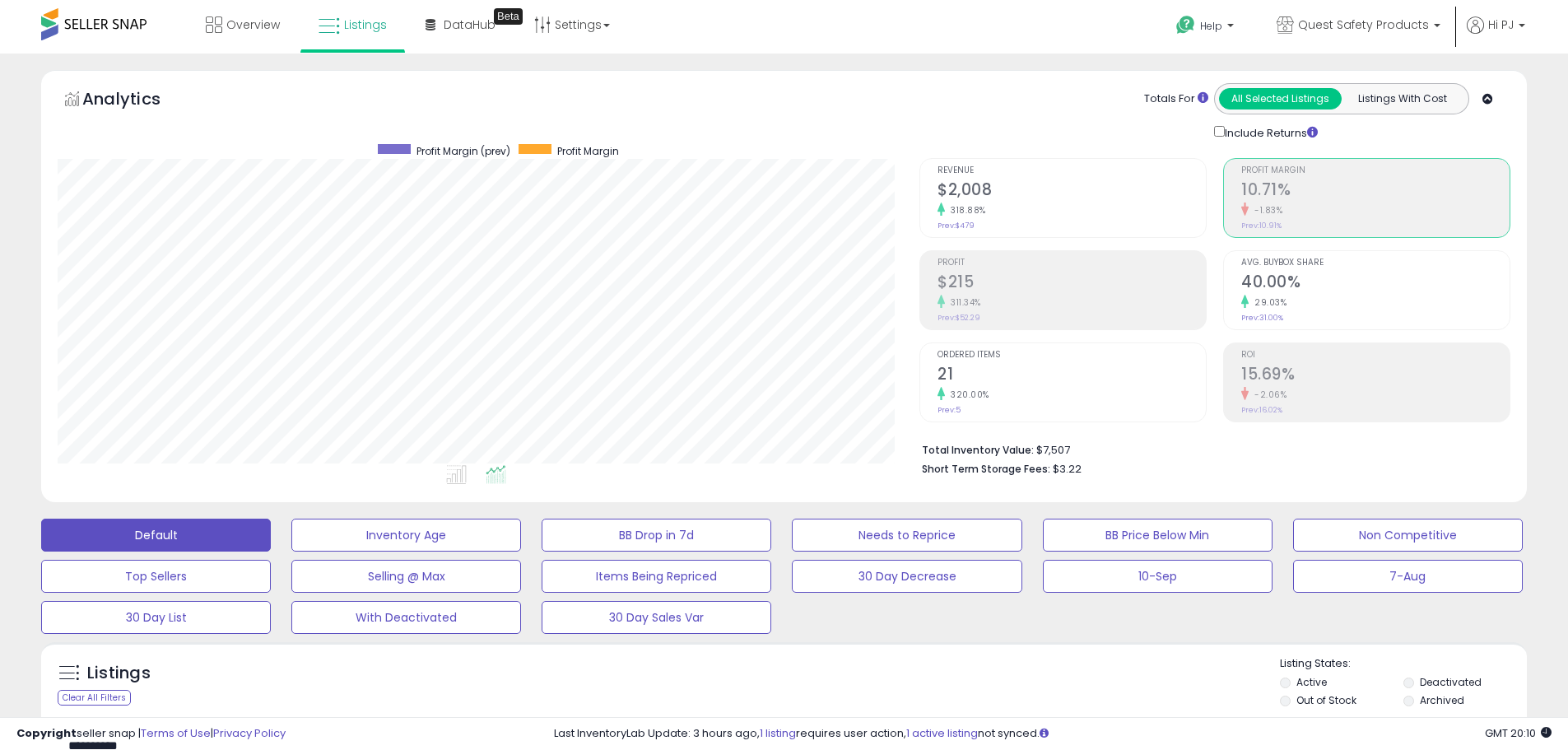 click on "21" at bounding box center [1072, 375] 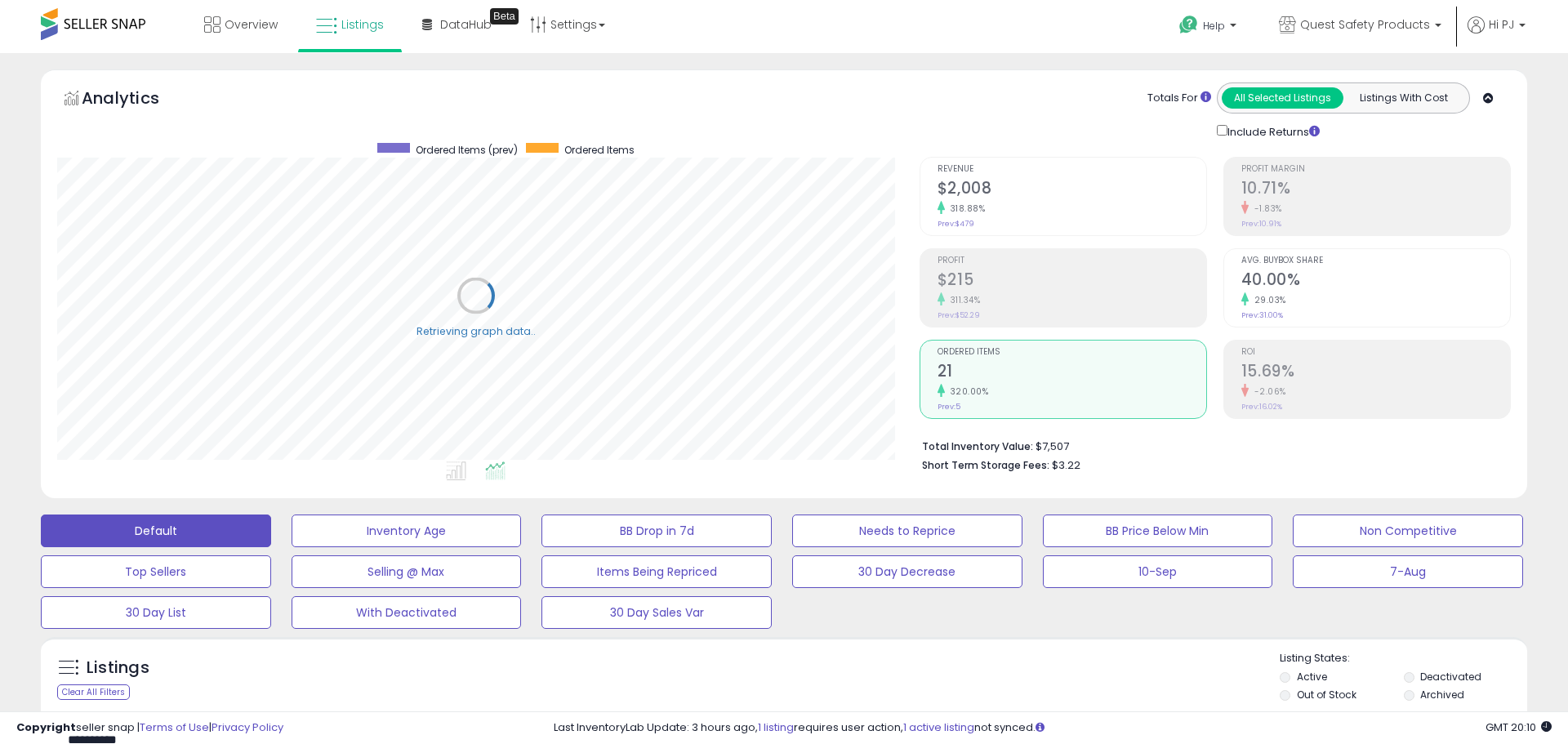 scroll, scrollTop: 816350, scrollLeft: 815804, axis: both 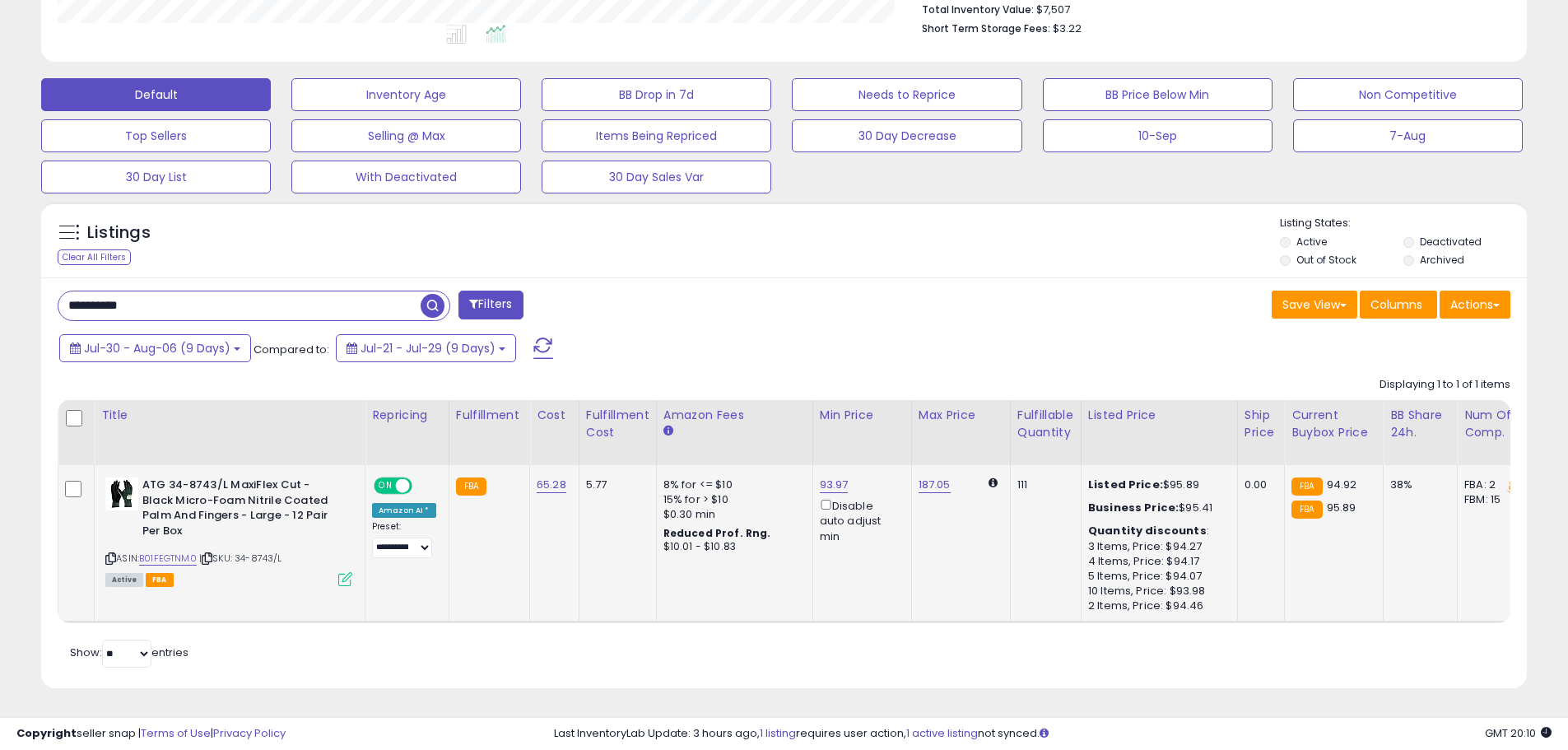 click on "ASIN:  B01FEGTNM0    |   SKU: 34-8743/L Active FBA" at bounding box center [229, 531] 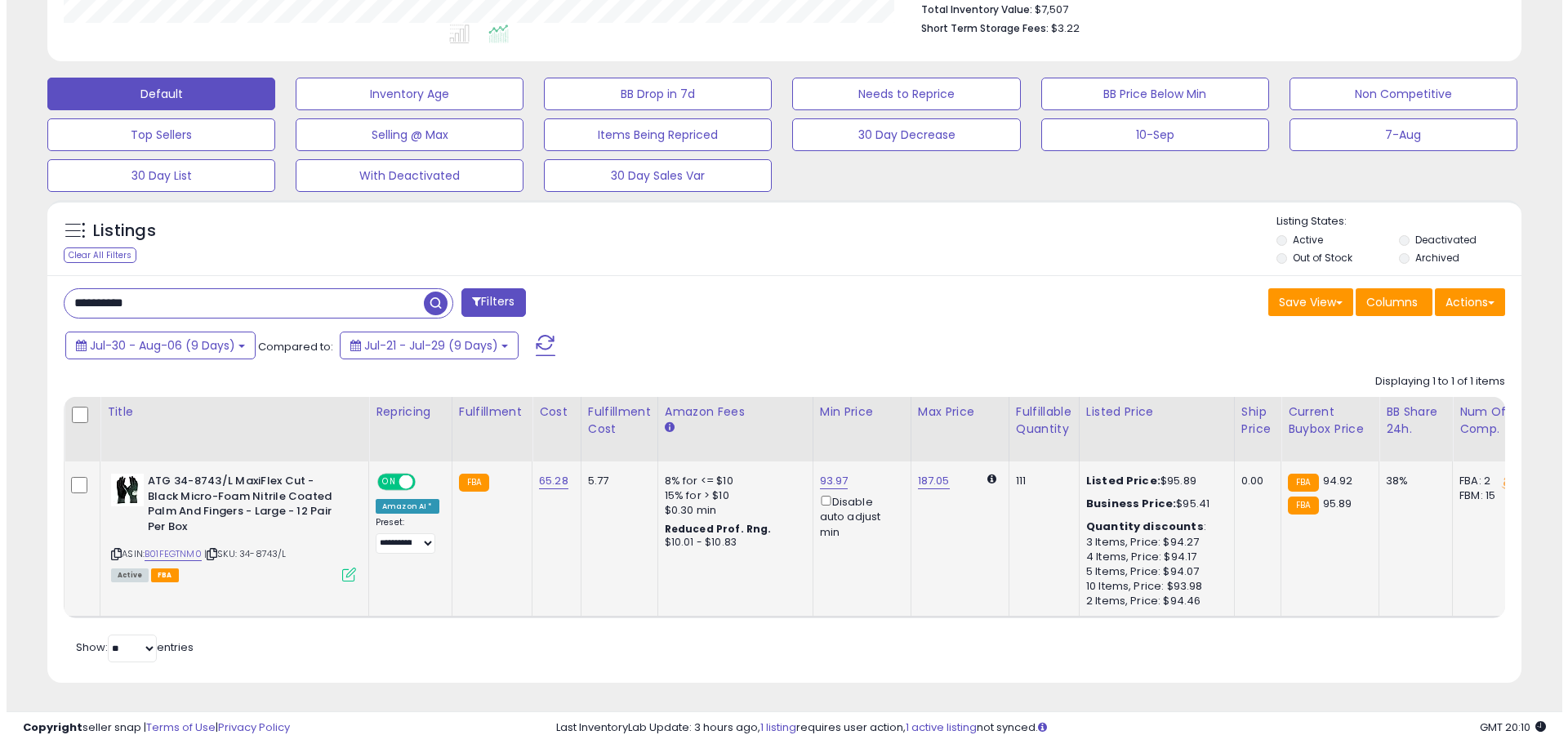 scroll, scrollTop: 816350, scrollLeft: 815804, axis: both 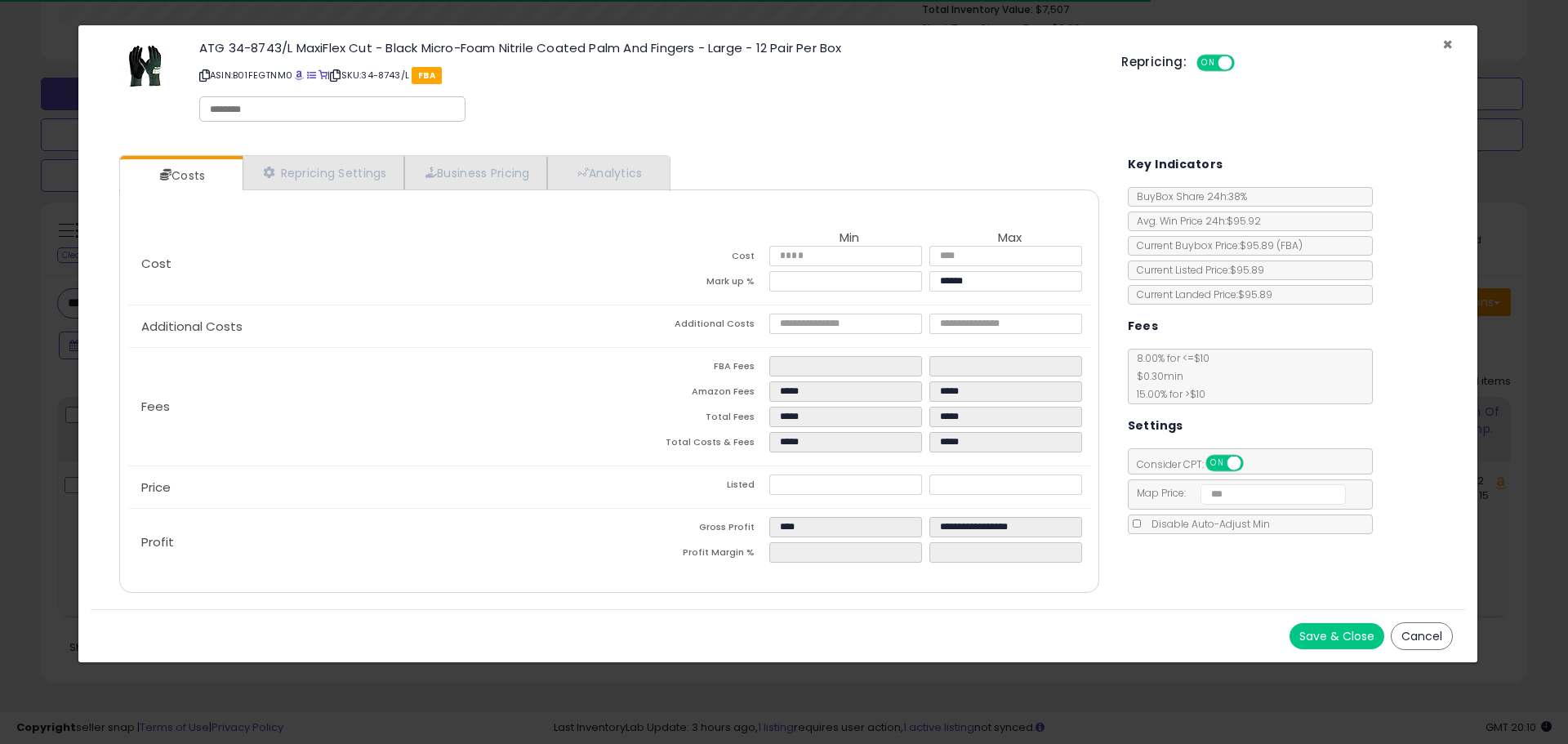 click on "×" at bounding box center (1447, 44) 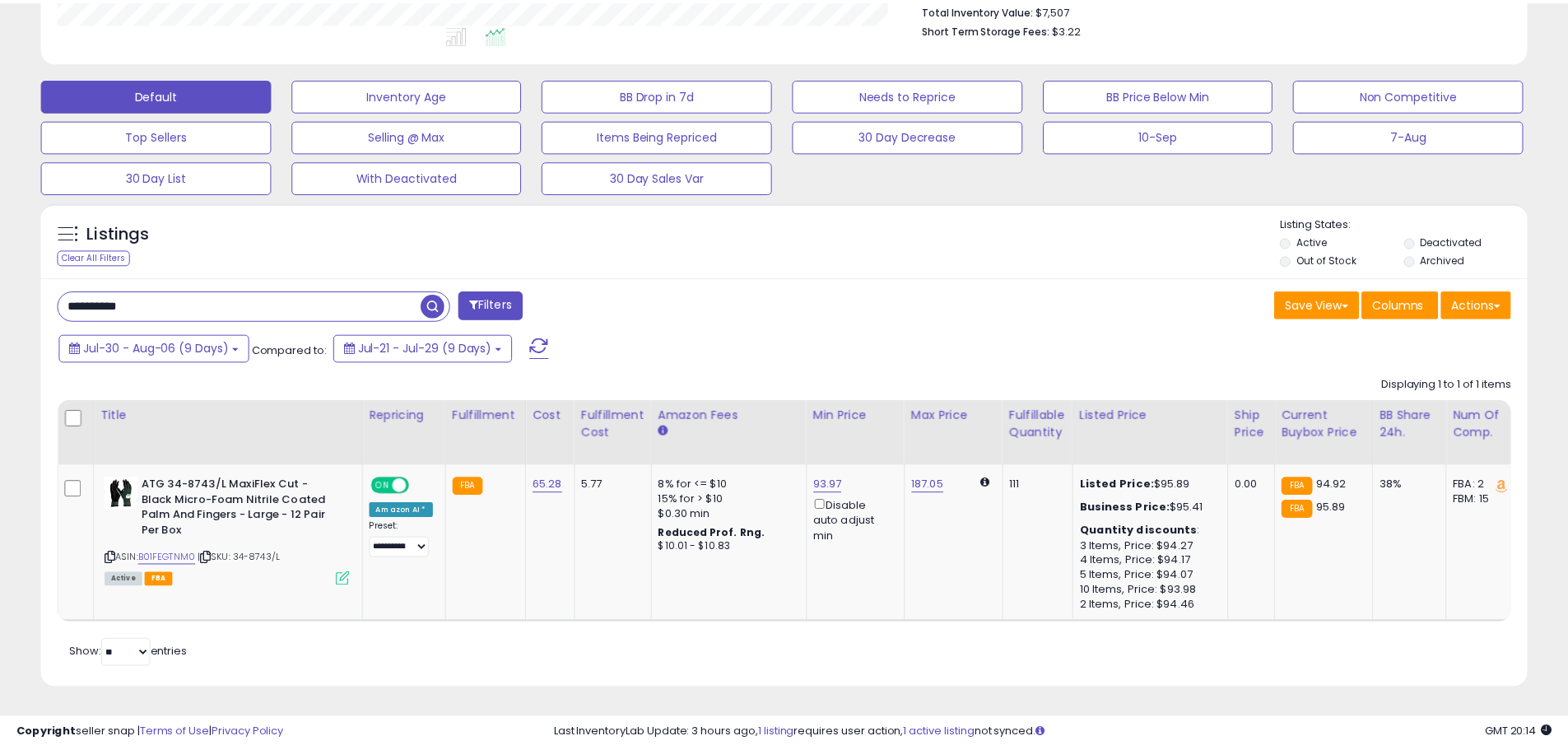 scroll, scrollTop: 338, scrollLeft: 862, axis: both 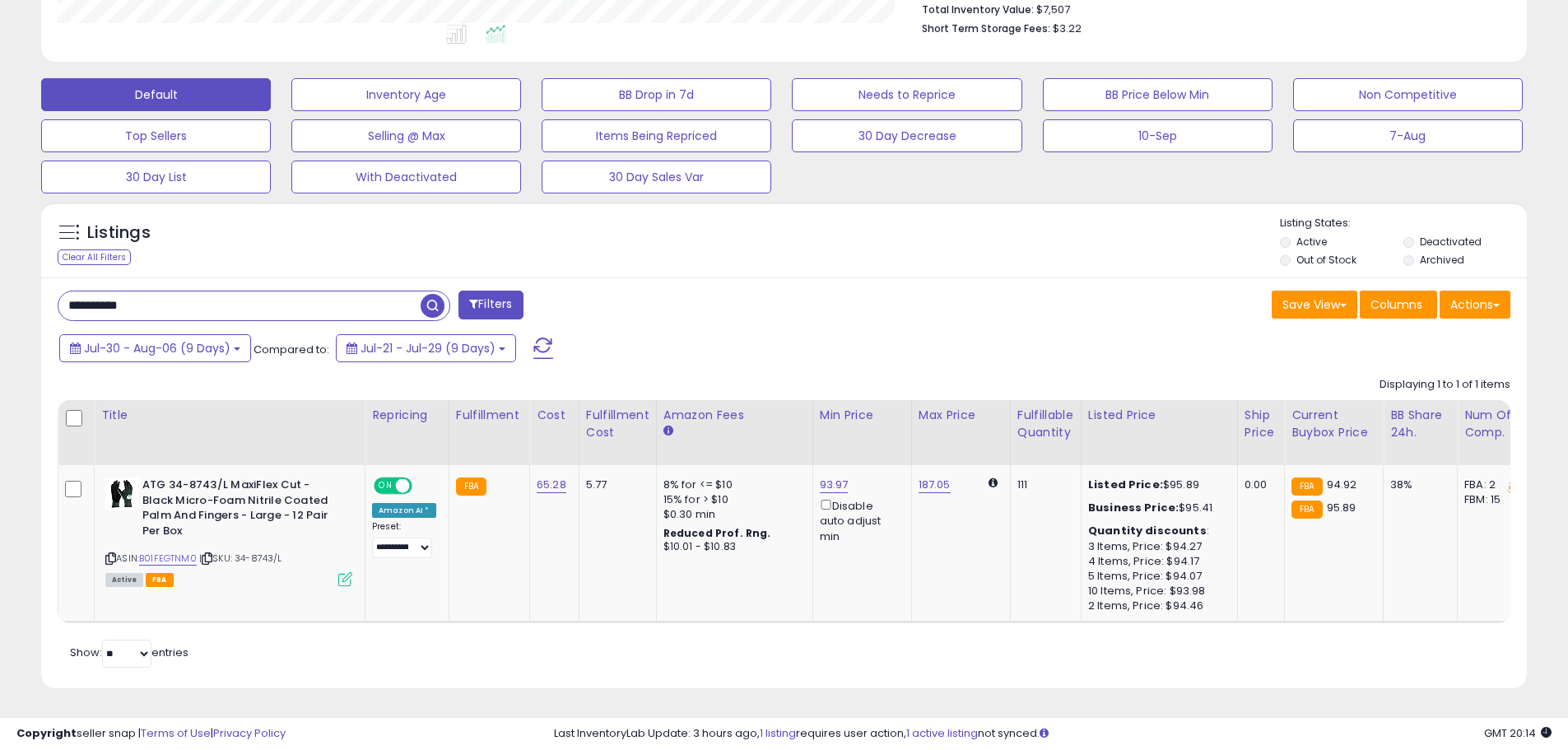click on "**********" at bounding box center (240, 305) 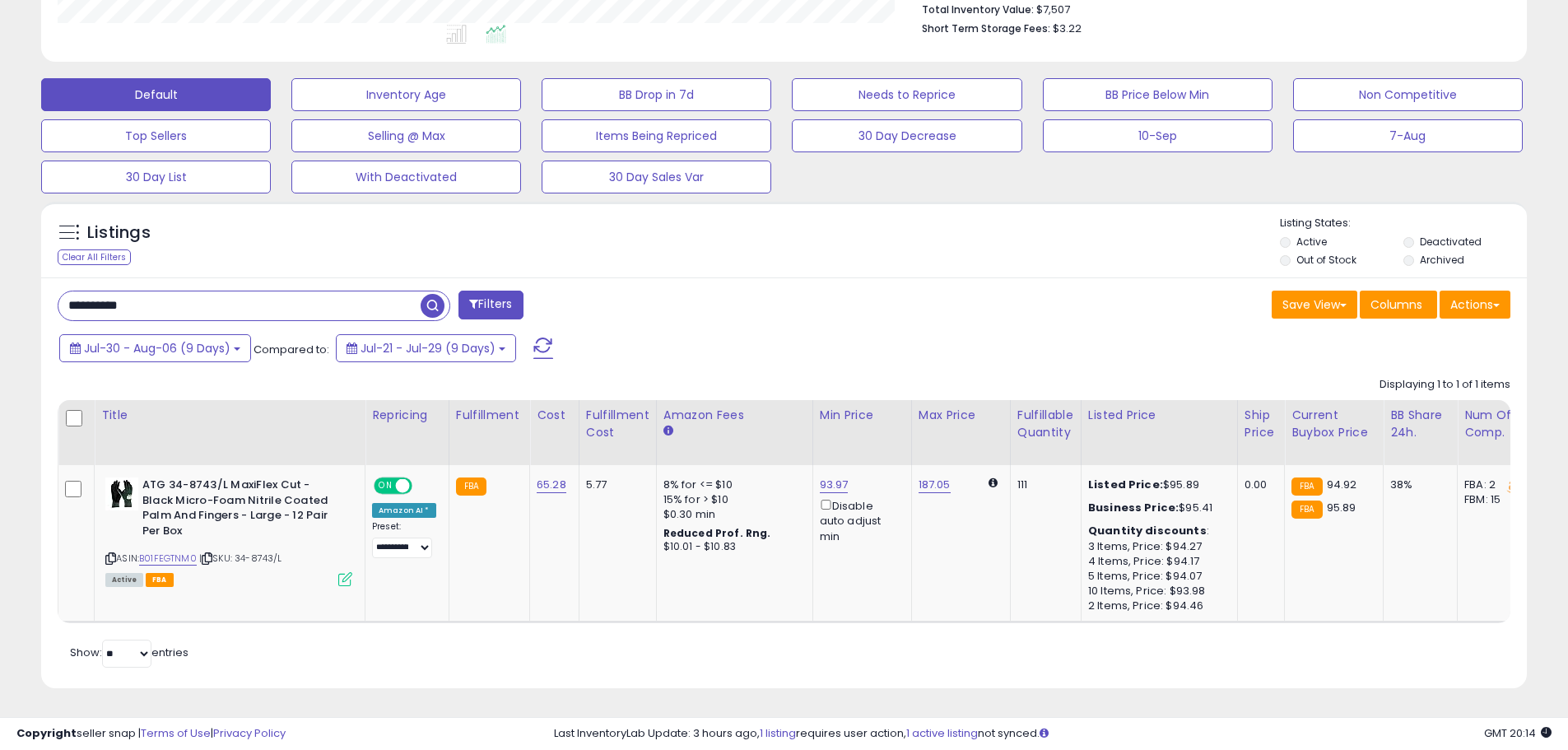click on "**********" at bounding box center [240, 305] 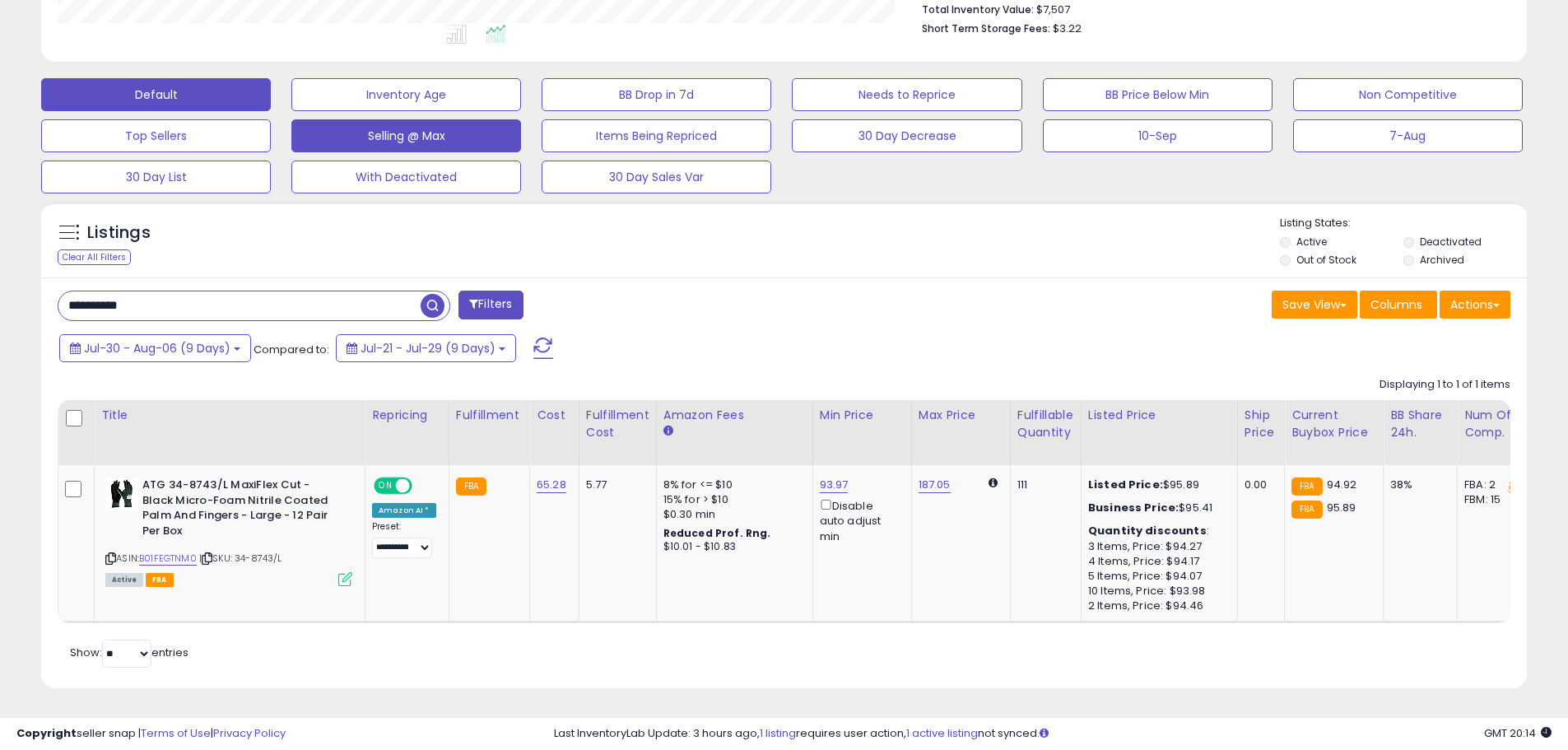 scroll, scrollTop: 822934, scrollLeft: 822228, axis: both 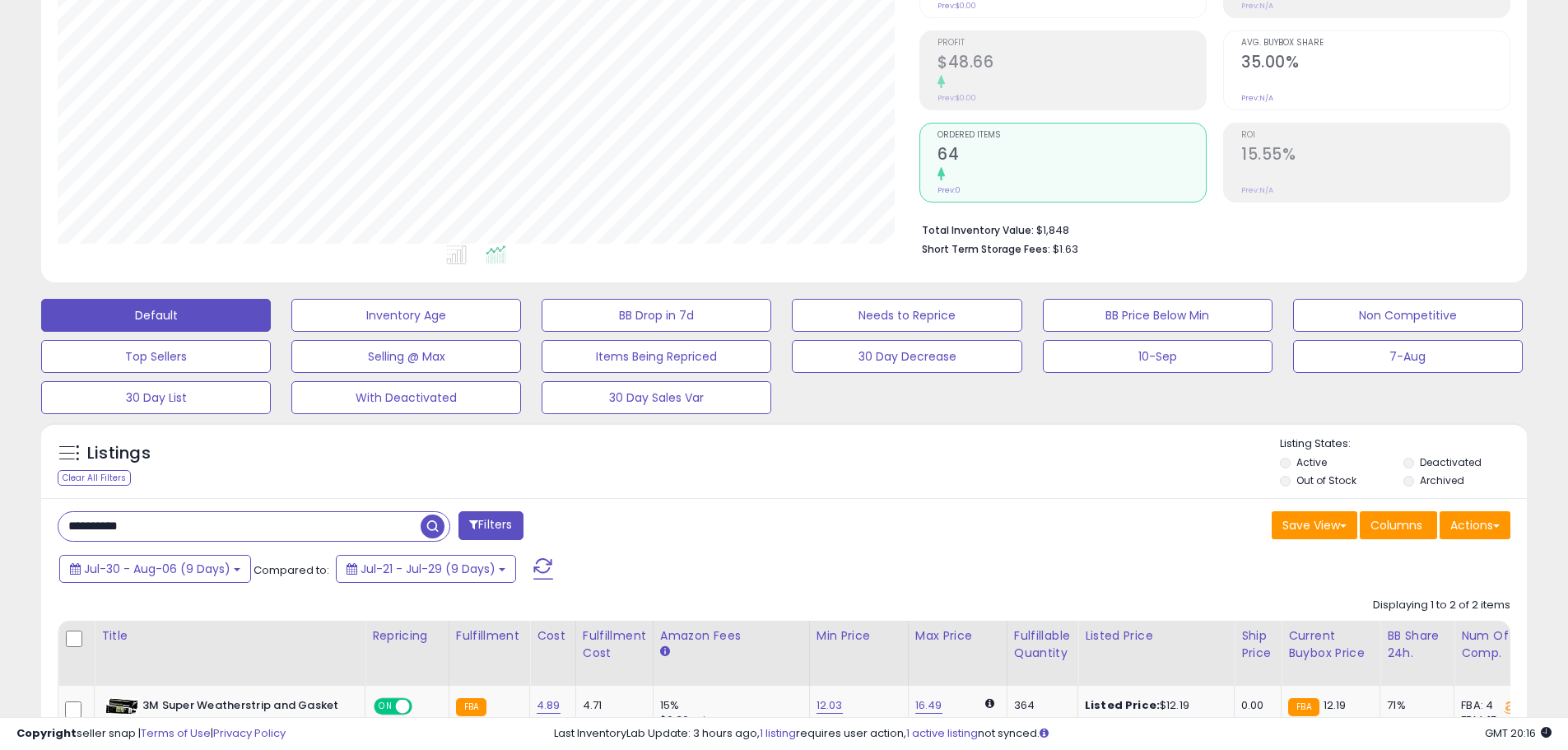 click on "**********" at bounding box center [240, 526] 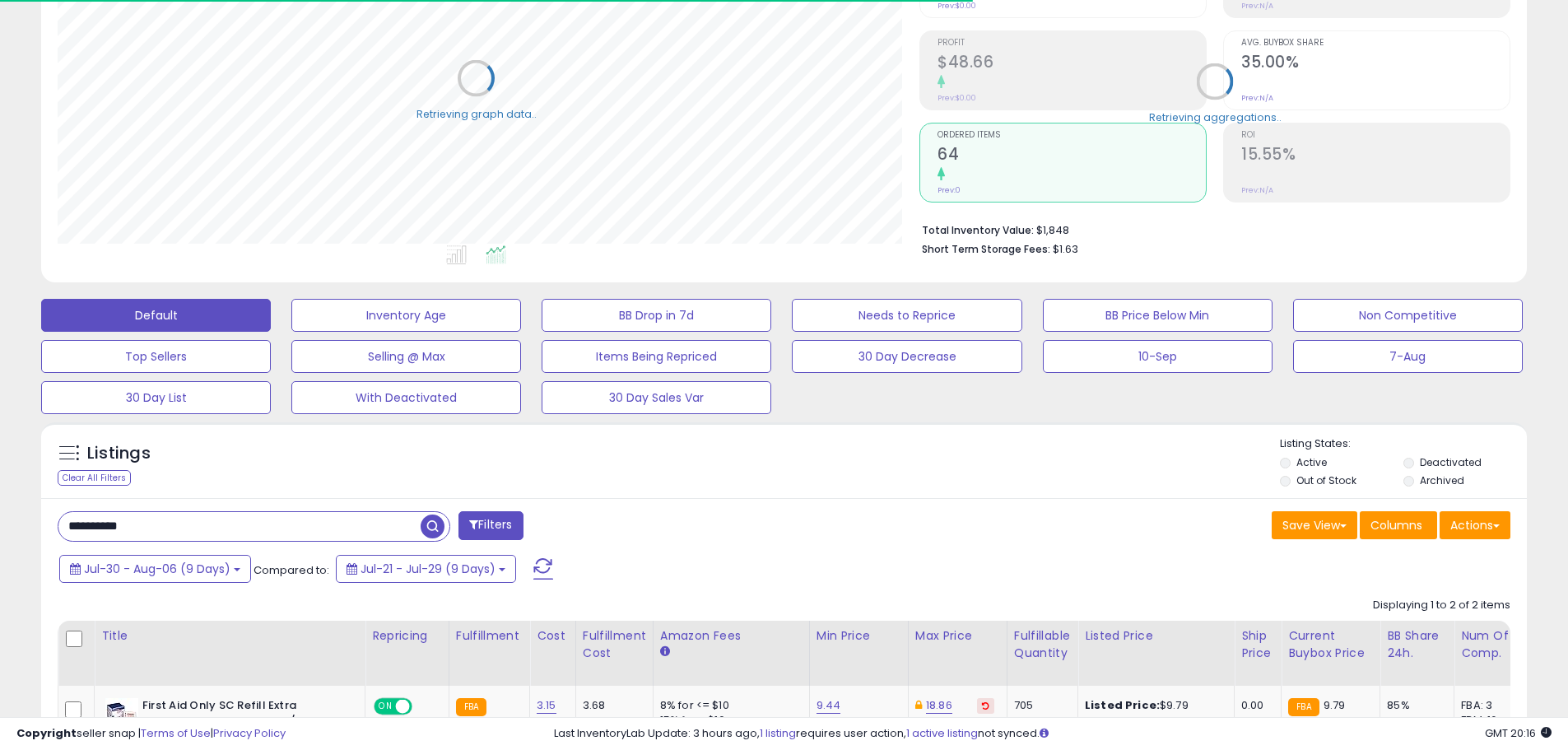 scroll, scrollTop: 338, scrollLeft: 862, axis: both 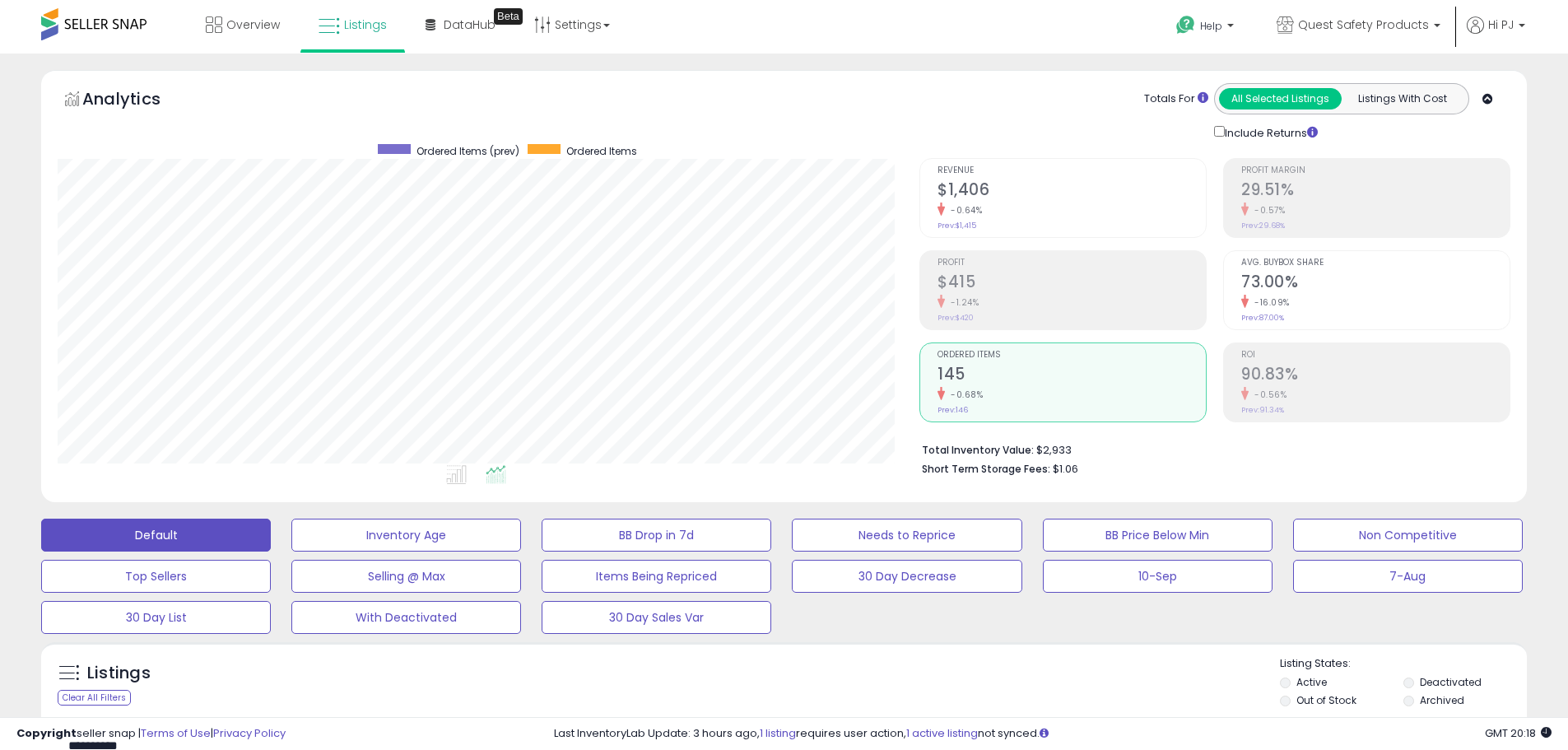 click on "29.51%" at bounding box center [1375, 191] 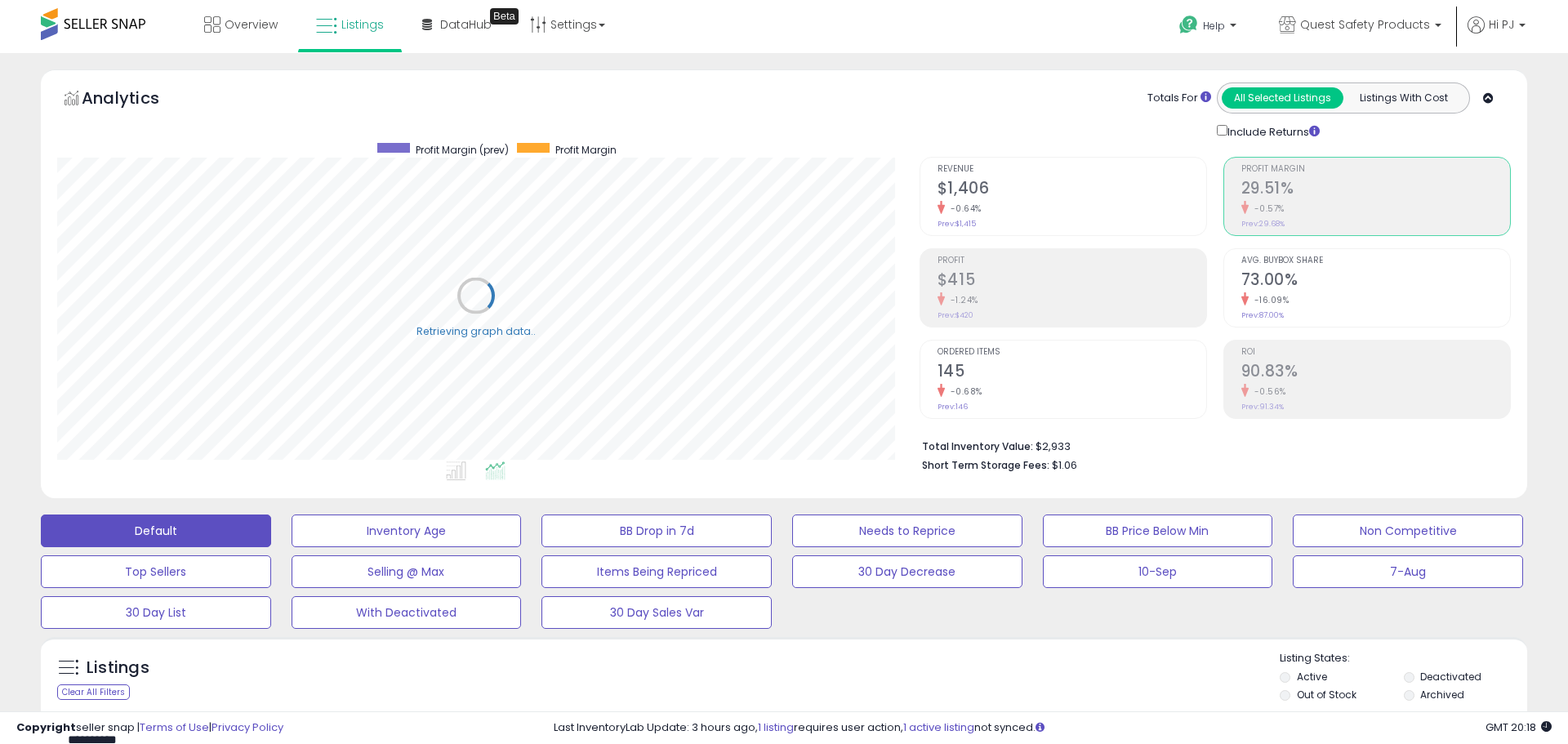 scroll, scrollTop: 816350, scrollLeft: 815804, axis: both 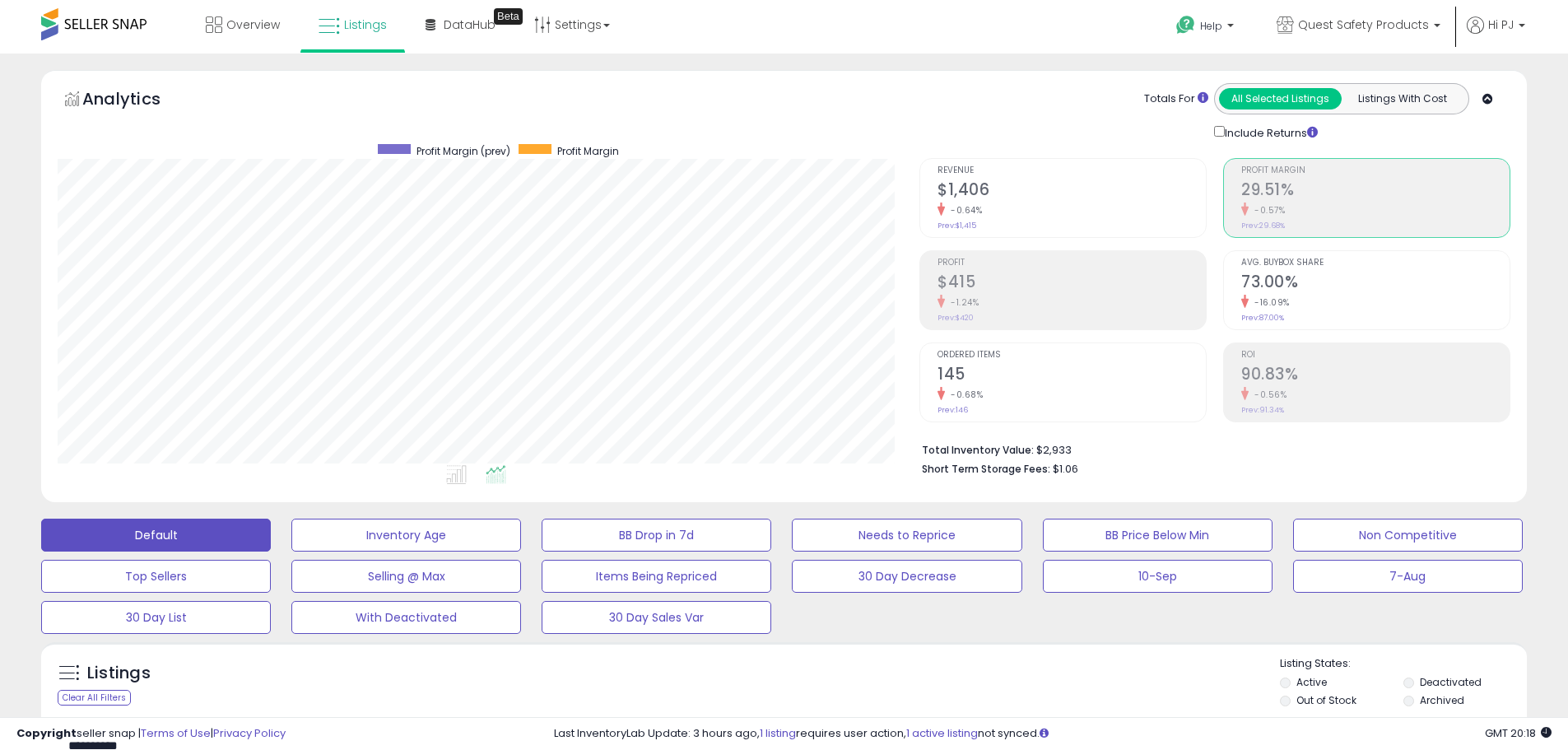 click on "$1,406" 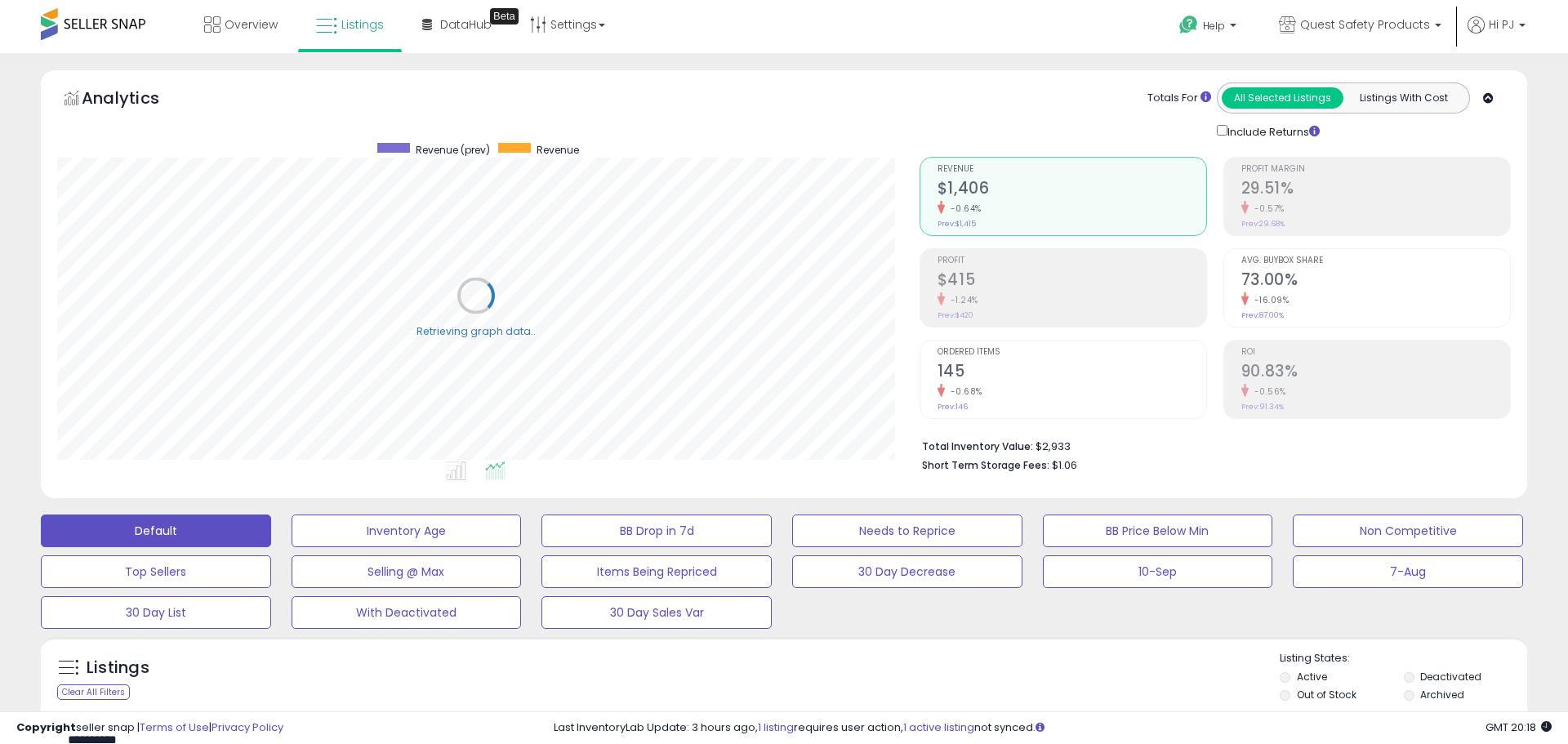 scroll, scrollTop: 816350, scrollLeft: 815804, axis: both 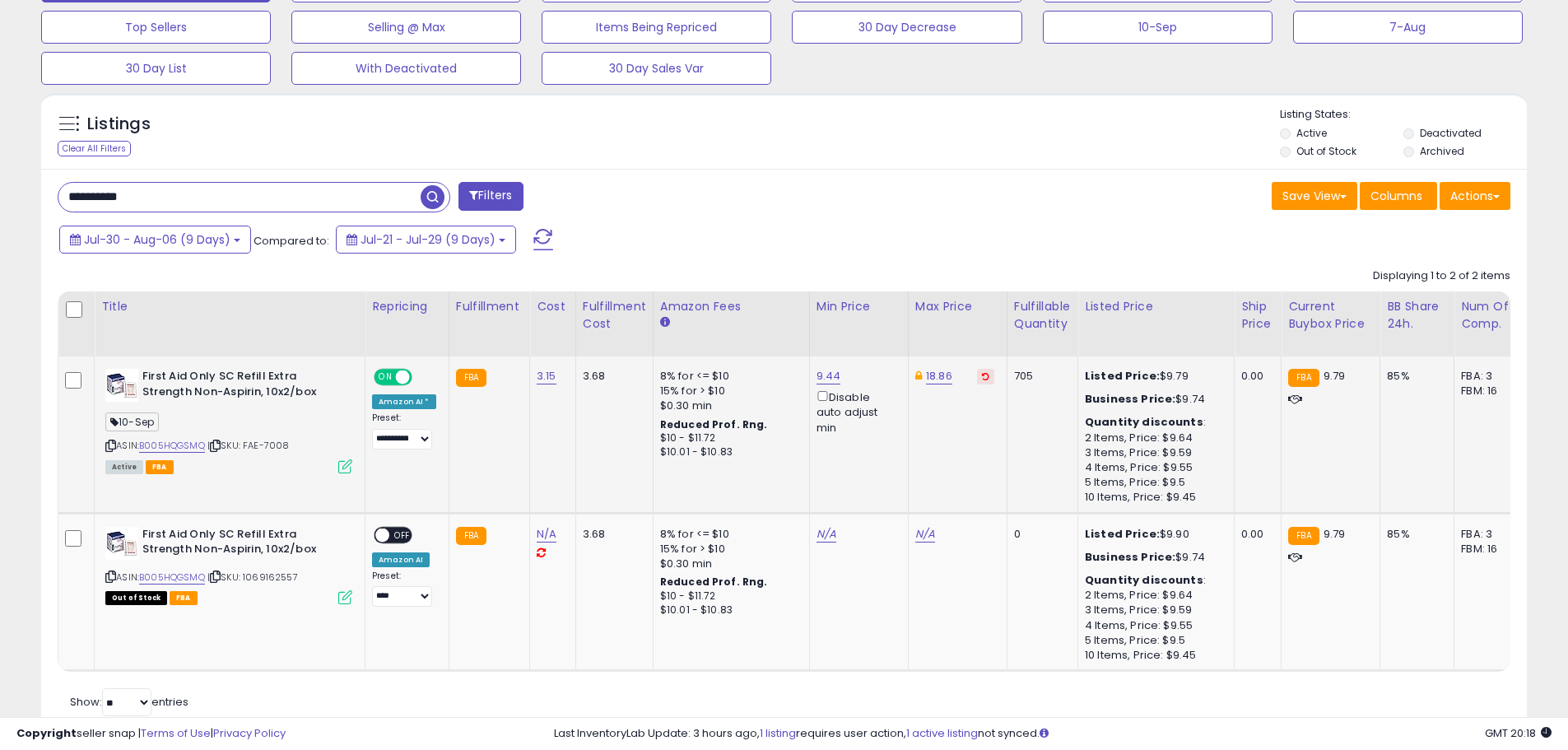 click at bounding box center (345, 466) 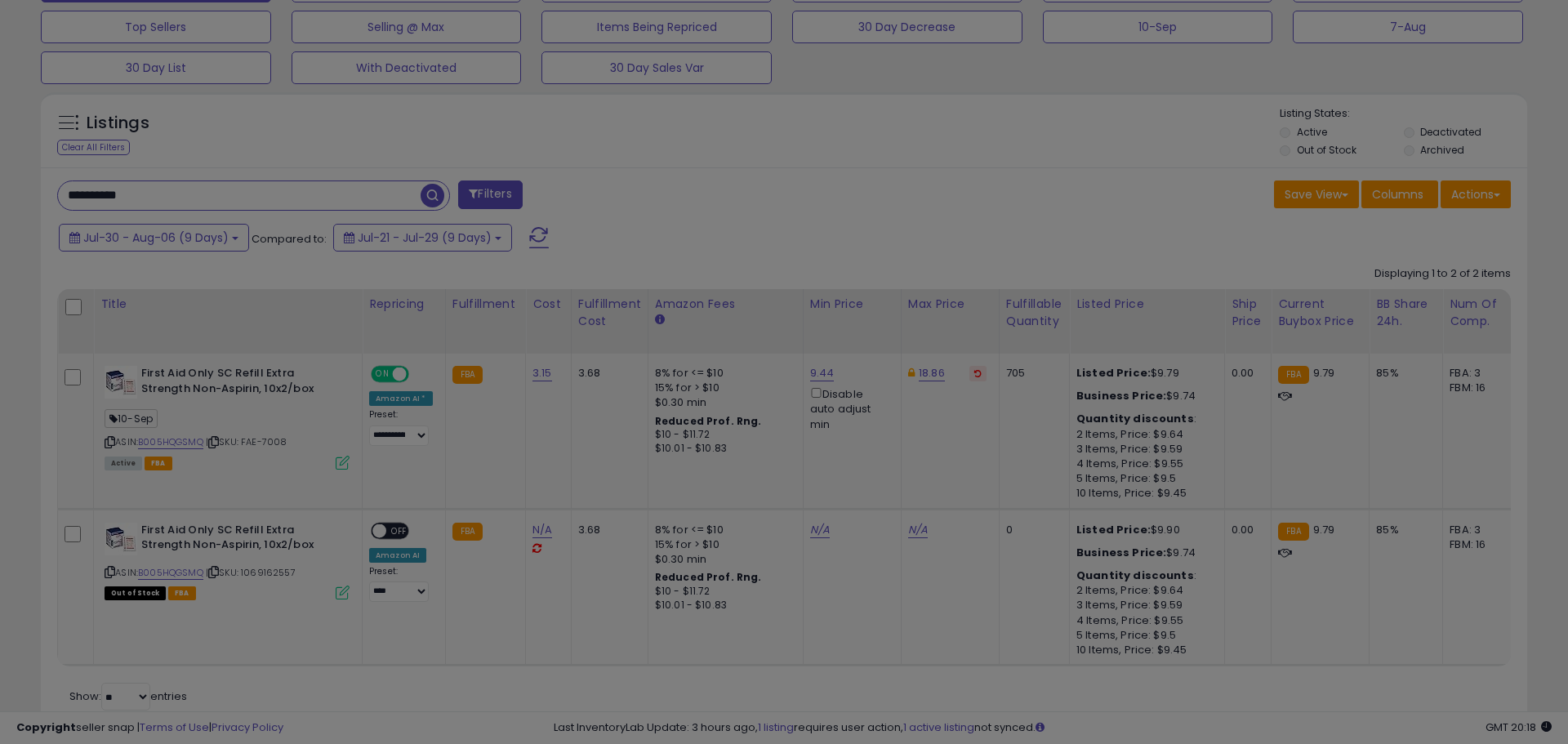 scroll, scrollTop: 816350, scrollLeft: 815804, axis: both 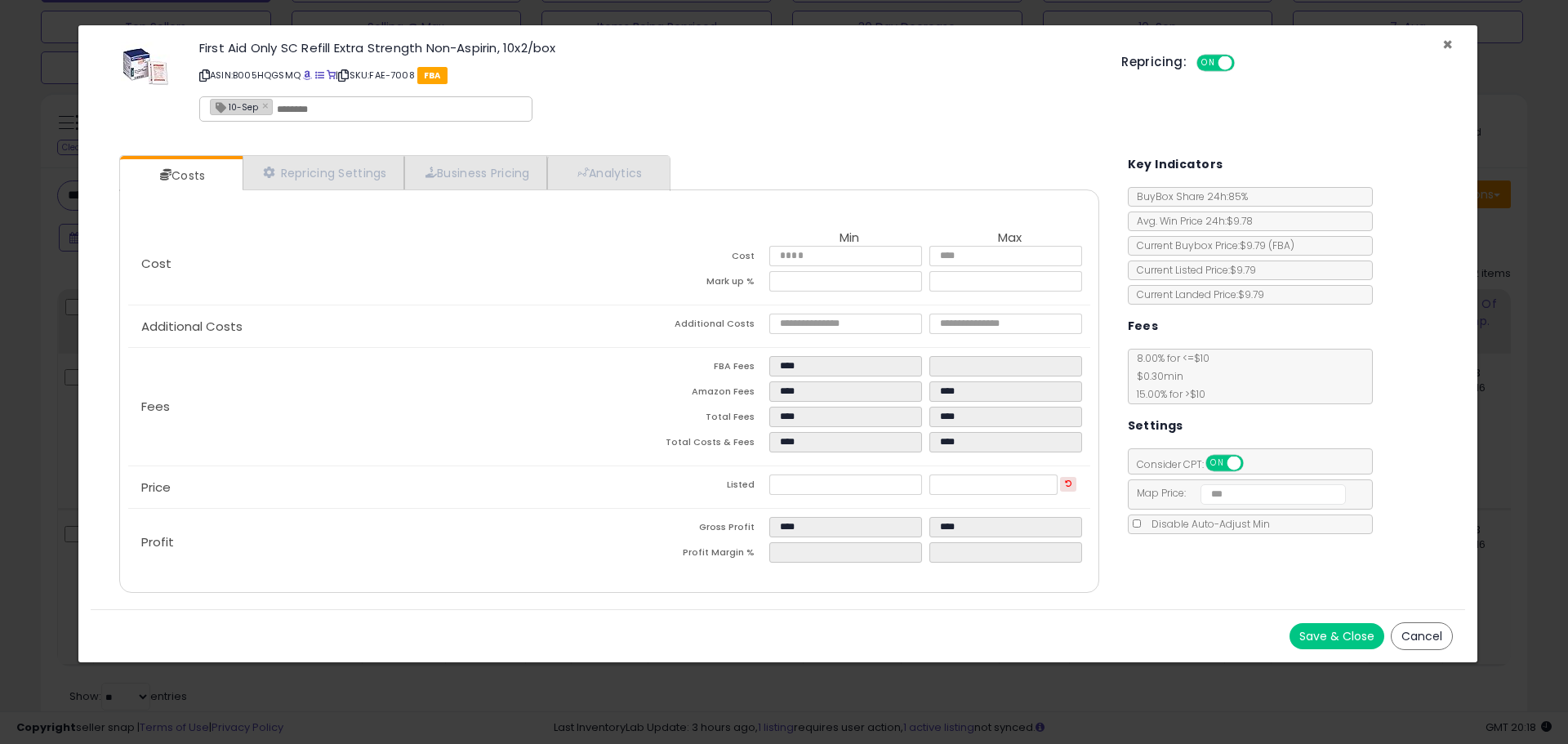 click on "×" at bounding box center [1447, 44] 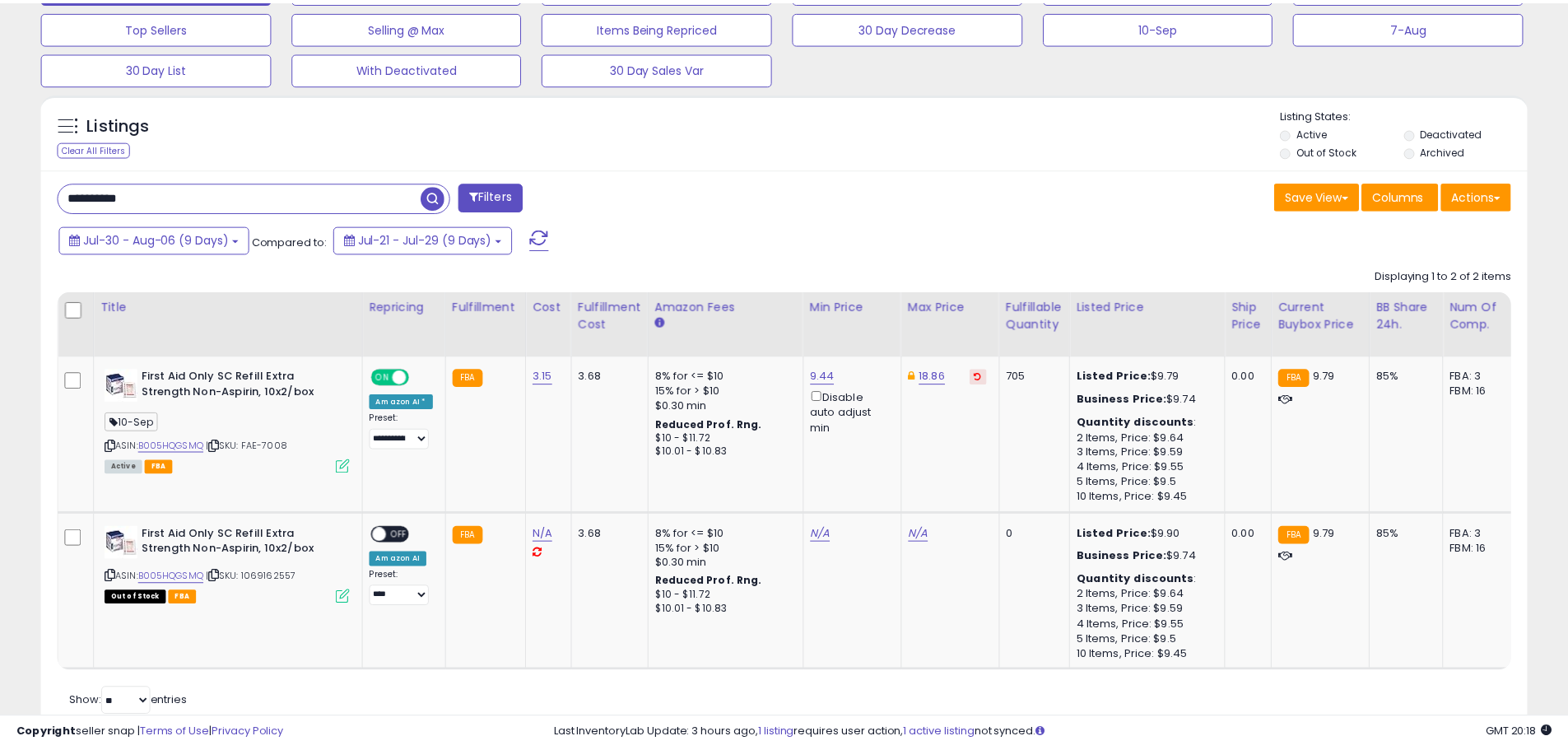 scroll, scrollTop: 338, scrollLeft: 862, axis: both 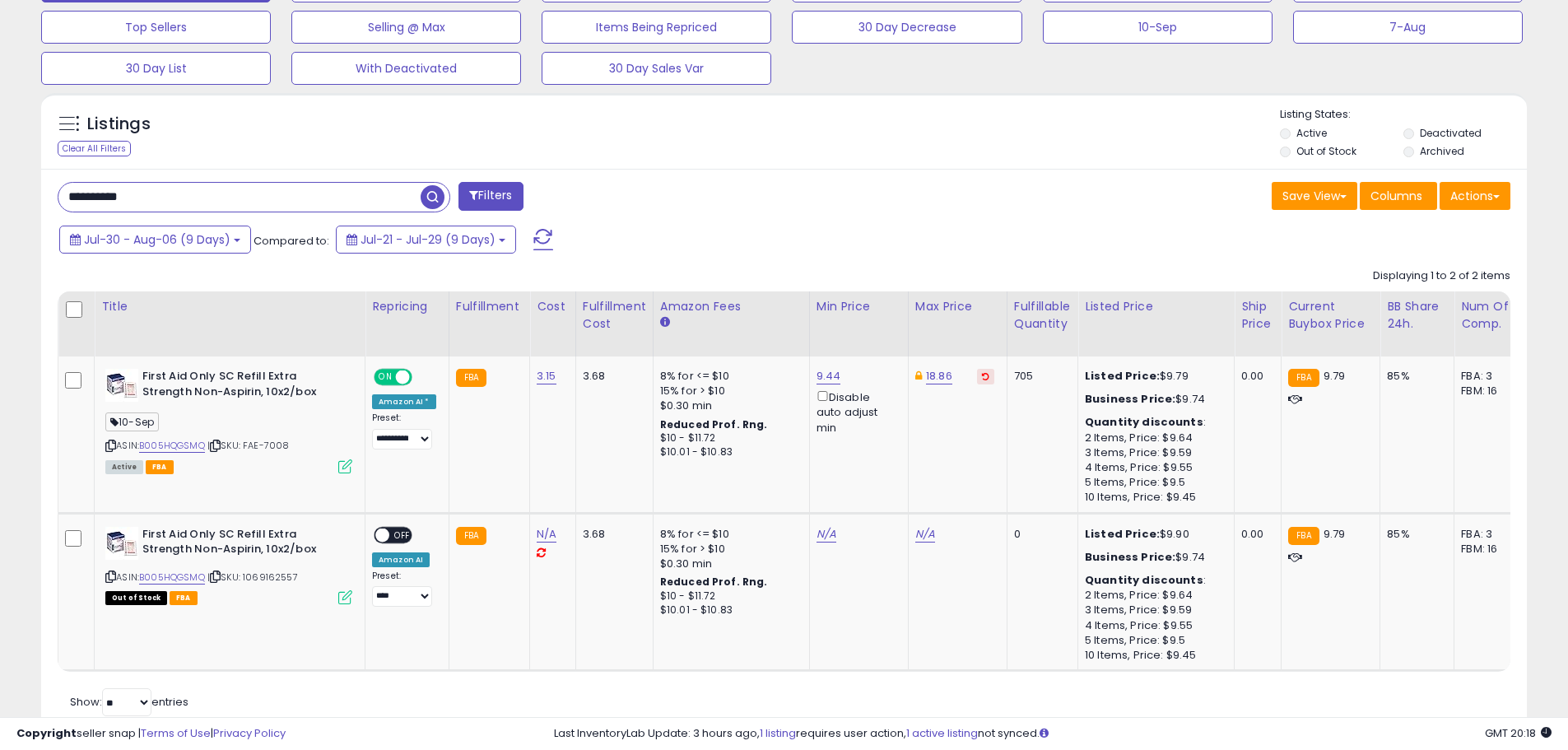click on "**********" at bounding box center (240, 197) 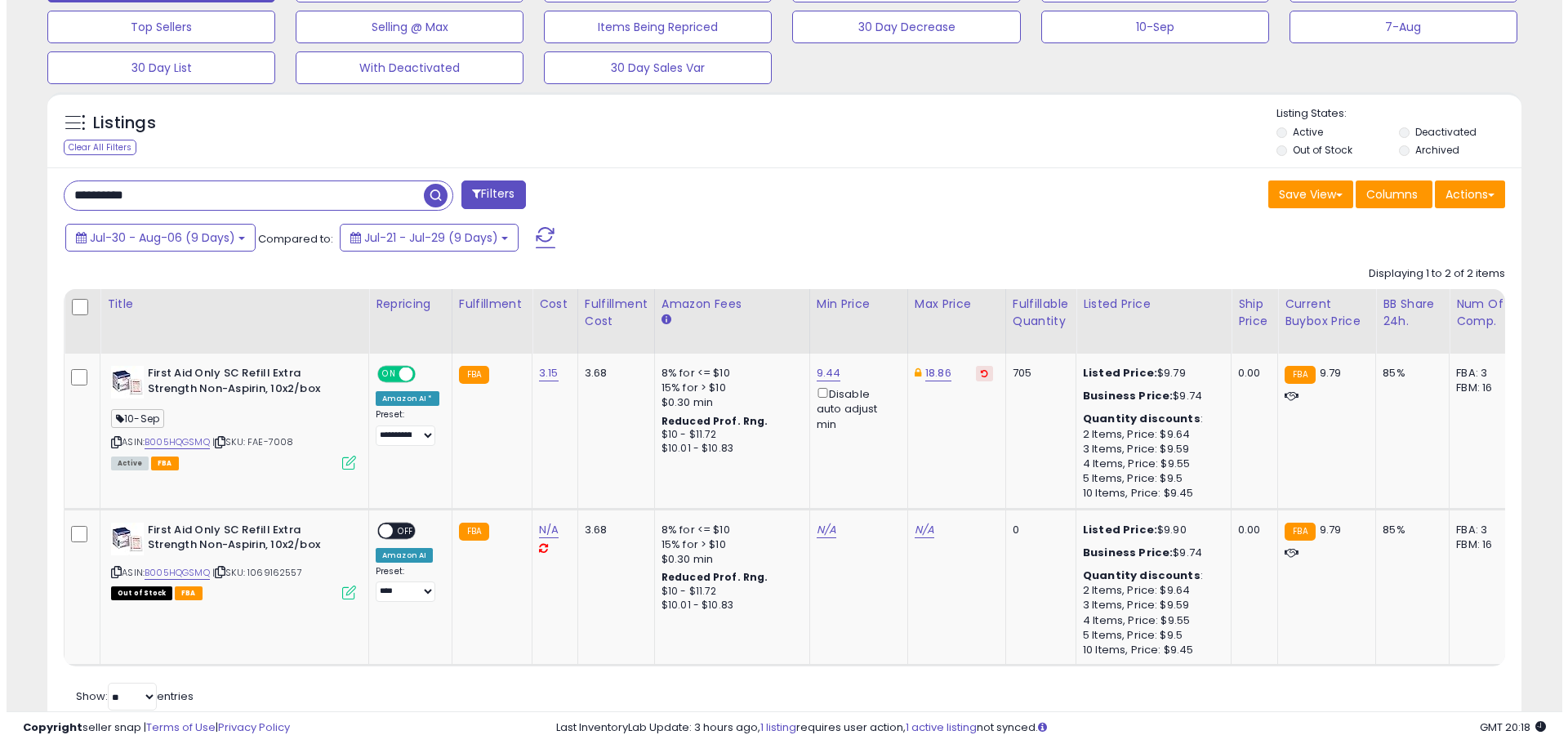 scroll, scrollTop: 293, scrollLeft: 0, axis: vertical 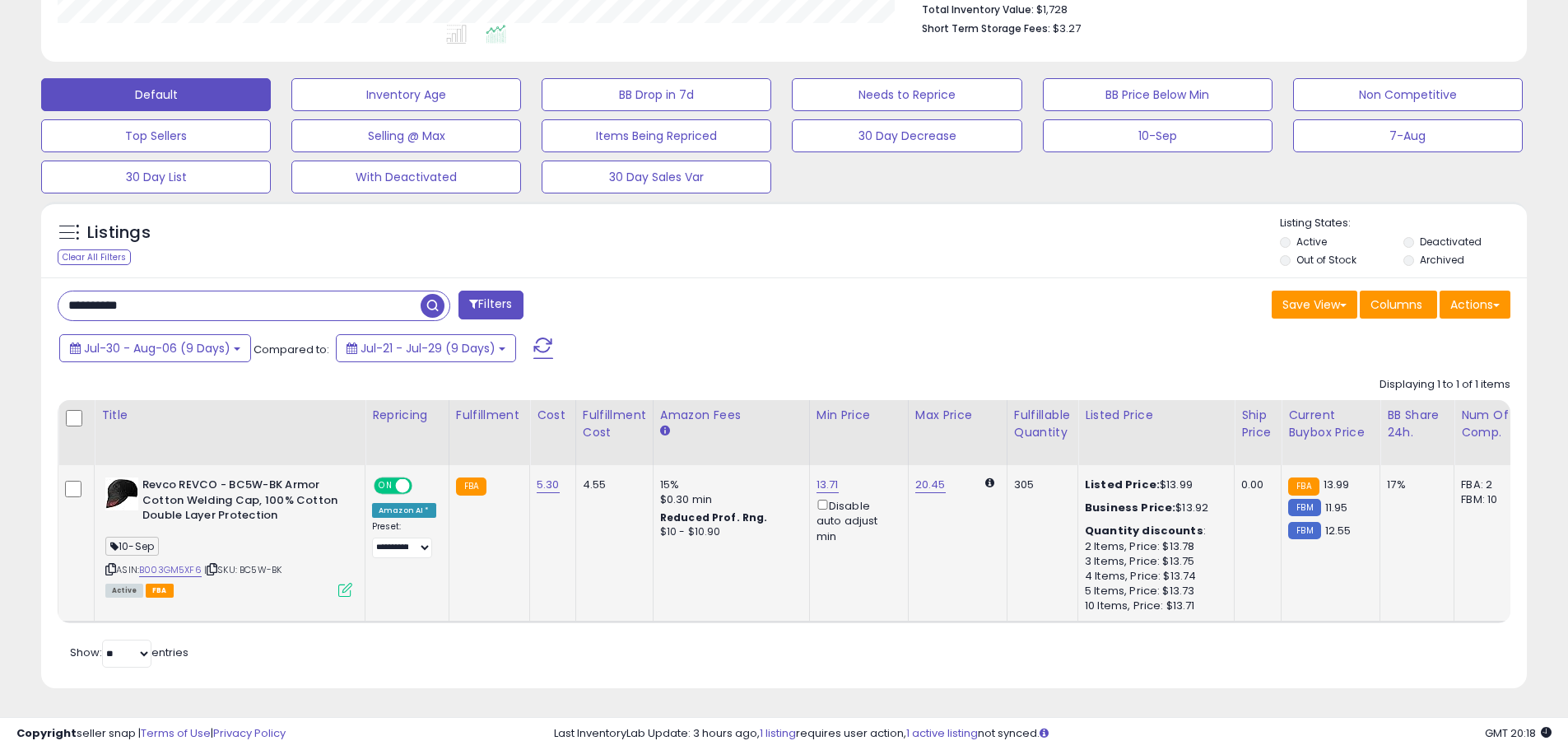 click at bounding box center [345, 589] 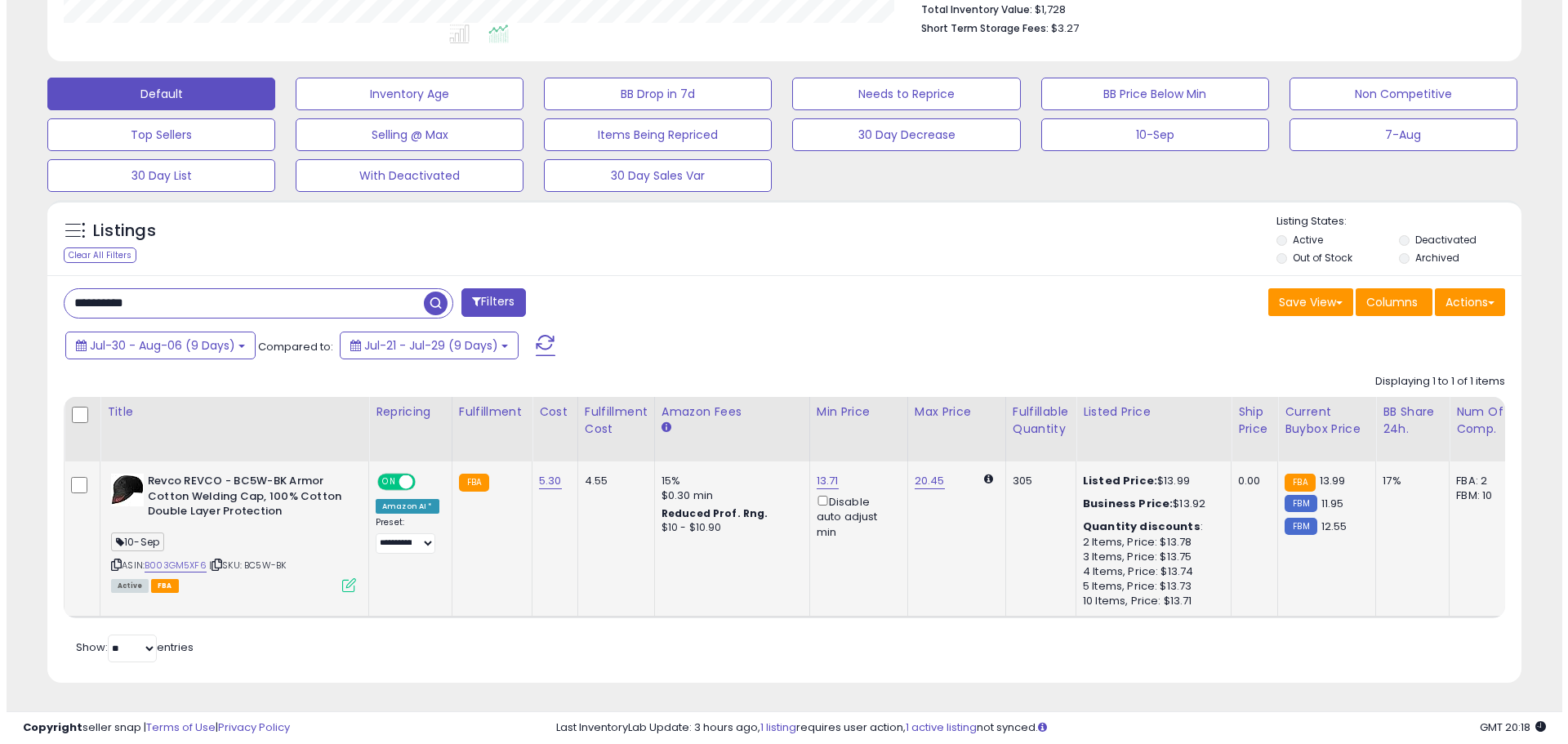 scroll, scrollTop: 816350, scrollLeft: 815804, axis: both 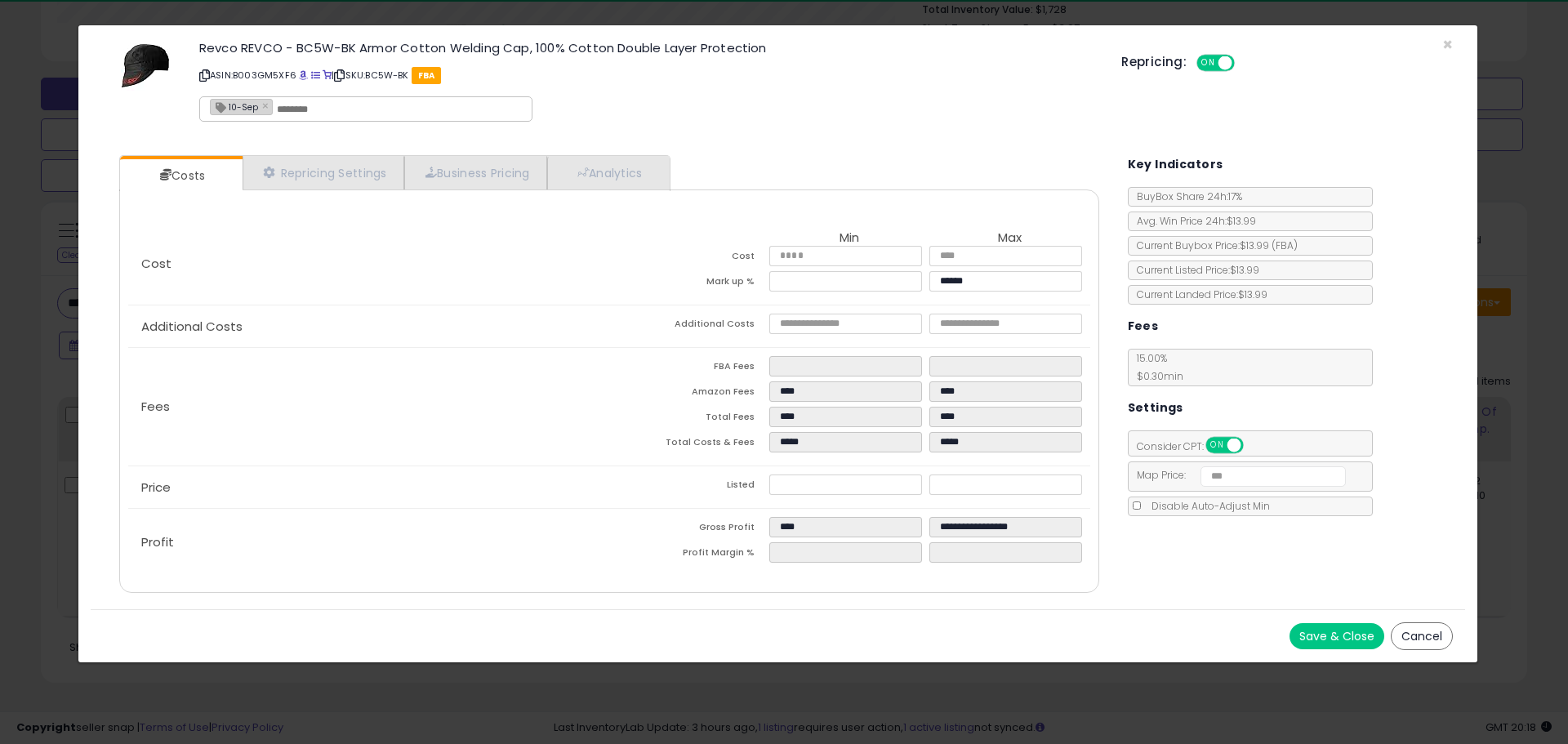 click on "× Close
Revco REVCO - BC5W-BK Armor Cotton Welding Cap, 100% Cotton Double Layer Protection
ASIN:  B003GM5XF6
|
SKU:  BC5W-BK
FBA
10-Sep ×
Repricing:
ON   OFF" at bounding box center (777, 84) 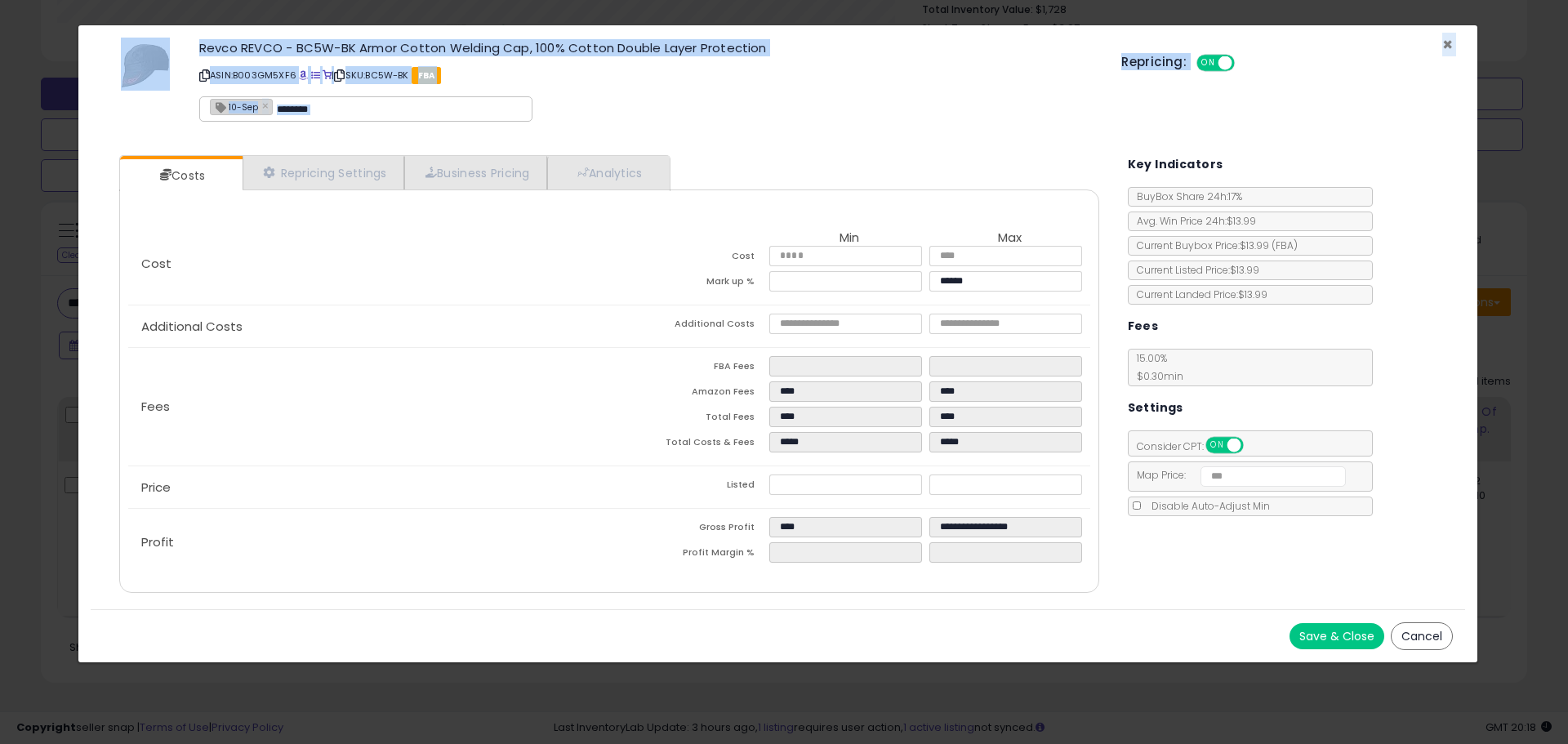 click on "× Close
Revco REVCO - BC5W-BK Armor Cotton Welding Cap, 100% Cotton Double Layer Protection
ASIN:  B003GM5XF6
|
SKU:  BC5W-BK
FBA
10-Sep ×
Repricing:
ON   OFF" at bounding box center [777, 84] 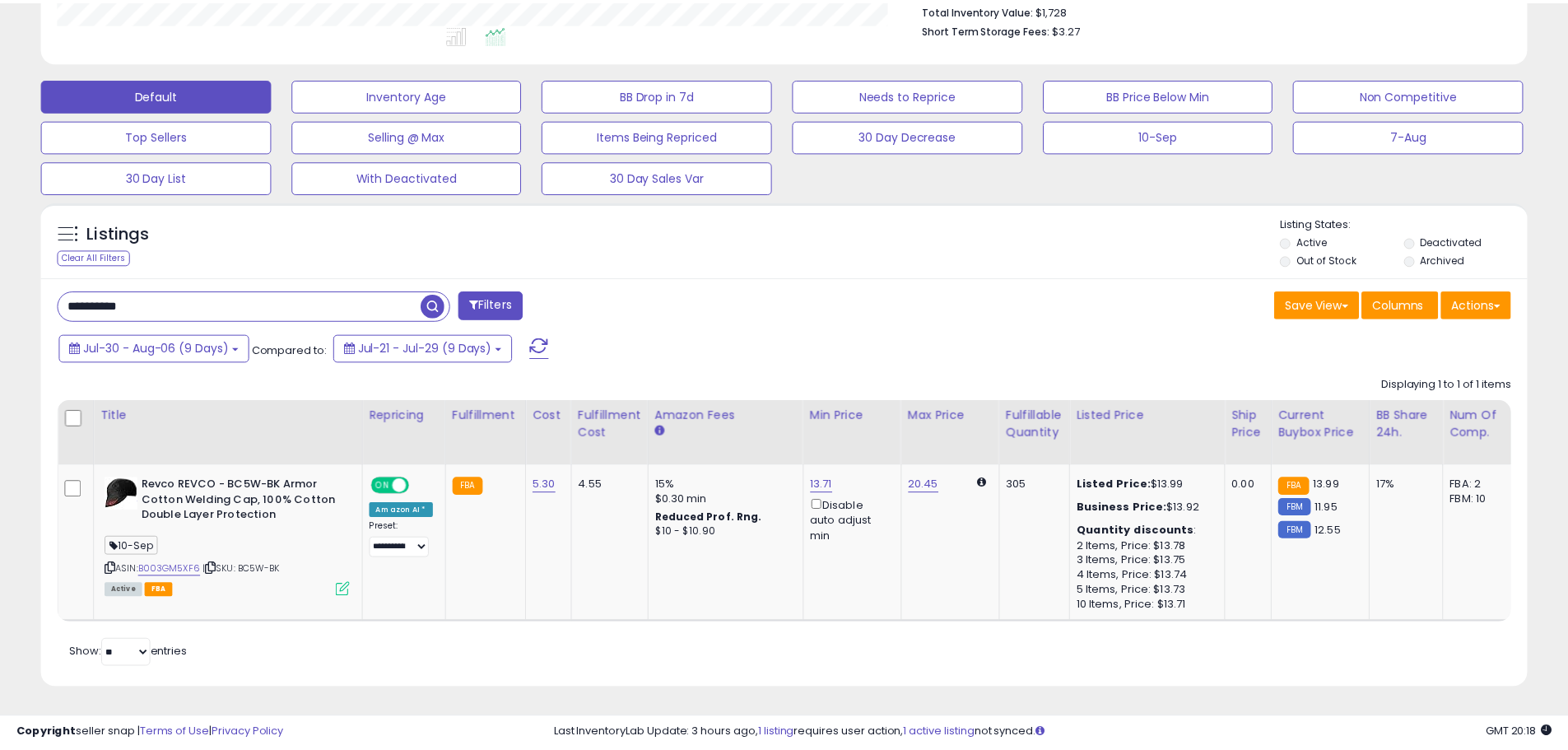 scroll, scrollTop: 338, scrollLeft: 862, axis: both 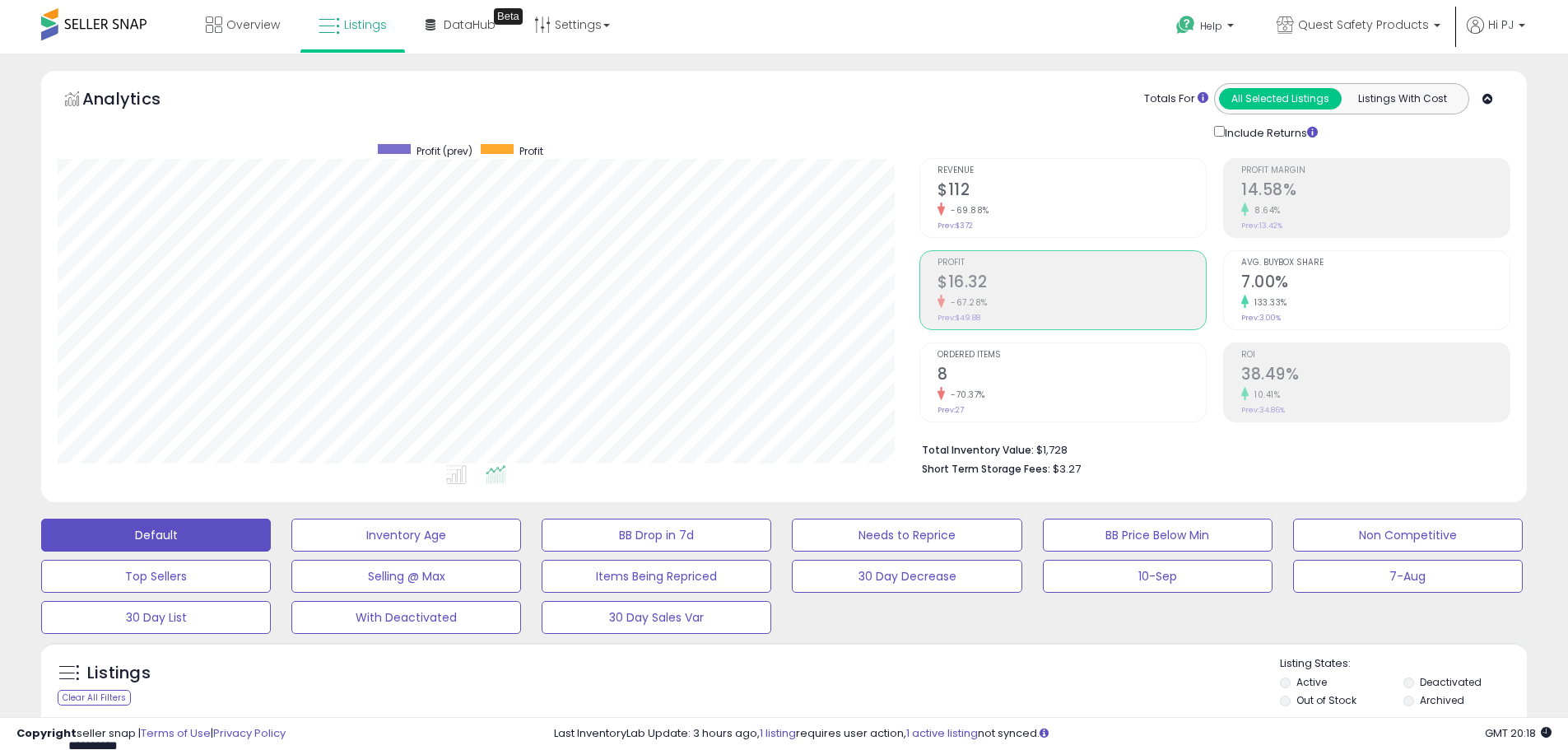 click on "8.64%" at bounding box center (1375, 210) 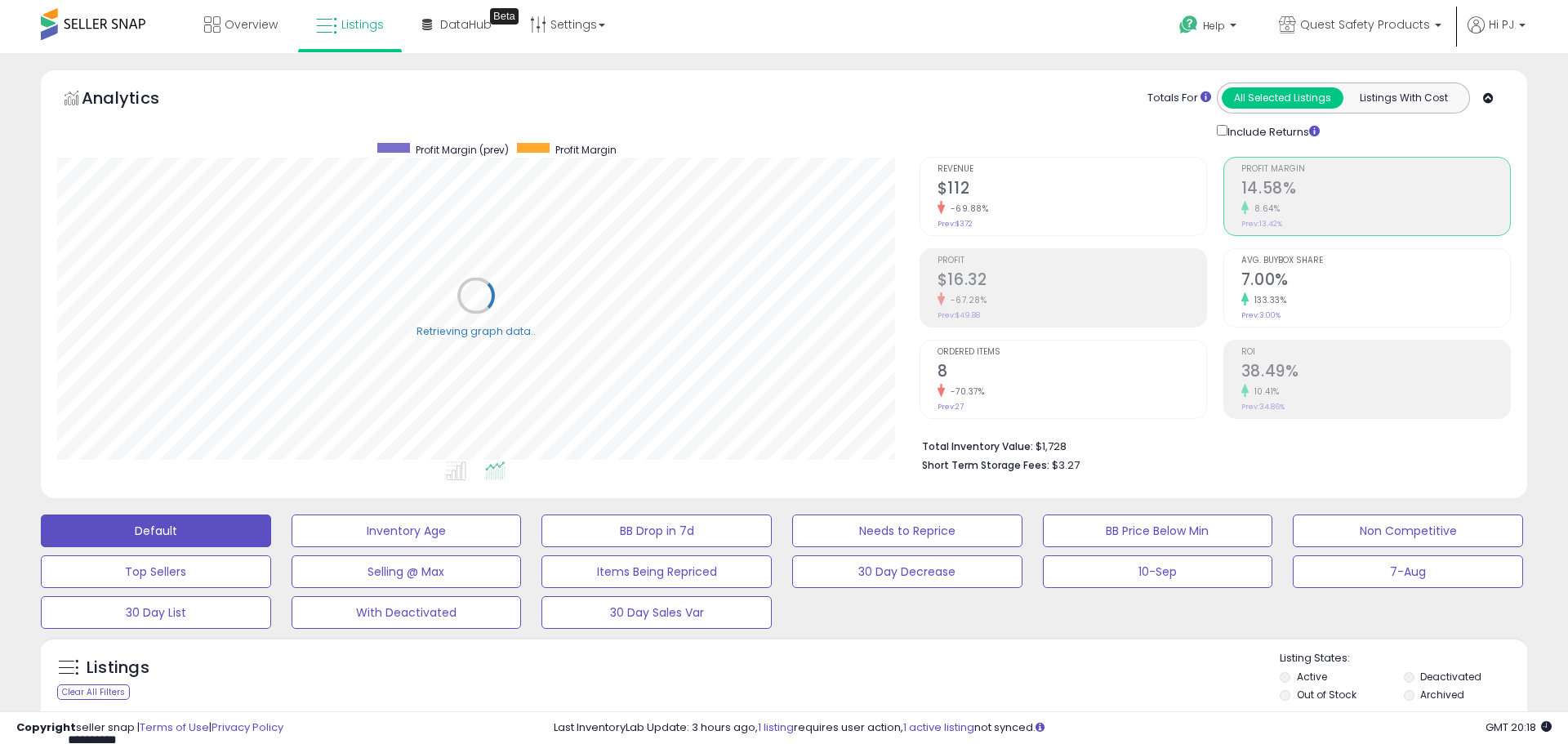 scroll, scrollTop: 816350, scrollLeft: 815804, axis: both 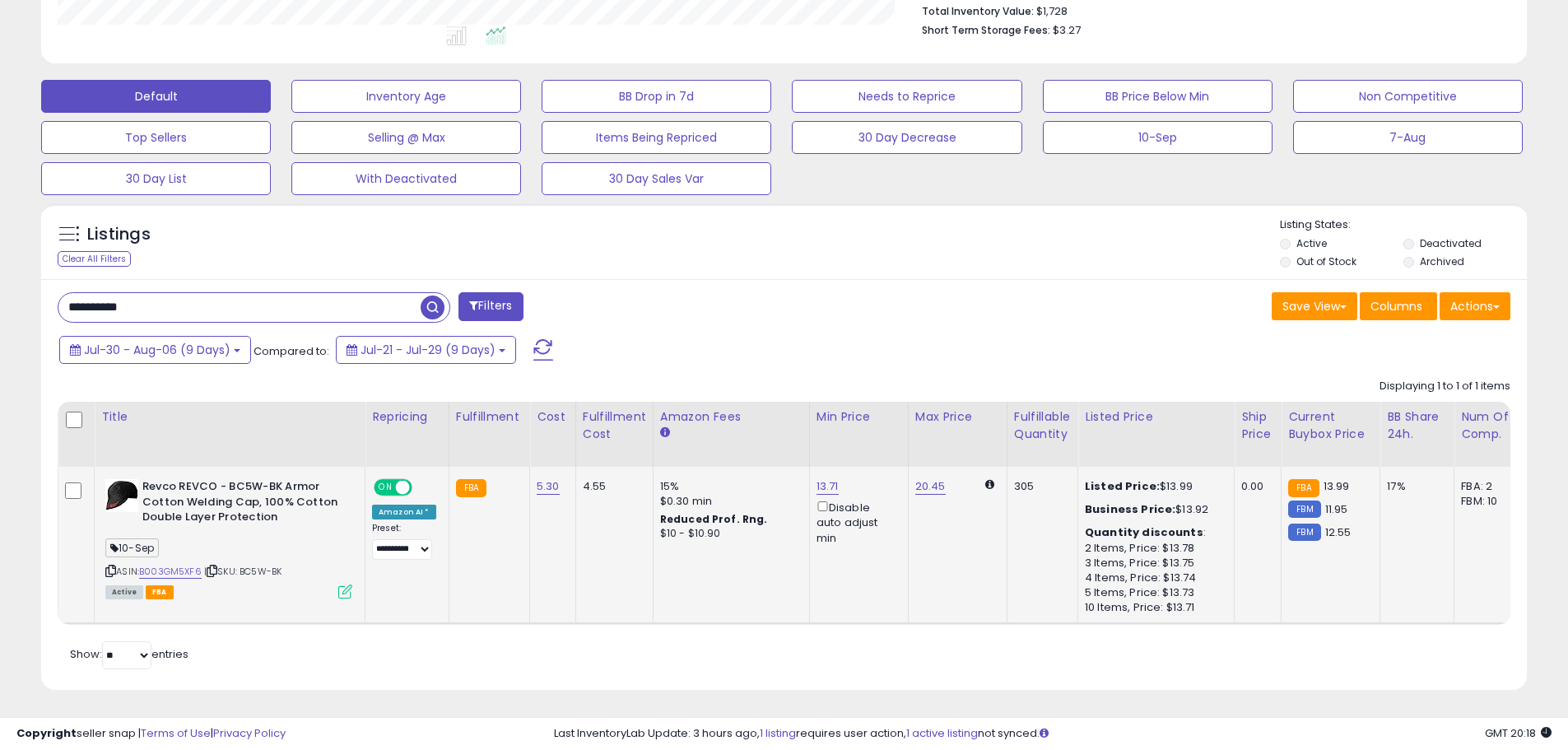 click at bounding box center (345, 591) 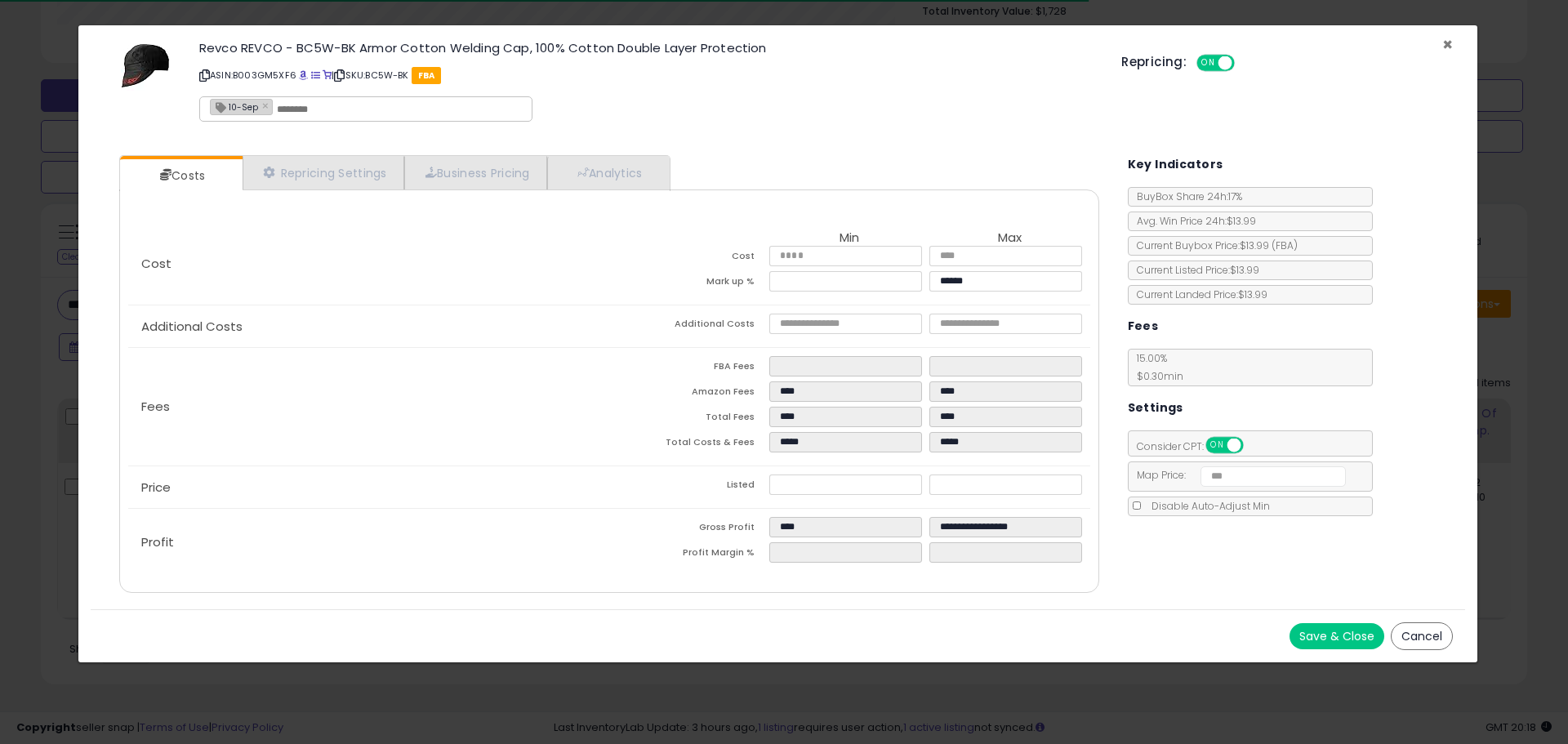 click on "×" at bounding box center (1447, 44) 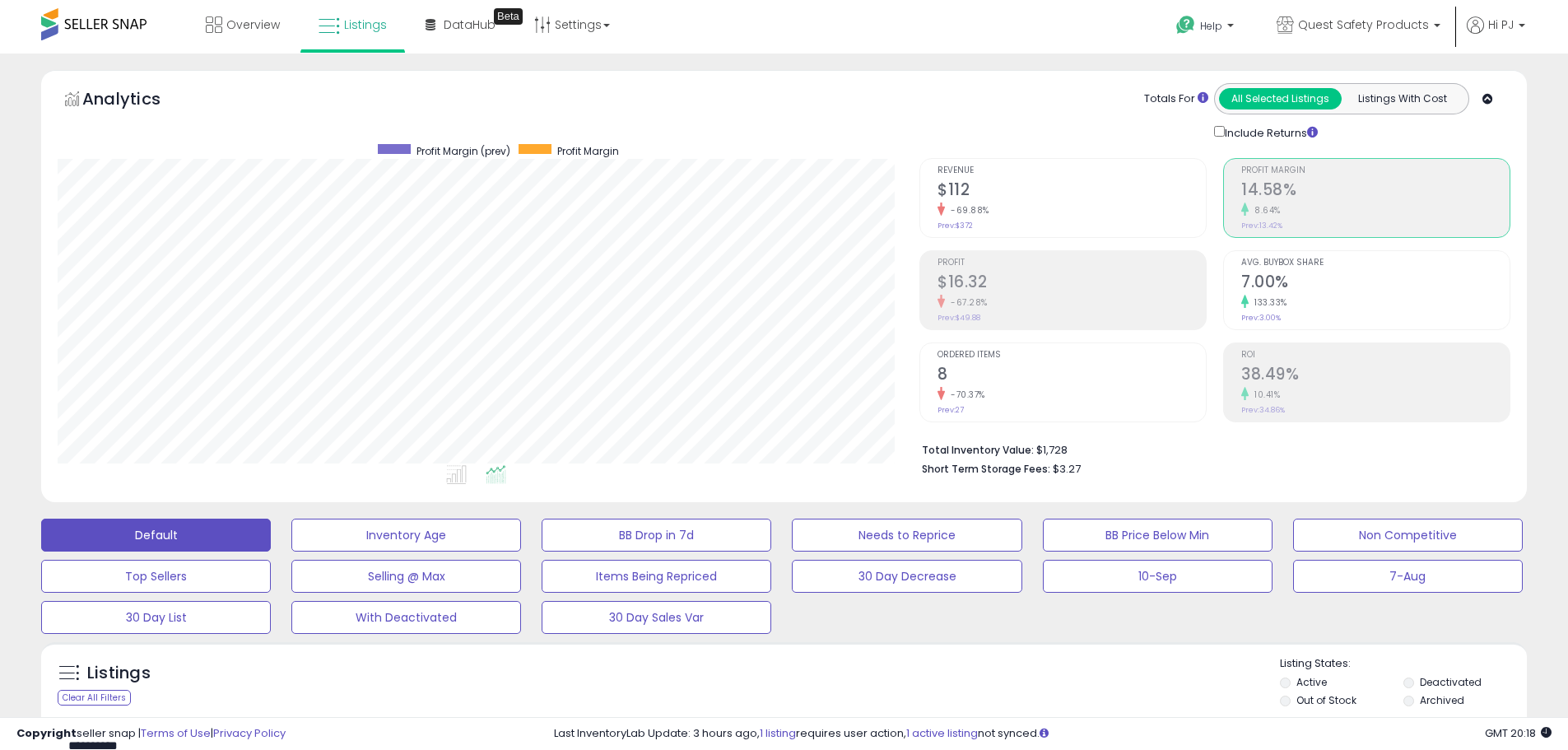 click on "-67.28%" at bounding box center [1072, 302] 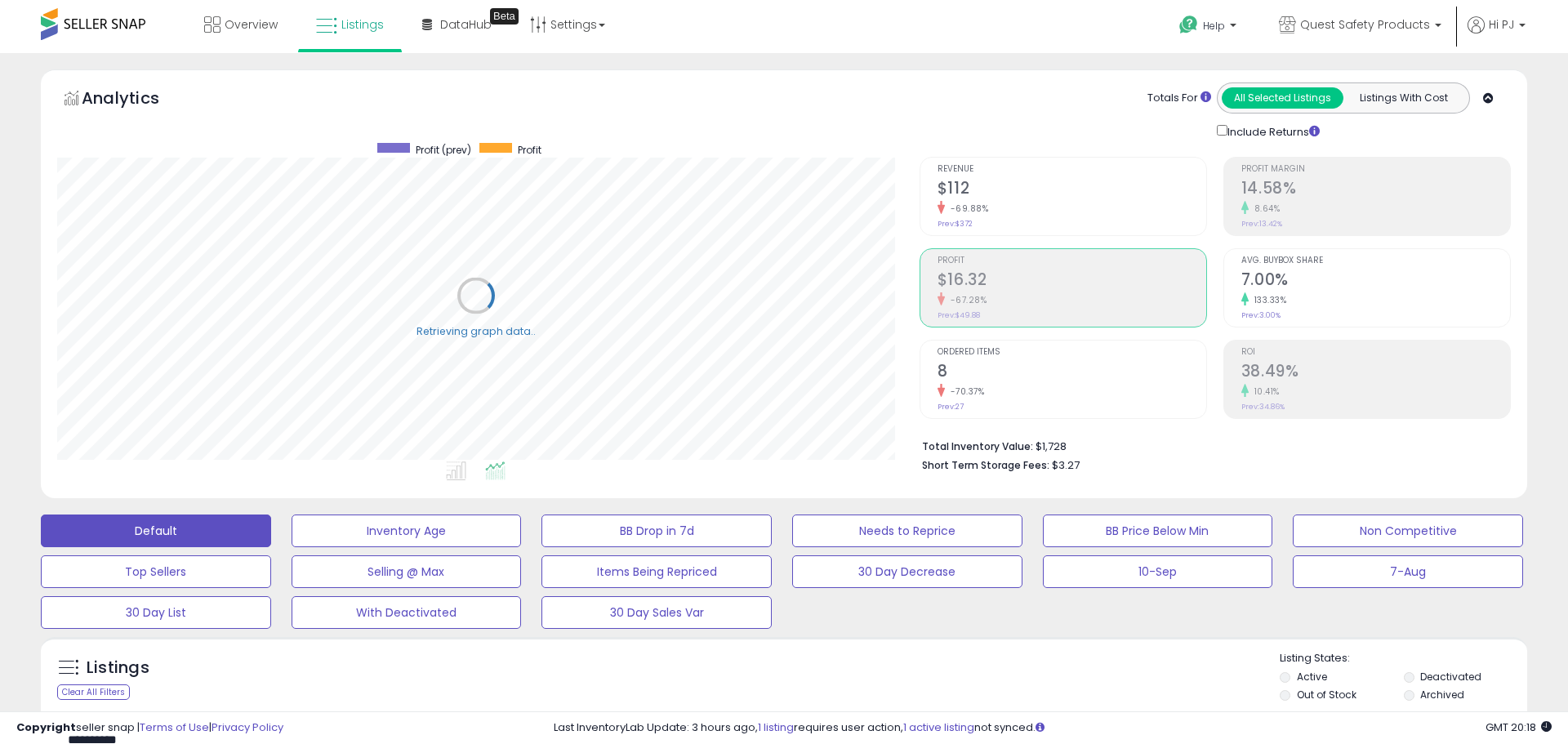click on "Ordered Items" at bounding box center [1071, 352] 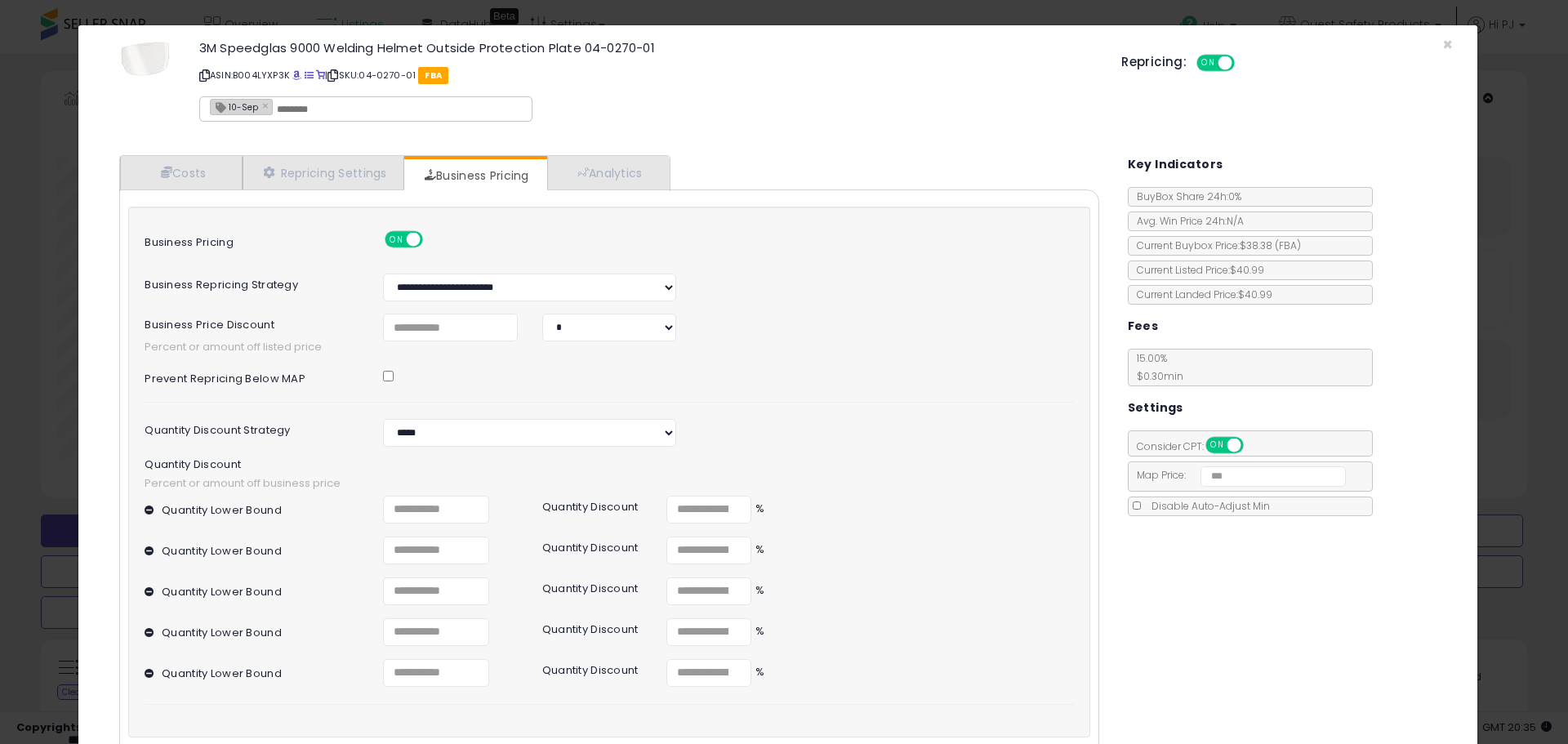 select on "*****" 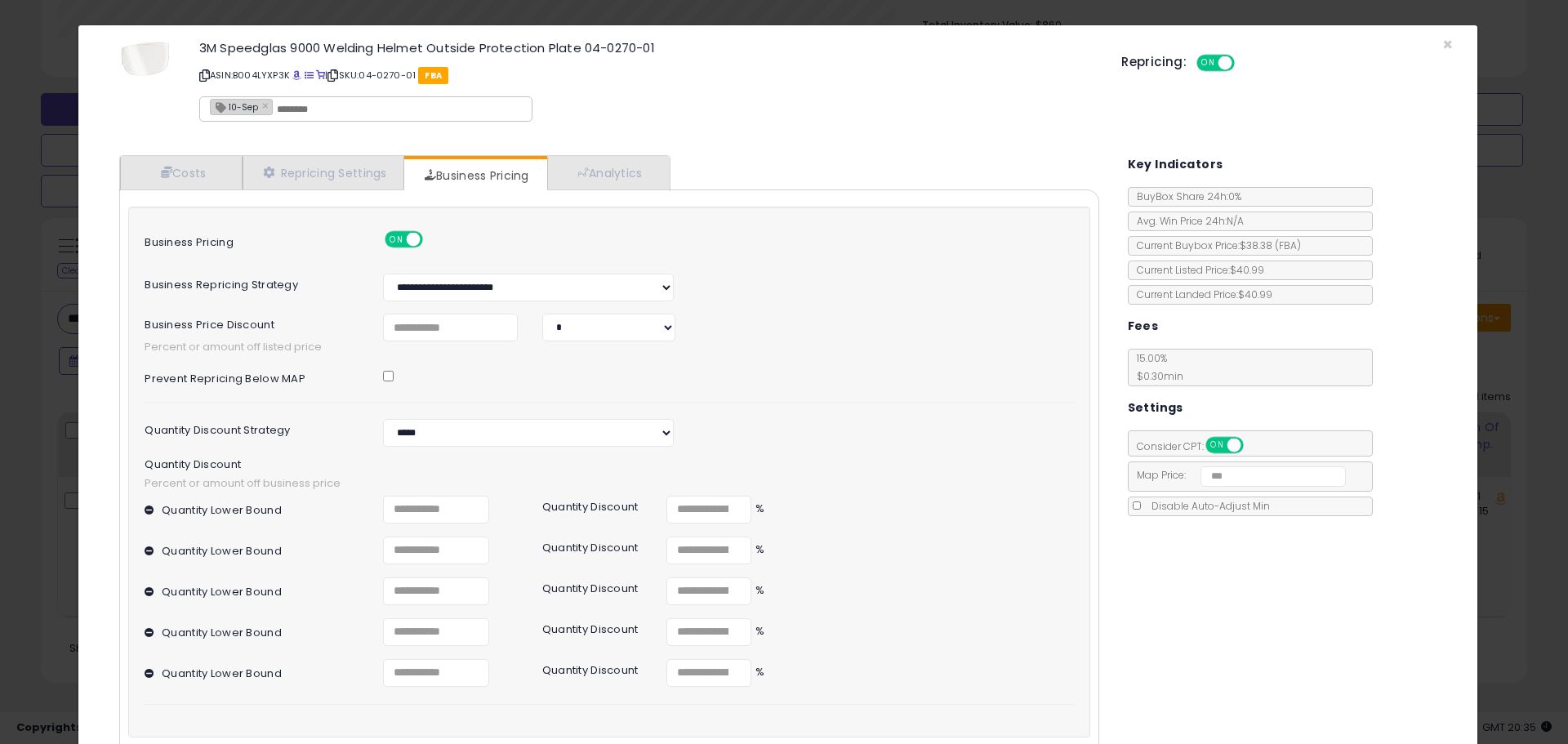 scroll, scrollTop: 433, scrollLeft: 0, axis: vertical 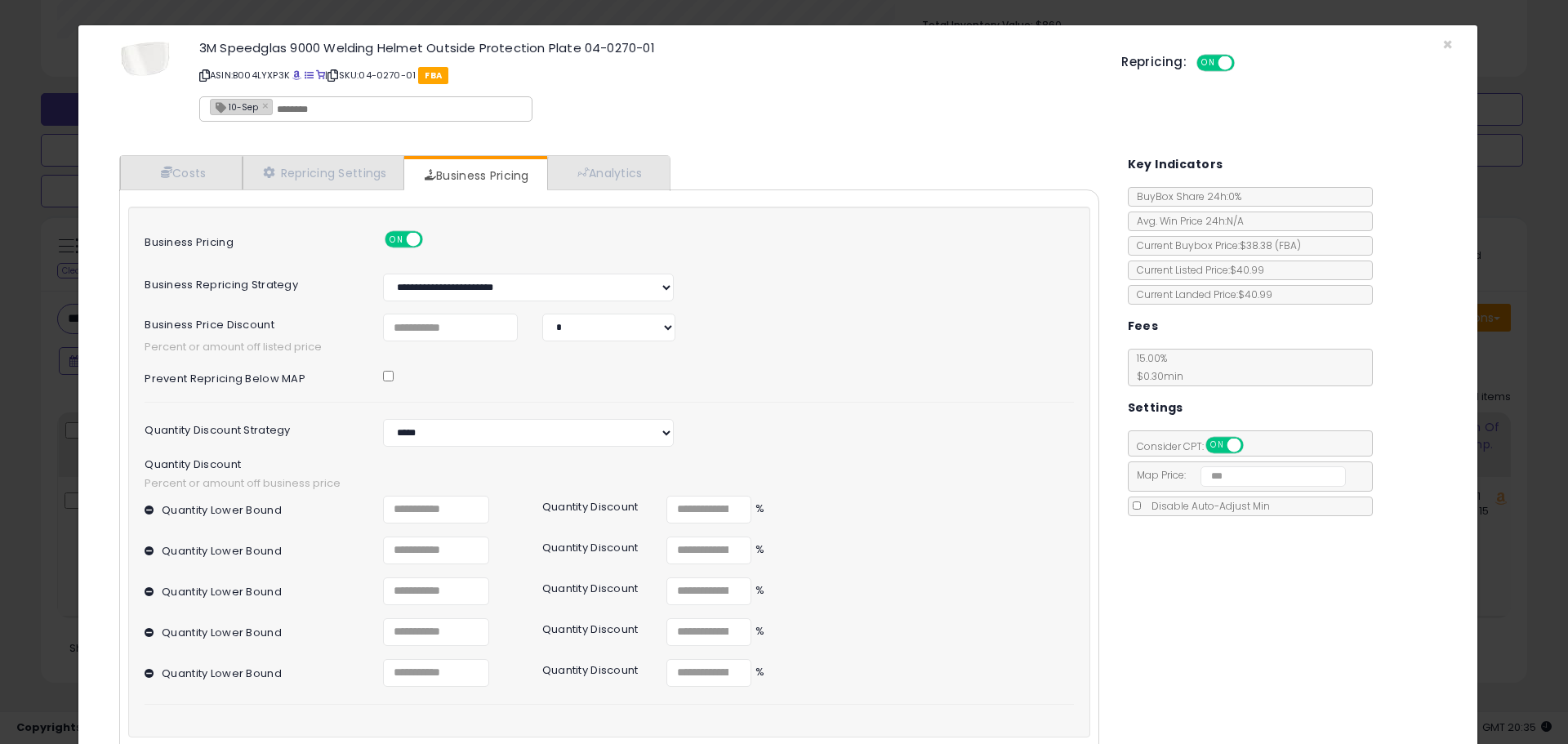 click on "3M Speedglas 9000 Welding Helmet Outside Protection Plate 04-0270-01
ASIN:  B004LYXP3K
|
SKU:  04-0270-01
FBA
10-Sep ×
Repricing:
ON   OFF" at bounding box center [777, 84] 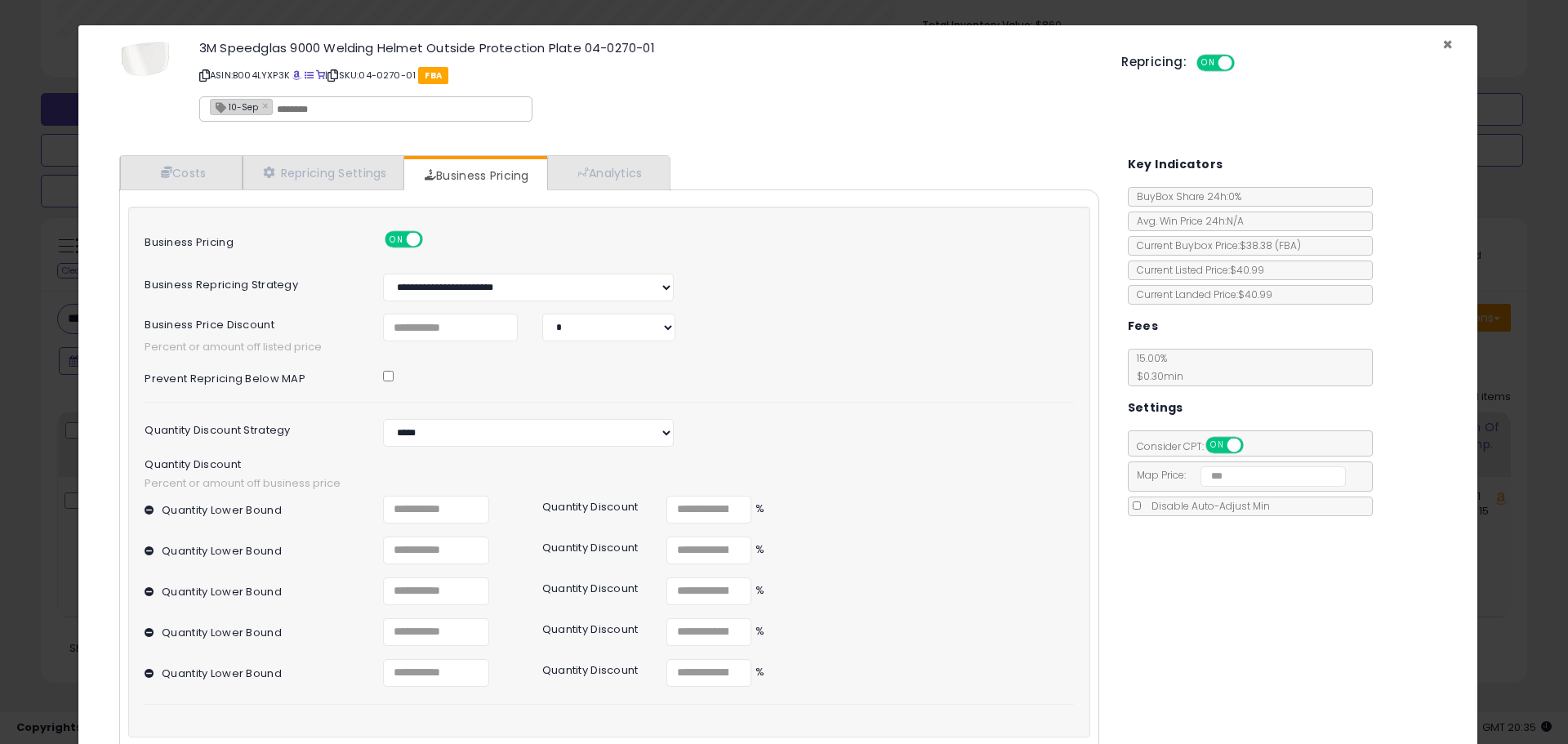 click on "×" at bounding box center (1447, 44) 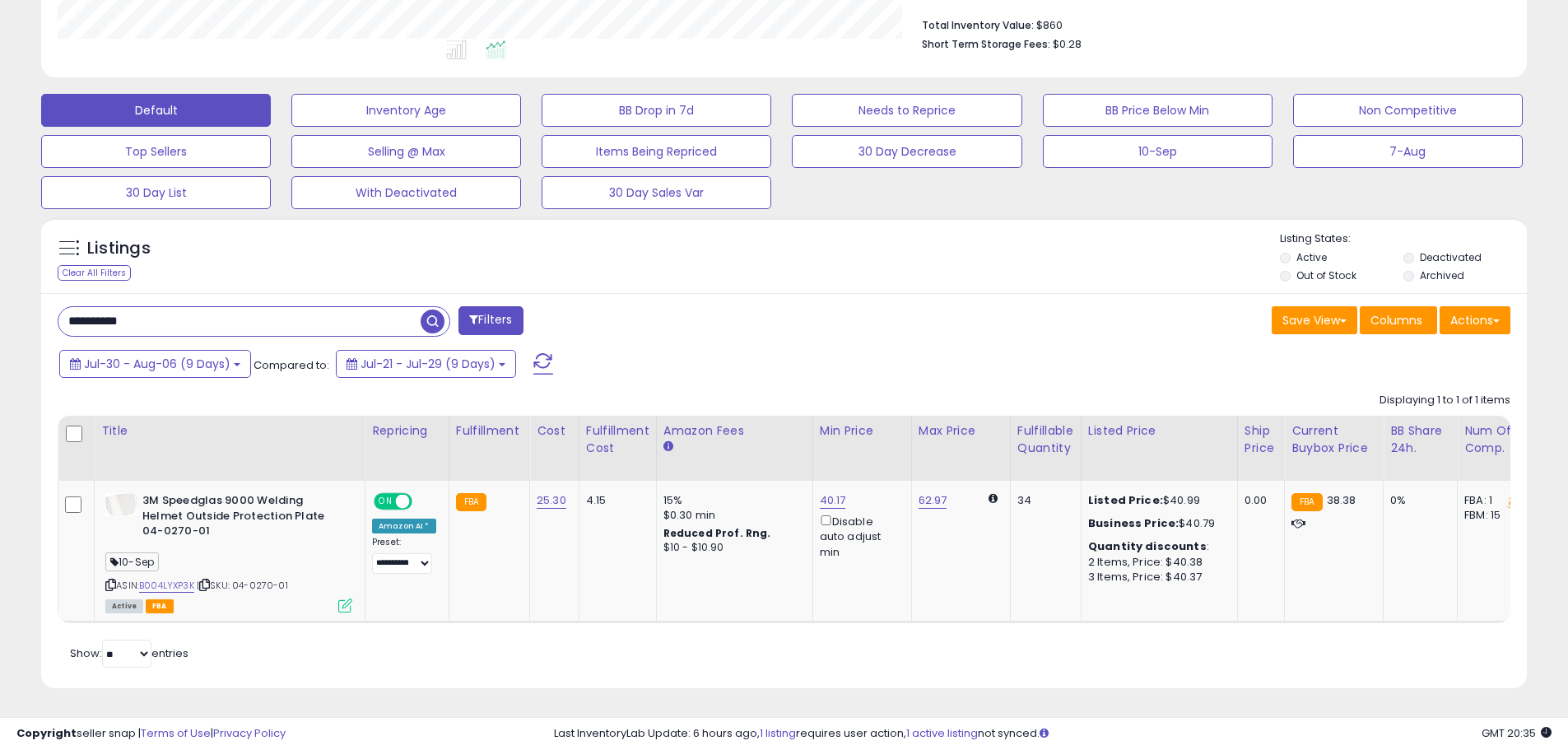 scroll, scrollTop: 338, scrollLeft: 862, axis: both 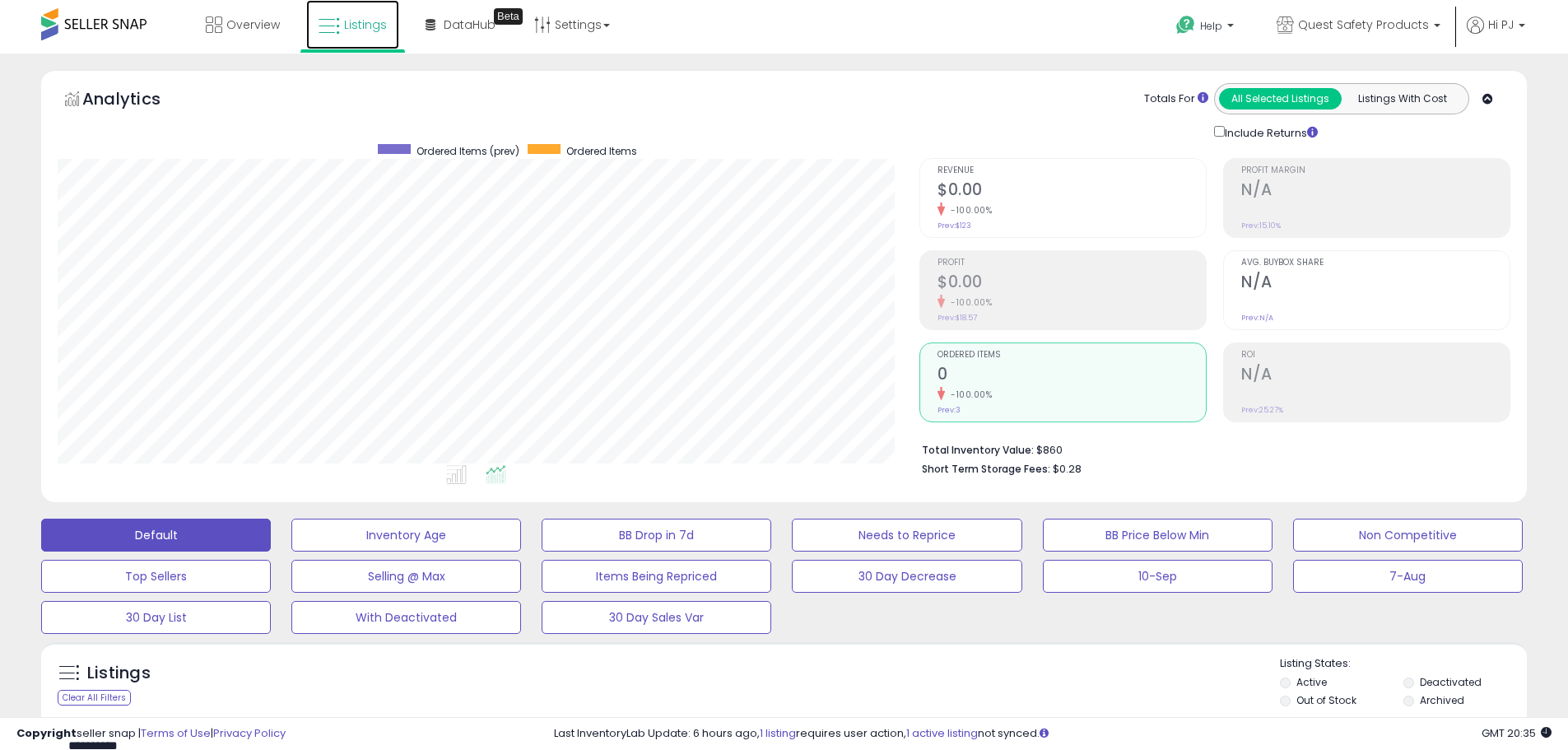 click on "Listings" at bounding box center [352, 25] 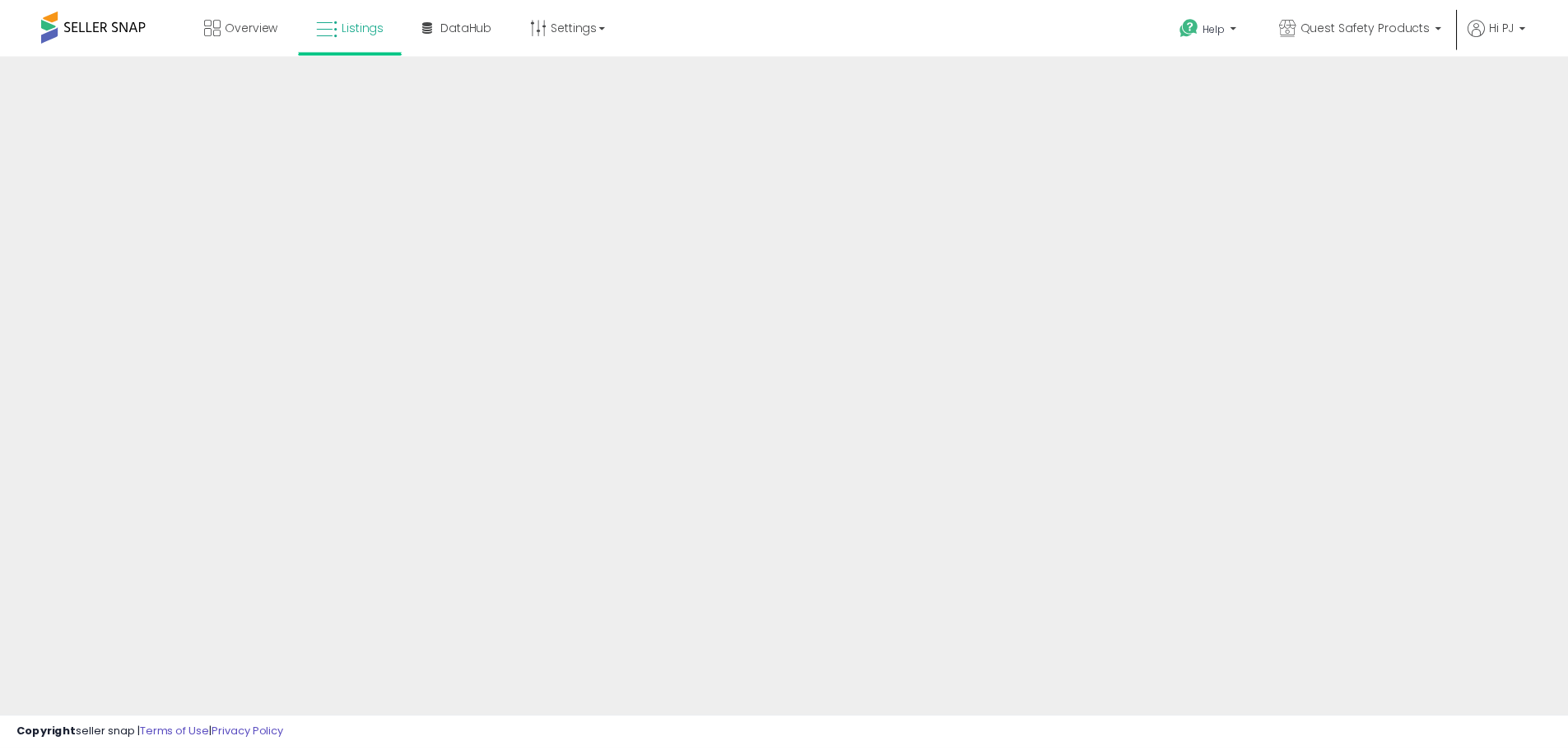 scroll, scrollTop: 0, scrollLeft: 0, axis: both 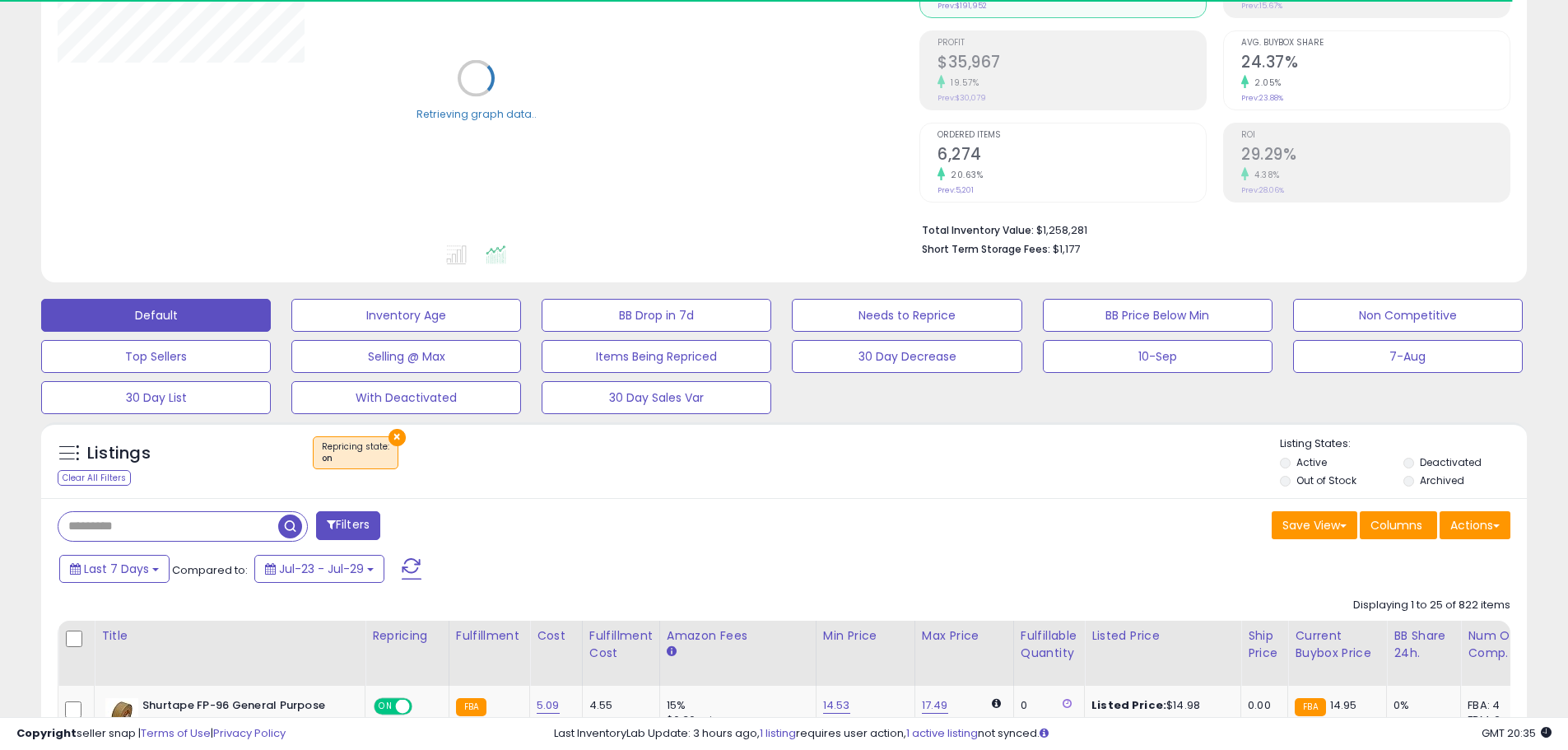 click on "×" at bounding box center (397, 437) 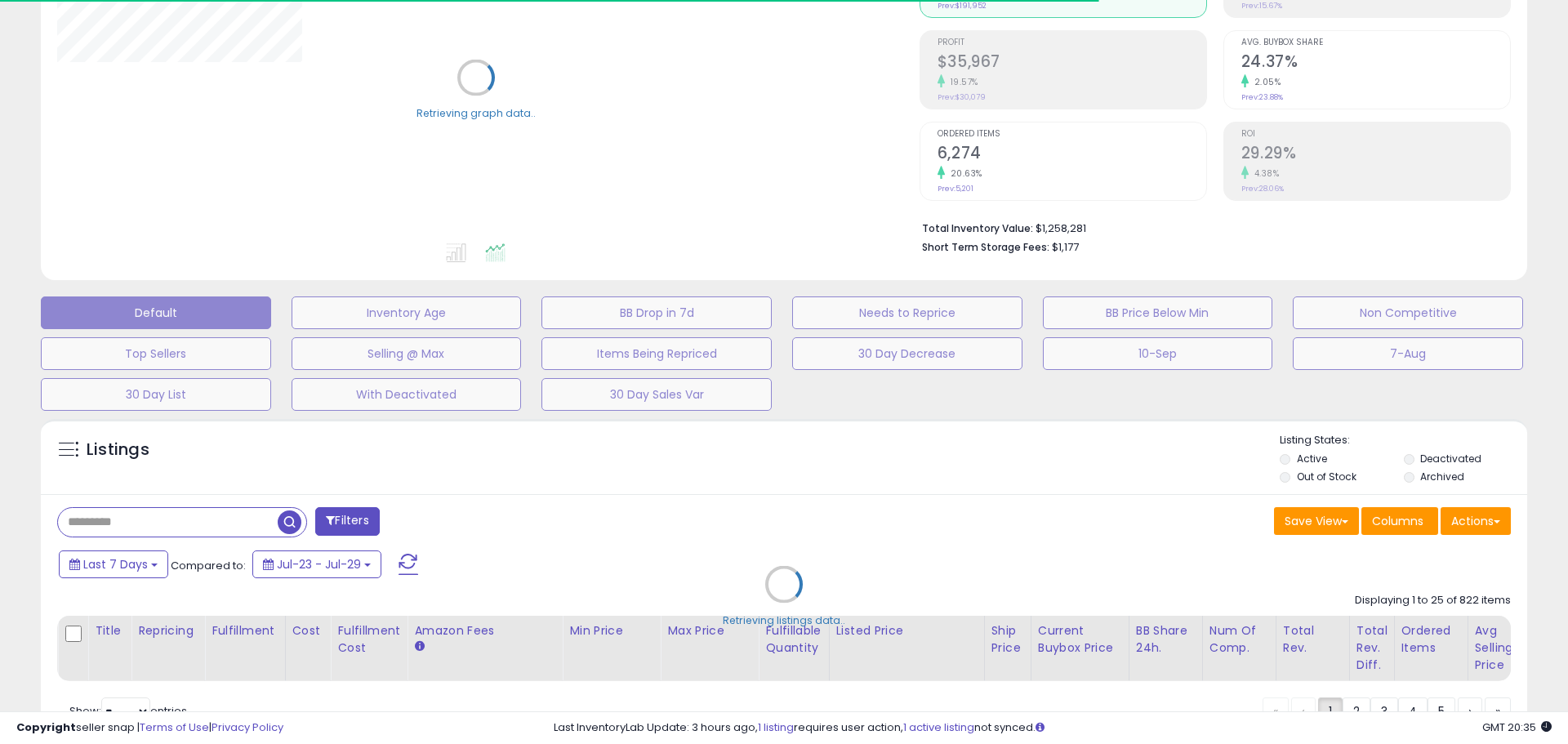click on "Retrieving listings data.." at bounding box center [784, 596] 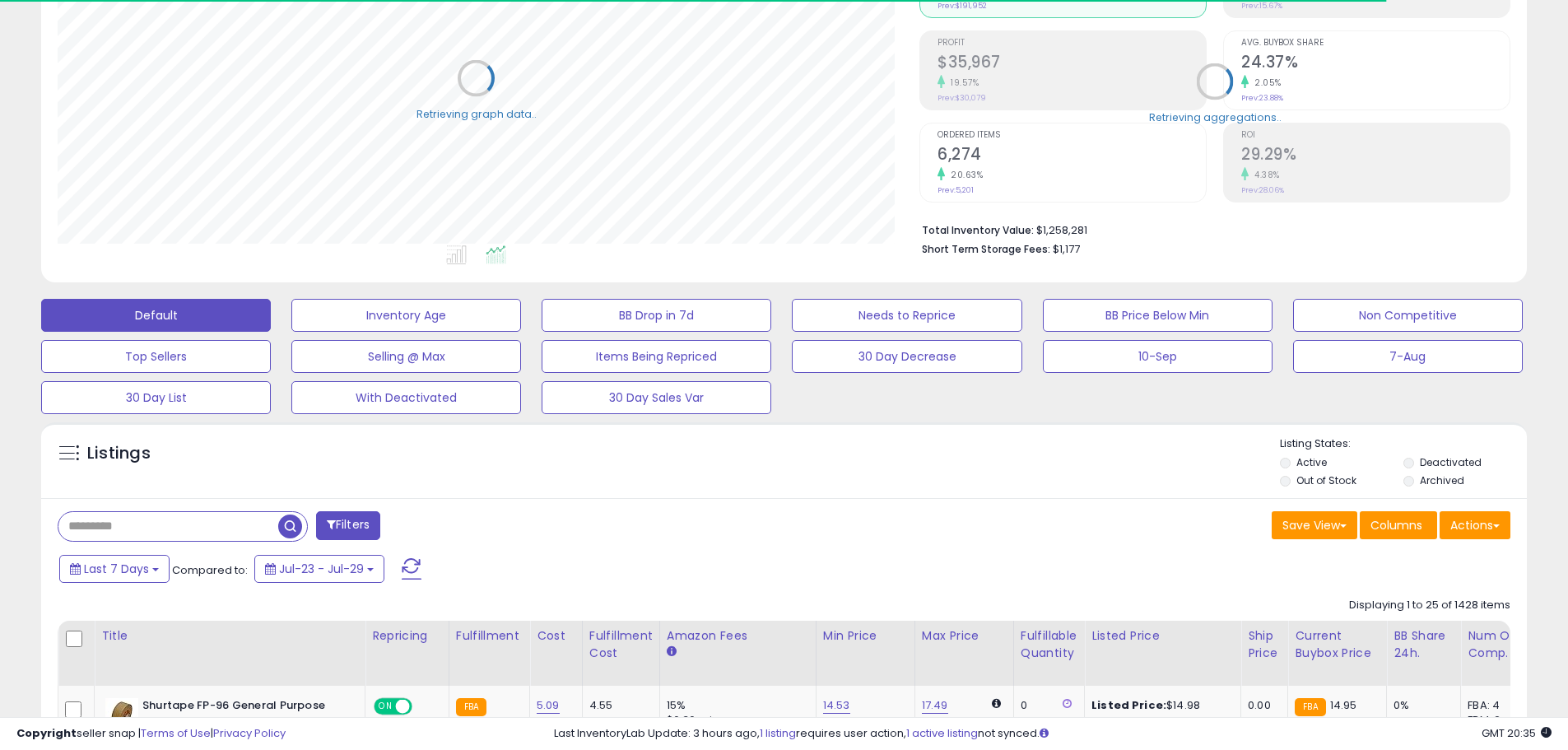 scroll, scrollTop: 822934, scrollLeft: 822235, axis: both 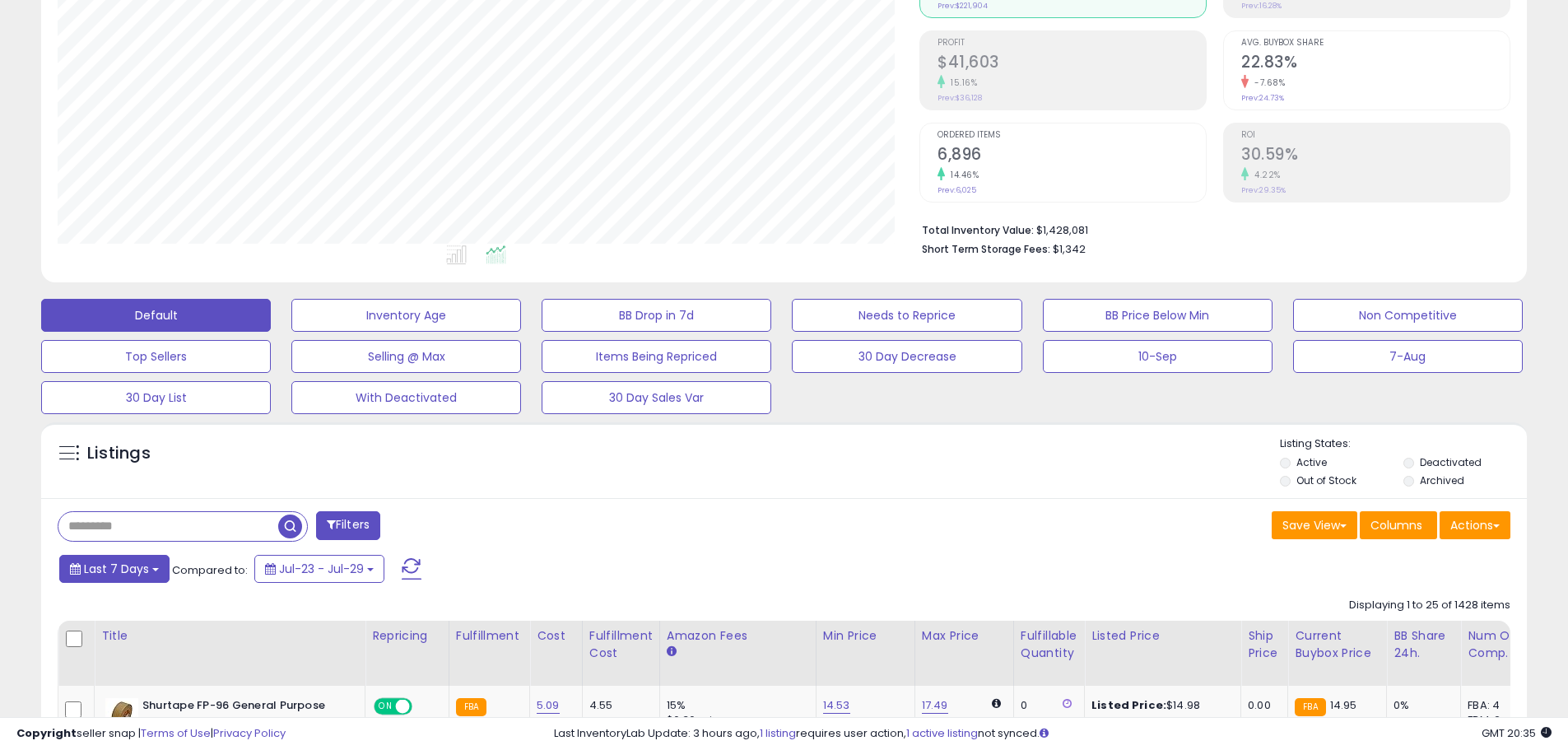 click on "Last 7 Days" at bounding box center (114, 569) 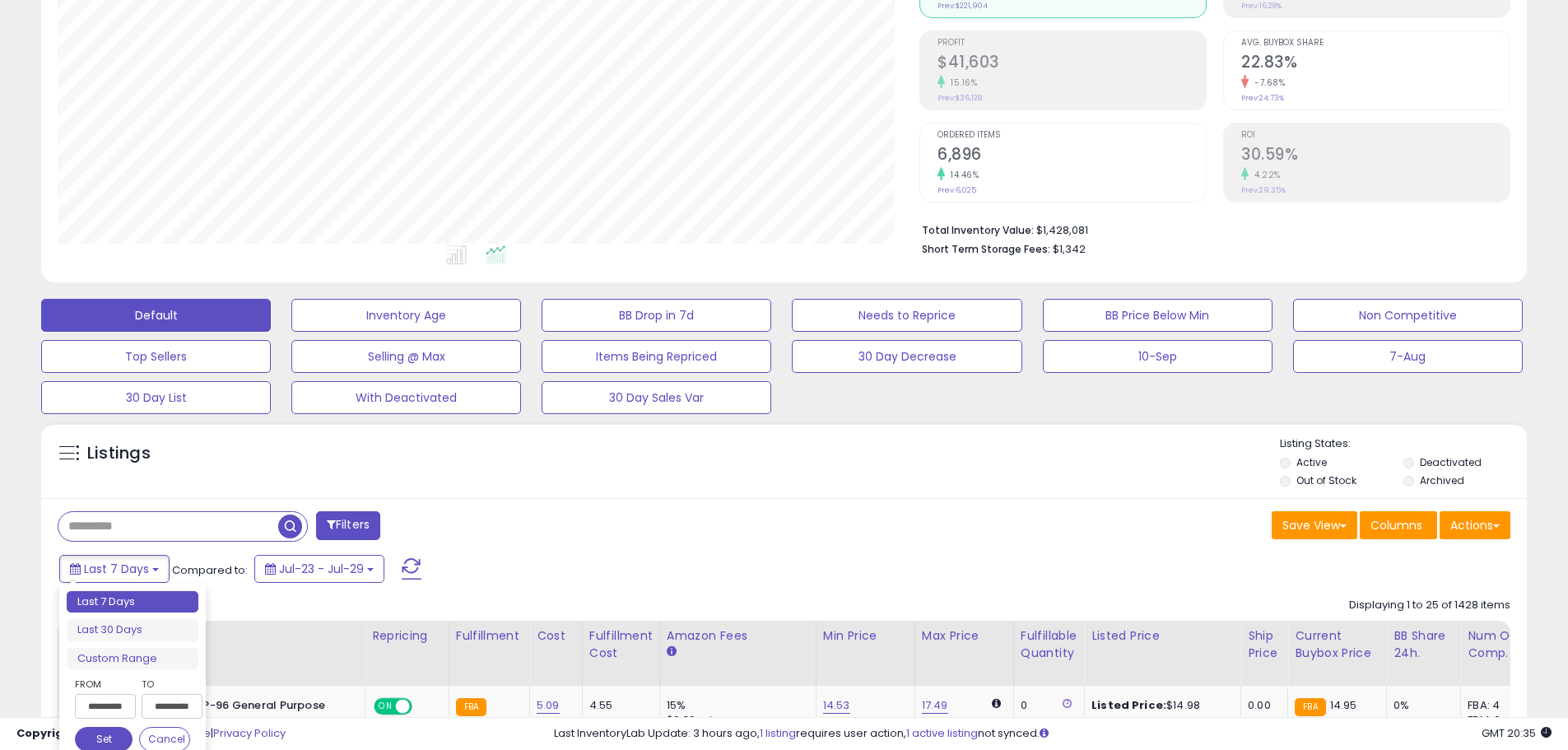 click on "**********" at bounding box center [105, 706] 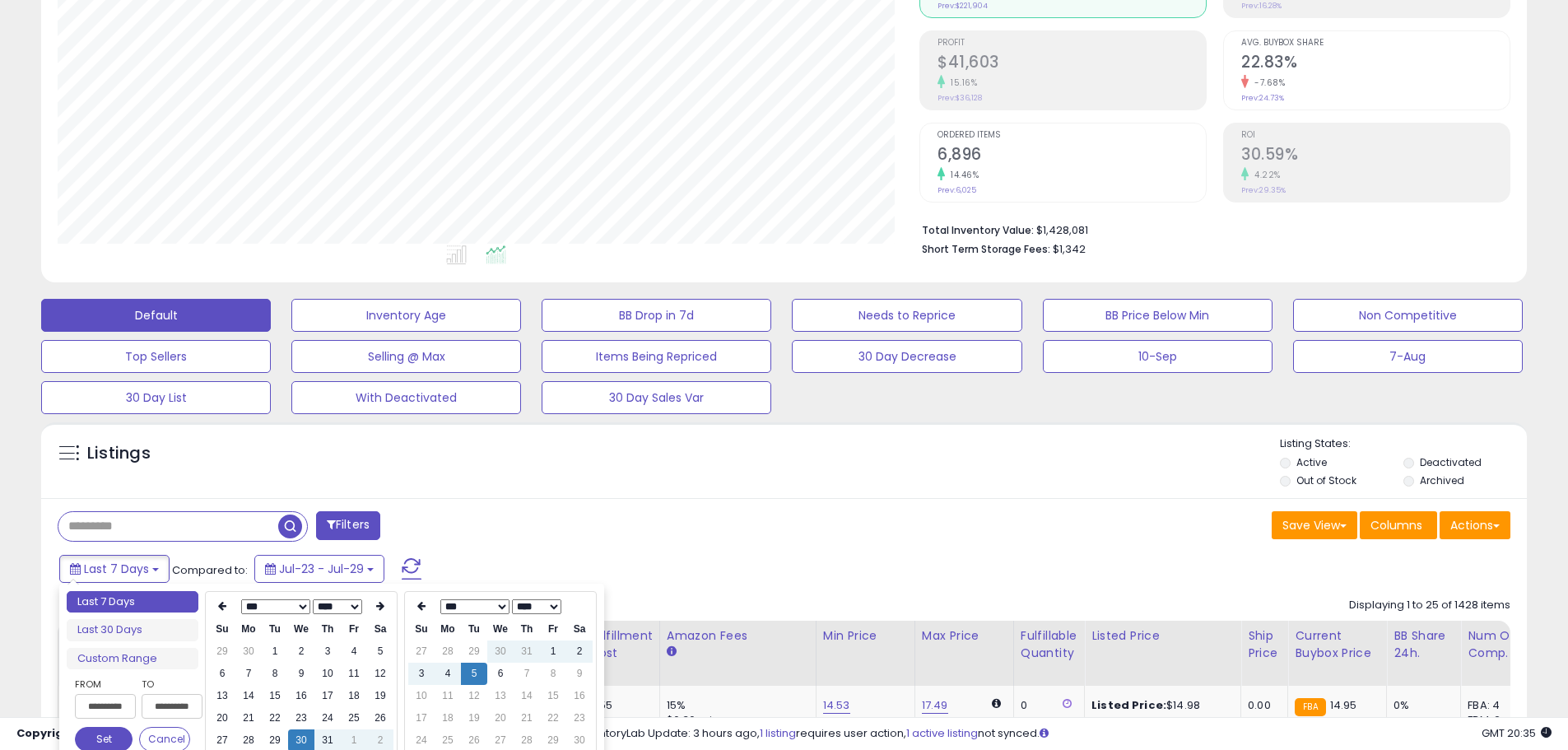 type on "**********" 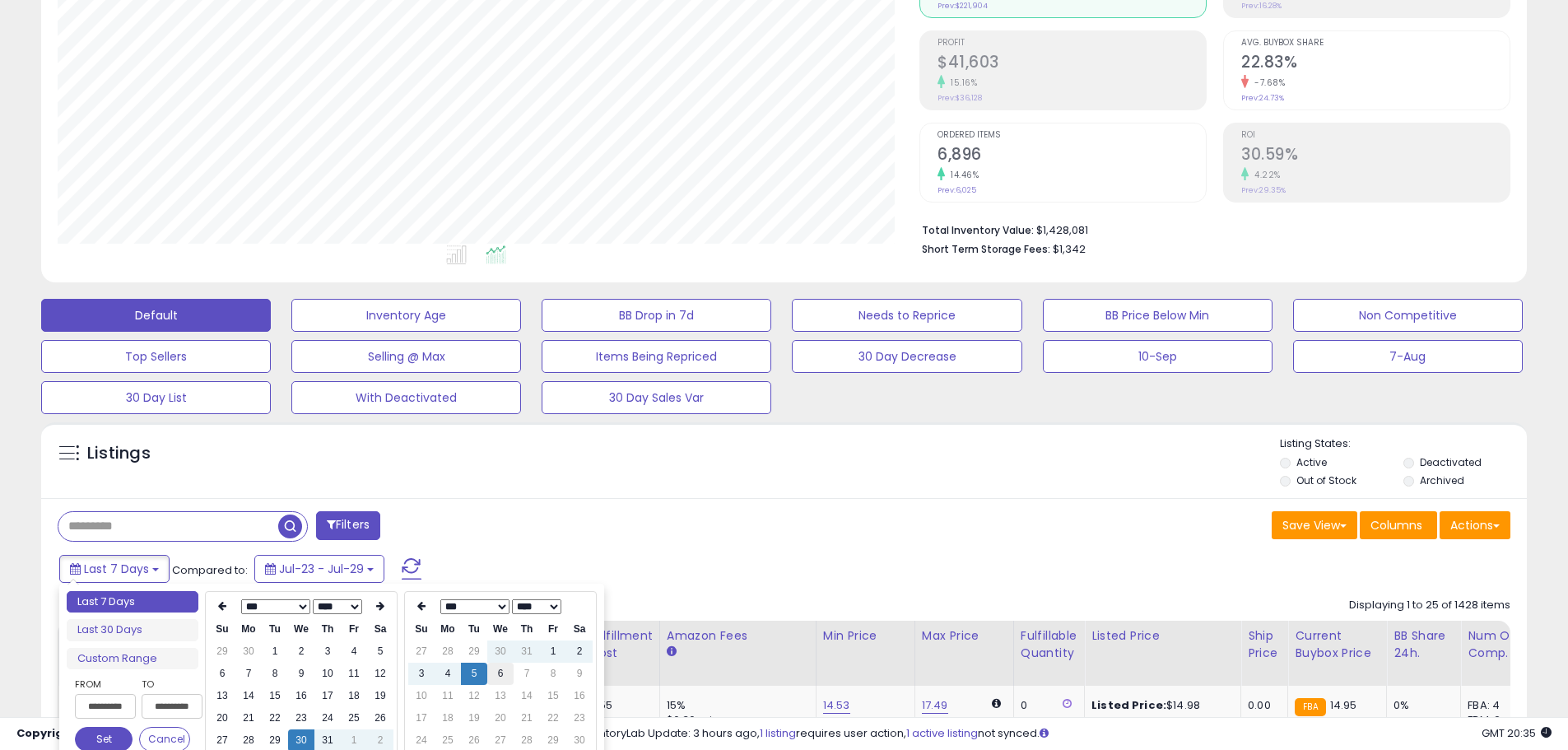 click on "6" at bounding box center (500, 673) 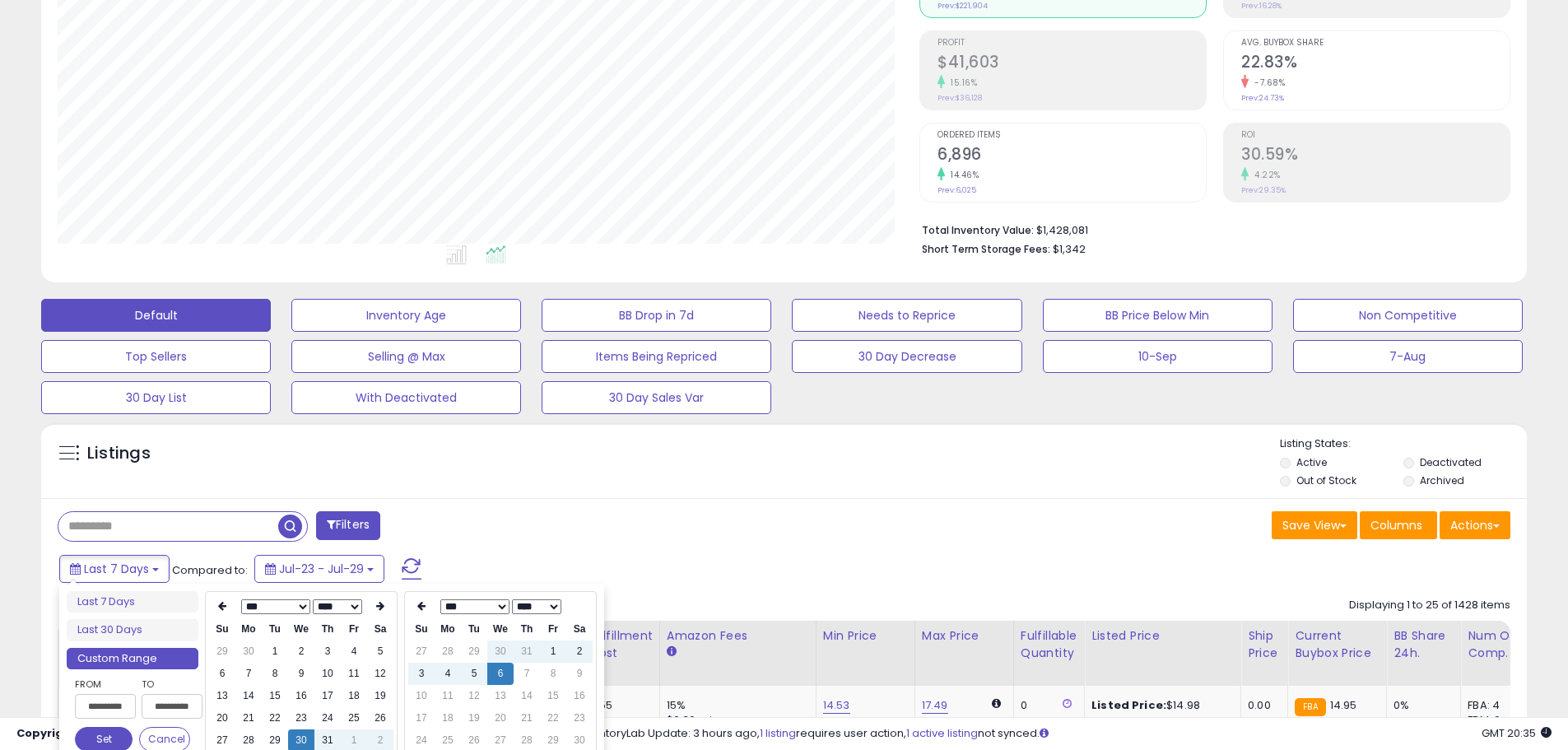type on "**********" 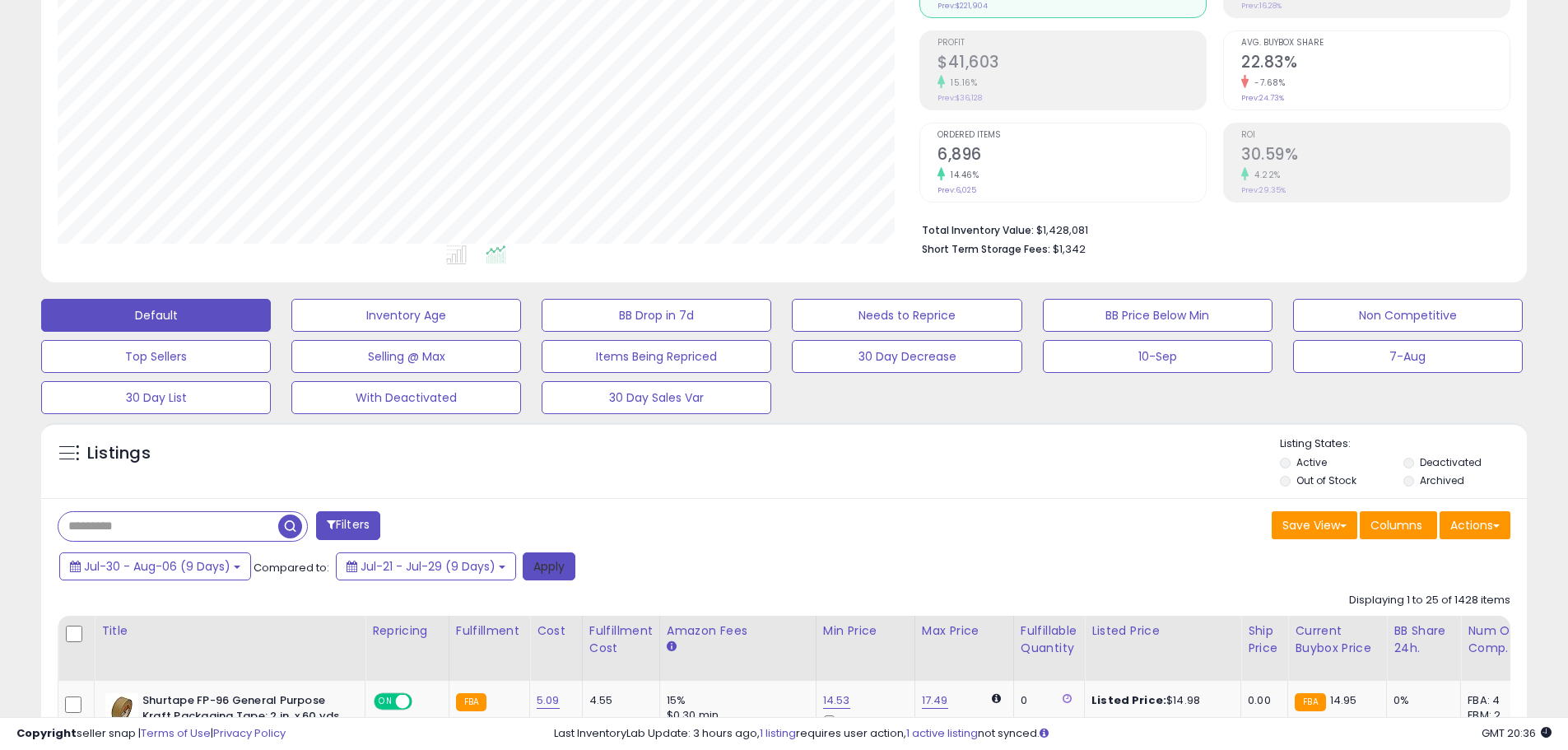 click on "Jul-30 - Aug-06 (9 Days)
Compared to:
Jul-21 - Jul-29 (9 Days)
Apply" at bounding box center (600, 568) 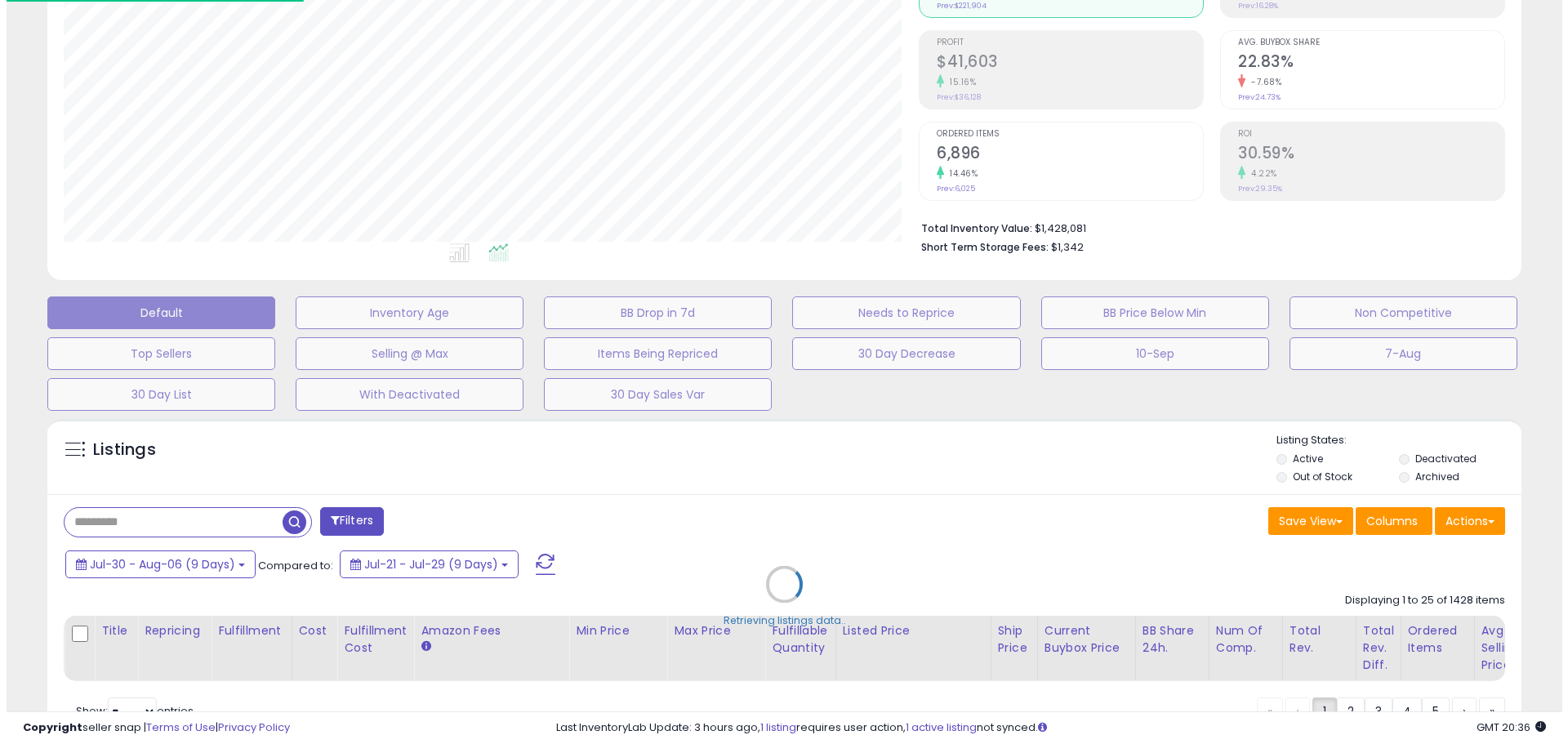 scroll, scrollTop: 816350, scrollLeft: 815804, axis: both 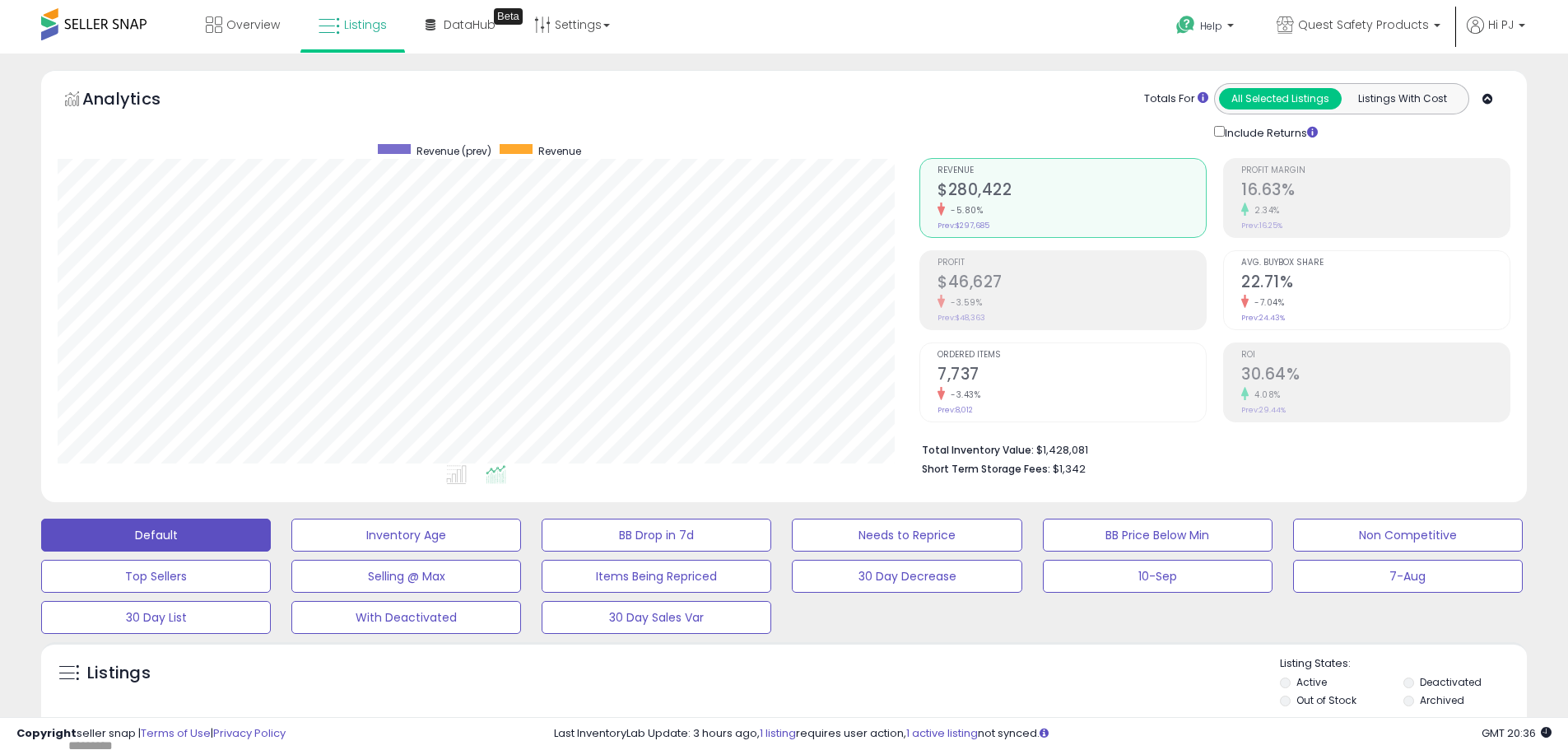 click on "2.34%" at bounding box center (1375, 210) 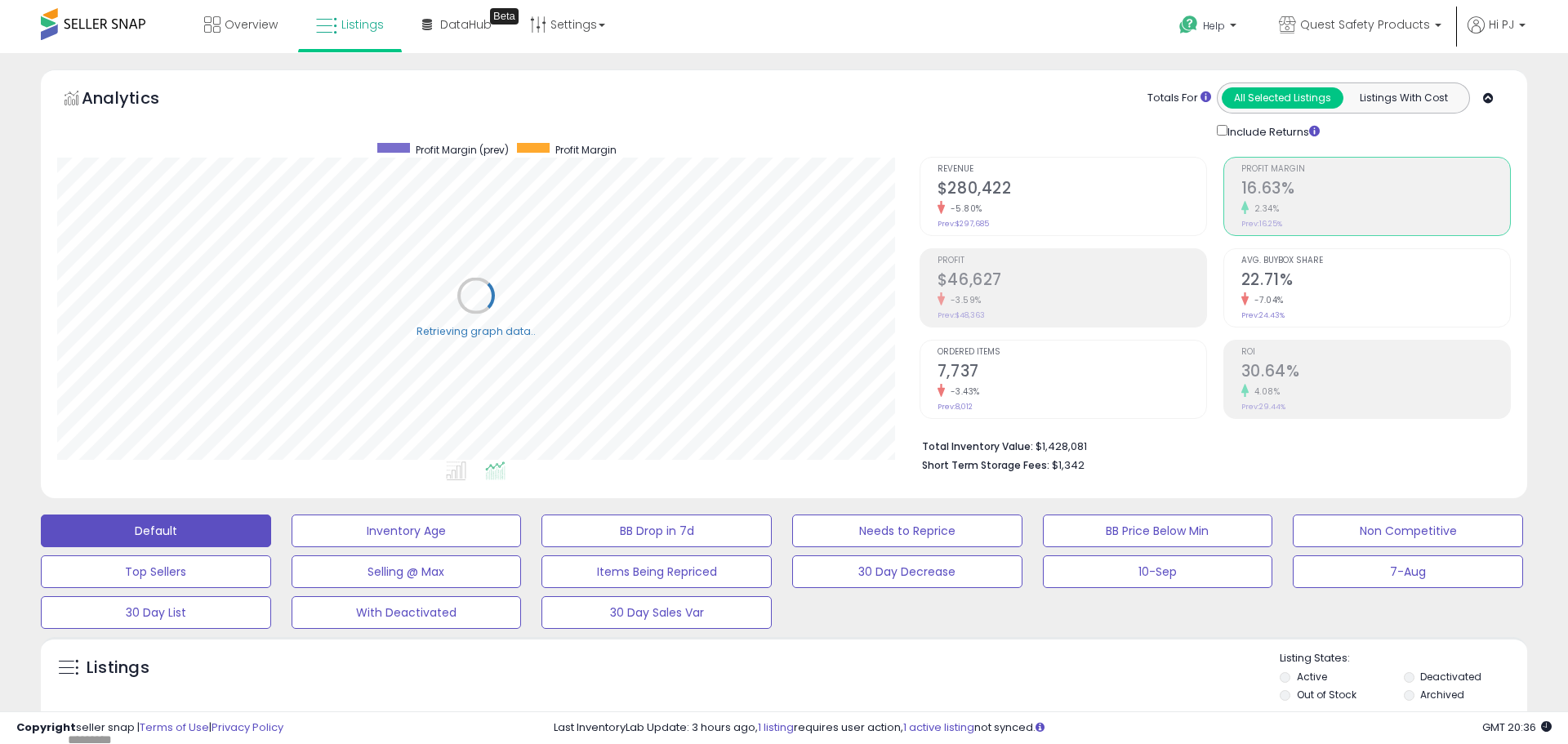 scroll, scrollTop: 816350, scrollLeft: 815804, axis: both 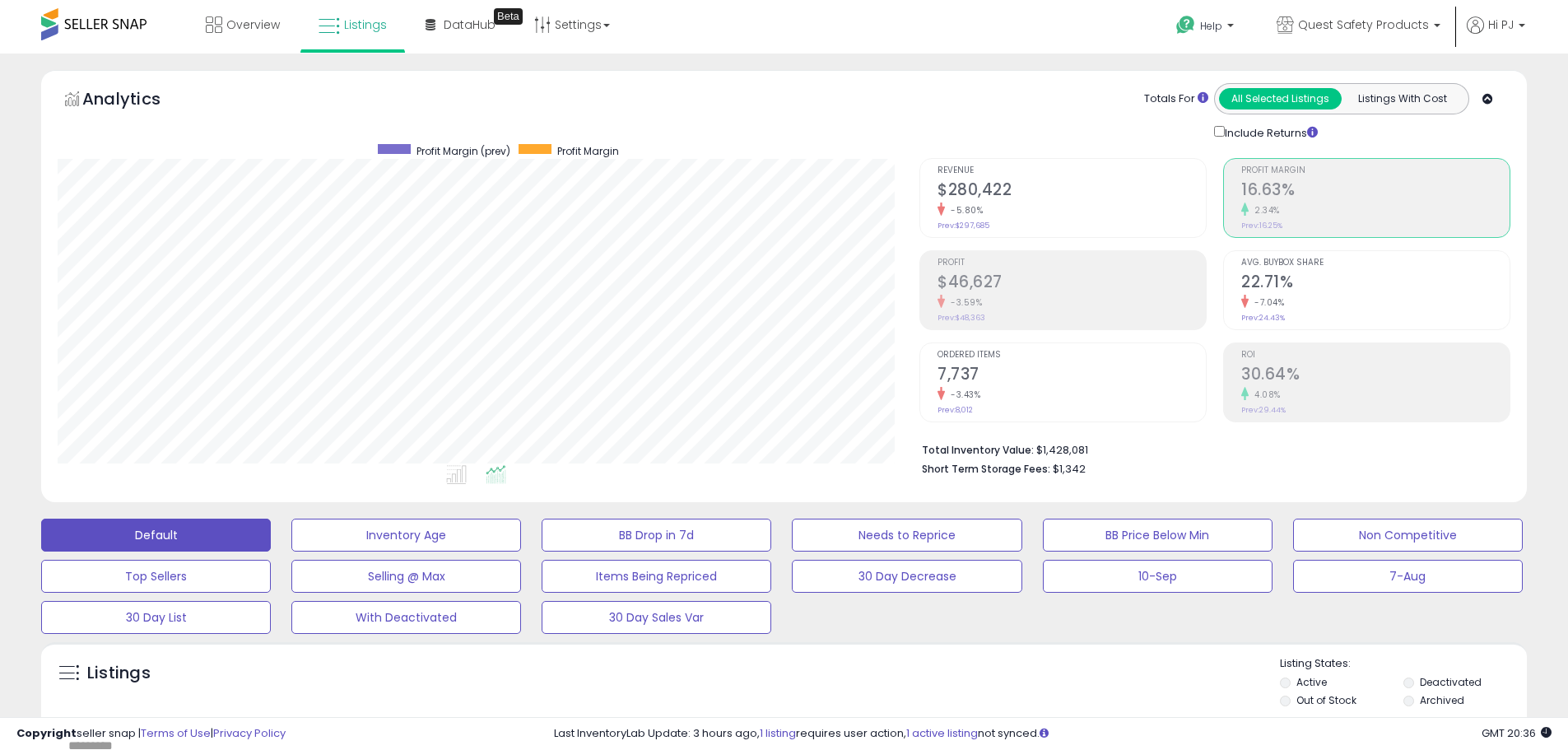 click on "-3.59%" at bounding box center [1072, 302] 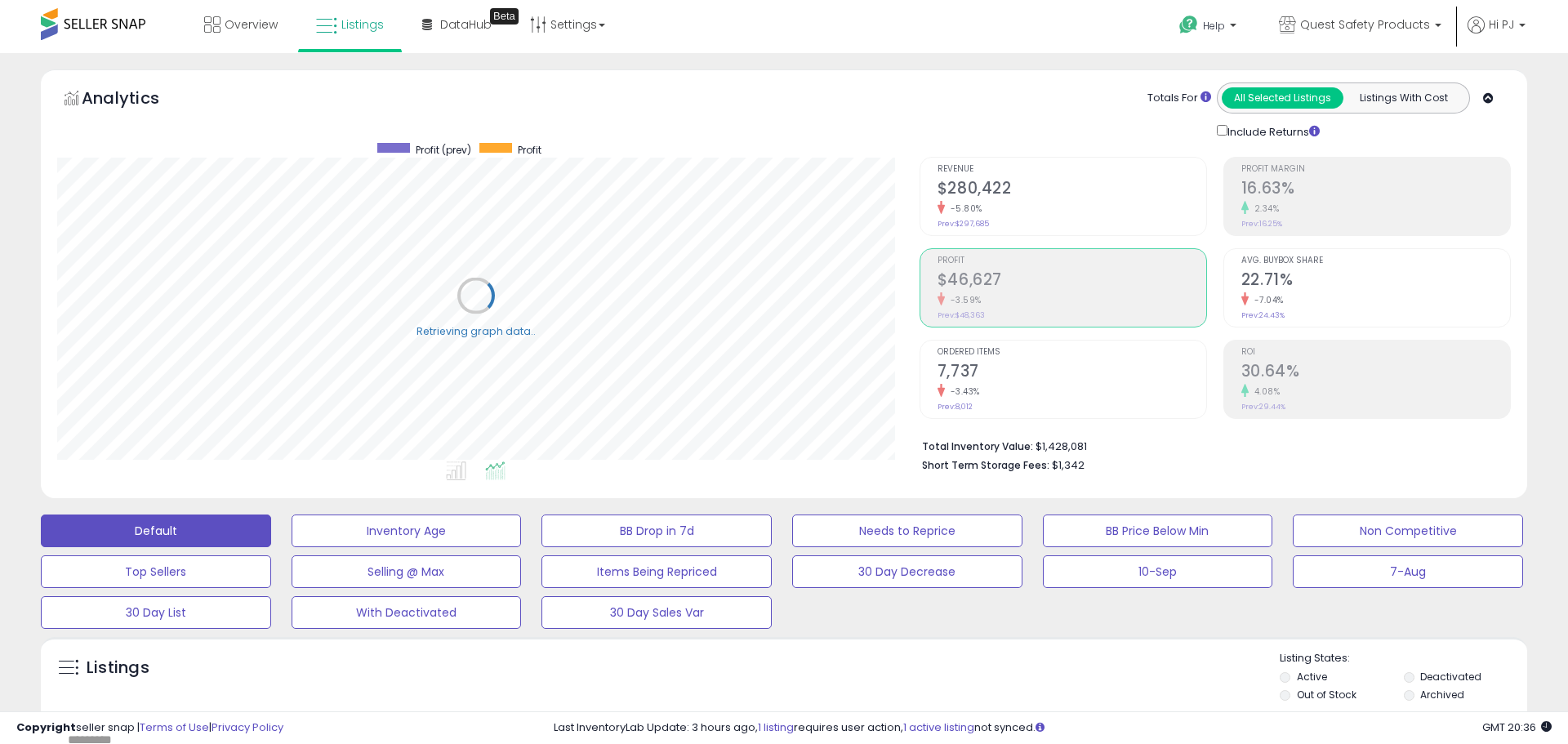 scroll, scrollTop: 816350, scrollLeft: 815804, axis: both 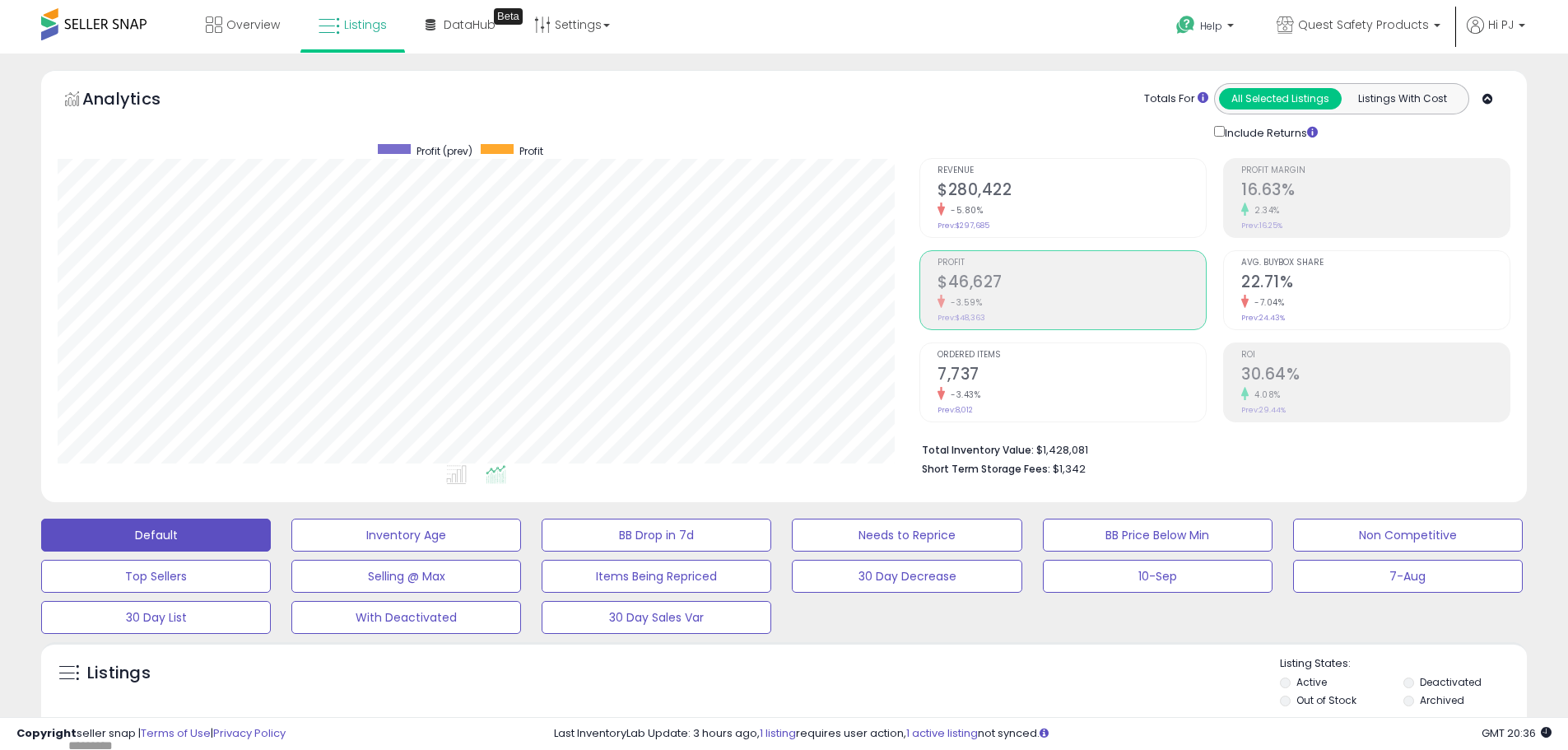 click on "$280,422" 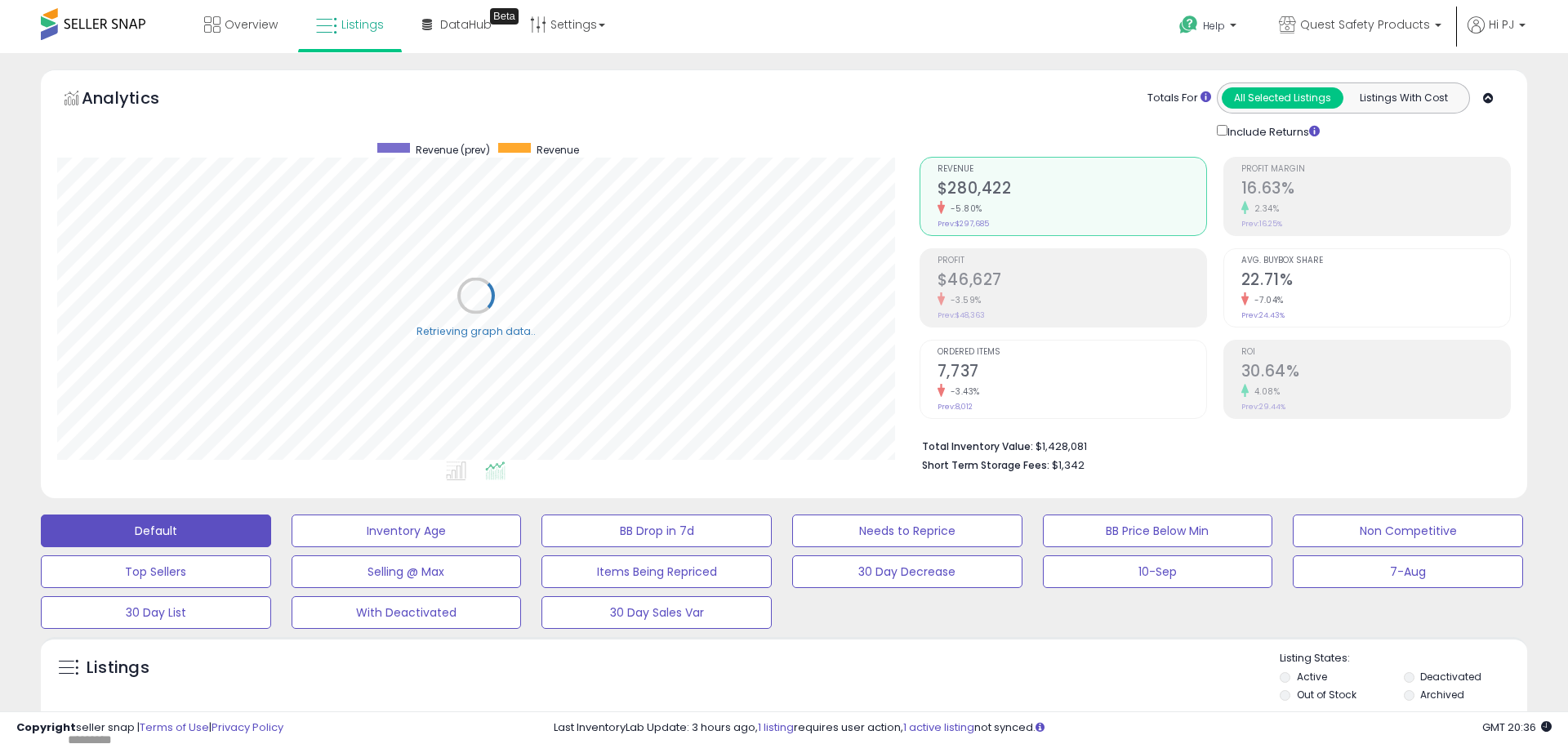 scroll, scrollTop: 816350, scrollLeft: 815804, axis: both 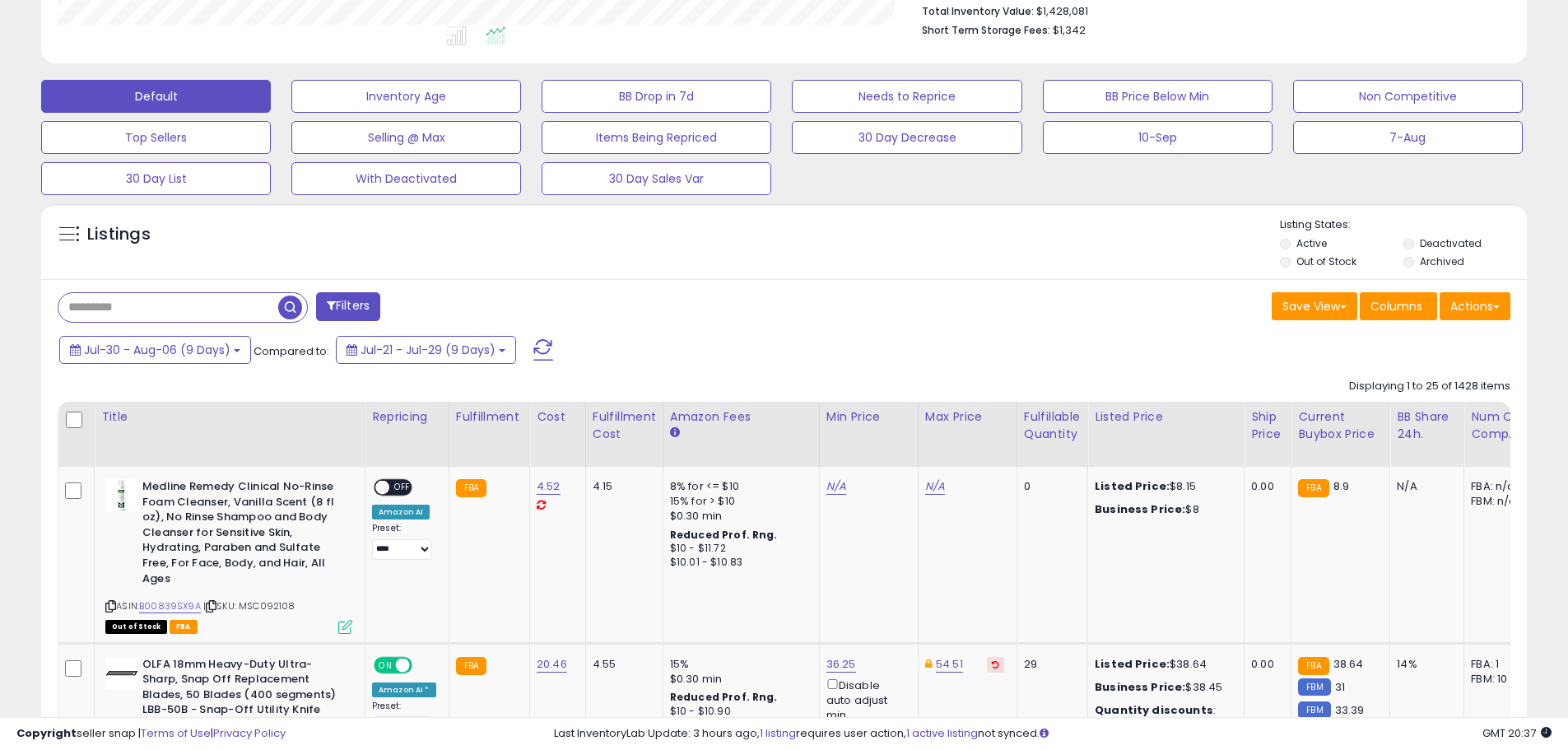 drag, startPoint x: 229, startPoint y: 307, endPoint x: 240, endPoint y: 307, distance: 11 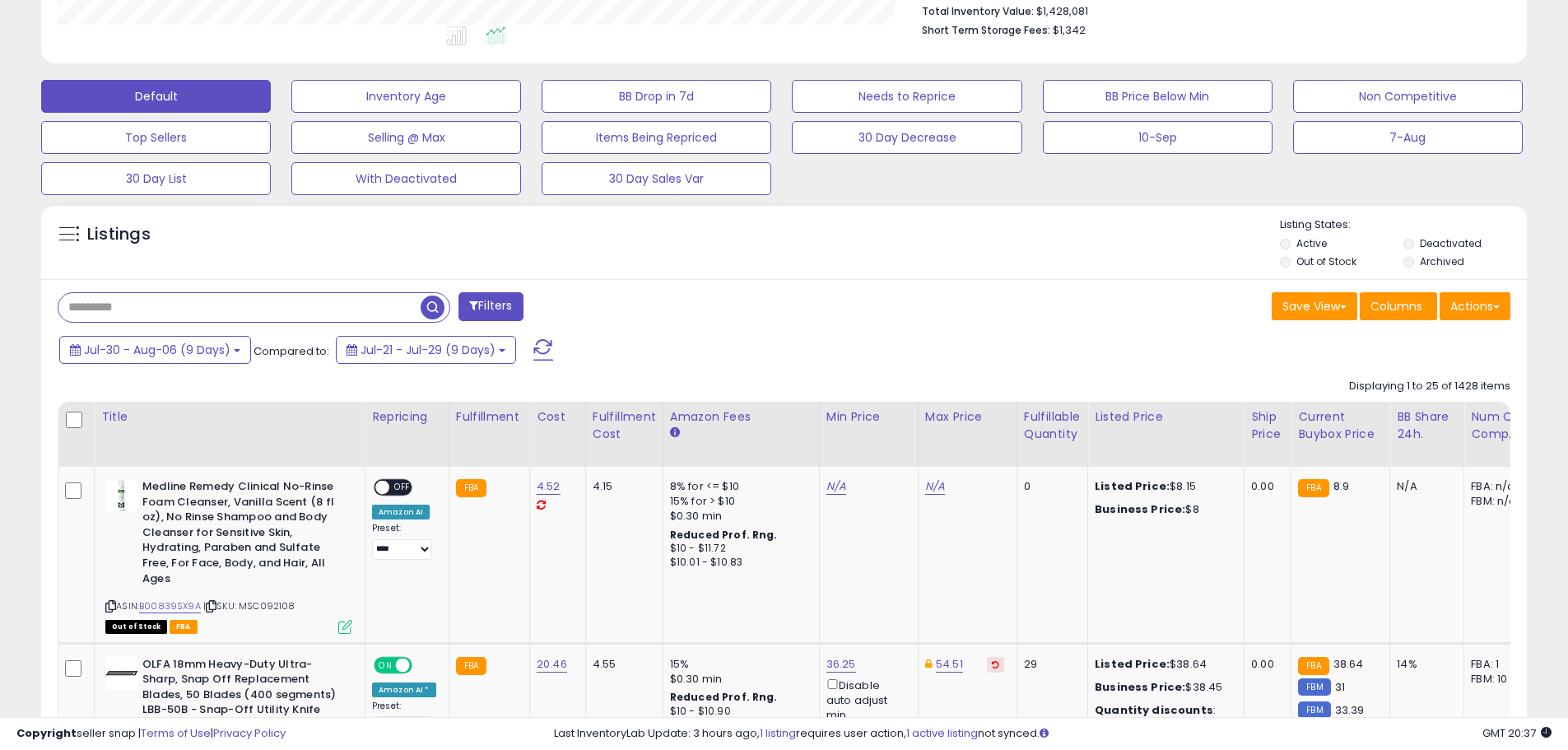 paste on "**********" 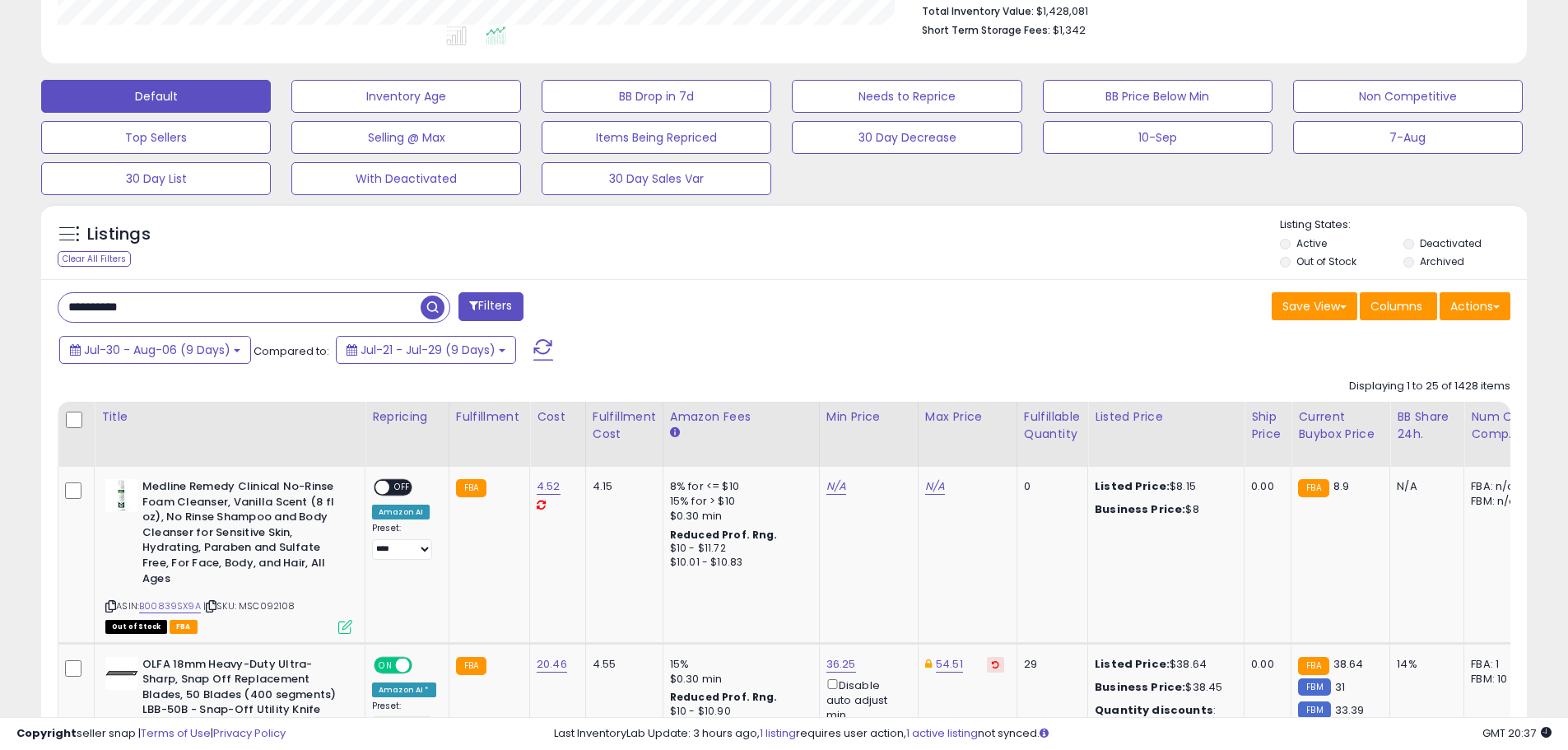 type on "**********" 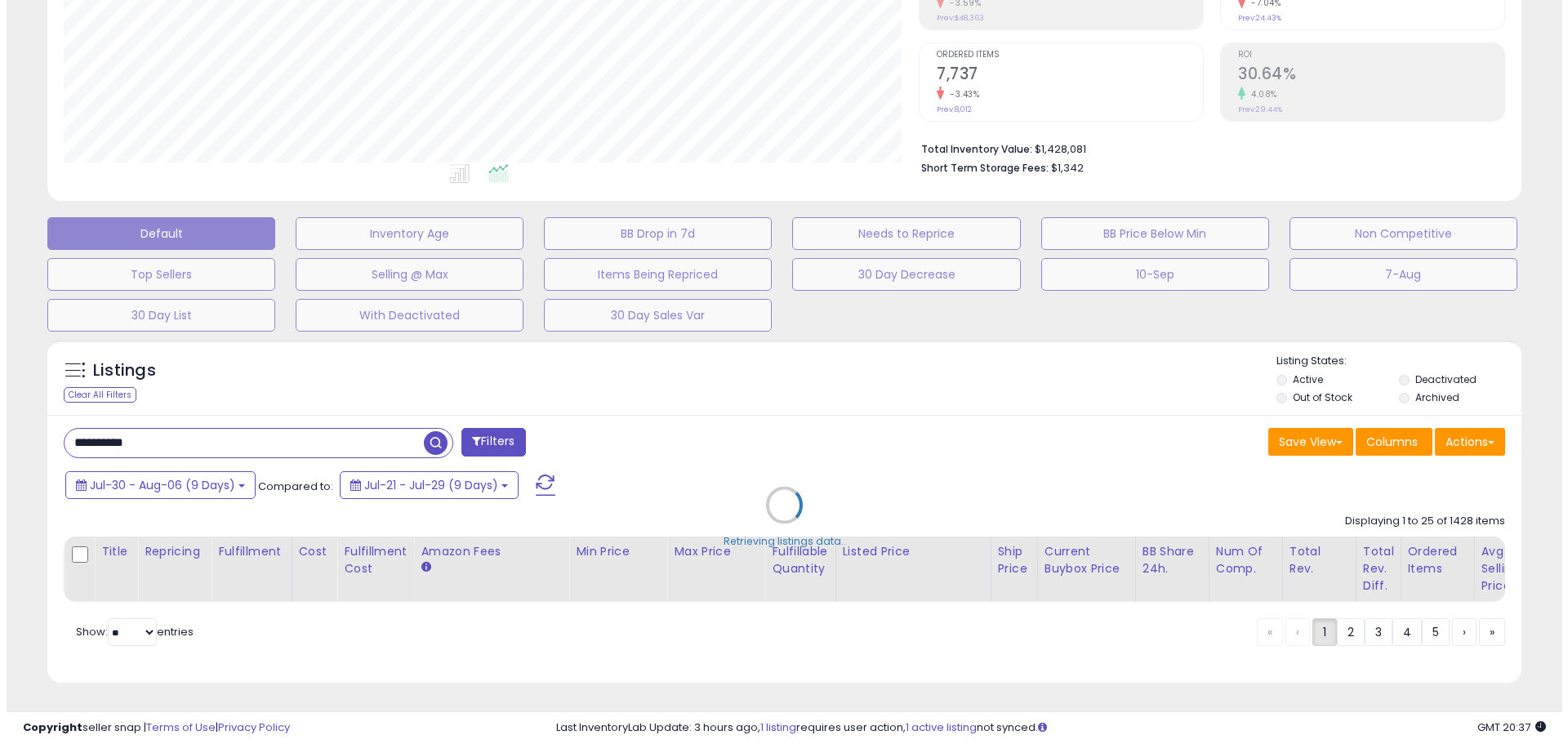 scroll, scrollTop: 310, scrollLeft: 0, axis: vertical 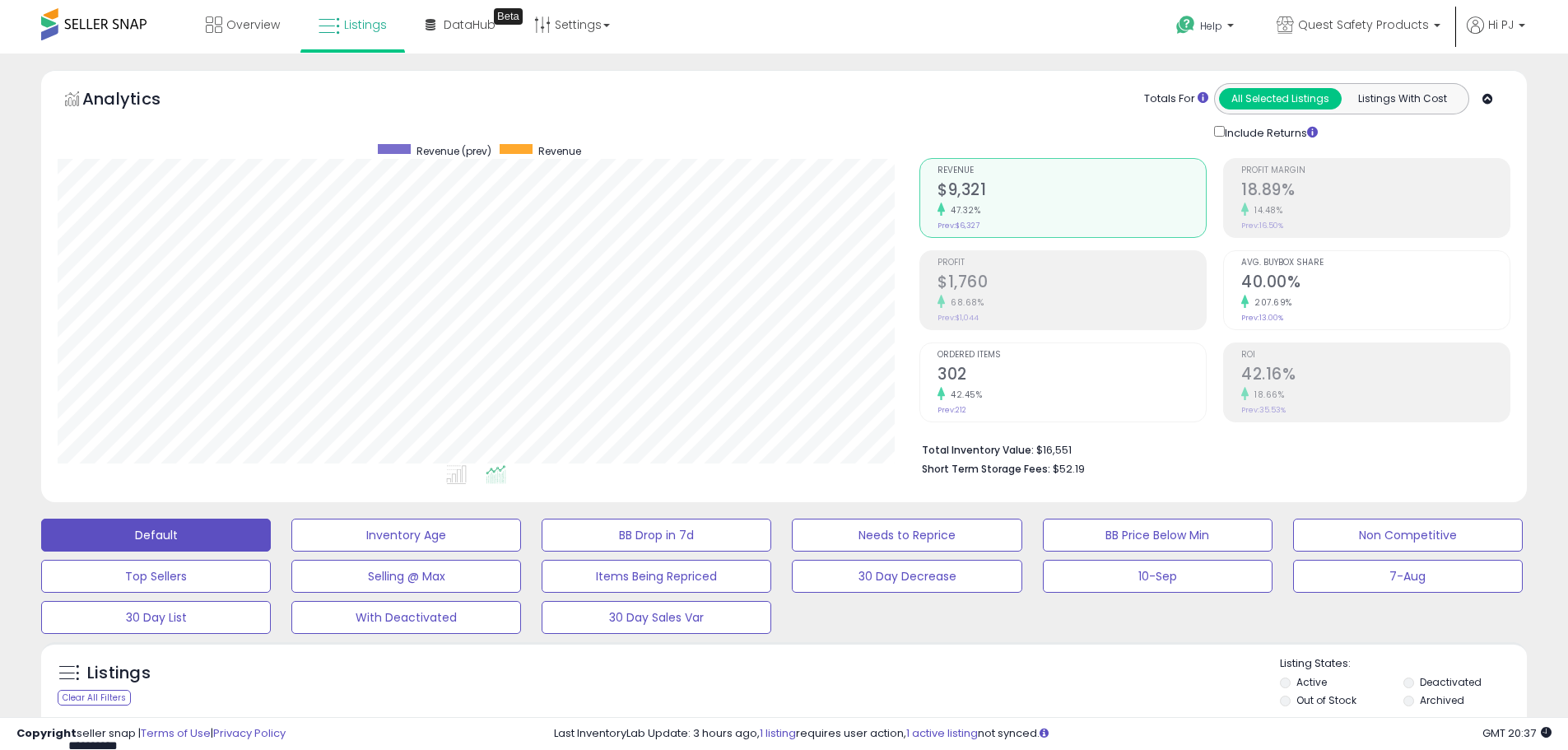 click on "18.89%" at bounding box center [1375, 191] 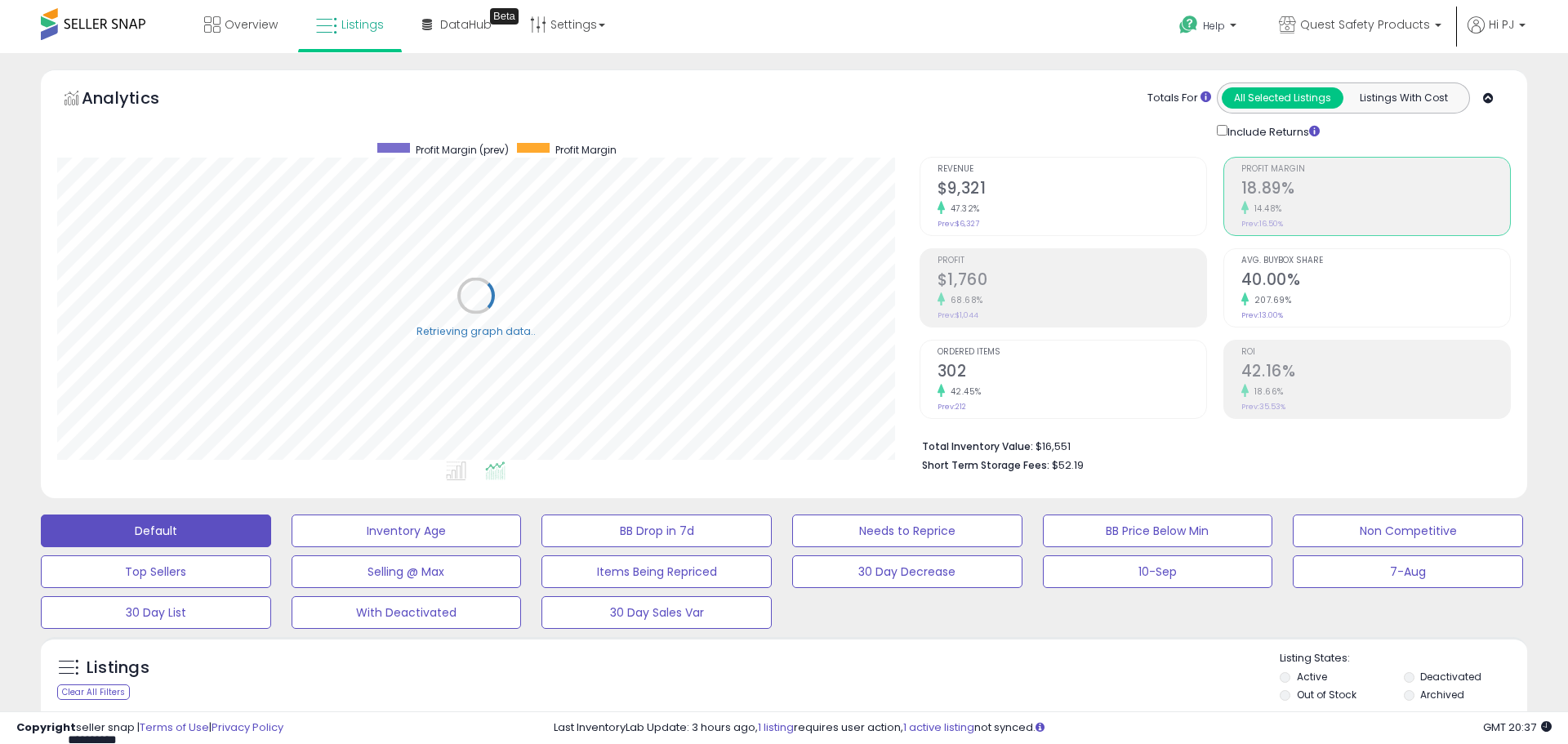 scroll, scrollTop: 816350, scrollLeft: 815804, axis: both 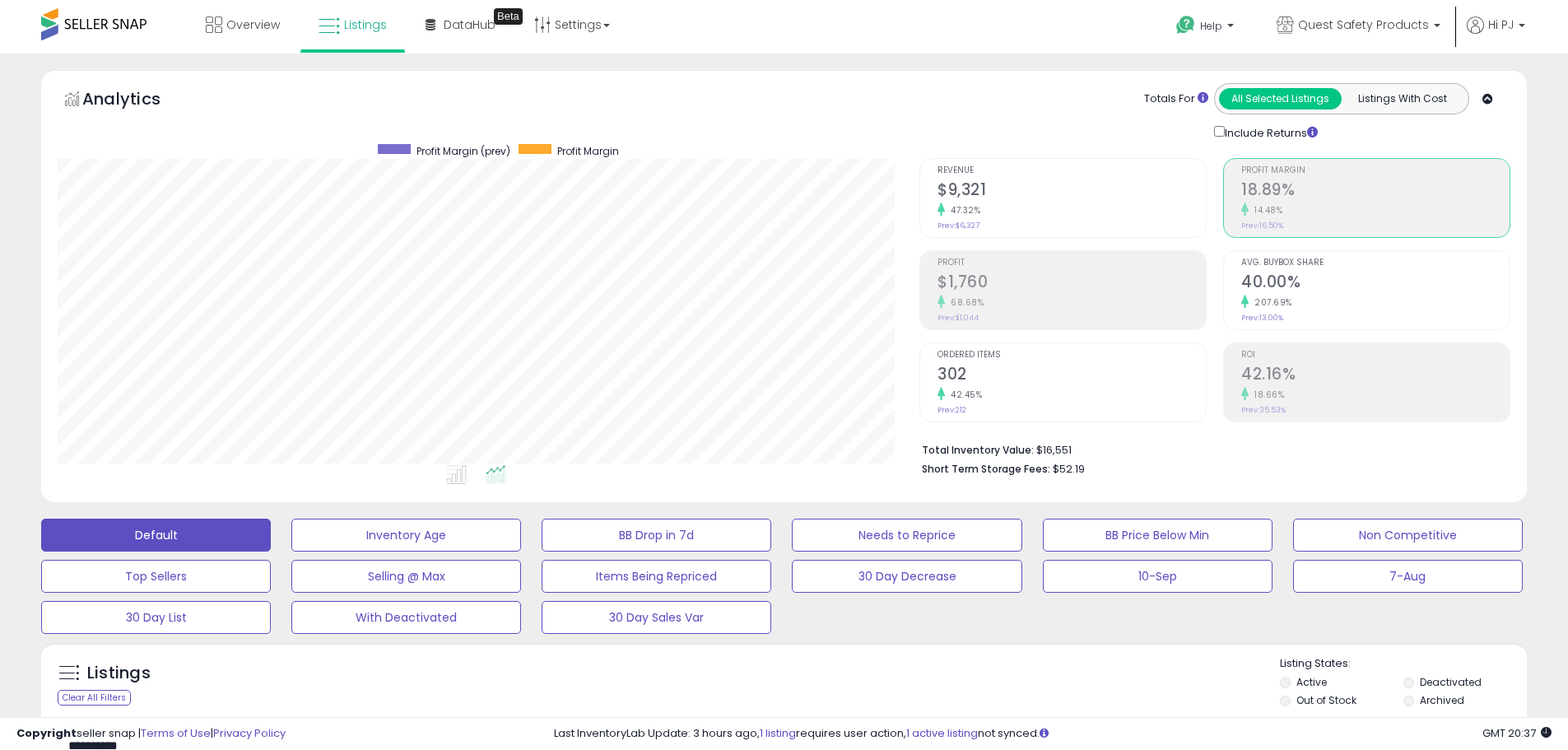 click on "$9,321" 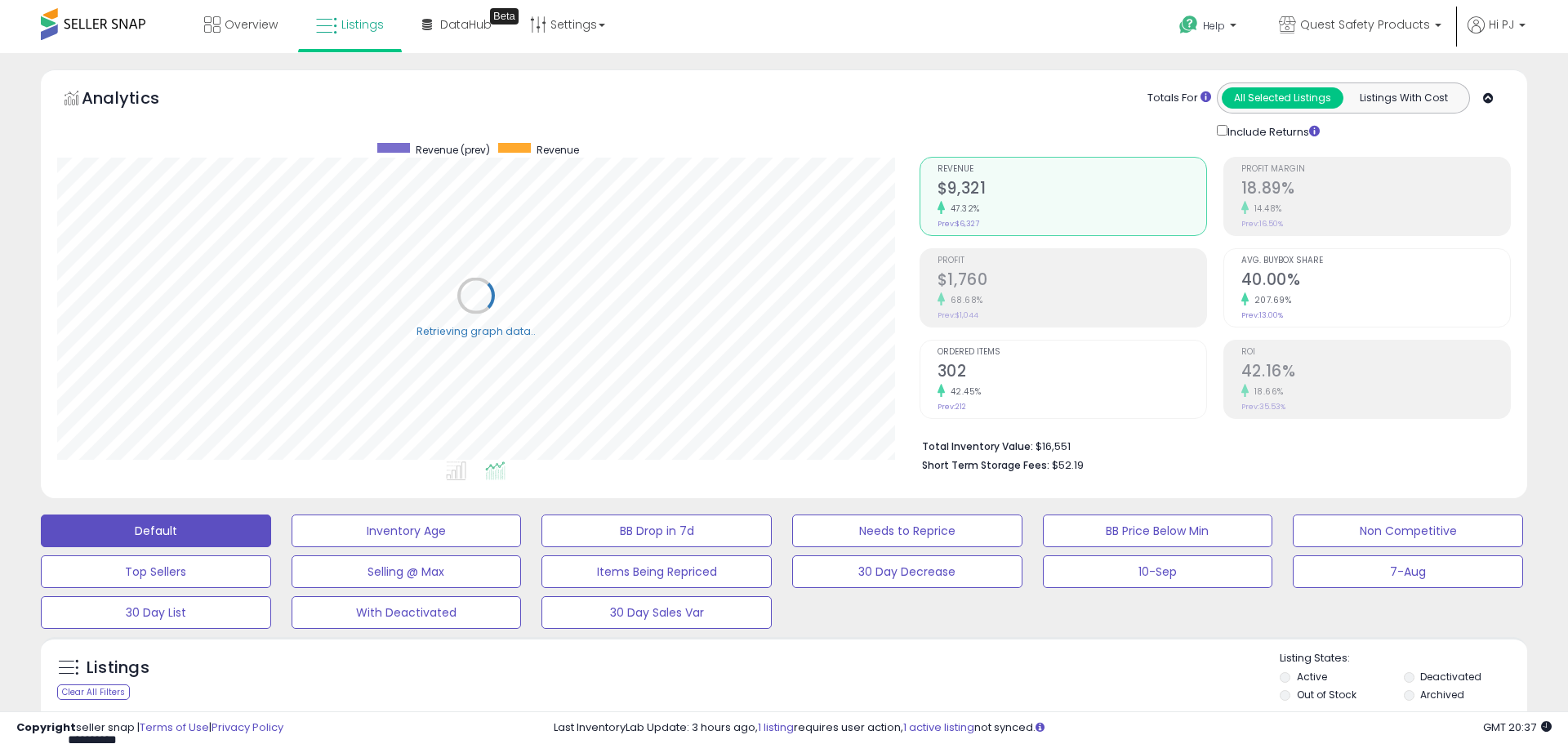 scroll, scrollTop: 816350, scrollLeft: 815804, axis: both 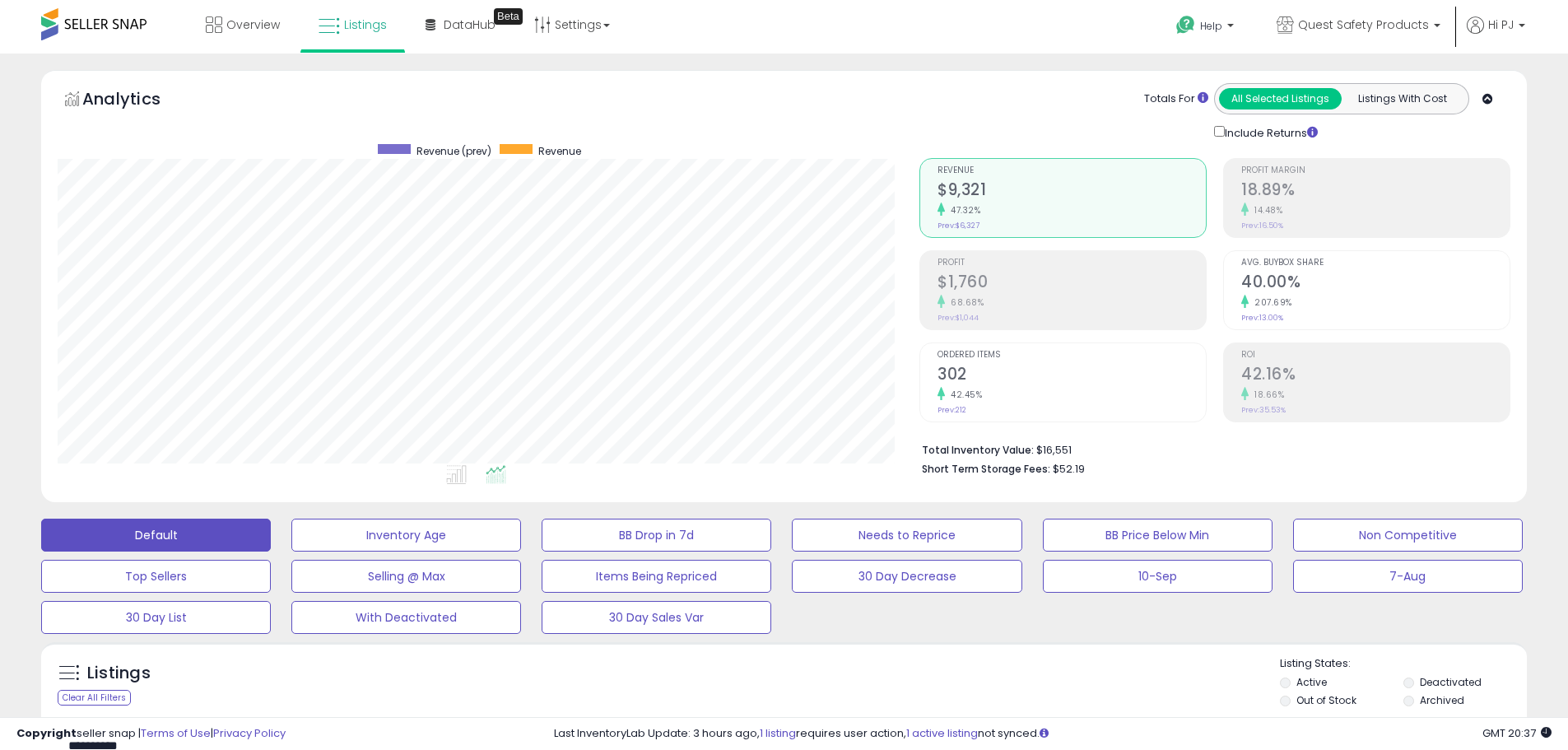 click on "$1,760" at bounding box center [1072, 283] 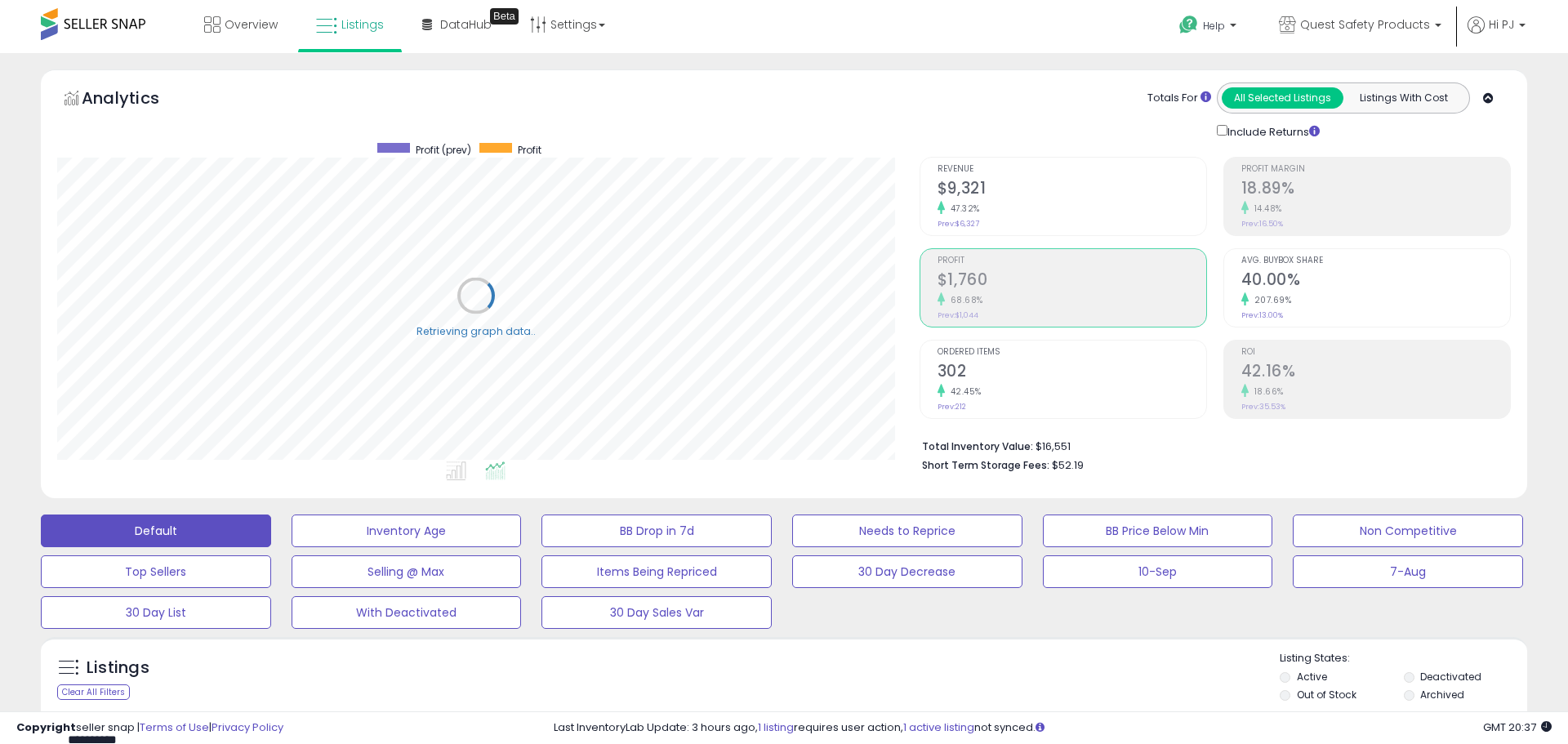 scroll, scrollTop: 816350, scrollLeft: 815804, axis: both 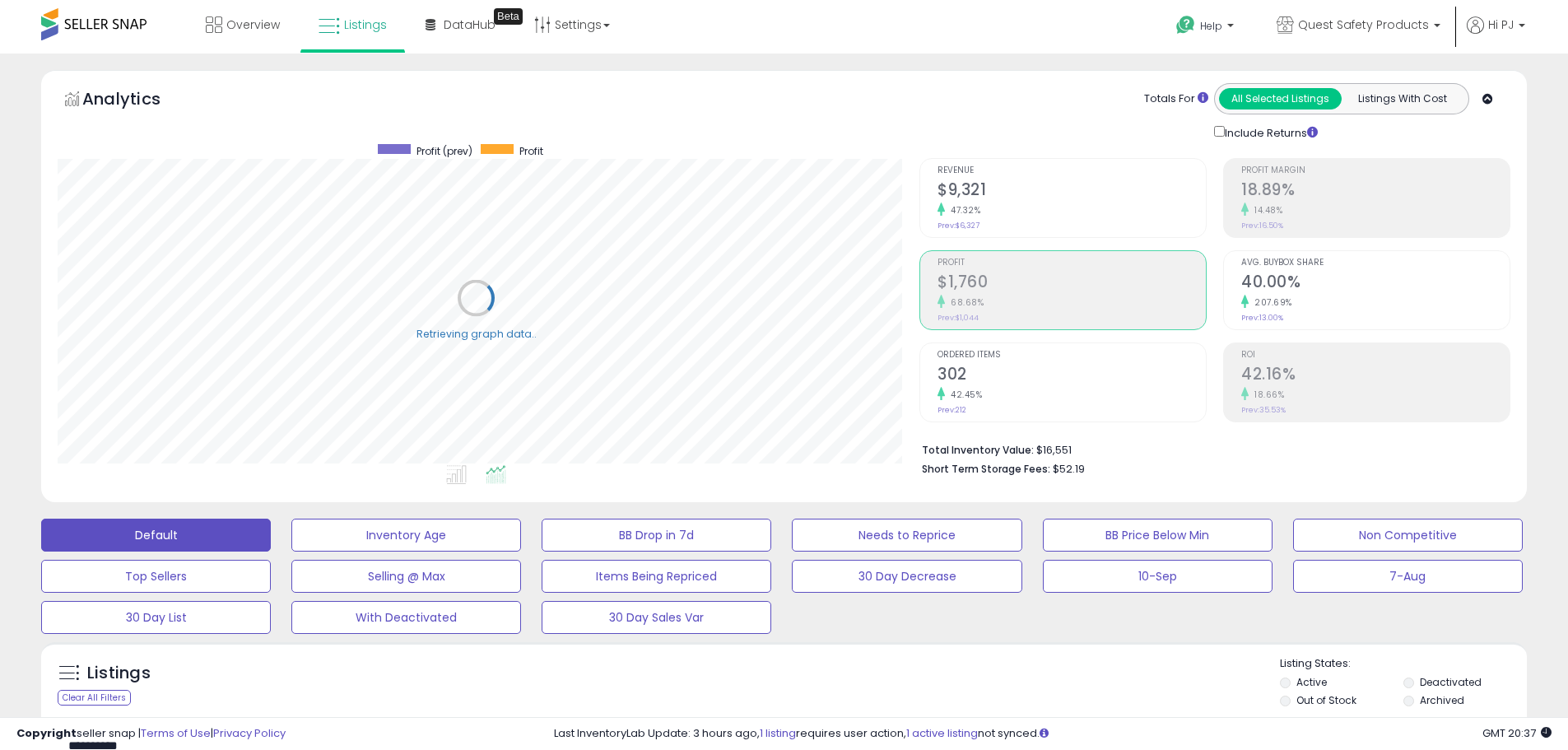 click on "Ordered Items" at bounding box center (1072, 355) 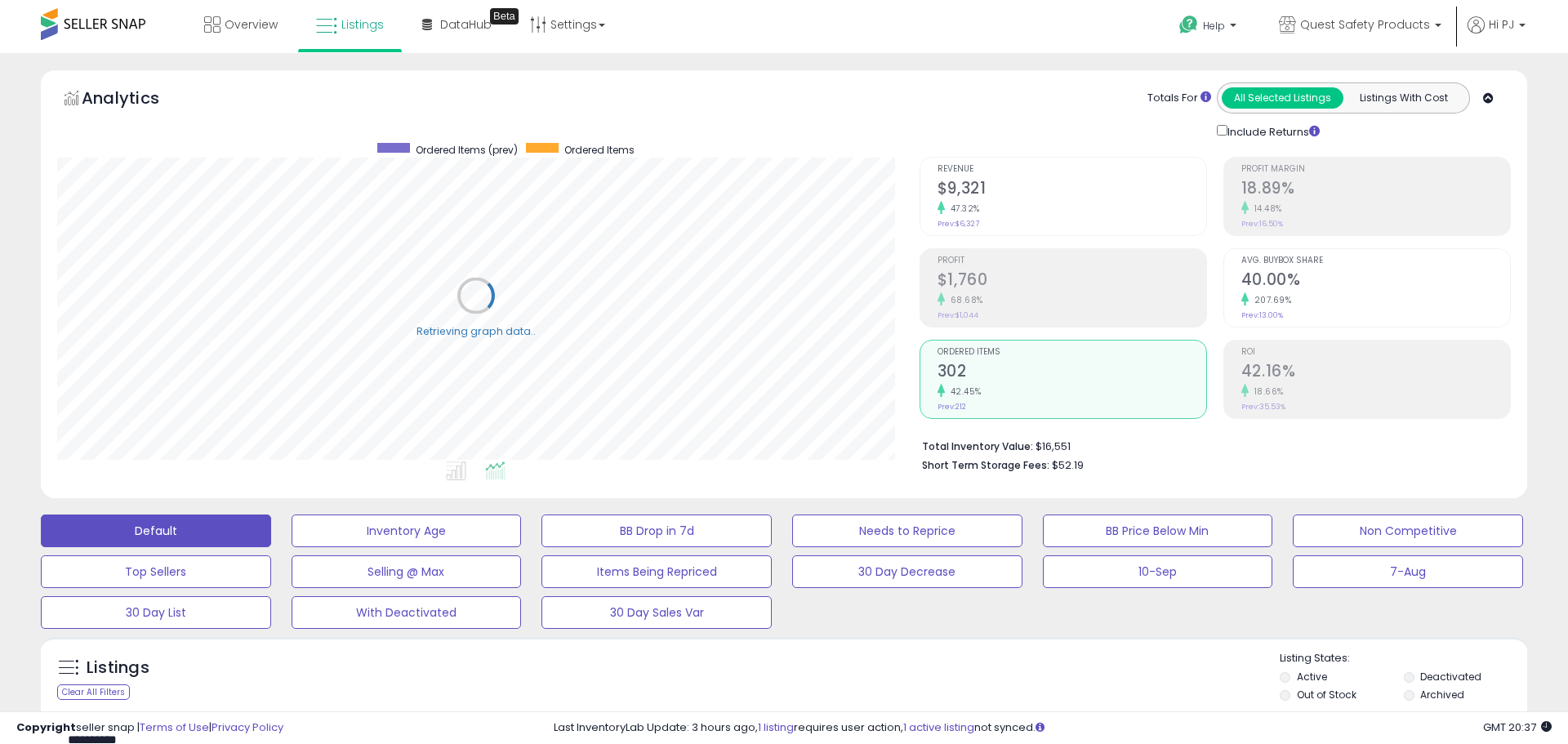 scroll, scrollTop: 816350, scrollLeft: 815804, axis: both 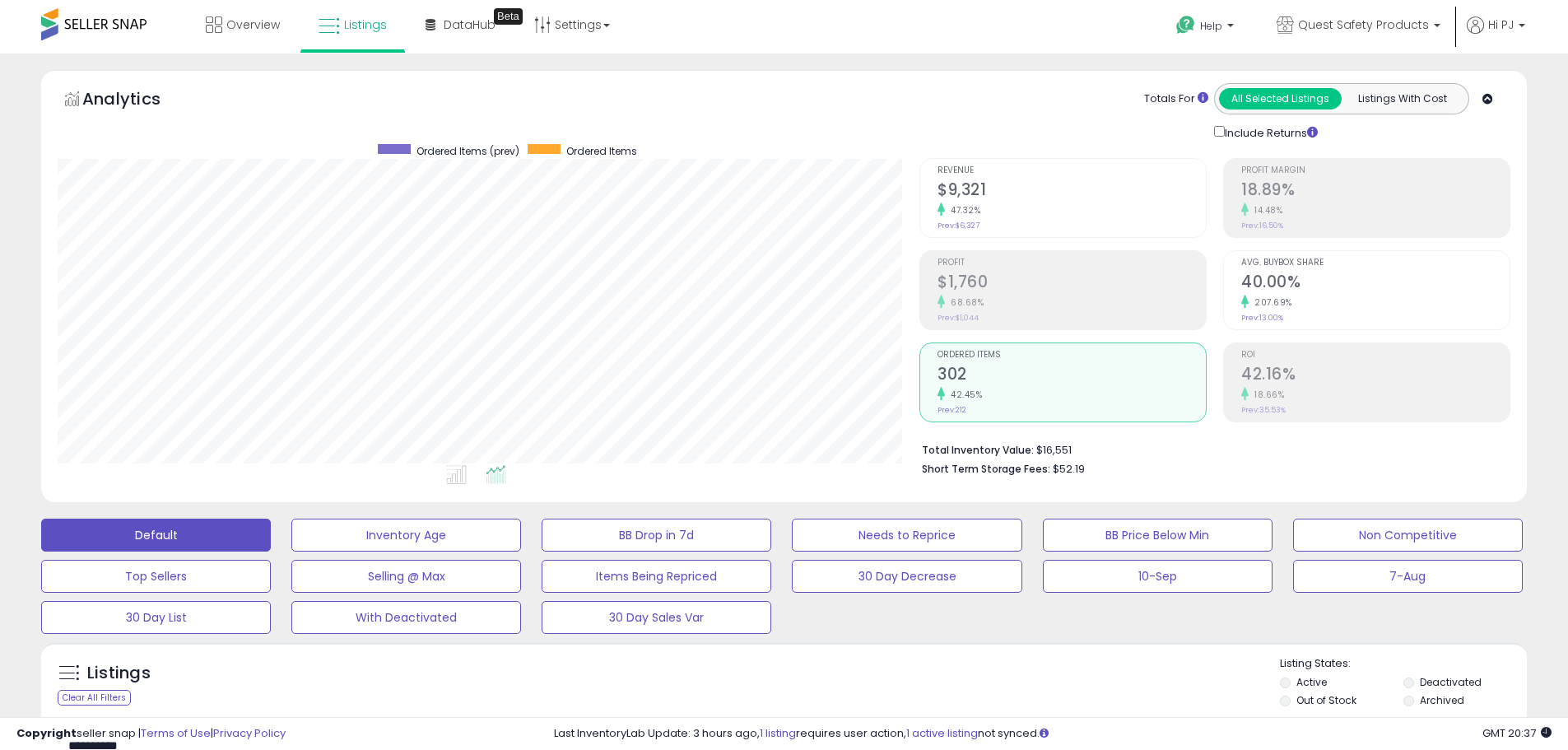 click on "47.32%" 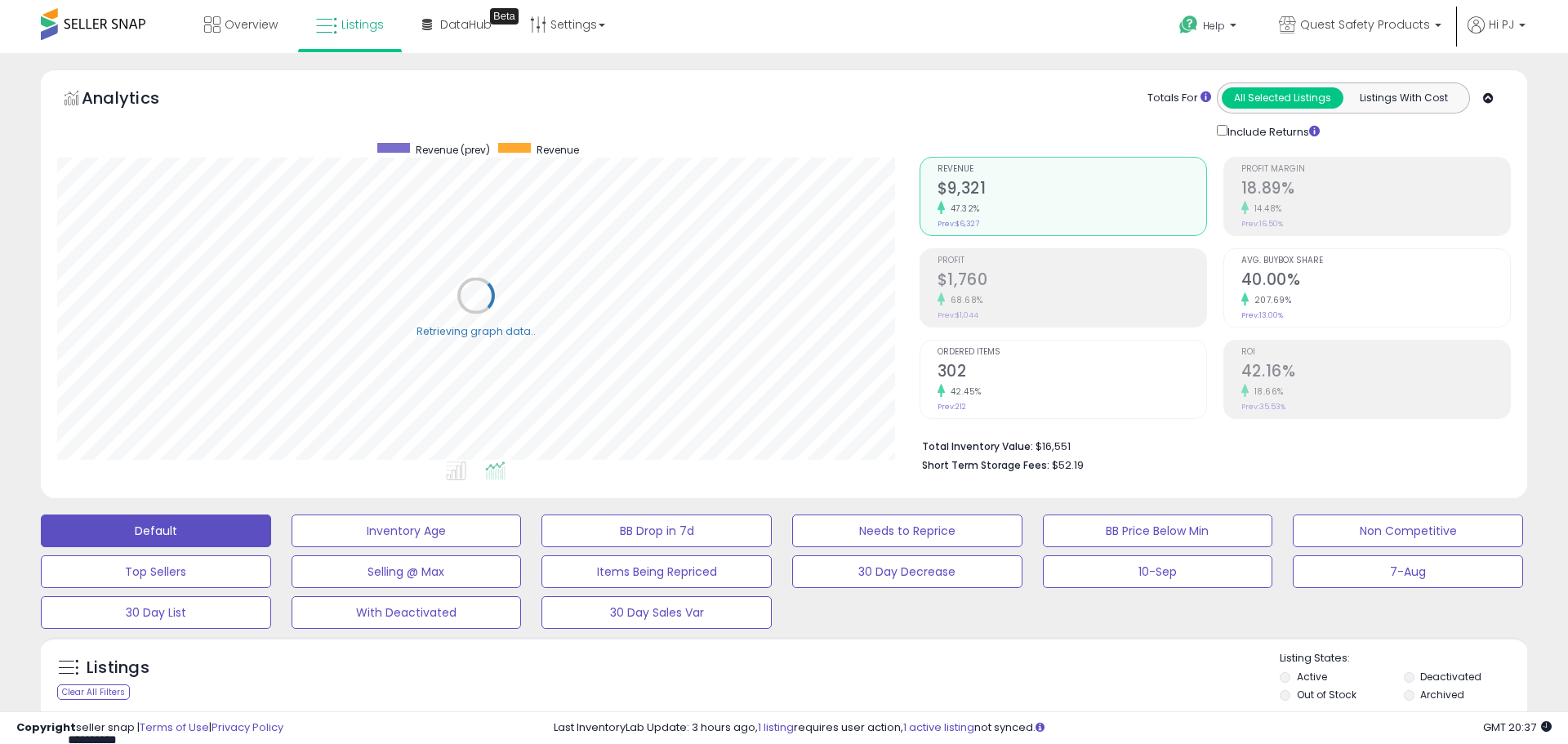 scroll, scrollTop: 816350, scrollLeft: 815804, axis: both 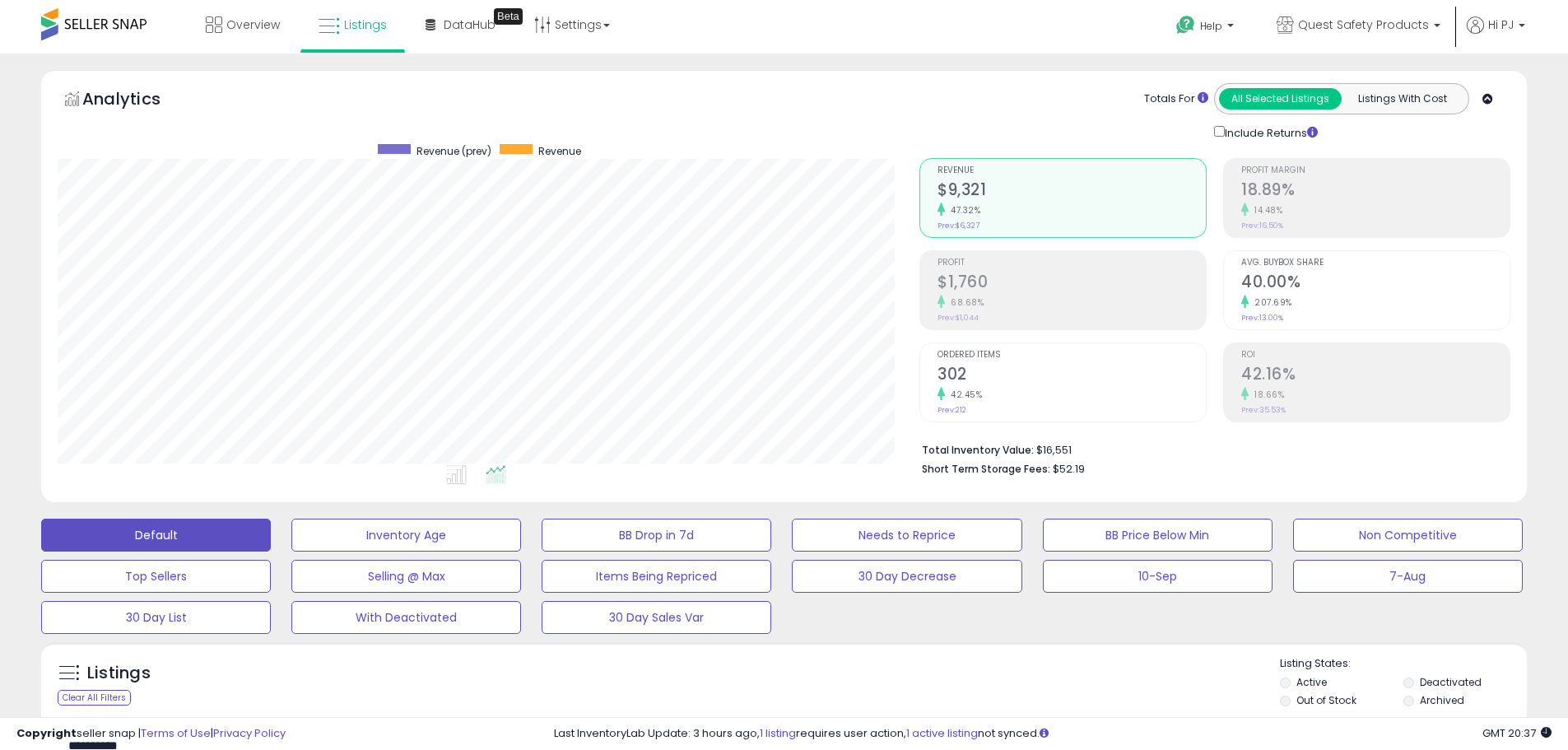 click on "Profit
$1,760
68.68%
Prev:  $1,044" at bounding box center (1072, 288) 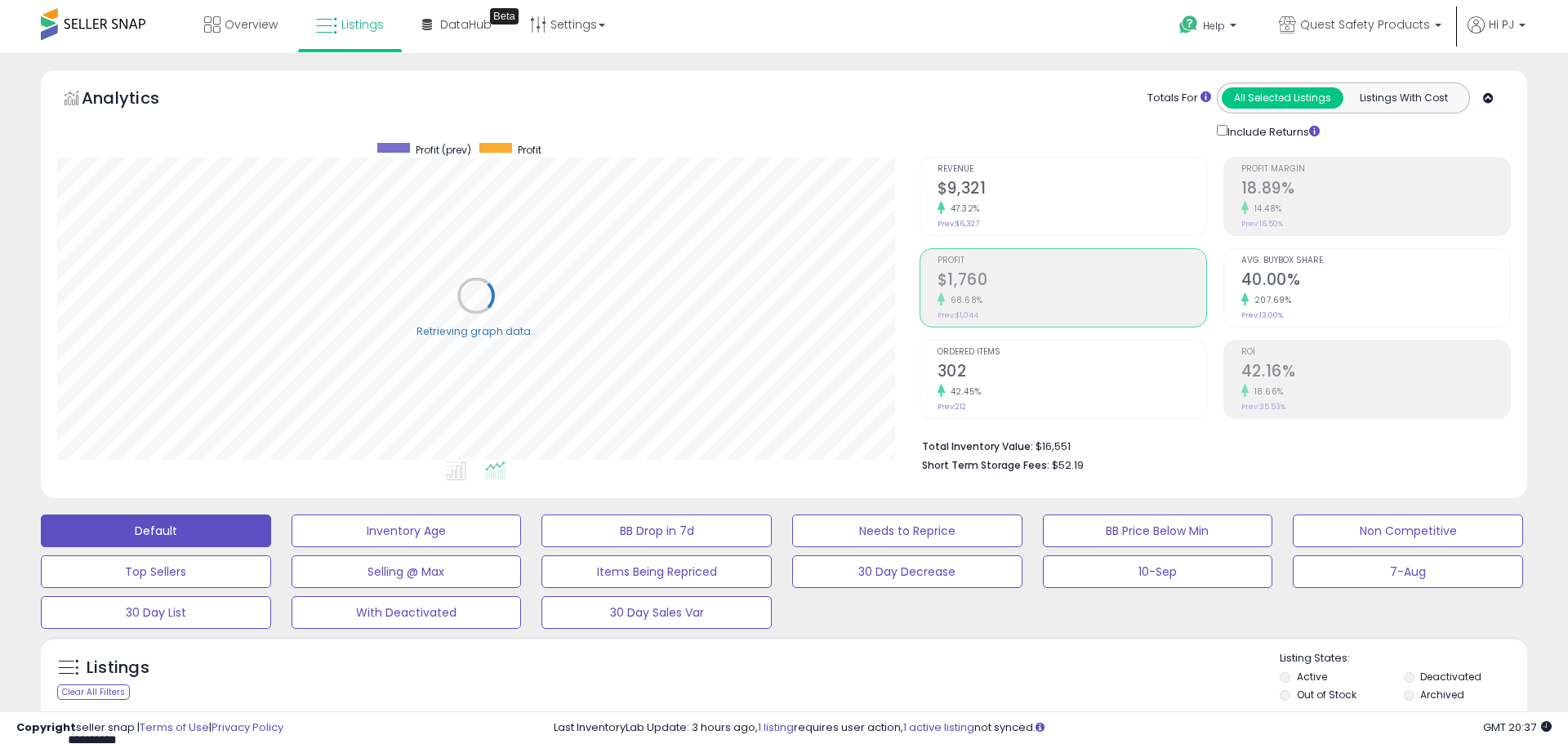 scroll, scrollTop: 816350, scrollLeft: 815804, axis: both 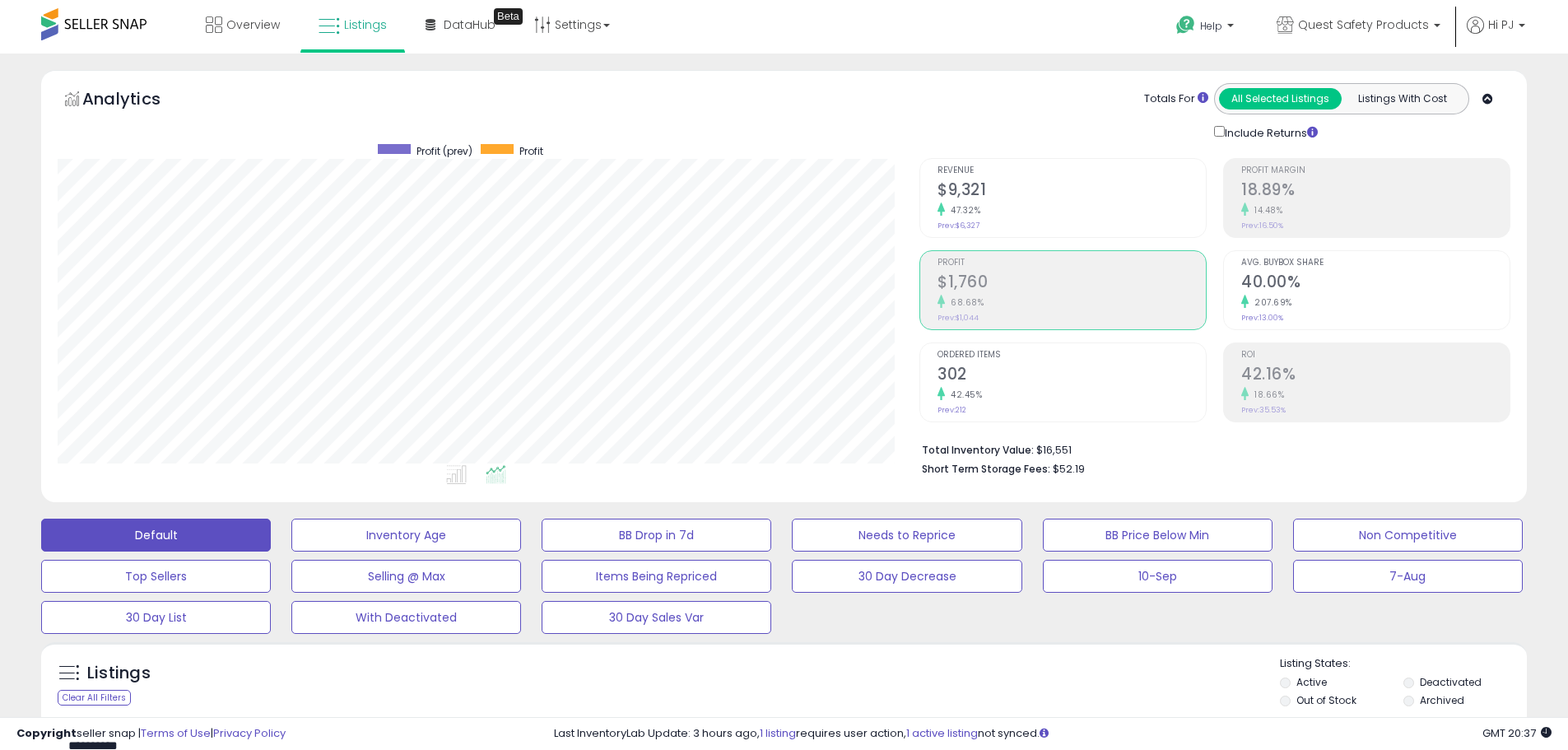 click on "18.89%" at bounding box center [1375, 191] 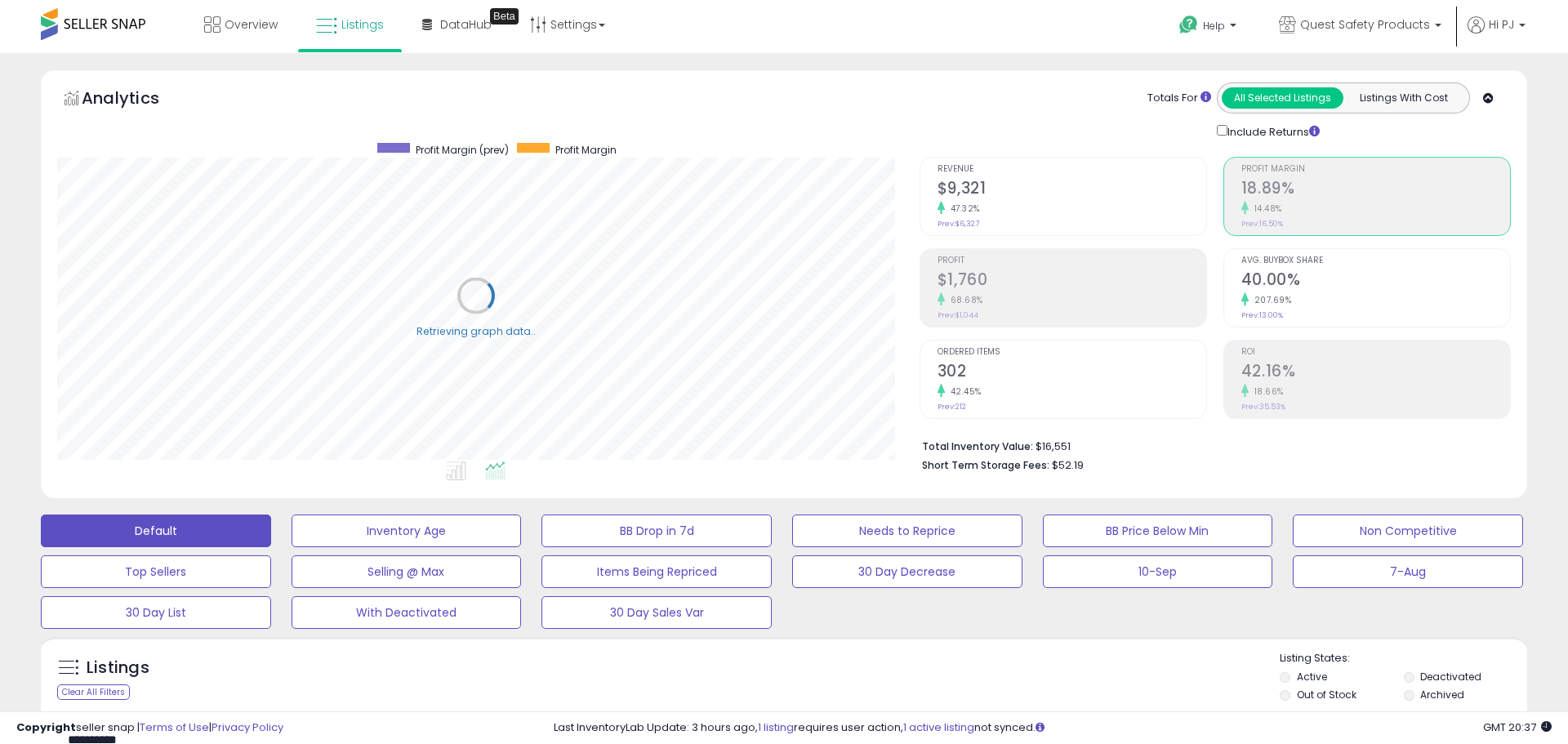 scroll 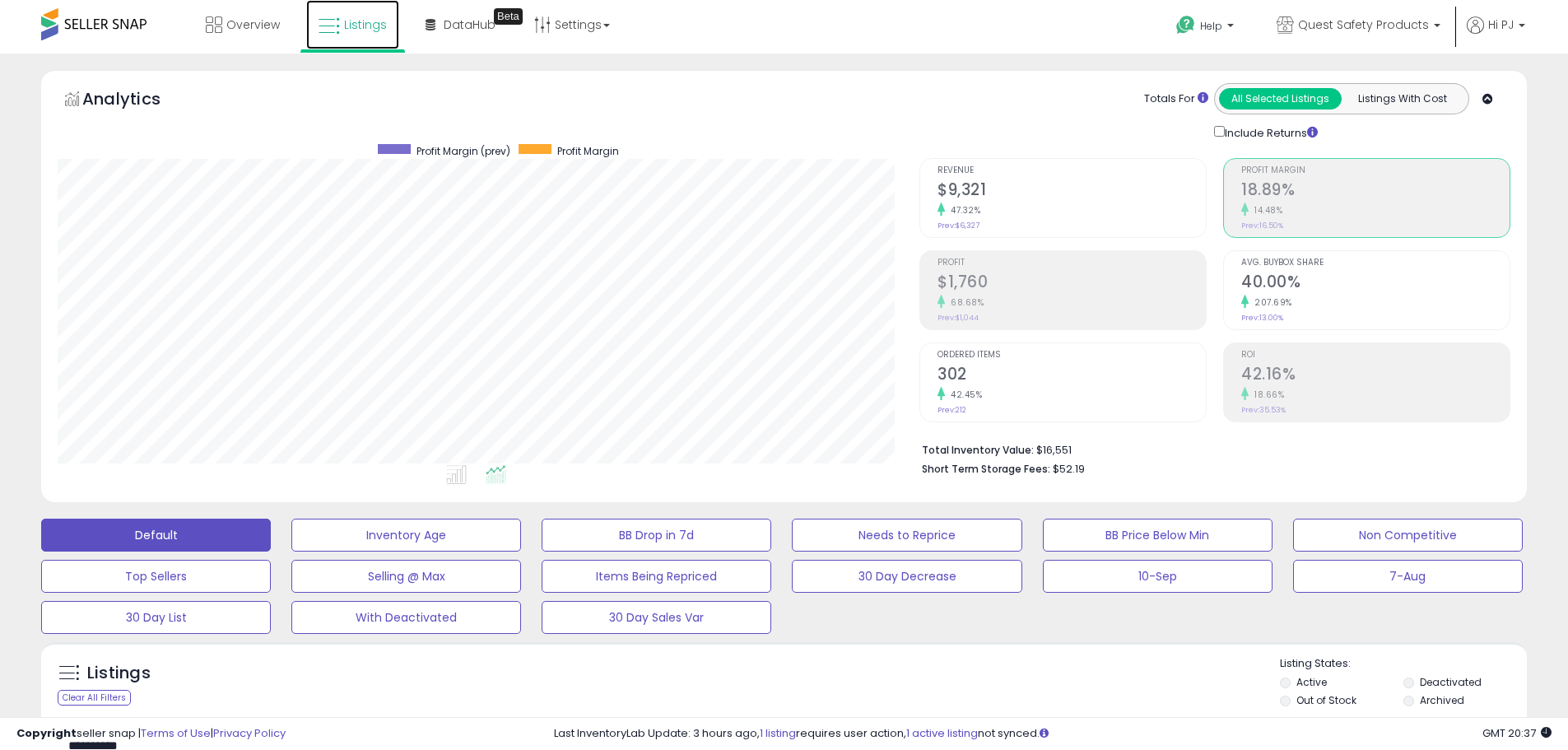 click at bounding box center [329, 26] 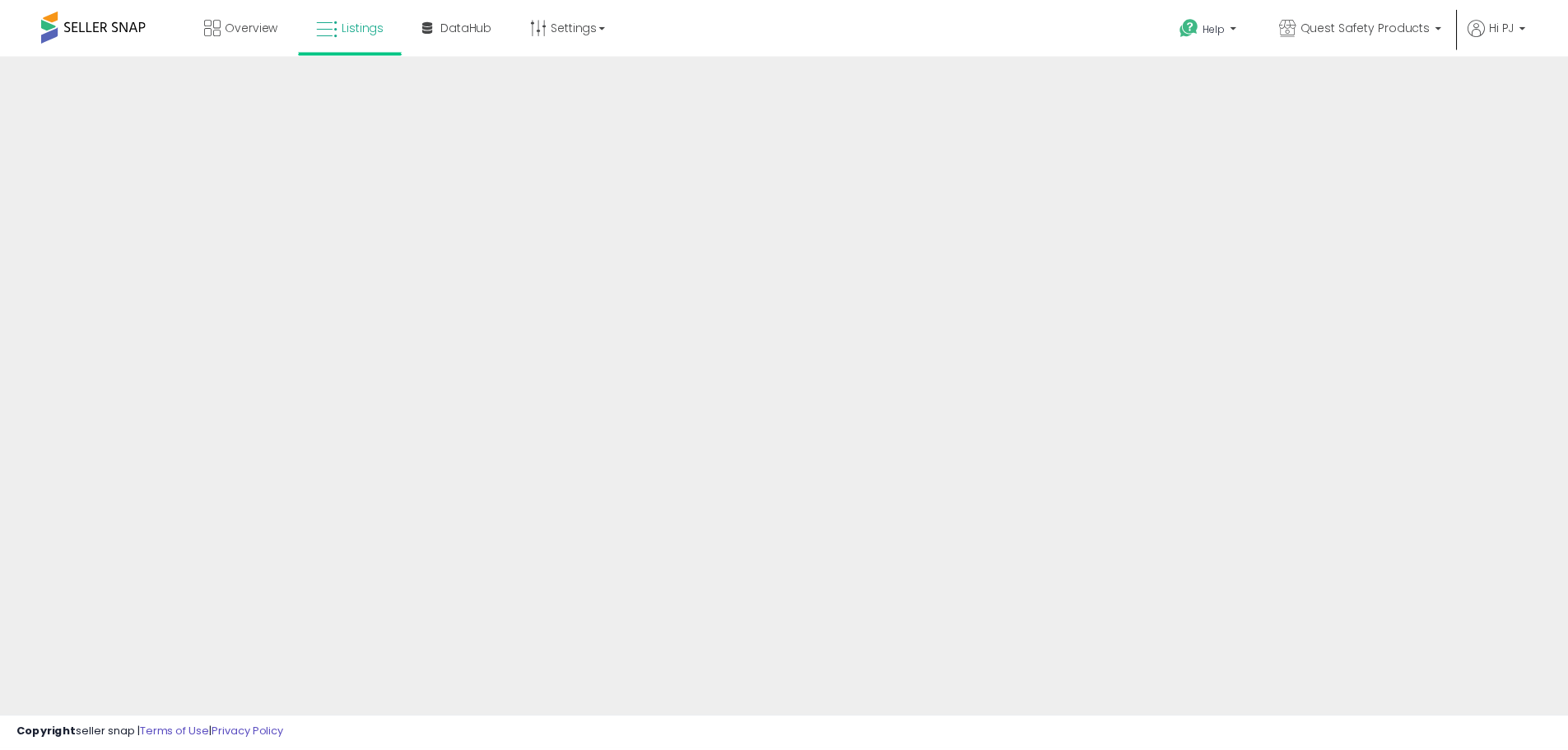 scroll, scrollTop: 0, scrollLeft: 0, axis: both 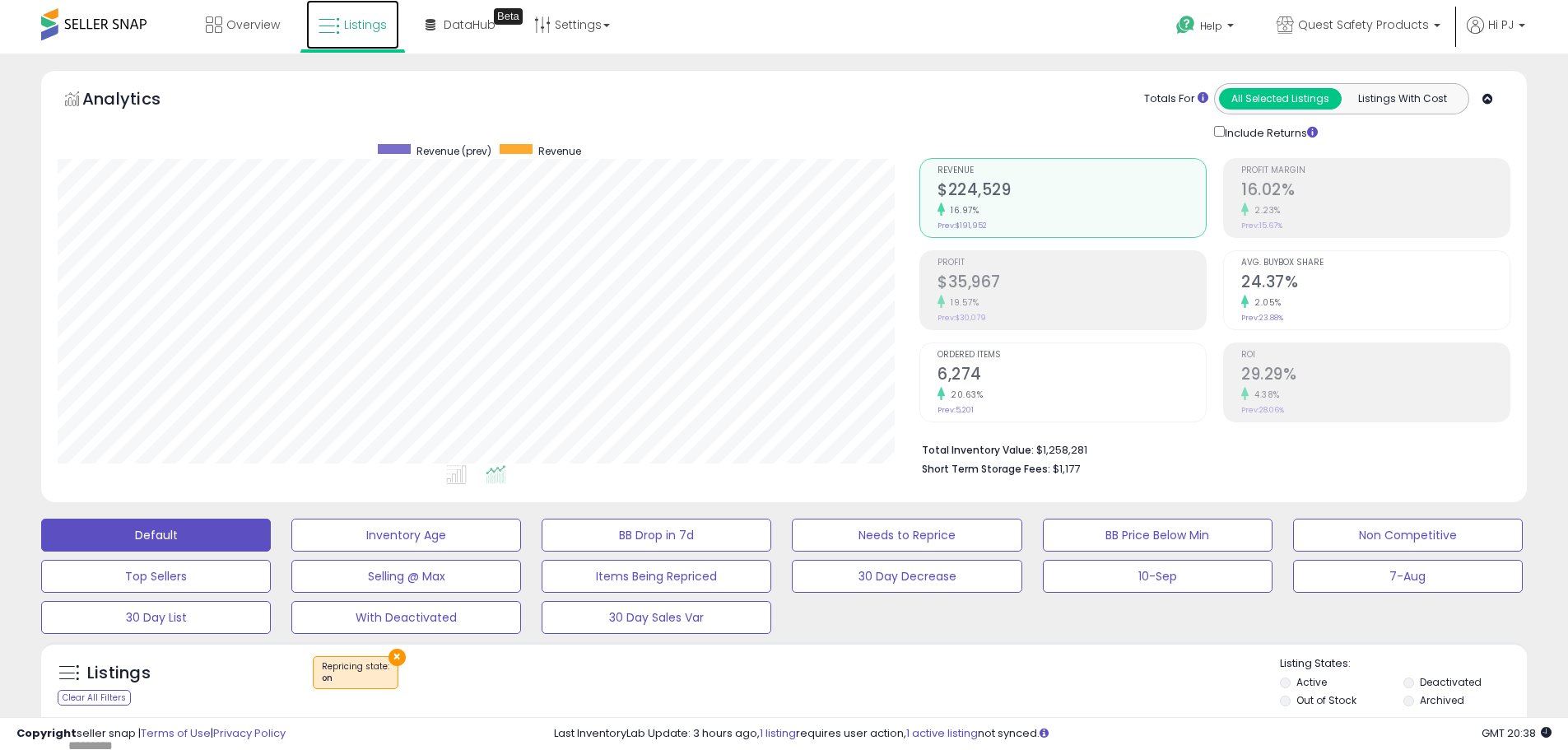 click at bounding box center (329, 26) 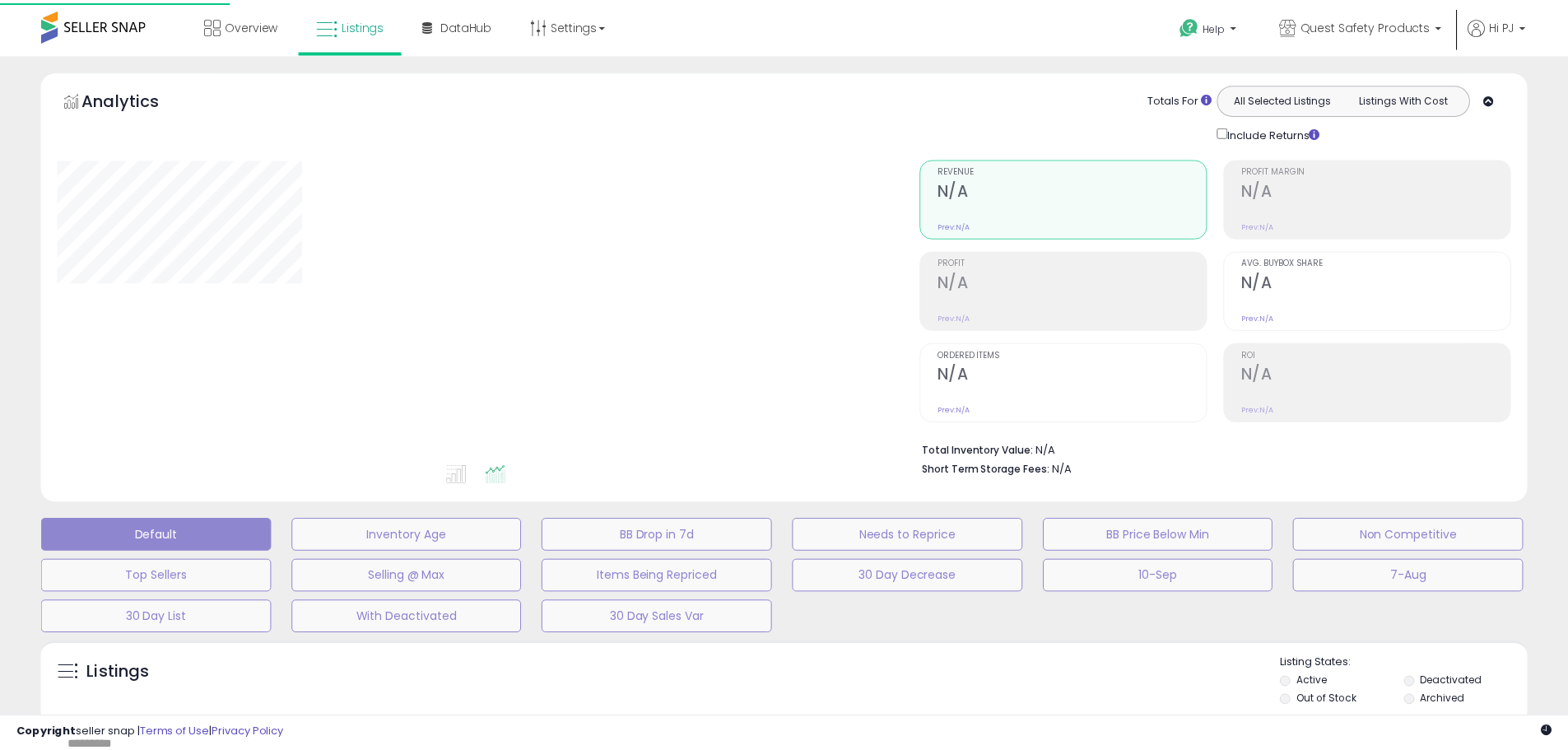 scroll, scrollTop: 0, scrollLeft: 0, axis: both 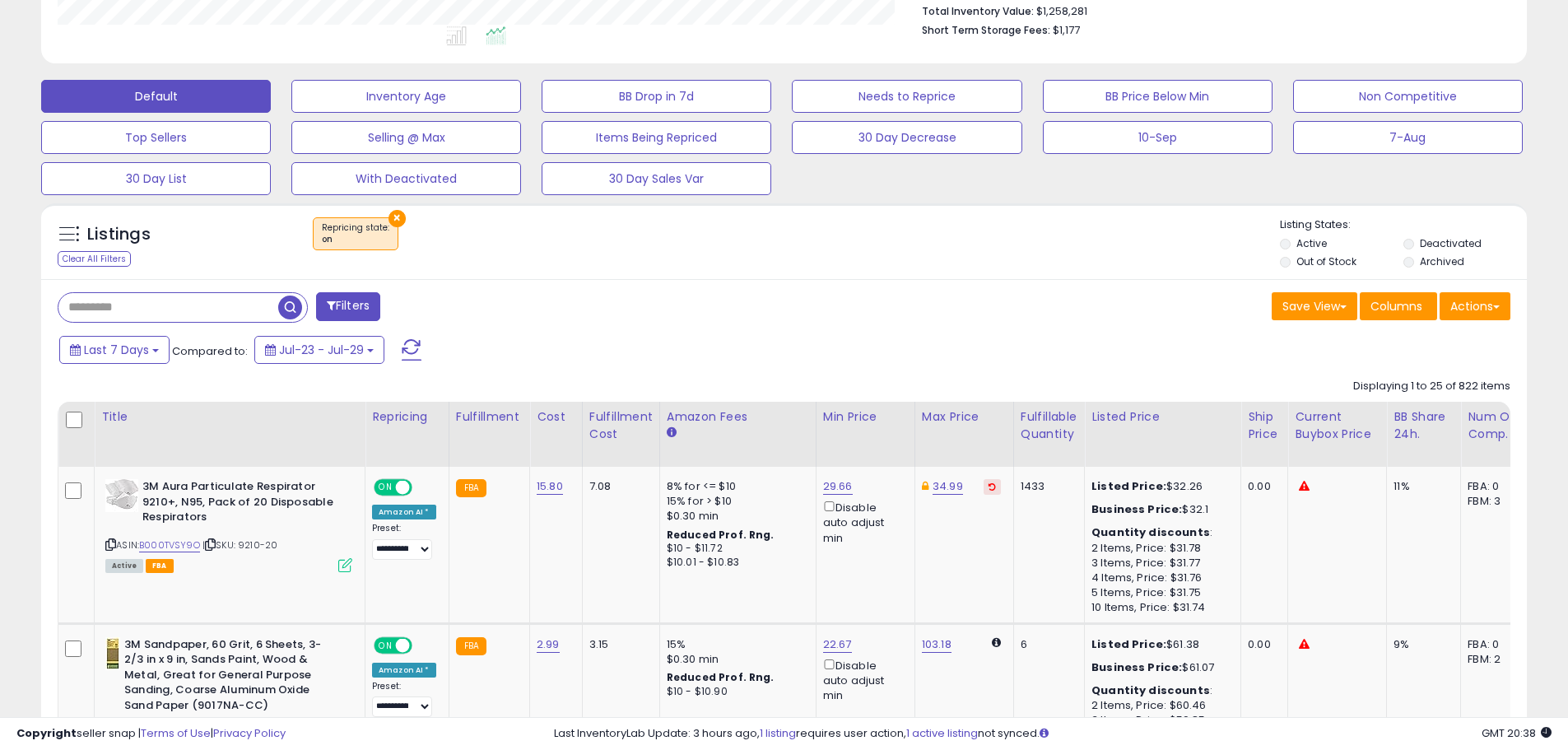 click on "×" at bounding box center (397, 218) 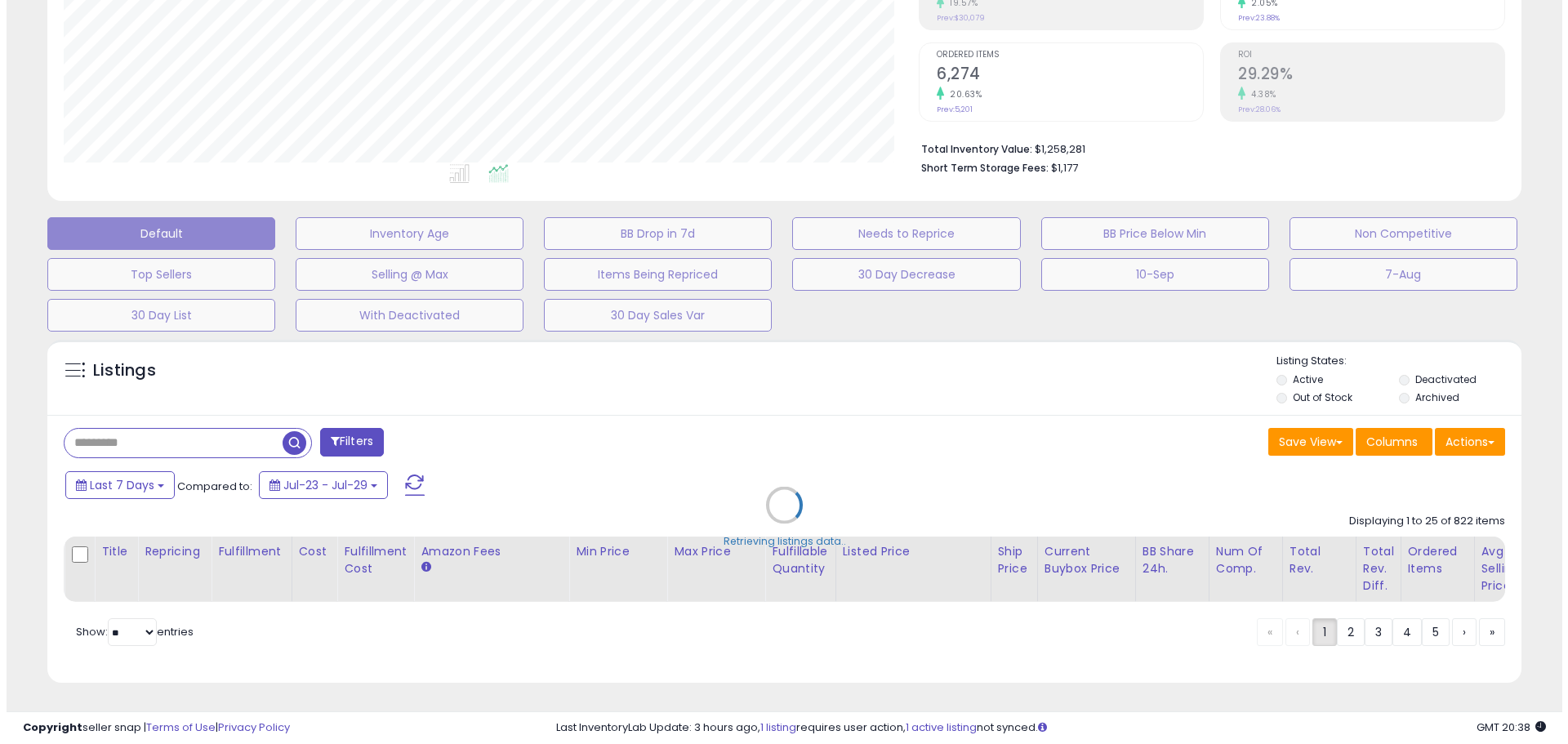 scroll, scrollTop: 310, scrollLeft: 0, axis: vertical 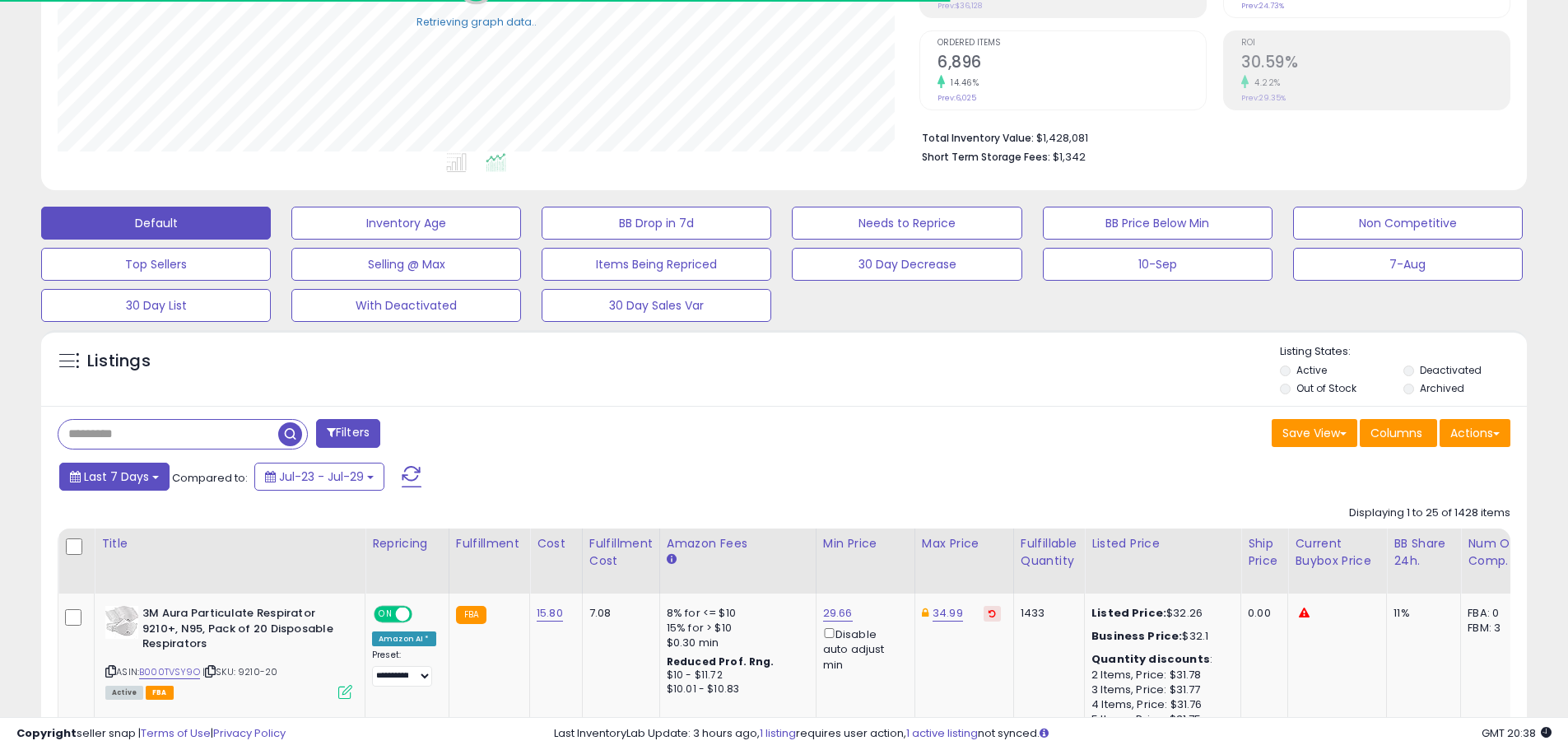 click on "Last 7 Days" at bounding box center [114, 477] 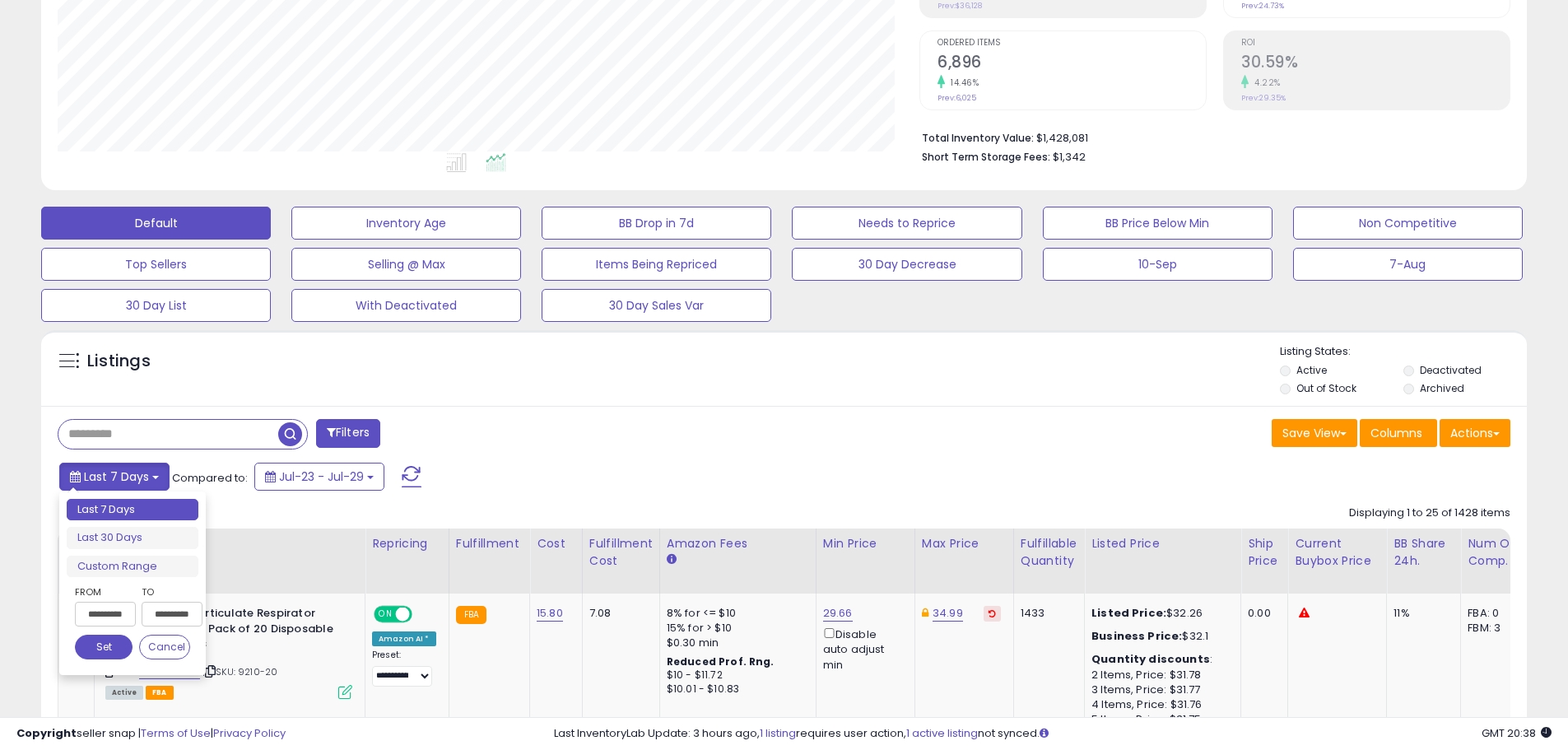 scroll, scrollTop: 822934, scrollLeft: 822235, axis: both 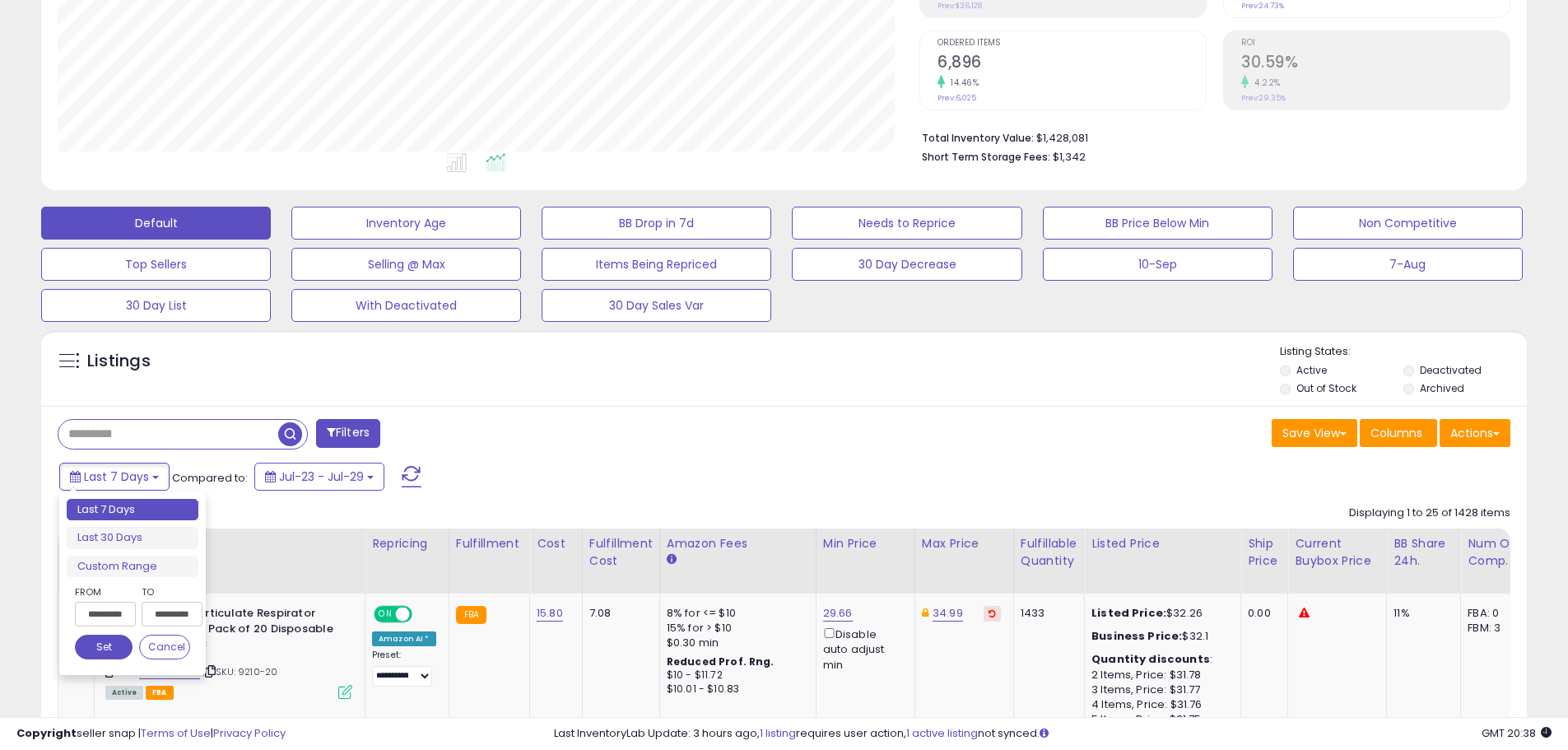 click on "**********" at bounding box center (105, 614) 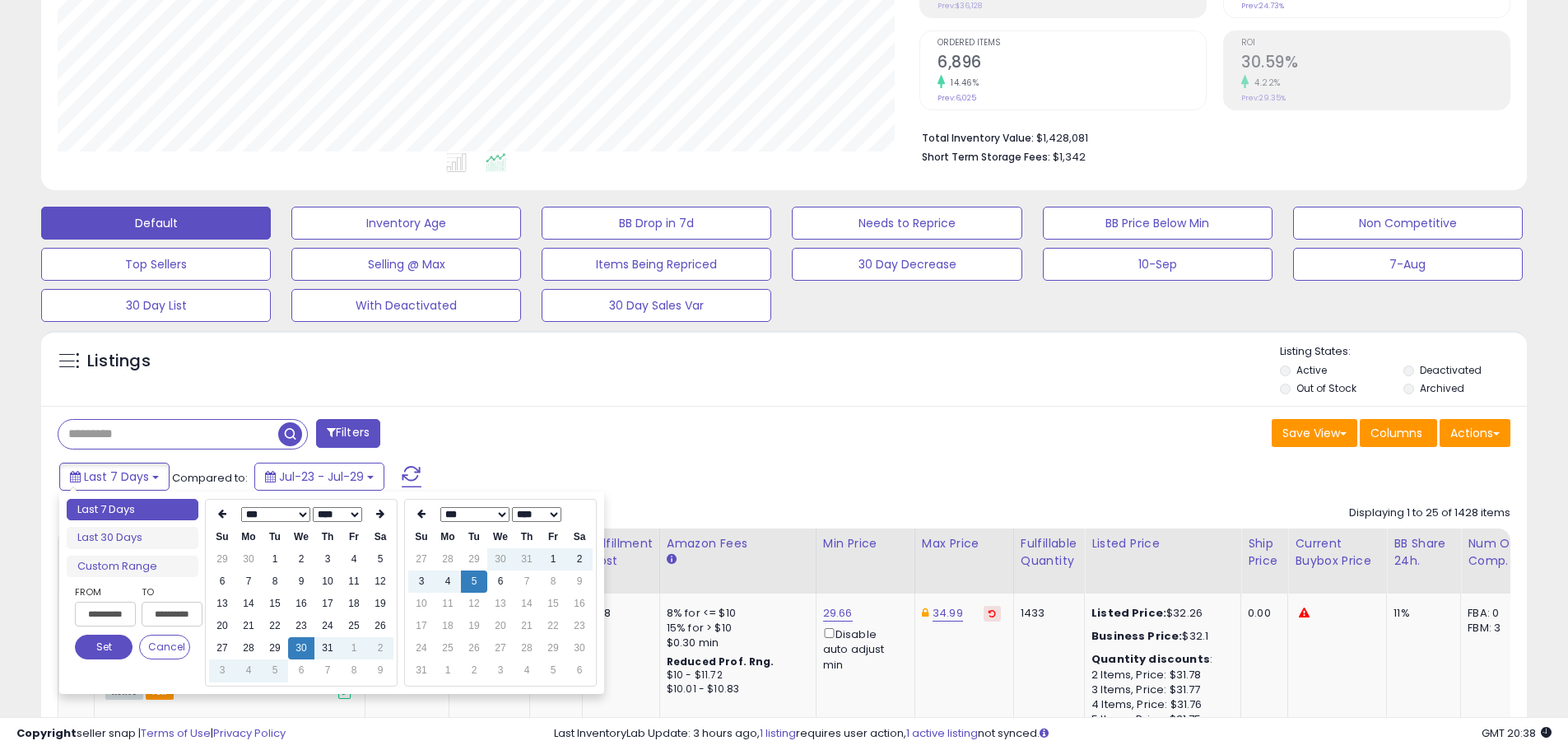 type on "**********" 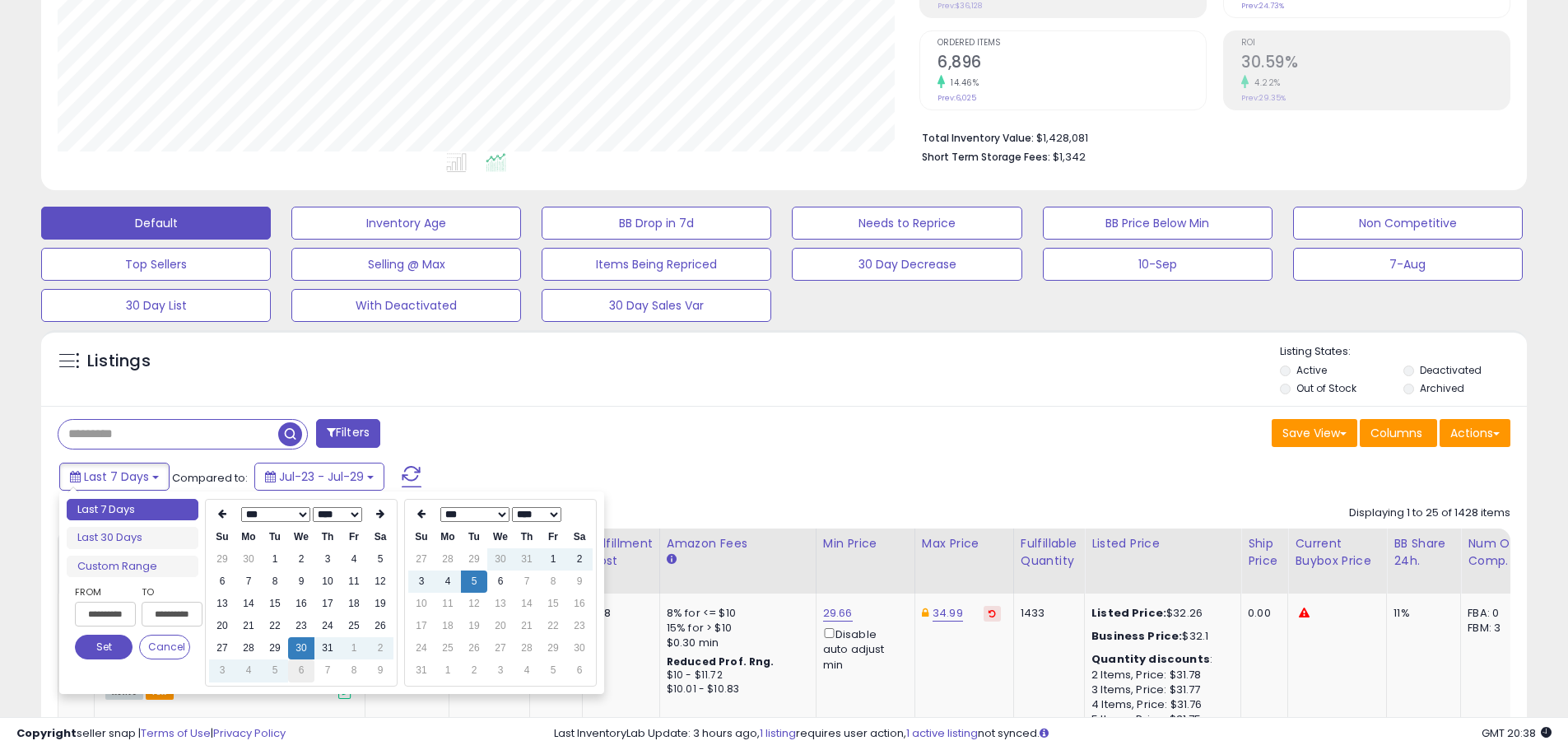 type on "**********" 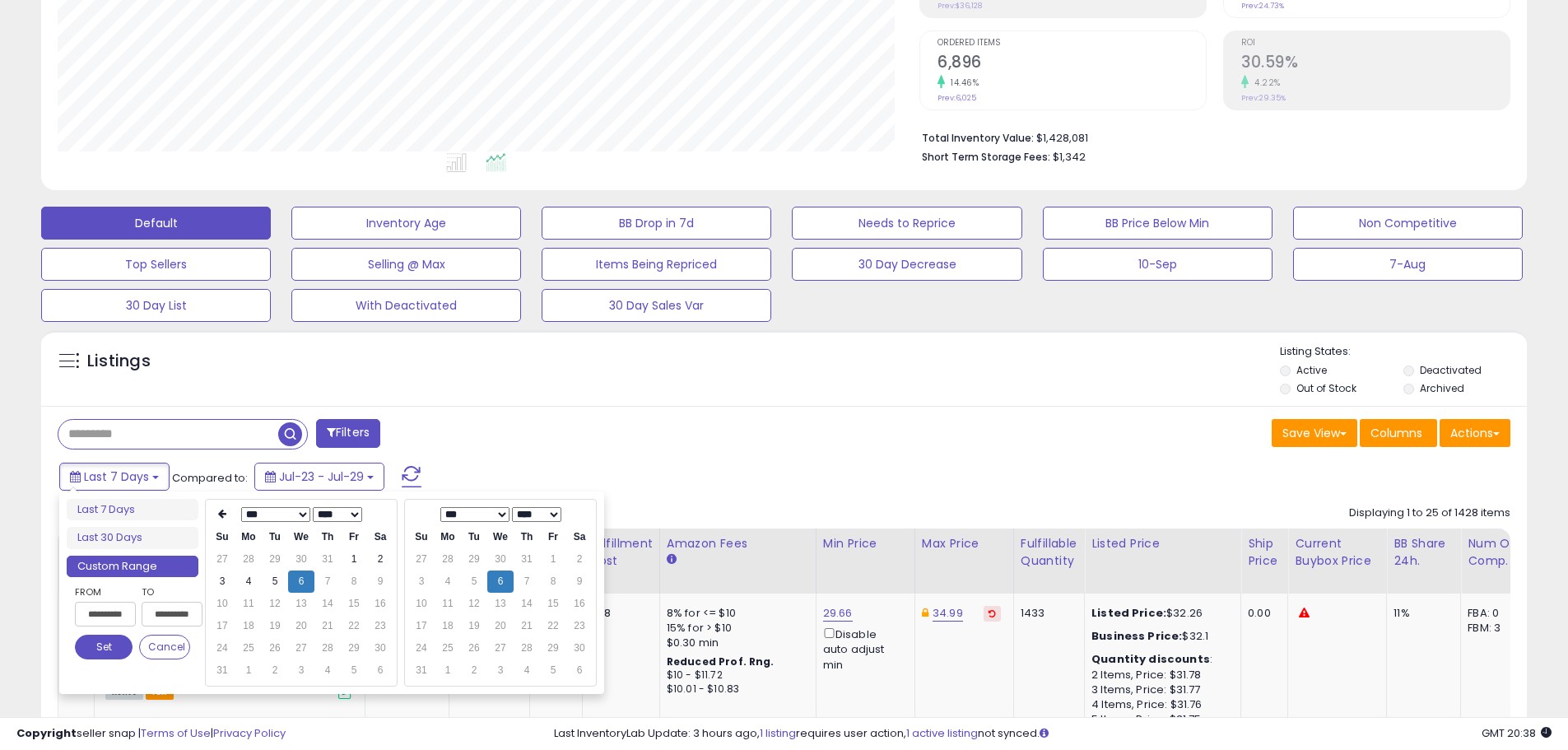 type on "**********" 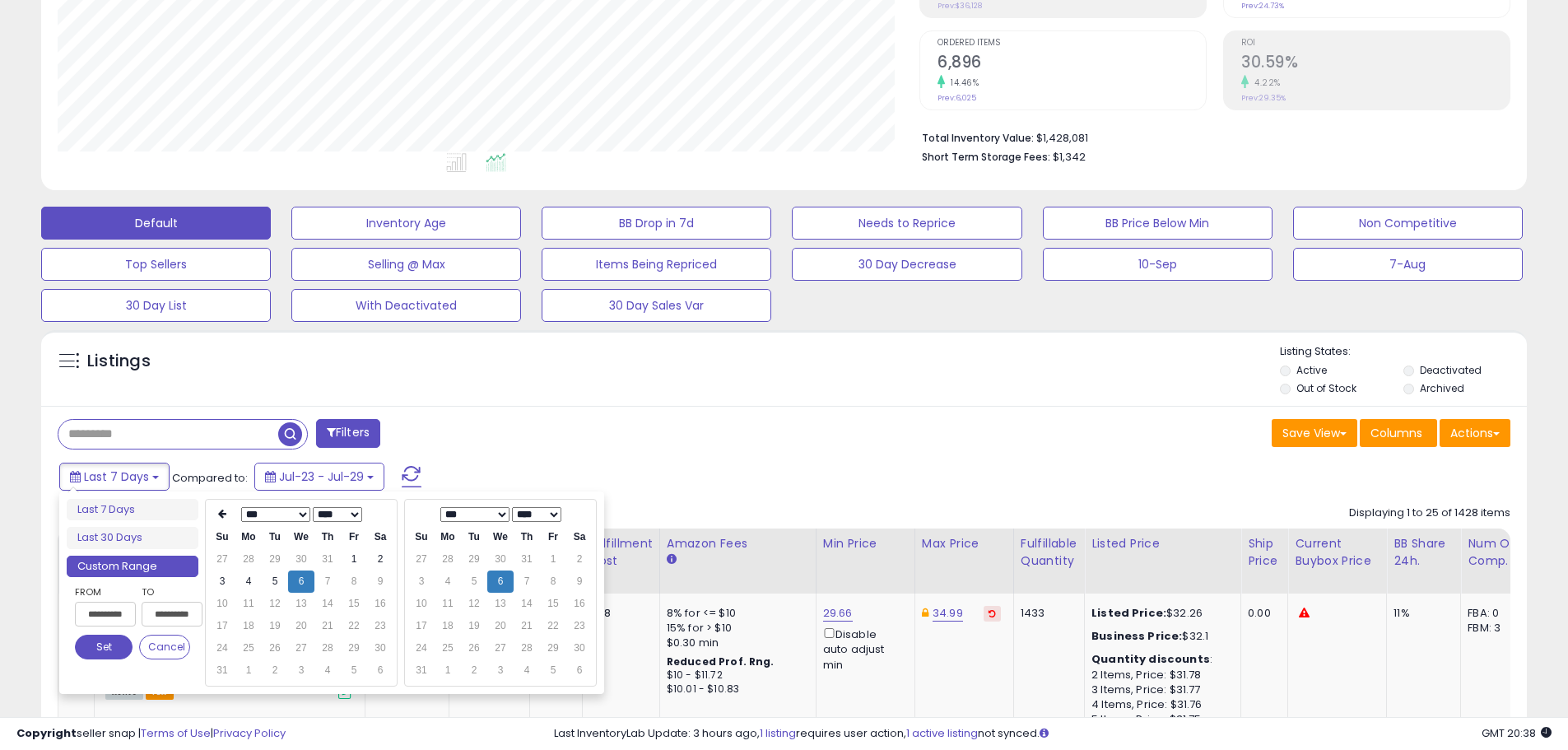 click on "Set" at bounding box center [104, 647] 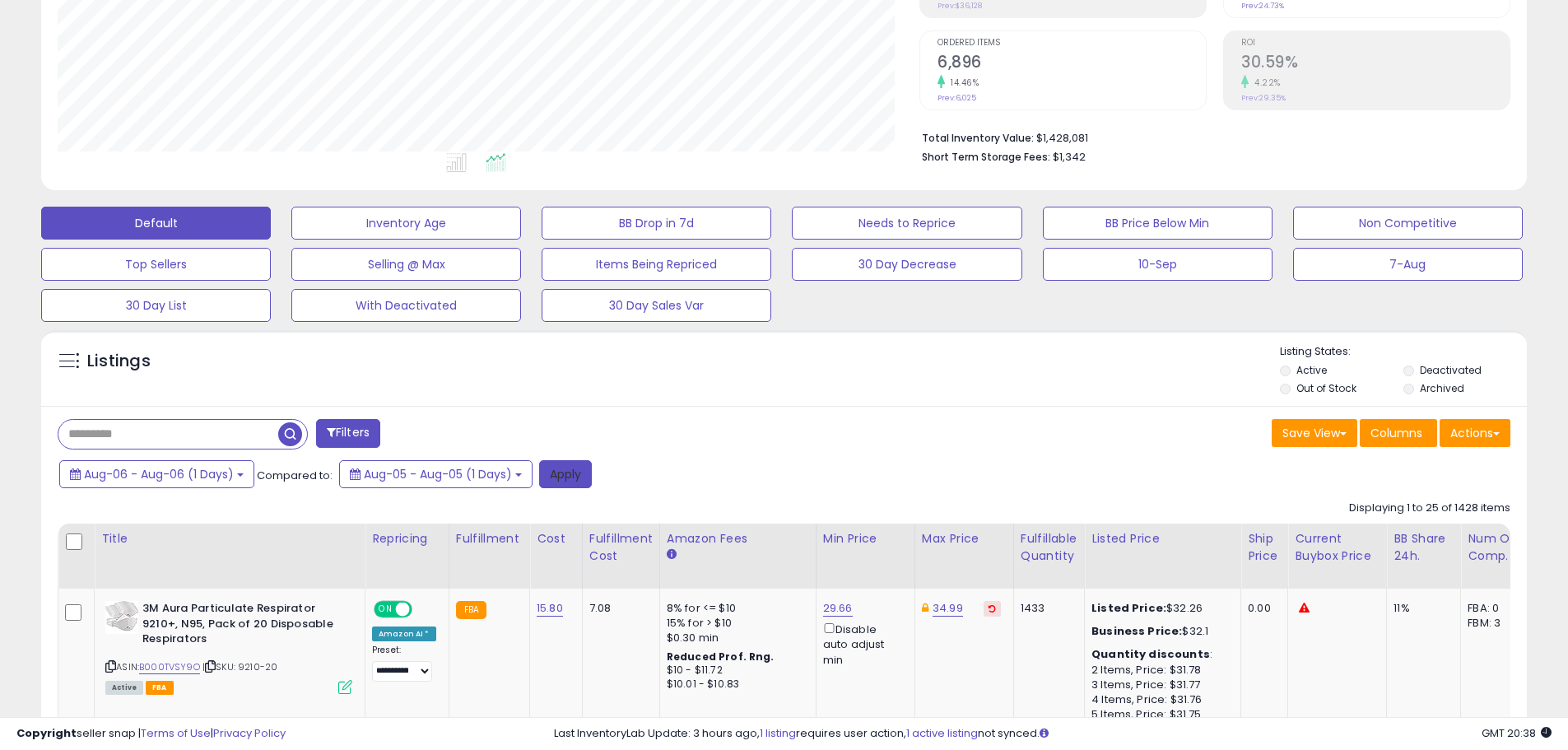 click on "Apply" at bounding box center (565, 474) 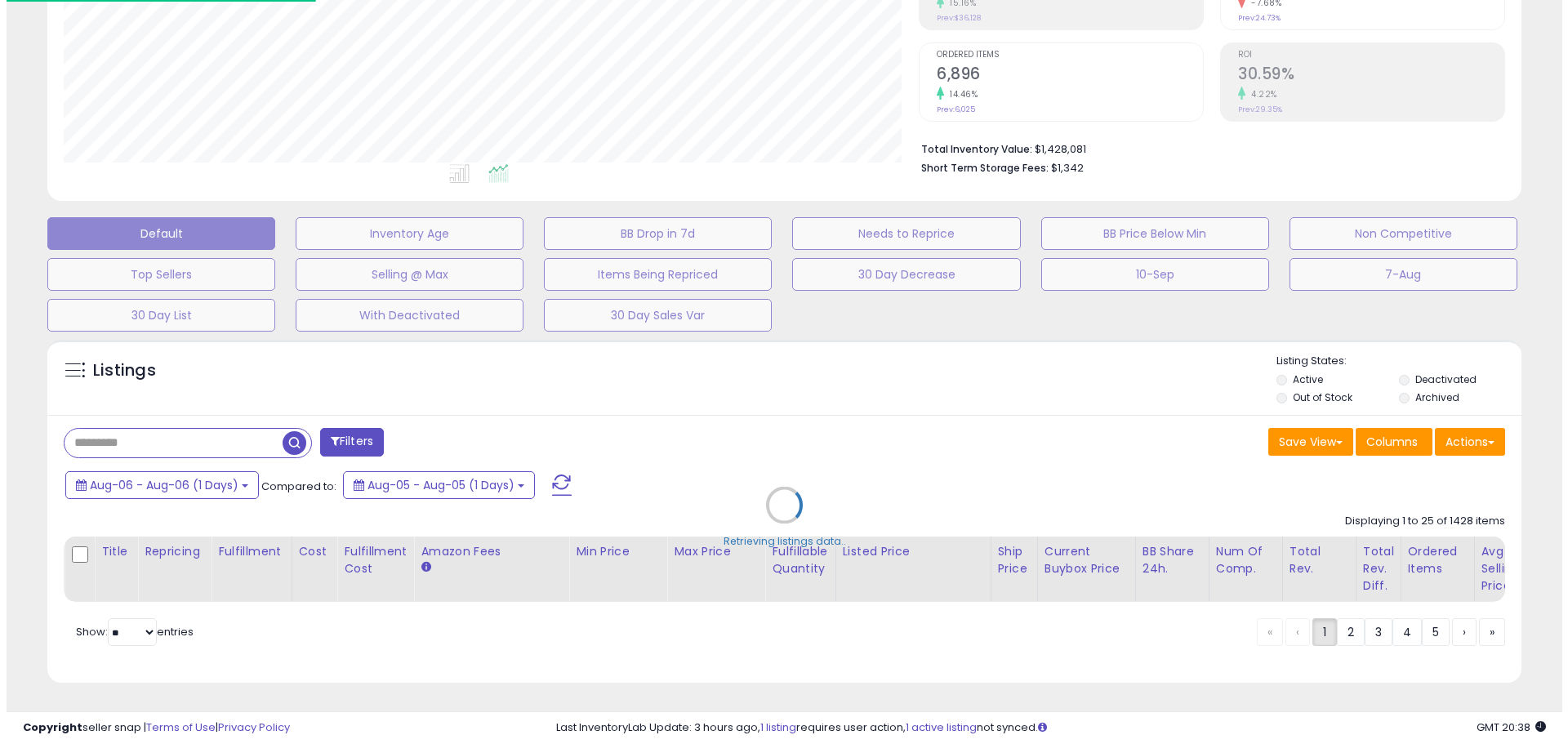 scroll, scrollTop: 816350, scrollLeft: 815804, axis: both 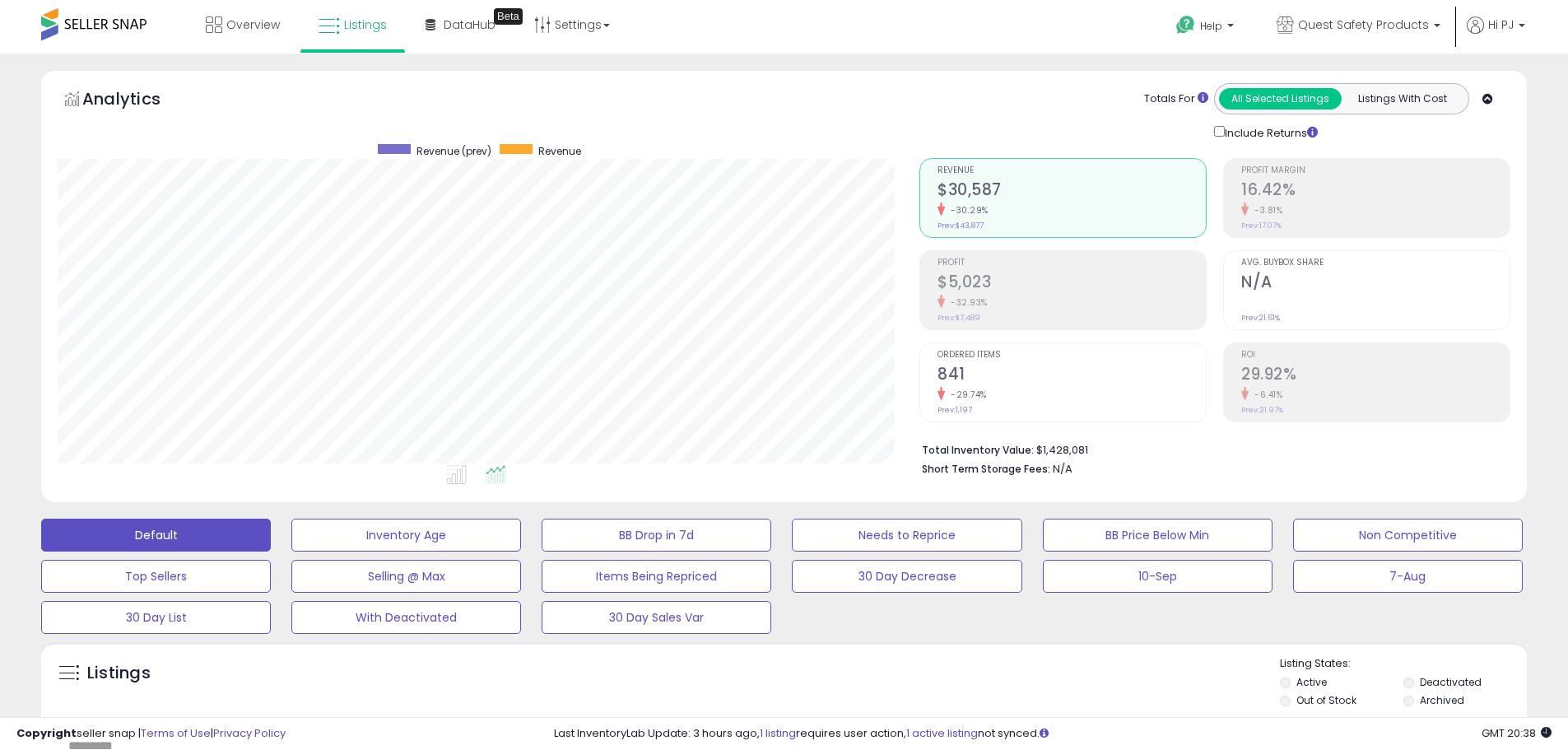 click on "Profit" at bounding box center (1072, 263) 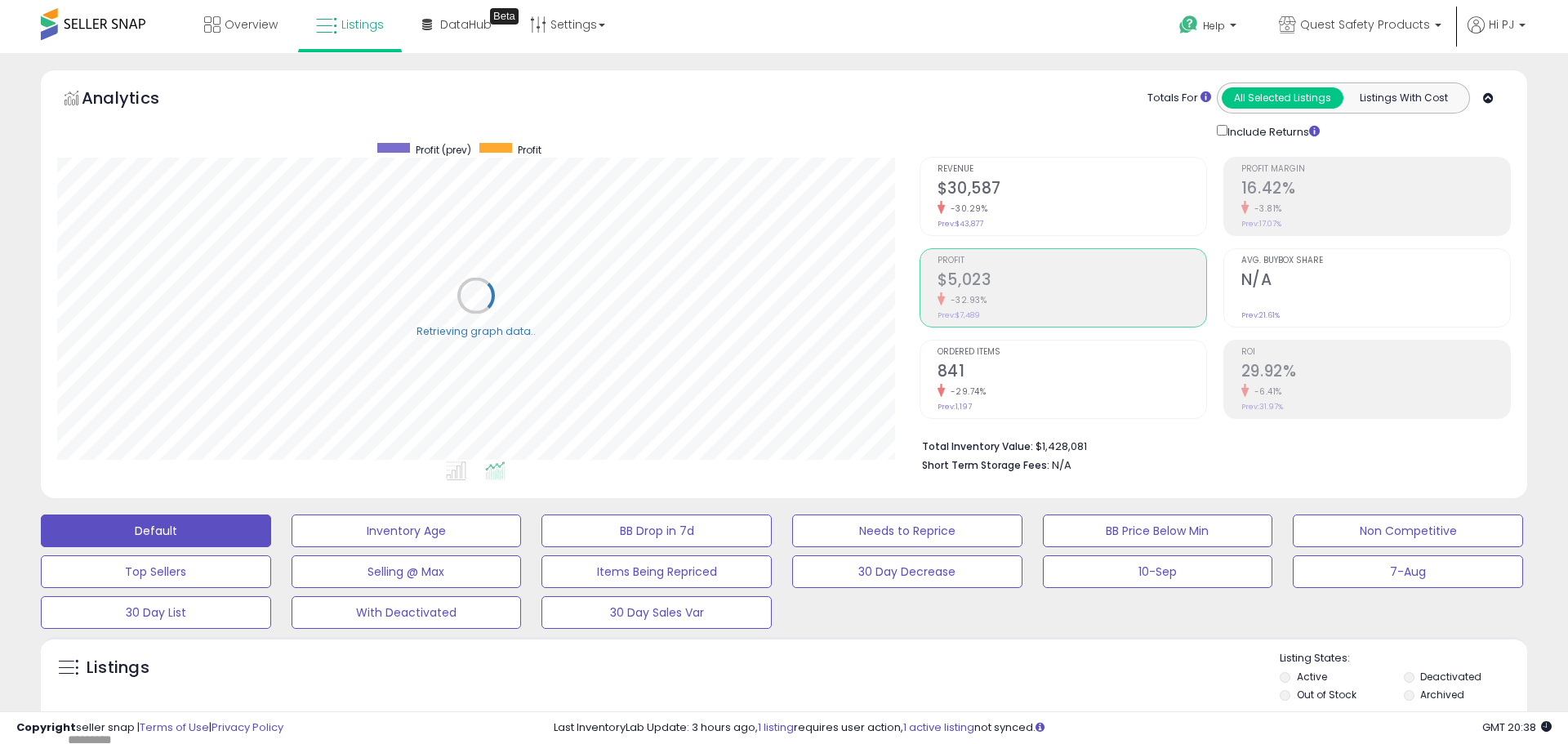 scroll, scrollTop: 816350, scrollLeft: 815804, axis: both 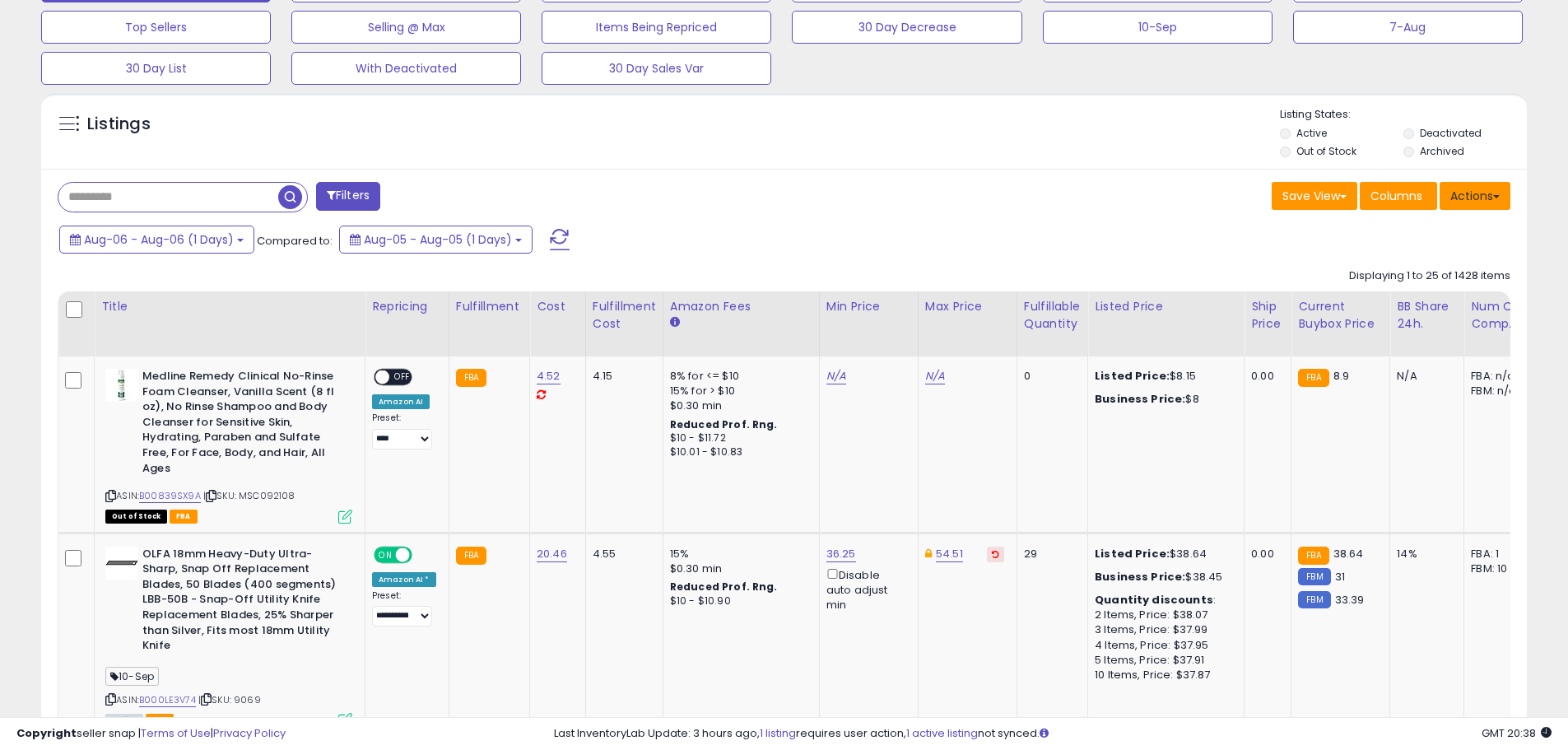click on "Actions" at bounding box center (1475, 196) 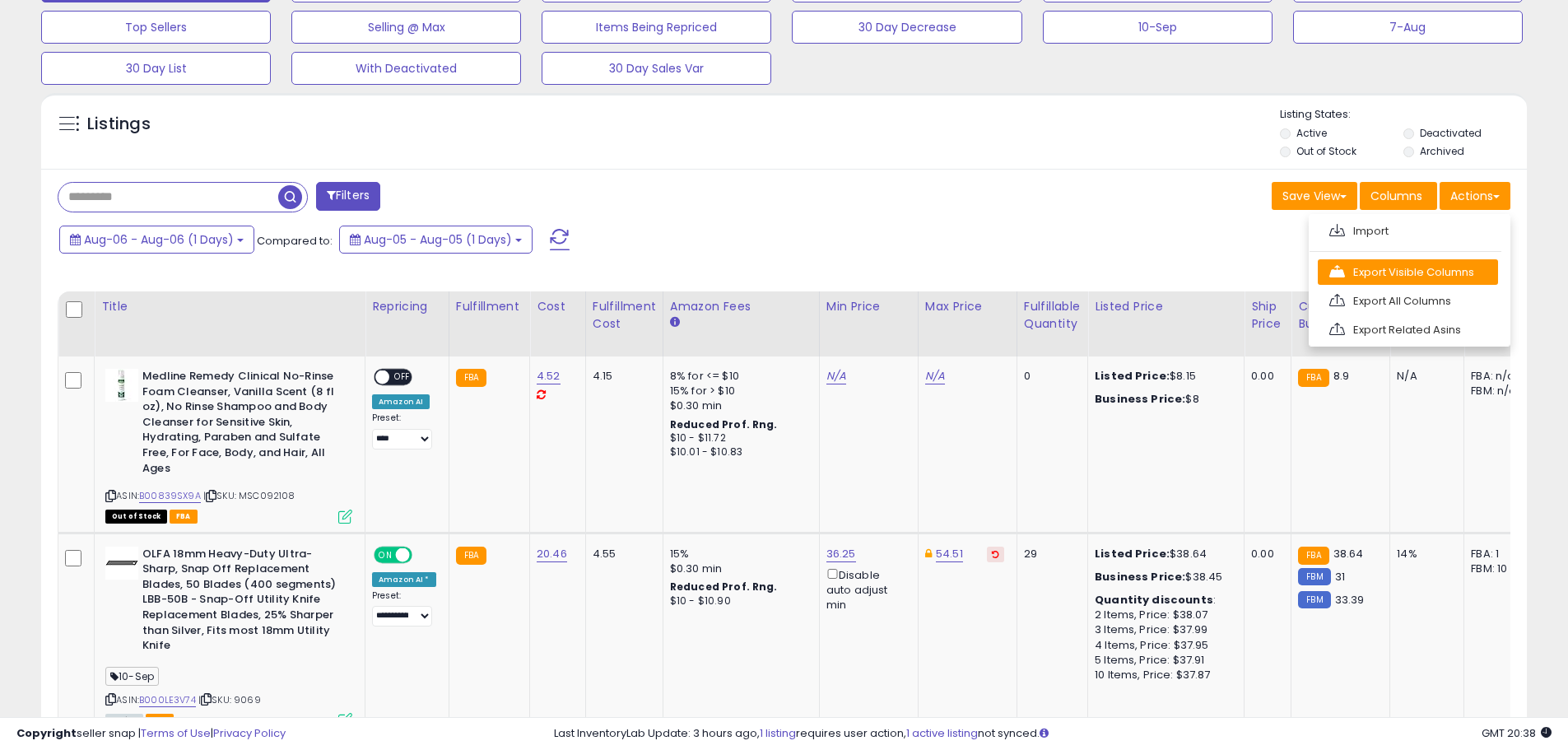 click on "Export Visible Columns" at bounding box center [1407, 272] 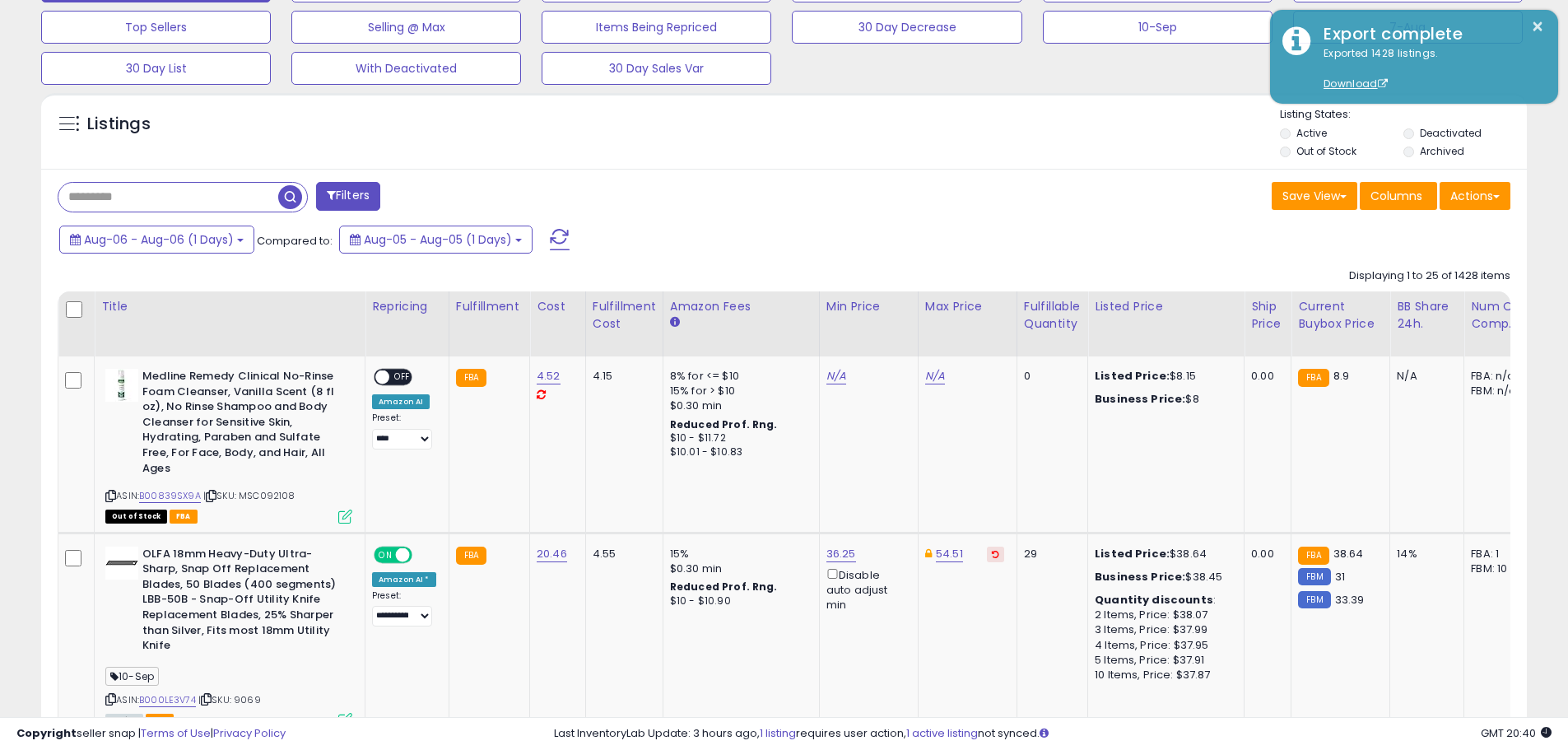 click at bounding box center [168, 197] 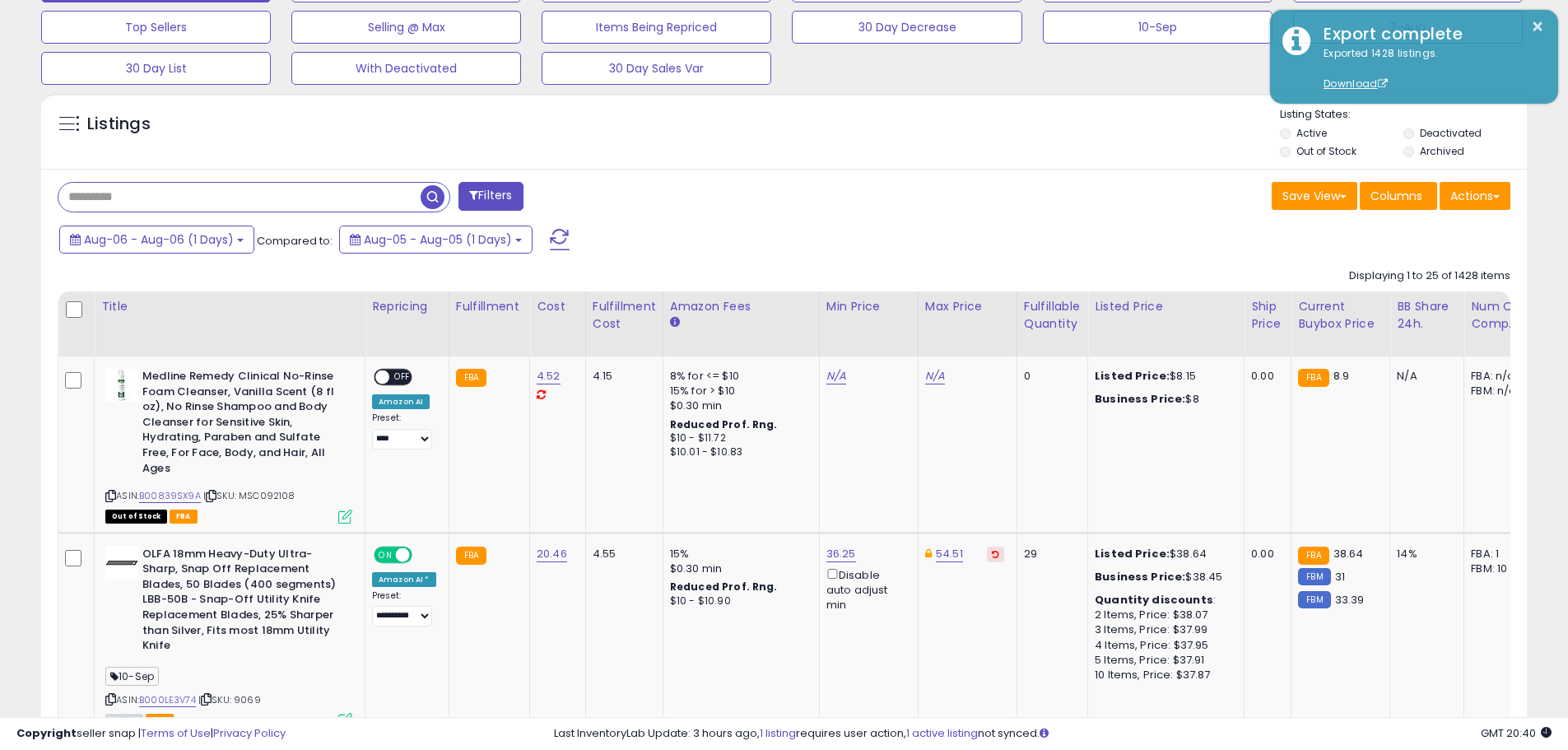 paste on "***" 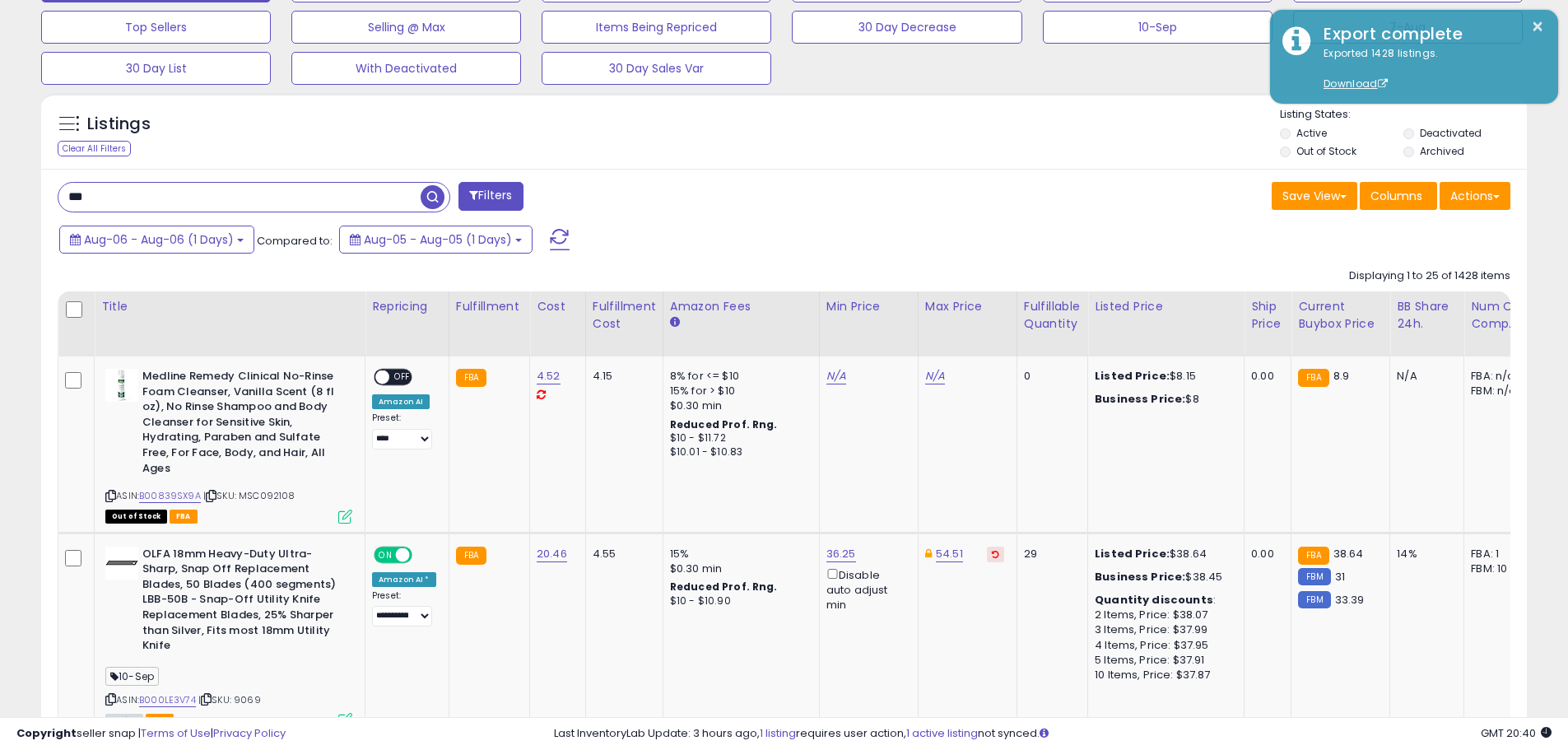 type on "***" 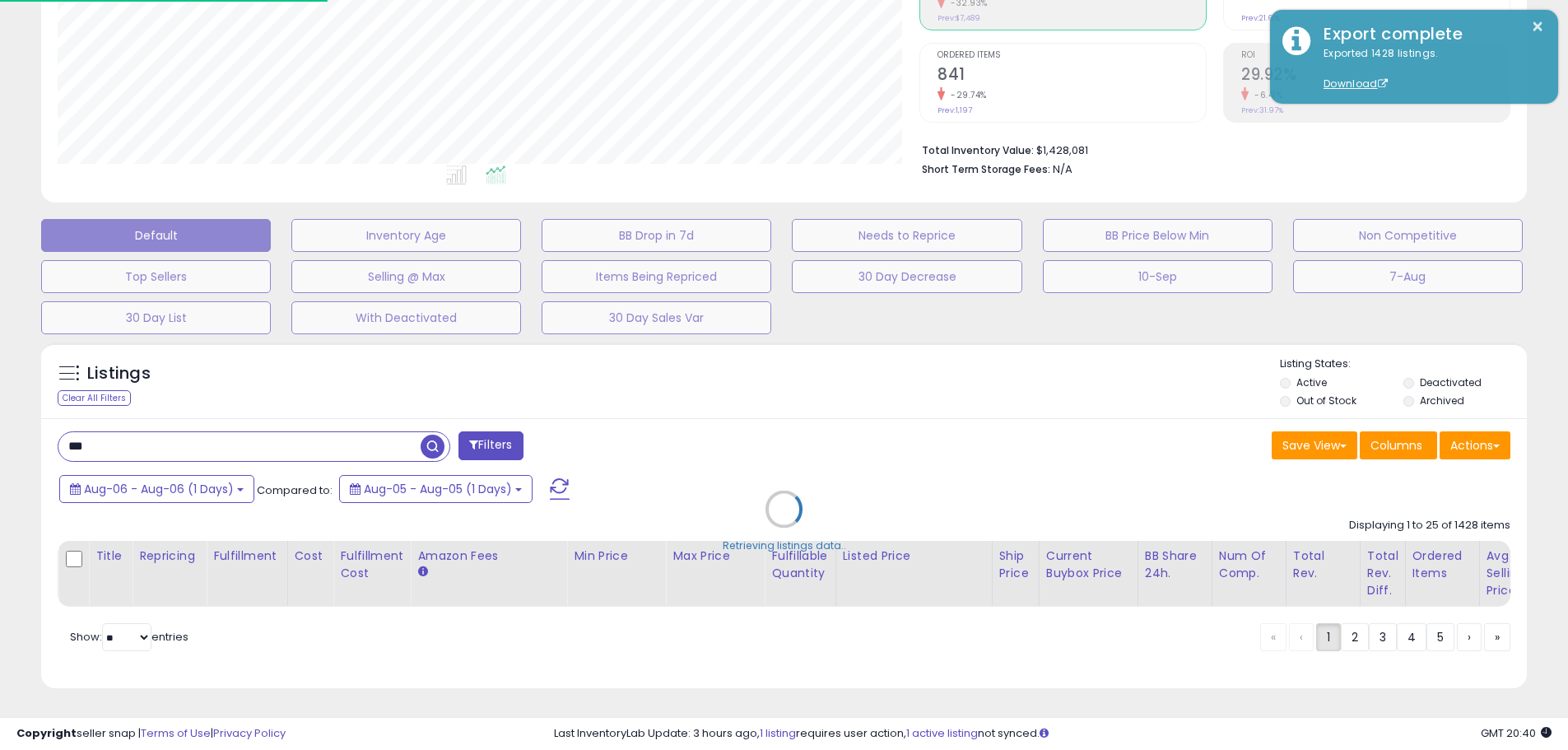 scroll, scrollTop: 822934, scrollLeft: 822228, axis: both 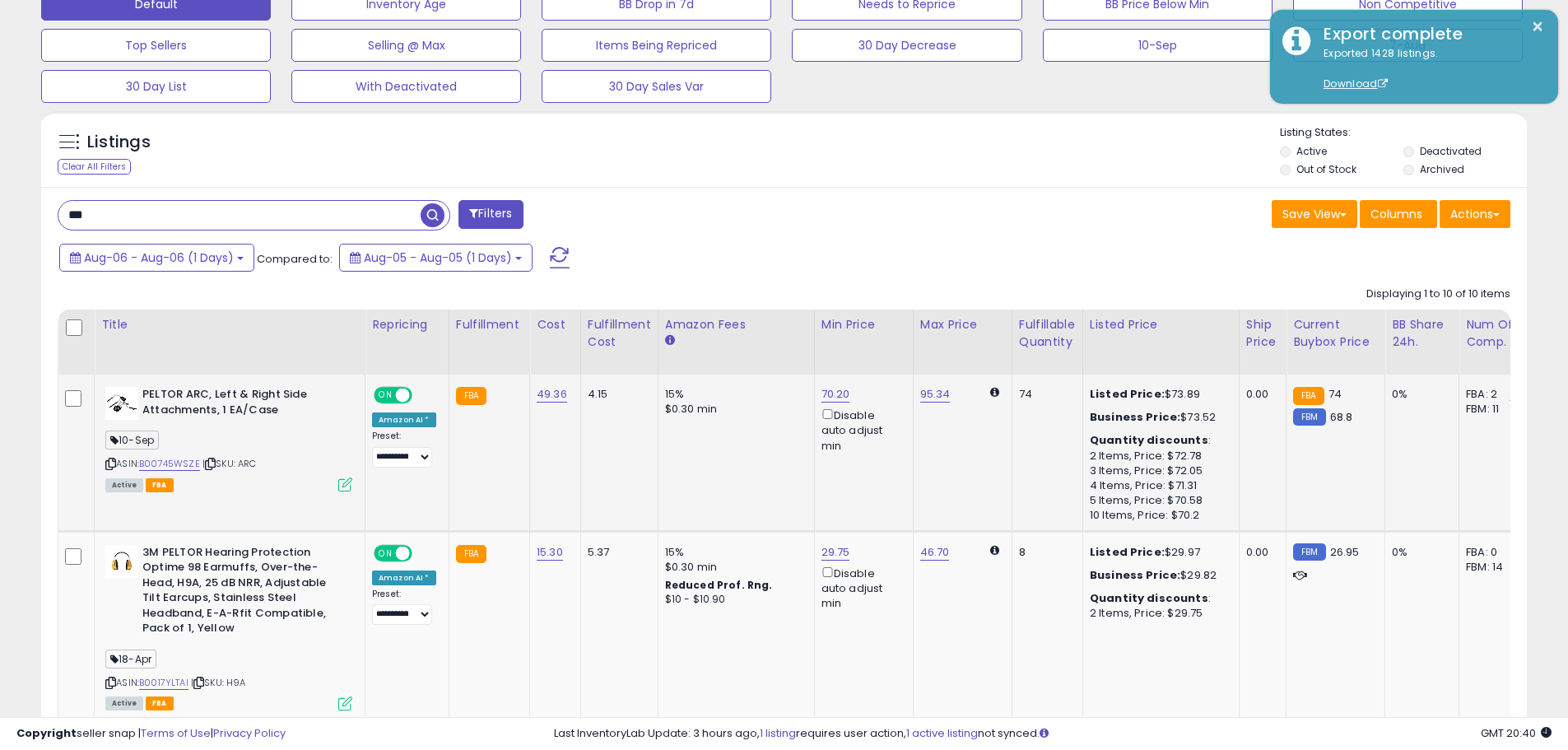 click at bounding box center [345, 484] 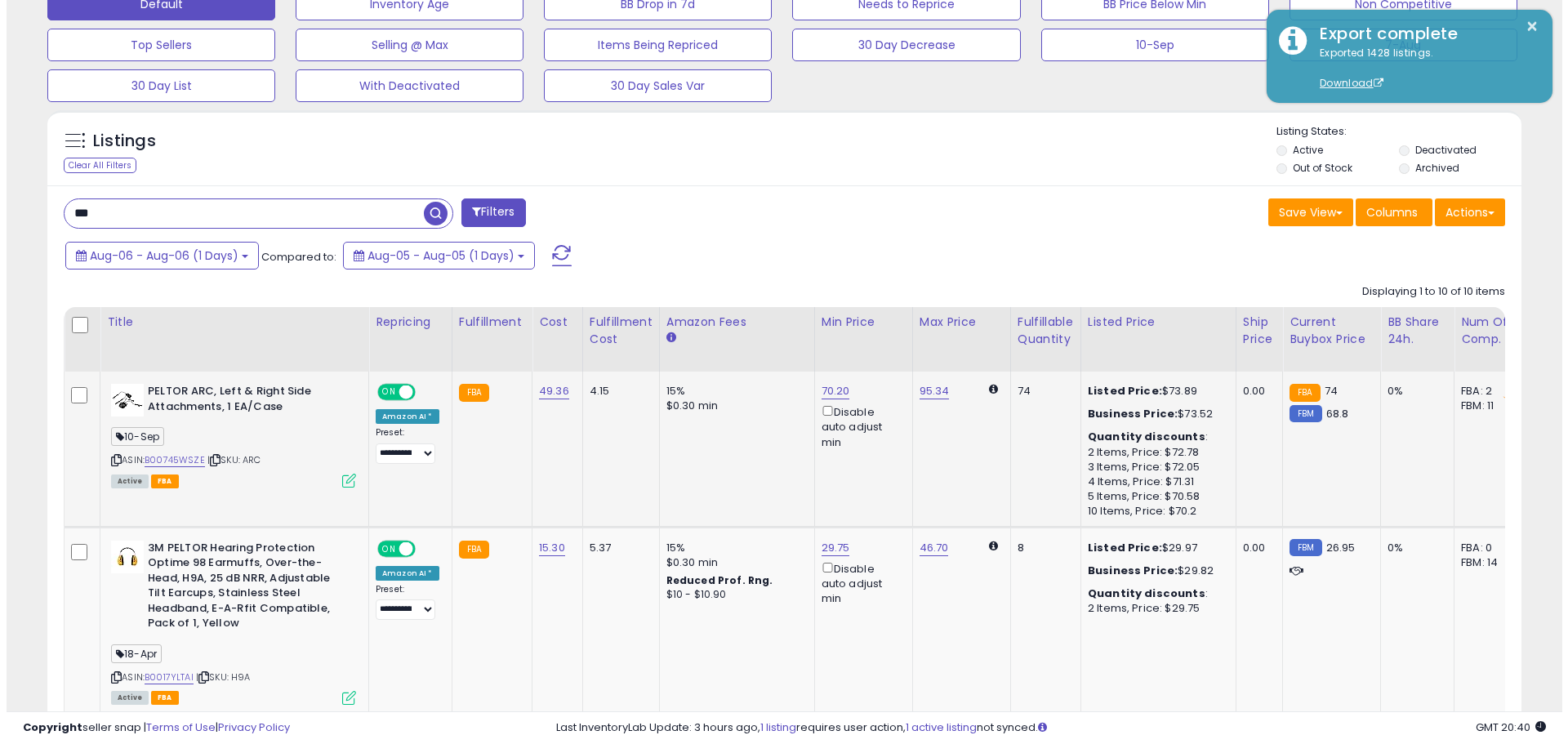 scroll, scrollTop: 816350, scrollLeft: 815804, axis: both 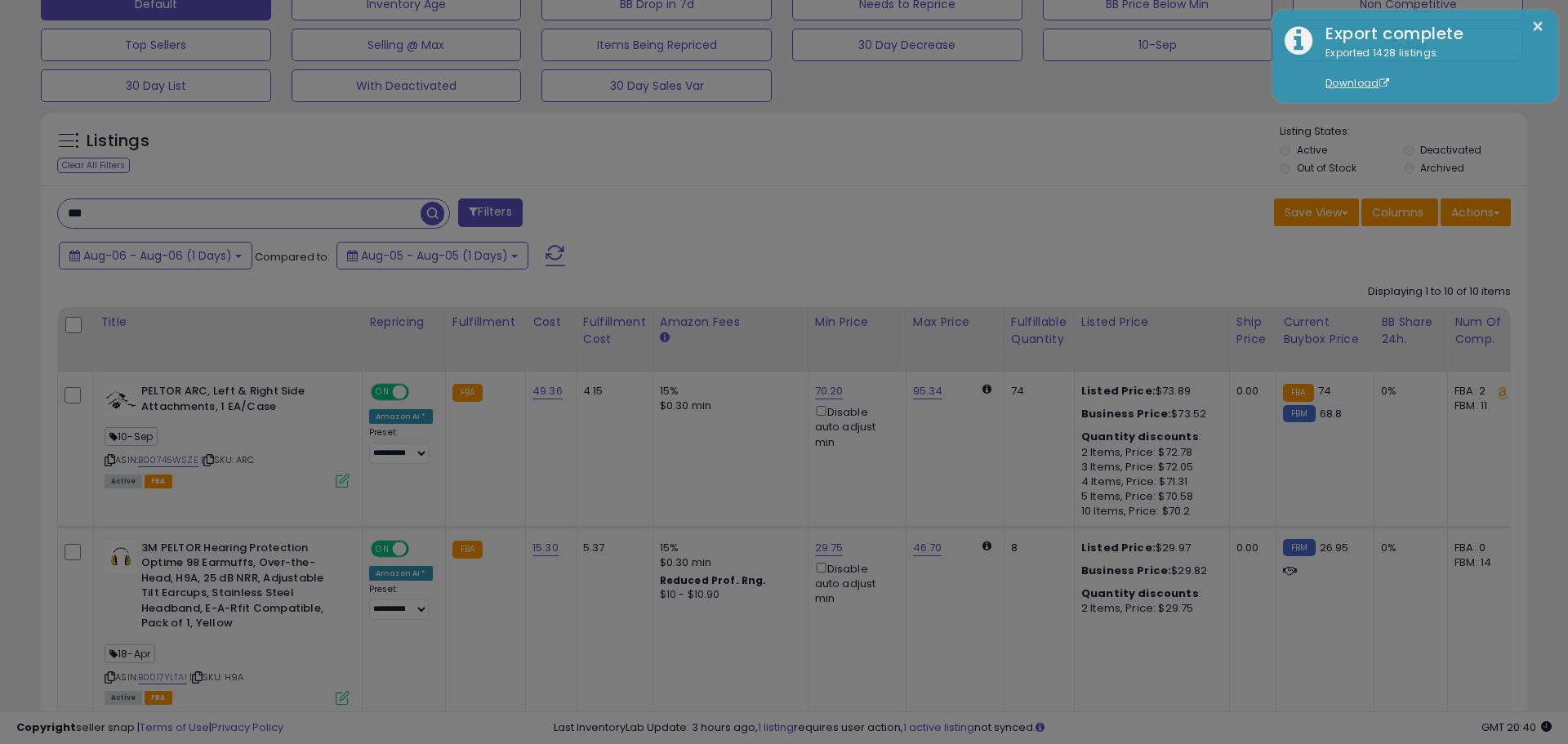 select on "*****" 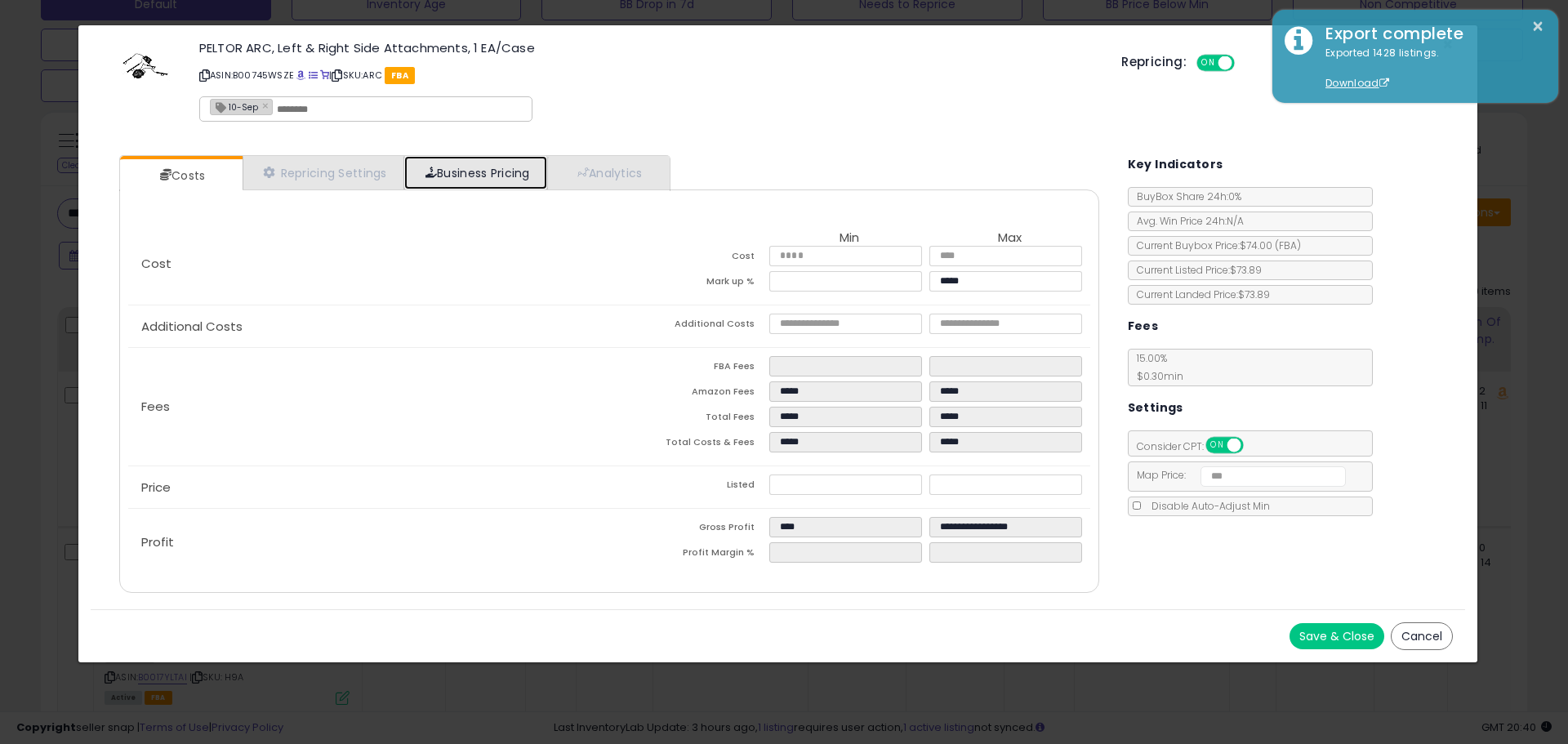 click on "Business Pricing" at bounding box center (475, 172) 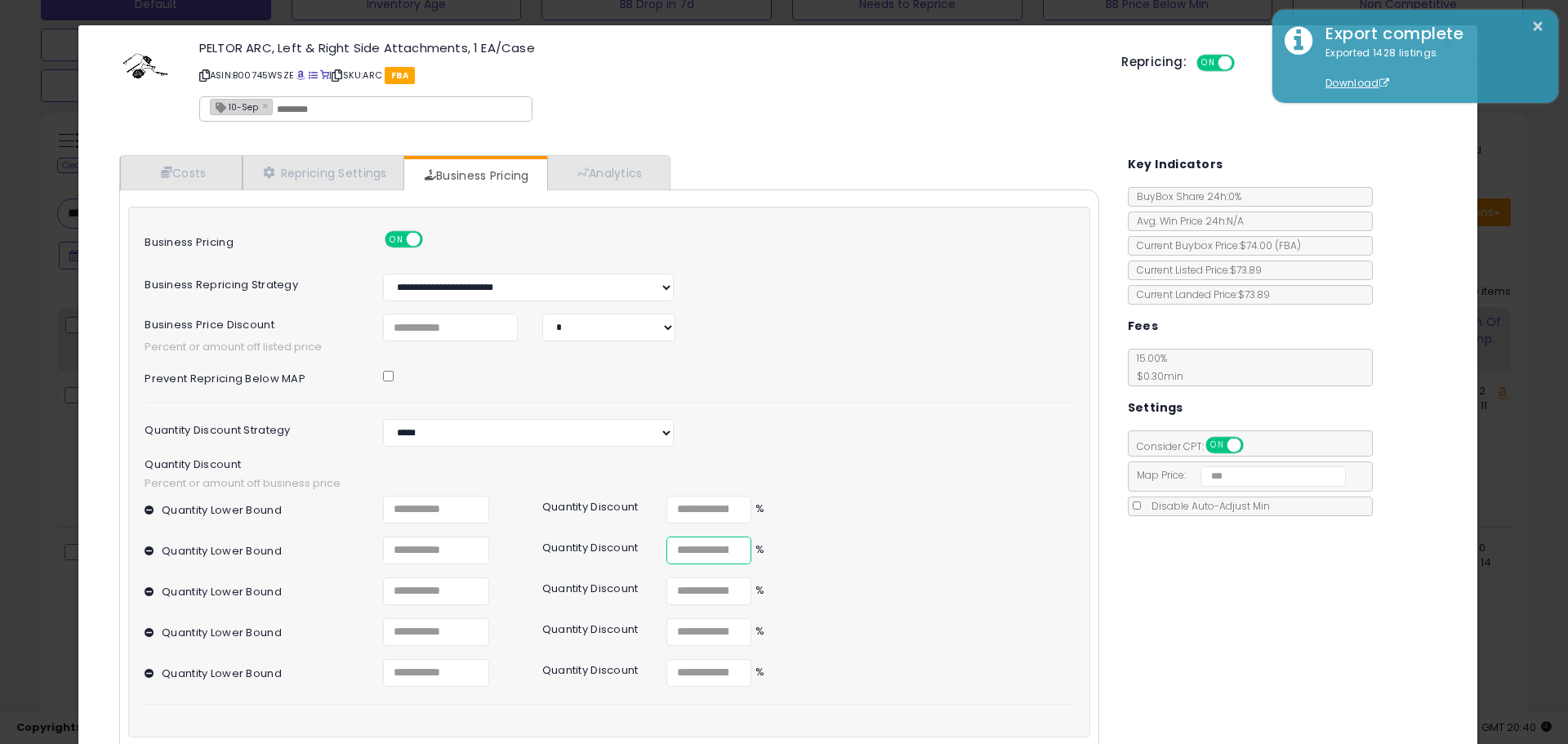 drag, startPoint x: 697, startPoint y: 541, endPoint x: 580, endPoint y: 537, distance: 117.06836 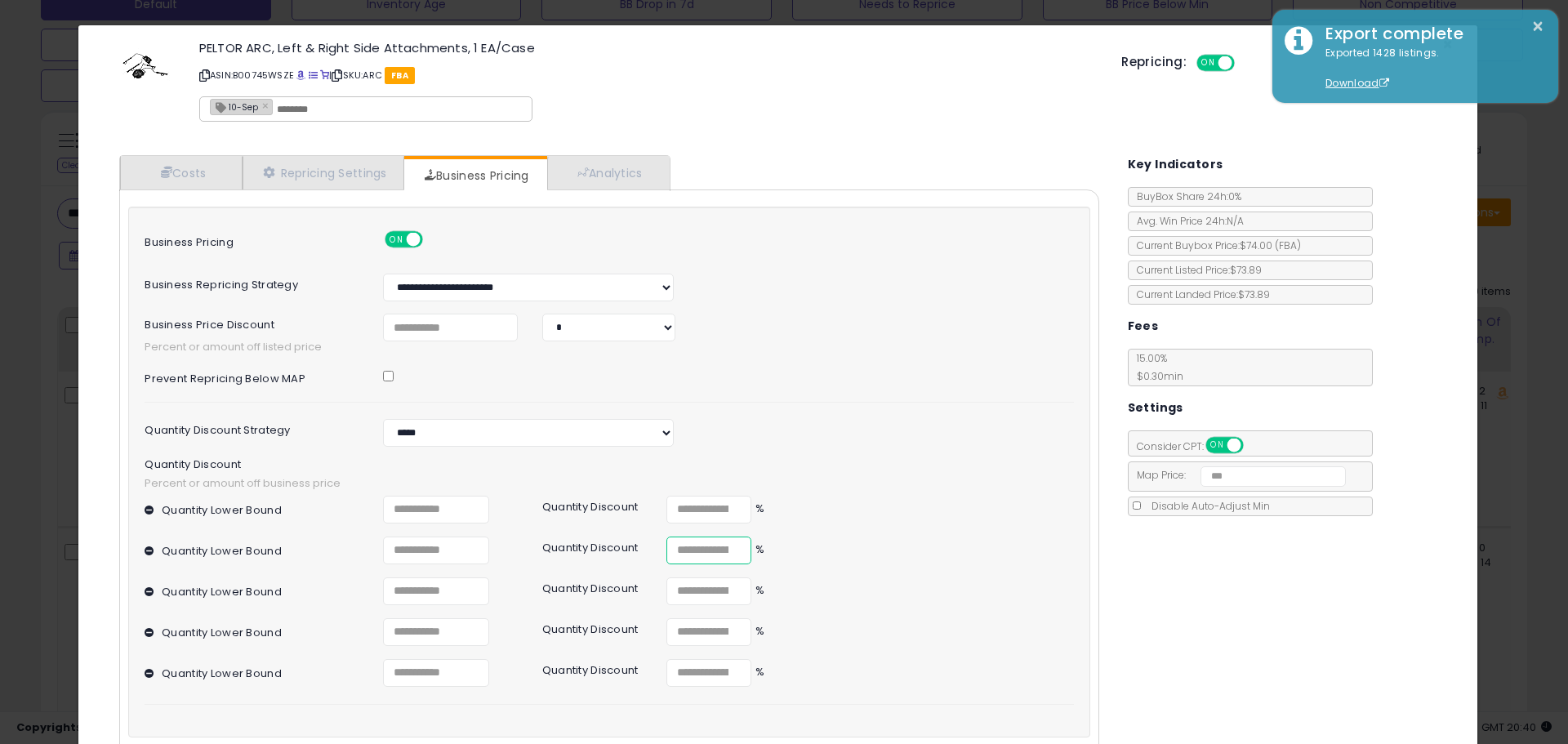 type on "***" 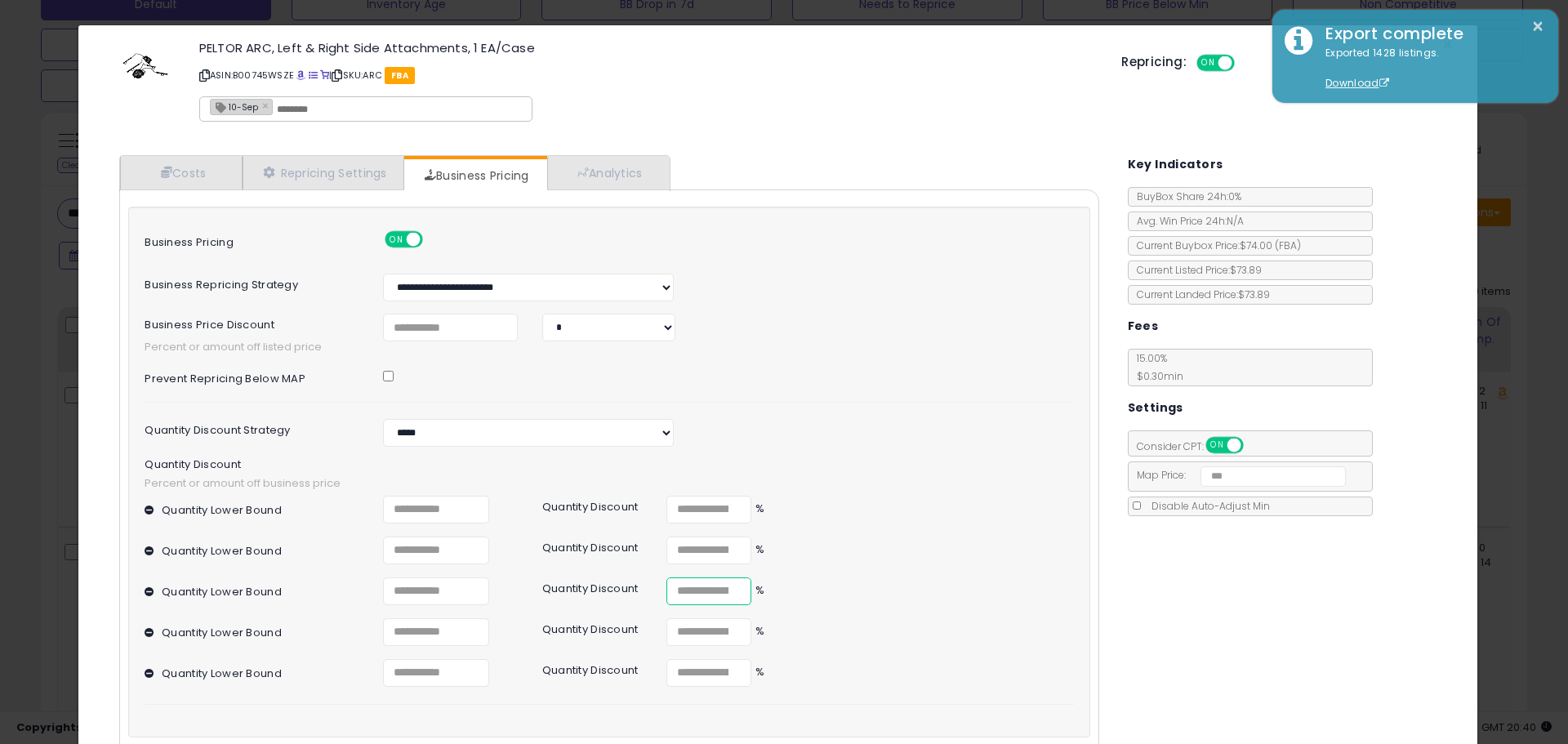 drag, startPoint x: 693, startPoint y: 579, endPoint x: 583, endPoint y: 578, distance: 110.00455 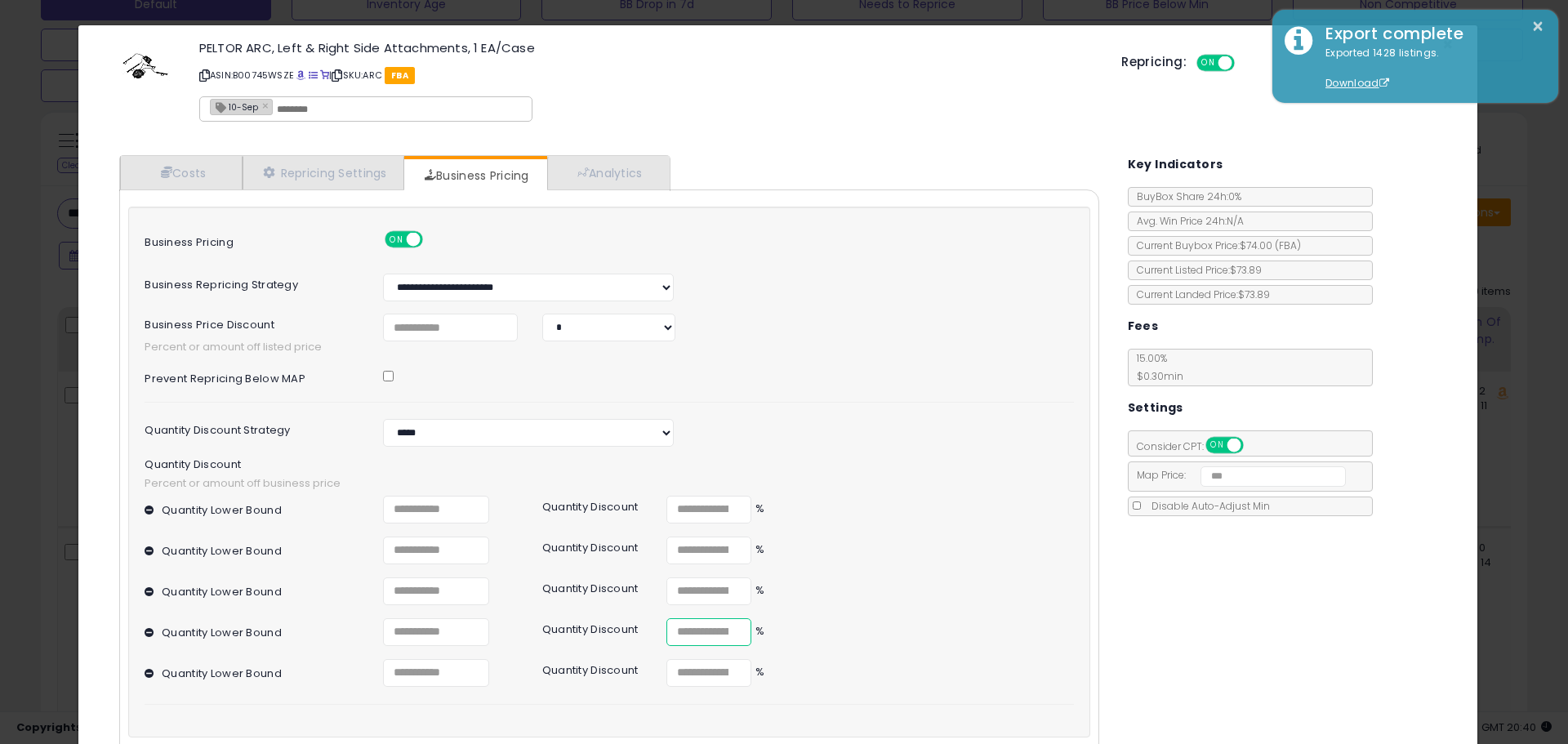 drag, startPoint x: 697, startPoint y: 626, endPoint x: 587, endPoint y: 623, distance: 110.0409 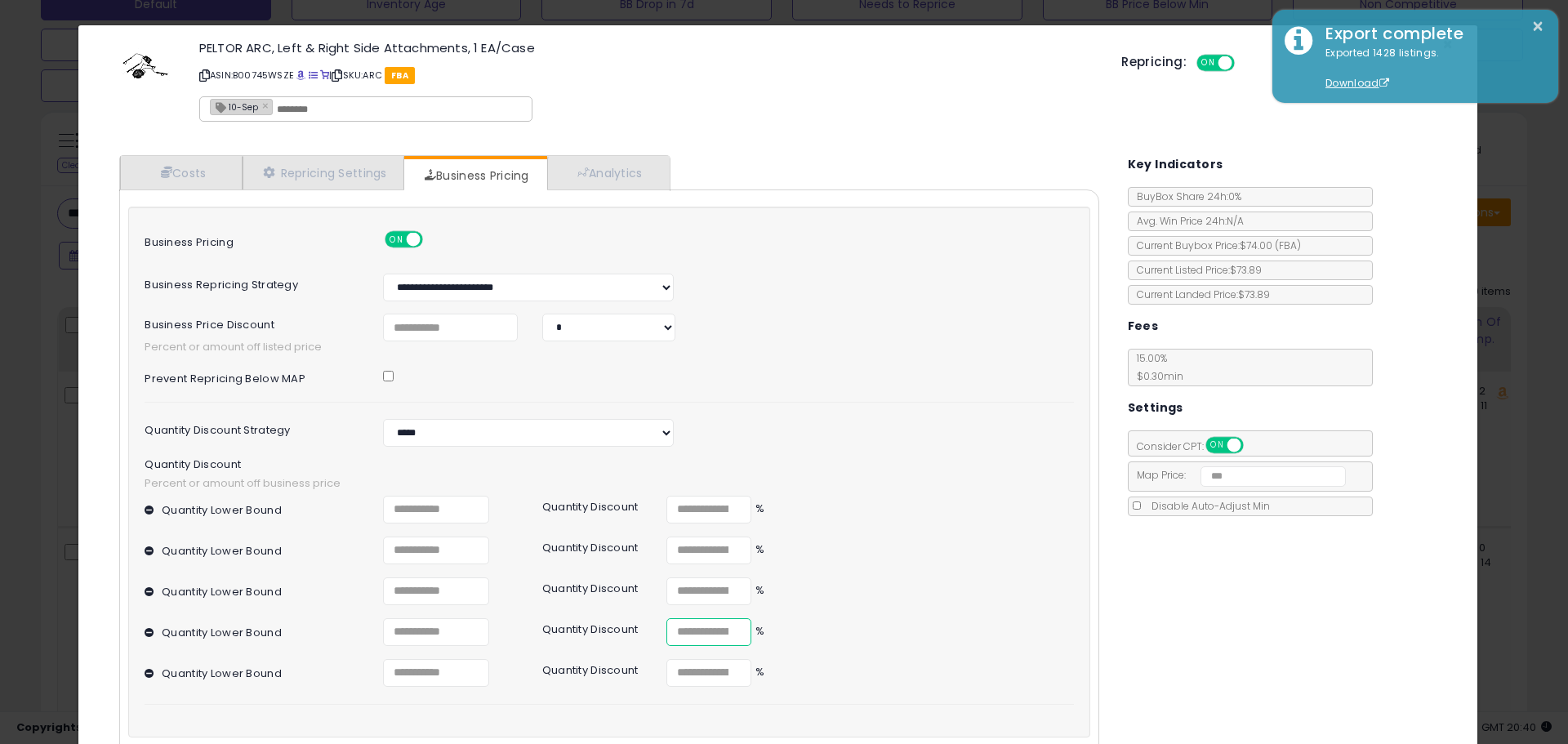 type on "****" 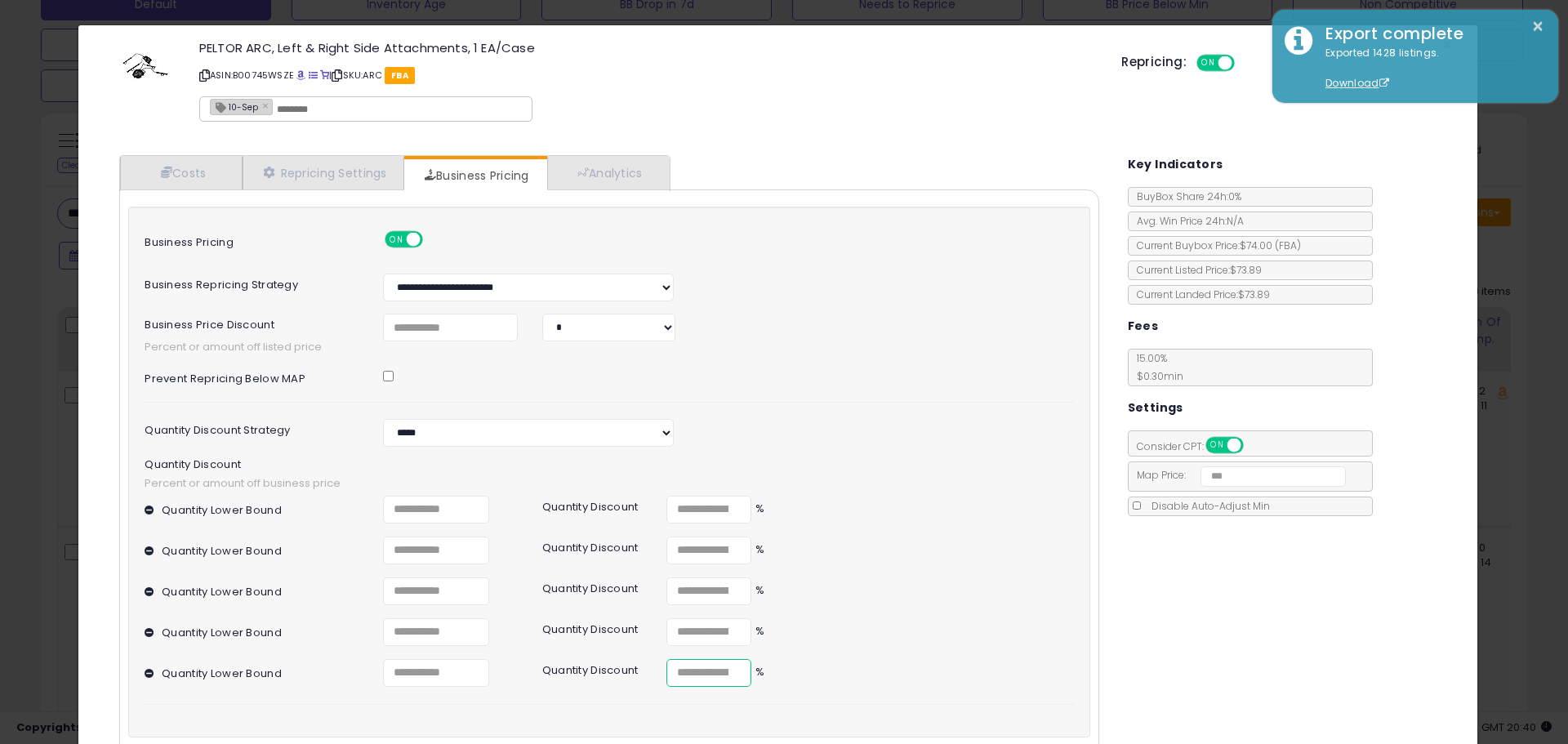 drag, startPoint x: 702, startPoint y: 667, endPoint x: 553, endPoint y: 668, distance: 149.00336 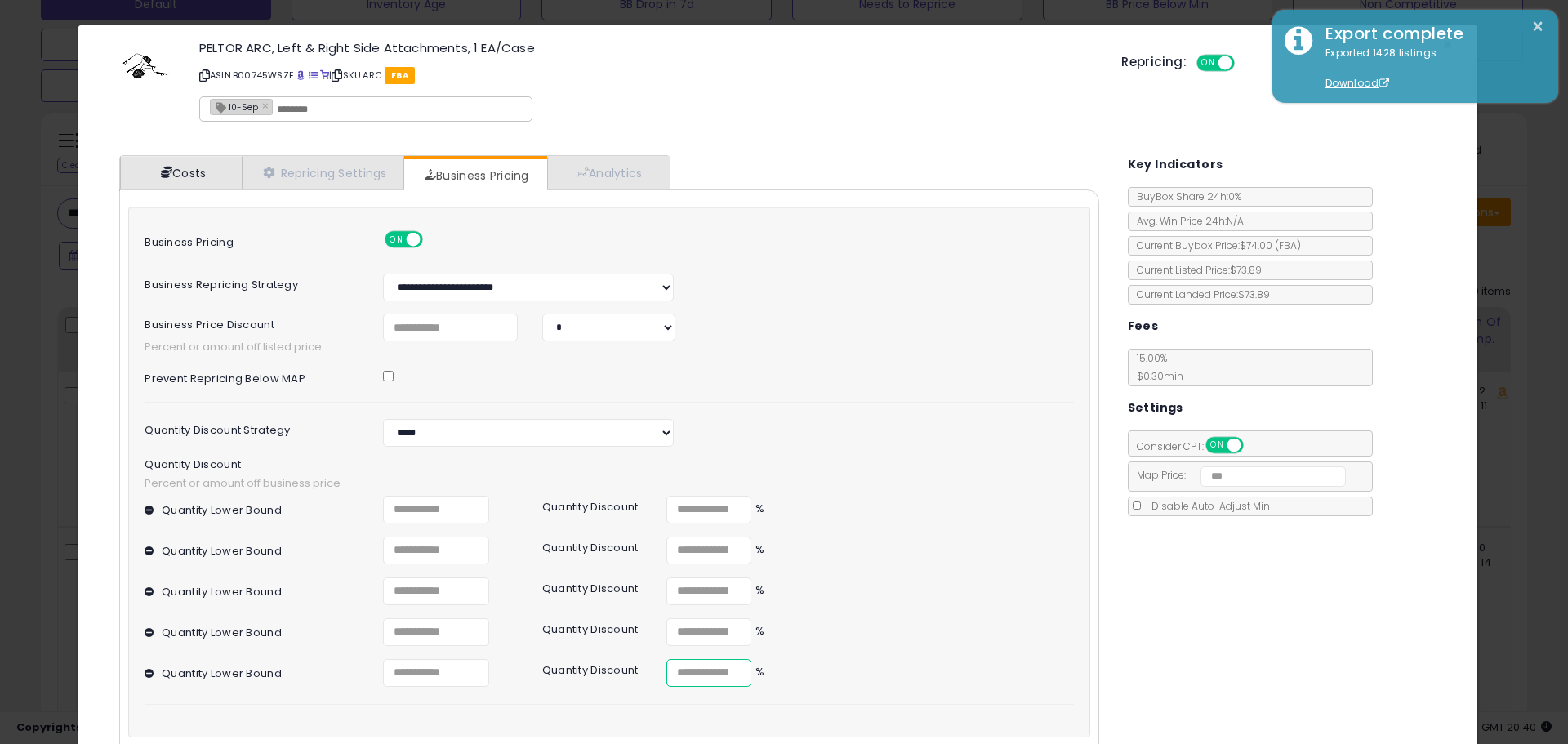 type on "*" 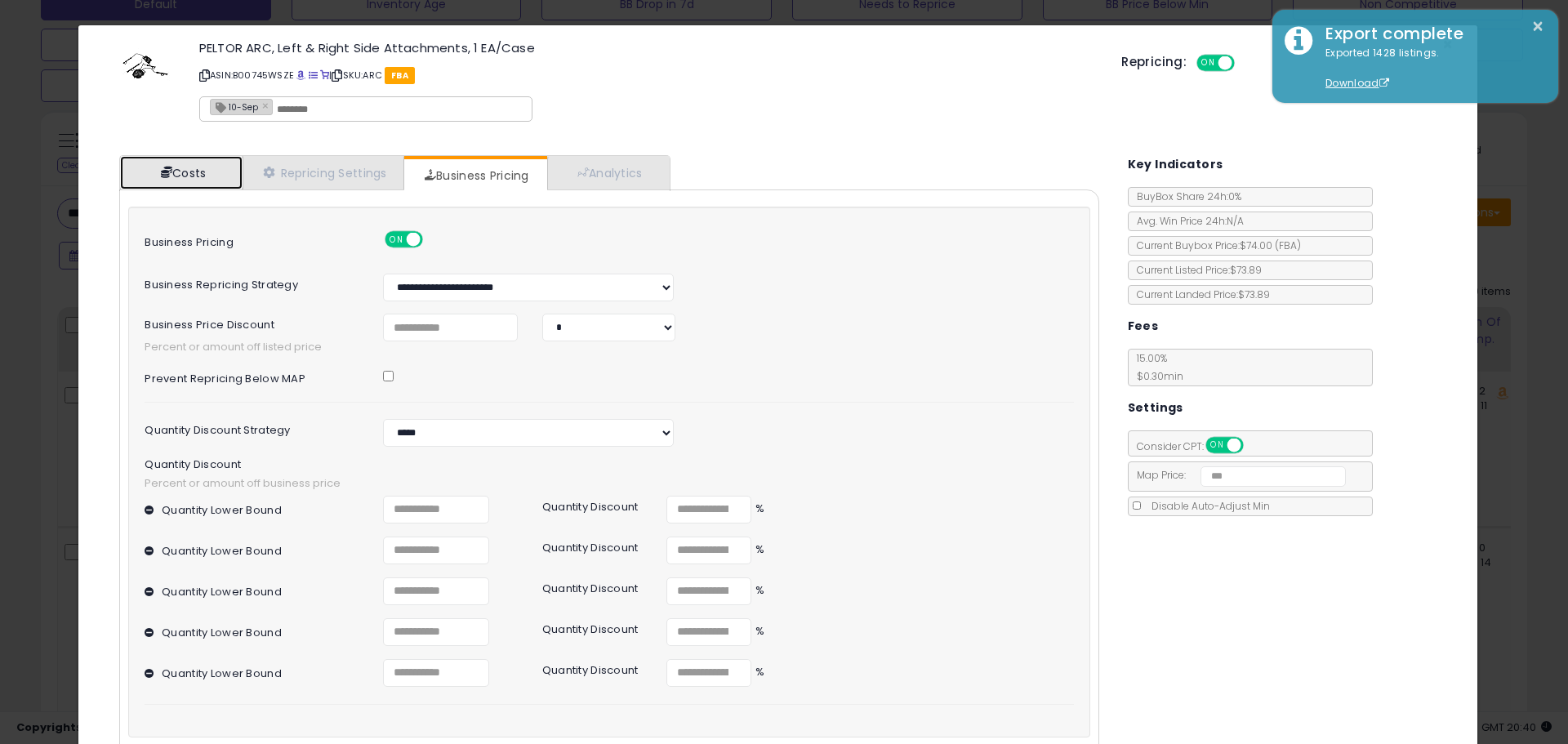 click on "Costs" at bounding box center (181, 172) 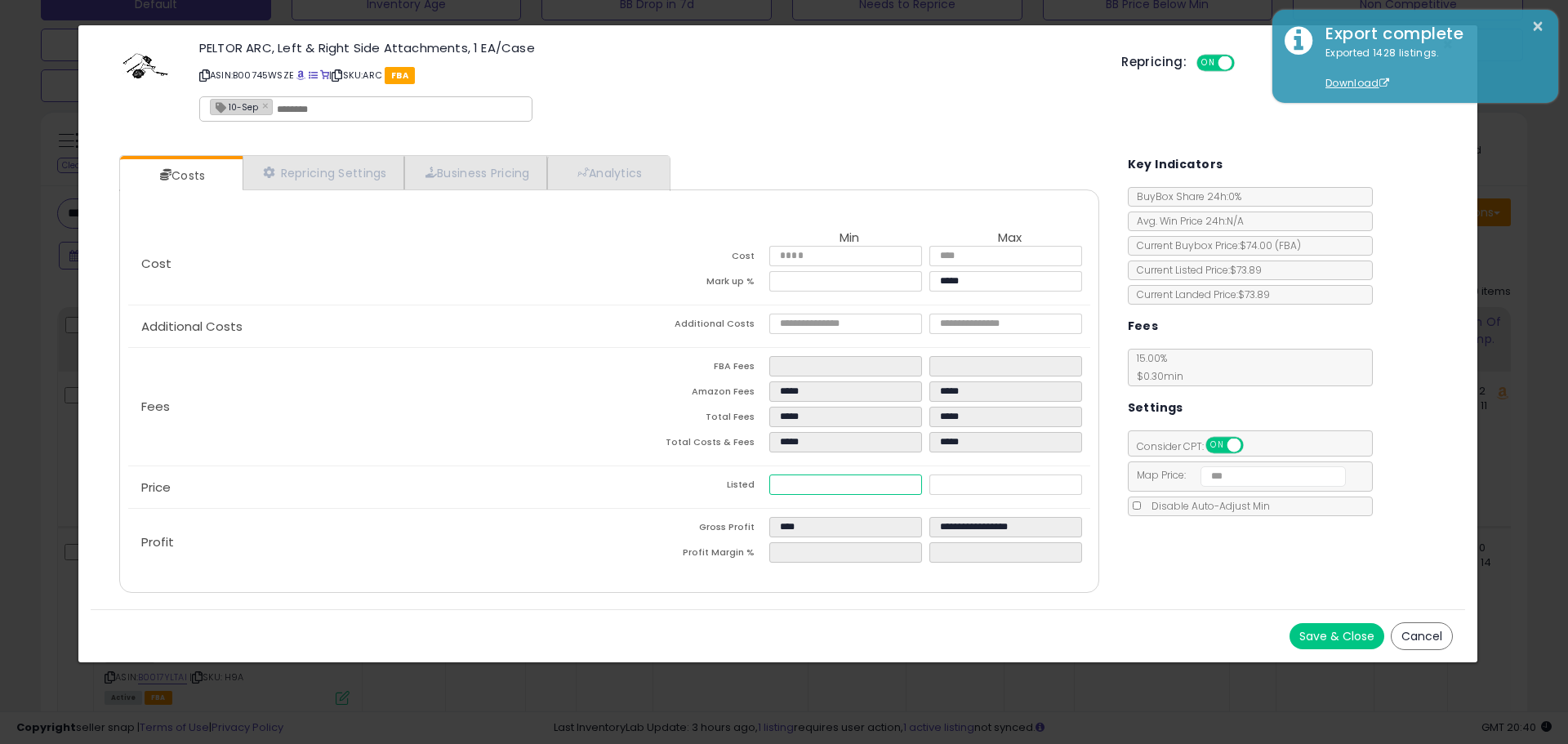 drag, startPoint x: 833, startPoint y: 488, endPoint x: 717, endPoint y: 483, distance: 116.10771 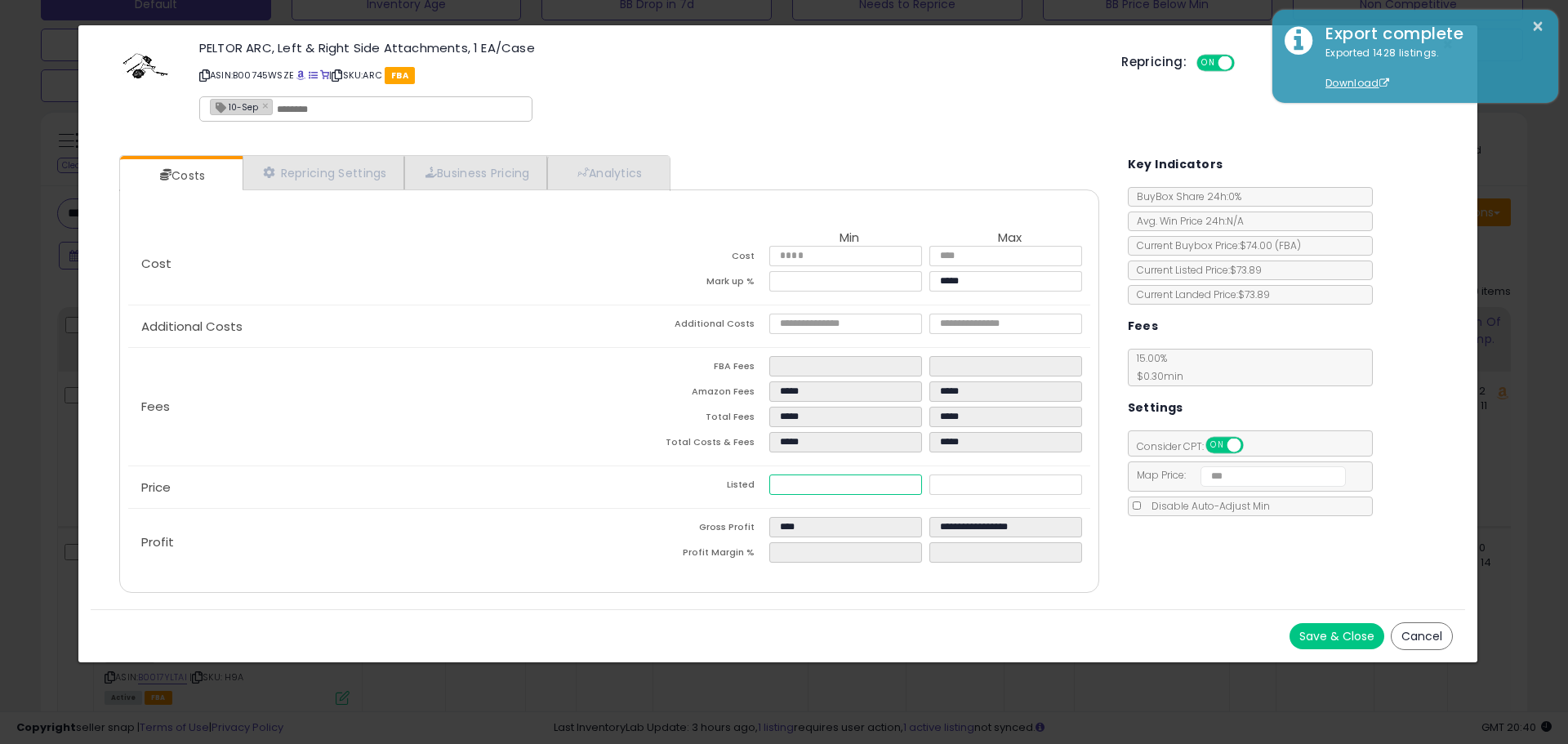 type on "****" 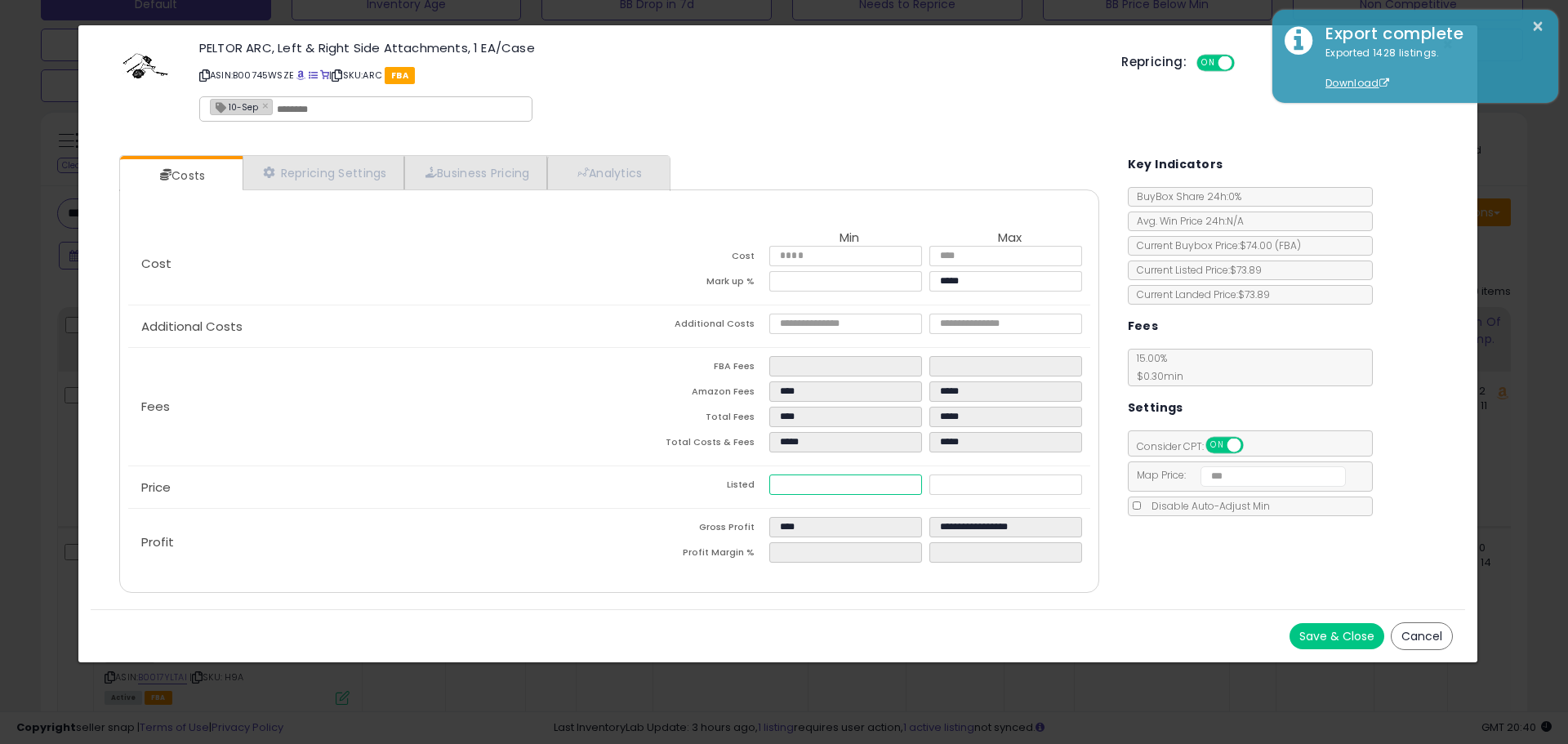 type on "*****" 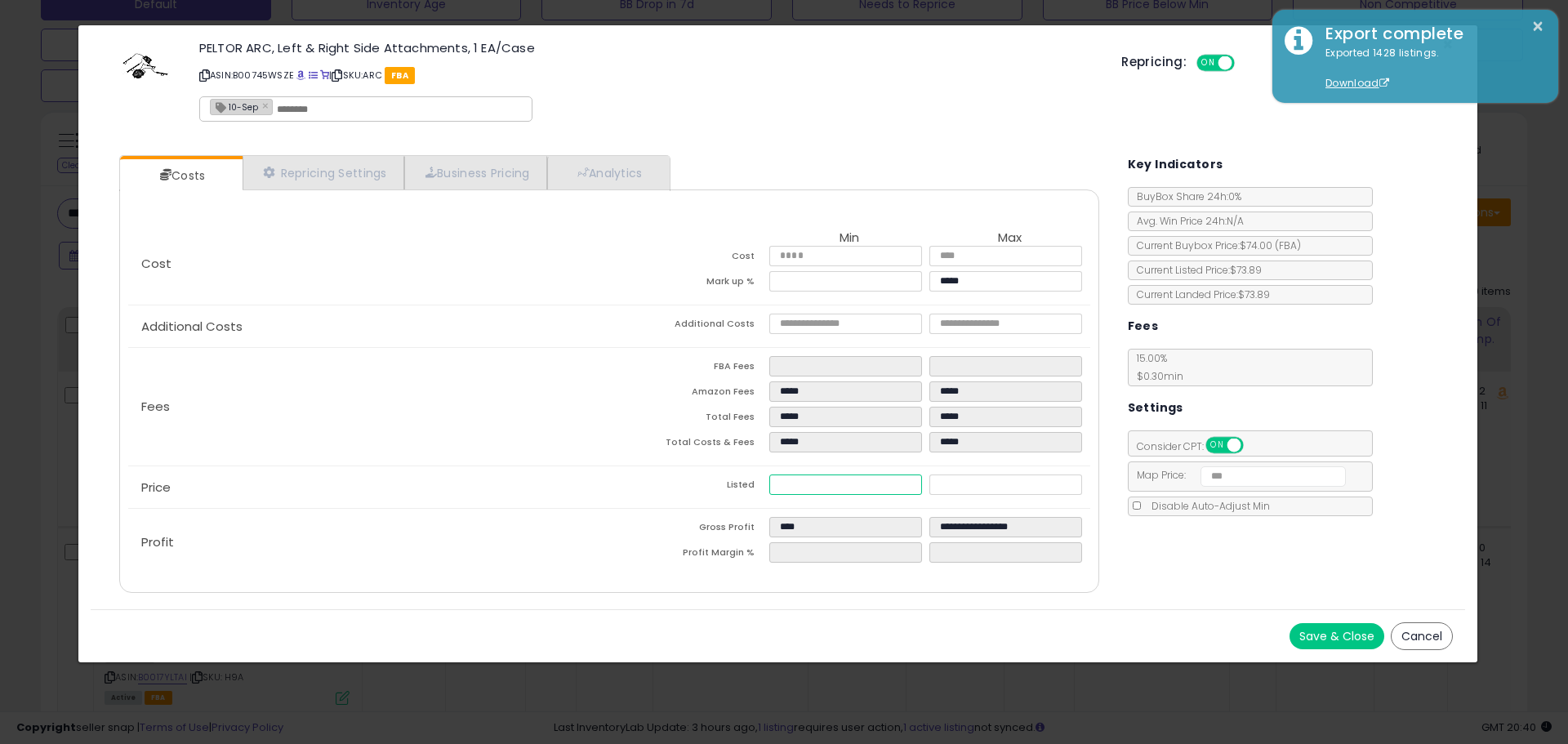 type on "****" 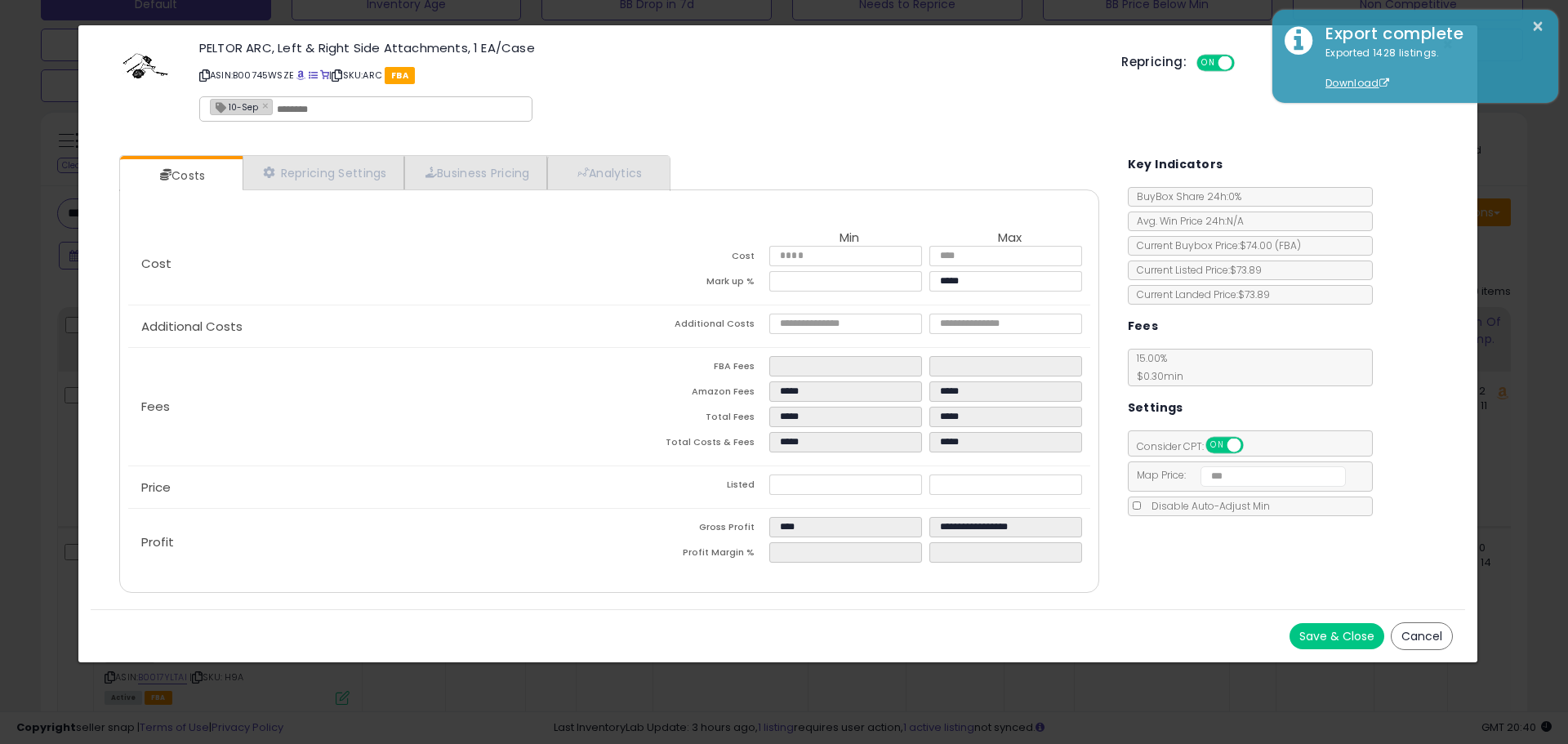 type on "*****" 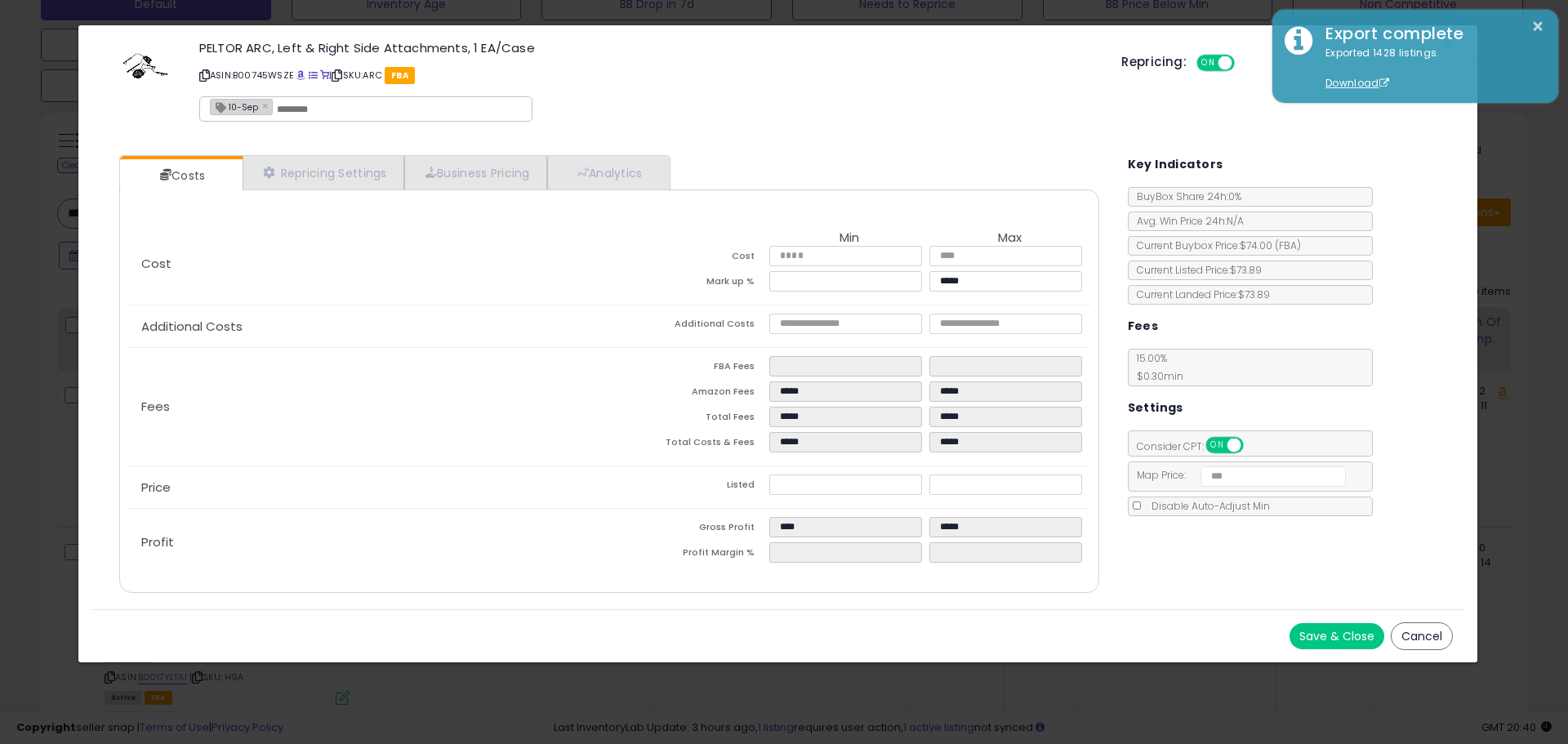 click on "Listed" at bounding box center [689, 487] 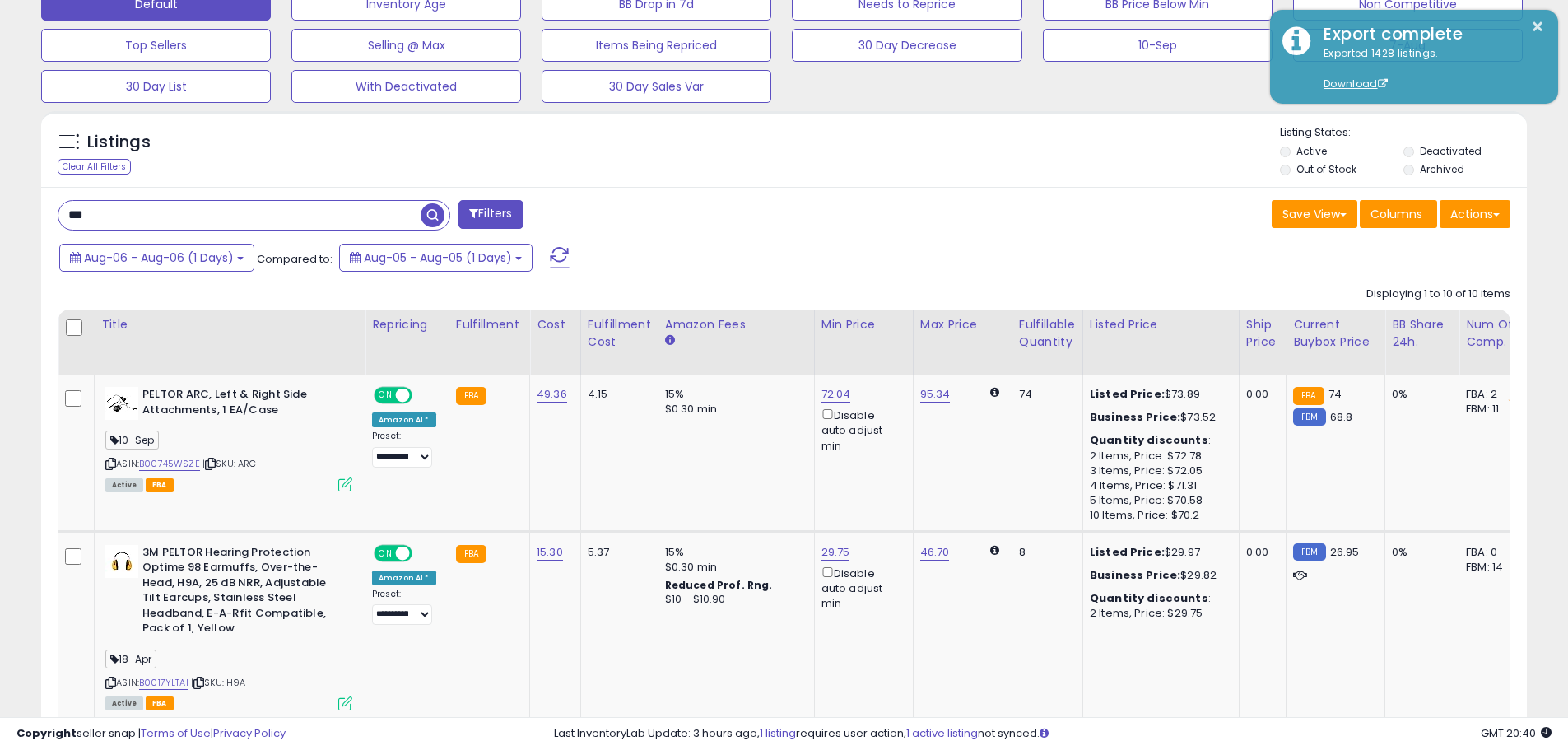 scroll, scrollTop: 338, scrollLeft: 862, axis: both 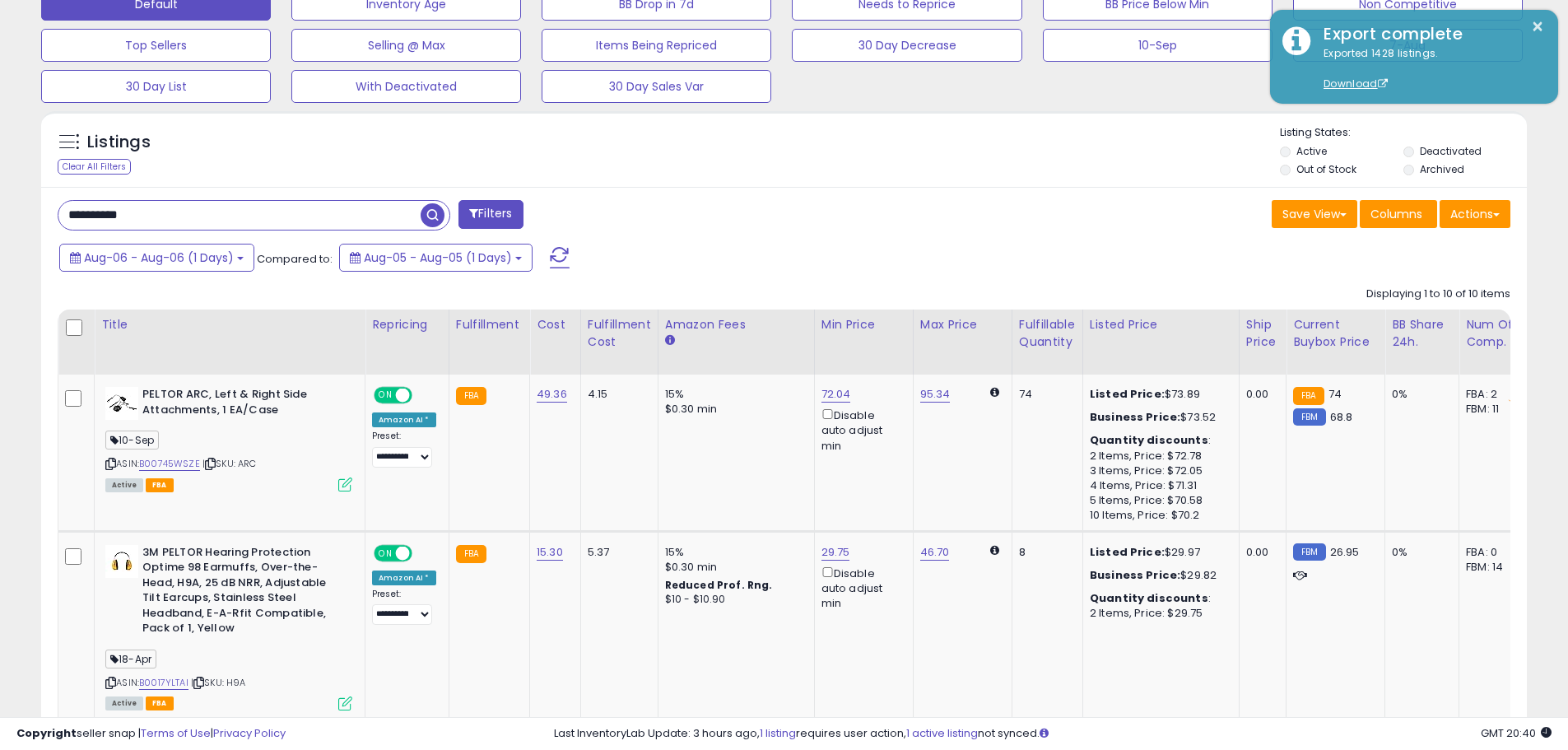 type on "**********" 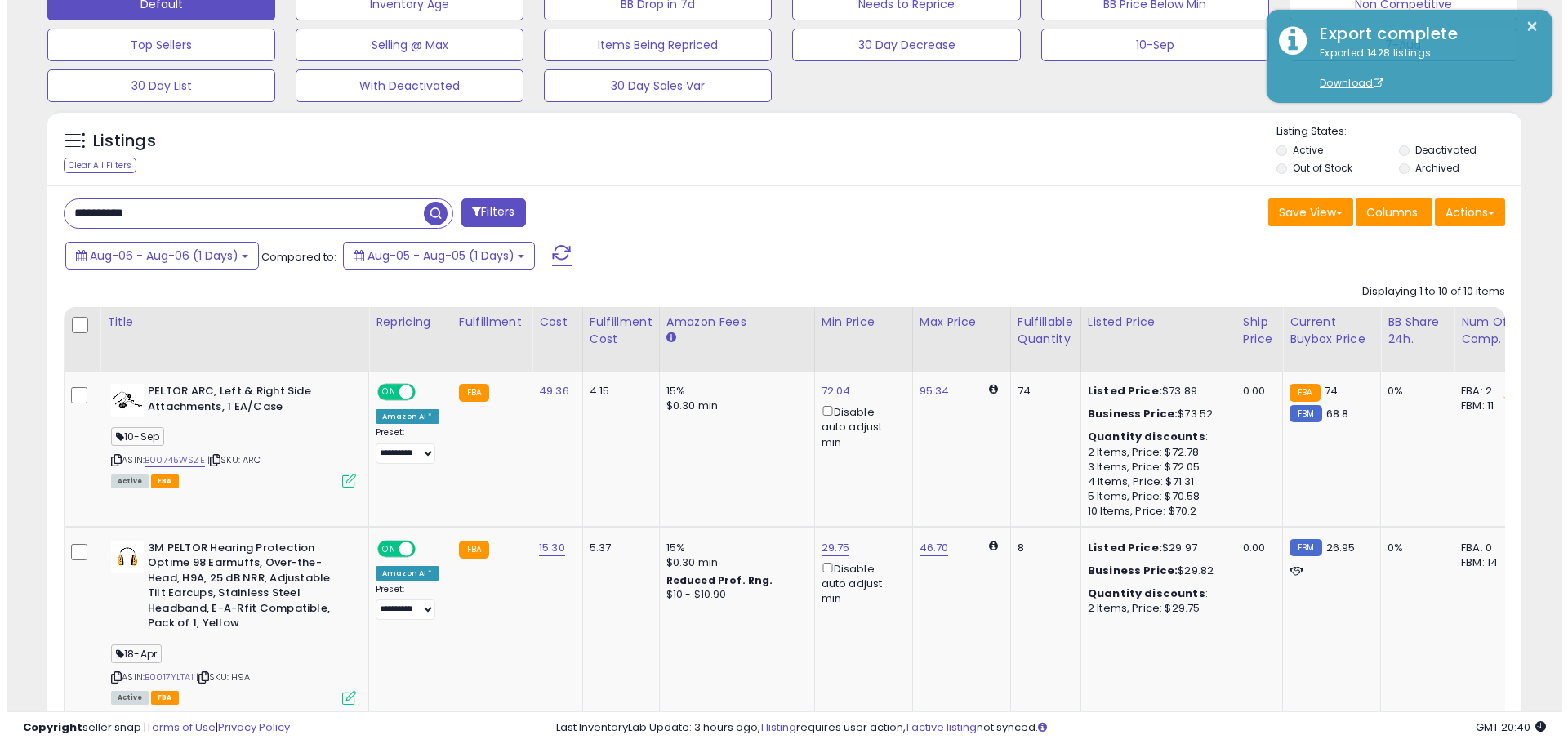 scroll, scrollTop: 293, scrollLeft: 0, axis: vertical 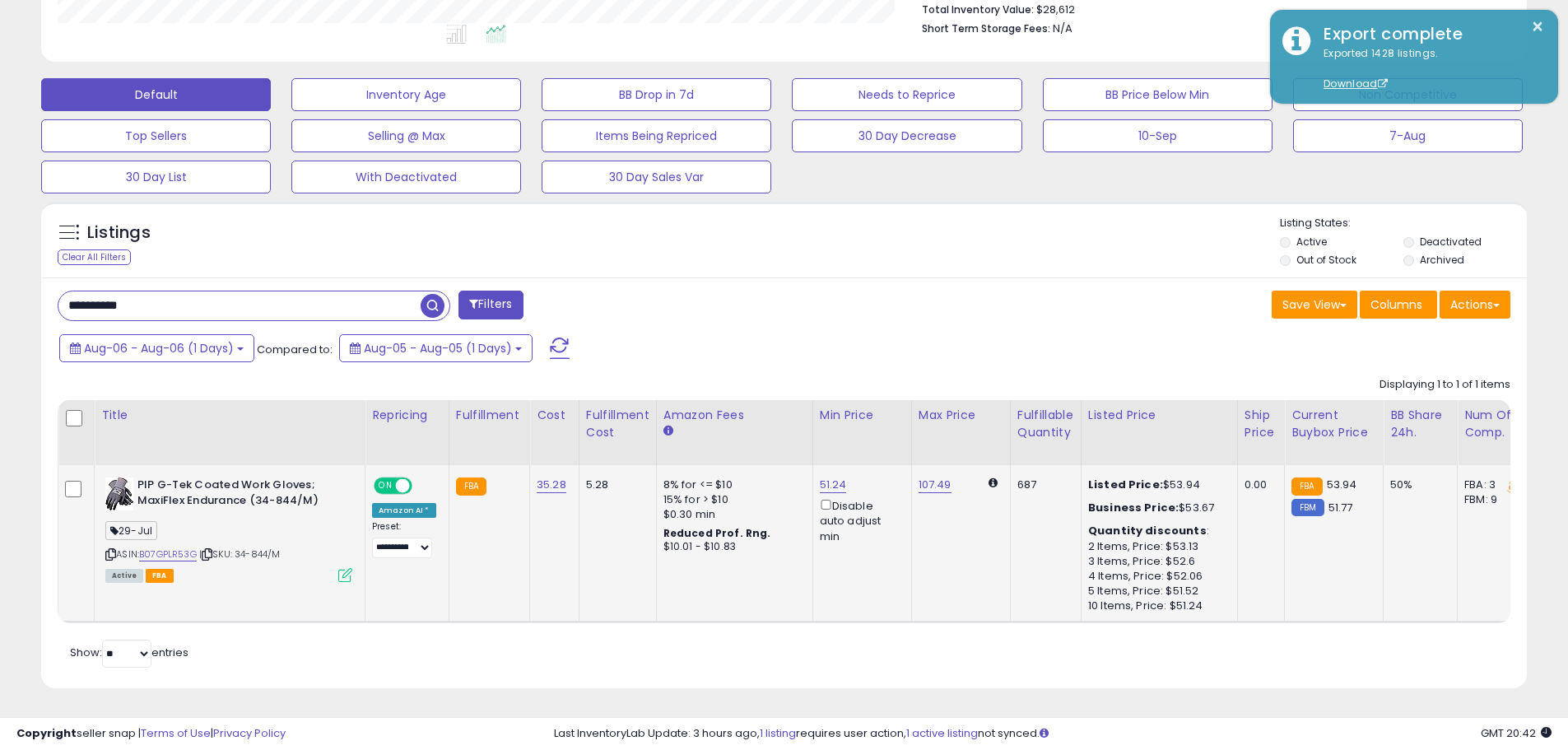 click at bounding box center (345, 575) 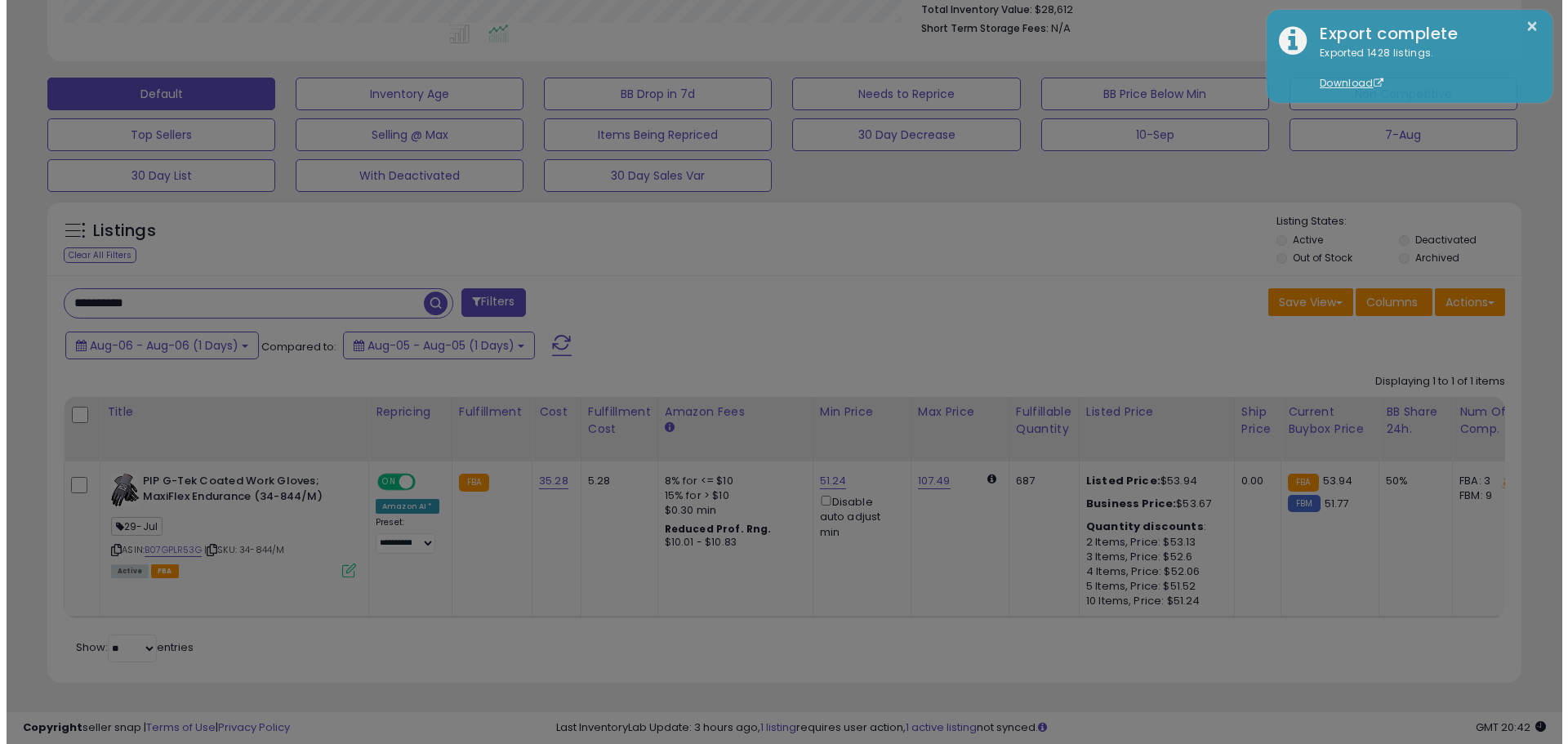 scroll, scrollTop: 816350, scrollLeft: 815804, axis: both 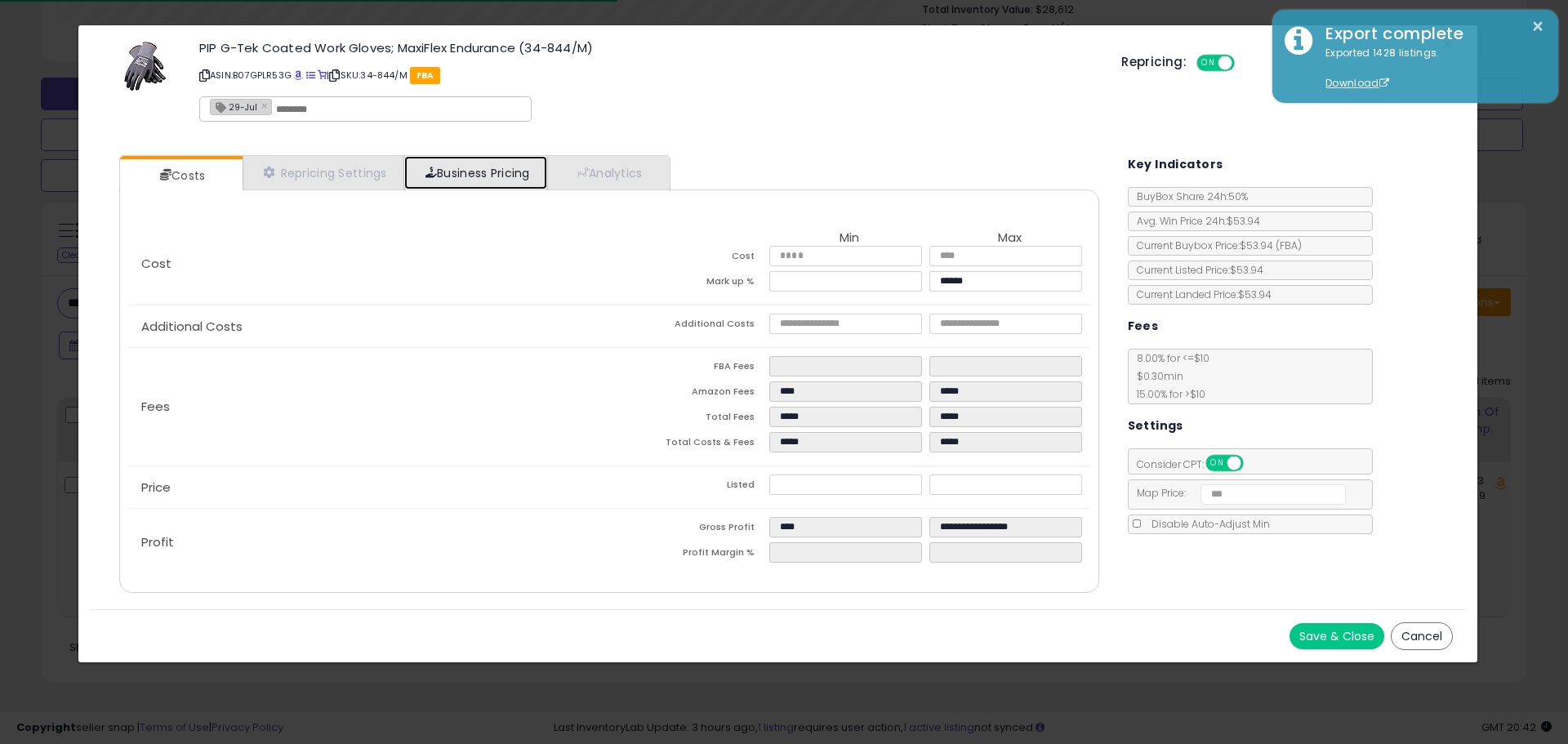 click on "Business Pricing" at bounding box center (475, 172) 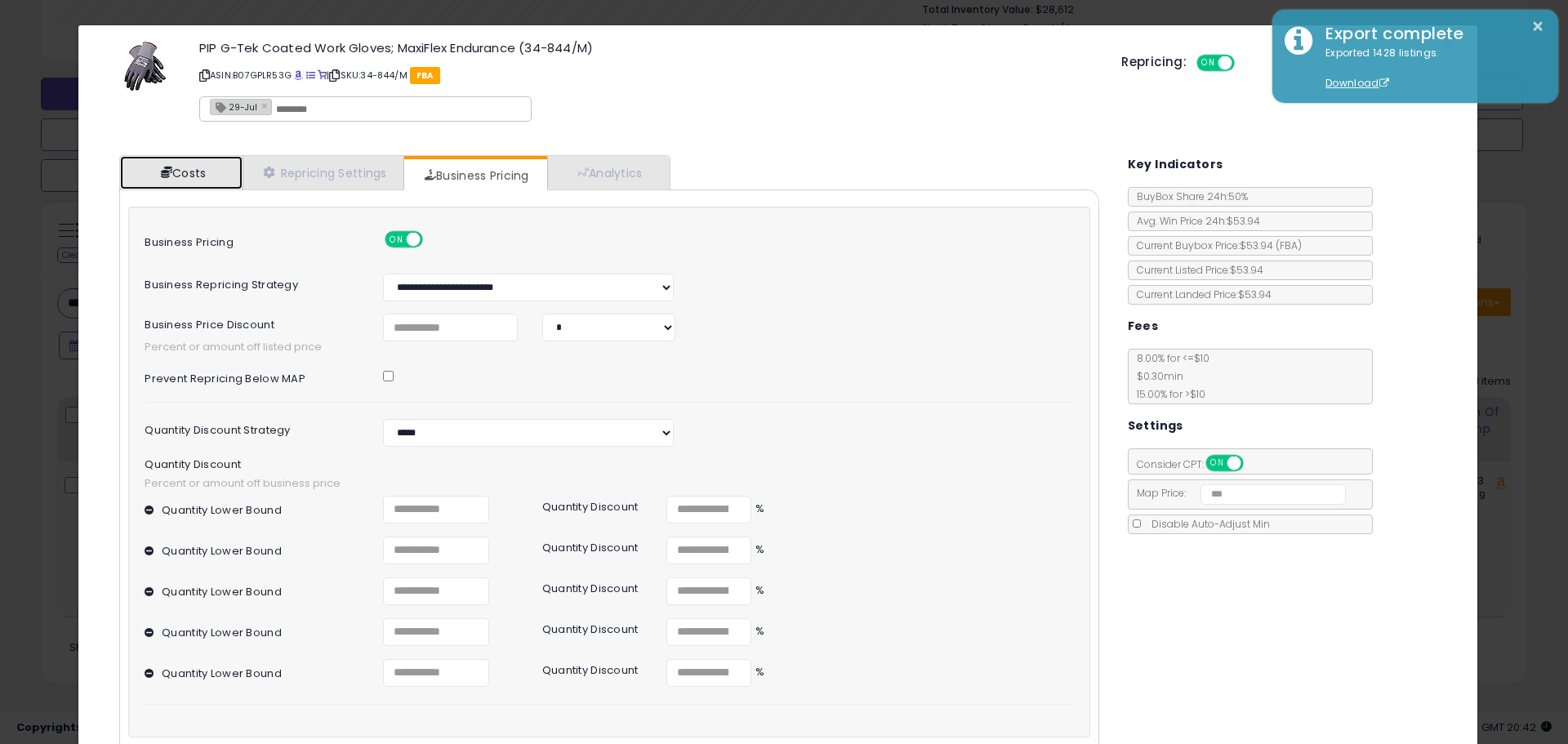 click on "Costs" at bounding box center [181, 172] 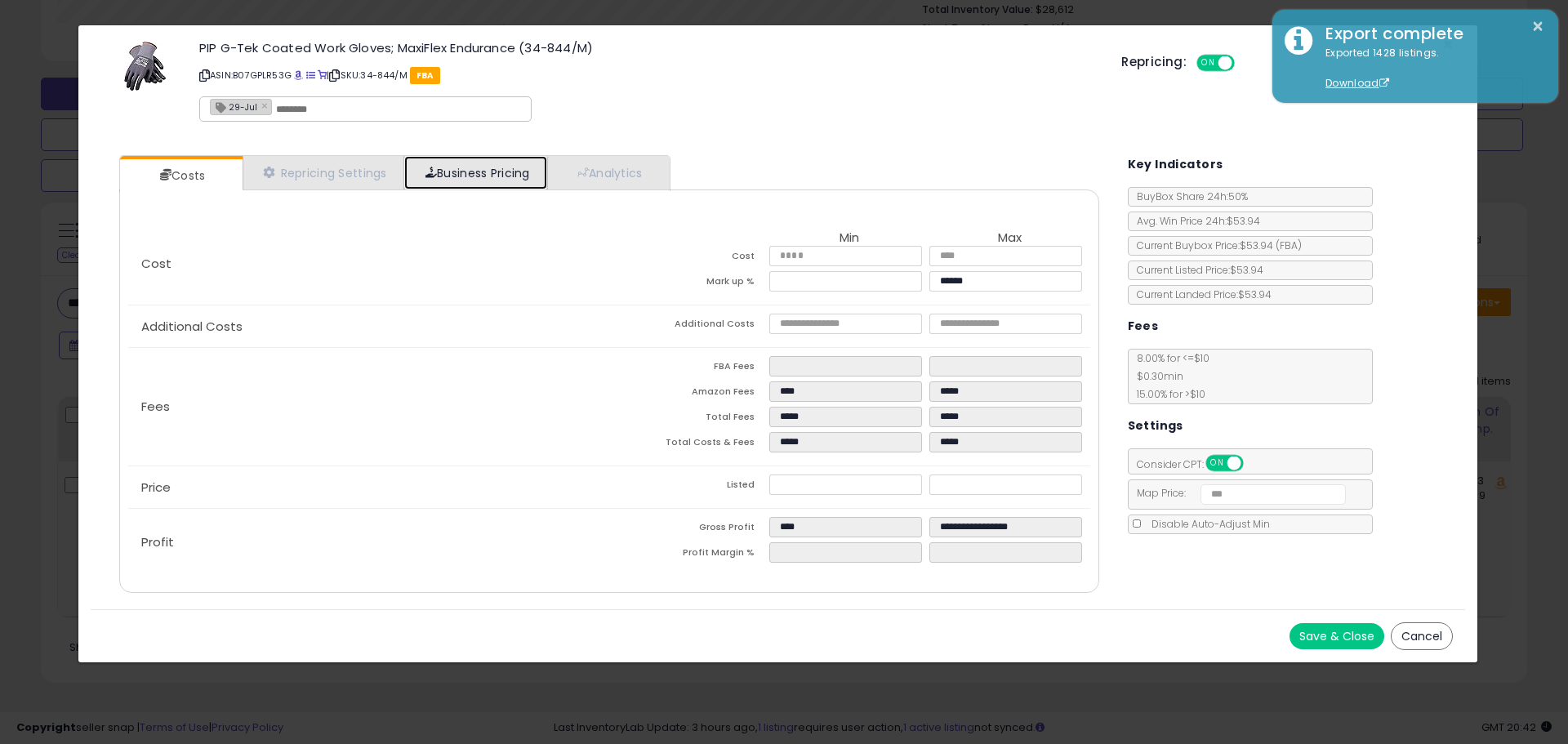 click on "Business Pricing" at bounding box center [475, 172] 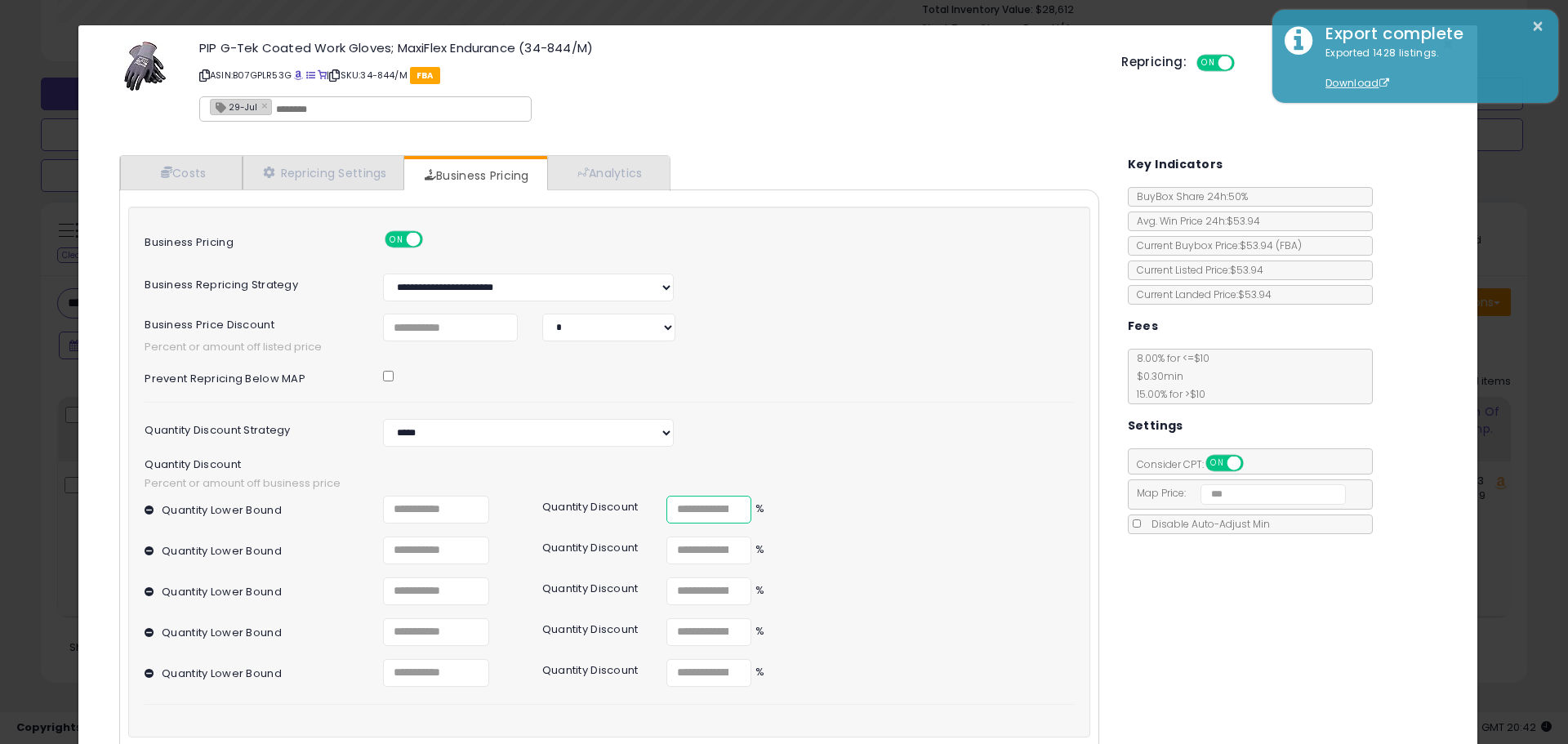 drag, startPoint x: 701, startPoint y: 508, endPoint x: 648, endPoint y: 508, distance: 53 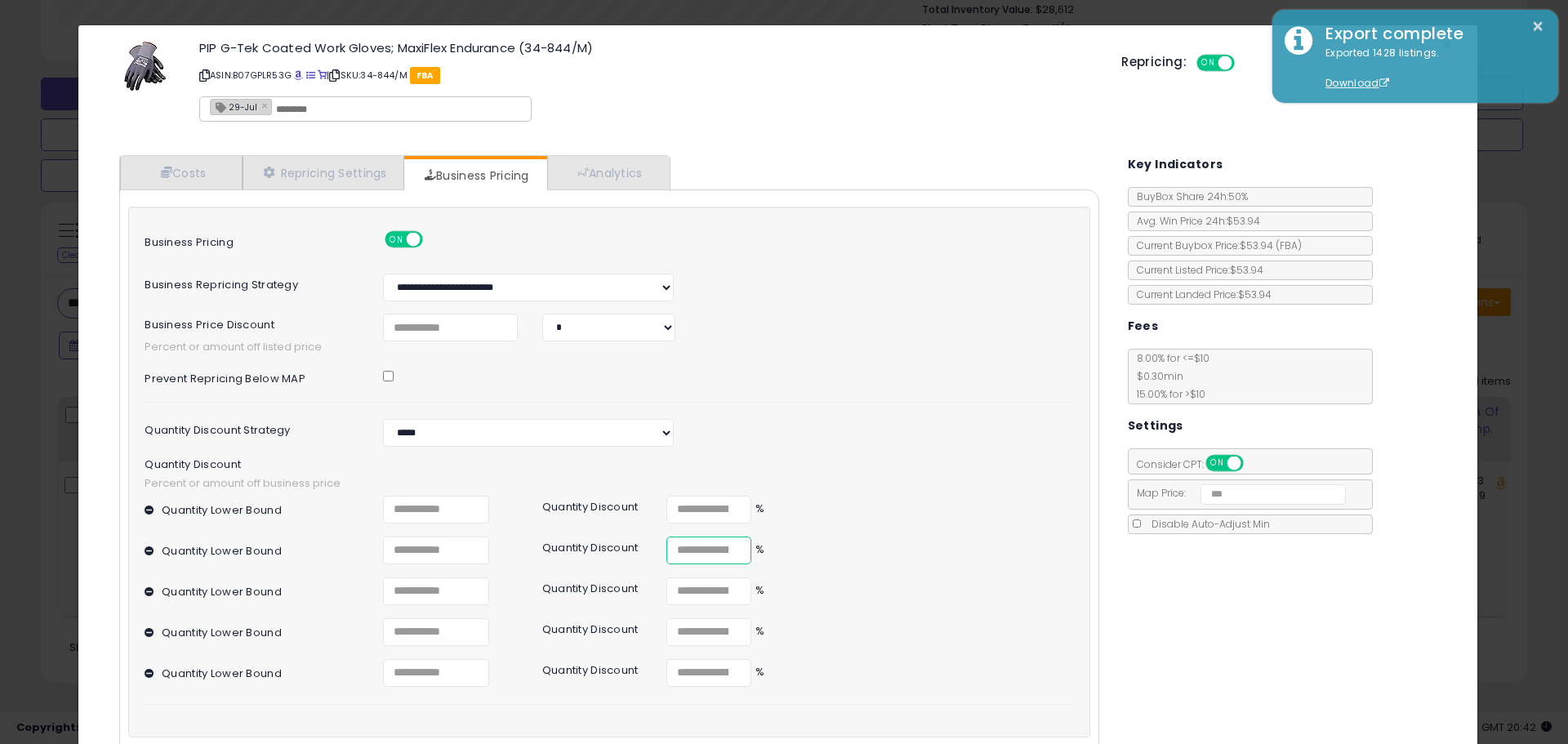 drag, startPoint x: 706, startPoint y: 541, endPoint x: 588, endPoint y: 551, distance: 118.42297 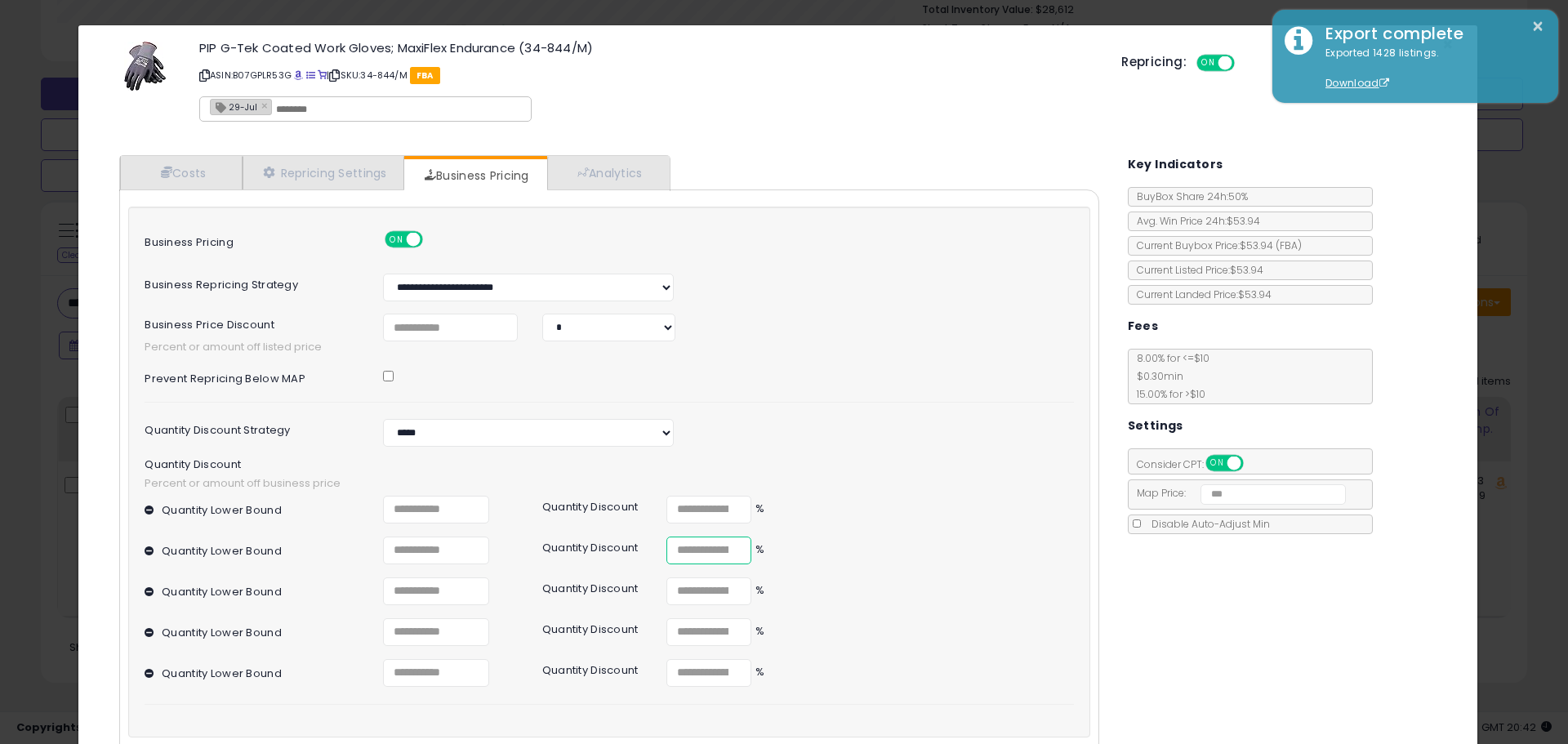 type on "***" 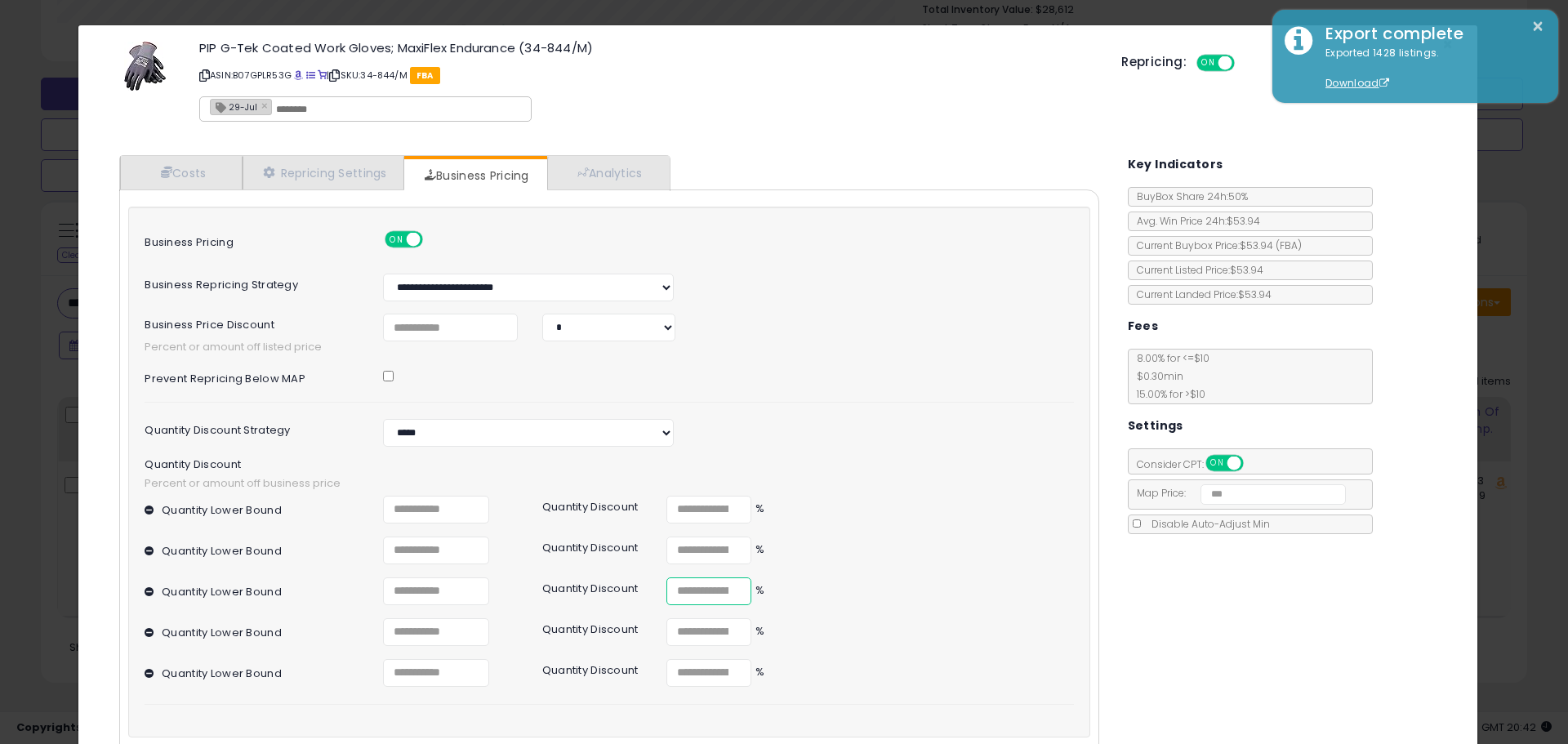 drag, startPoint x: 695, startPoint y: 595, endPoint x: 604, endPoint y: 589, distance: 91.197588 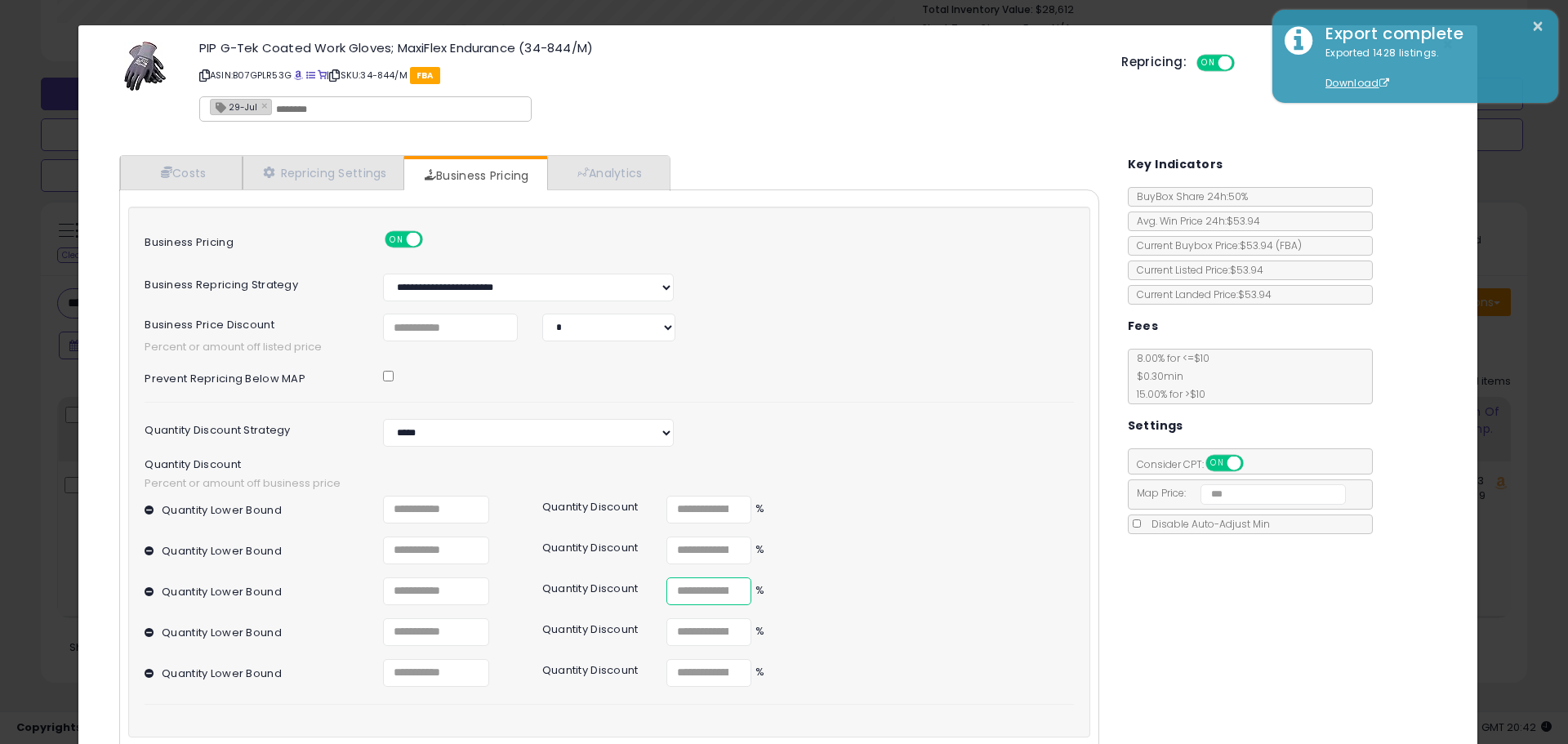 type on "***" 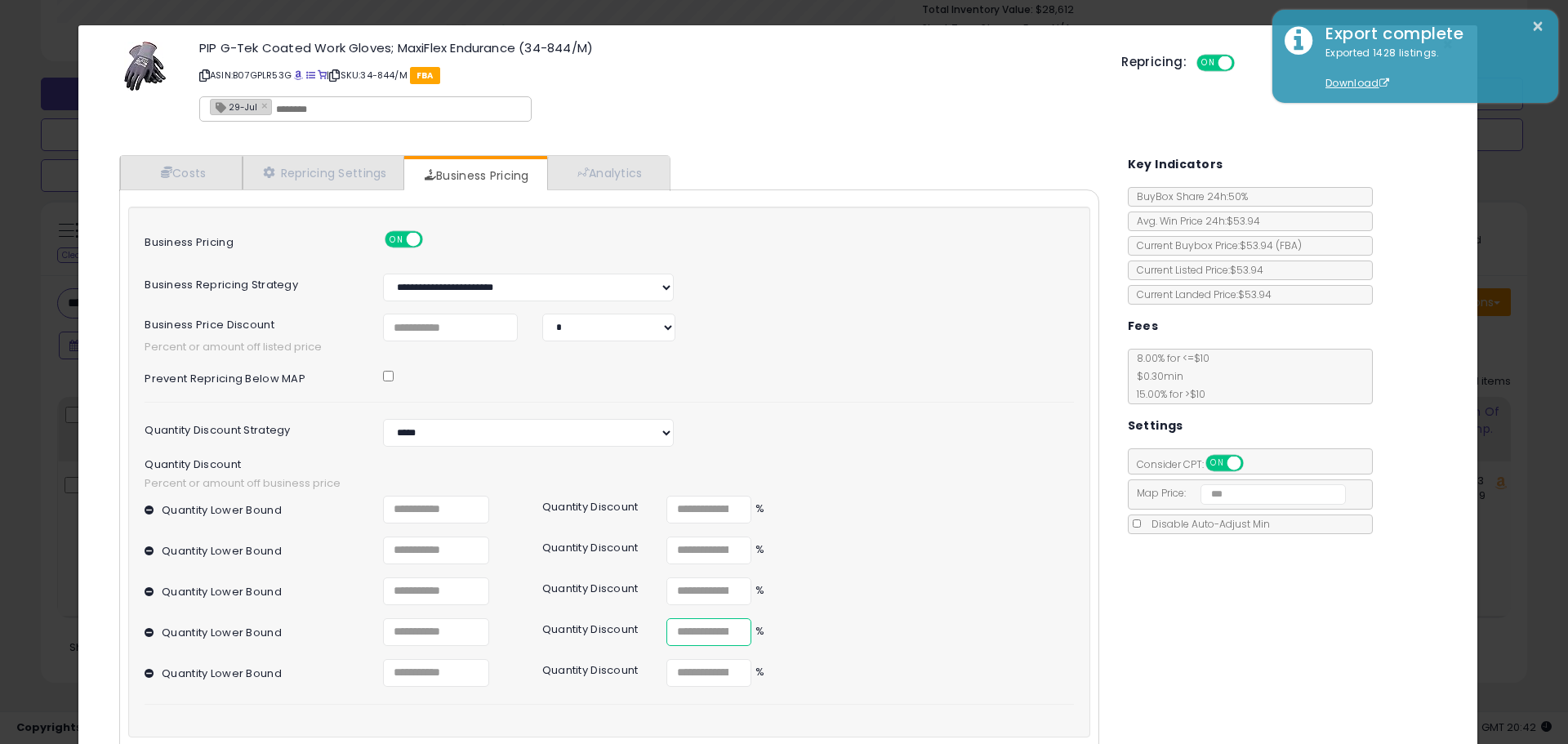 drag, startPoint x: 692, startPoint y: 617, endPoint x: 590, endPoint y: 621, distance: 102.0784 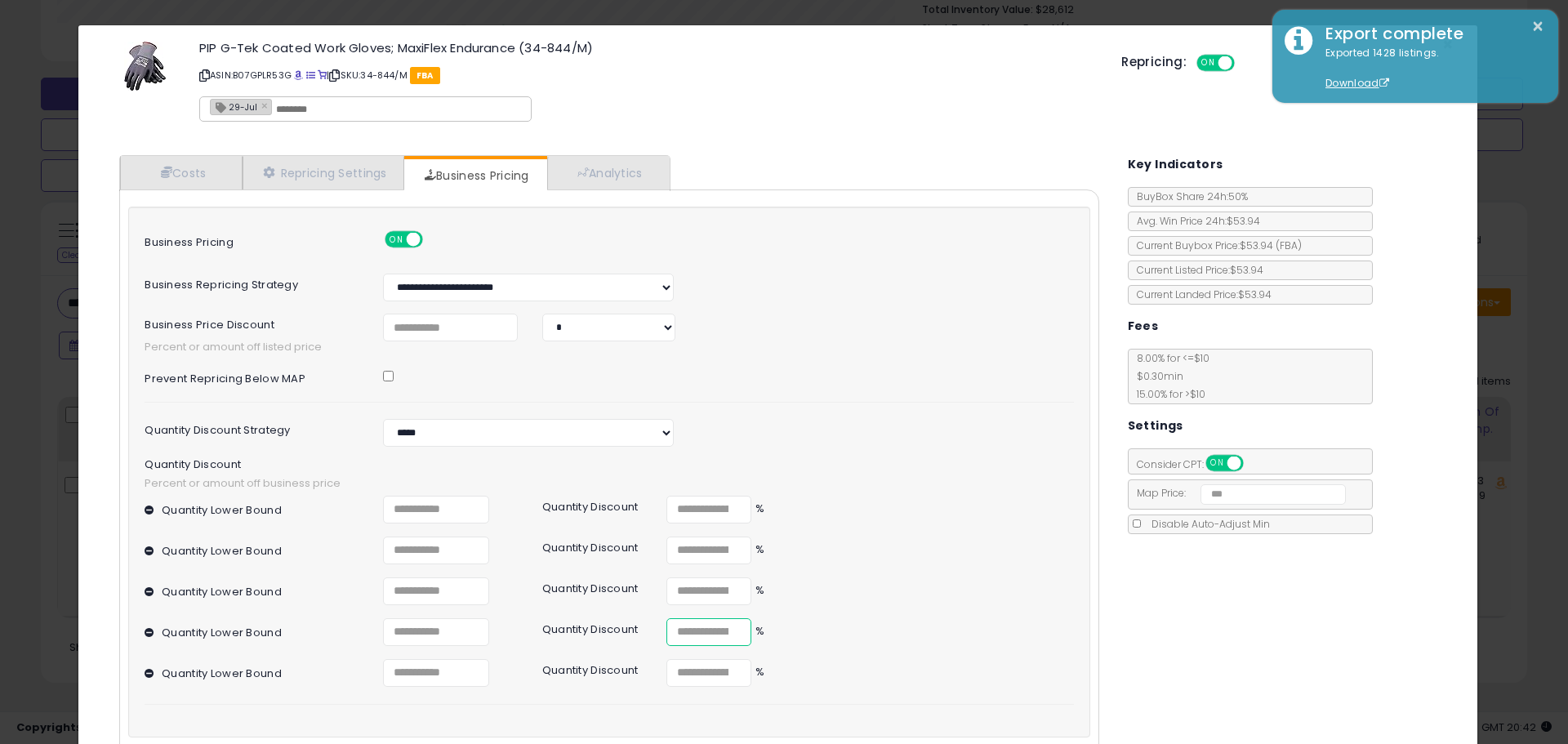type on "***" 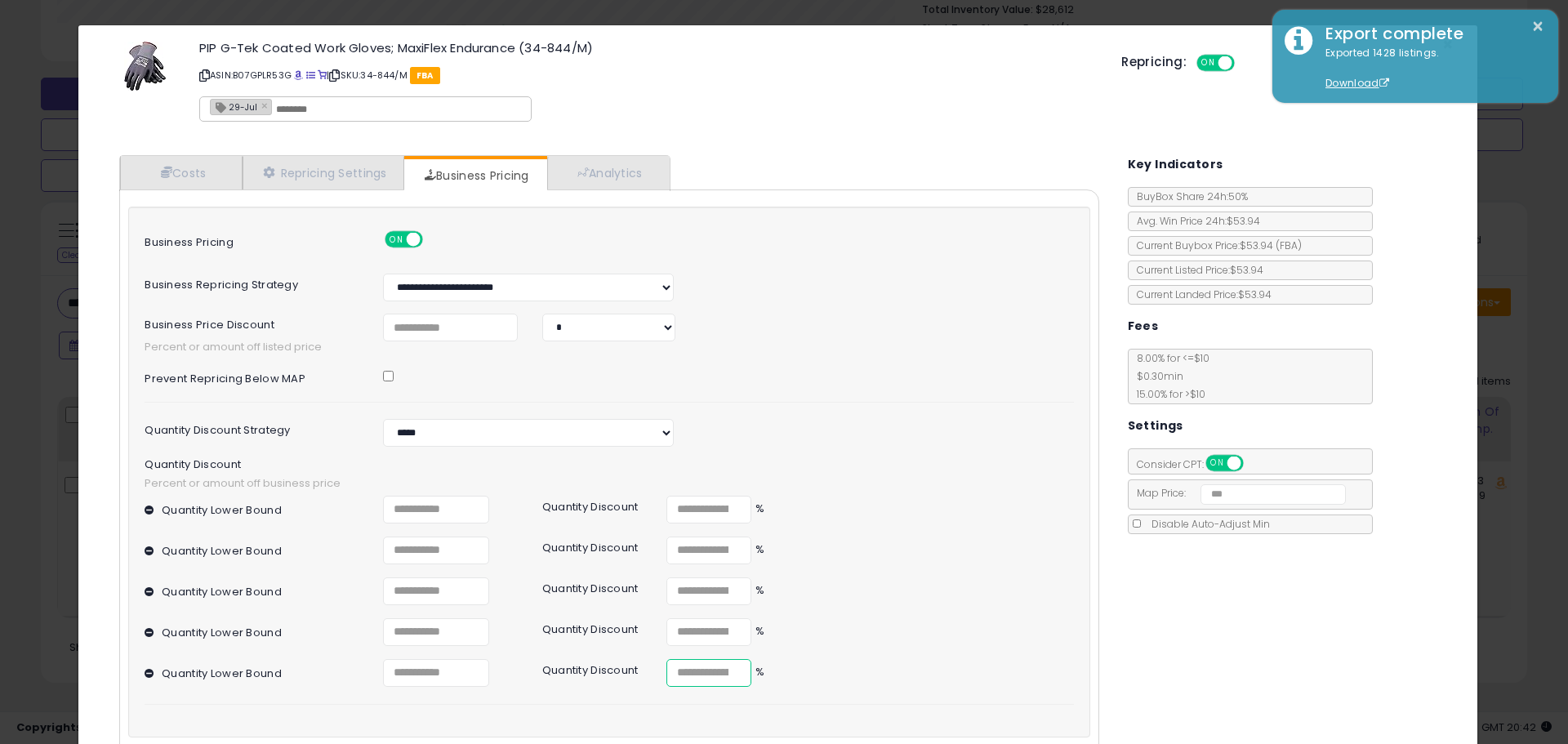drag, startPoint x: 657, startPoint y: 669, endPoint x: 604, endPoint y: 669, distance: 53 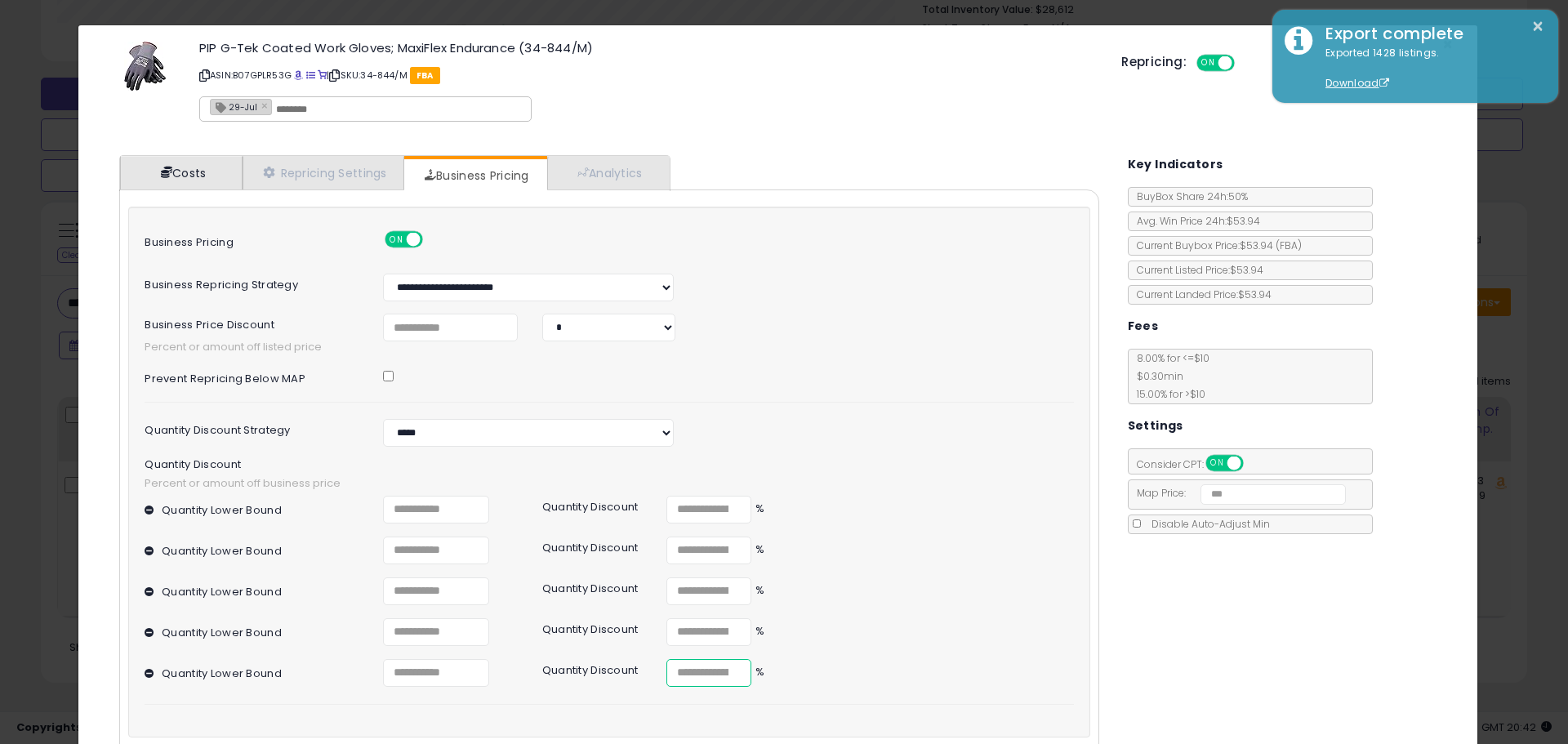type on "***" 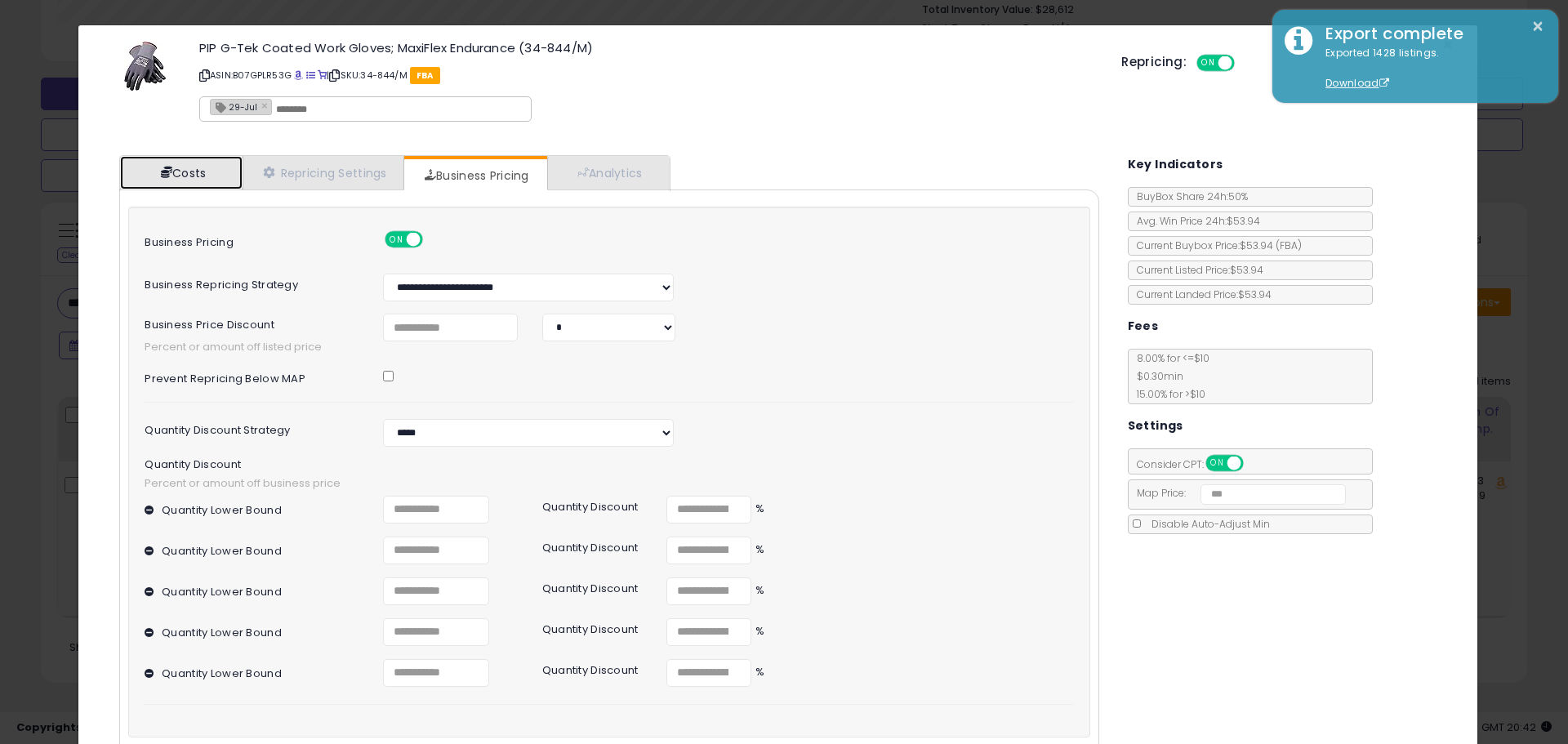 click on "Costs" at bounding box center (181, 172) 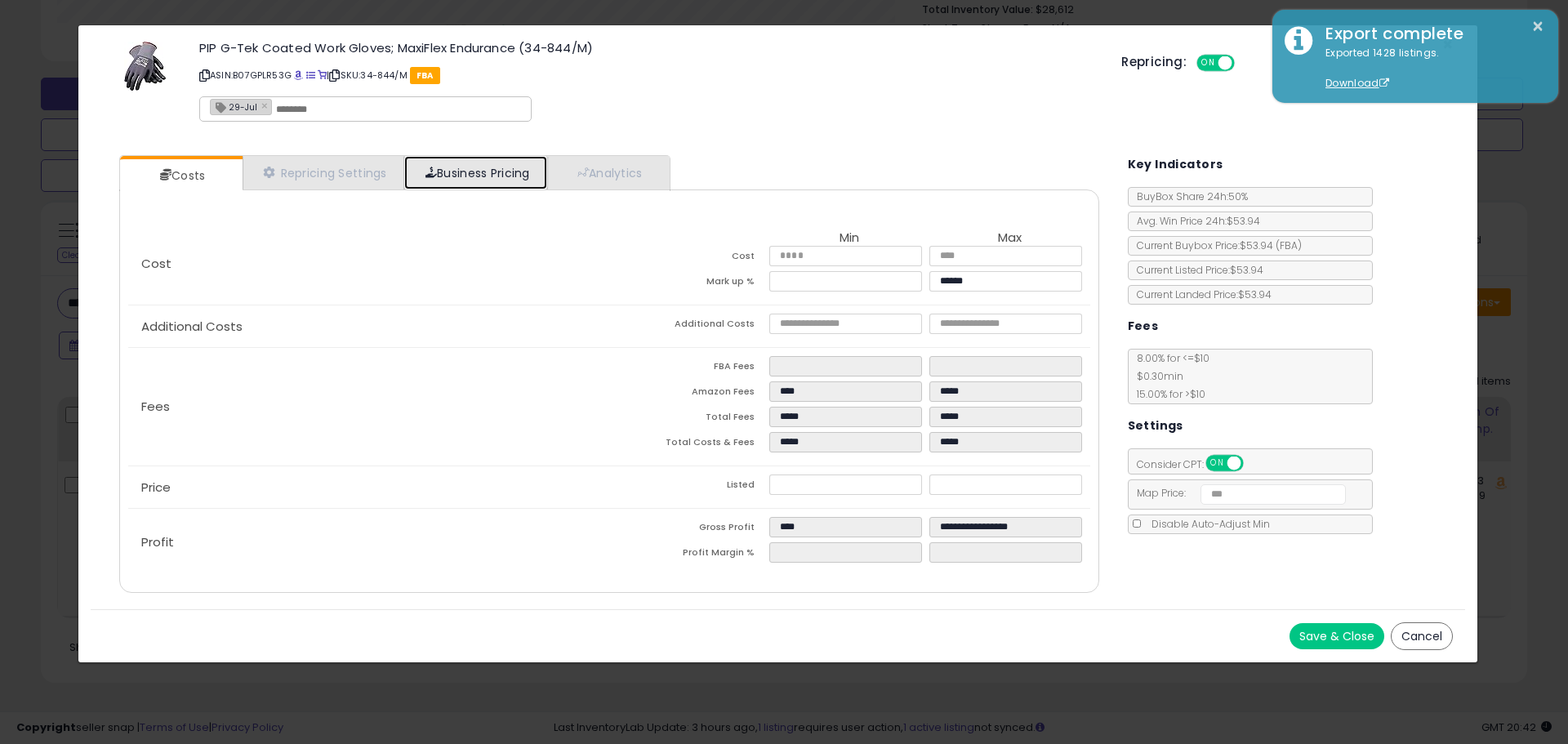 click on "Business Pricing" at bounding box center [475, 172] 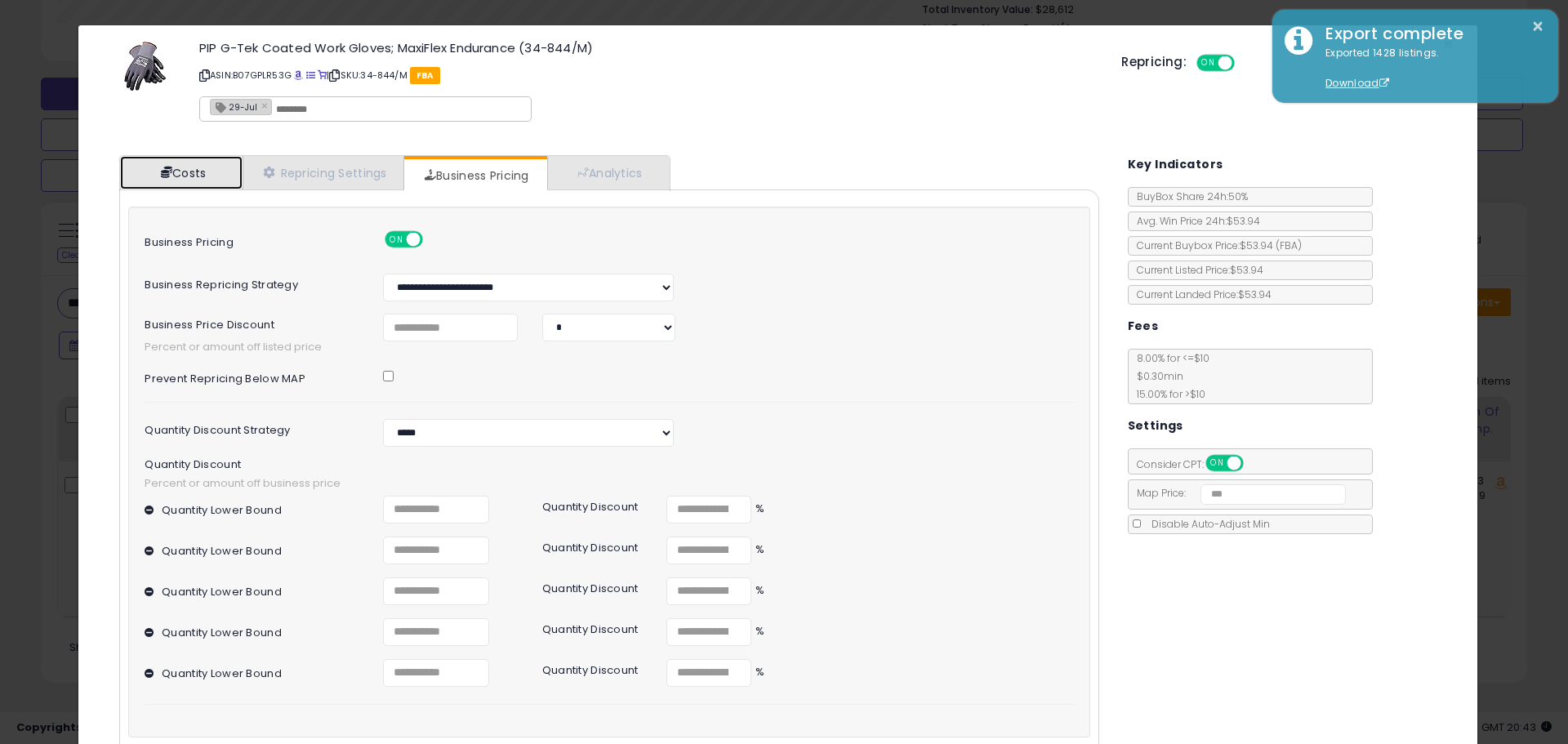 click on "Costs" at bounding box center [181, 172] 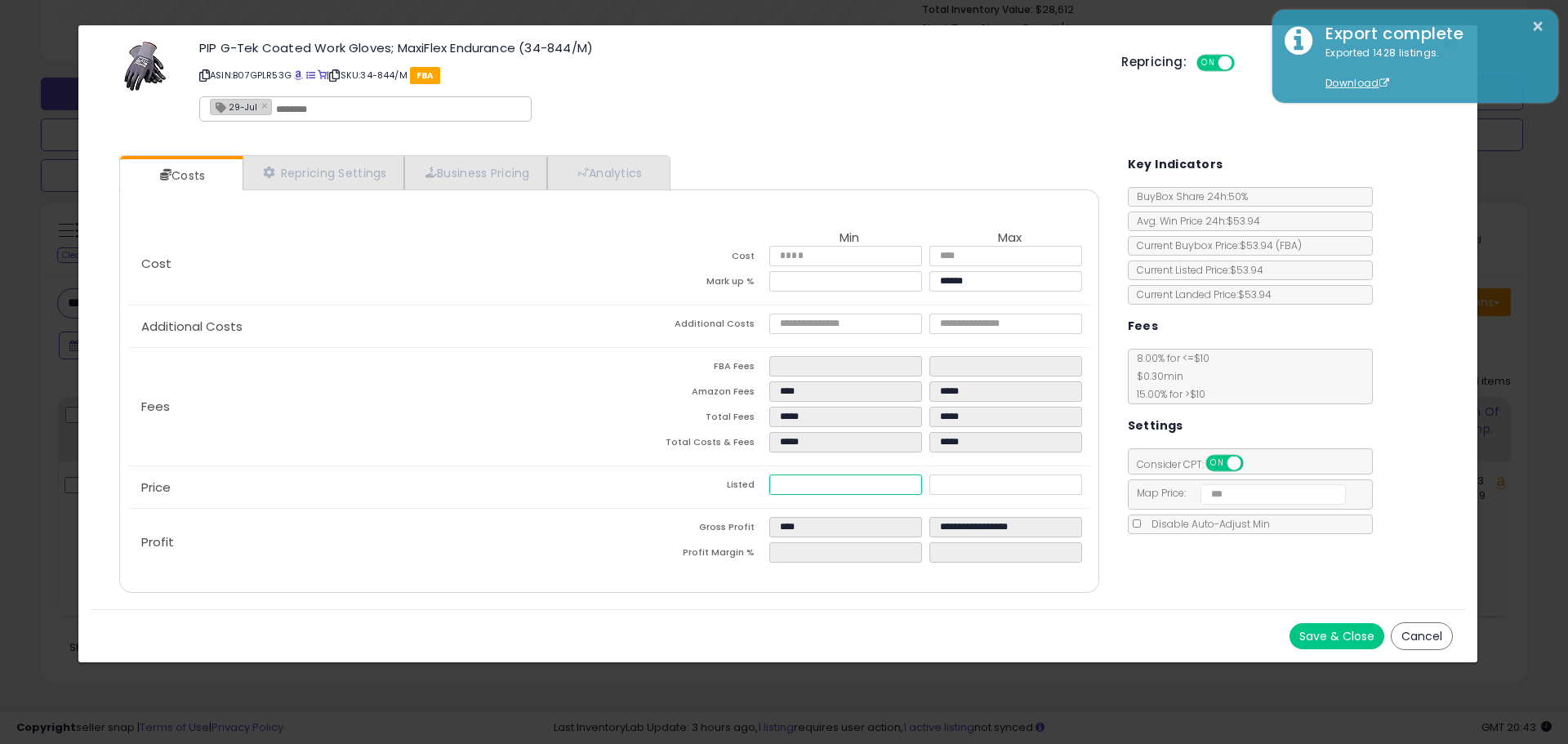 drag, startPoint x: 826, startPoint y: 484, endPoint x: 451, endPoint y: 466, distance: 375.43175 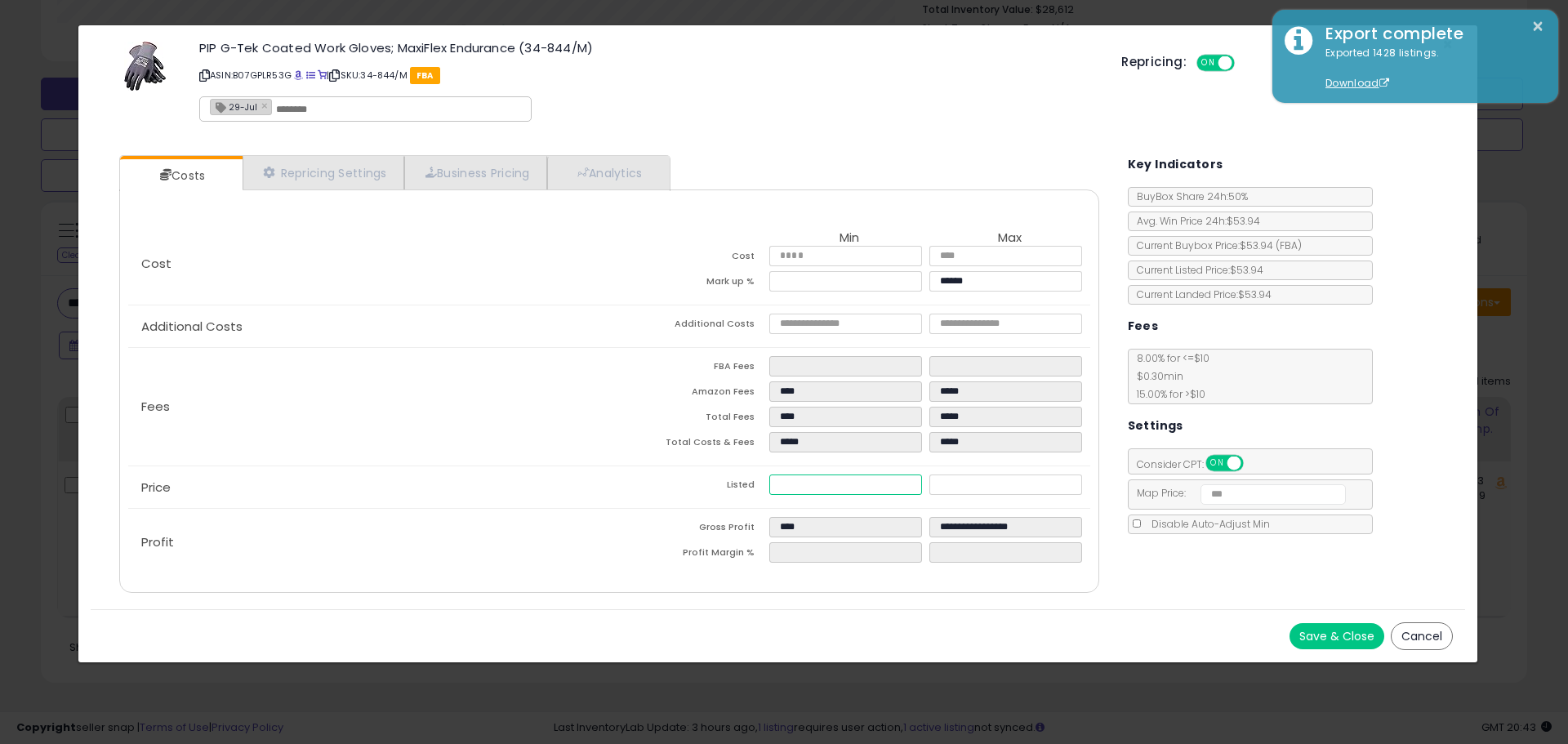 type on "****" 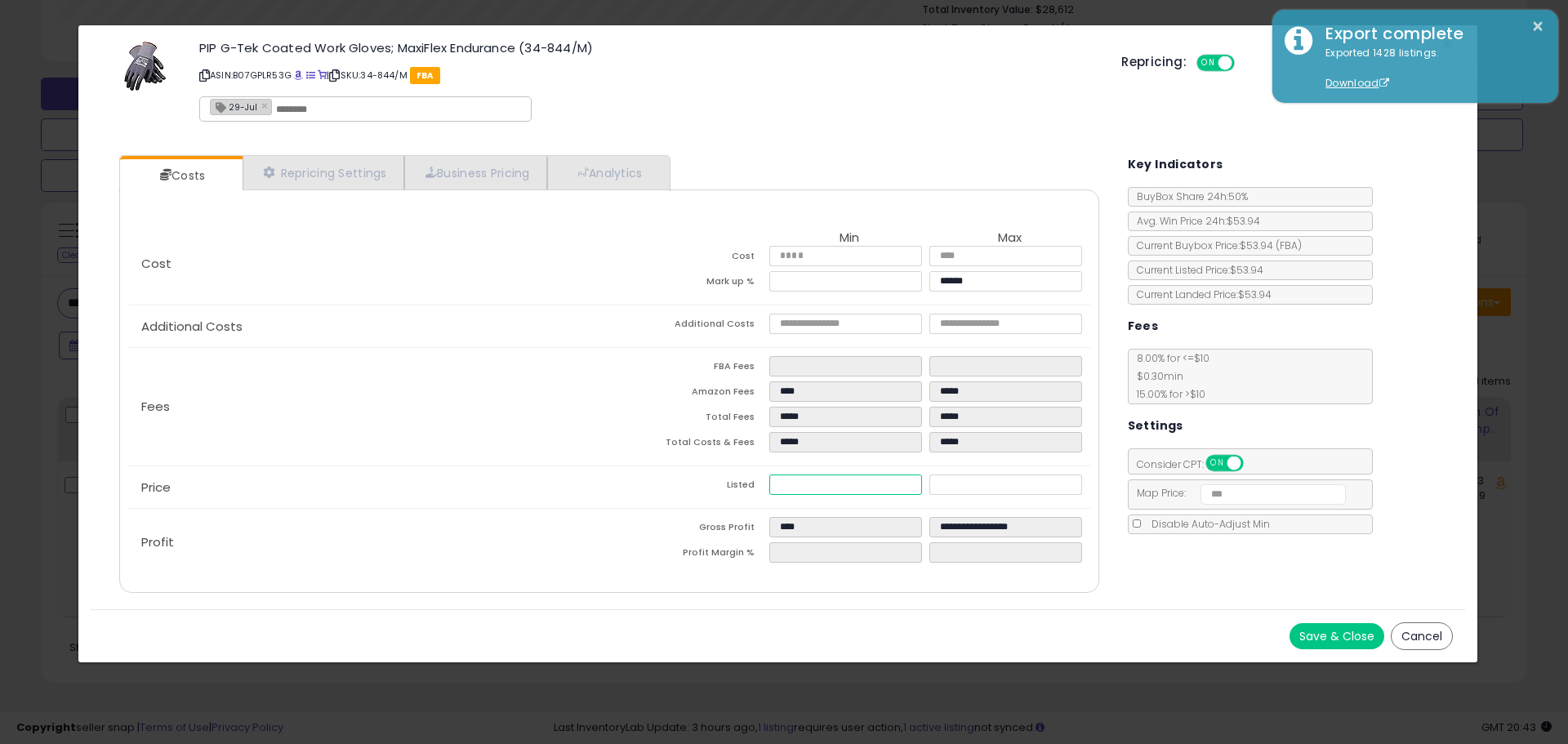 type on "****" 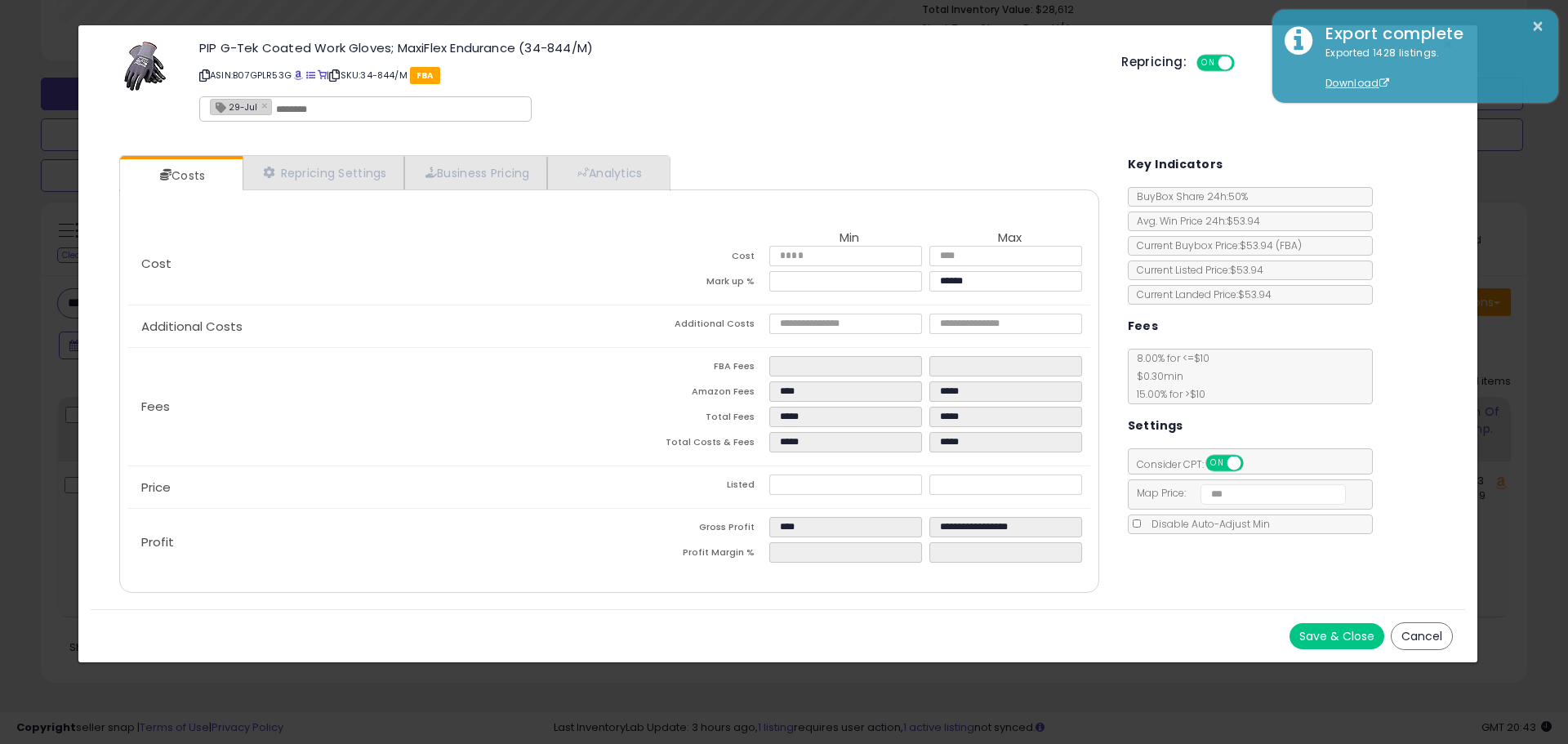 type on "*****" 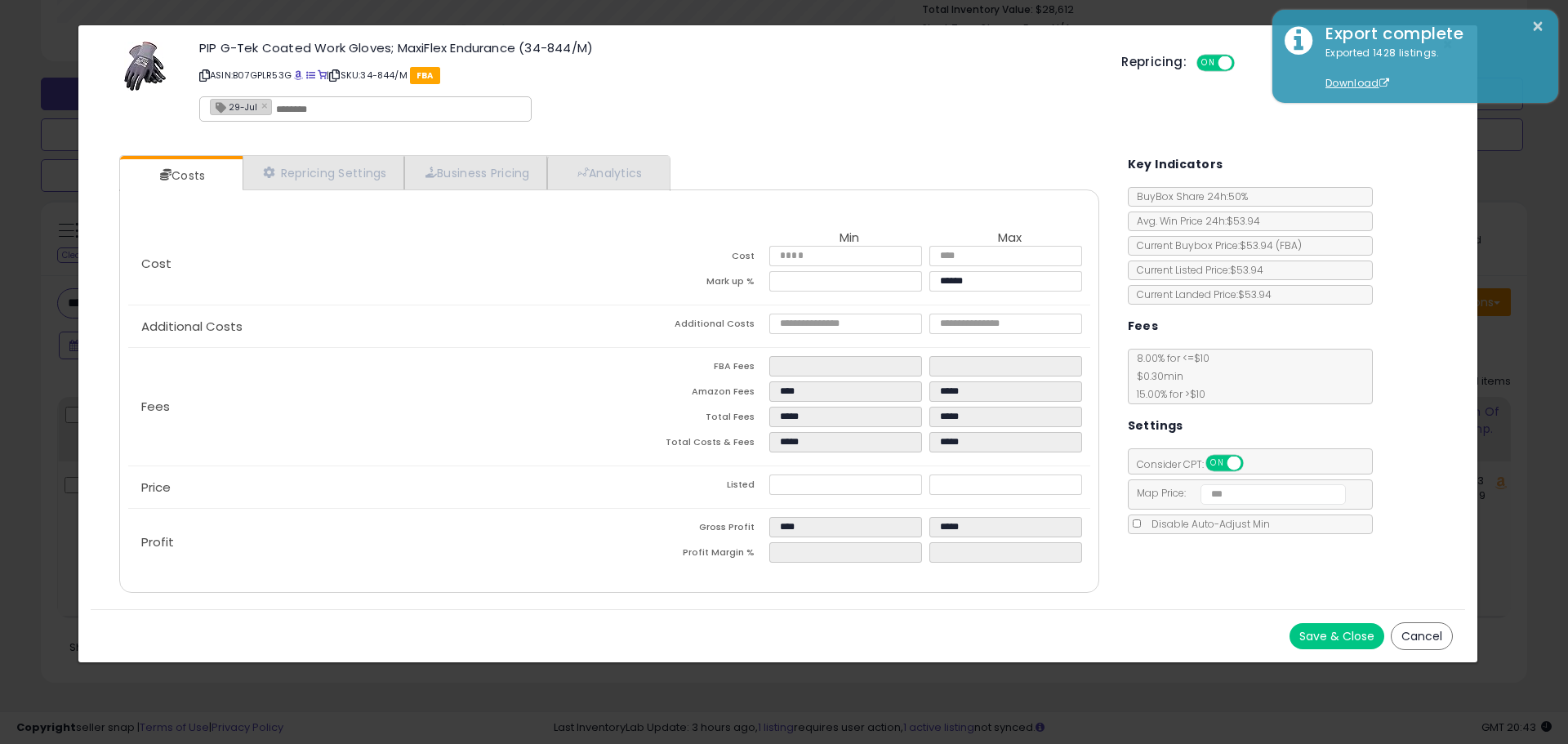 click on "Price
Listed
*****
******" 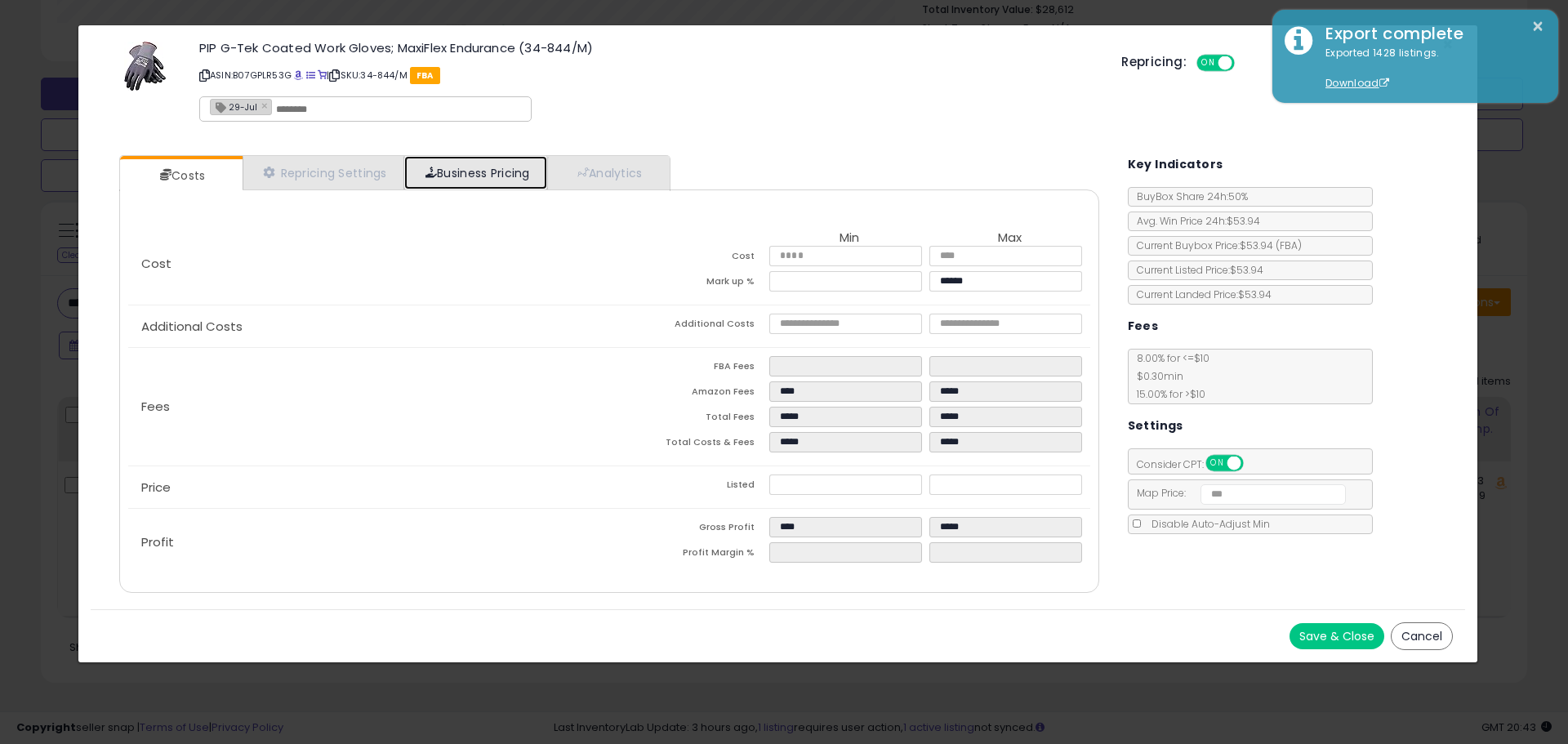 click on "Business Pricing" at bounding box center [475, 172] 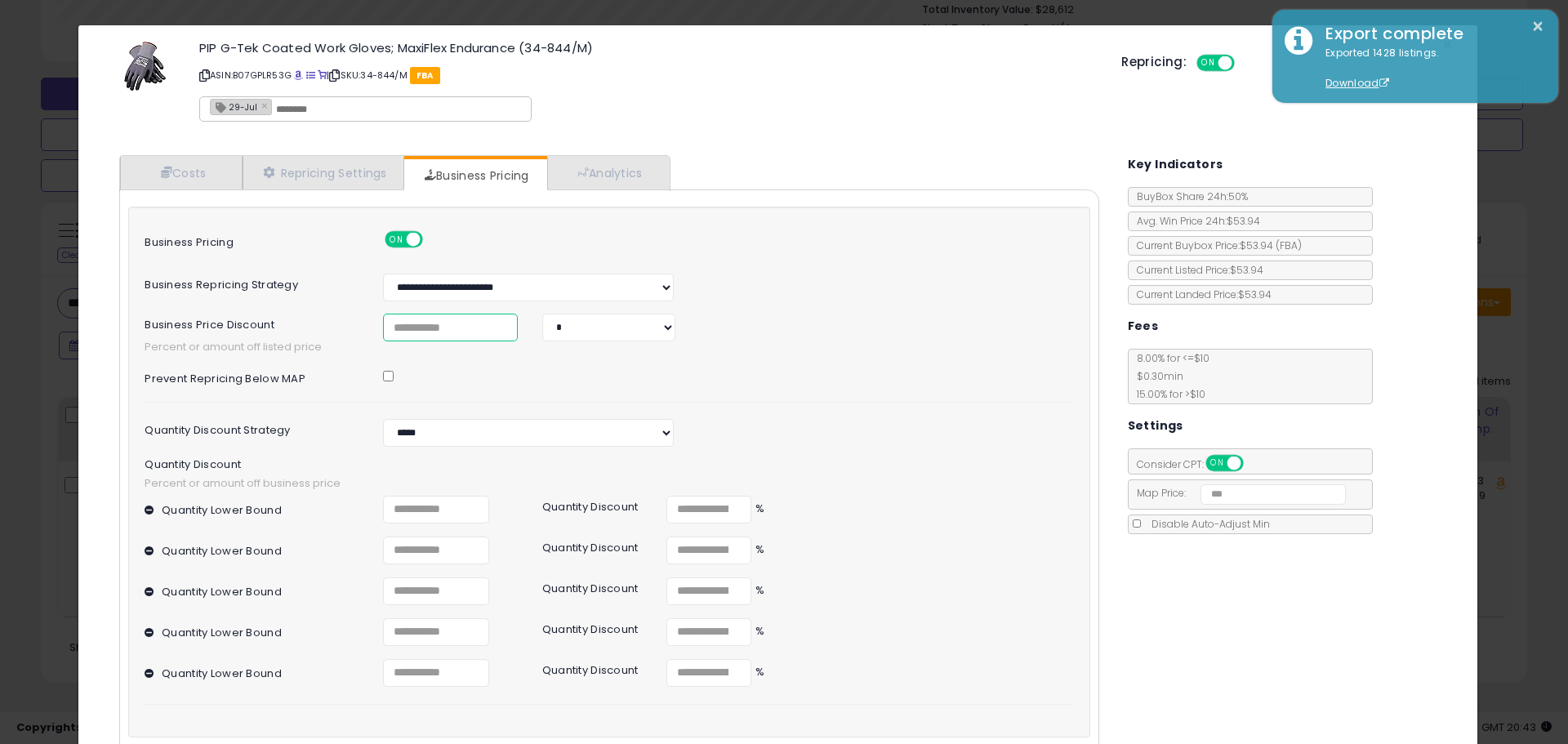click on "***" at bounding box center [450, 327] 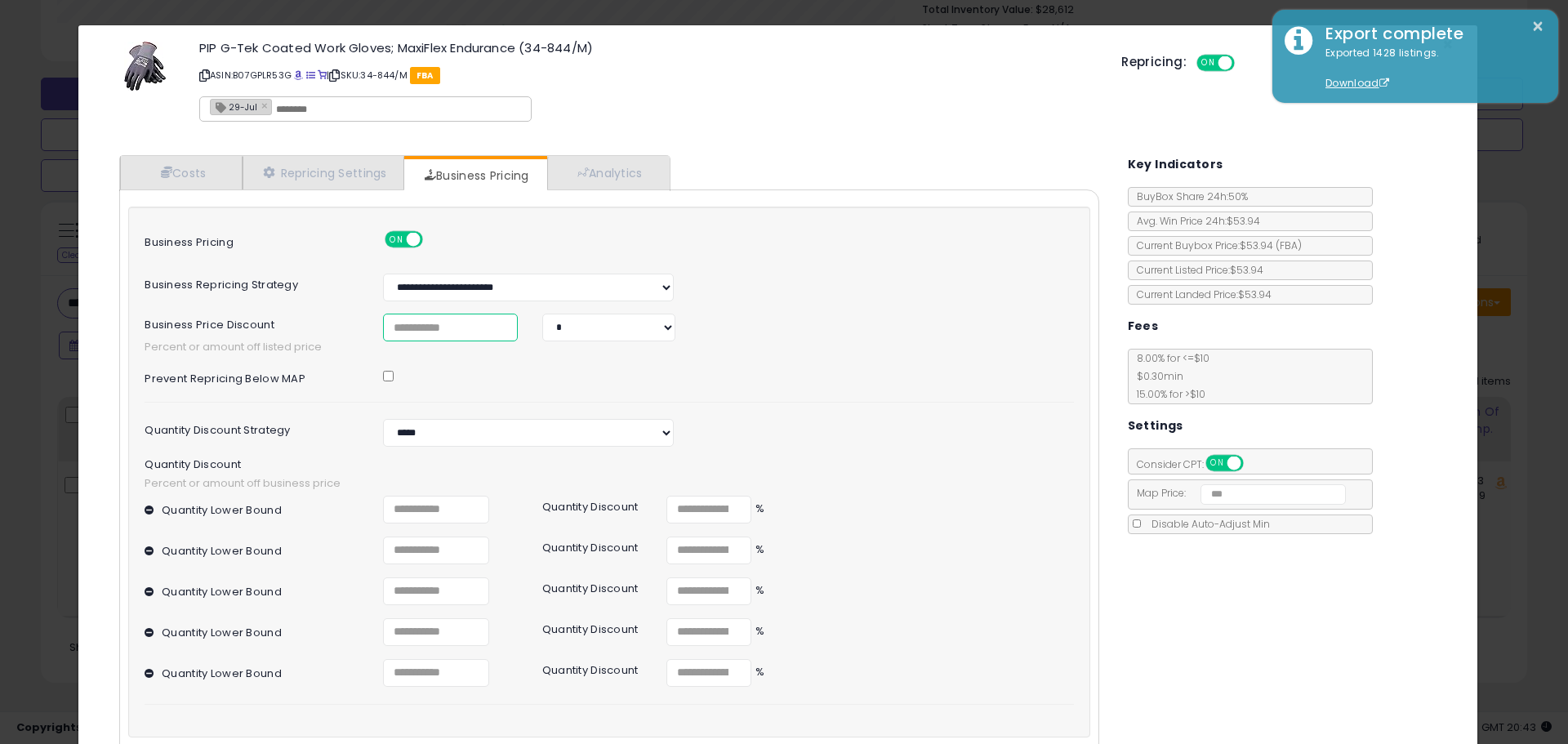 type on "***" 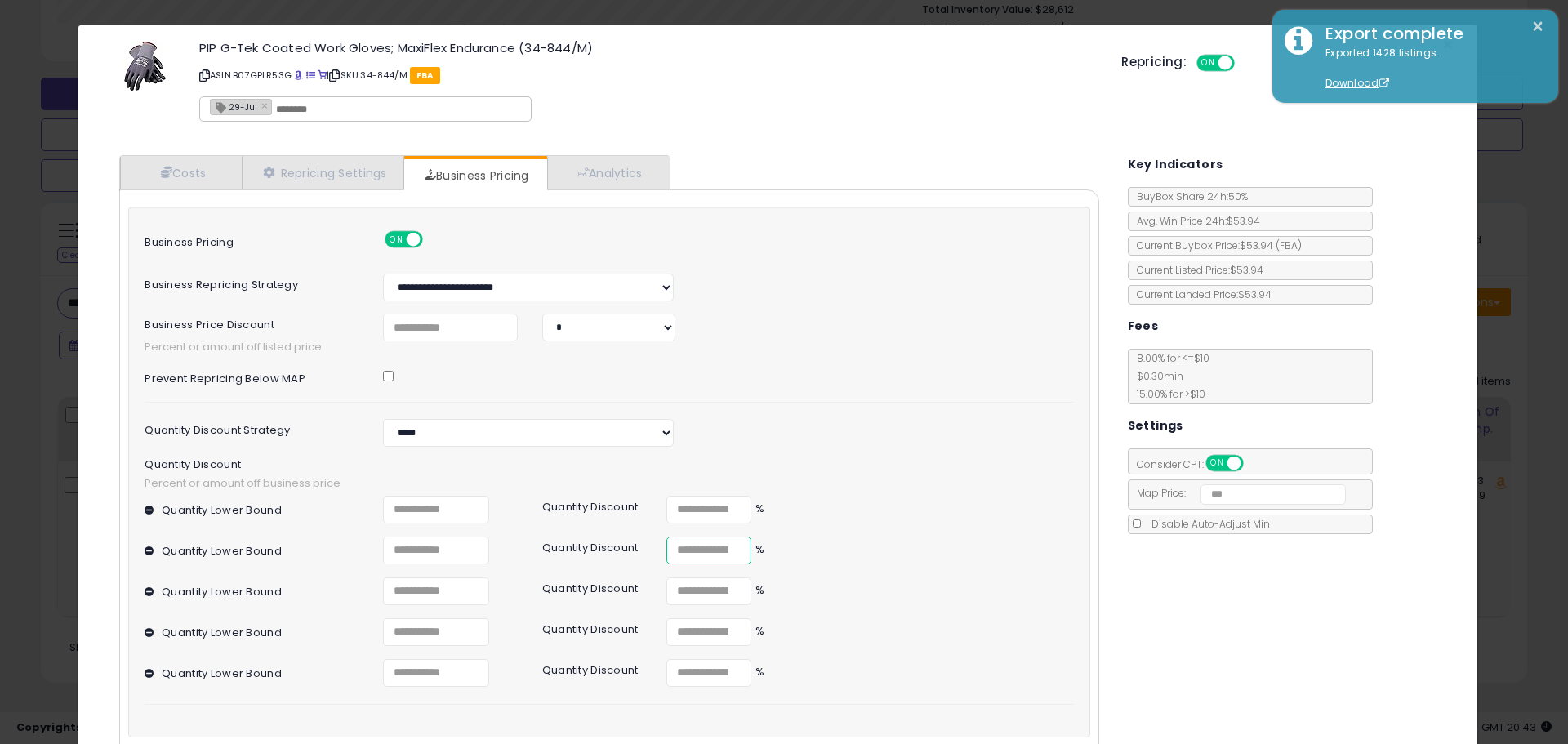 drag, startPoint x: 704, startPoint y: 535, endPoint x: 611, endPoint y: 542, distance: 93.26307 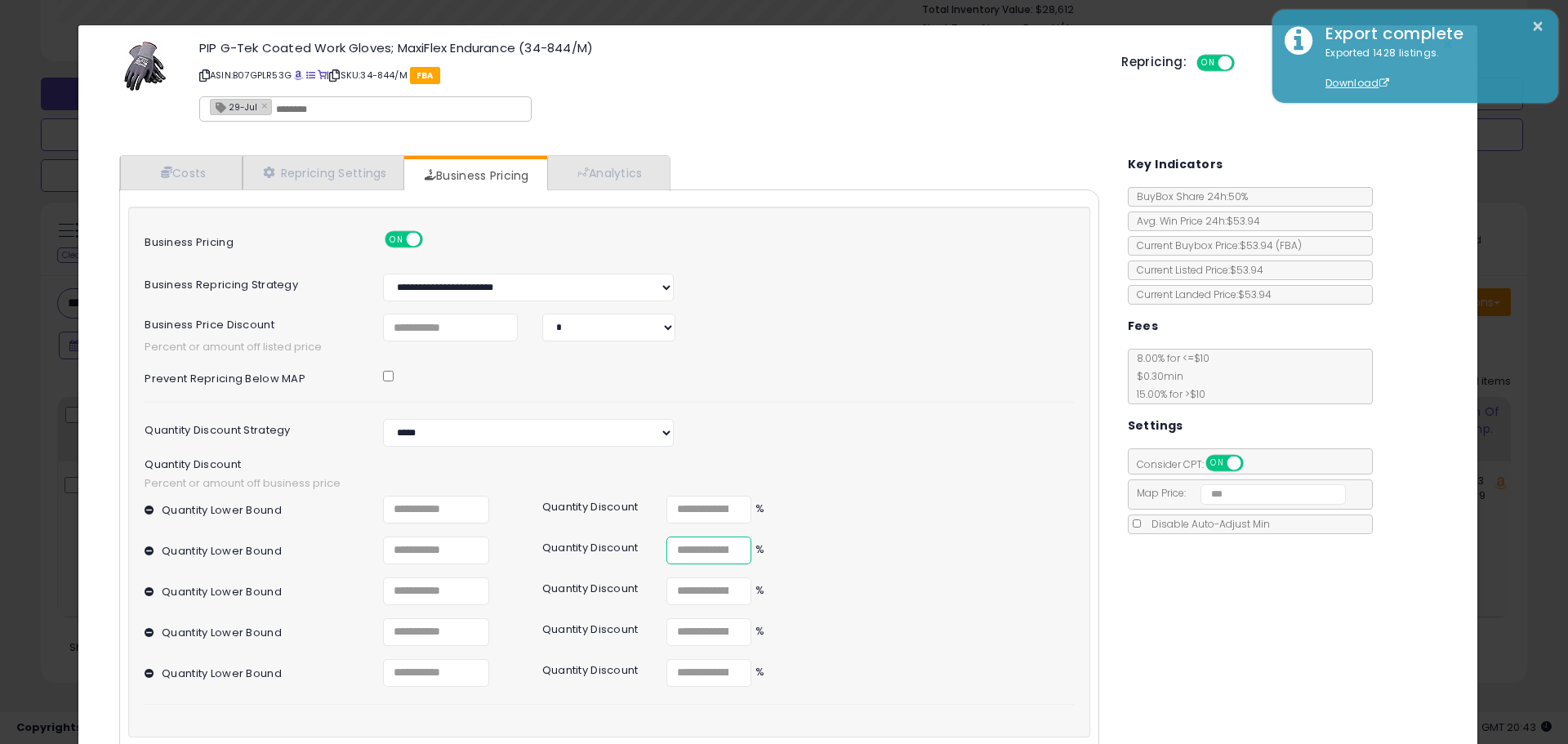 type on "****" 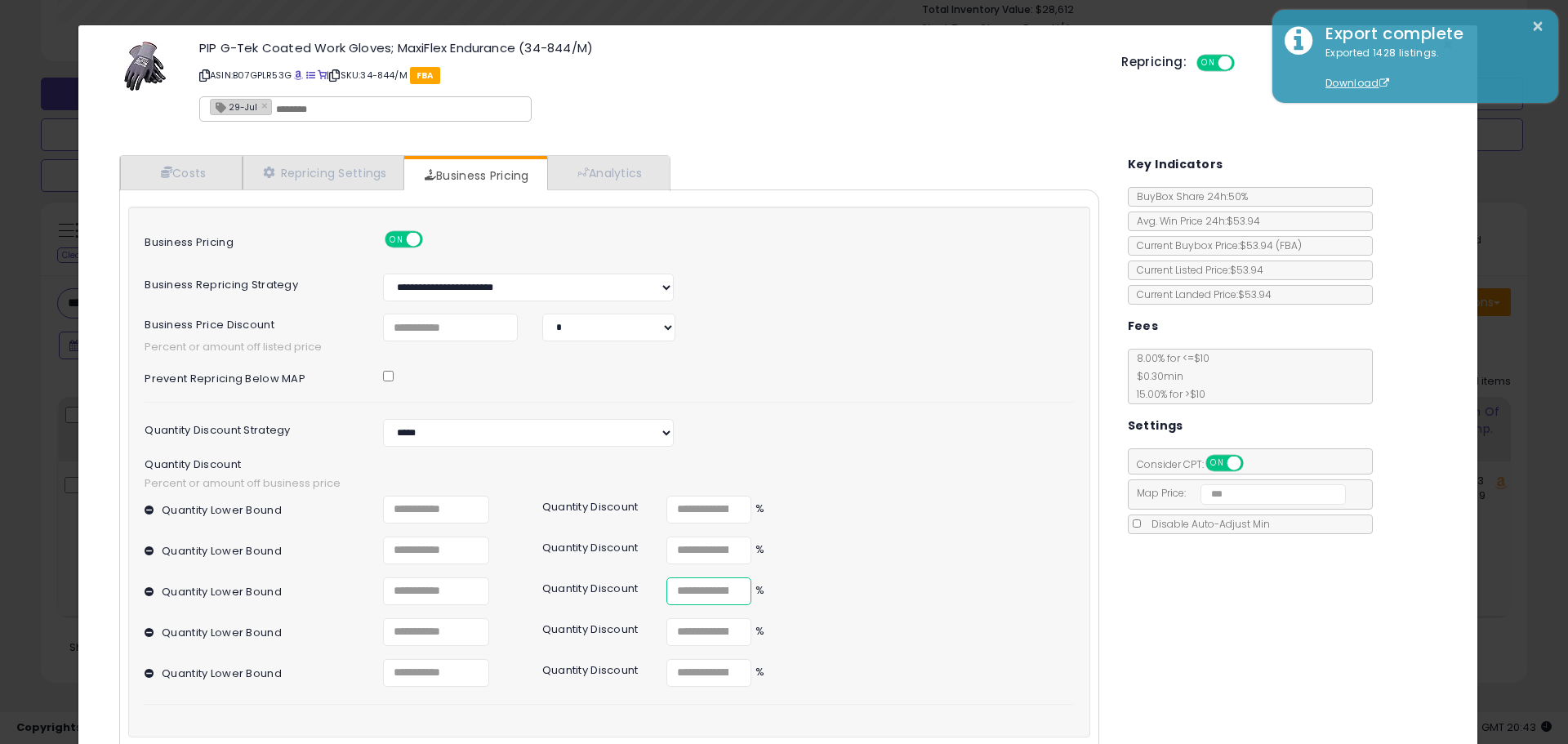 drag, startPoint x: 710, startPoint y: 574, endPoint x: 604, endPoint y: 592, distance: 107.5174 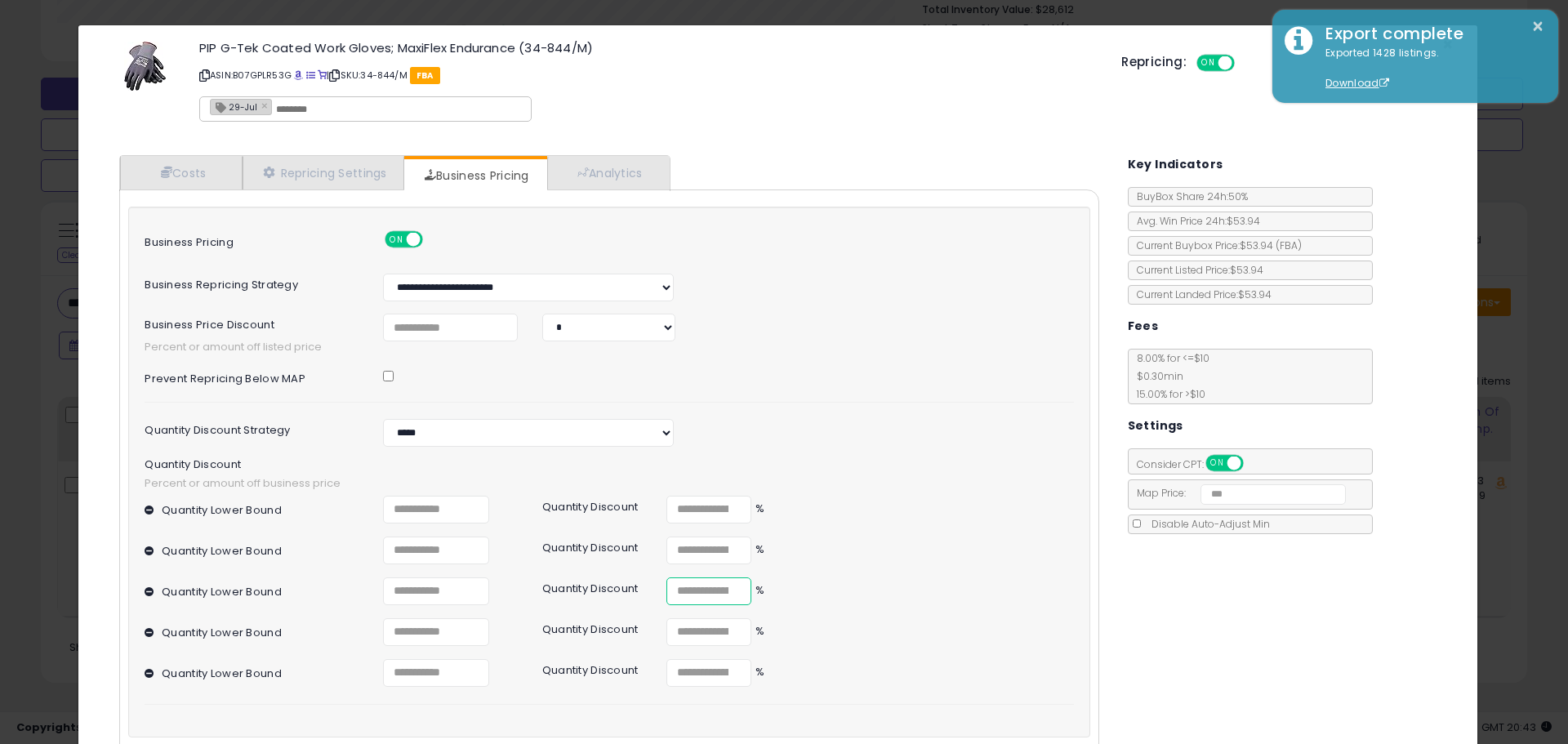 type on "****" 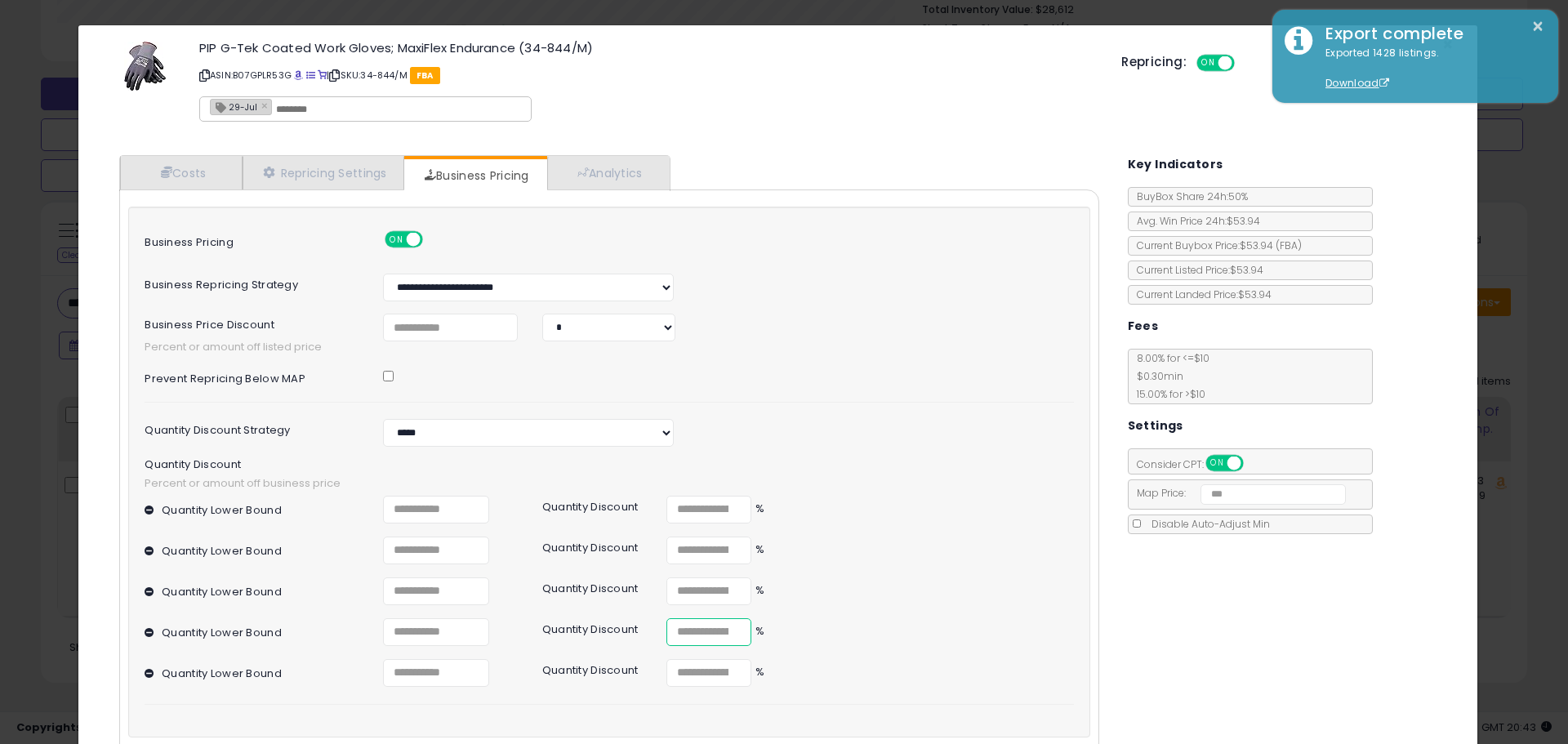 drag, startPoint x: 693, startPoint y: 623, endPoint x: 572, endPoint y: 623, distance: 121 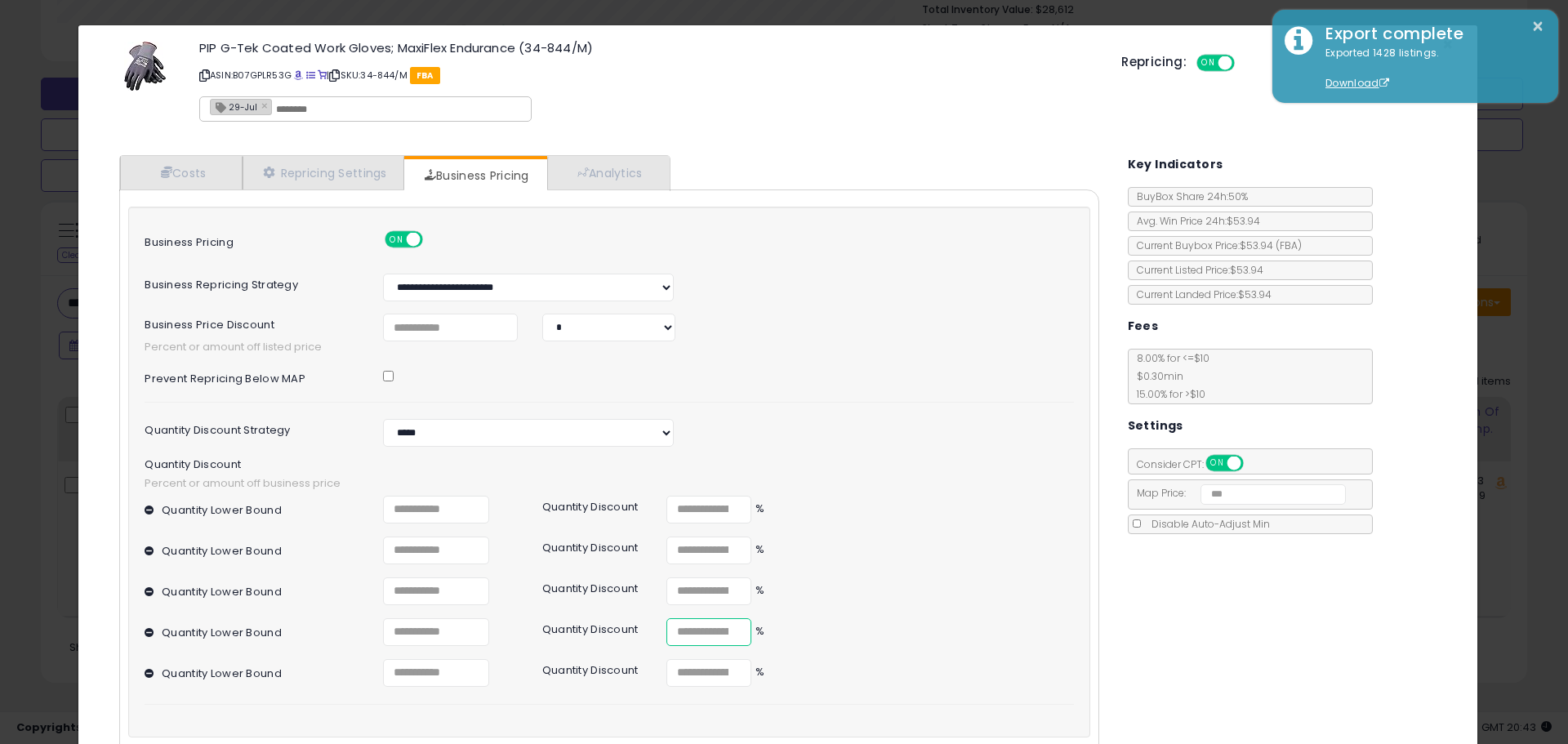 type on "****" 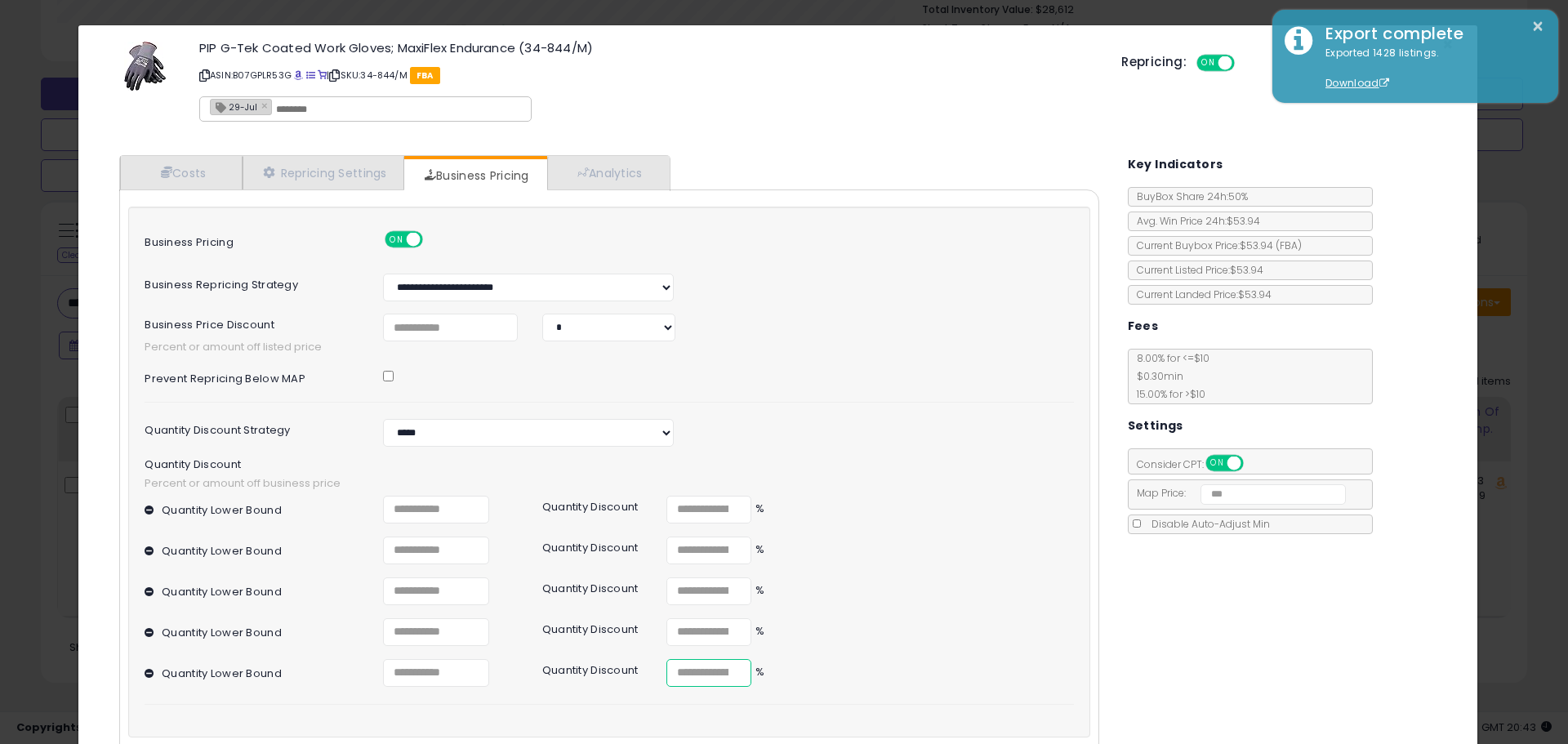 drag, startPoint x: 678, startPoint y: 665, endPoint x: 599, endPoint y: 665, distance: 79 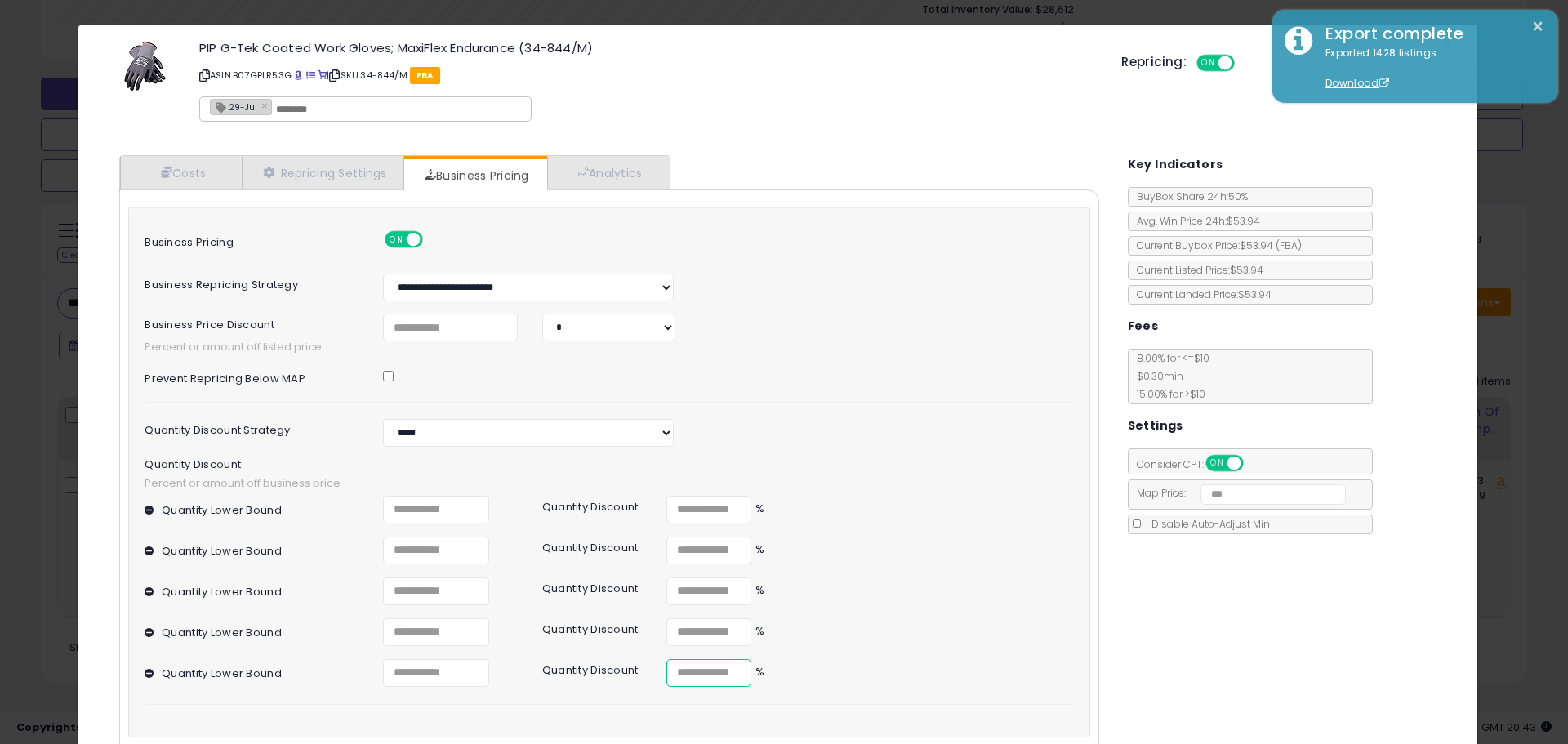 type on "***" 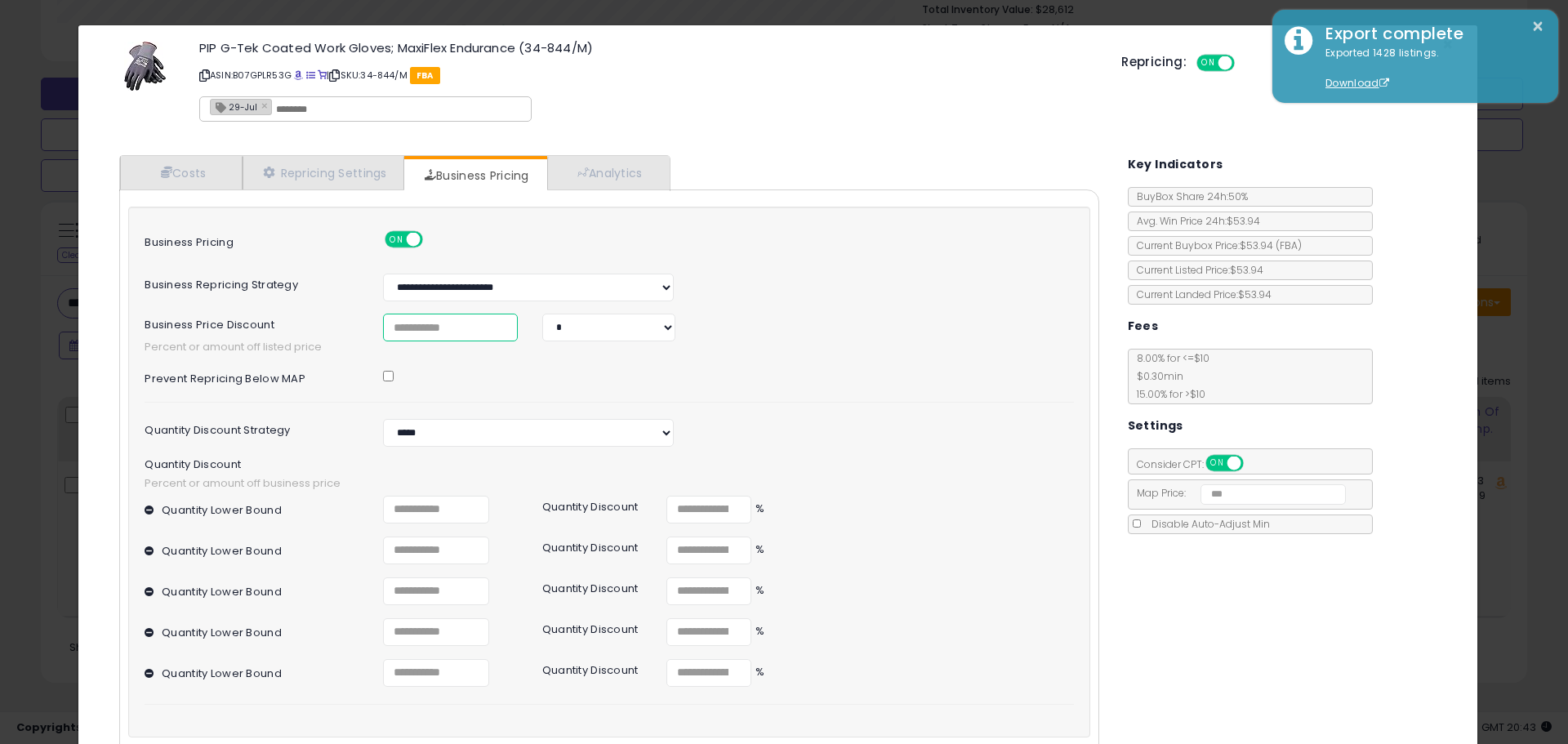 click on "***" at bounding box center (450, 327) 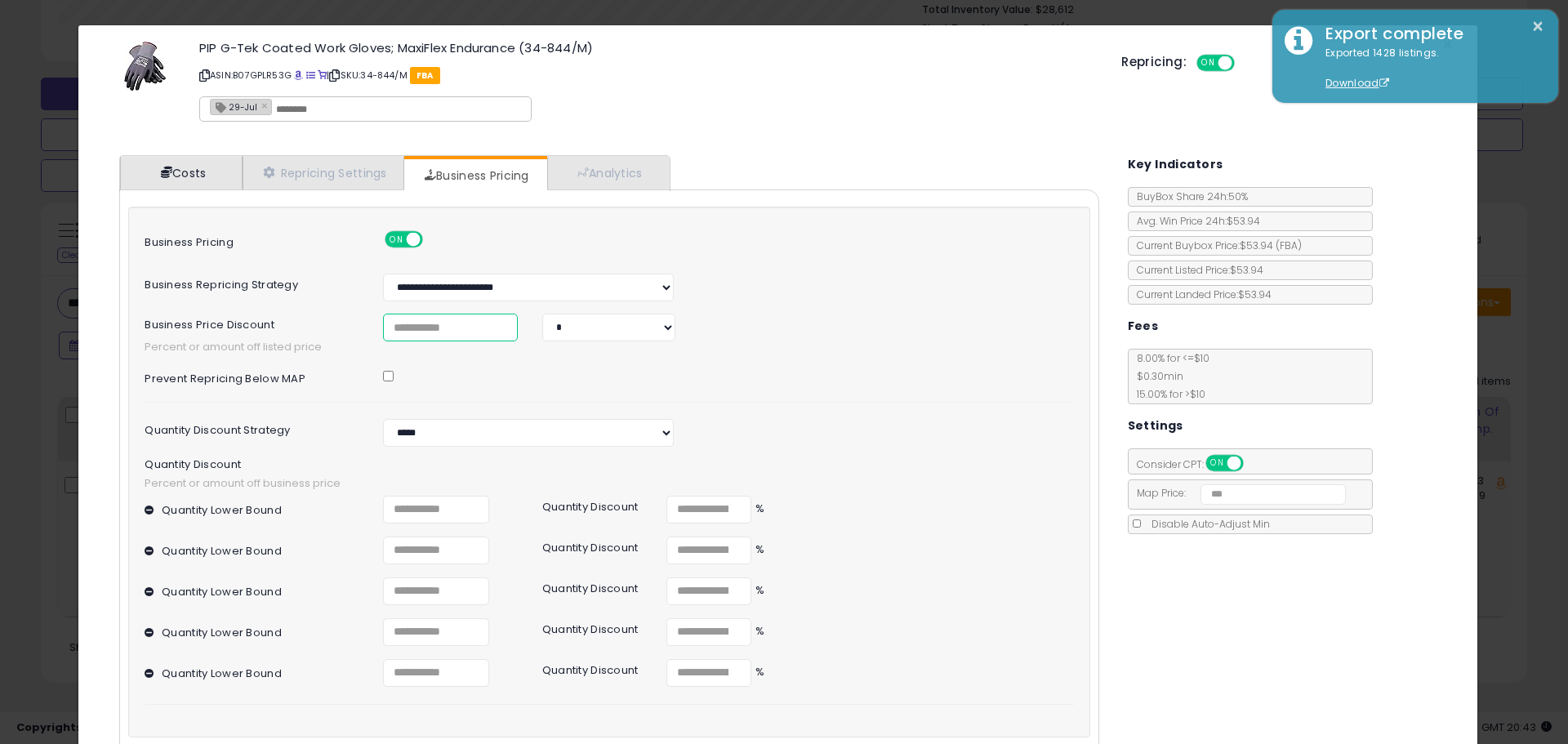 type on "***" 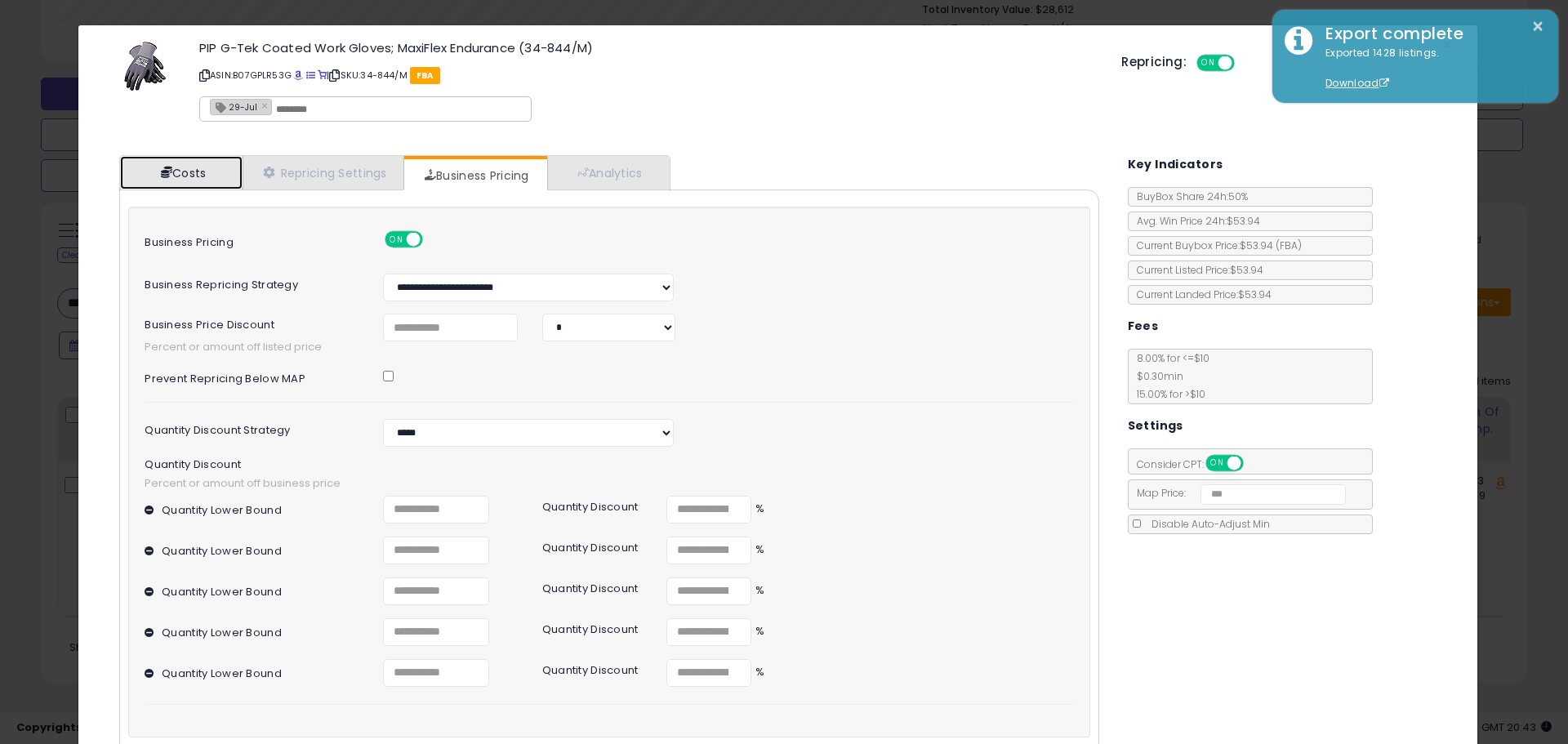 click on "Costs" at bounding box center (181, 172) 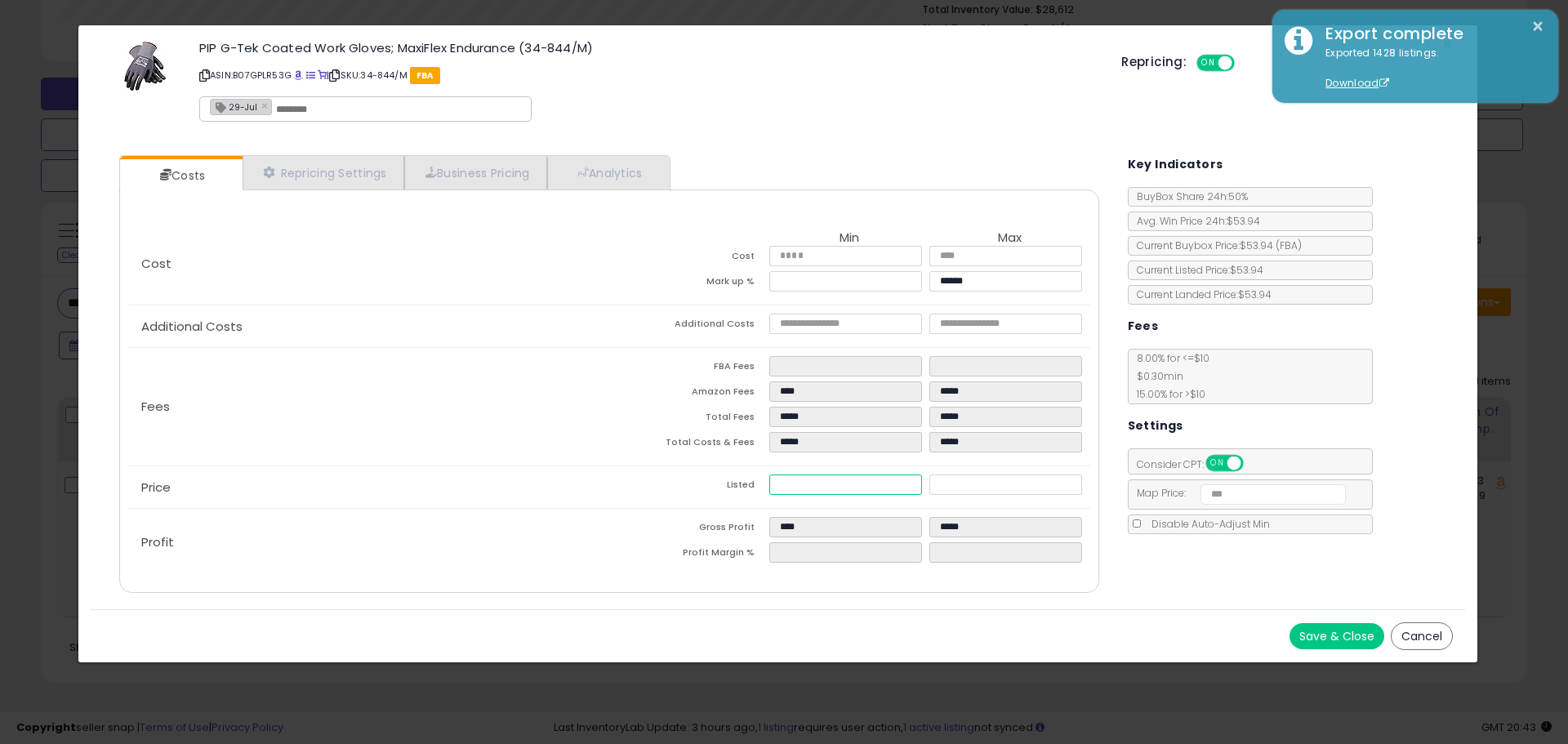 drag, startPoint x: 817, startPoint y: 480, endPoint x: 492, endPoint y: 412, distance: 332.0376 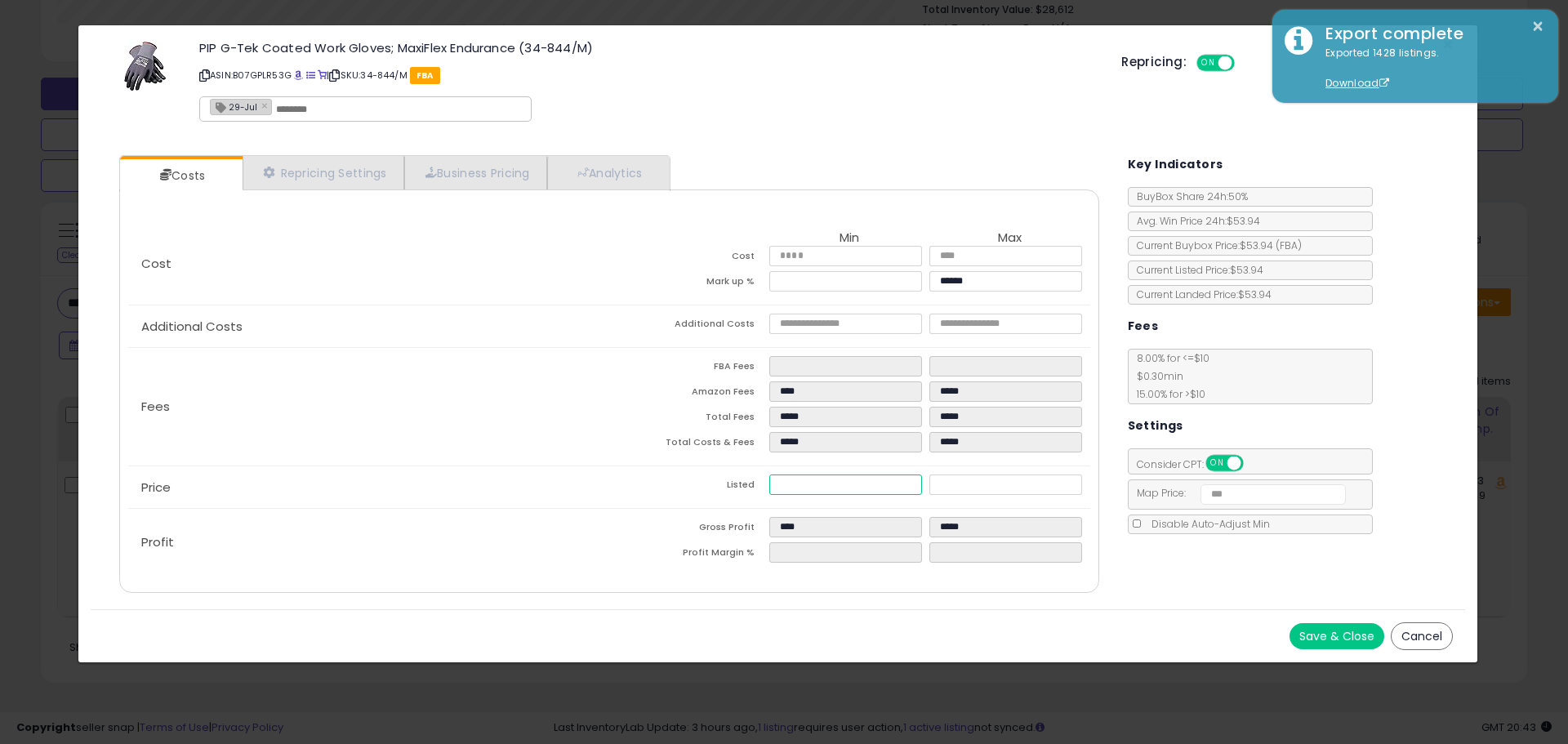 type on "*" 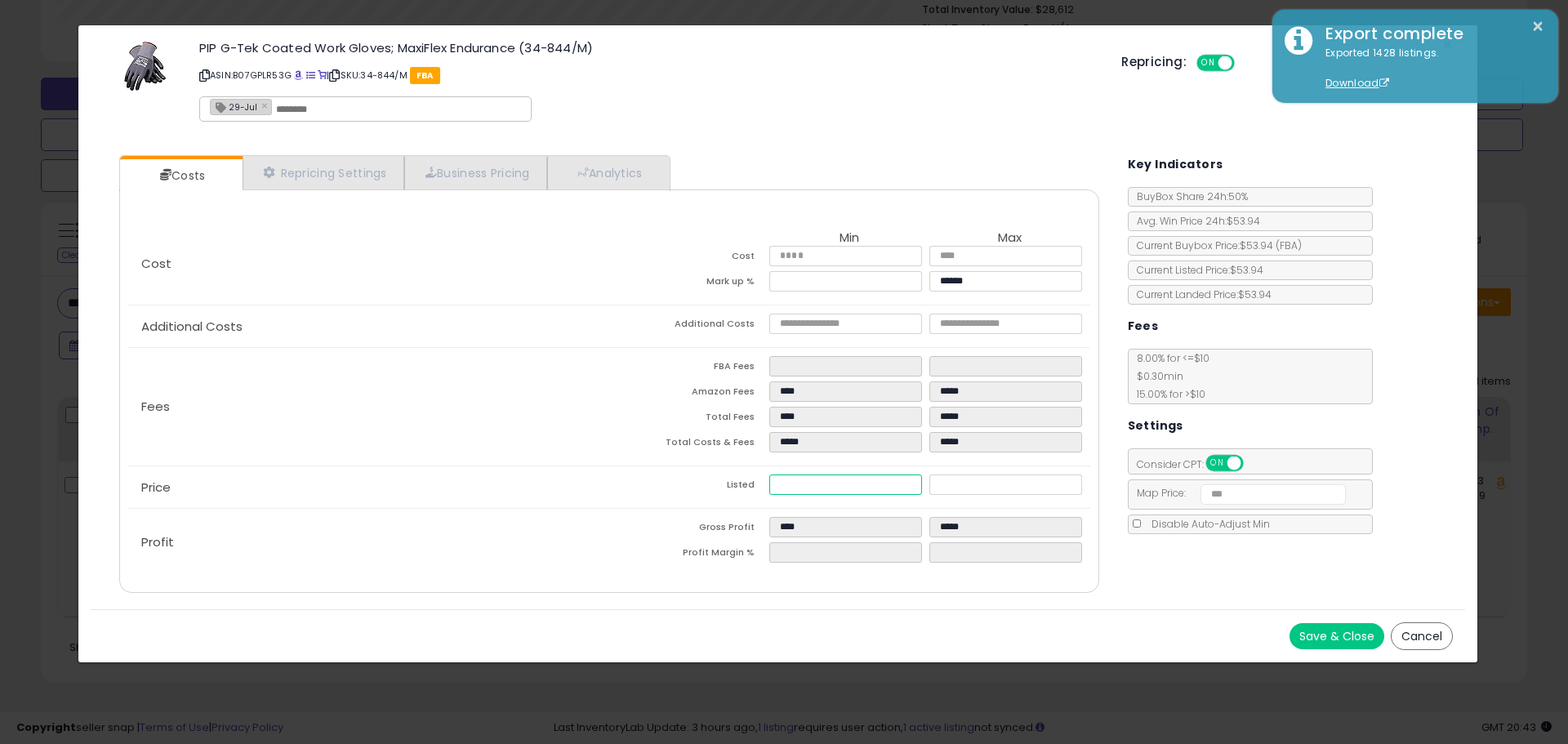 type on "****" 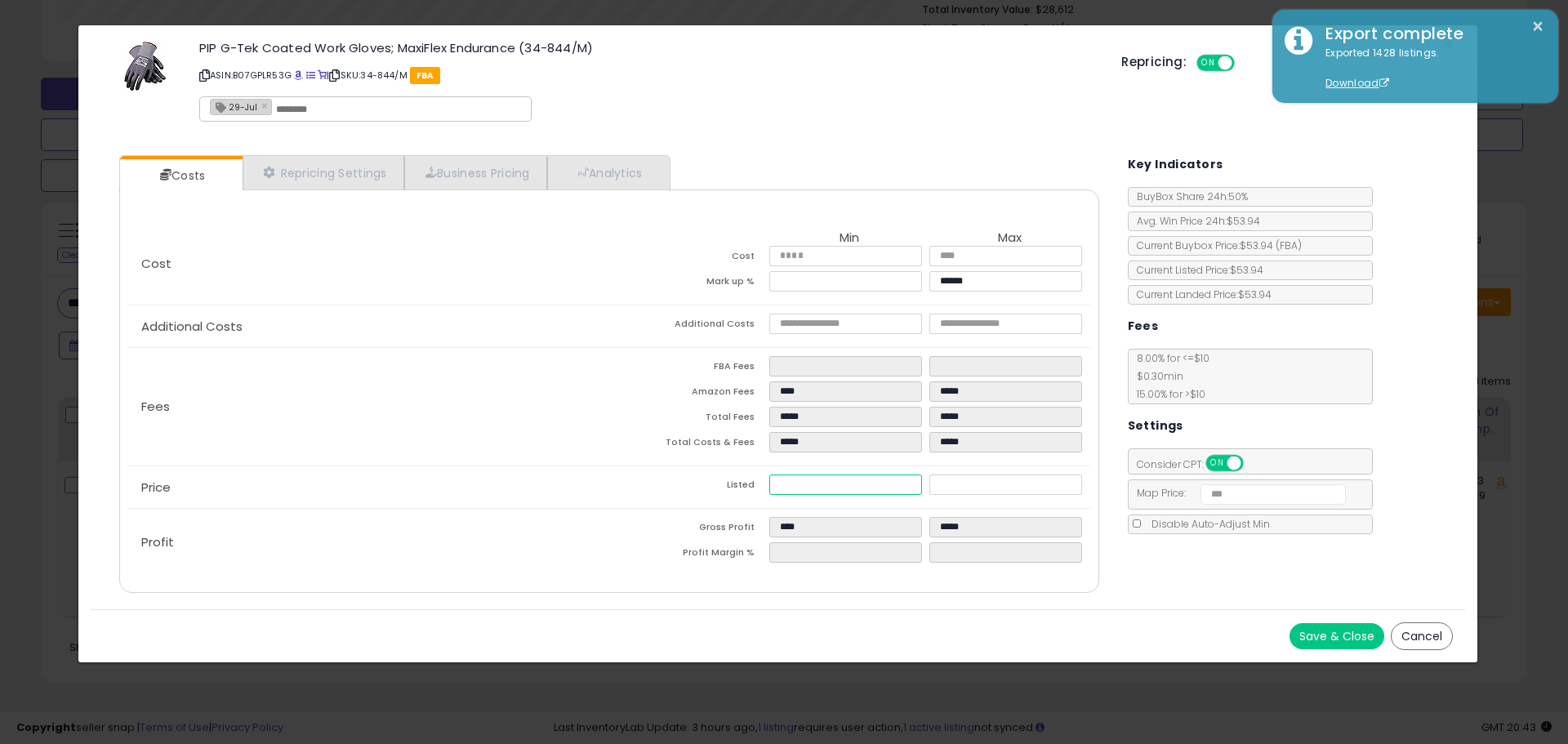 type on "**" 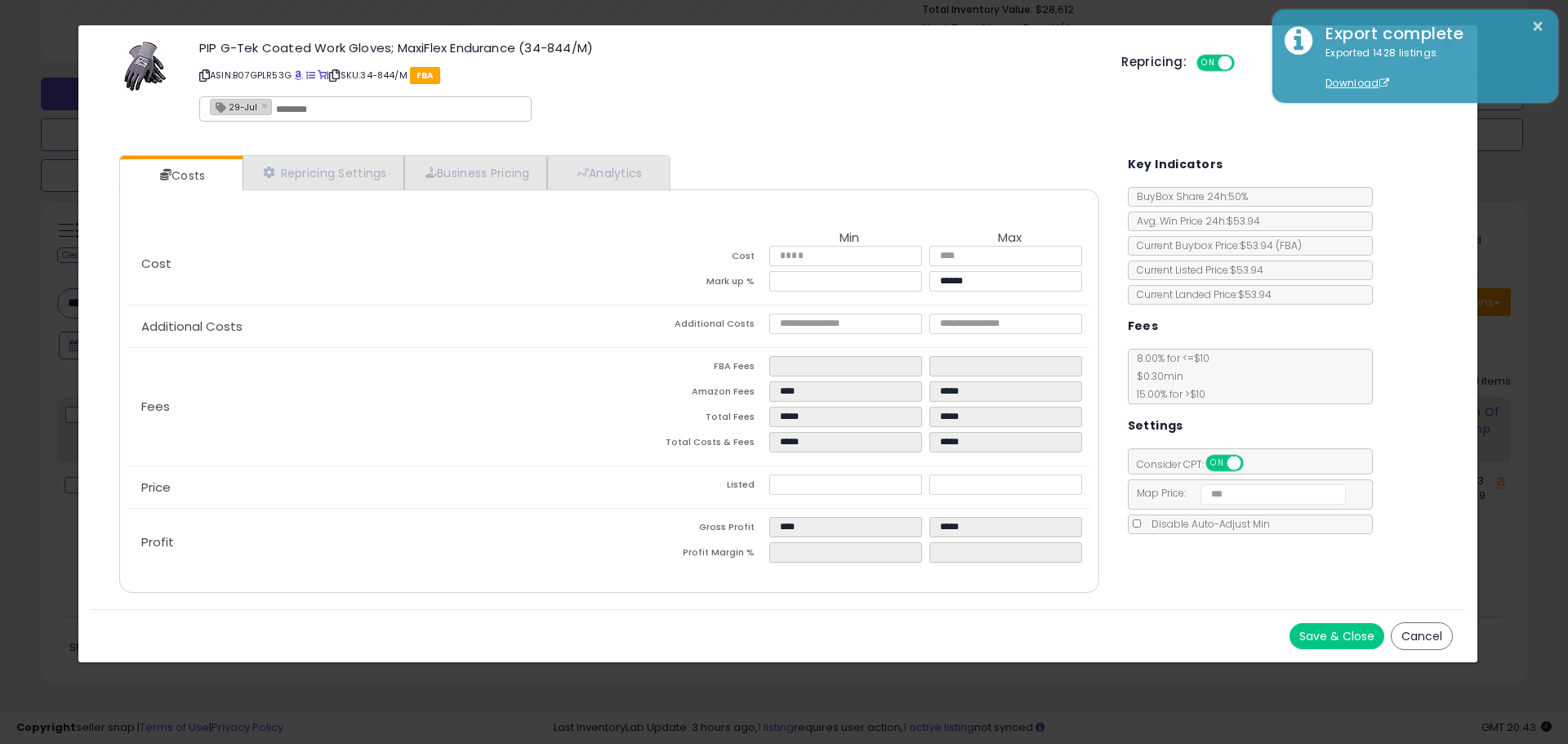 type on "*****" 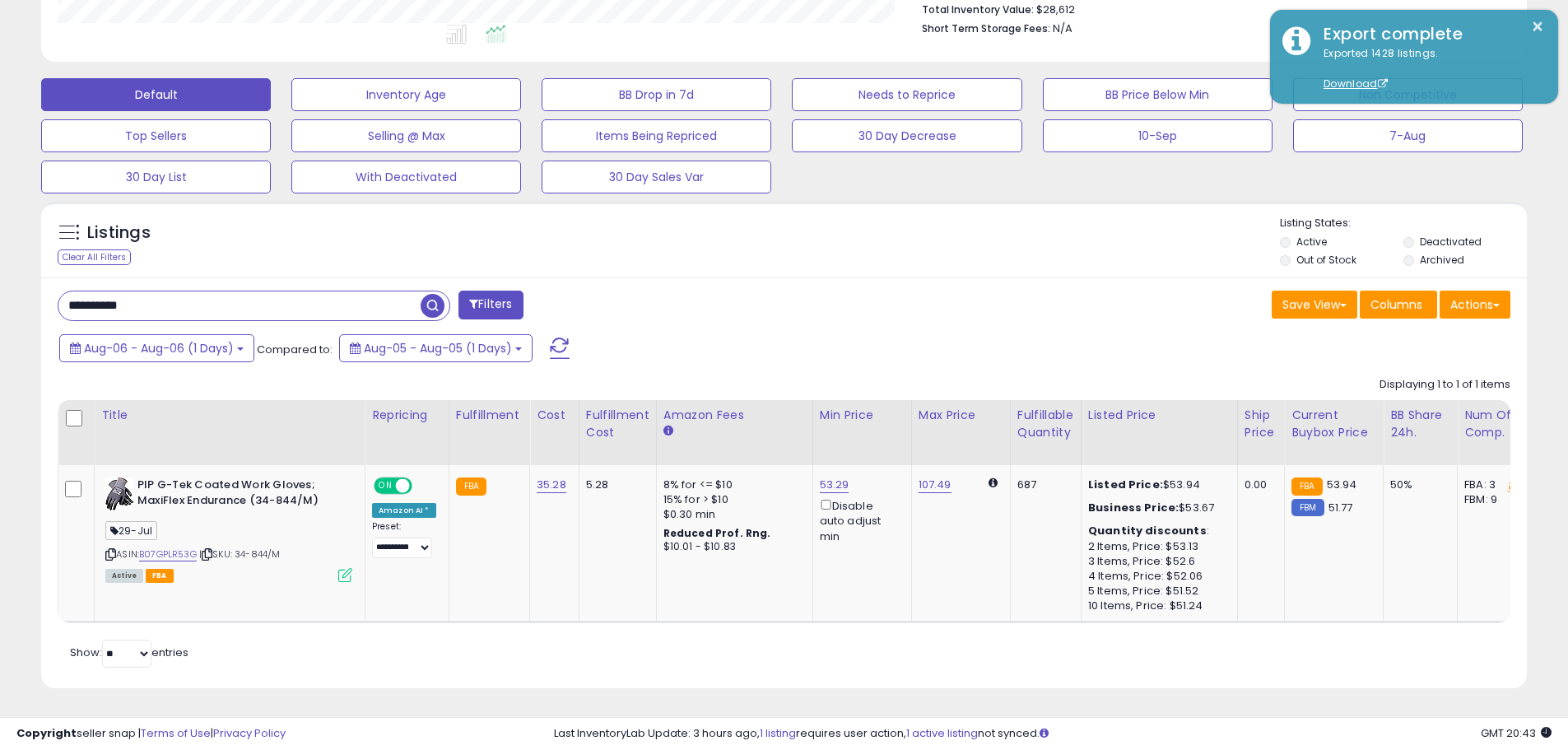 scroll, scrollTop: 338, scrollLeft: 862, axis: both 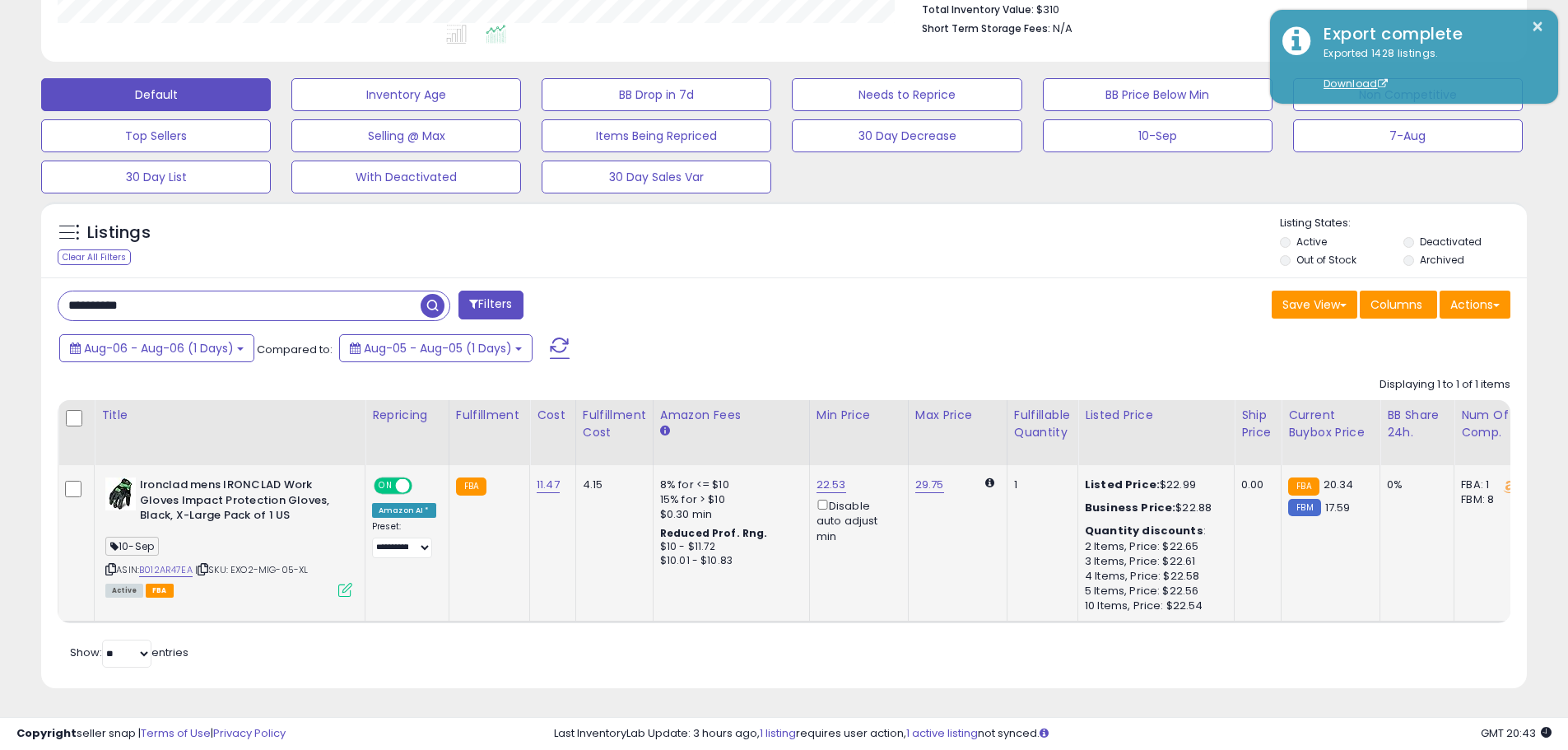 click at bounding box center (345, 589) 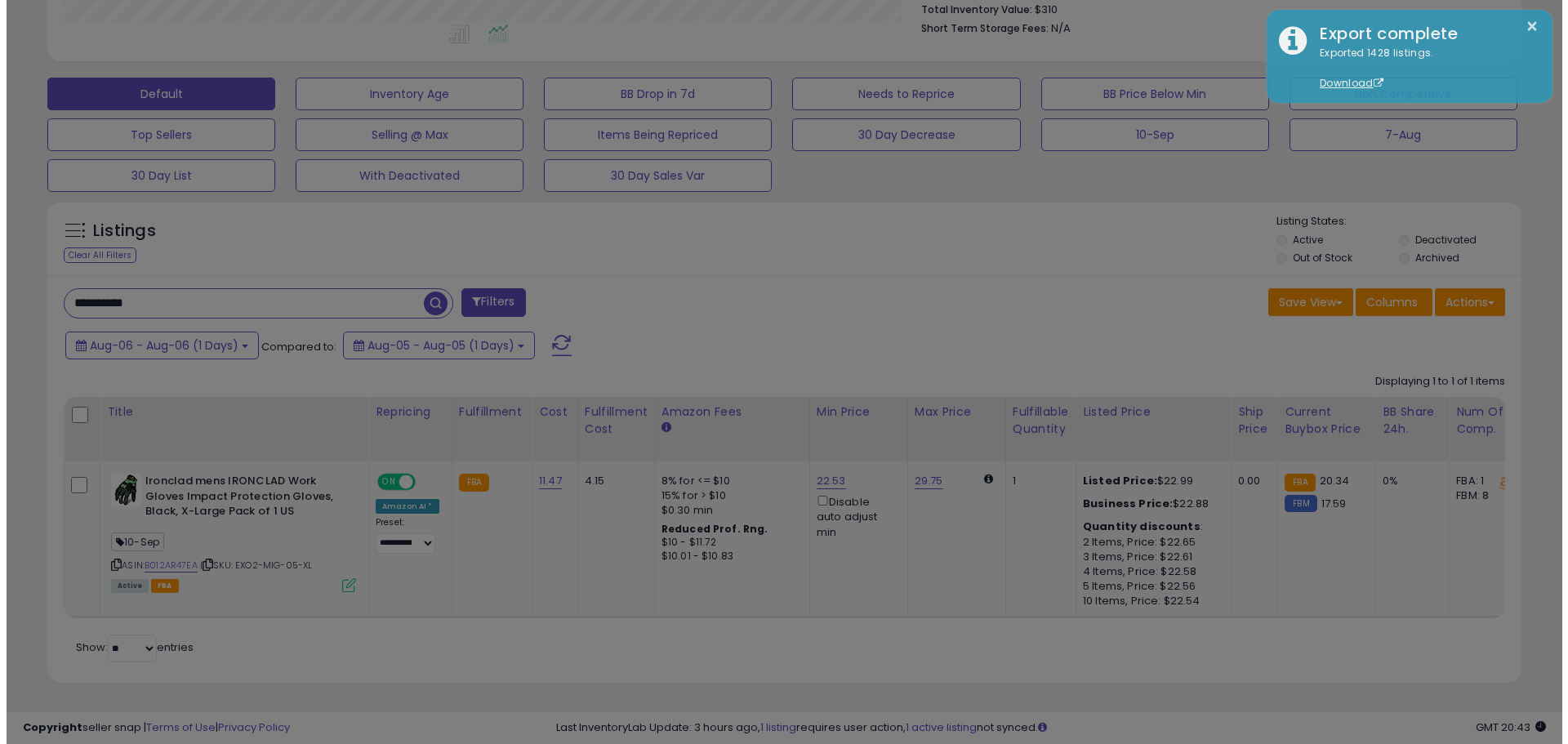 scroll, scrollTop: 816350, scrollLeft: 815804, axis: both 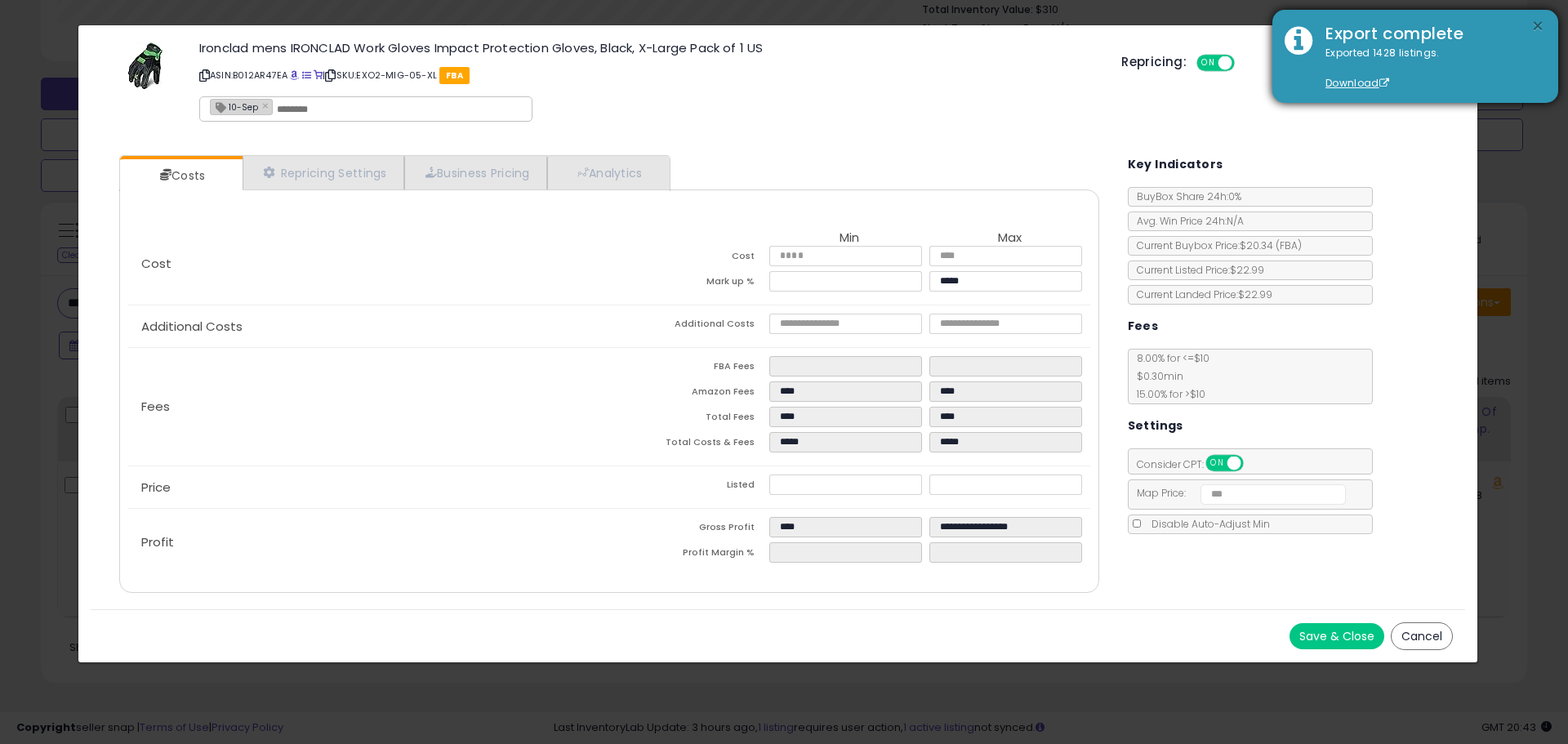 click on "×" at bounding box center [1538, 26] 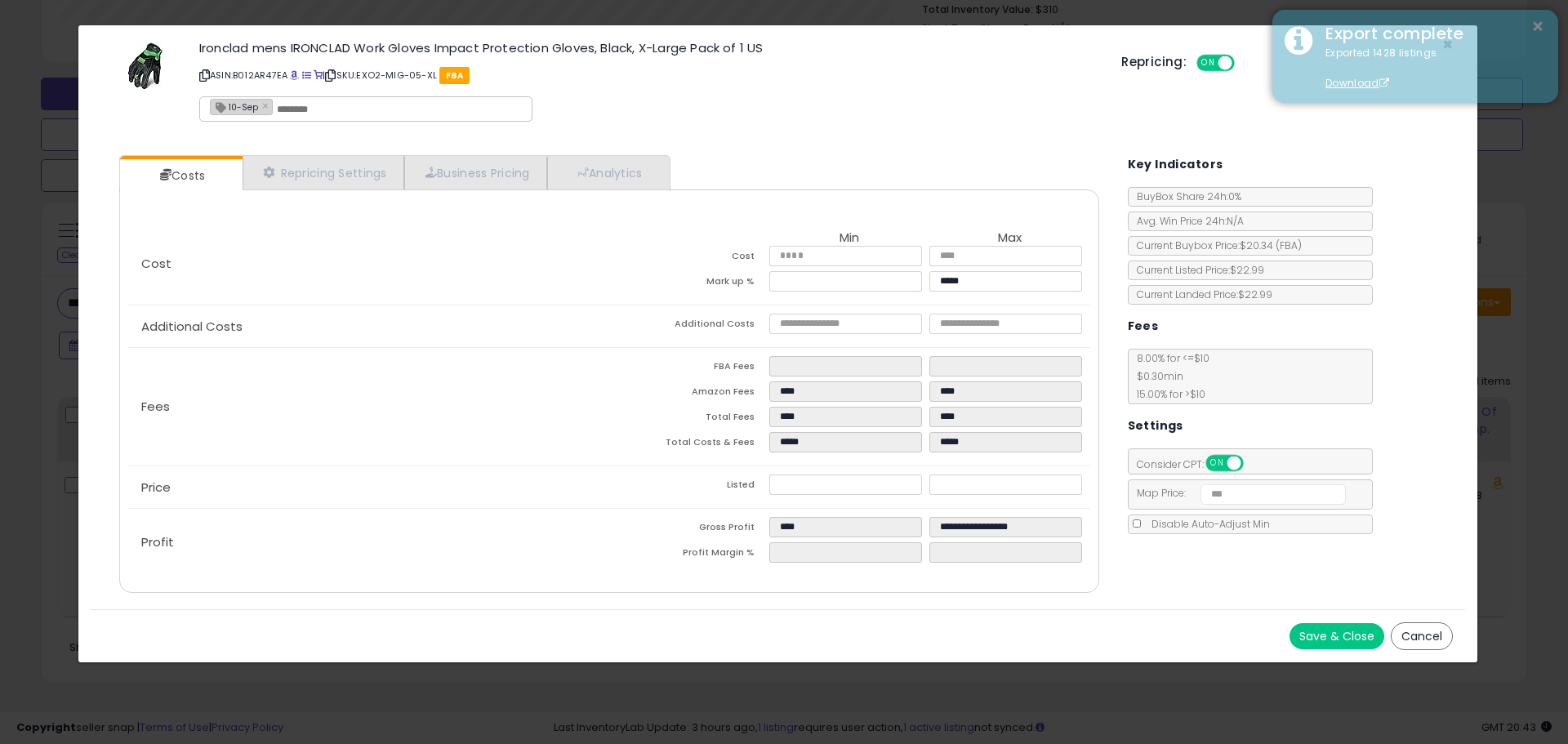 click on "Export complete" at bounding box center [1429, 33] 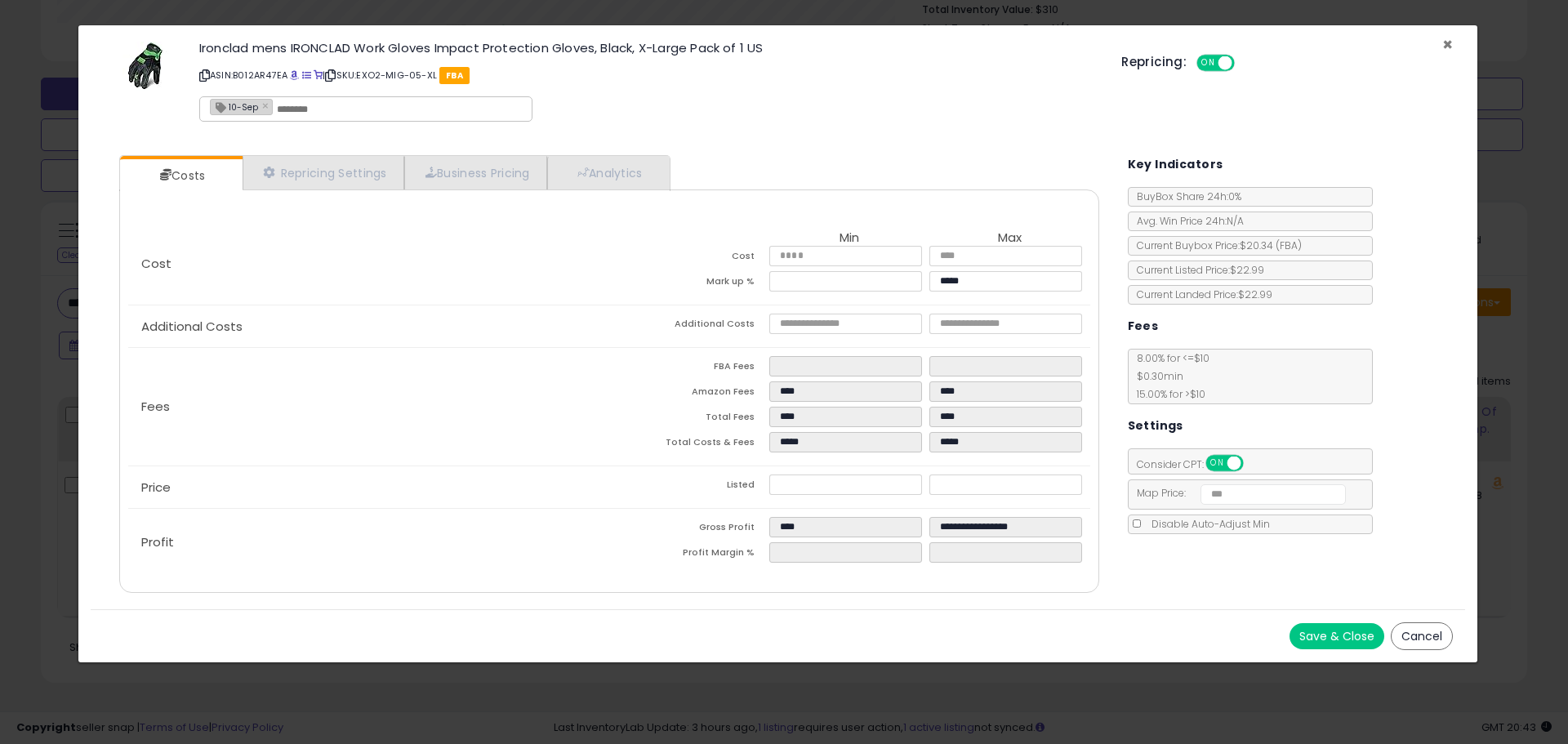 click on "×" at bounding box center (1447, 44) 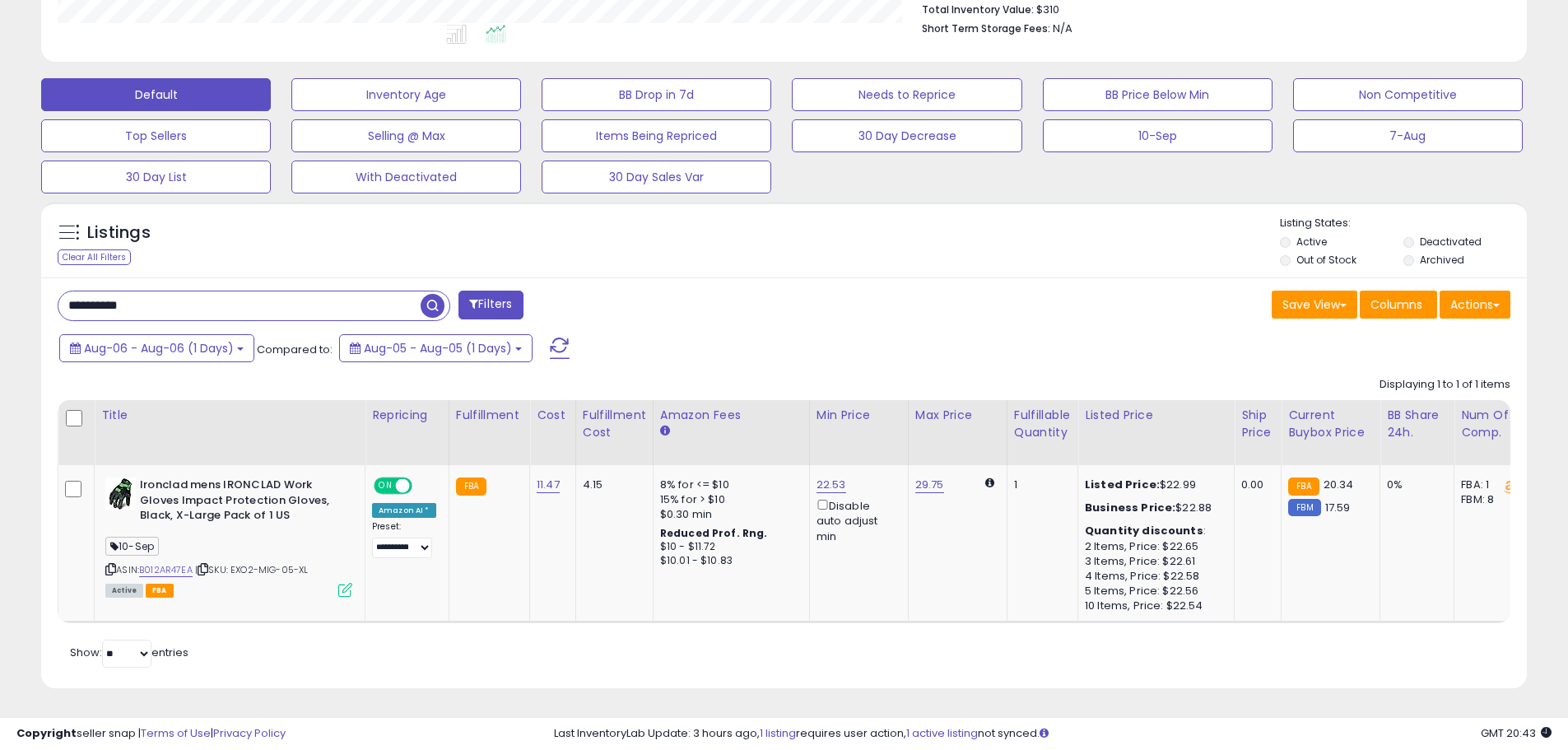 scroll, scrollTop: 338, scrollLeft: 862, axis: both 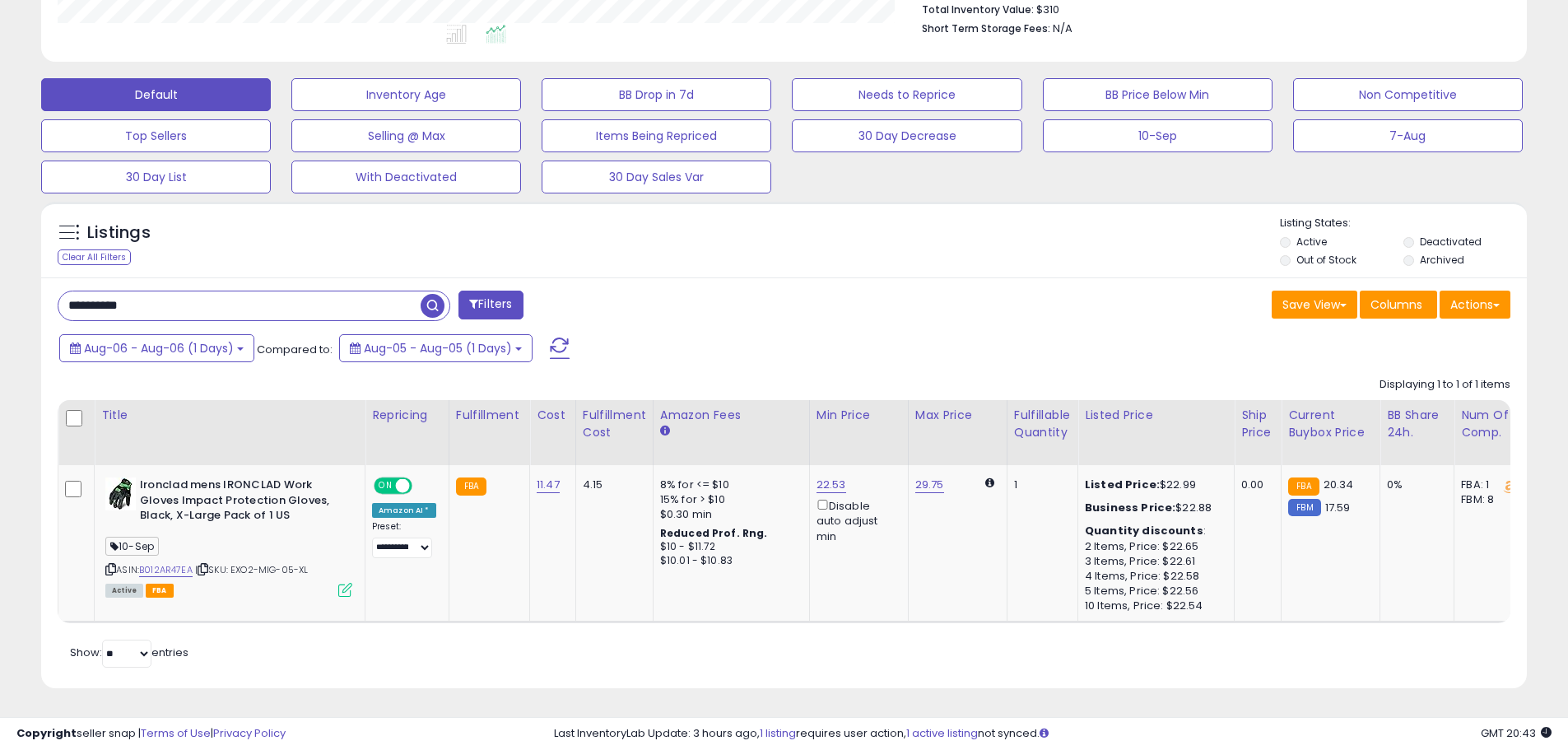 drag, startPoint x: 335, startPoint y: 274, endPoint x: 328, endPoint y: 285, distance: 13.038405 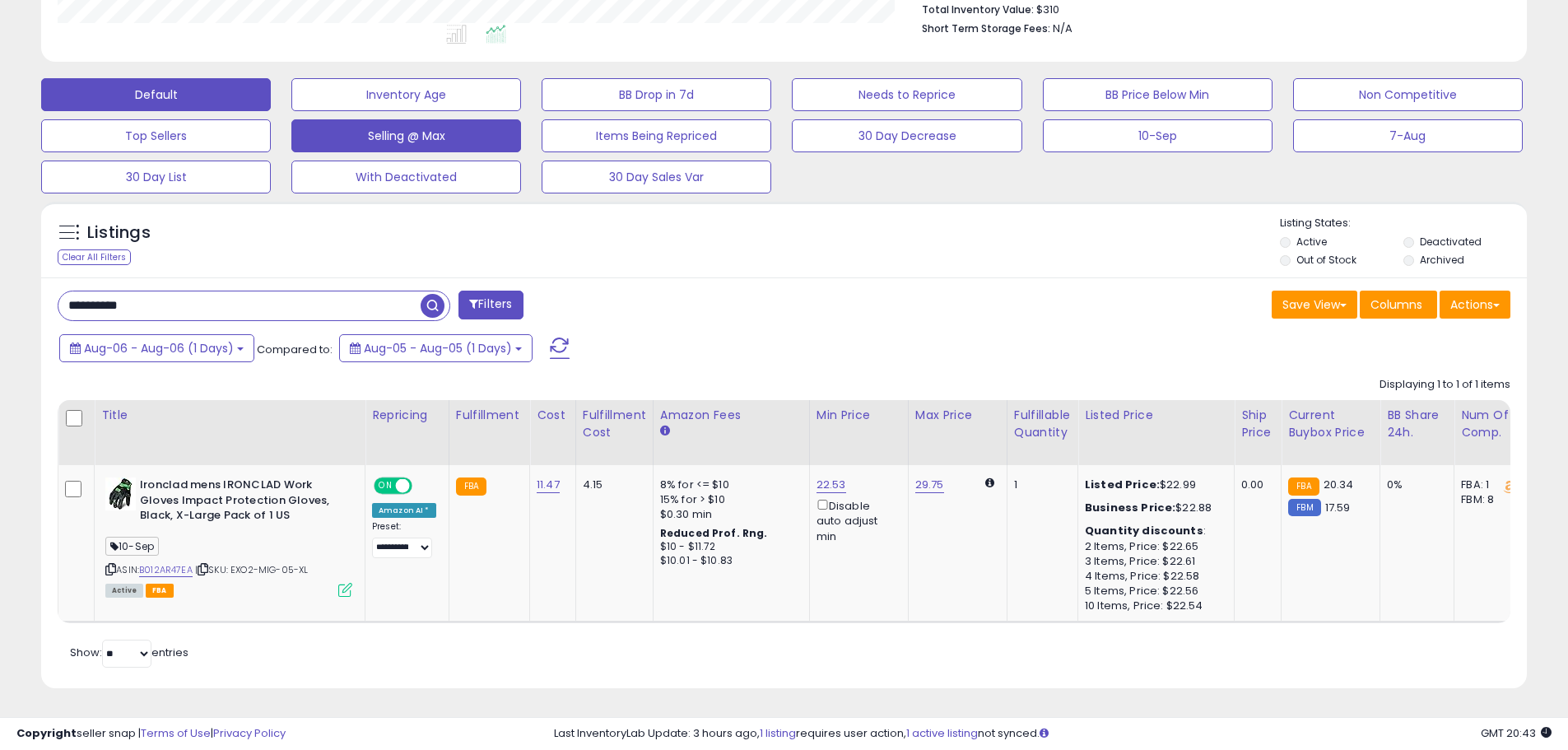 scroll, scrollTop: 822934, scrollLeft: 822228, axis: both 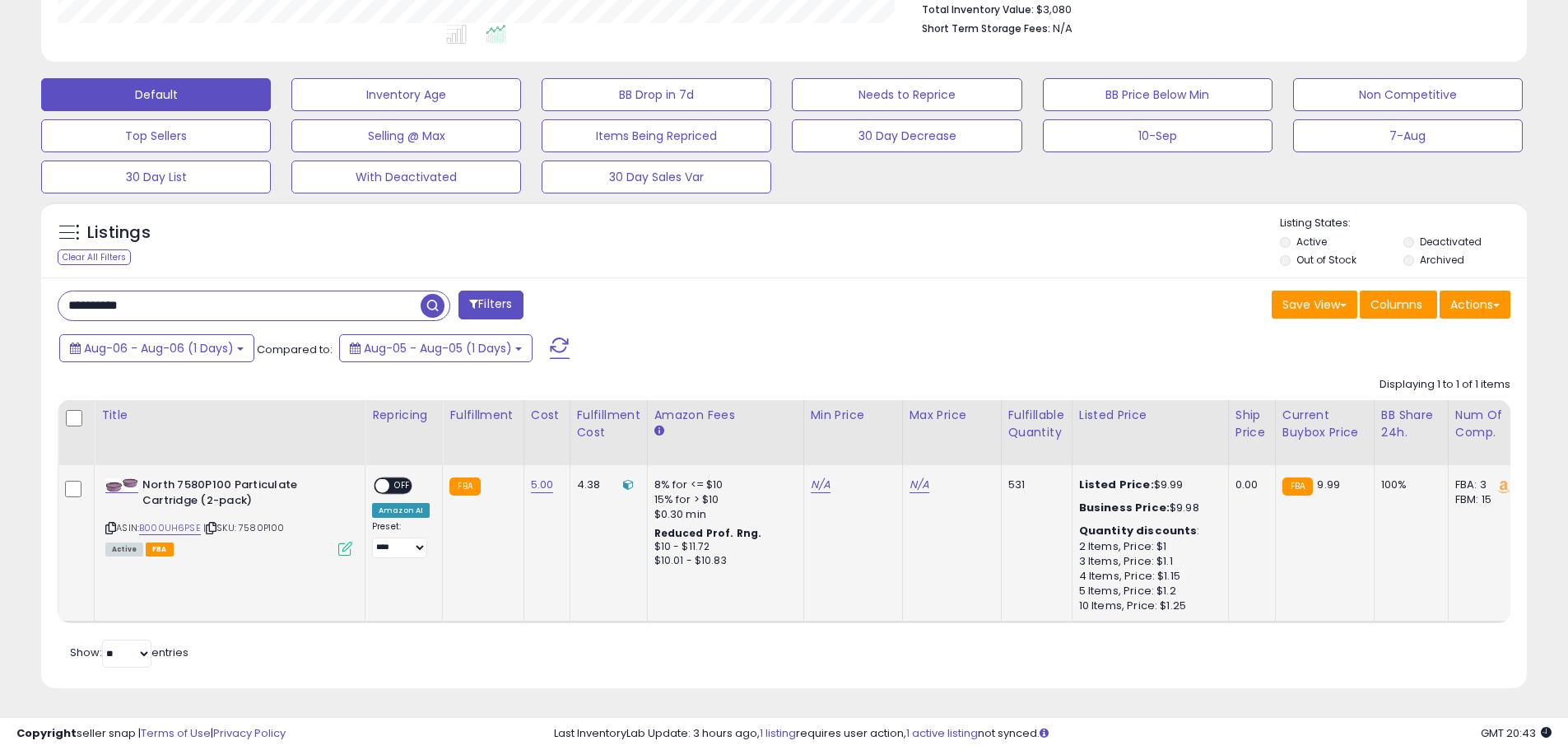 click at bounding box center [345, 548] 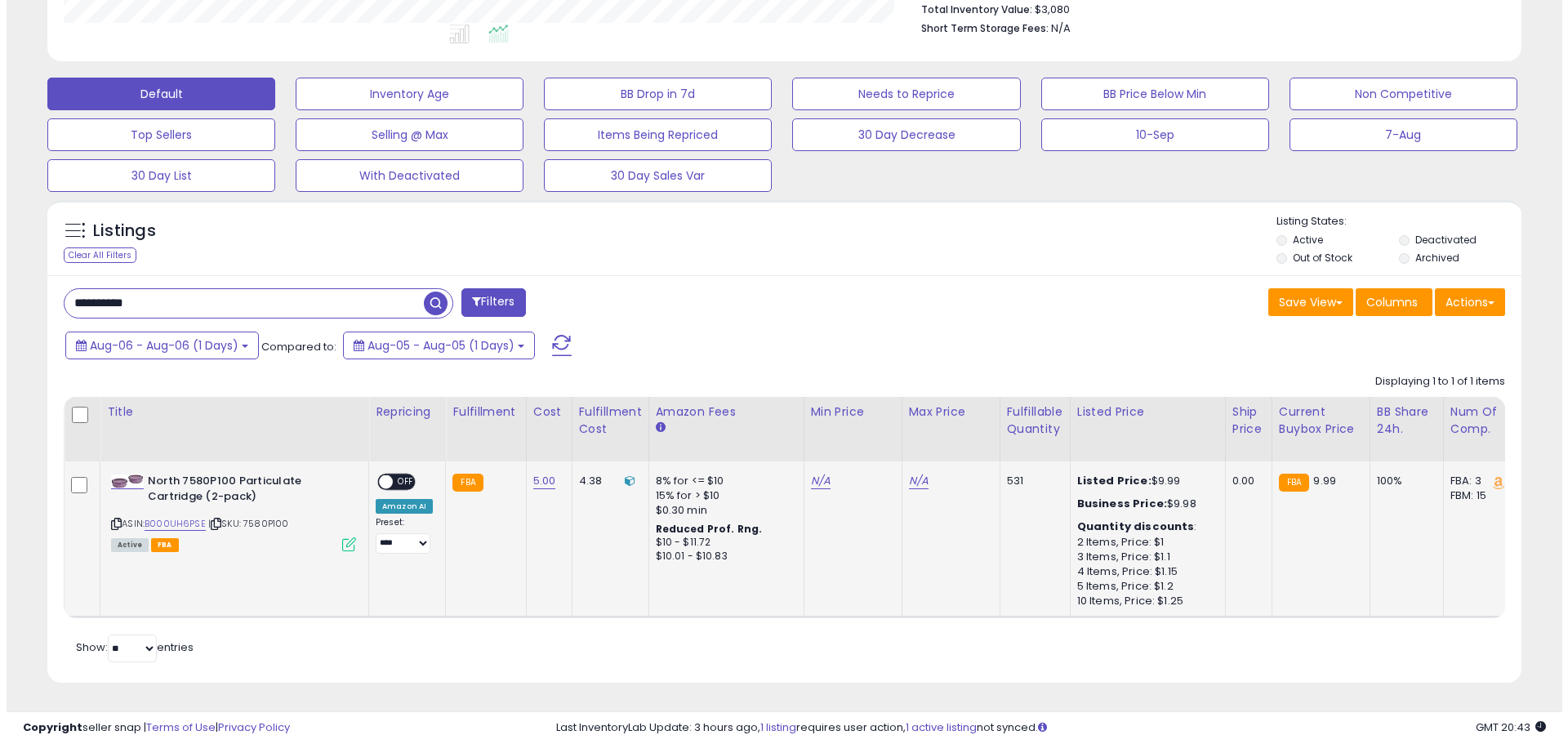 scroll, scrollTop: 816350, scrollLeft: 815804, axis: both 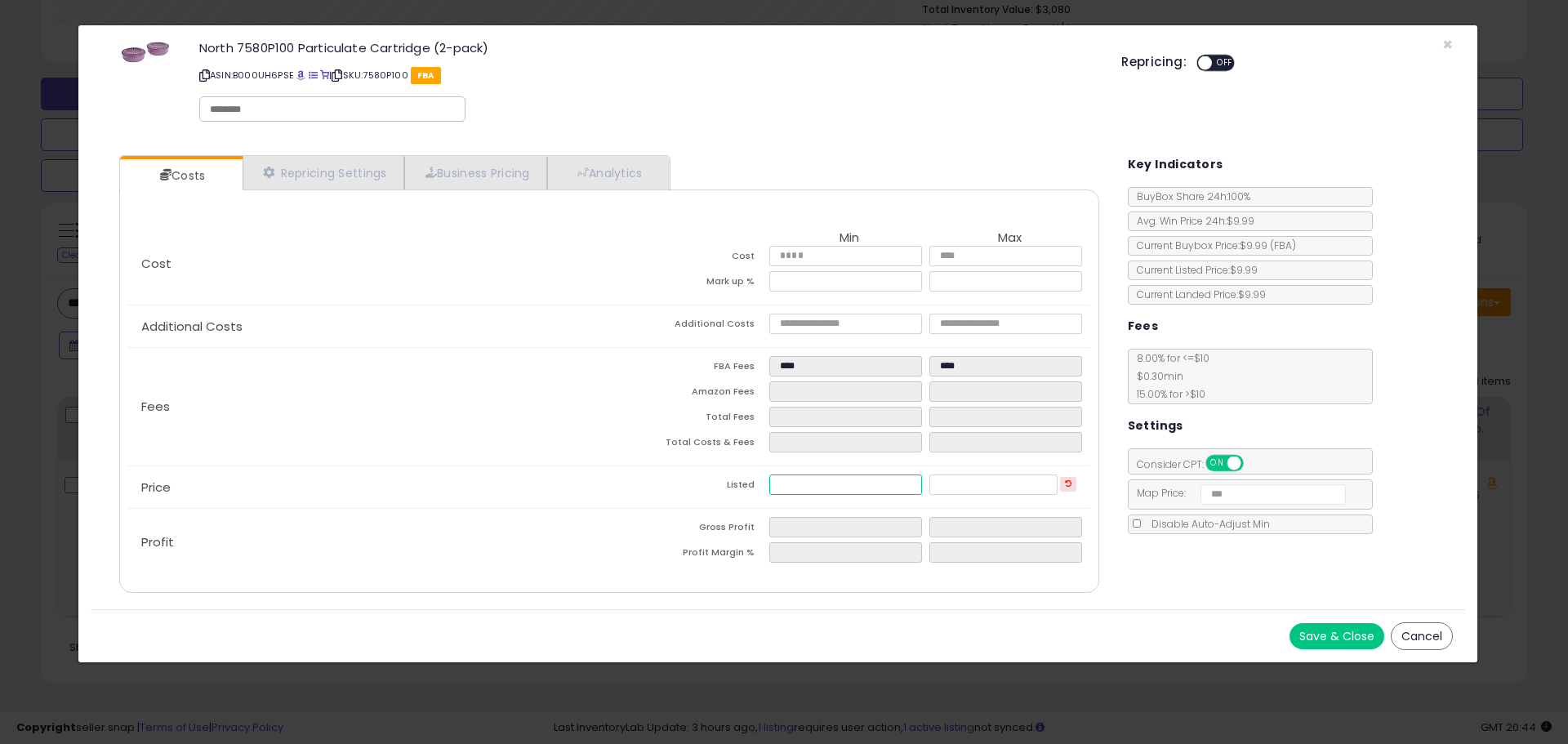 click at bounding box center [845, 484] 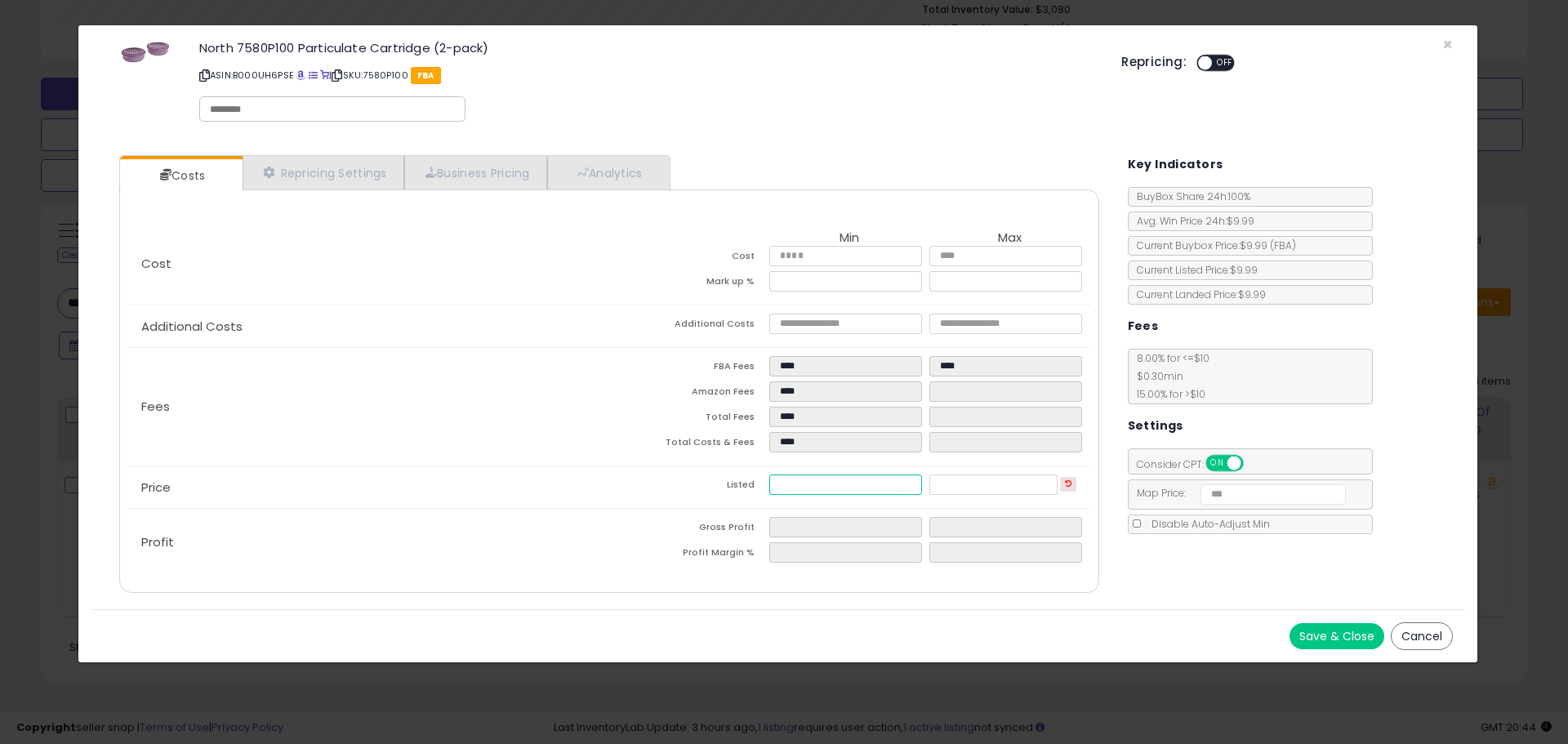 type on "****" 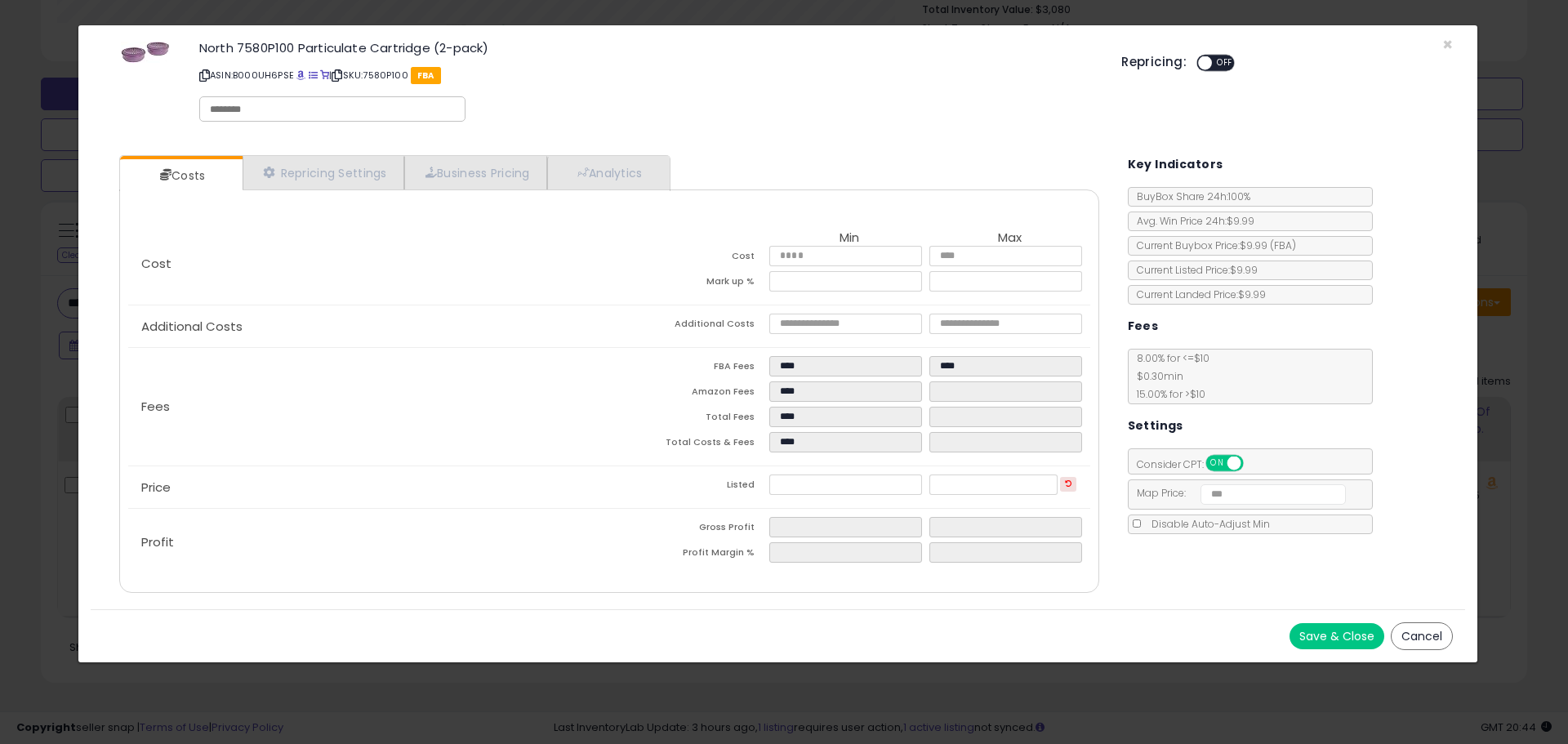 type on "*****" 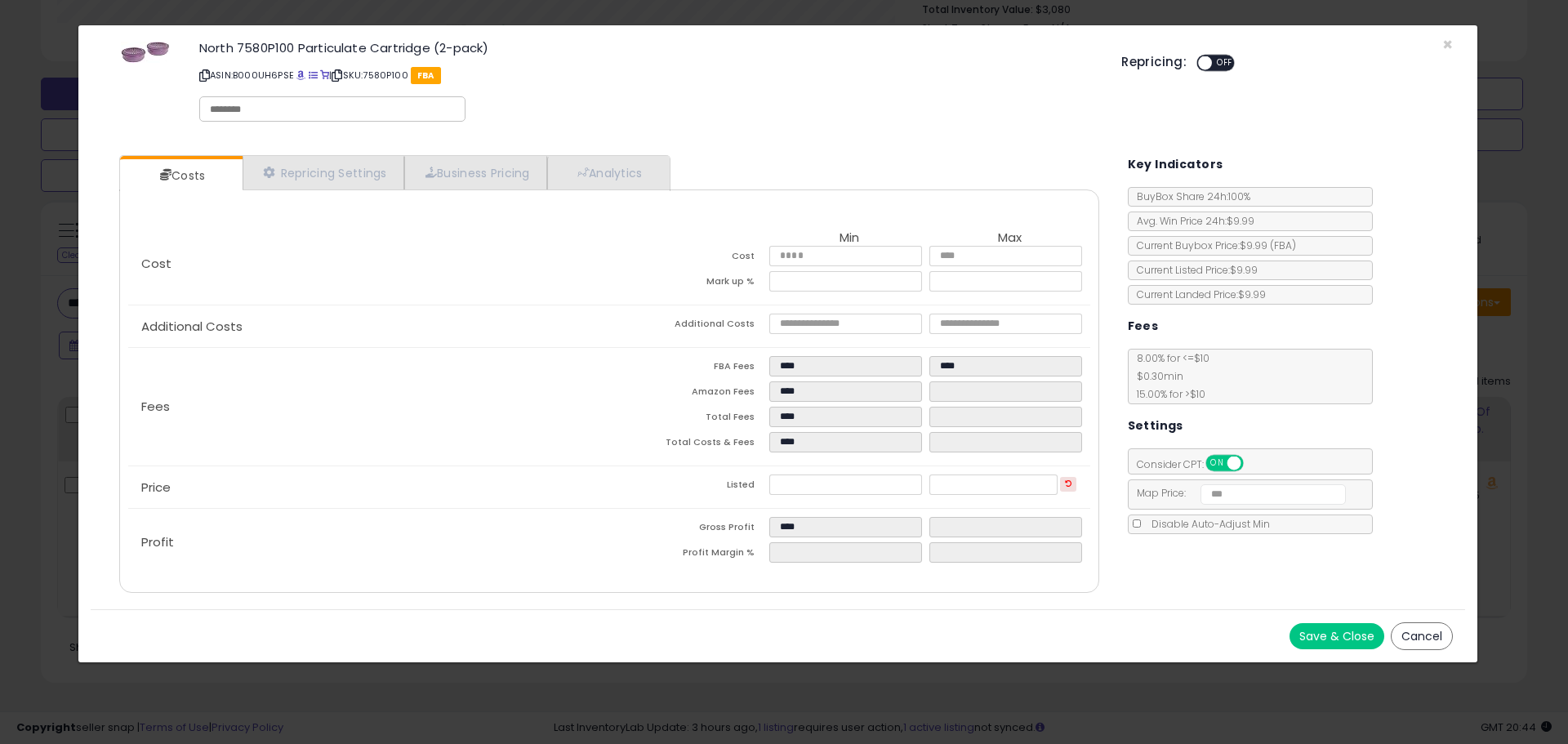 click on "Profit
Gross Profit
****
Profit Margin %
****" 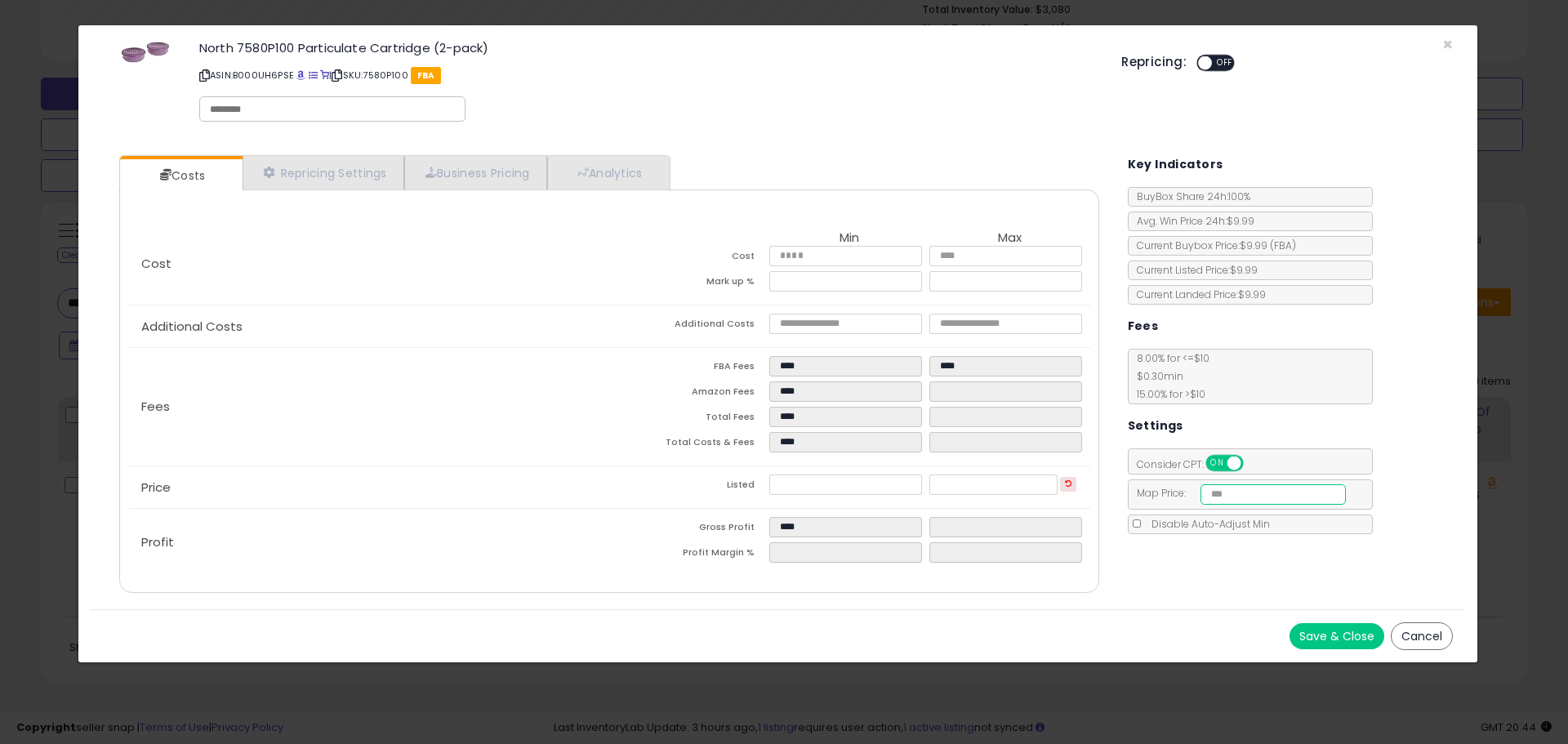 click at bounding box center [1273, 494] 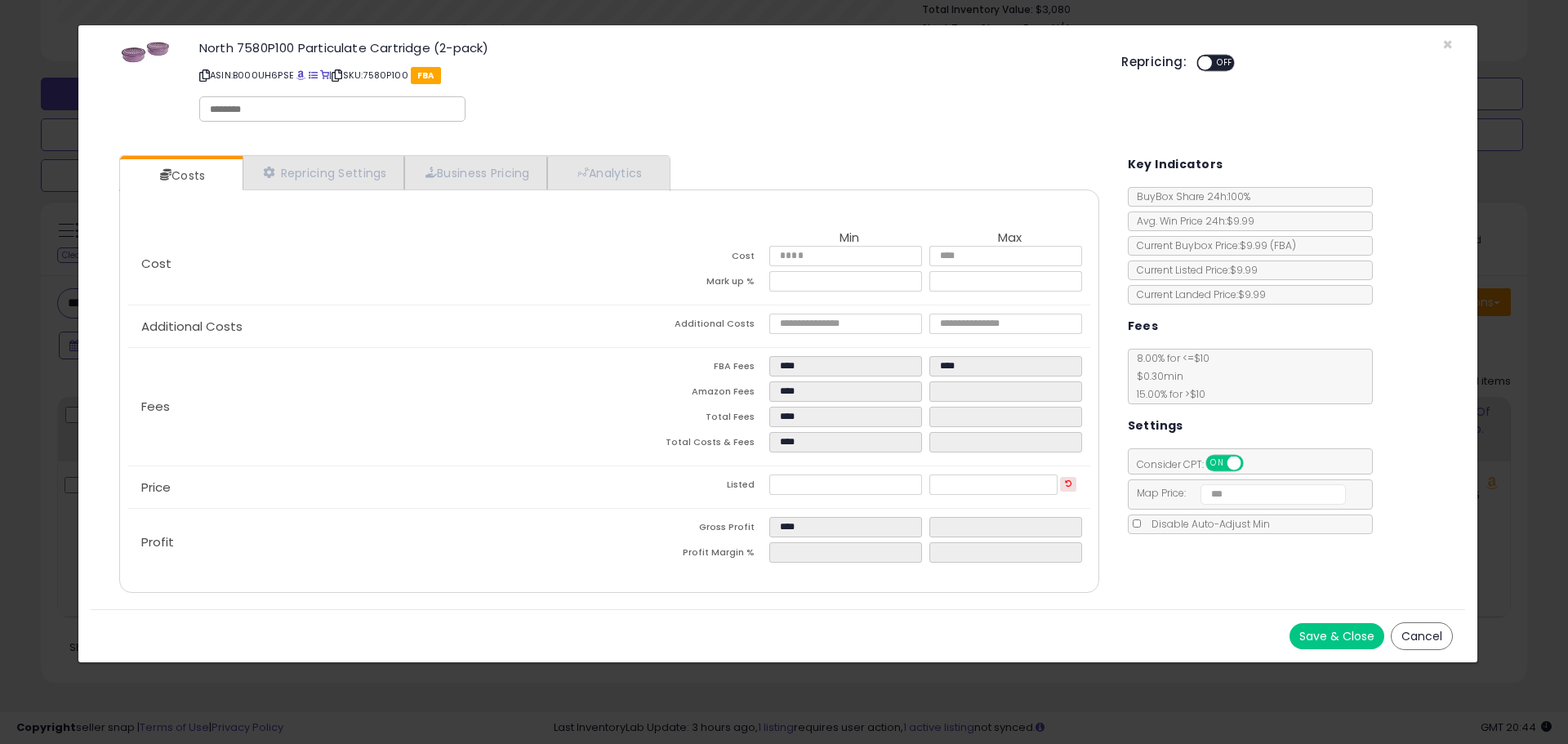 click on "North 7580P100 Particulate Cartridge (2-pack)
ASIN:  B000UH6PSE
|
SKU:  7580P100
FBA
Repricing:
ON   OFF" at bounding box center [777, 84] 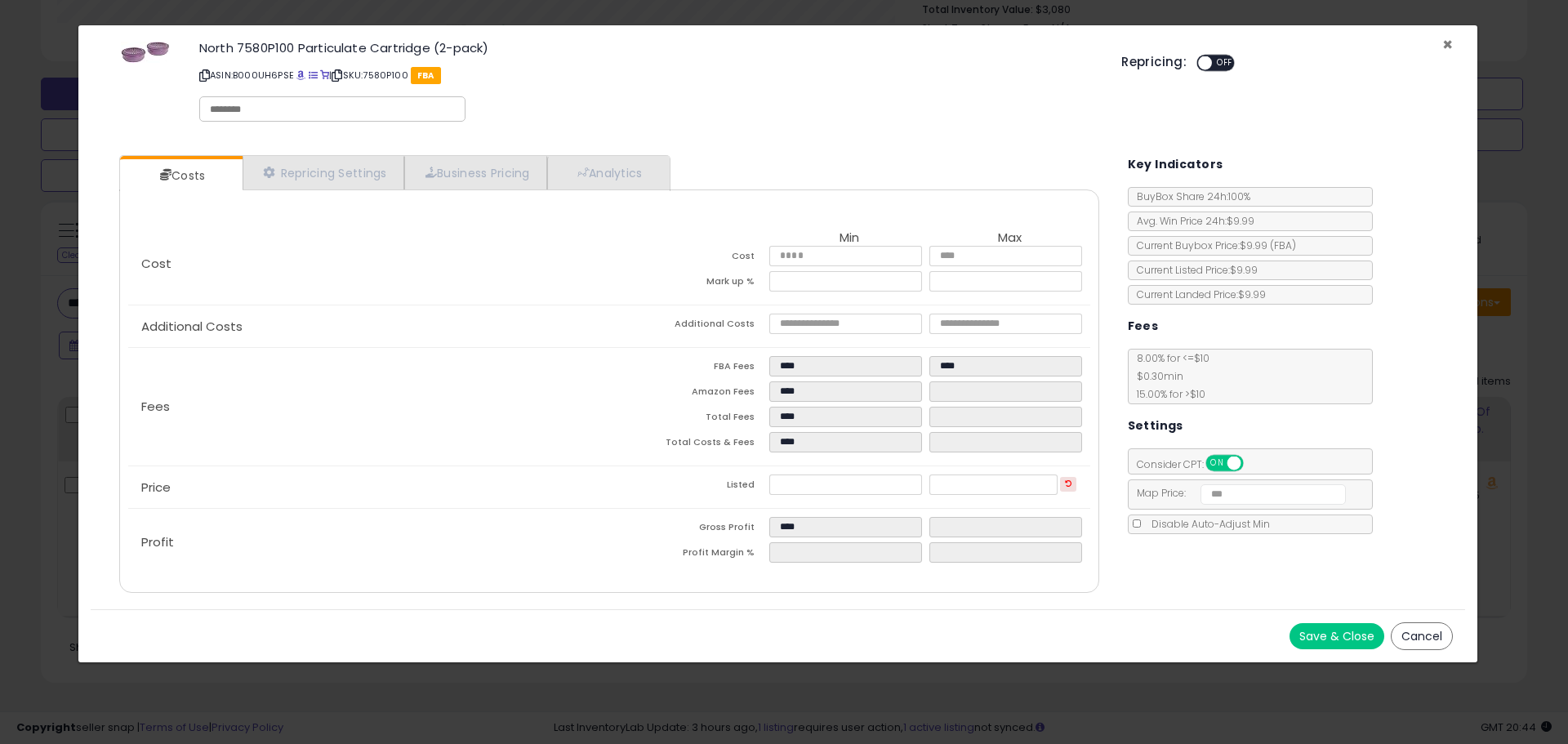 click on "×" at bounding box center [1447, 44] 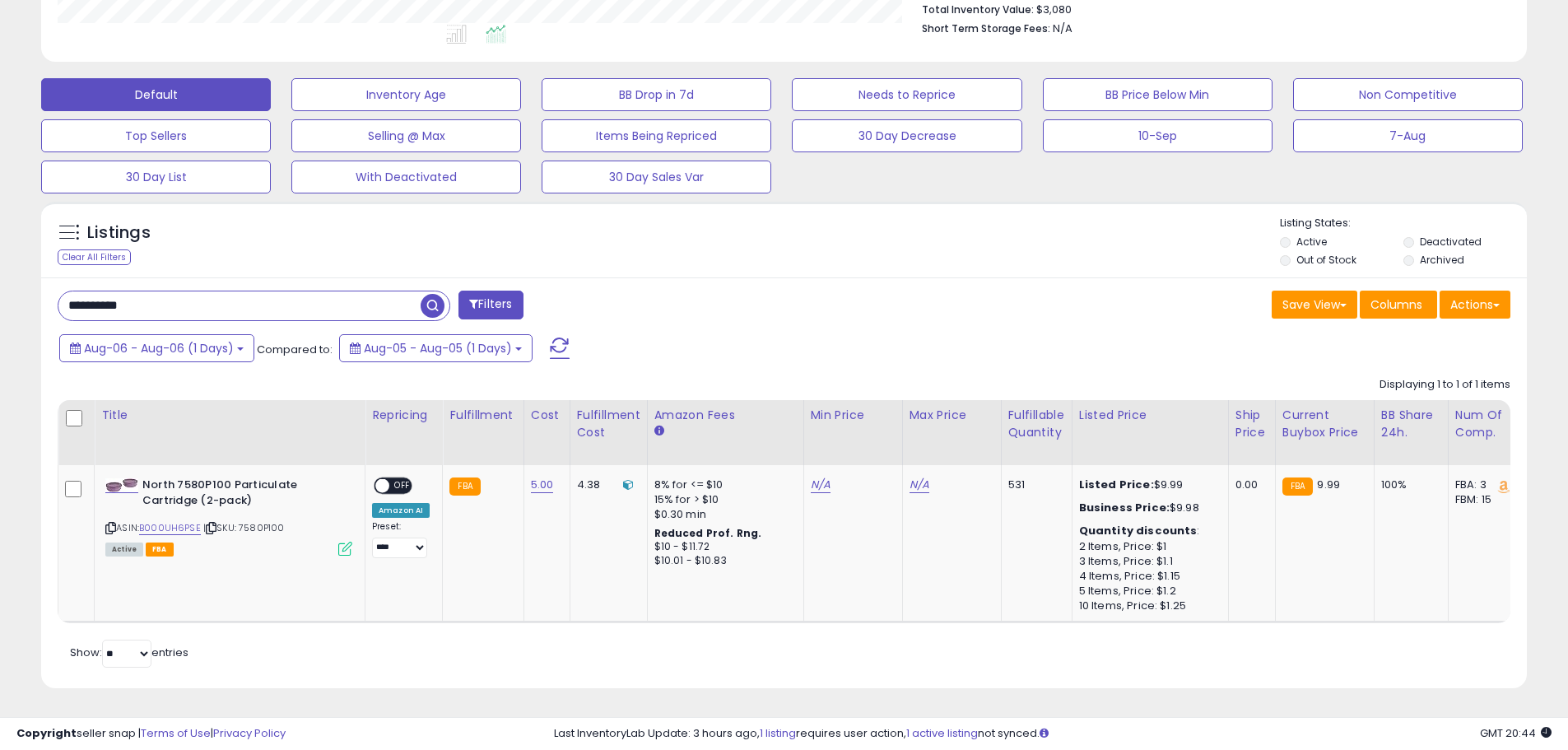 scroll, scrollTop: 338, scrollLeft: 862, axis: both 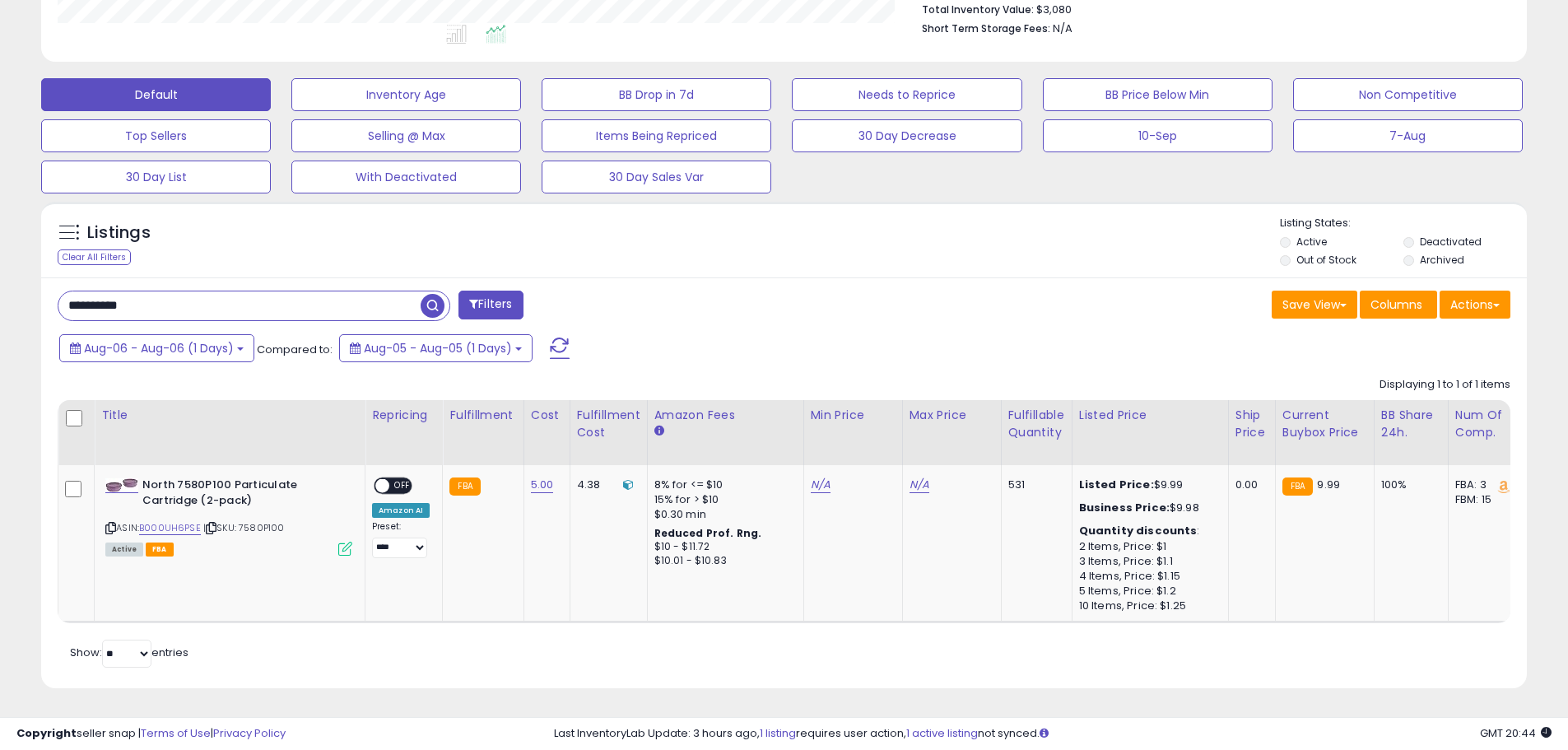 click on "**********" at bounding box center [240, 305] 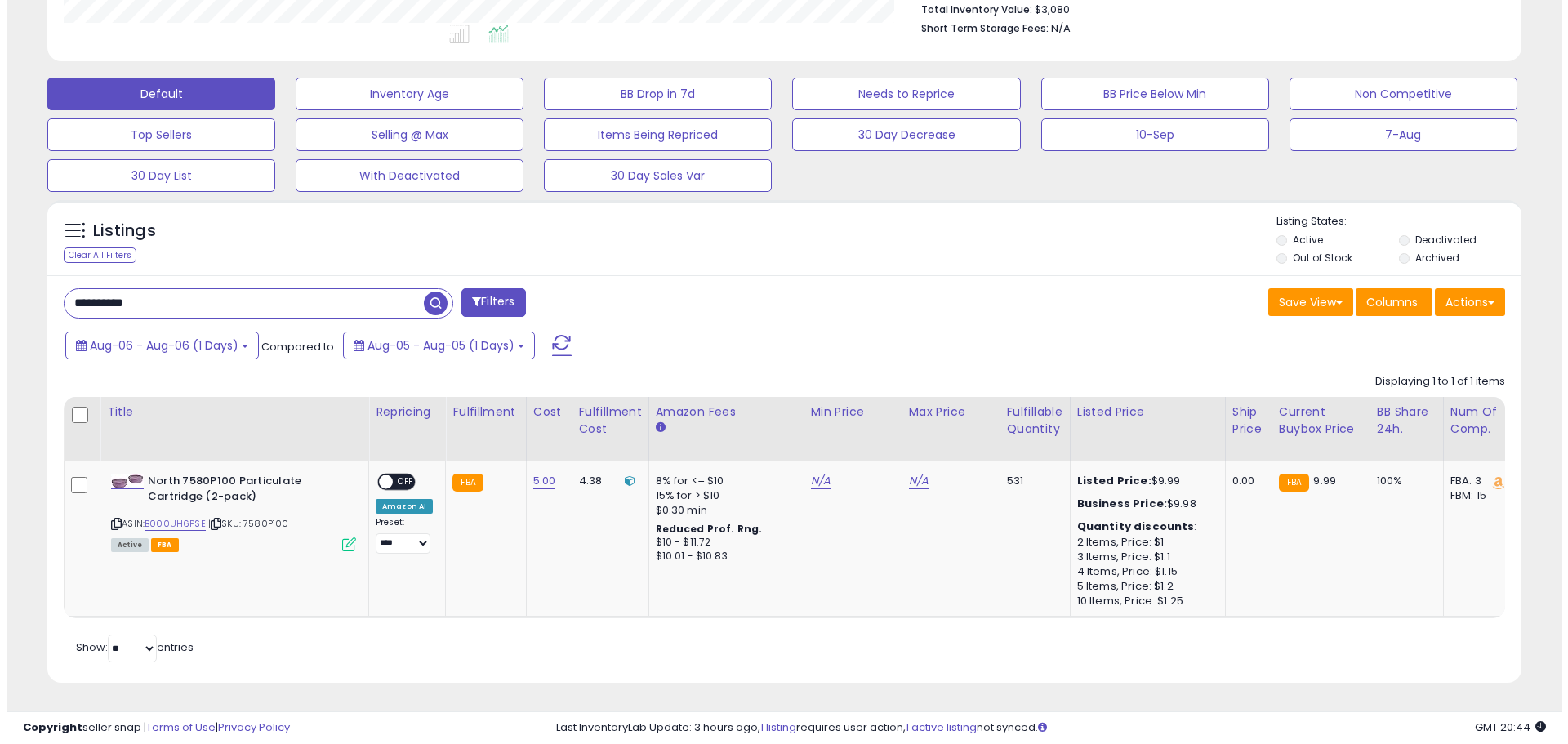 scroll, scrollTop: 293, scrollLeft: 0, axis: vertical 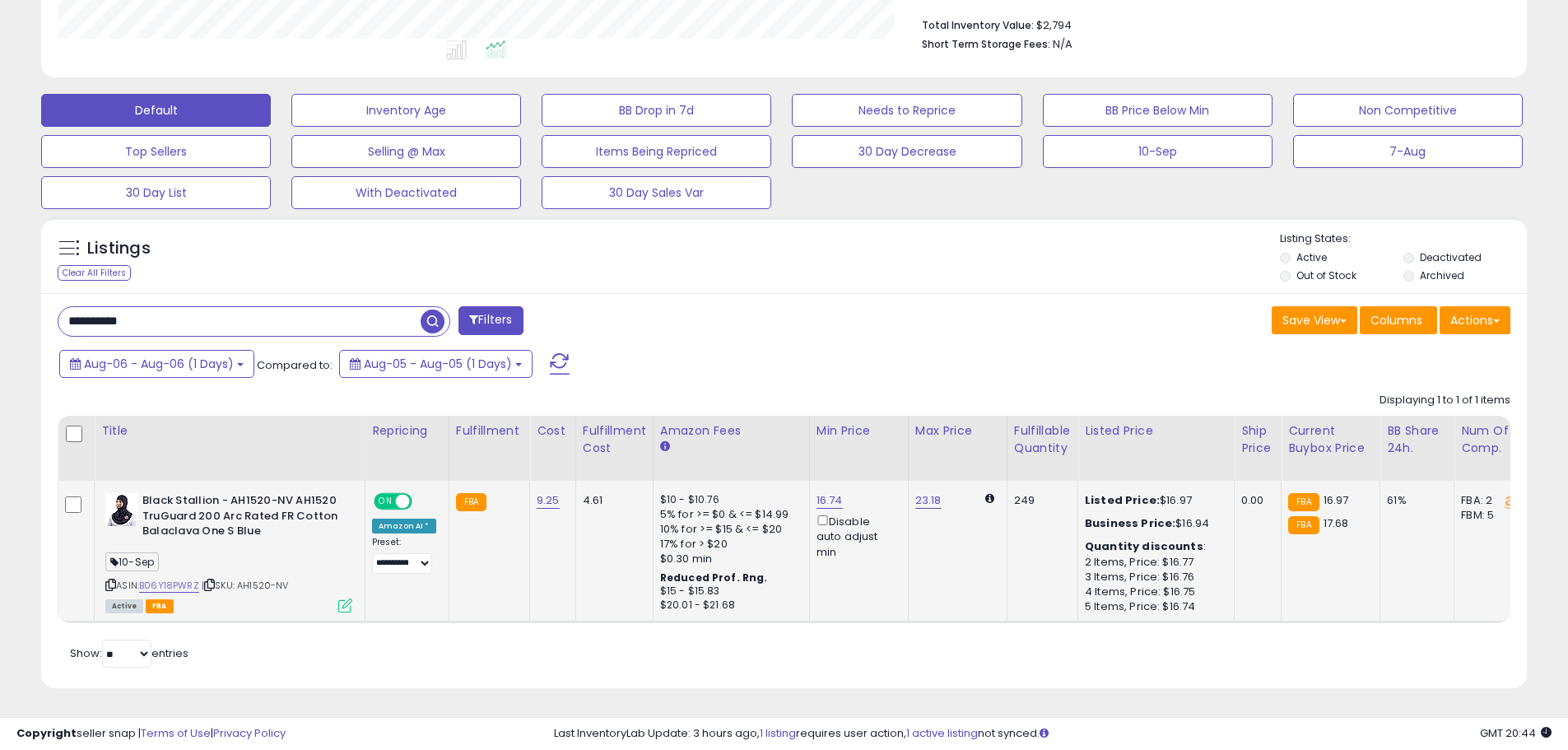 click at bounding box center (345, 605) 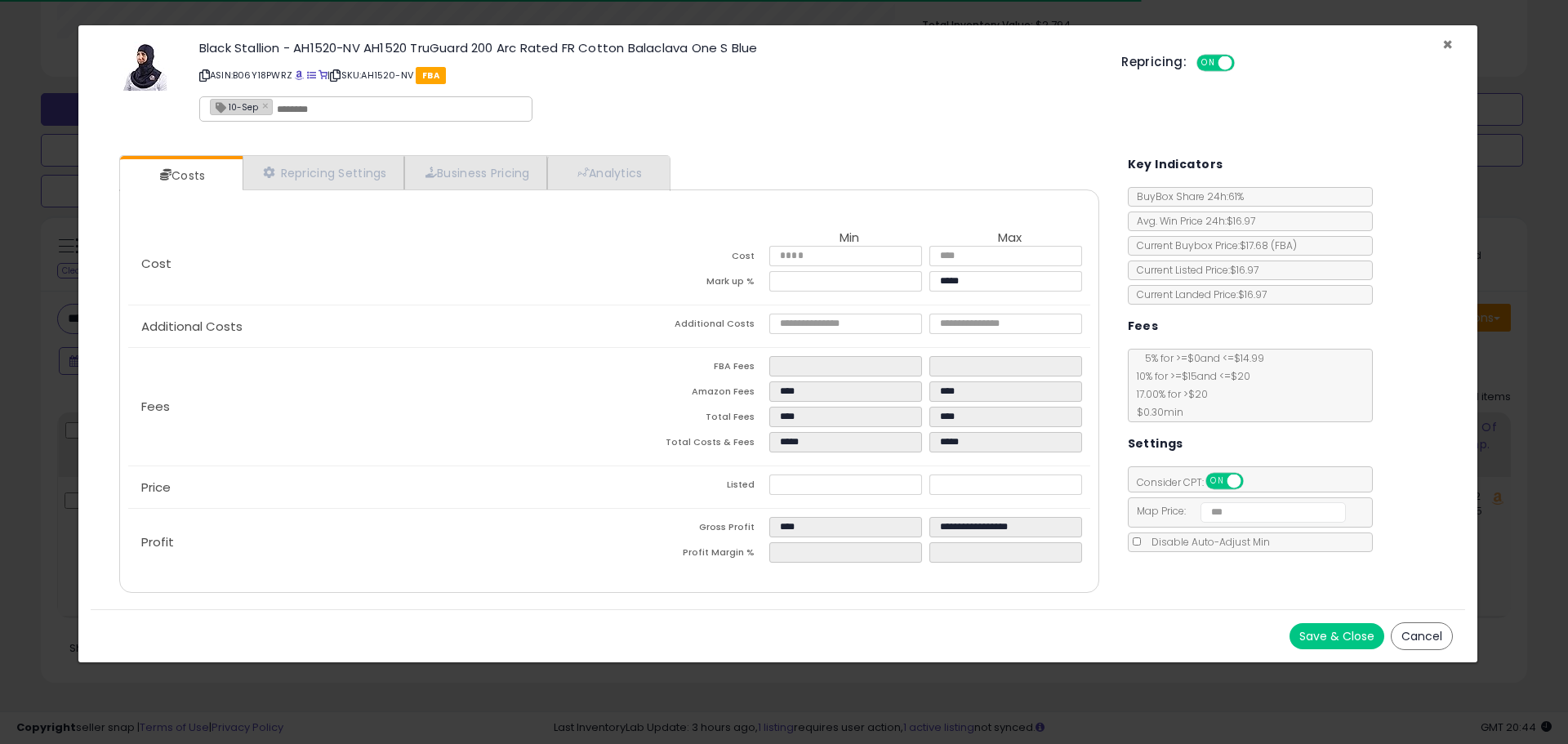click on "×" at bounding box center [1447, 44] 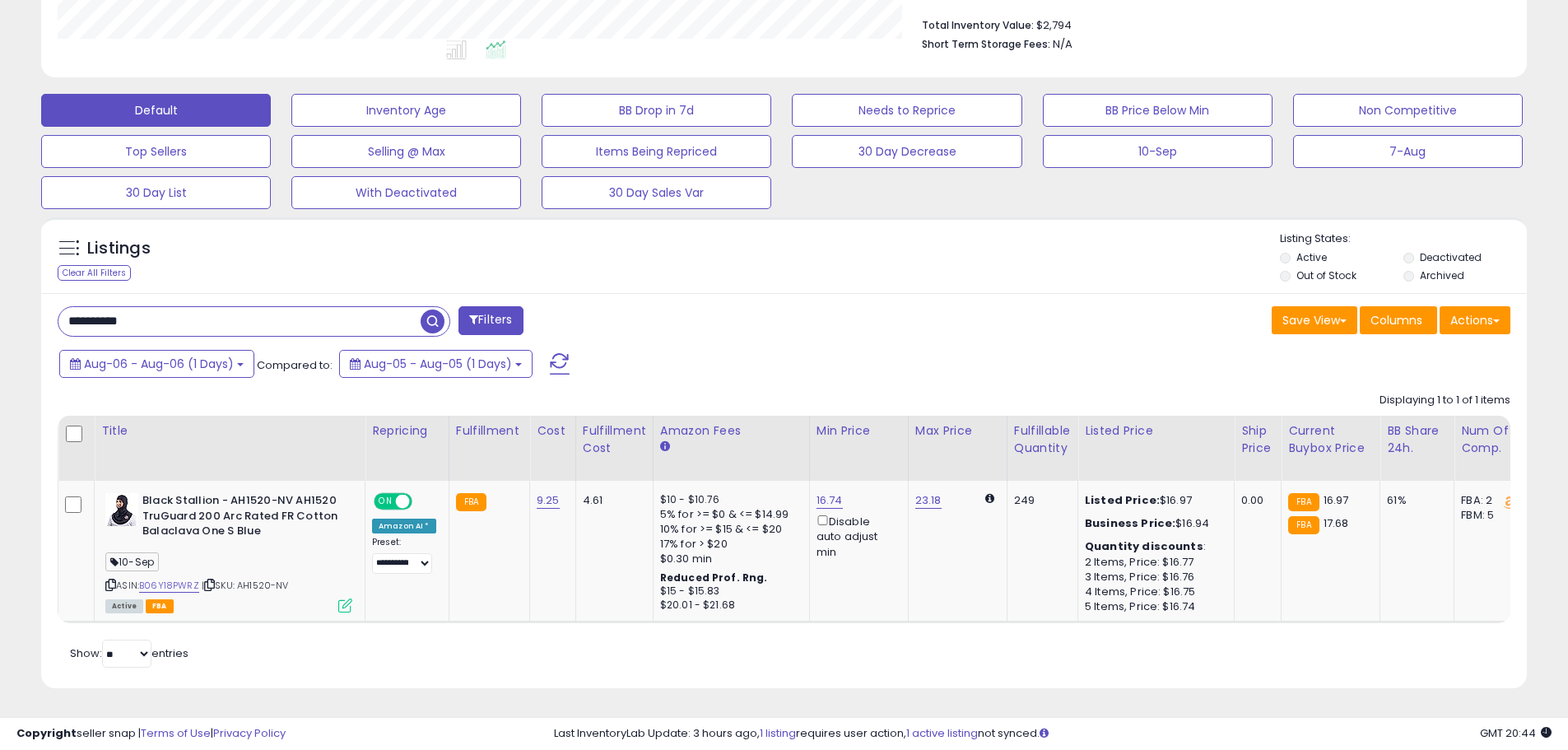 scroll, scrollTop: 338, scrollLeft: 862, axis: both 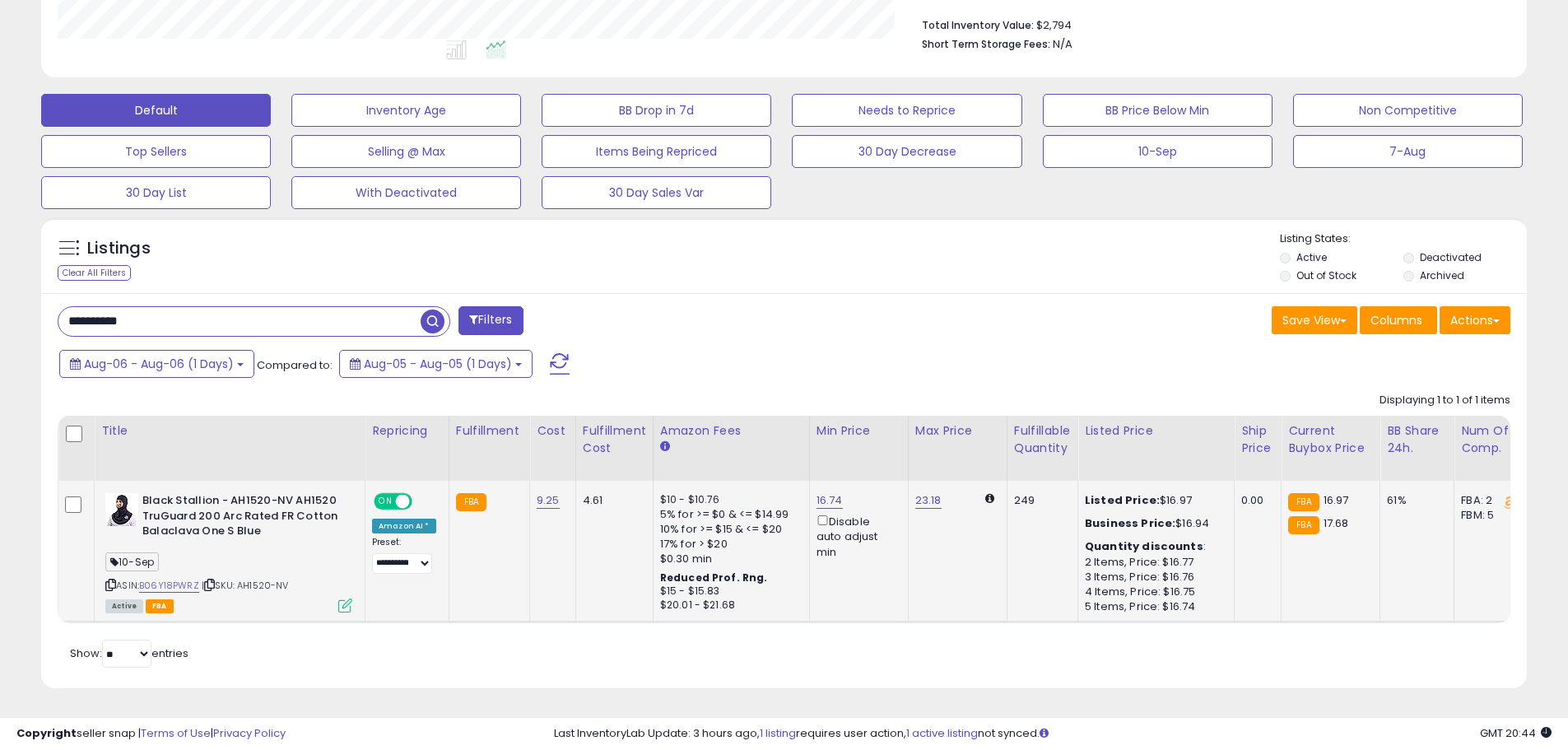 click at bounding box center [345, 605] 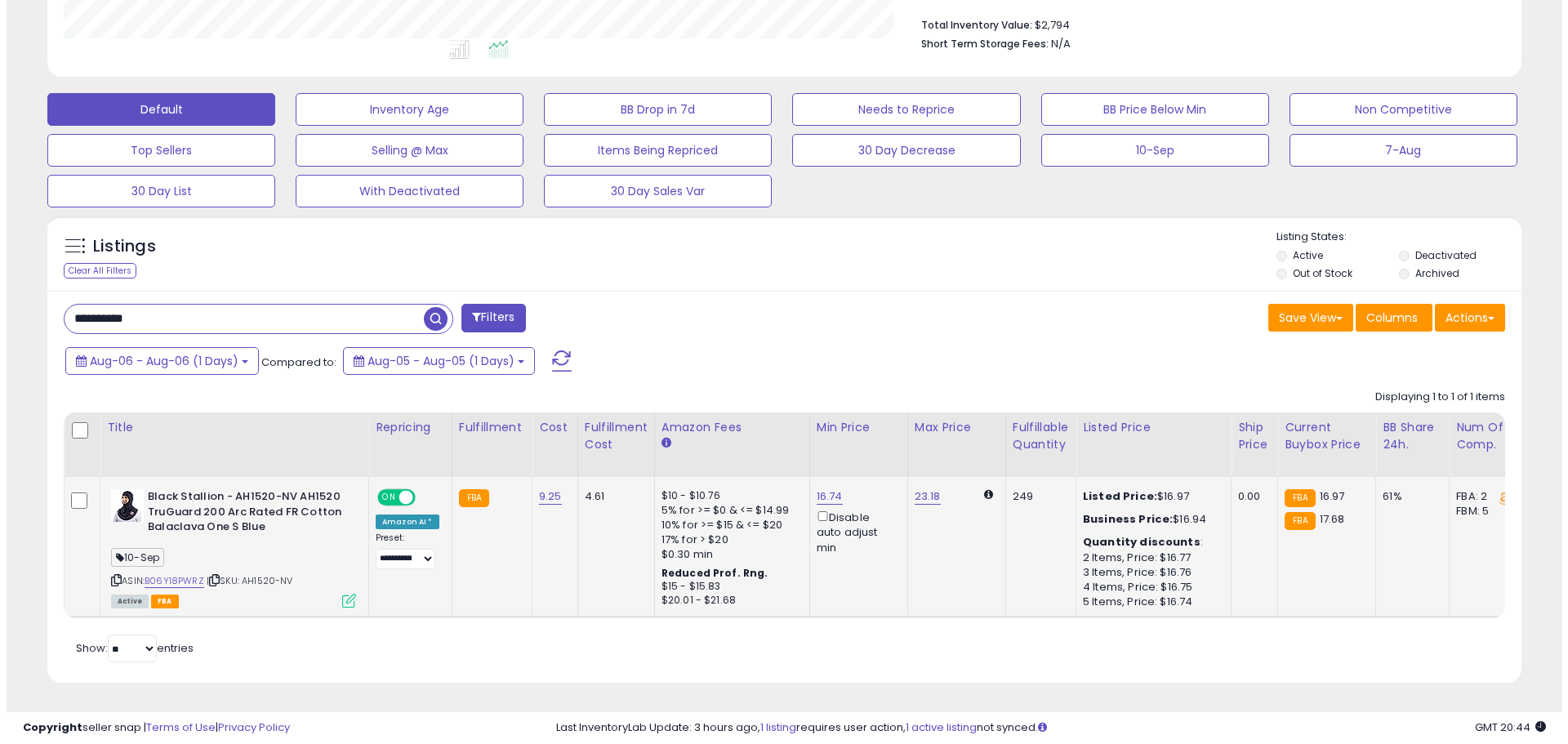 scroll, scrollTop: 816350, scrollLeft: 815804, axis: both 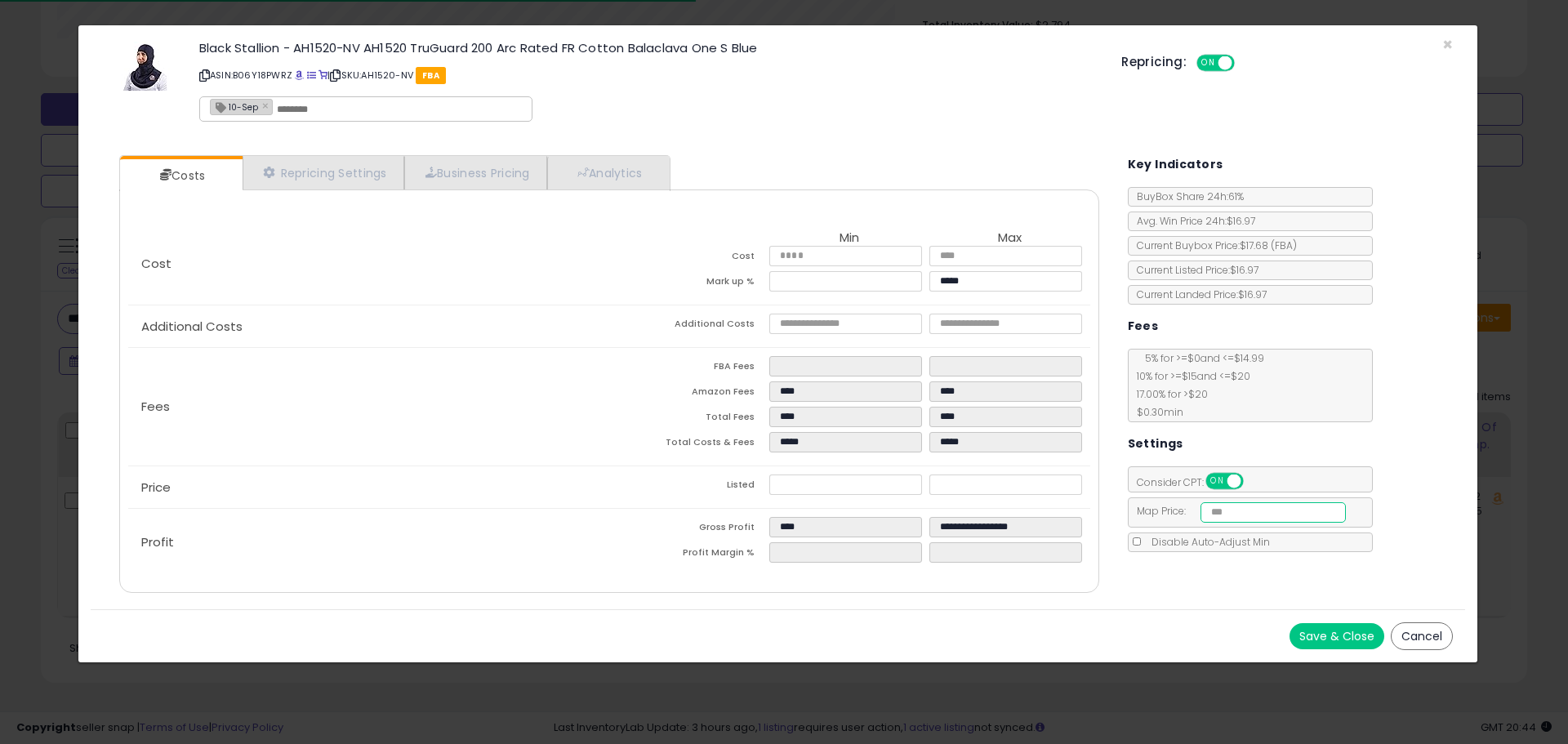 drag, startPoint x: 1238, startPoint y: 508, endPoint x: 1154, endPoint y: 504, distance: 84.095184 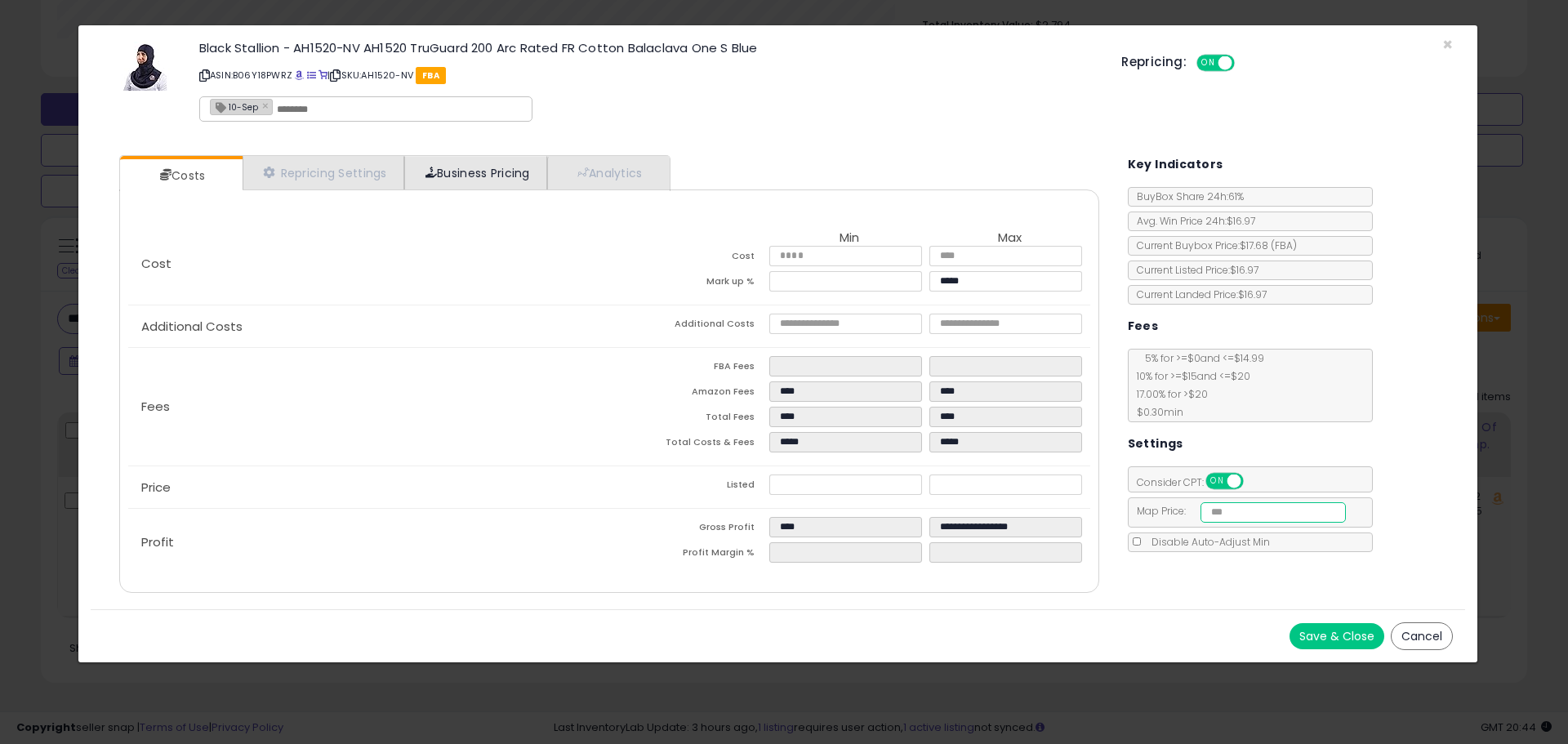 type on "*****" 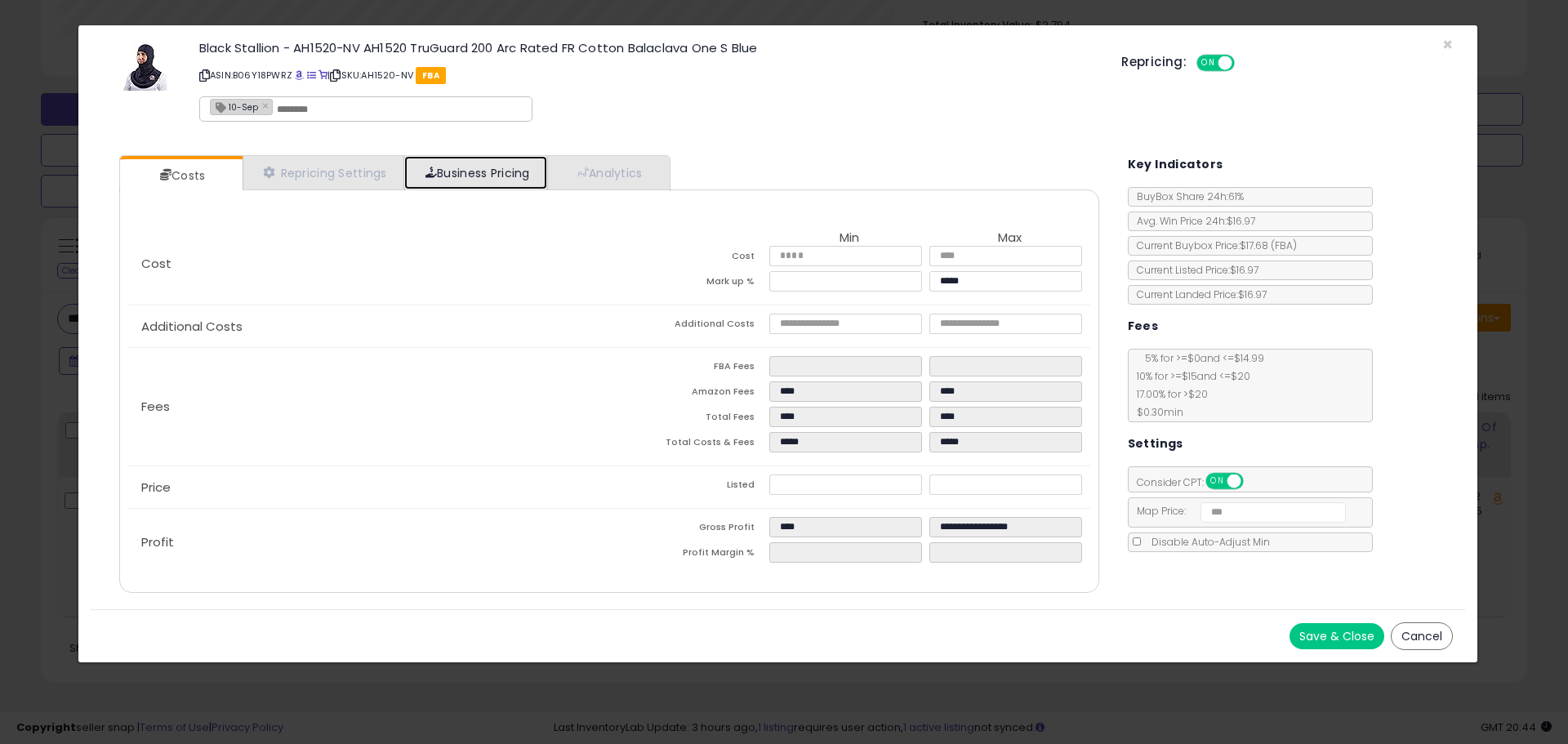 click on "Business Pricing" at bounding box center (475, 172) 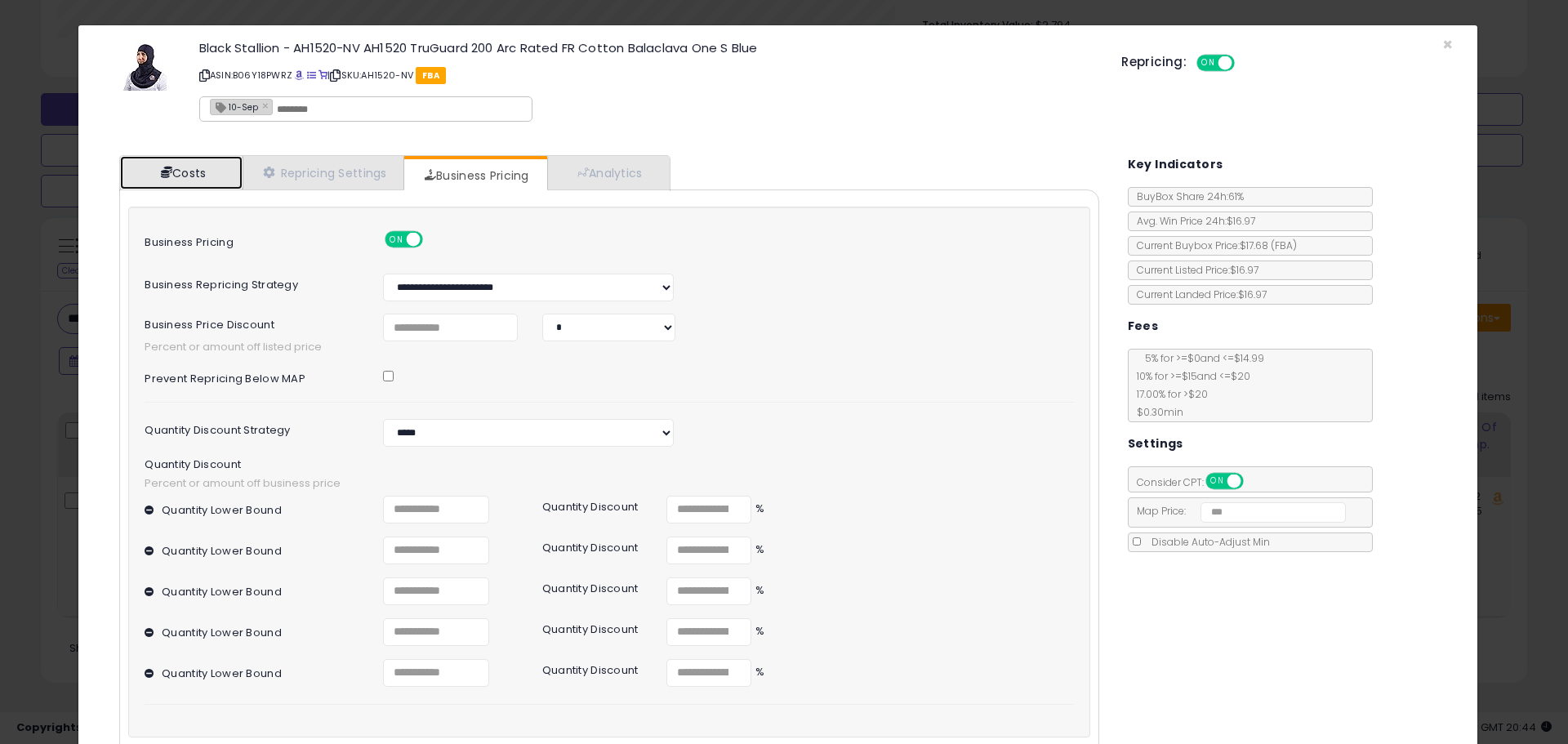 click on "Costs" at bounding box center (181, 172) 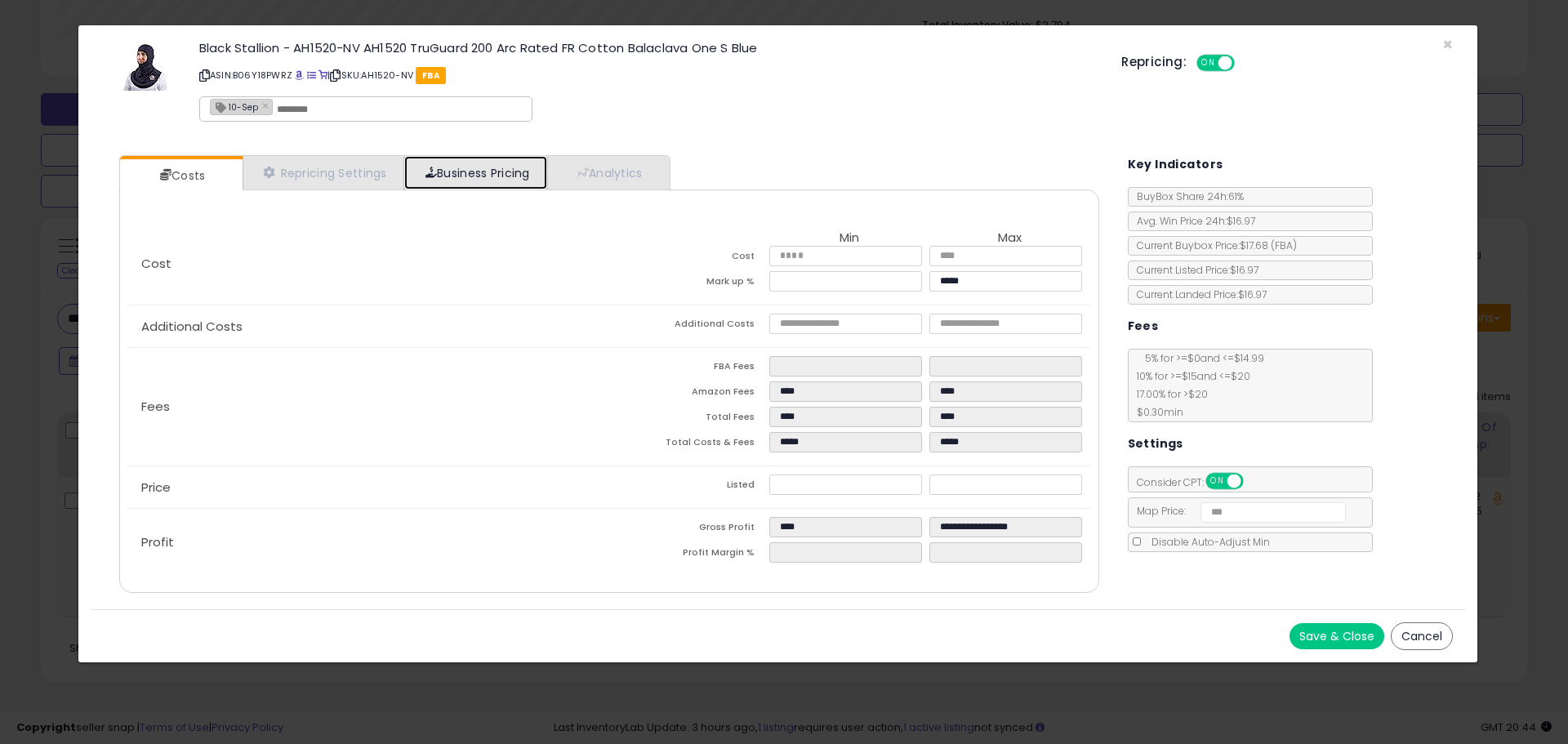click on "Business Pricing" at bounding box center (475, 172) 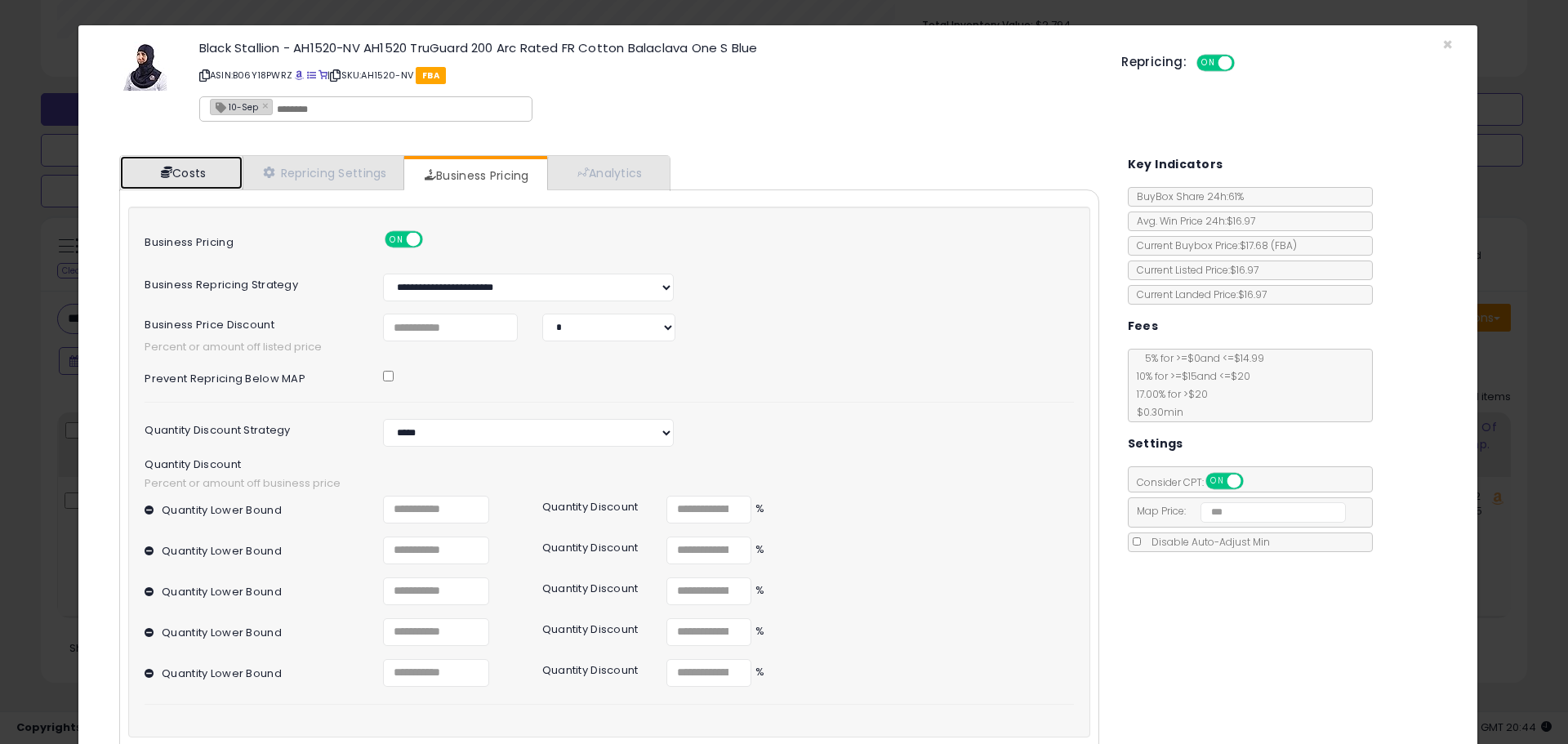 click on "Costs" at bounding box center [181, 172] 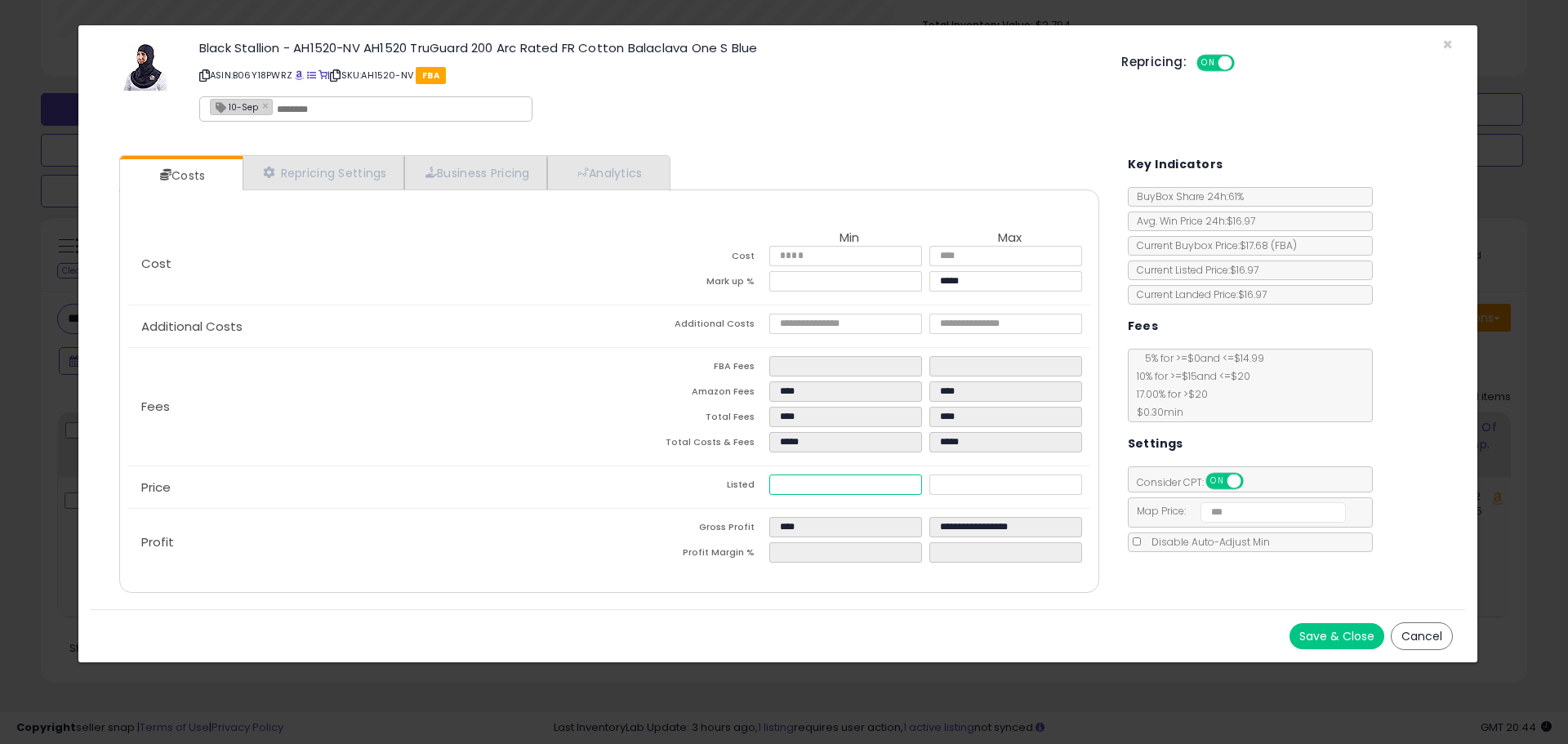 drag, startPoint x: 828, startPoint y: 475, endPoint x: 639, endPoint y: 474, distance: 189.00265 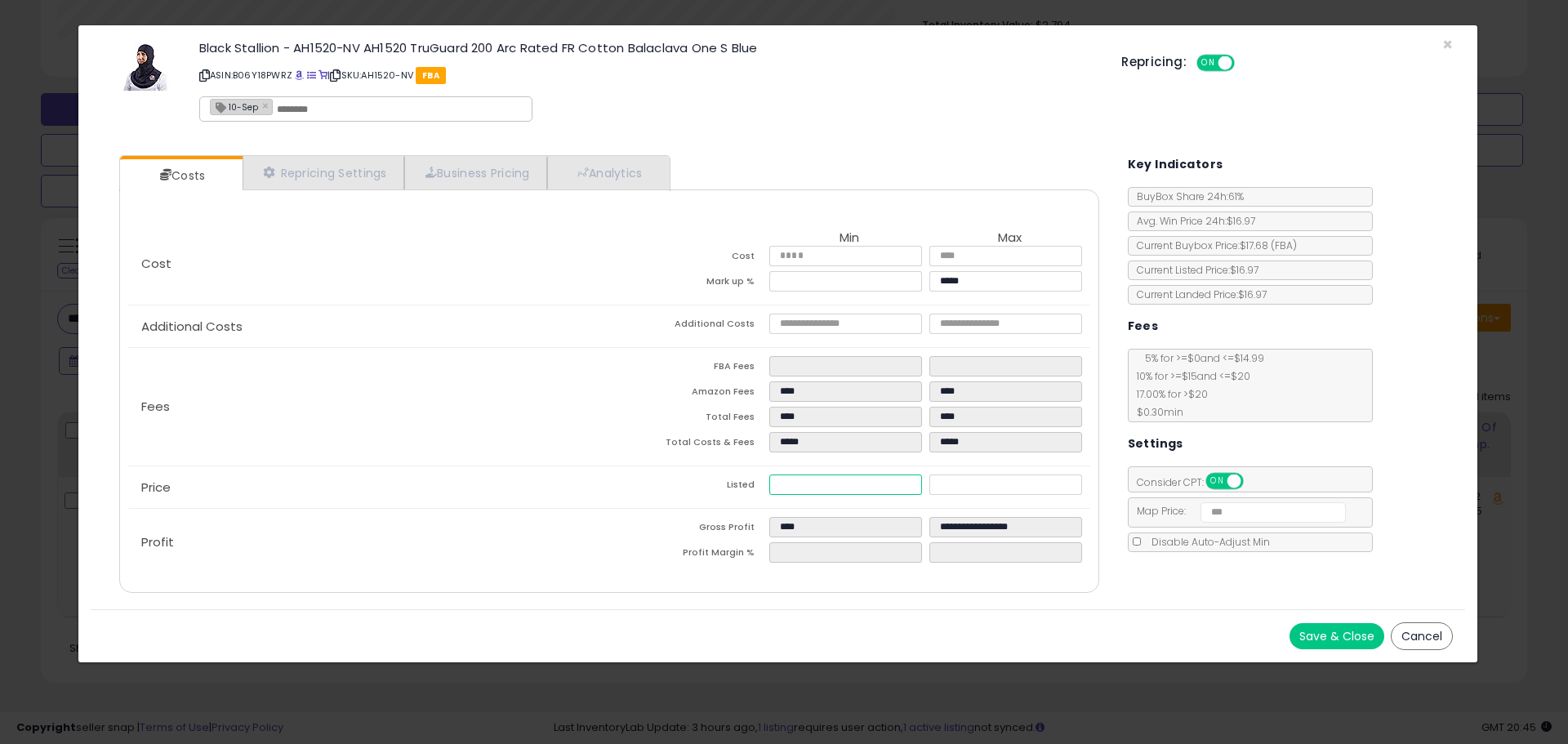 type on "****" 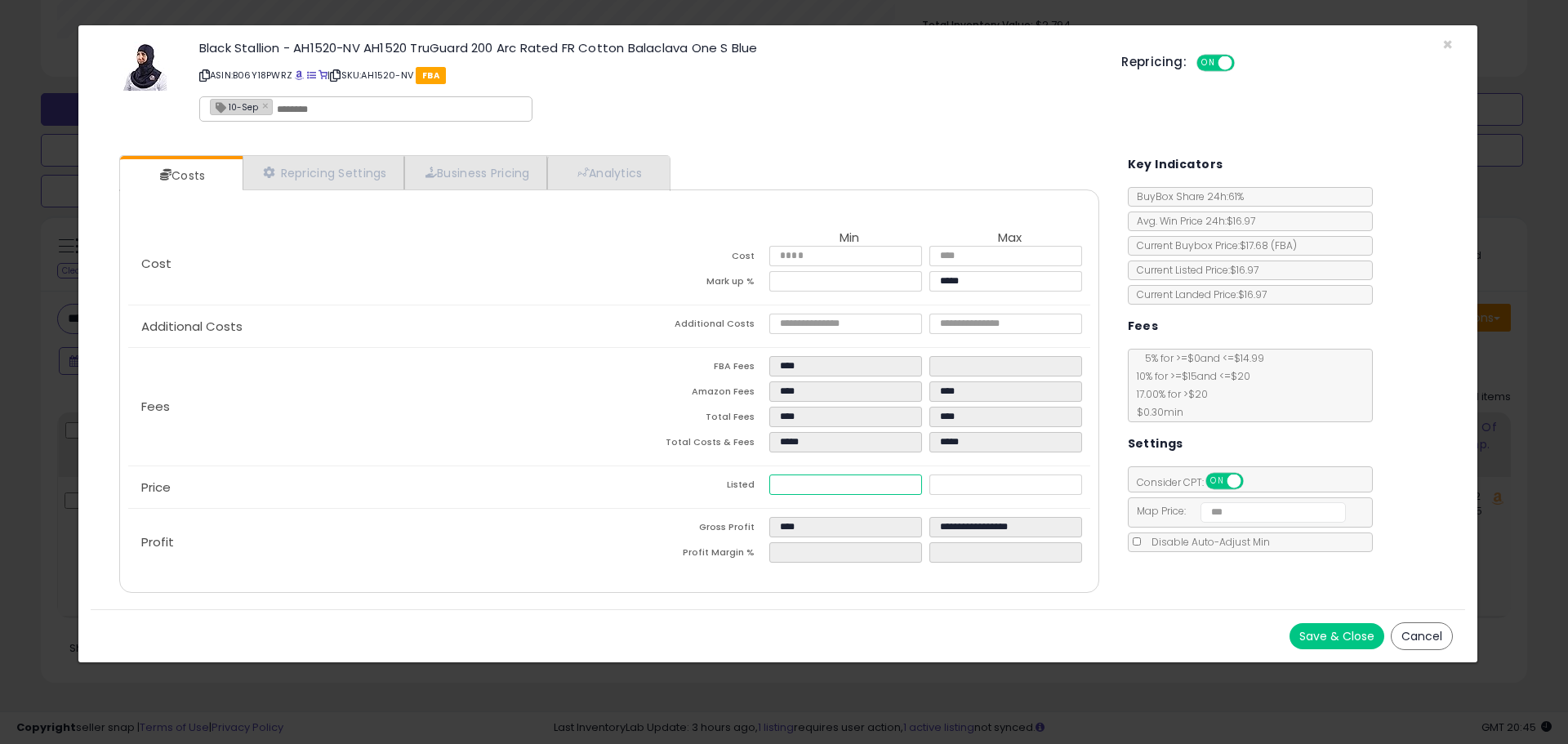 type on "****" 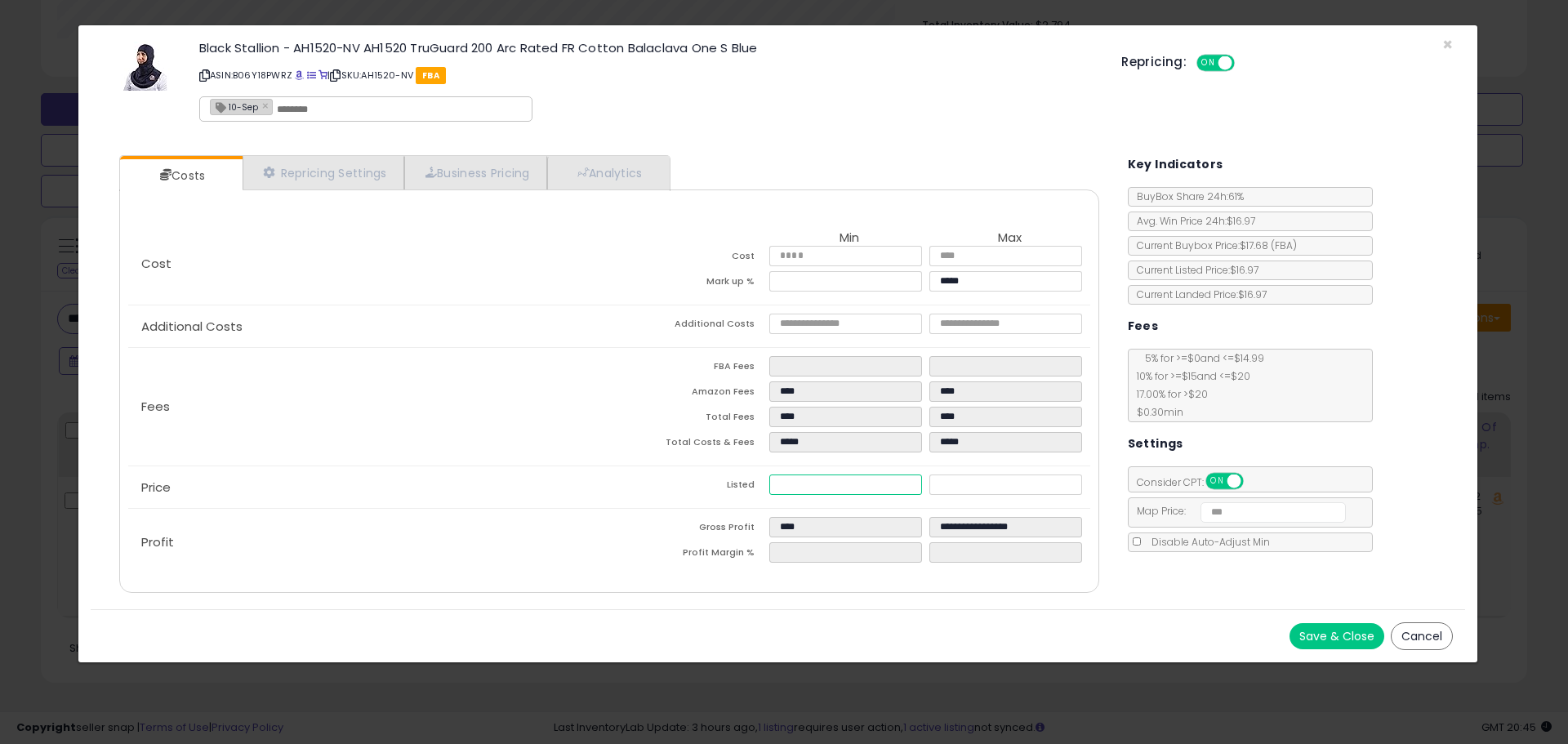 type on "****" 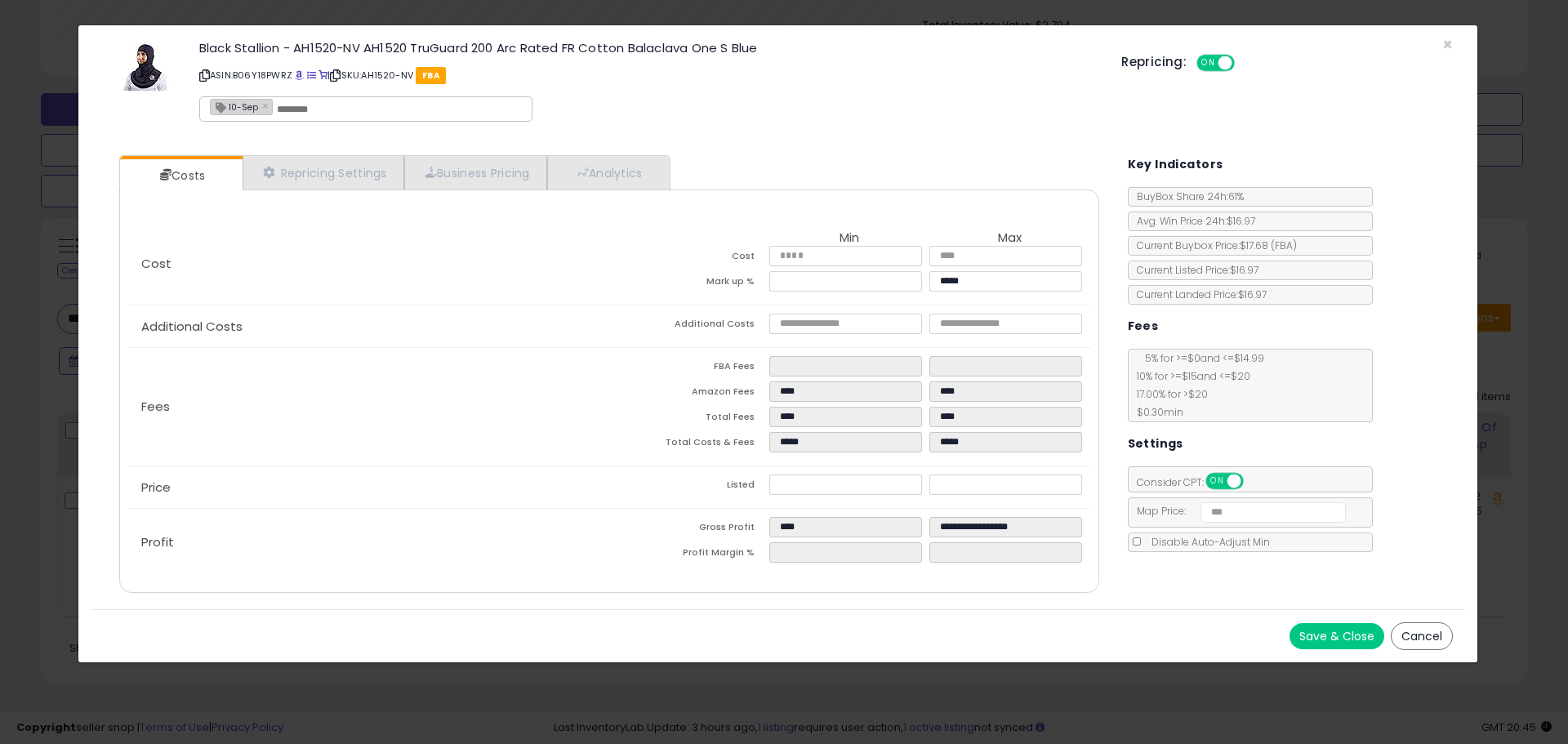 type on "*****" 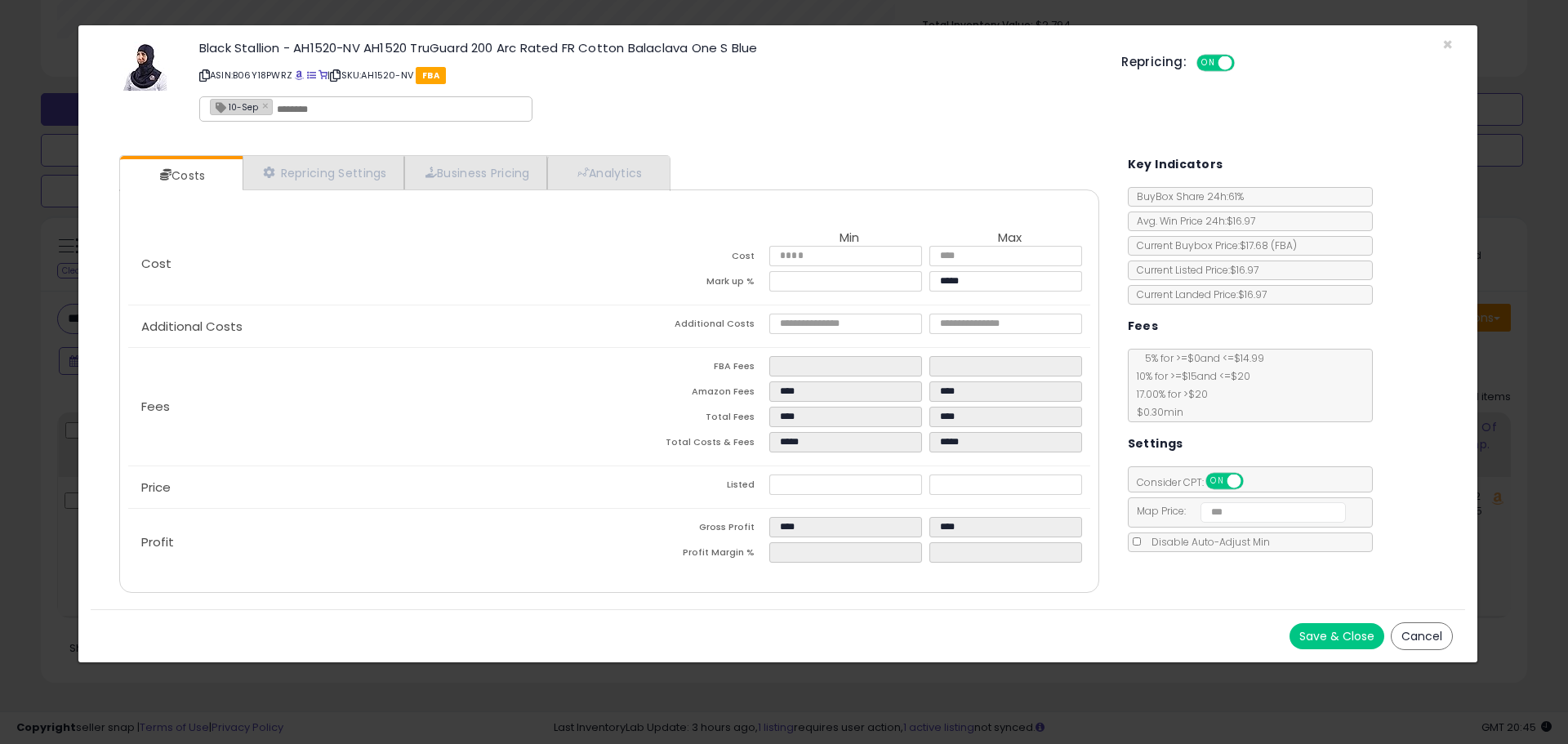 click on "Listed" at bounding box center [689, 487] 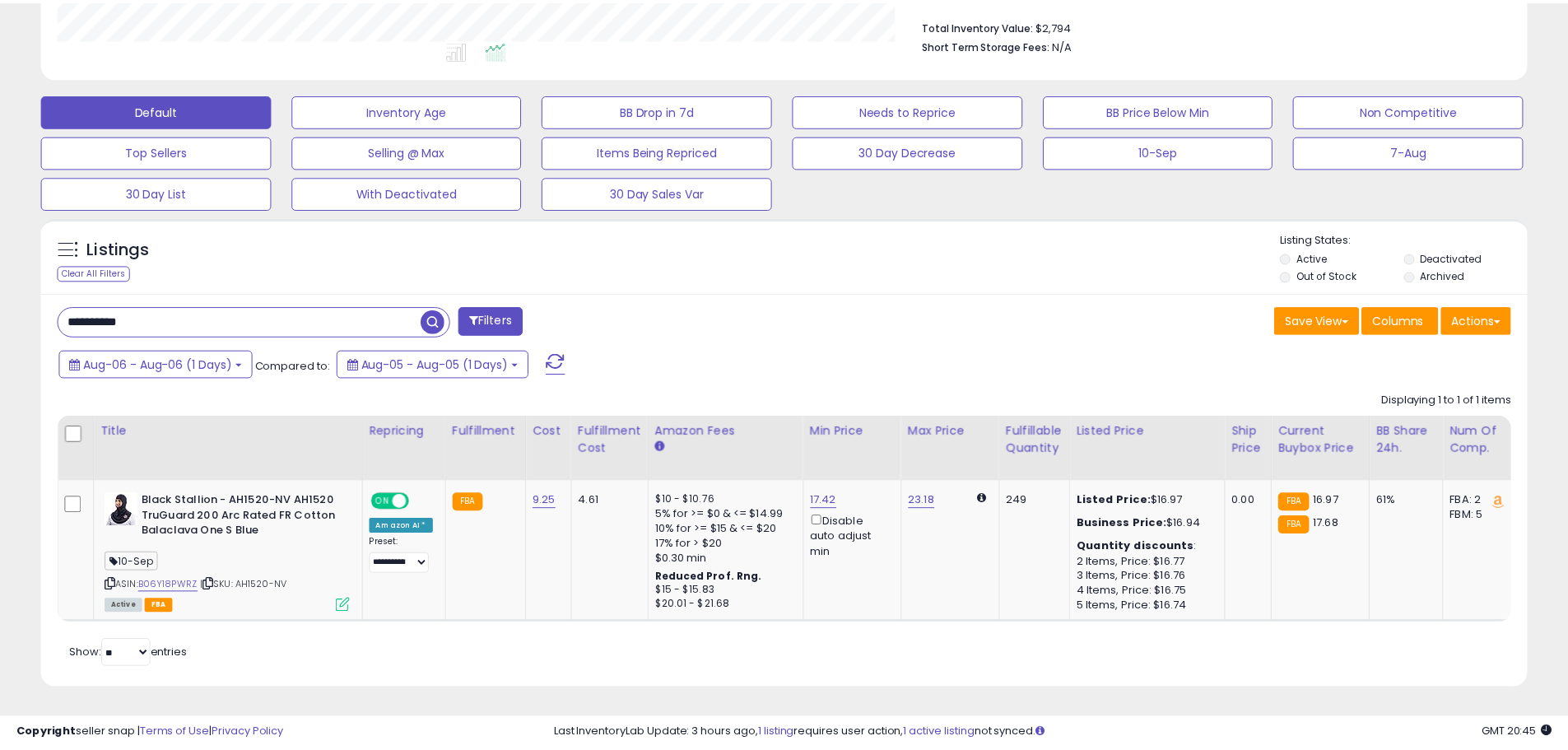 scroll, scrollTop: 338, scrollLeft: 862, axis: both 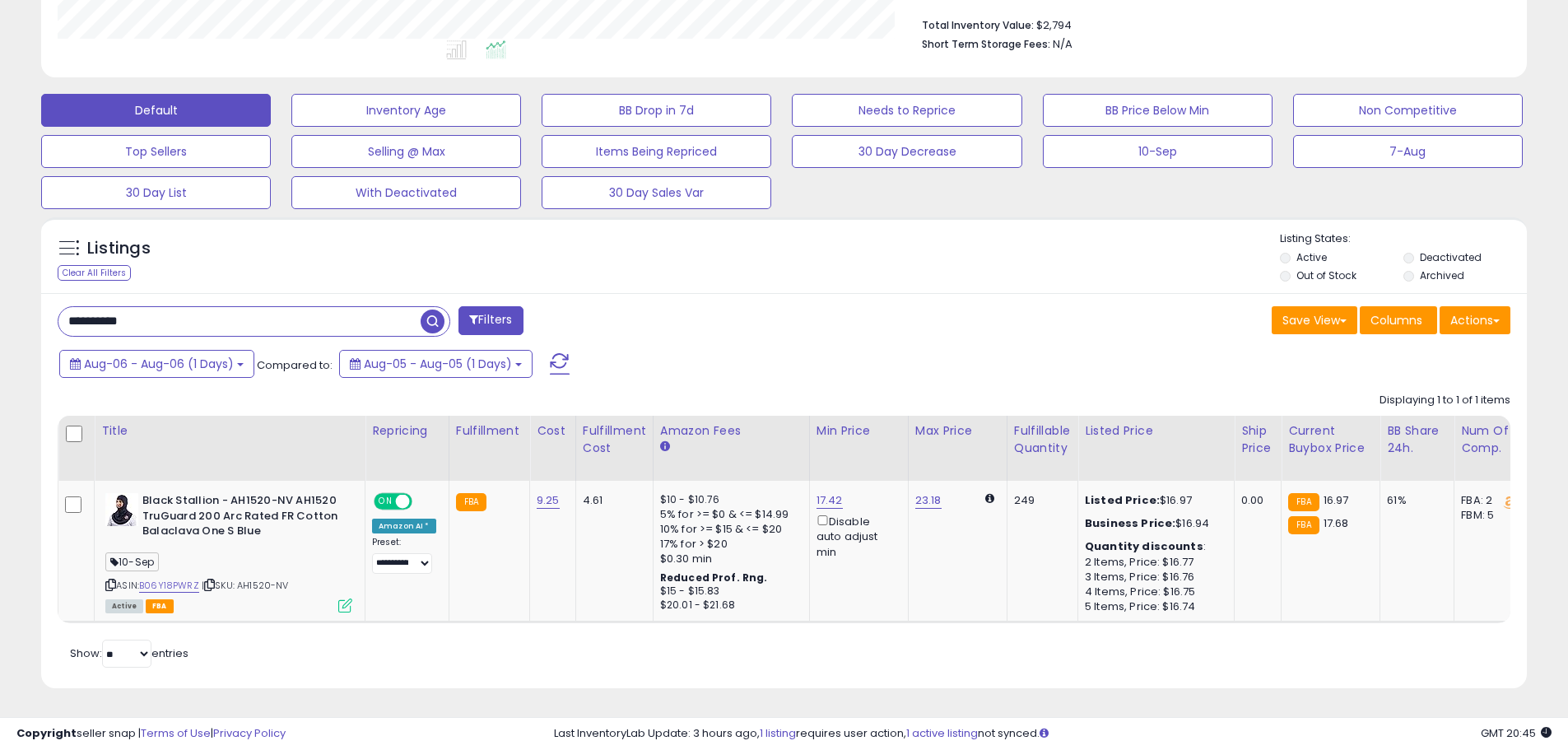 click on "**********" at bounding box center (240, 321) 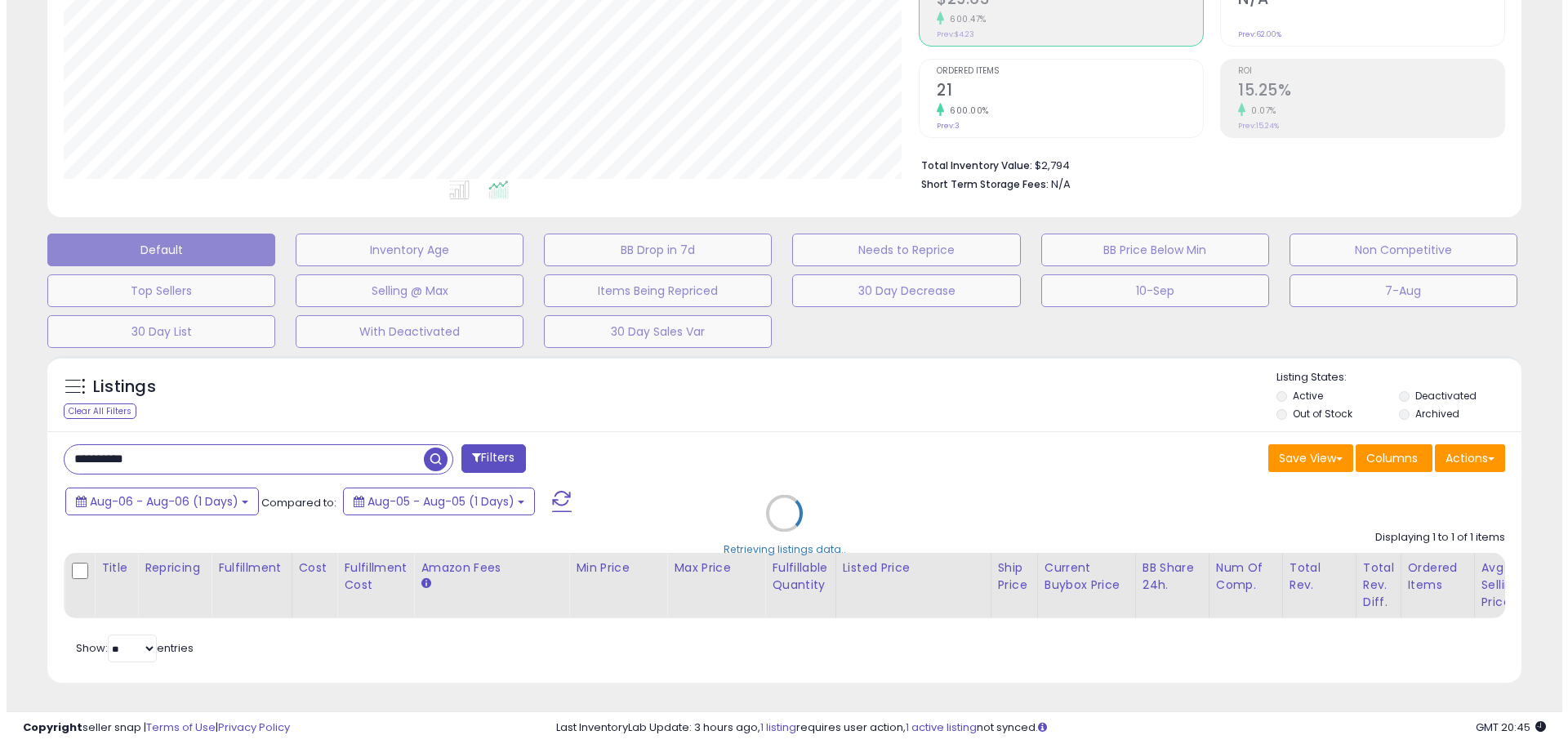 scroll, scrollTop: 293, scrollLeft: 0, axis: vertical 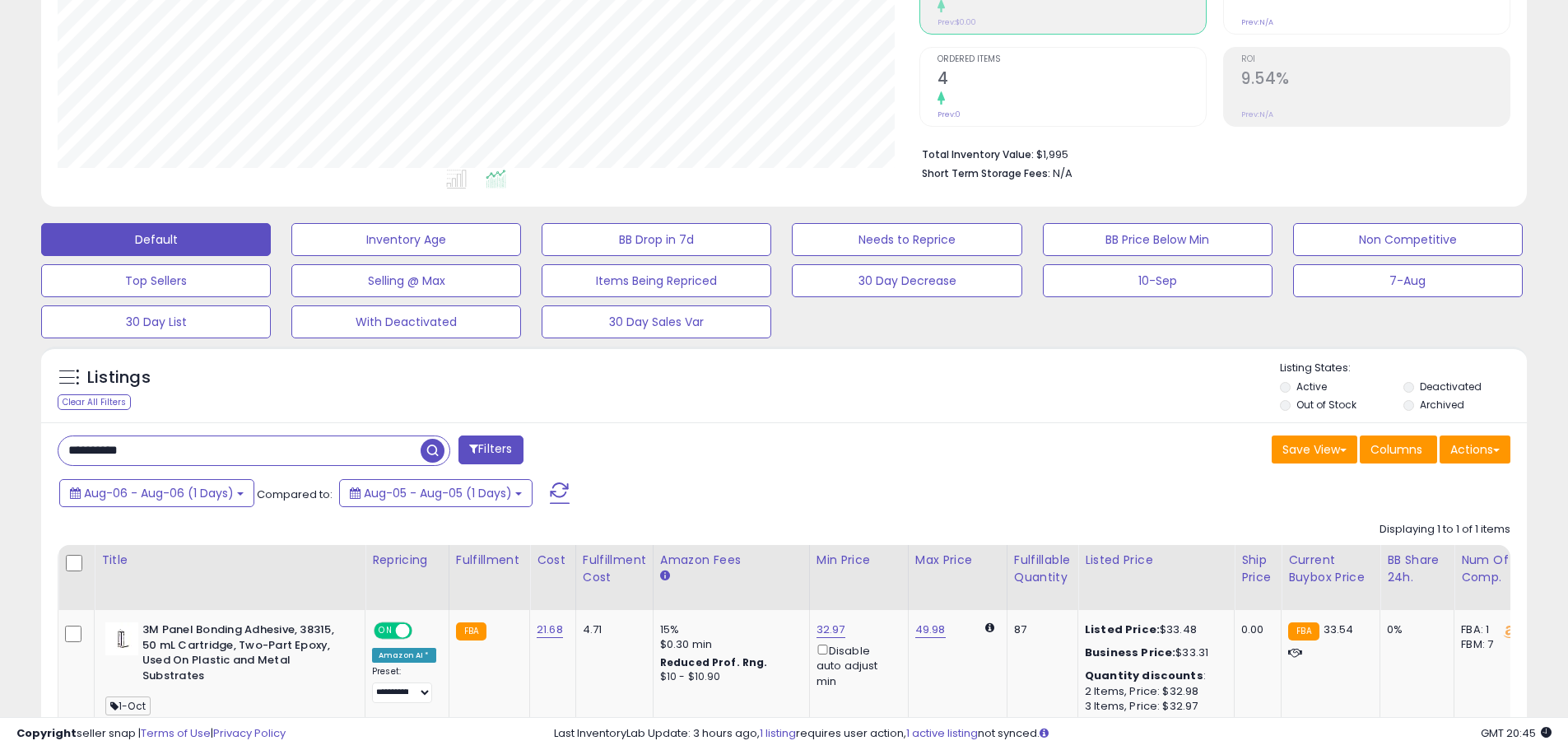 click on "**********" at bounding box center (240, 450) 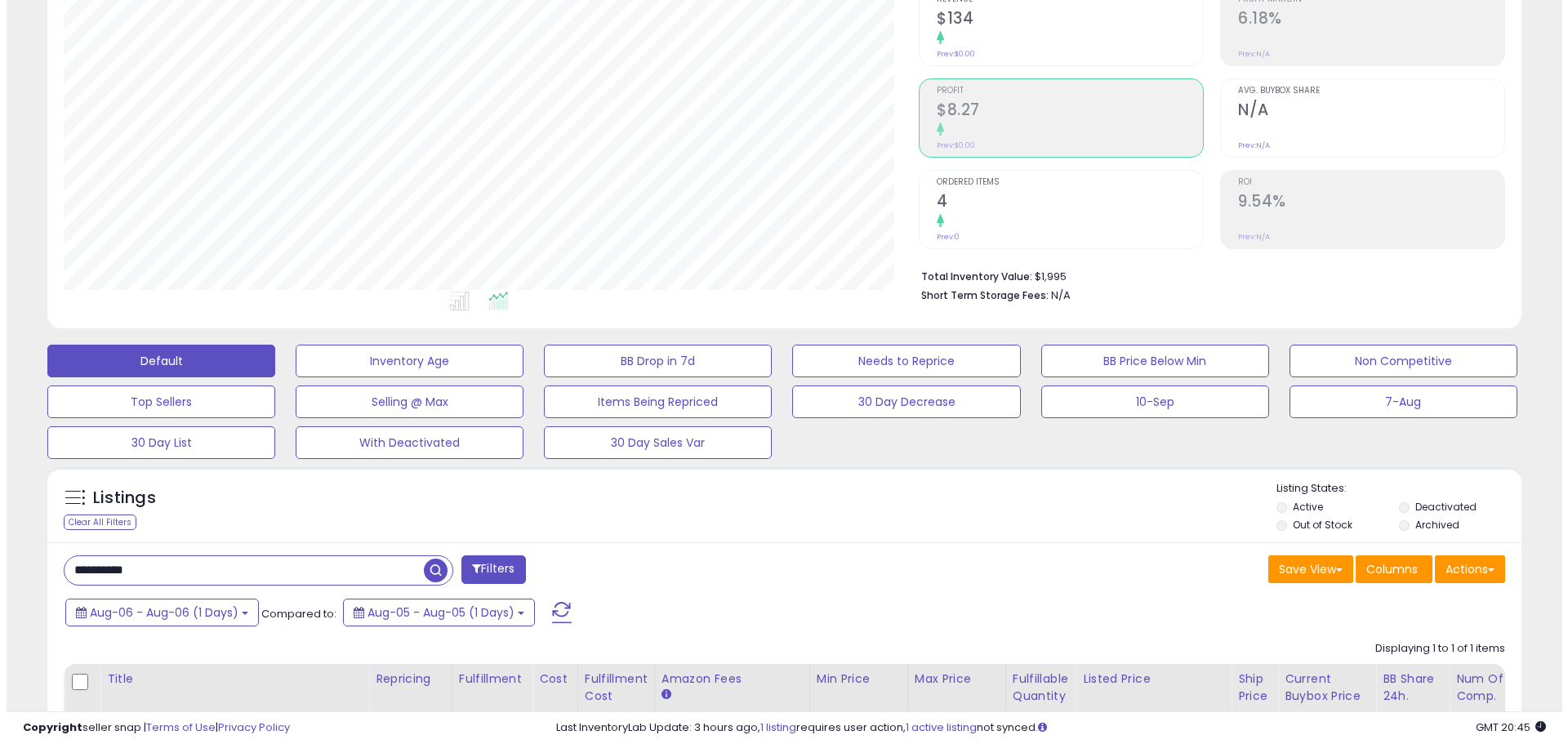 scroll, scrollTop: 0, scrollLeft: 0, axis: both 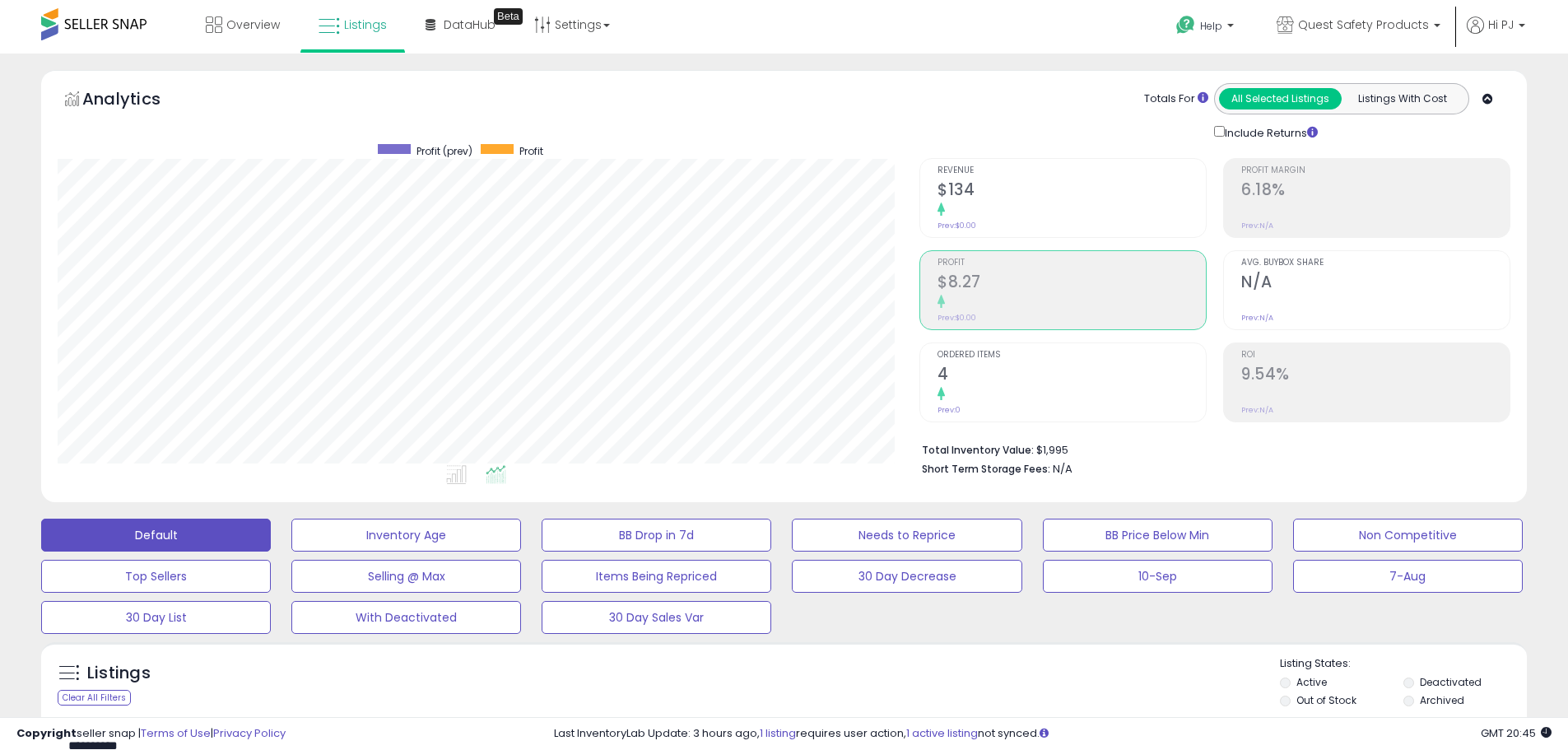 click at bounding box center [1072, 394] 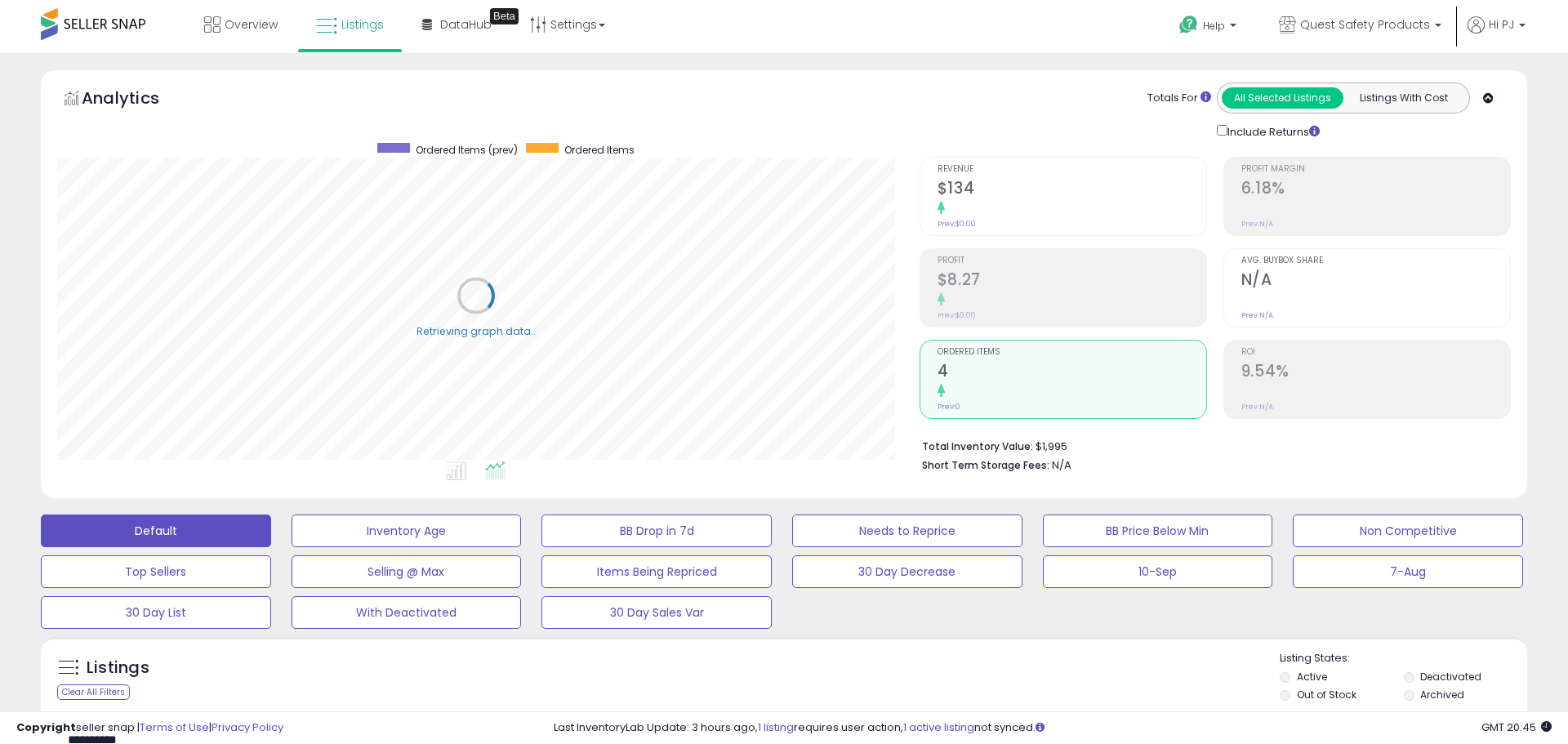 scroll, scrollTop: 816350, scrollLeft: 815804, axis: both 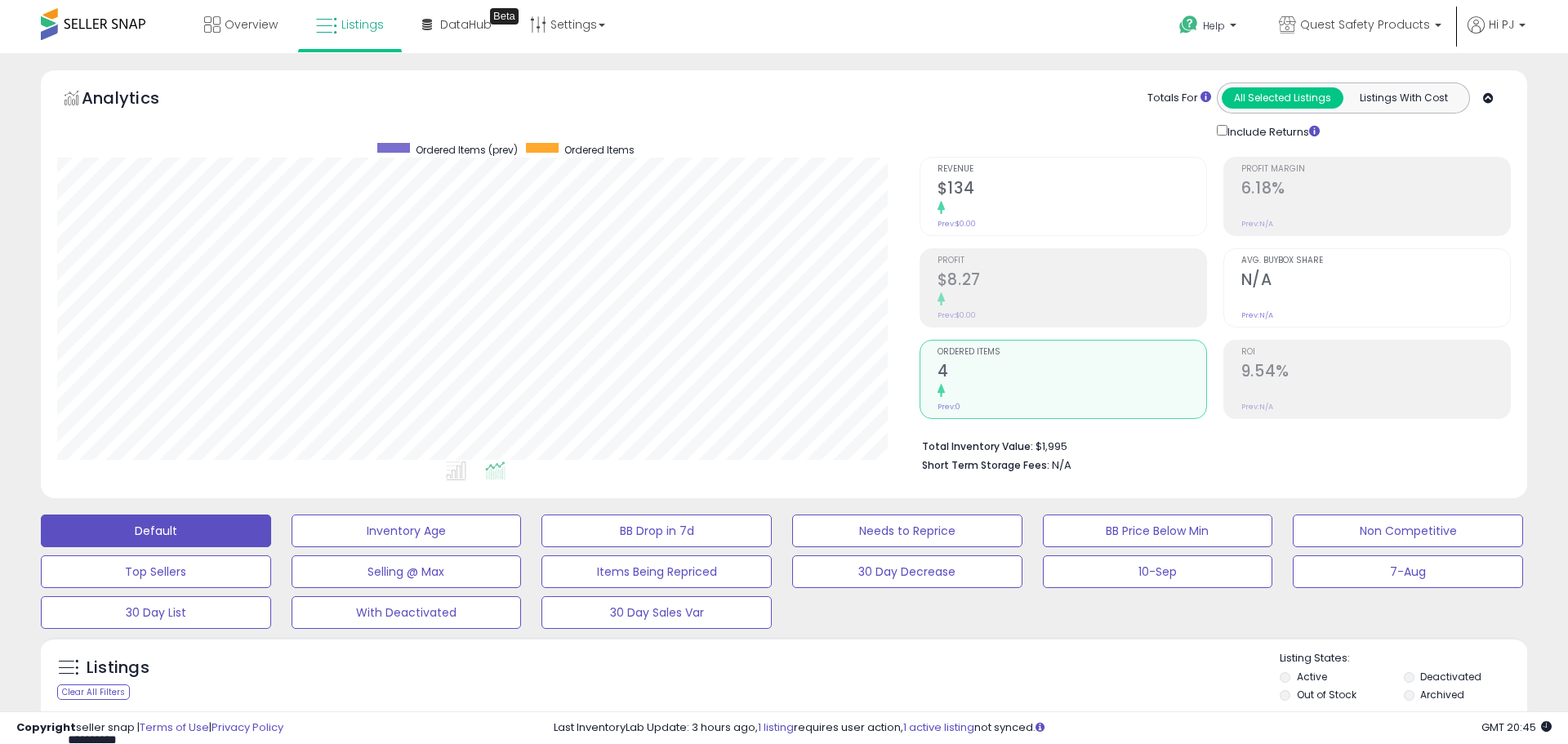 click on "6.18%" at bounding box center [1375, 189] 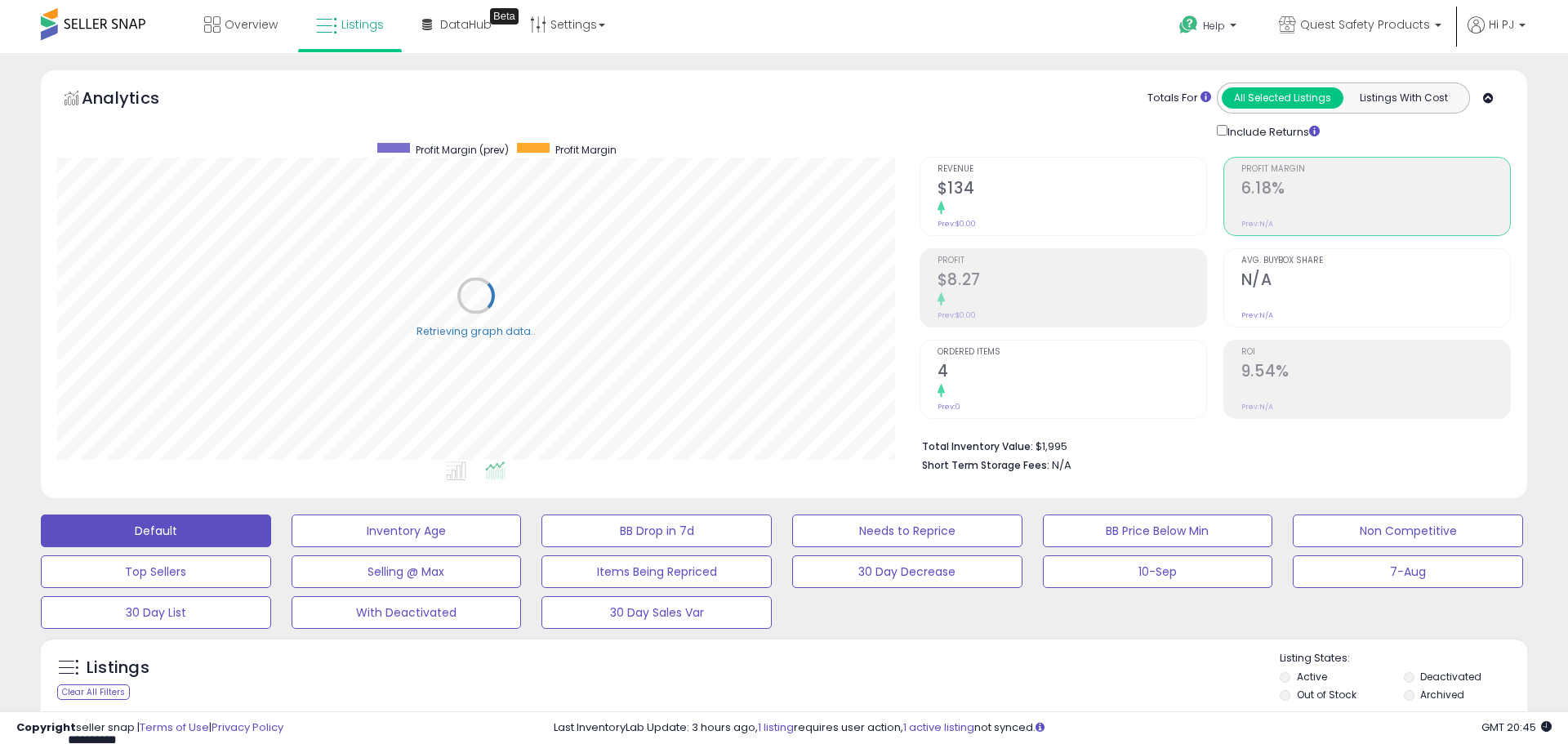 scroll, scrollTop: 816350, scrollLeft: 815804, axis: both 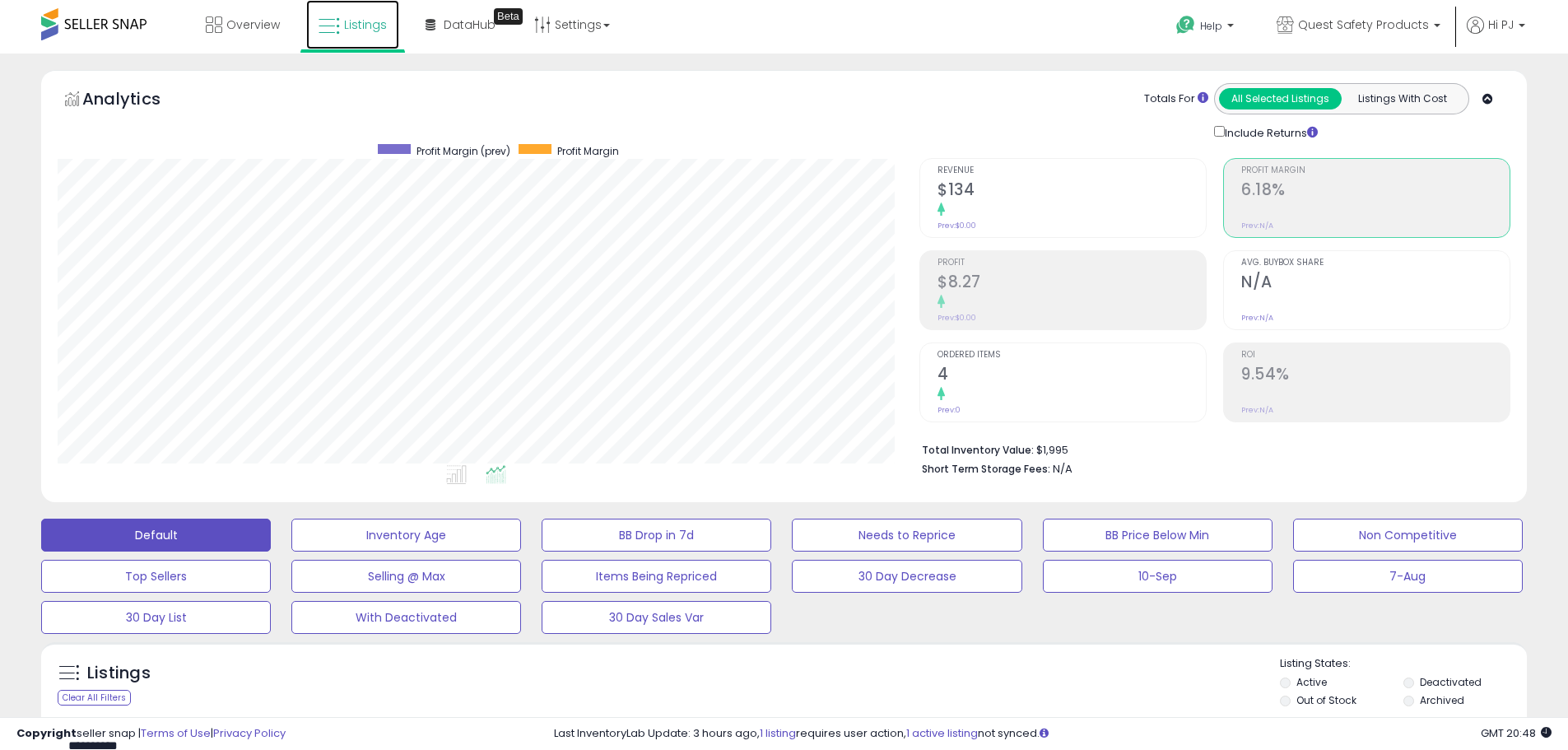 click at bounding box center [329, 26] 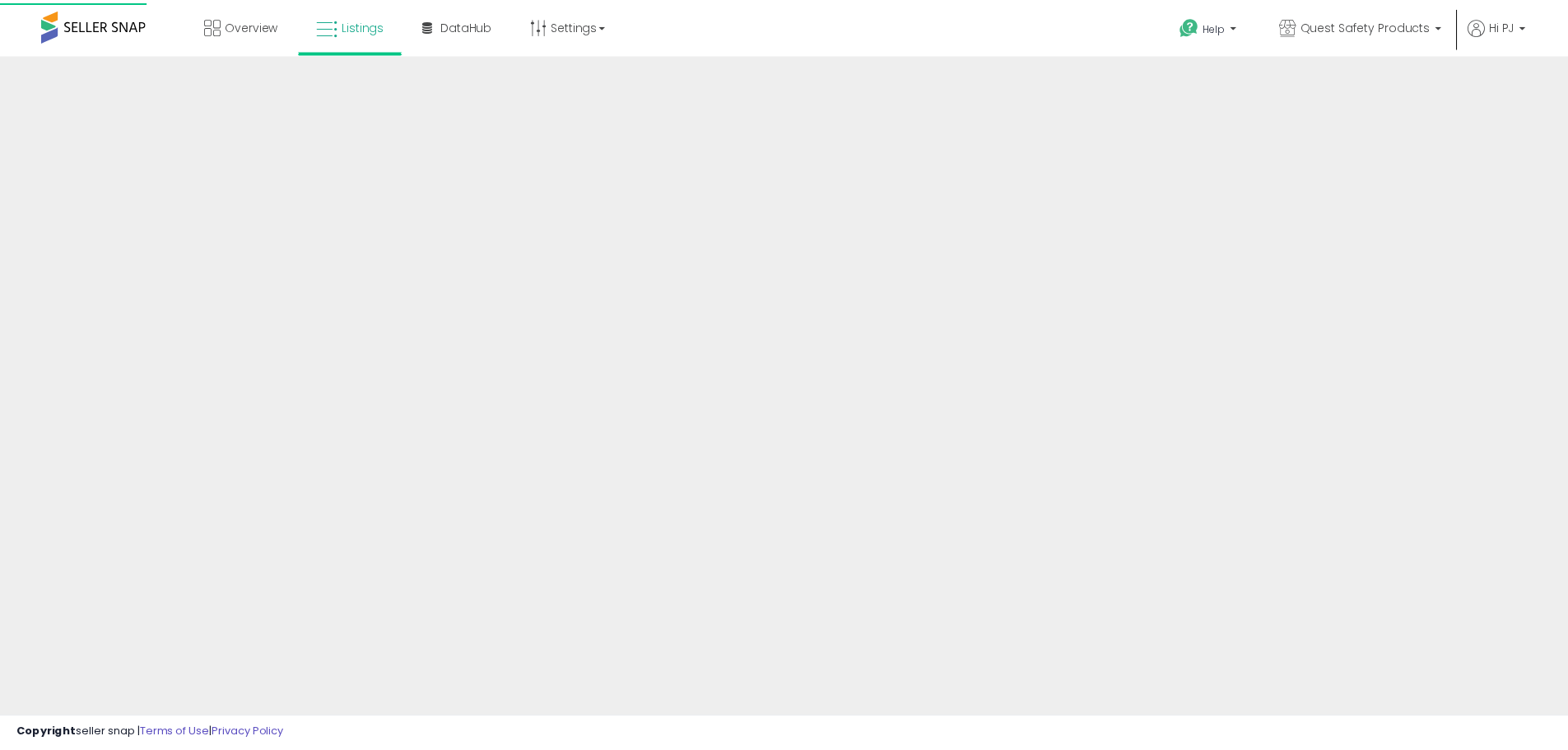 scroll, scrollTop: 0, scrollLeft: 0, axis: both 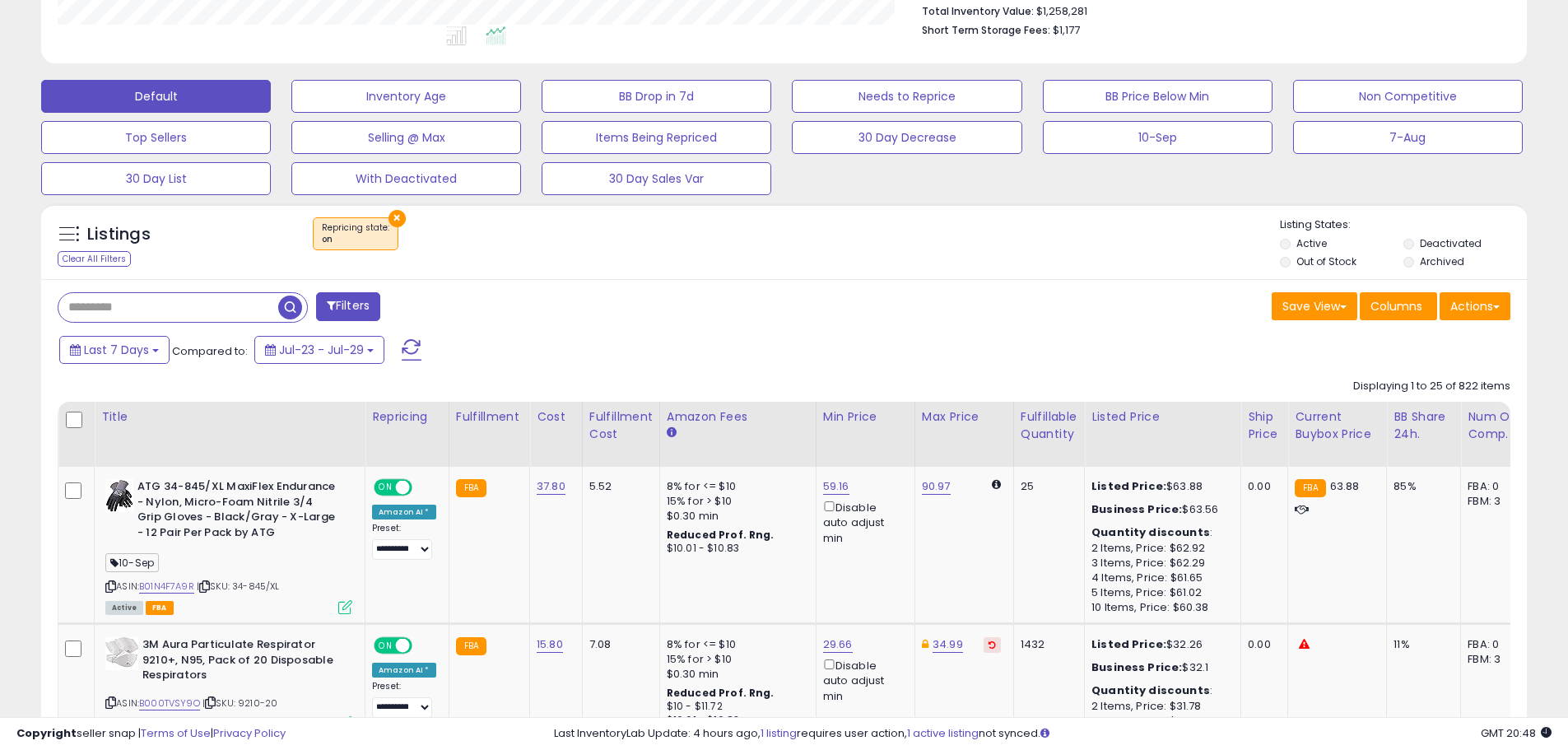 drag, startPoint x: 239, startPoint y: 299, endPoint x: 320, endPoint y: 300, distance: 81.00617 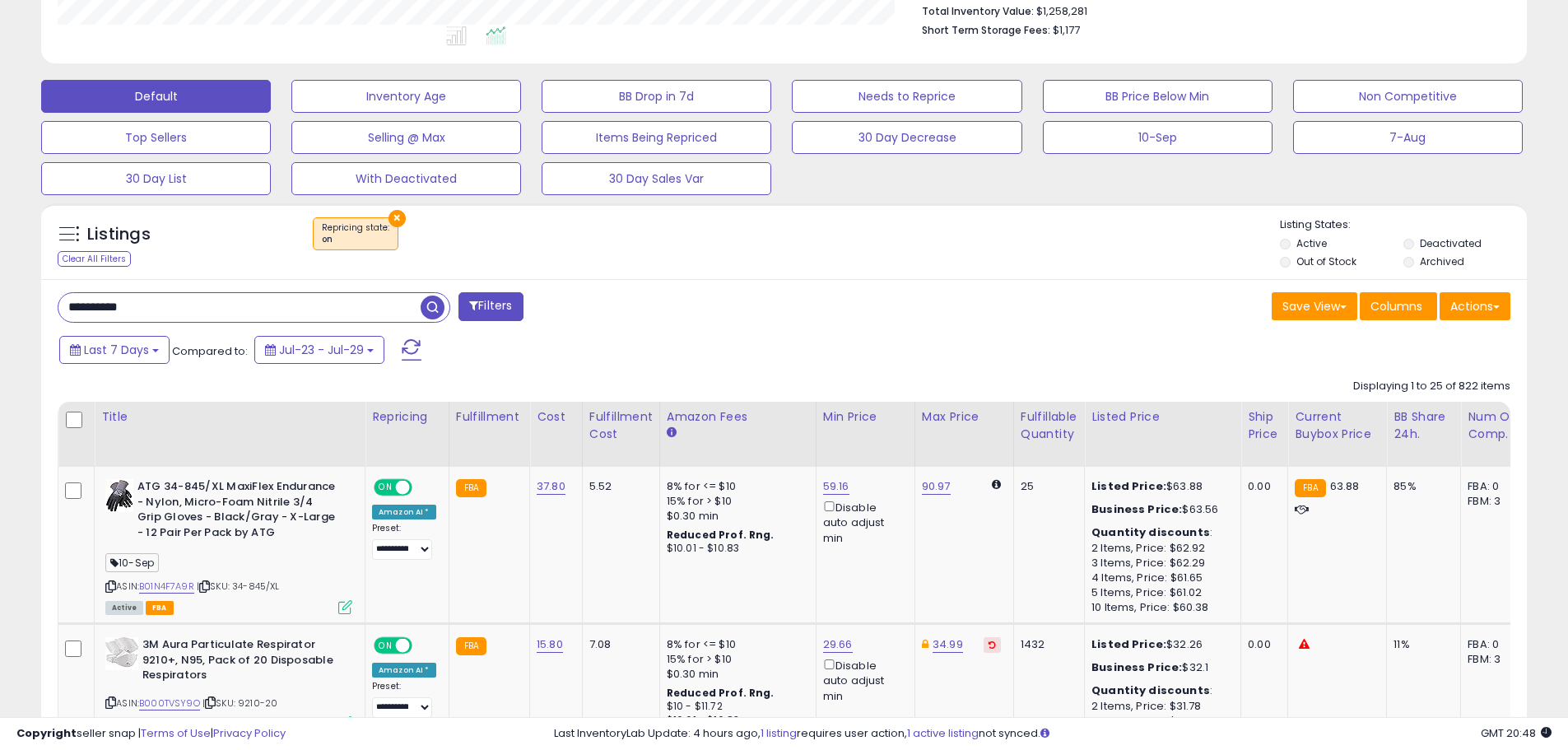 type on "**********" 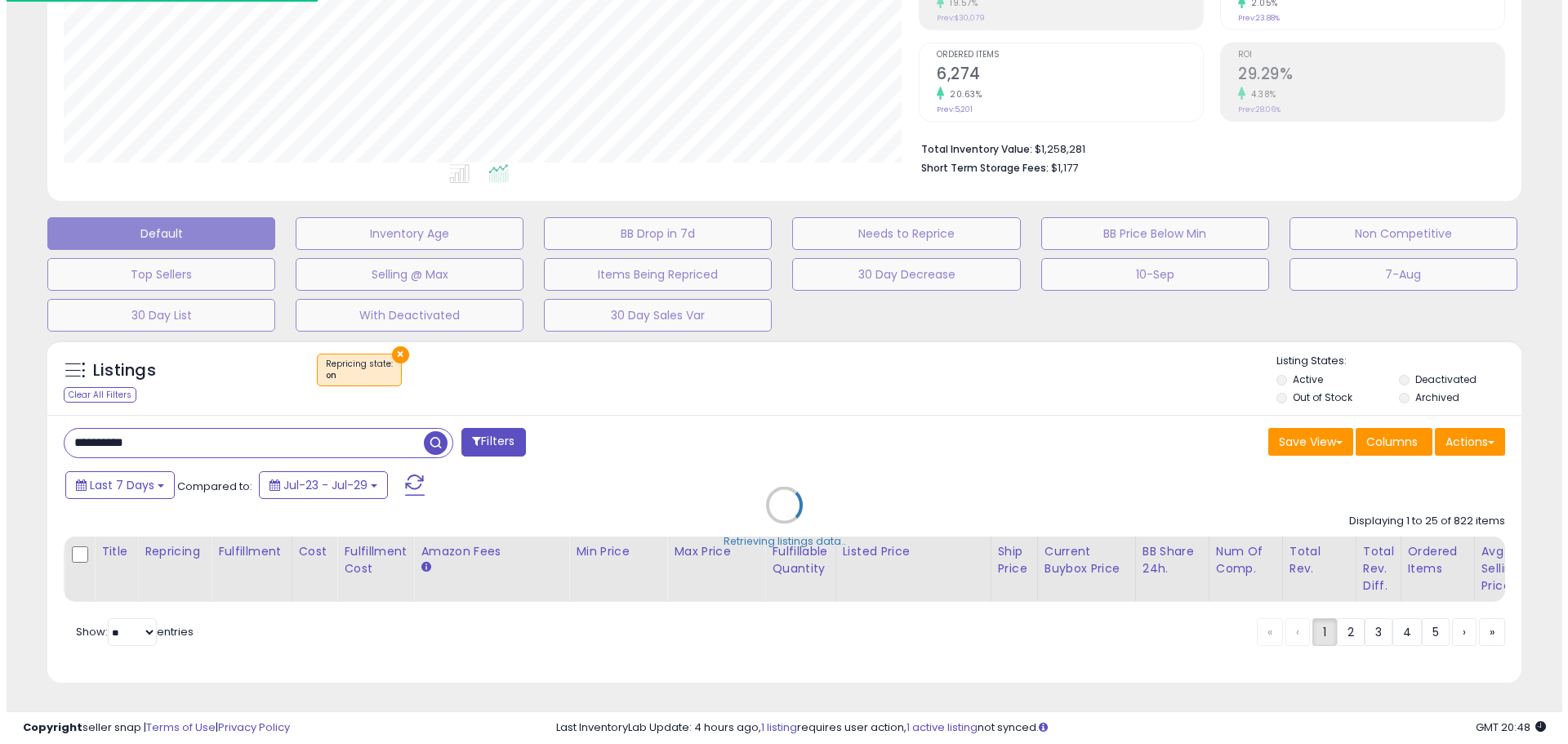 scroll, scrollTop: 310, scrollLeft: 0, axis: vertical 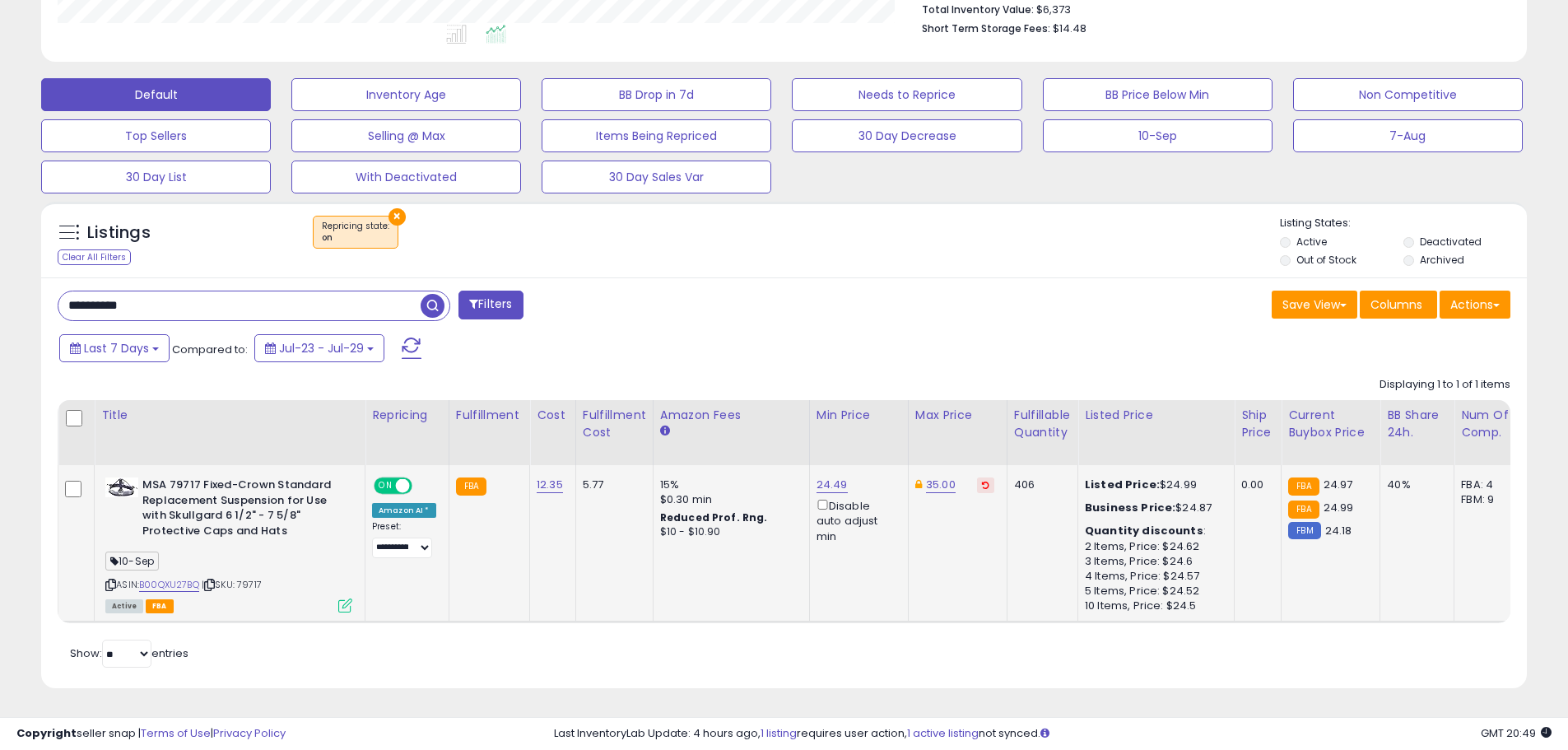 click at bounding box center [345, 605] 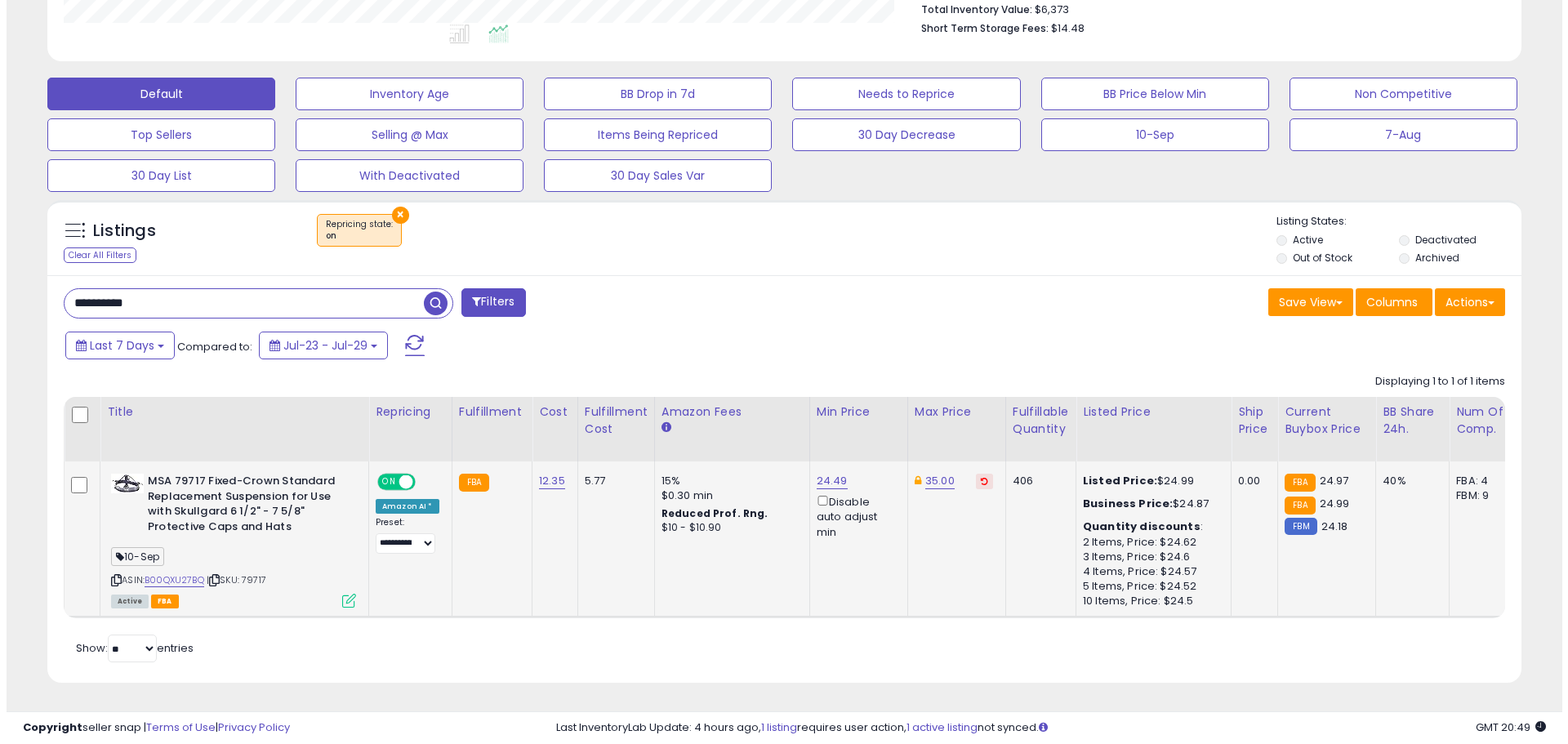 scroll, scrollTop: 816350, scrollLeft: 815804, axis: both 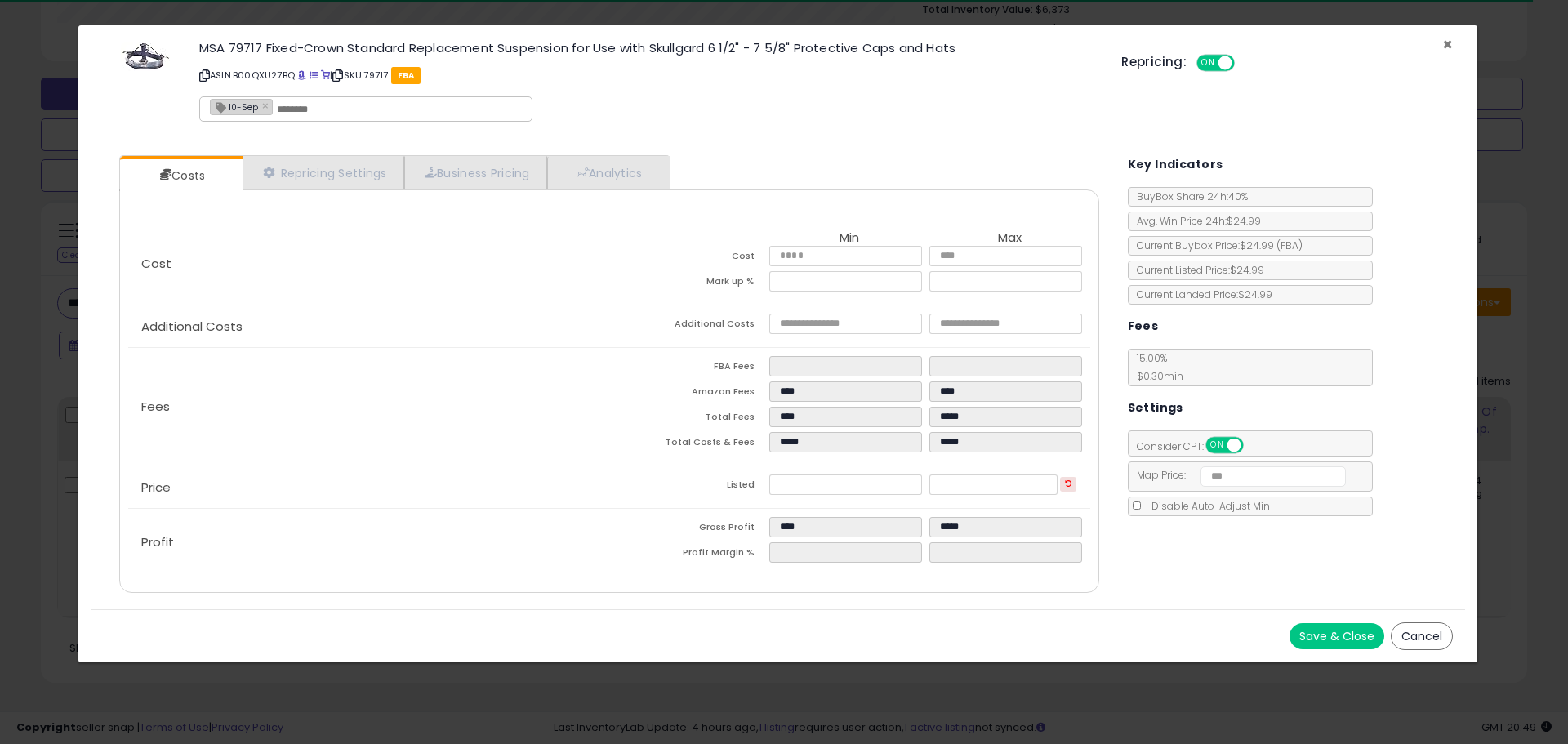 click on "×" at bounding box center (1447, 44) 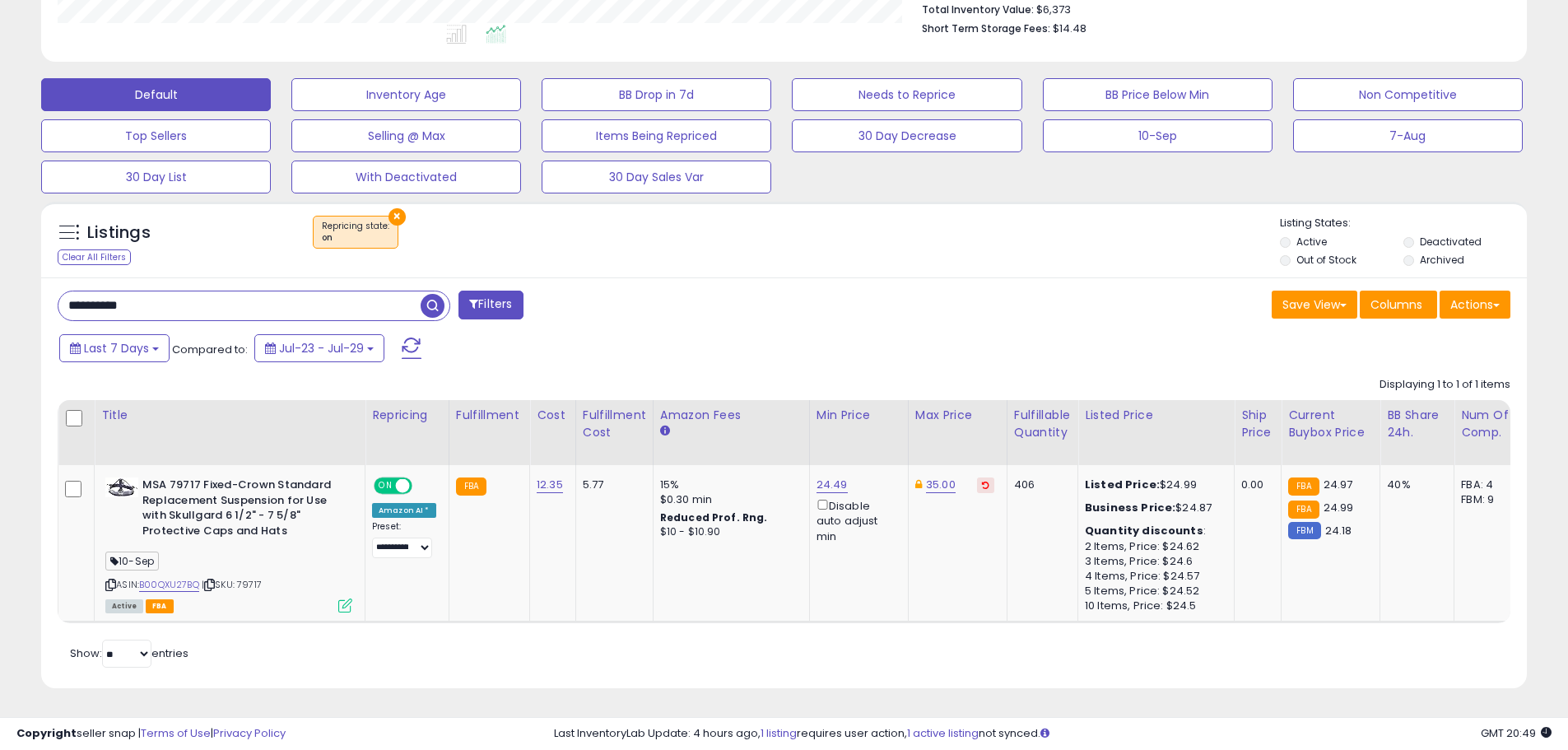 scroll, scrollTop: 338, scrollLeft: 862, axis: both 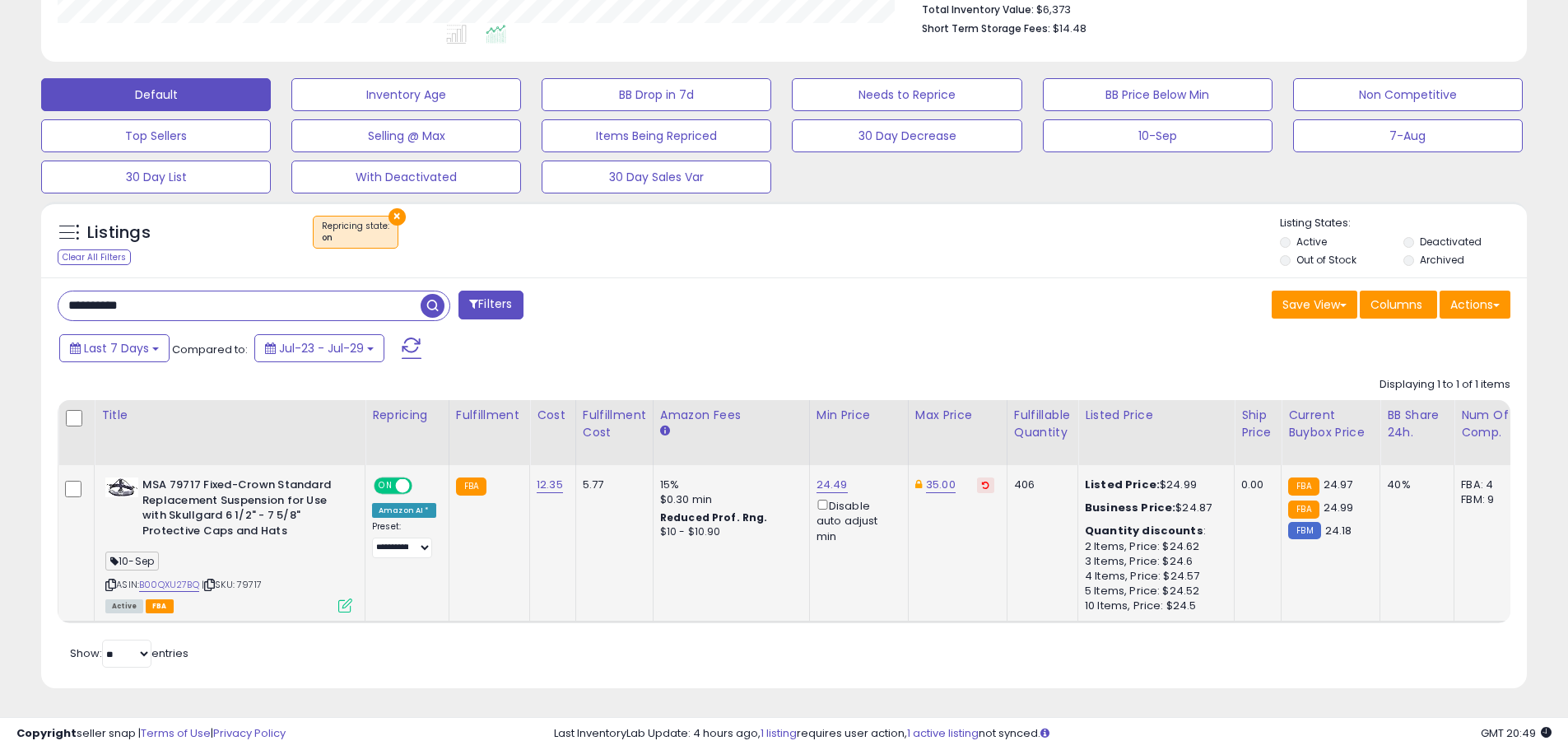 click on "Active FBA" at bounding box center (229, 605) 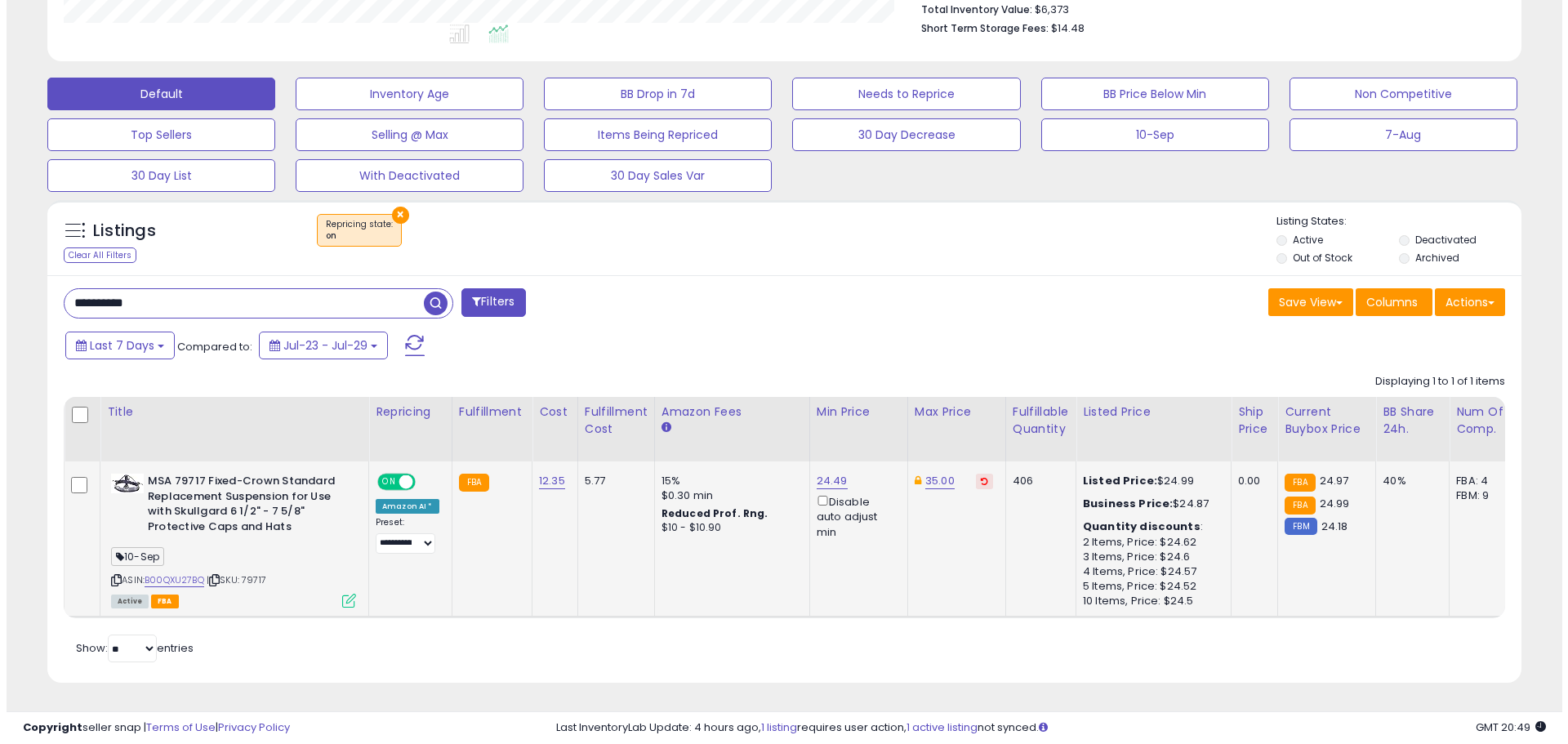scroll, scrollTop: 816350, scrollLeft: 815804, axis: both 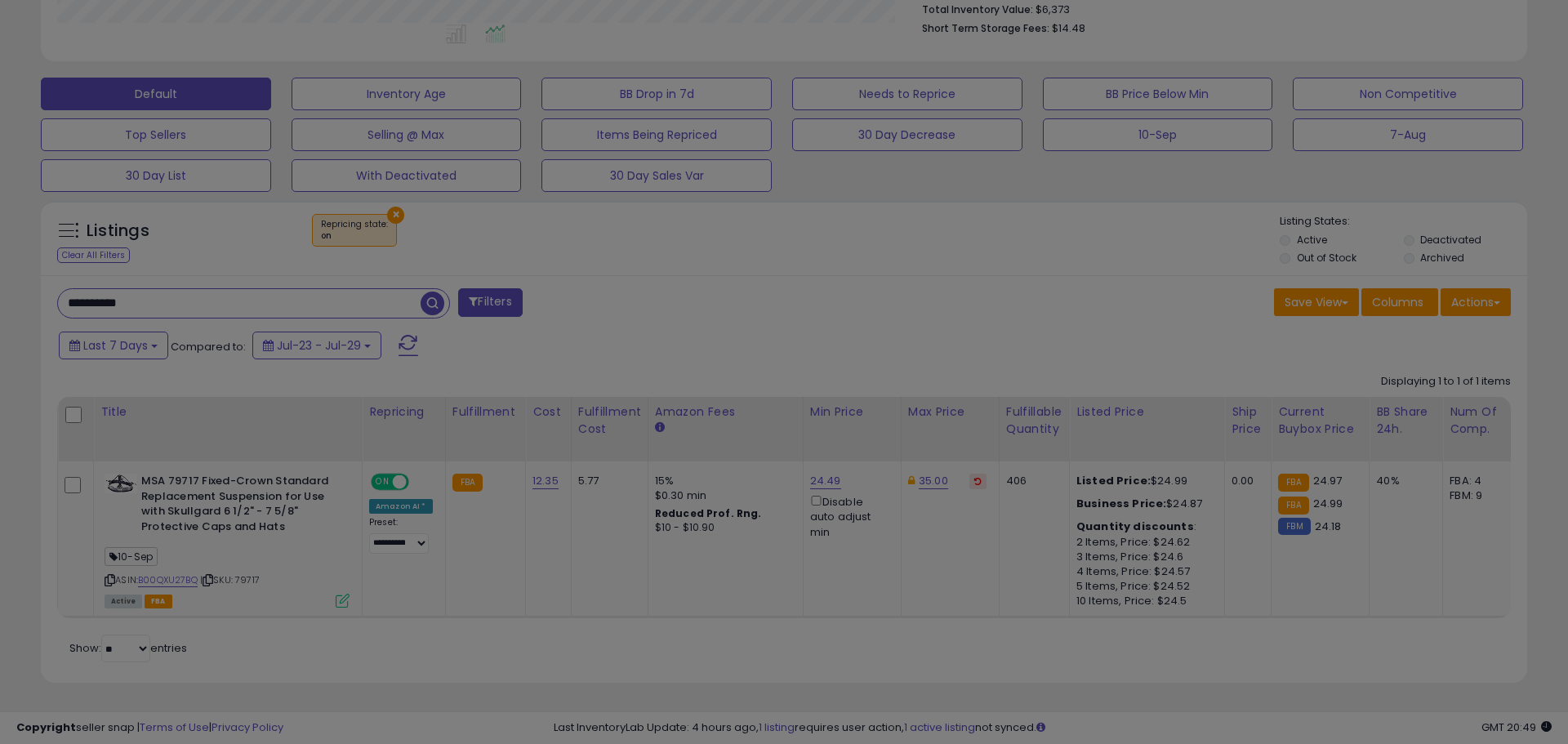 select on "*****" 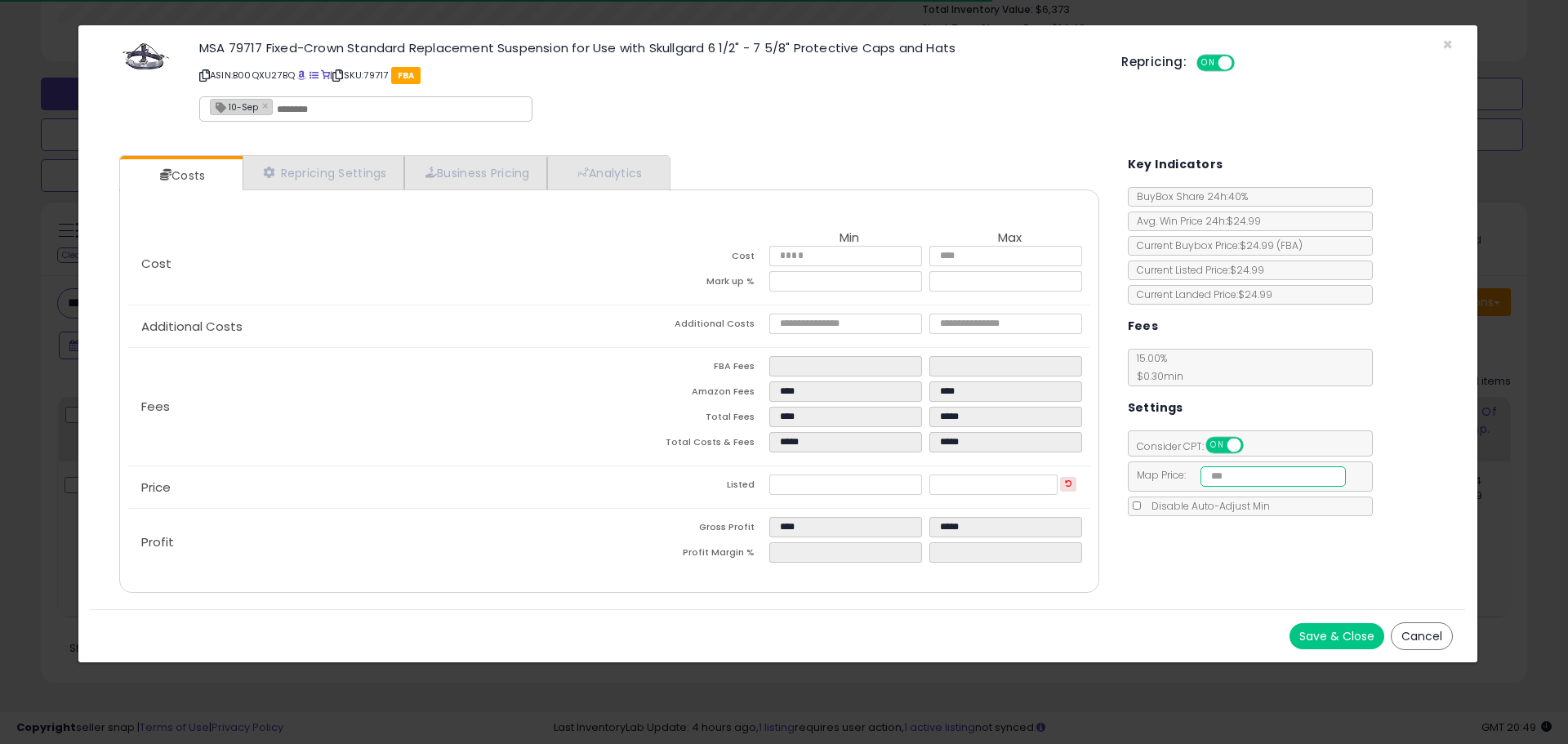 drag, startPoint x: 1287, startPoint y: 478, endPoint x: 1111, endPoint y: 479, distance: 176.00284 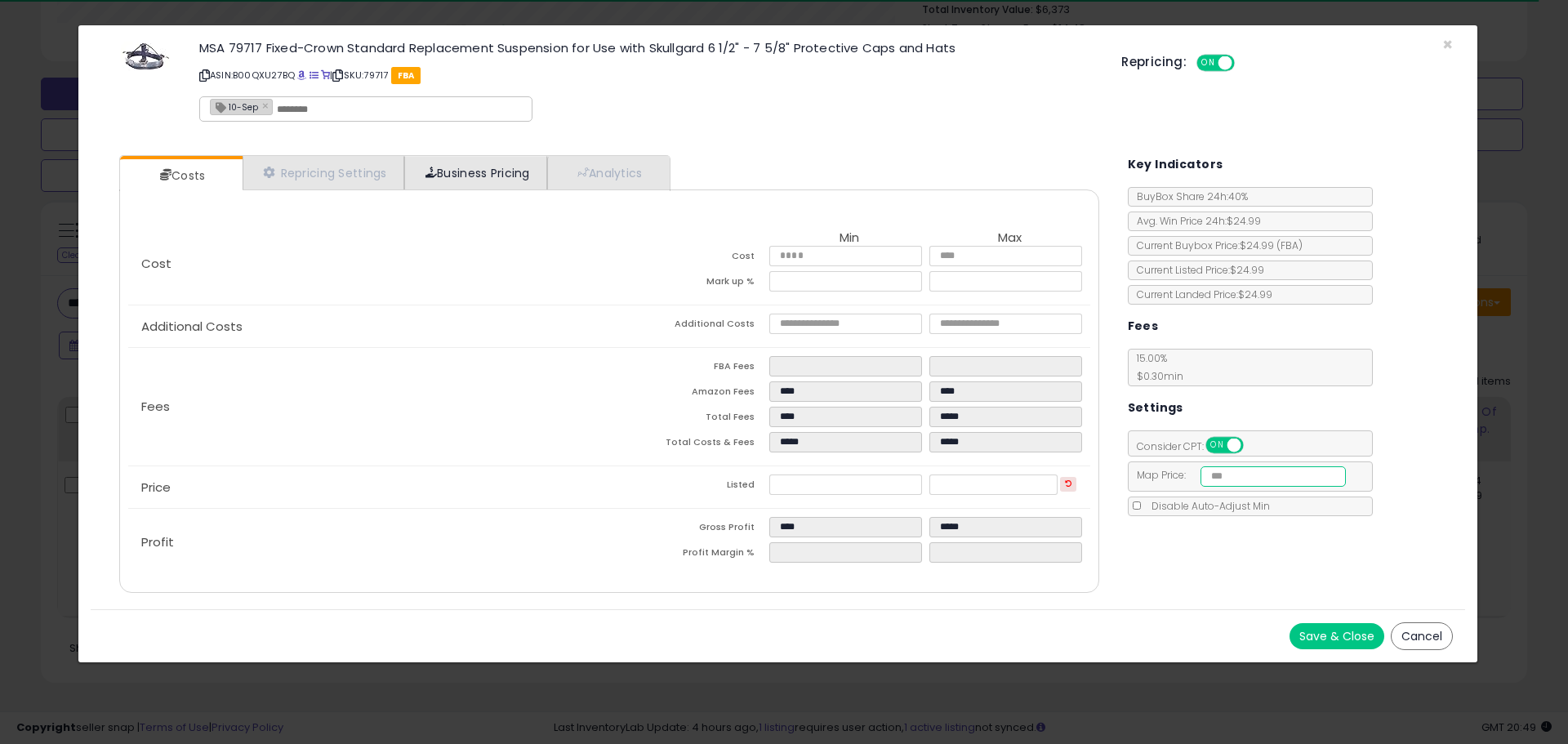 type on "*****" 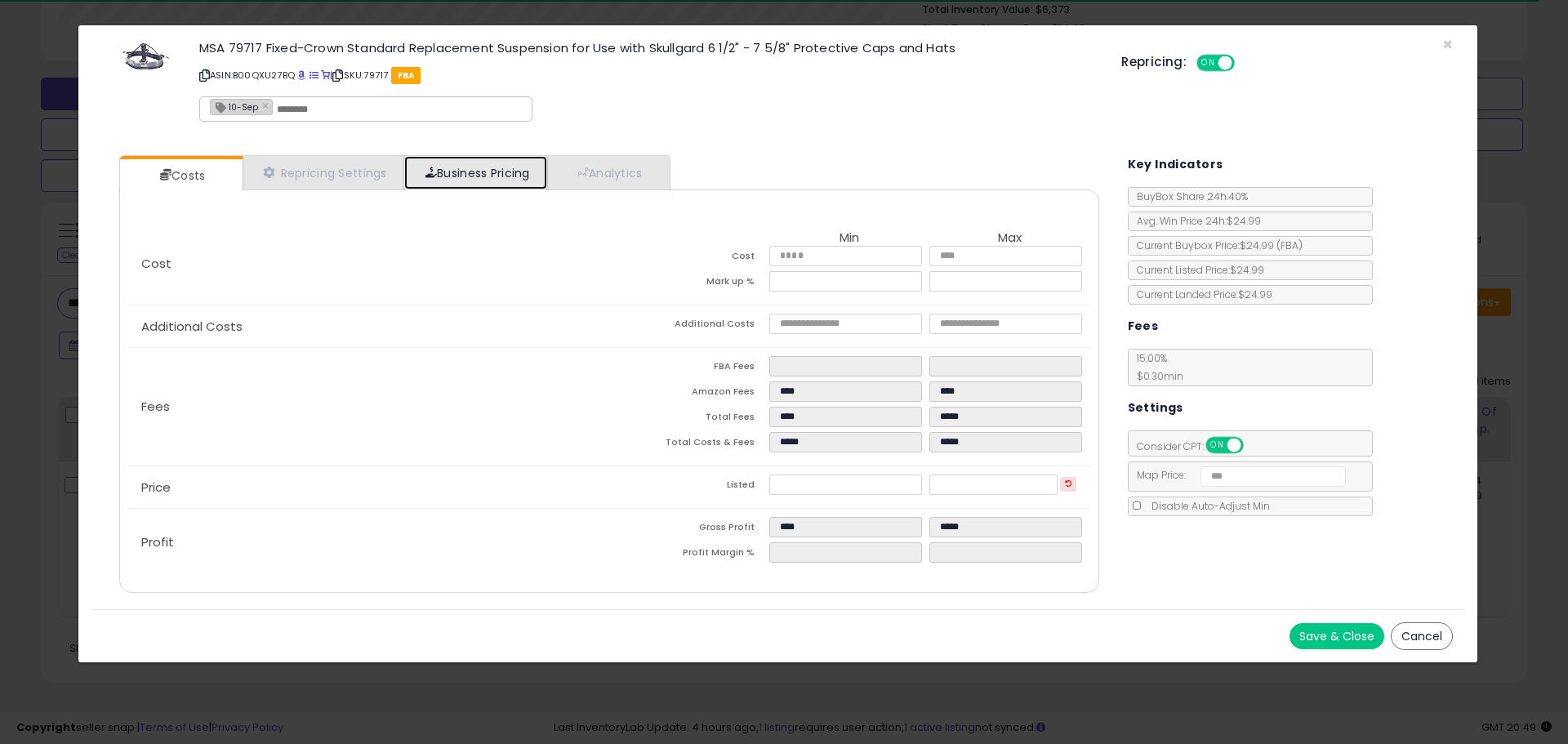 click on "Business Pricing" at bounding box center [475, 172] 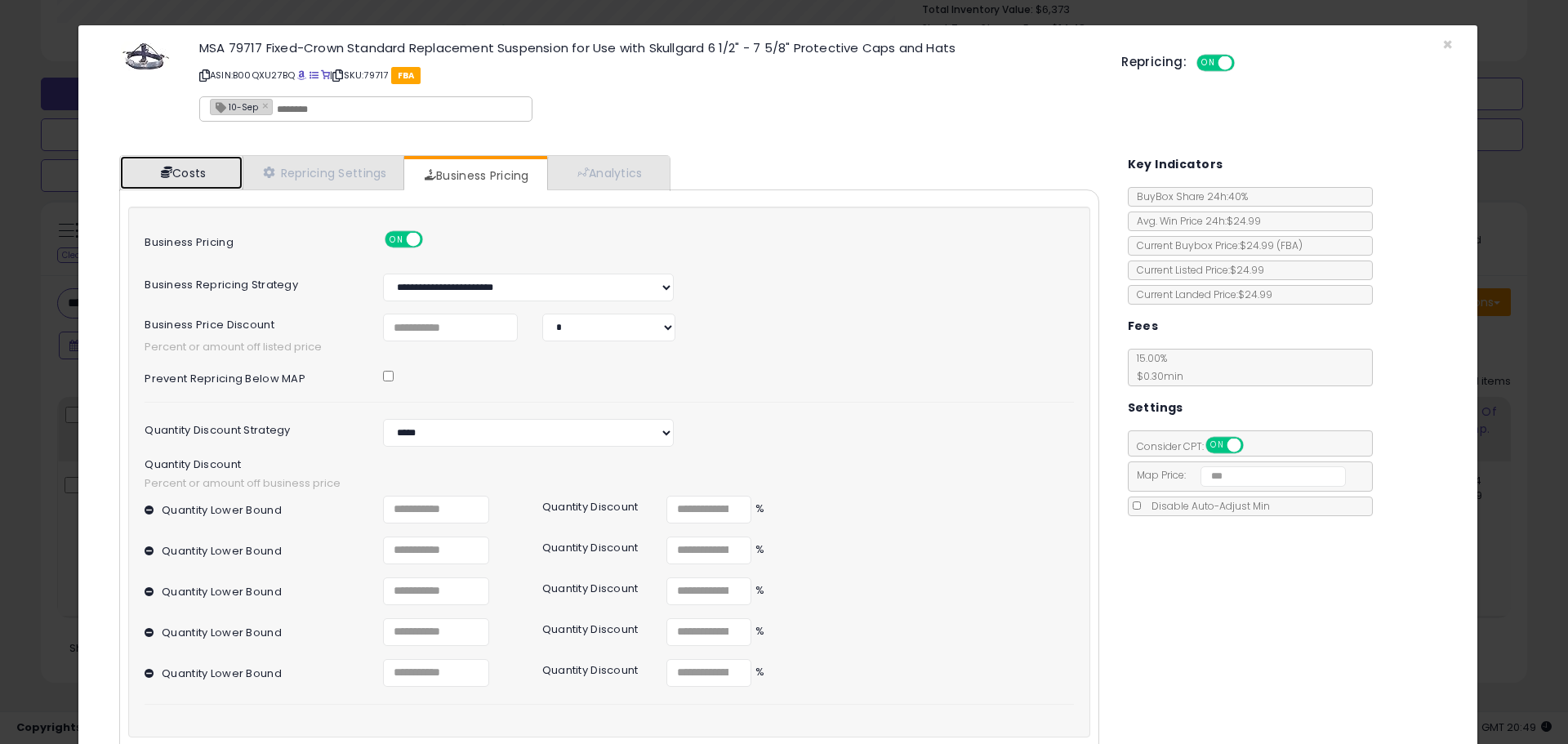 click on "Costs" at bounding box center [181, 172] 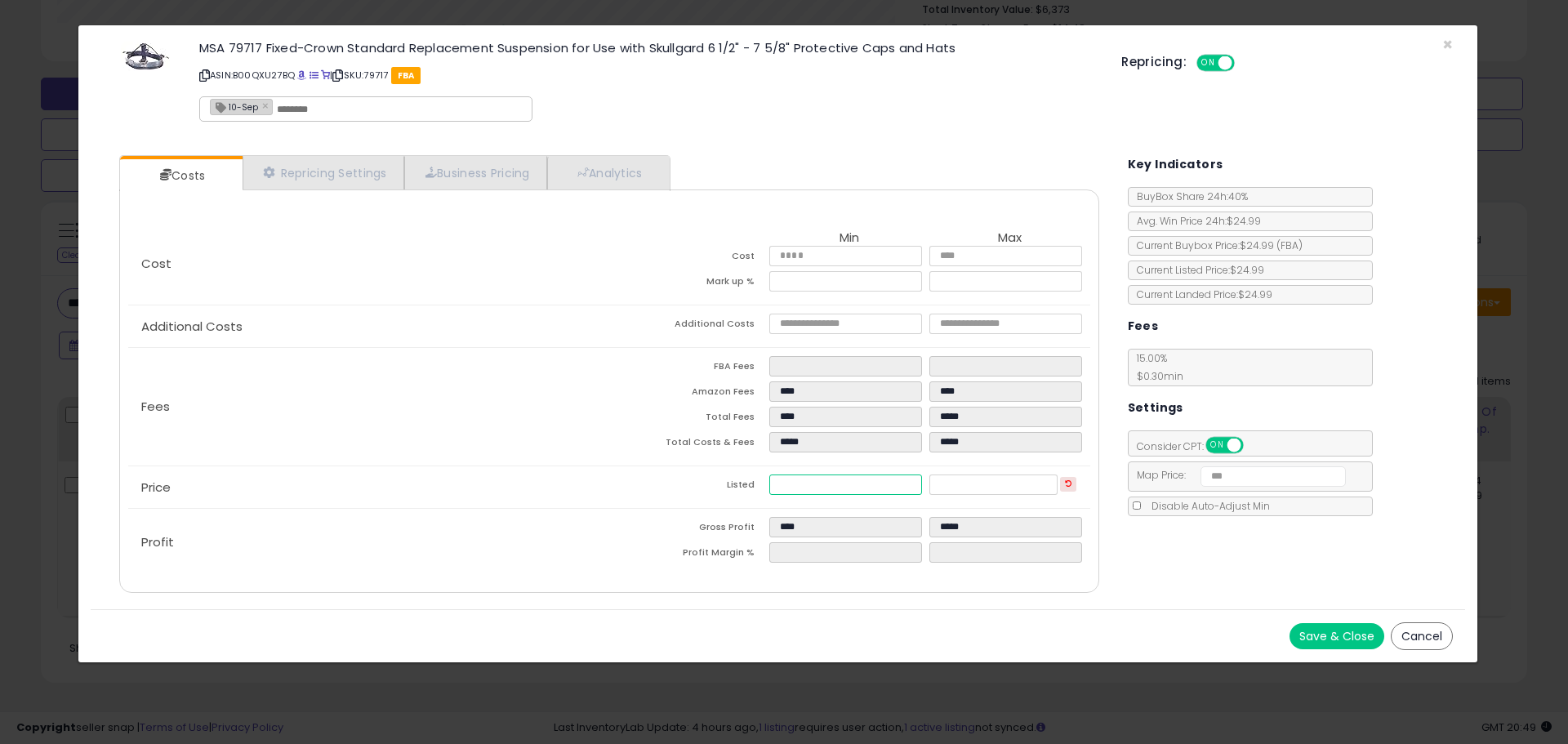 drag, startPoint x: 834, startPoint y: 478, endPoint x: 700, endPoint y: 477, distance: 134.00373 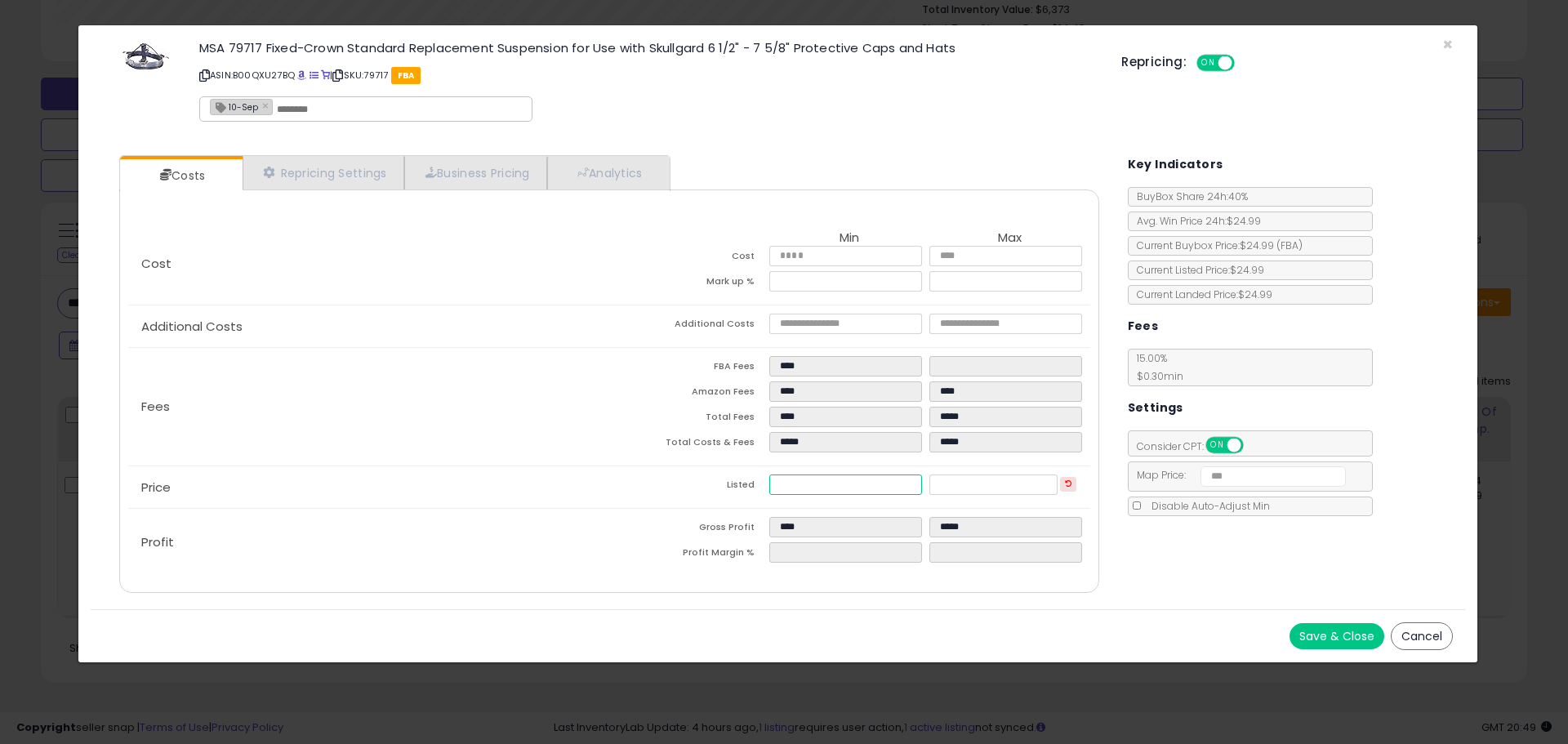 type on "****" 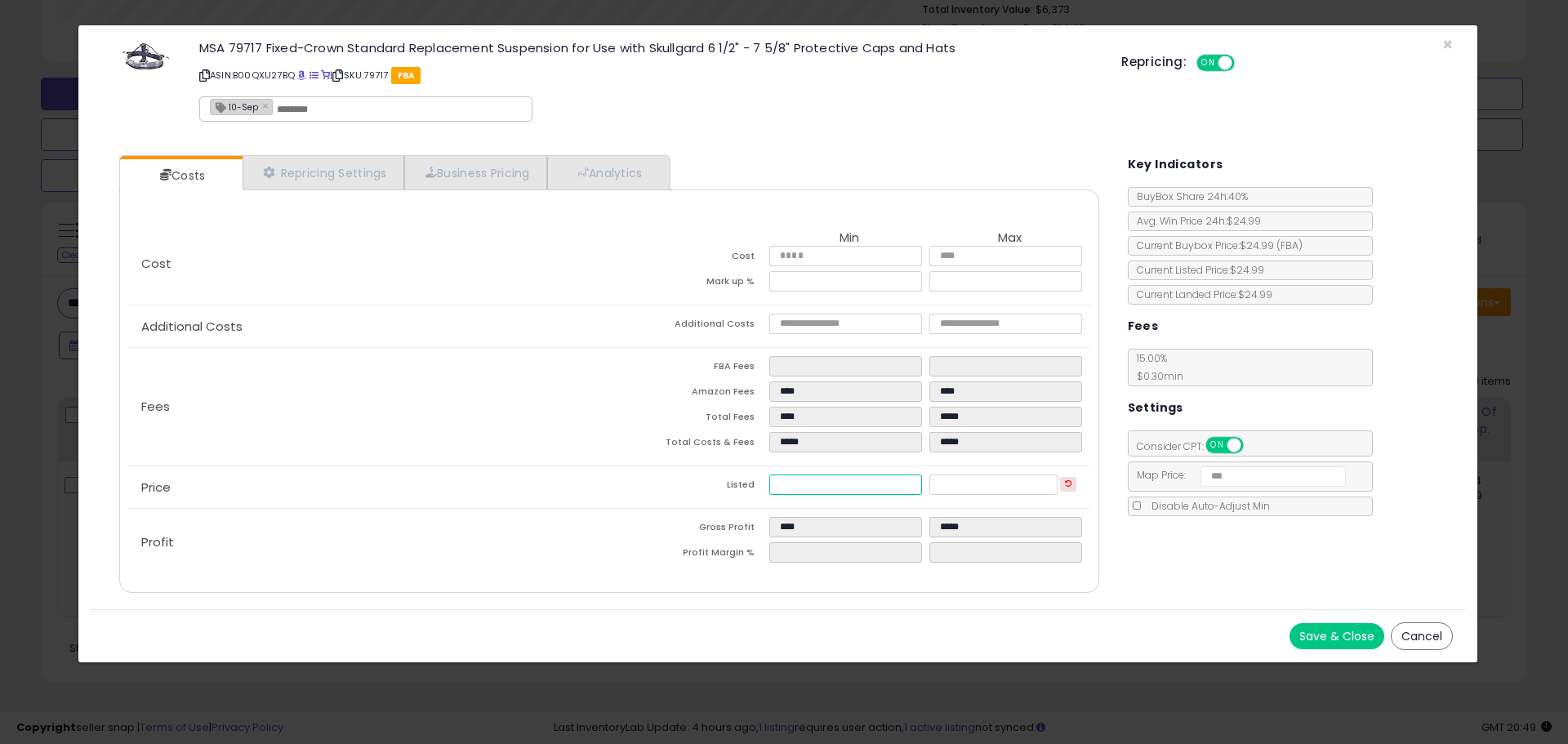 type on "****" 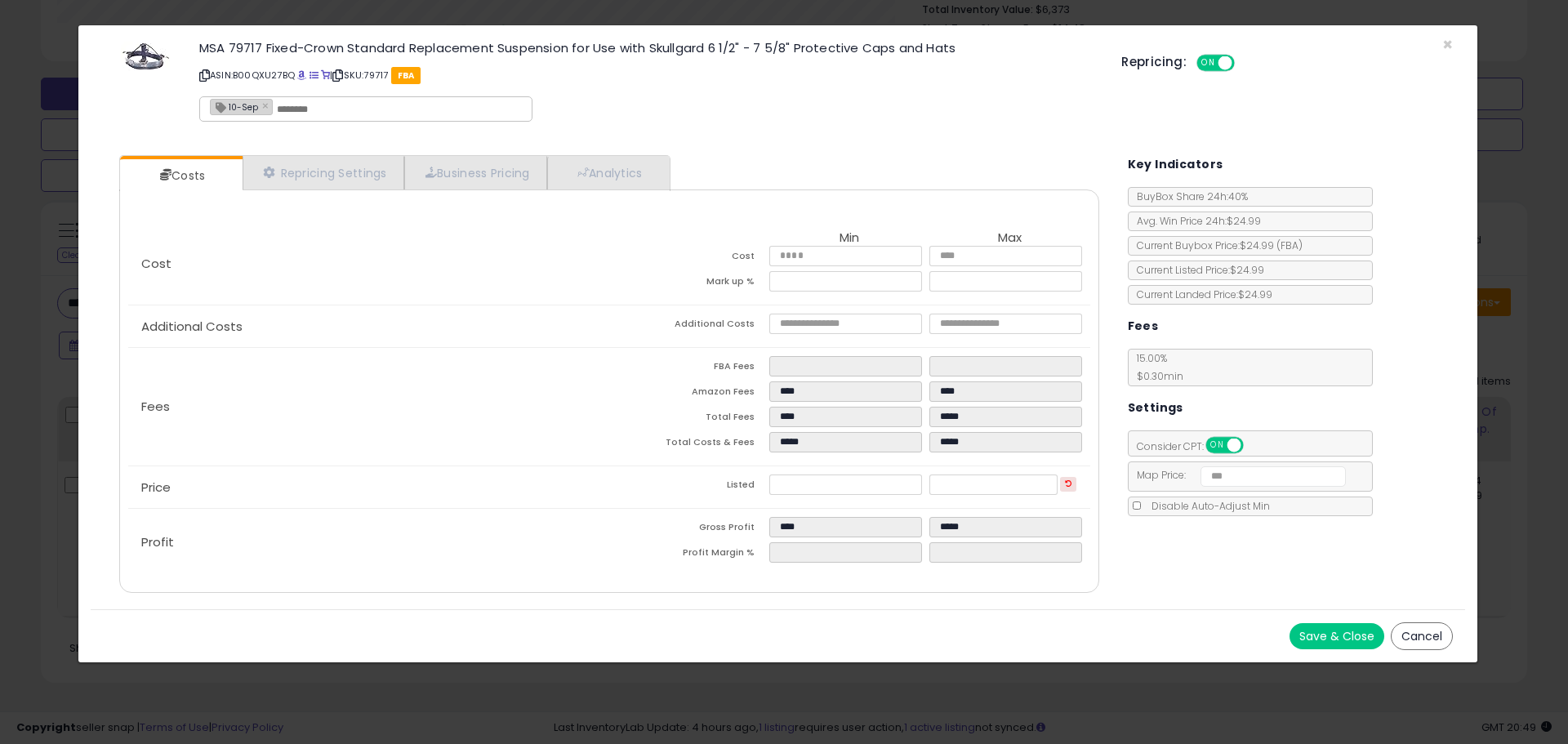 type on "*****" 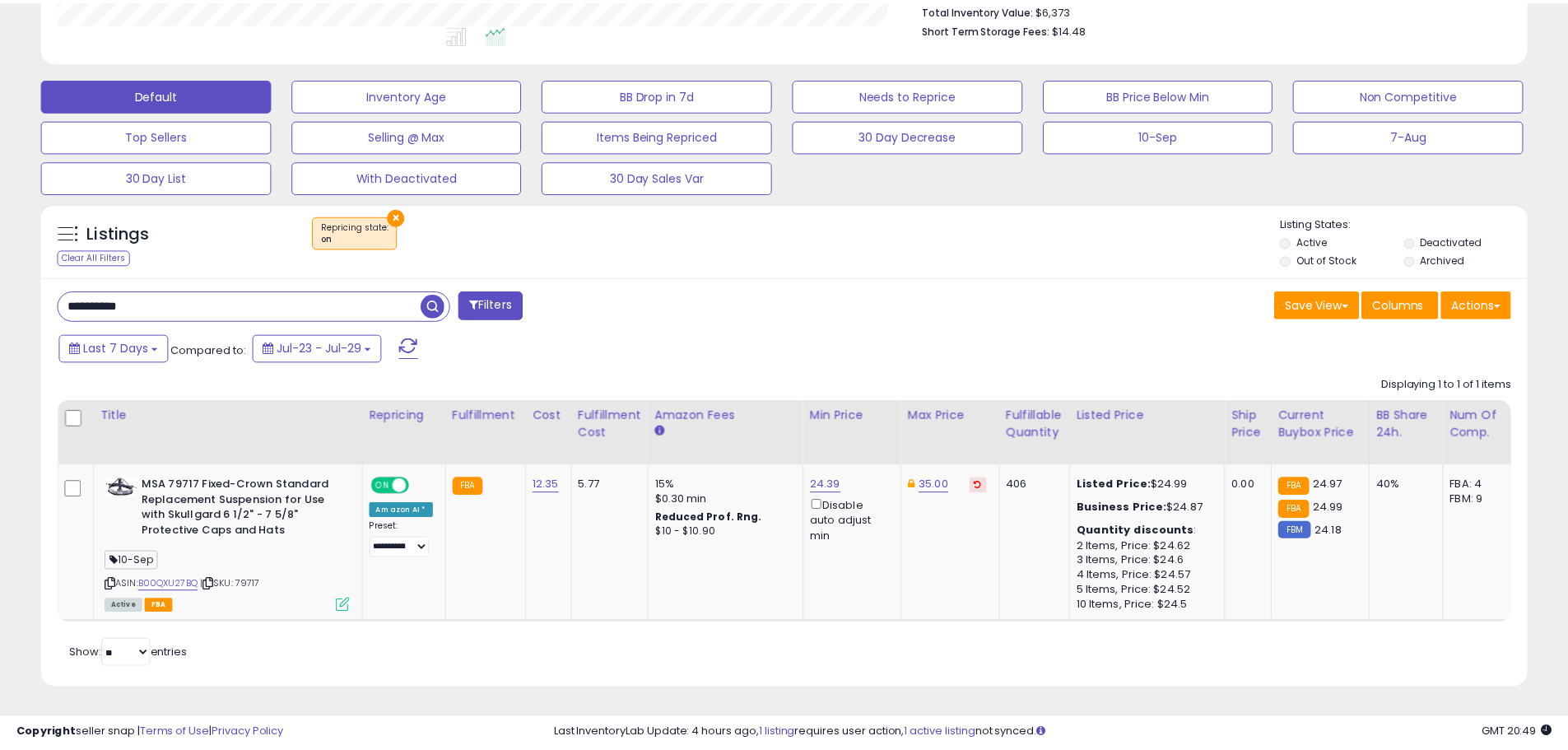 scroll, scrollTop: 338, scrollLeft: 862, axis: both 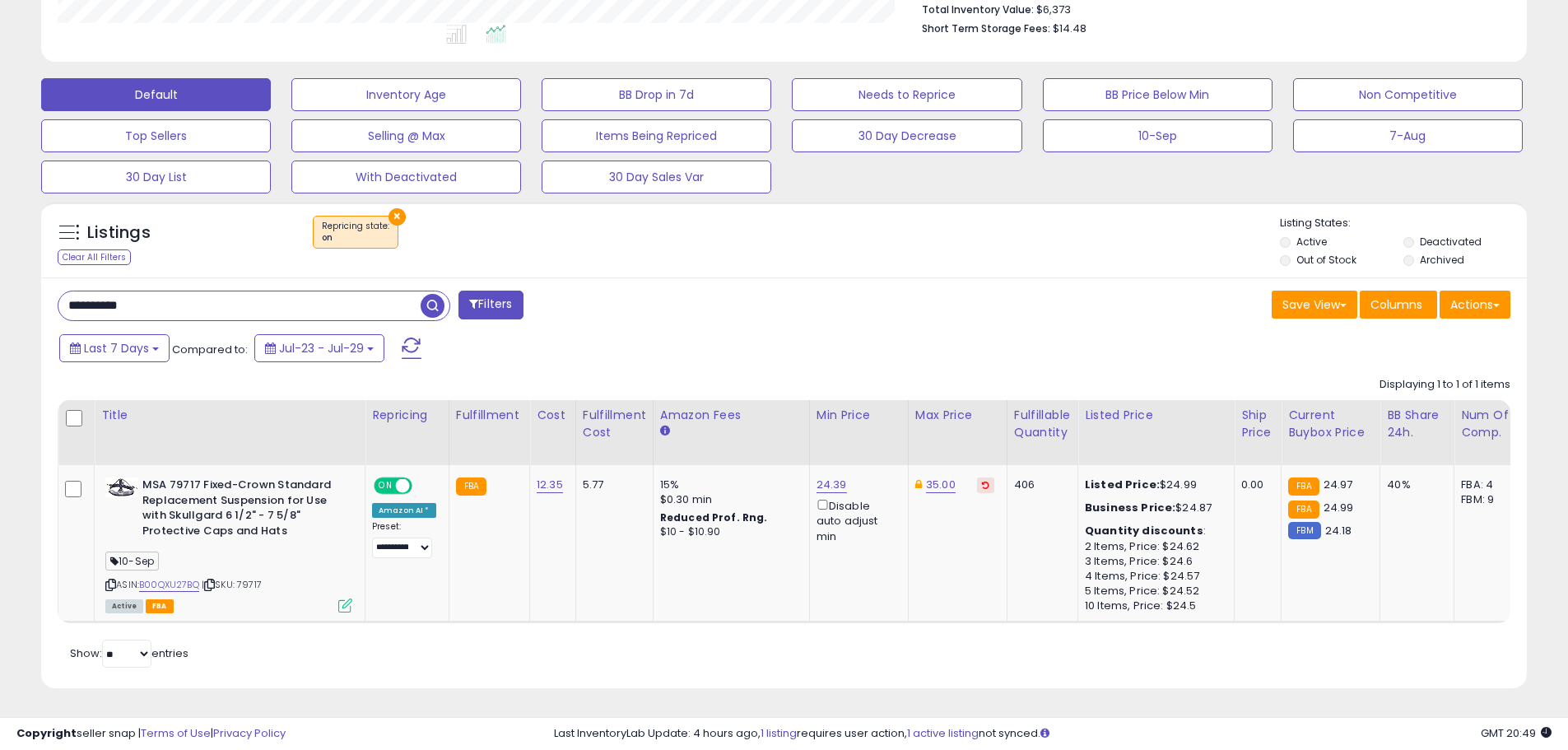 click on "**********" at bounding box center (240, 305) 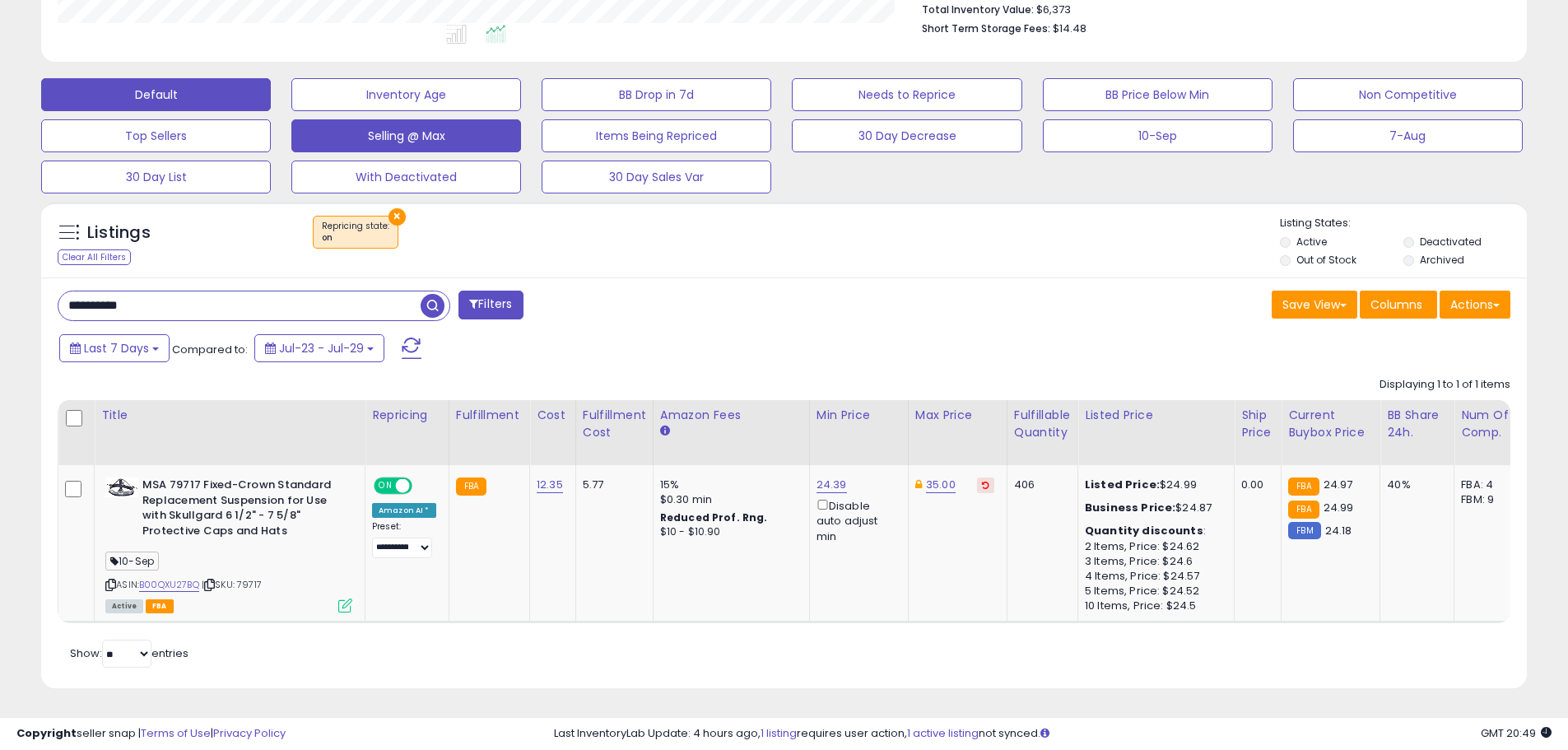 click at bounding box center [435, 304] 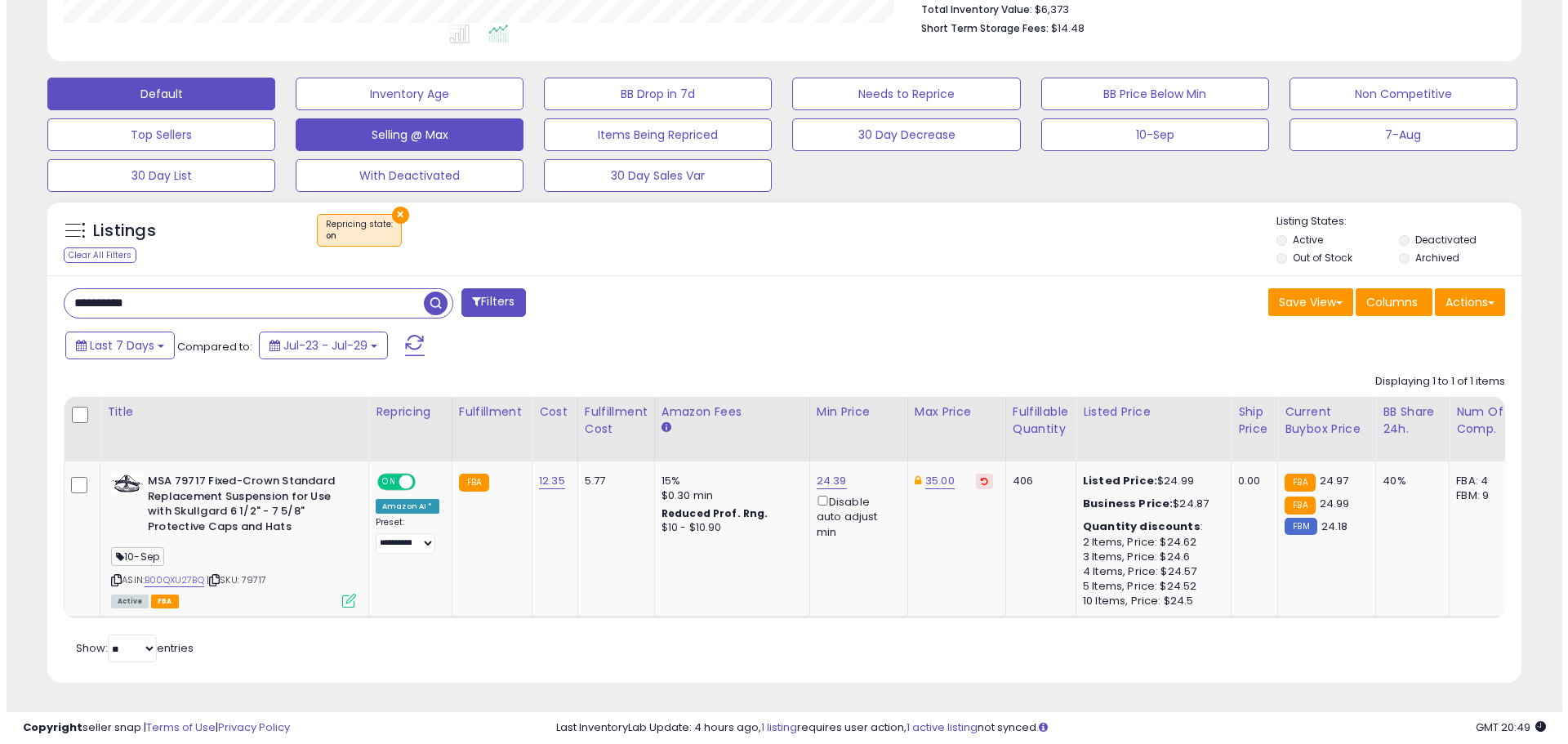 scroll, scrollTop: 293, scrollLeft: 0, axis: vertical 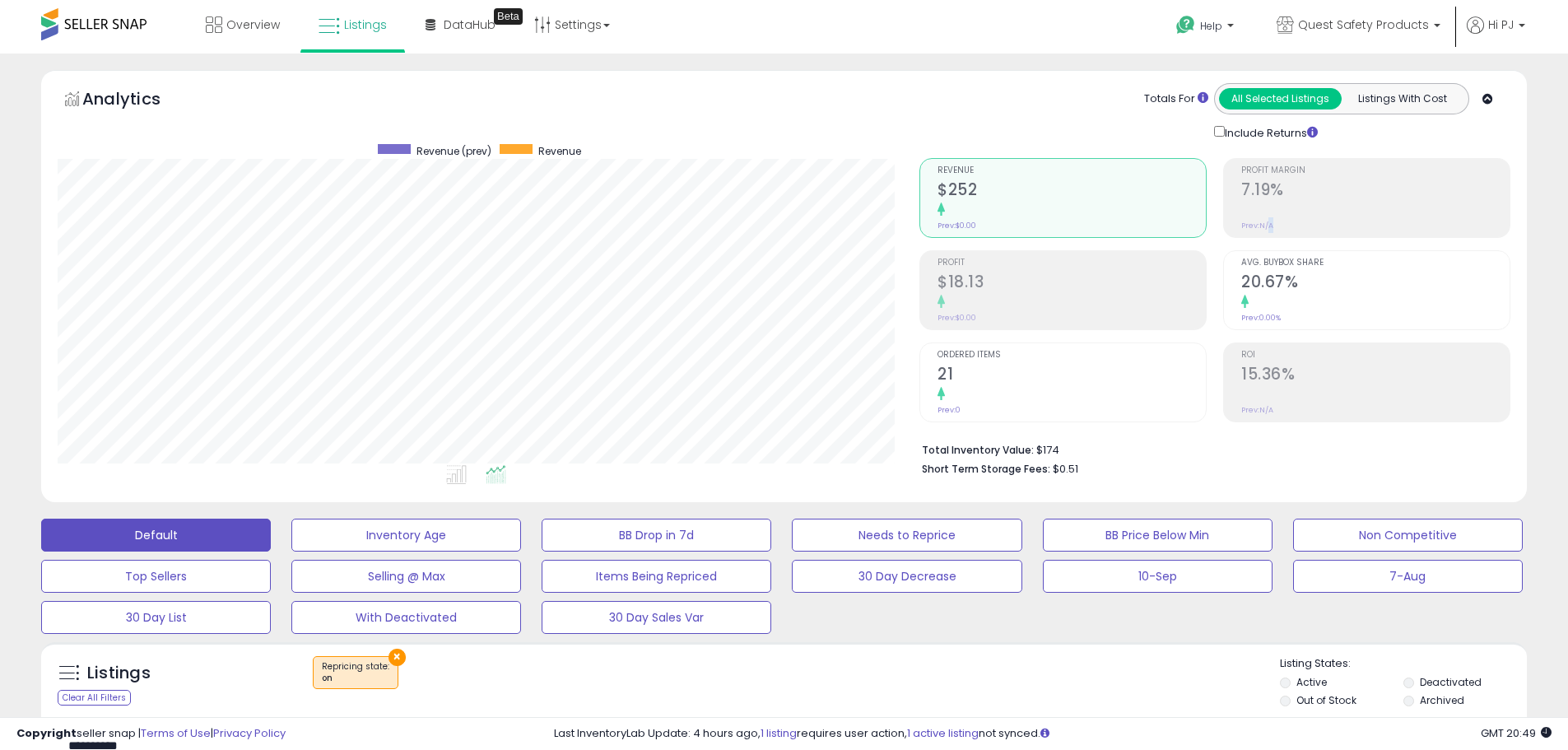 click on "Profit Margin
7.19%
Prev:  N/A" at bounding box center (1375, 196) 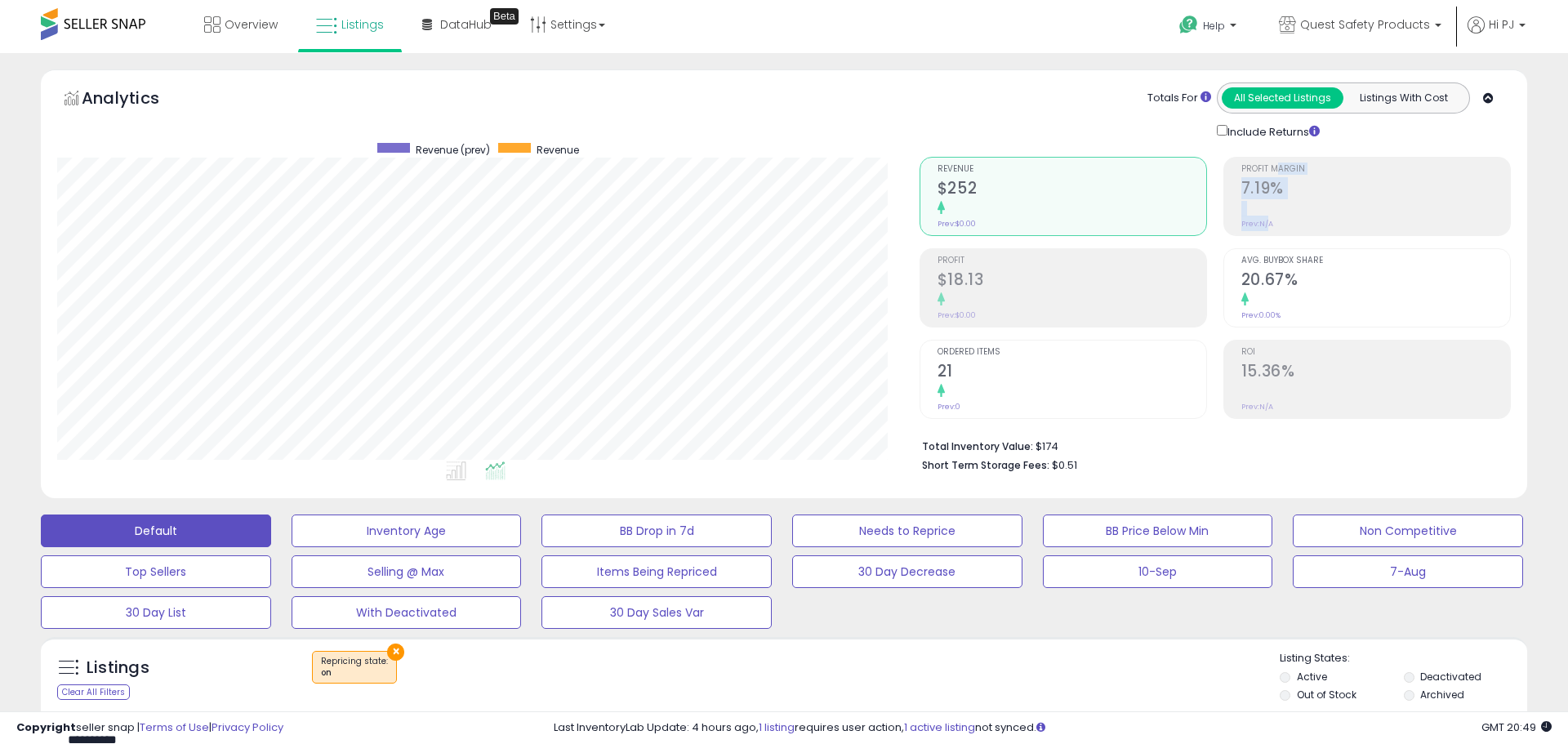 click on "7.19%" at bounding box center [1375, 189] 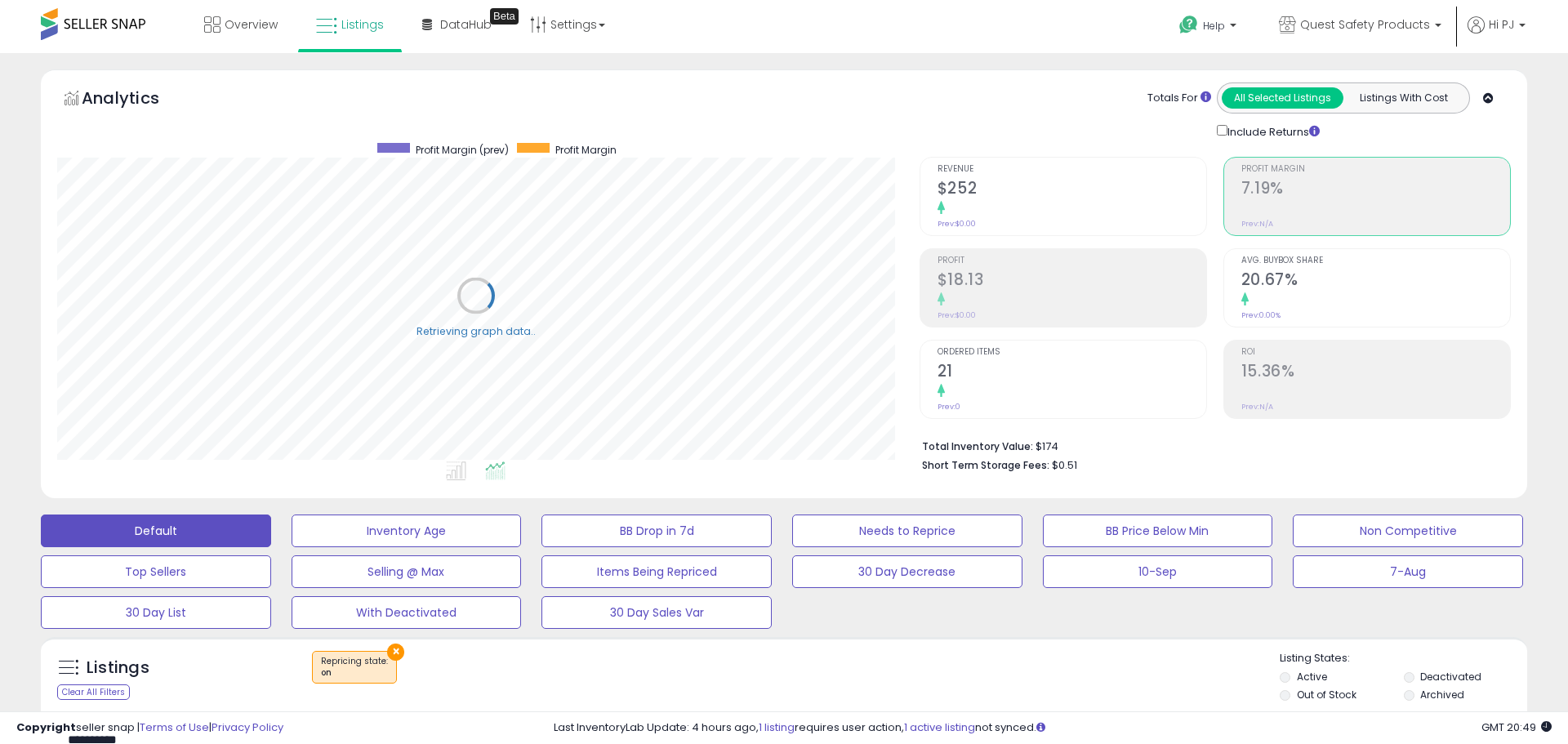 scroll, scrollTop: 816350, scrollLeft: 815812, axis: both 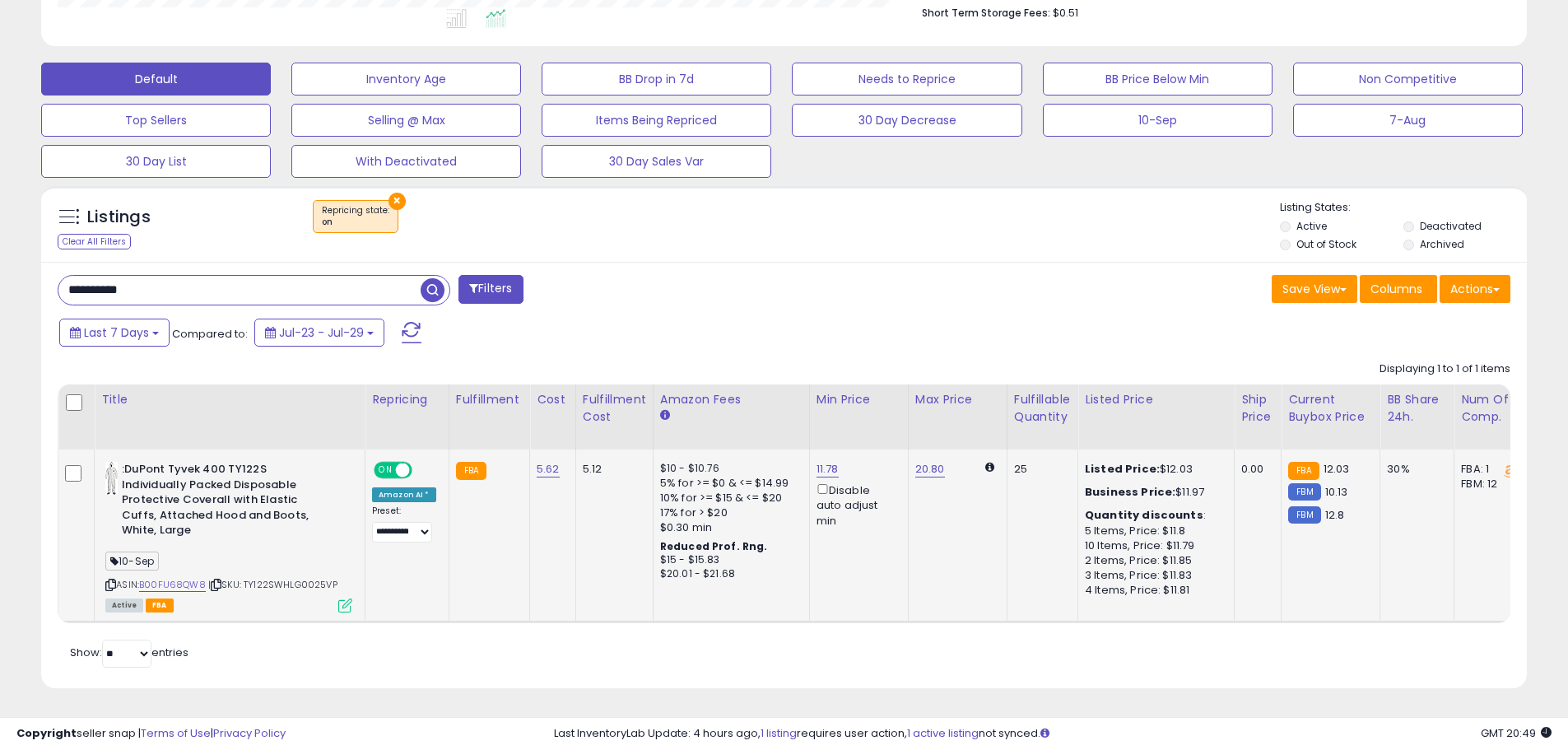 click at bounding box center (345, 605) 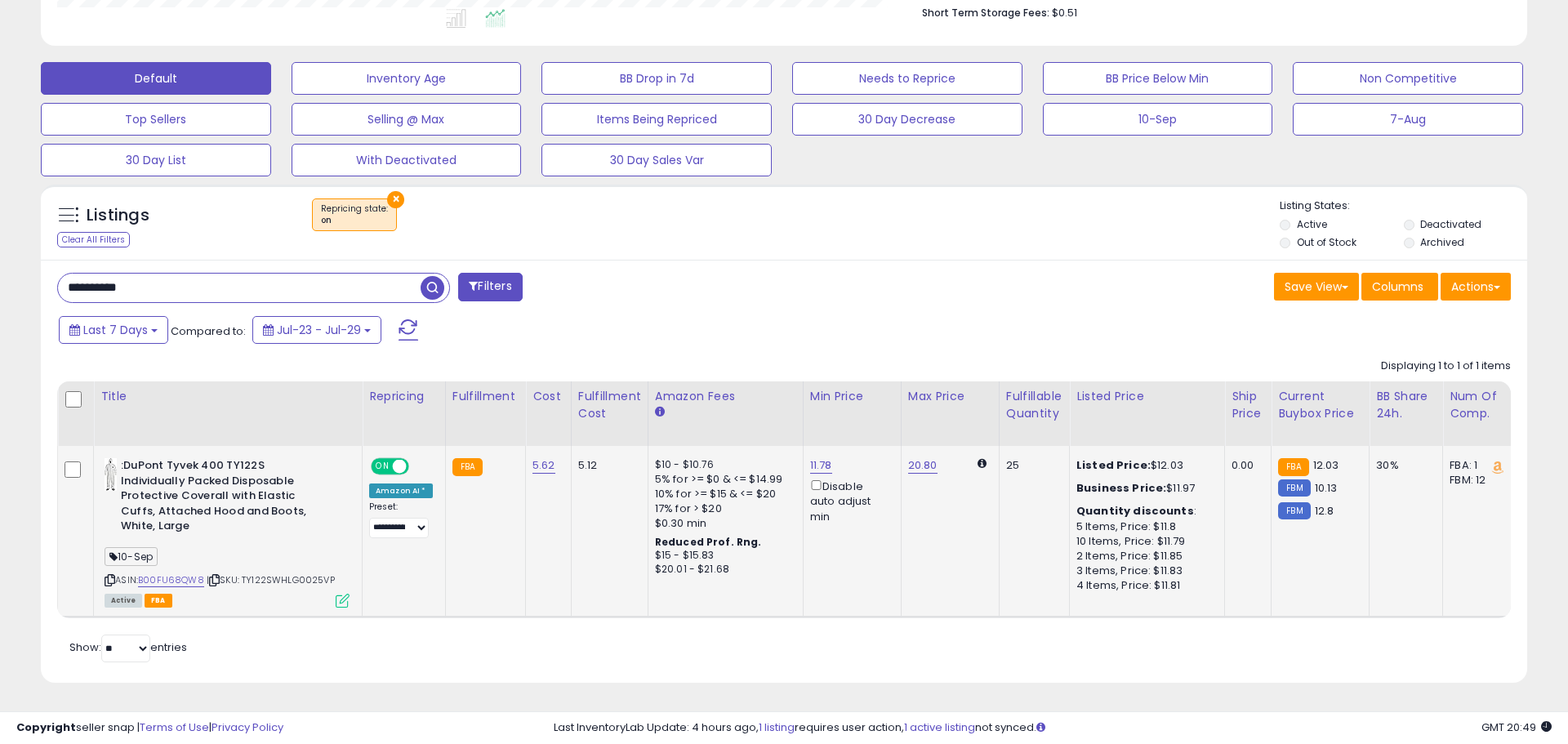 scroll 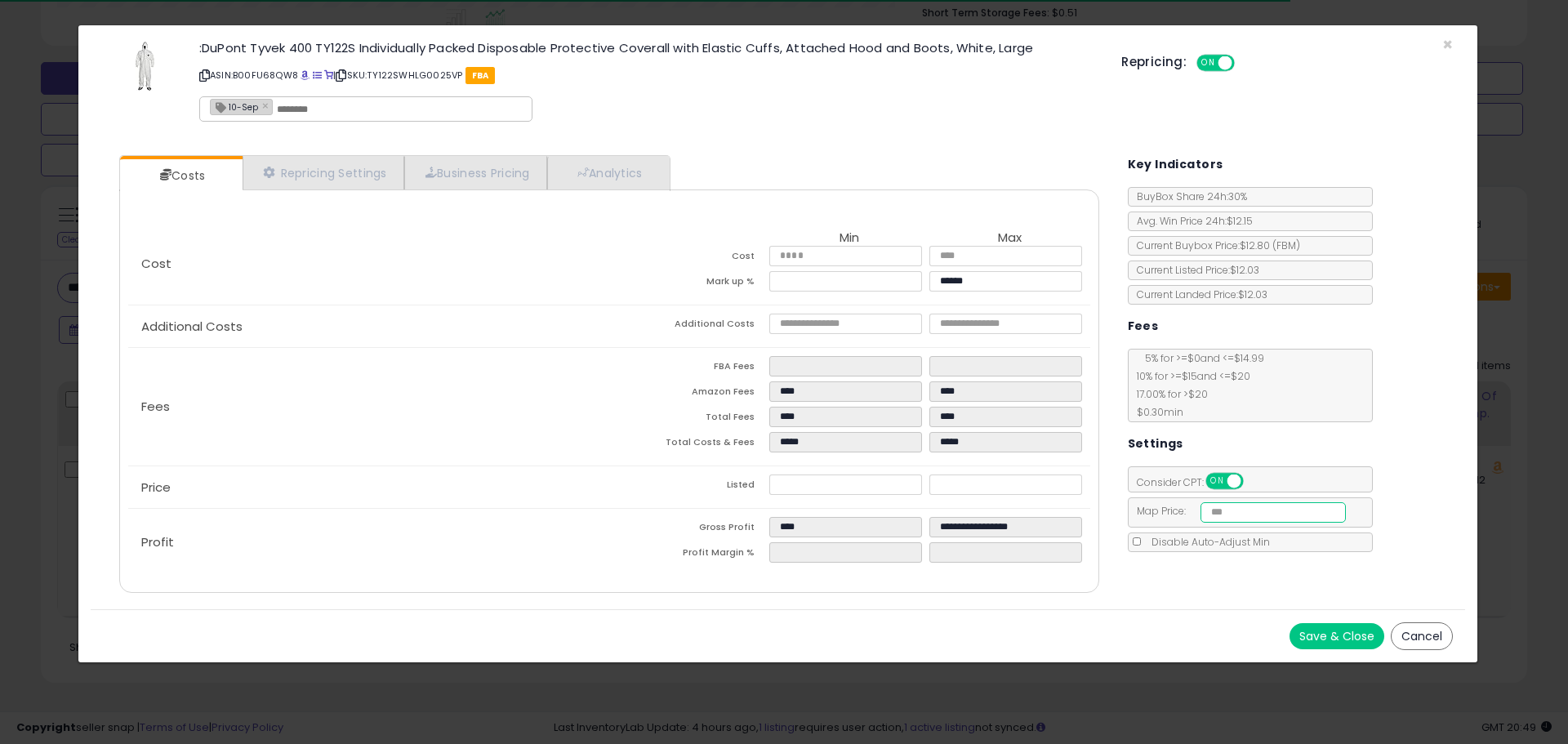 drag, startPoint x: 1265, startPoint y: 510, endPoint x: 1164, endPoint y: 508, distance: 101.0198 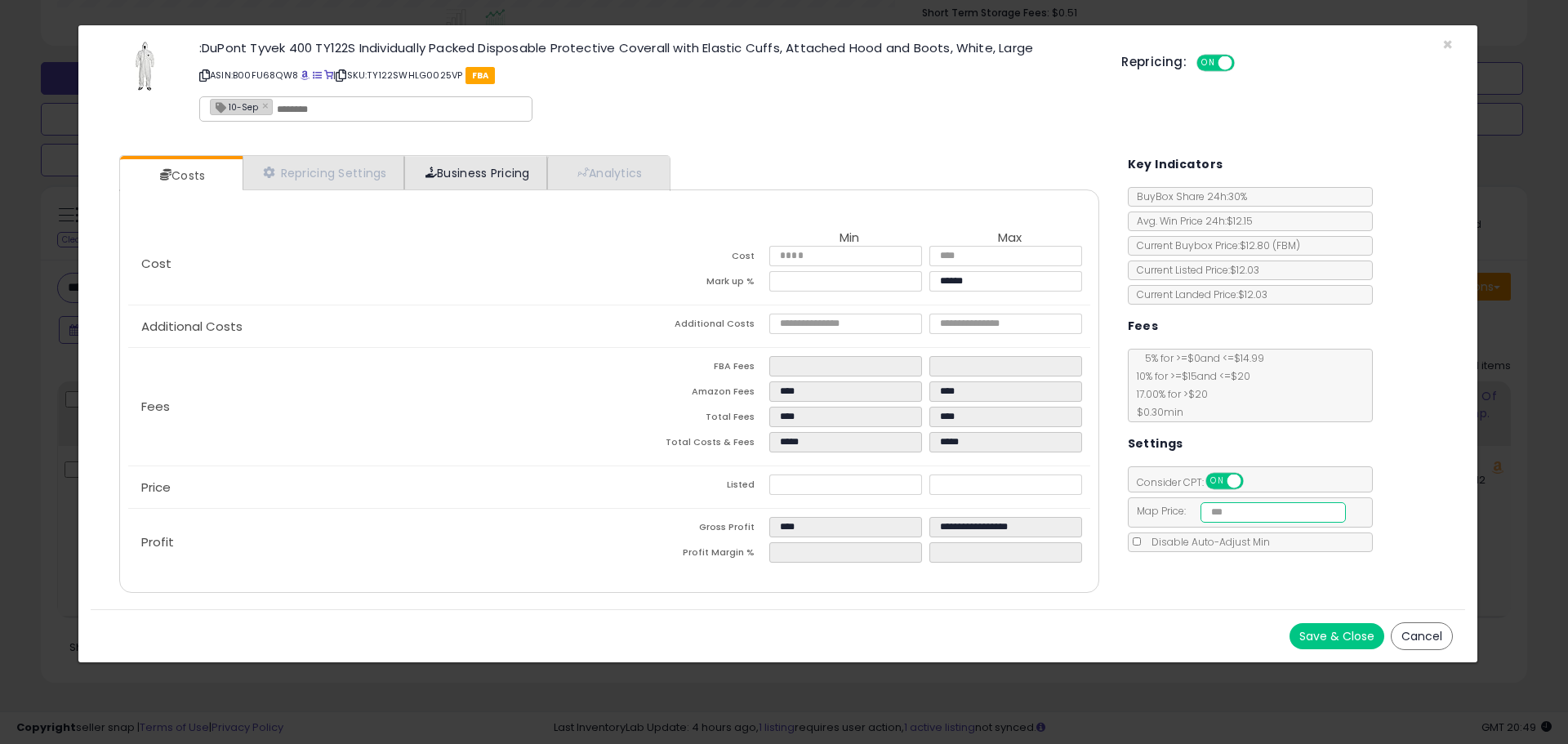 type on "*****" 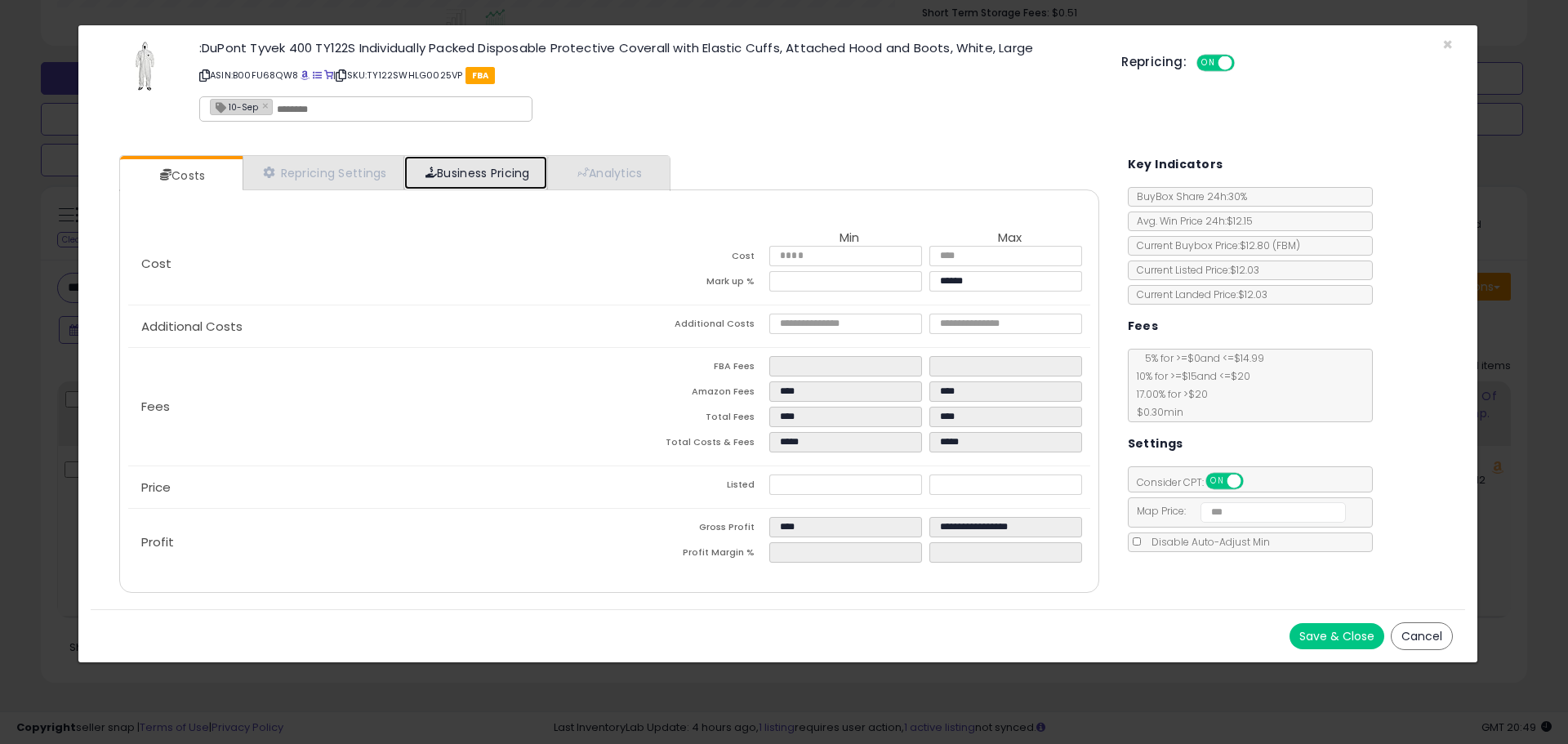 click on "Business Pricing" at bounding box center (475, 172) 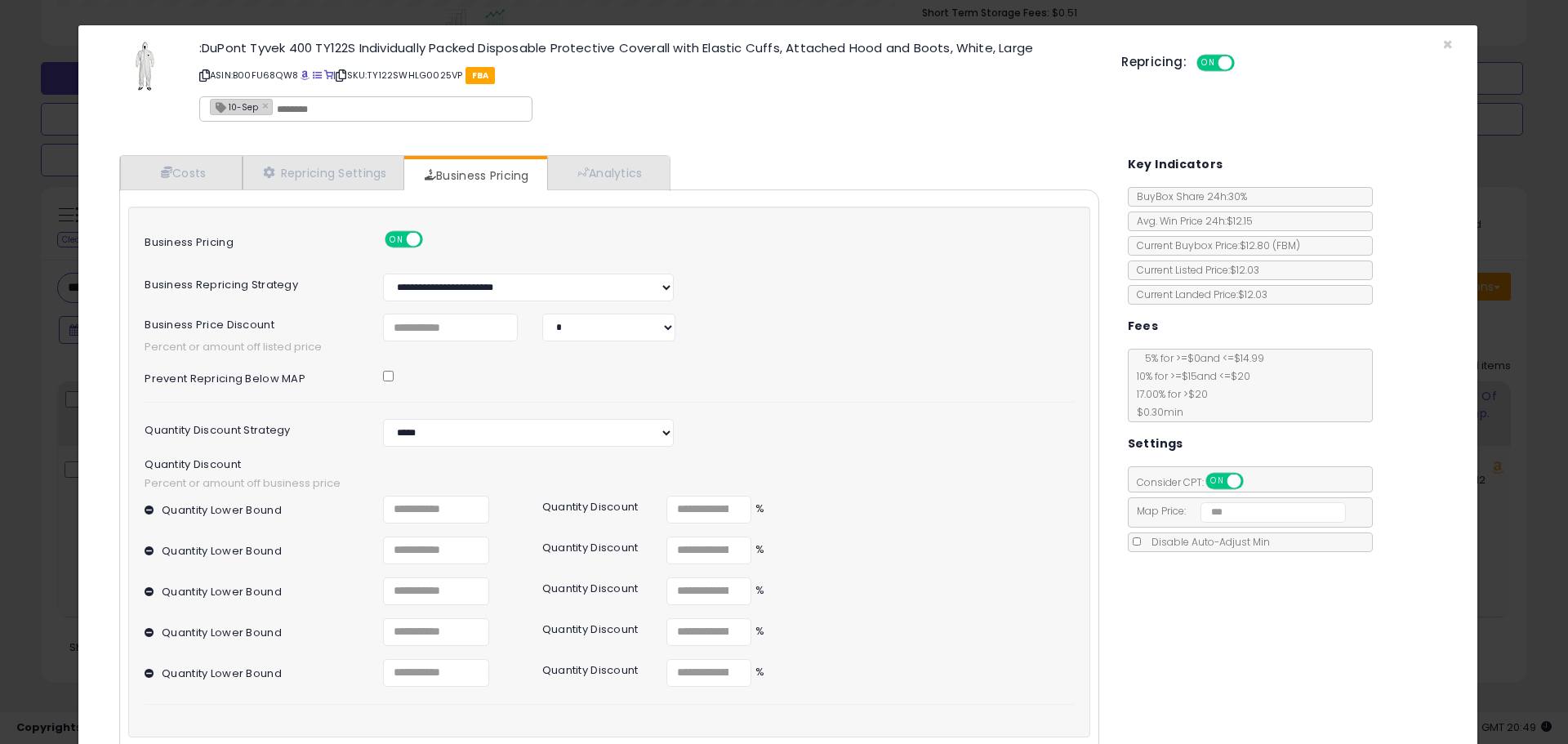 click on "Cost
Min
Max
Cost
****
****
Mark up %
****
******
Additional Costs
Additional Costs" at bounding box center (608, 480) 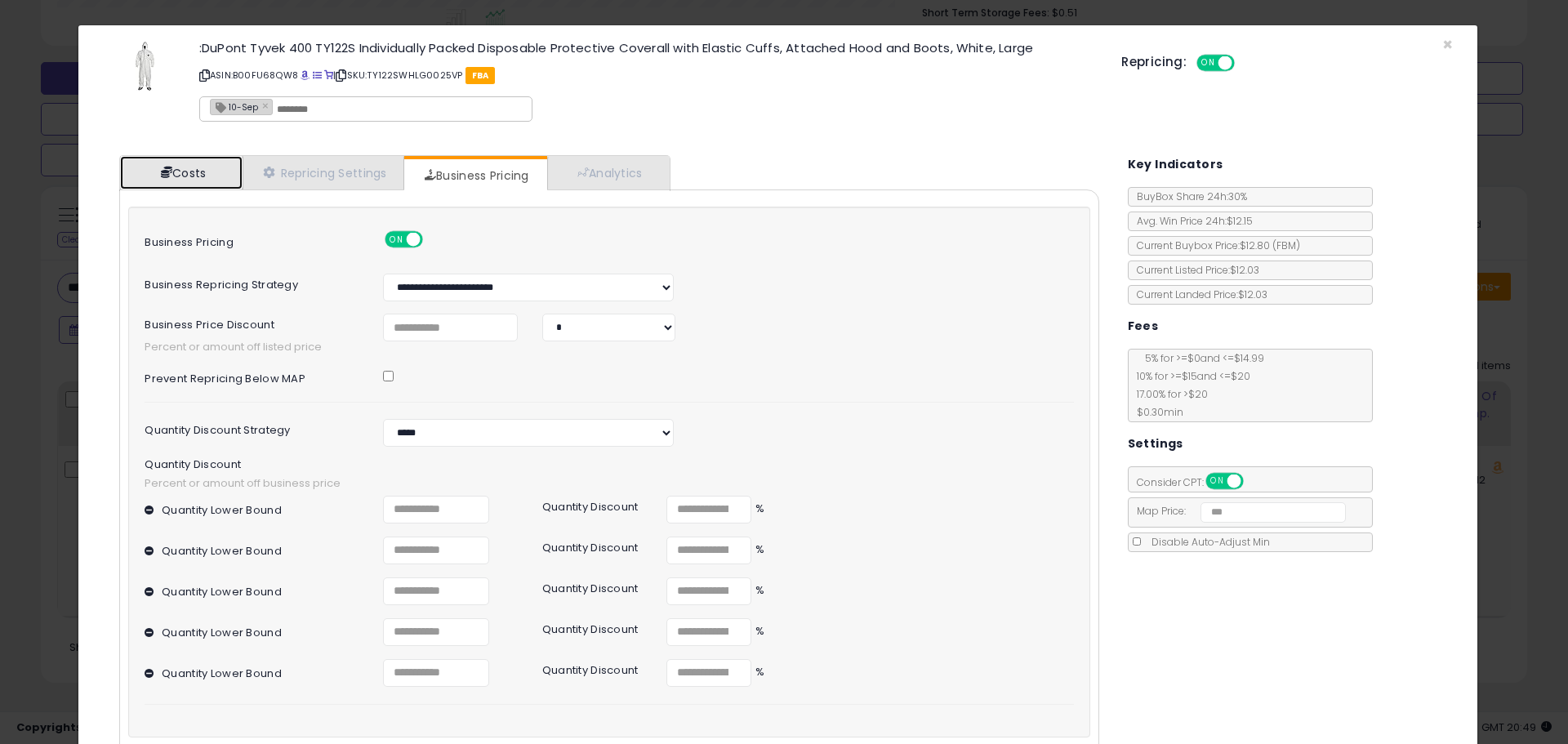 click on "Costs" at bounding box center [181, 172] 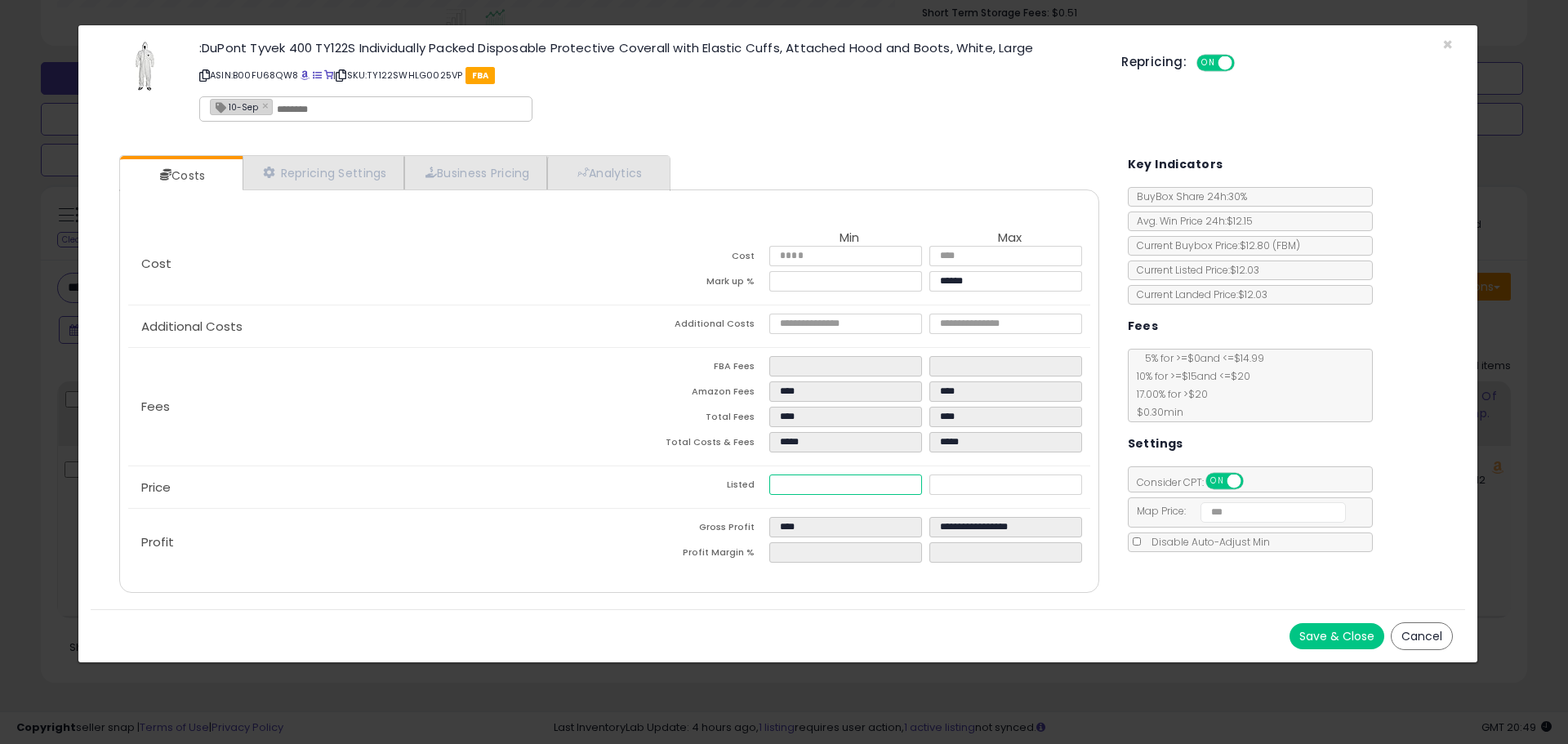 drag, startPoint x: 831, startPoint y: 485, endPoint x: 657, endPoint y: 481, distance: 174.04597 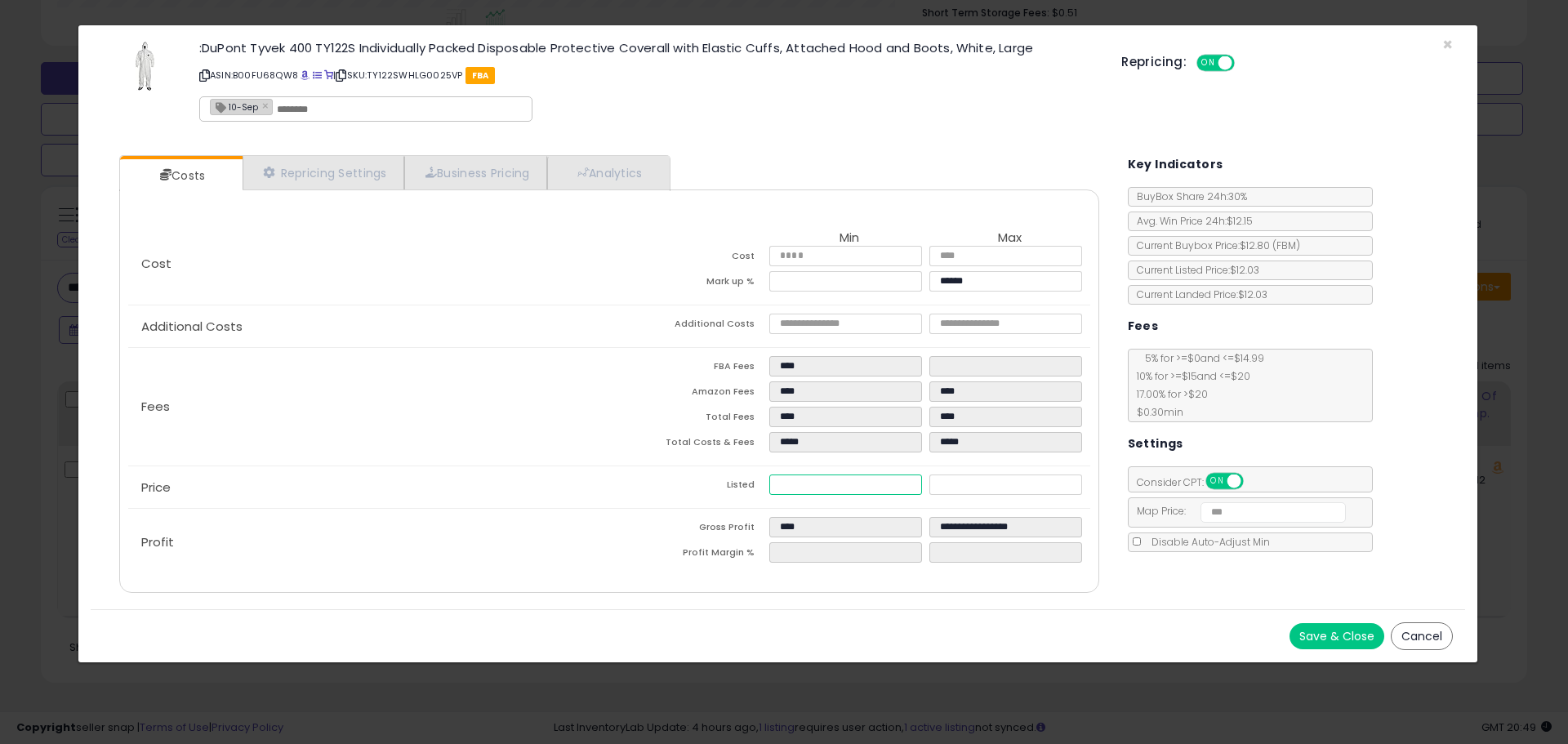 type on "****" 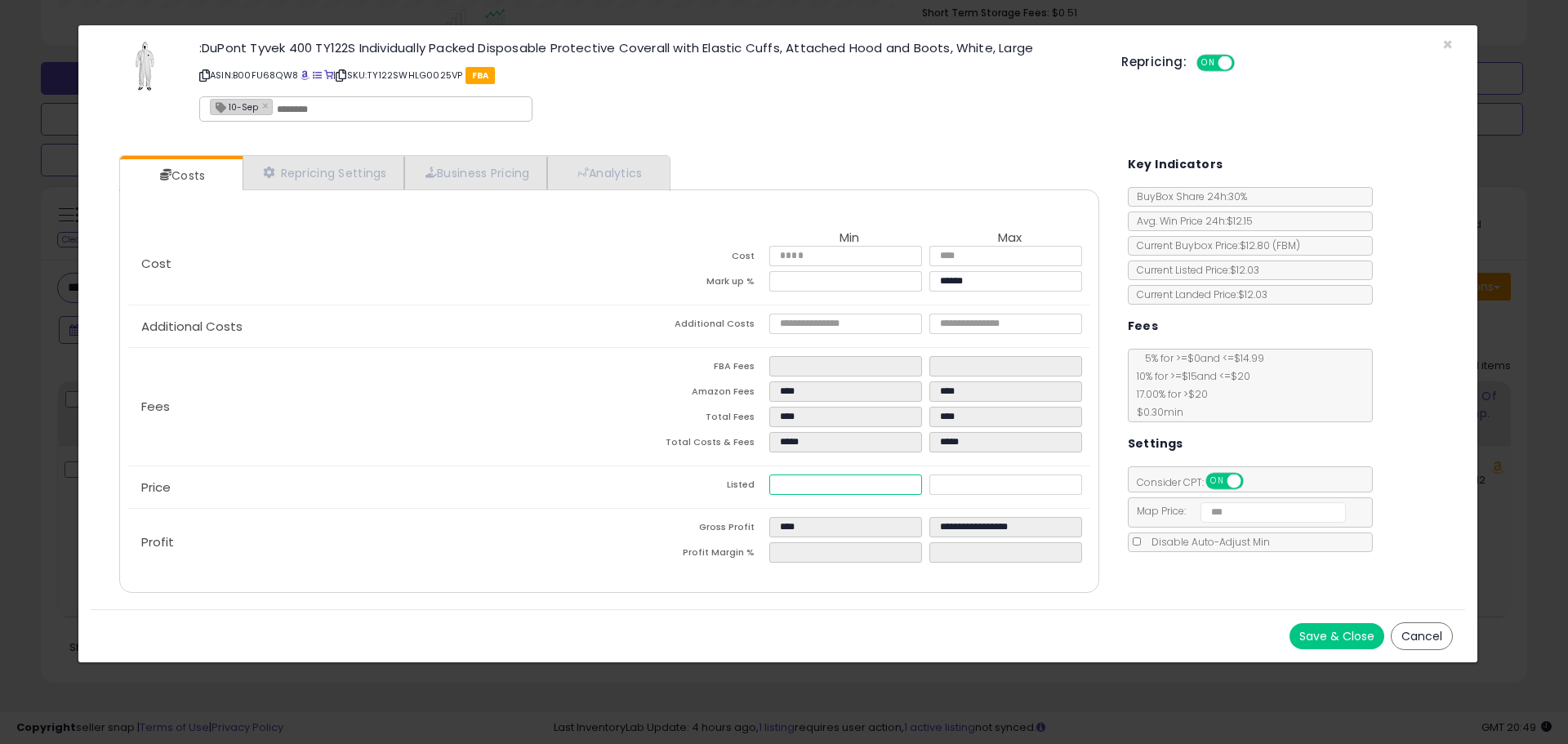 type on "****" 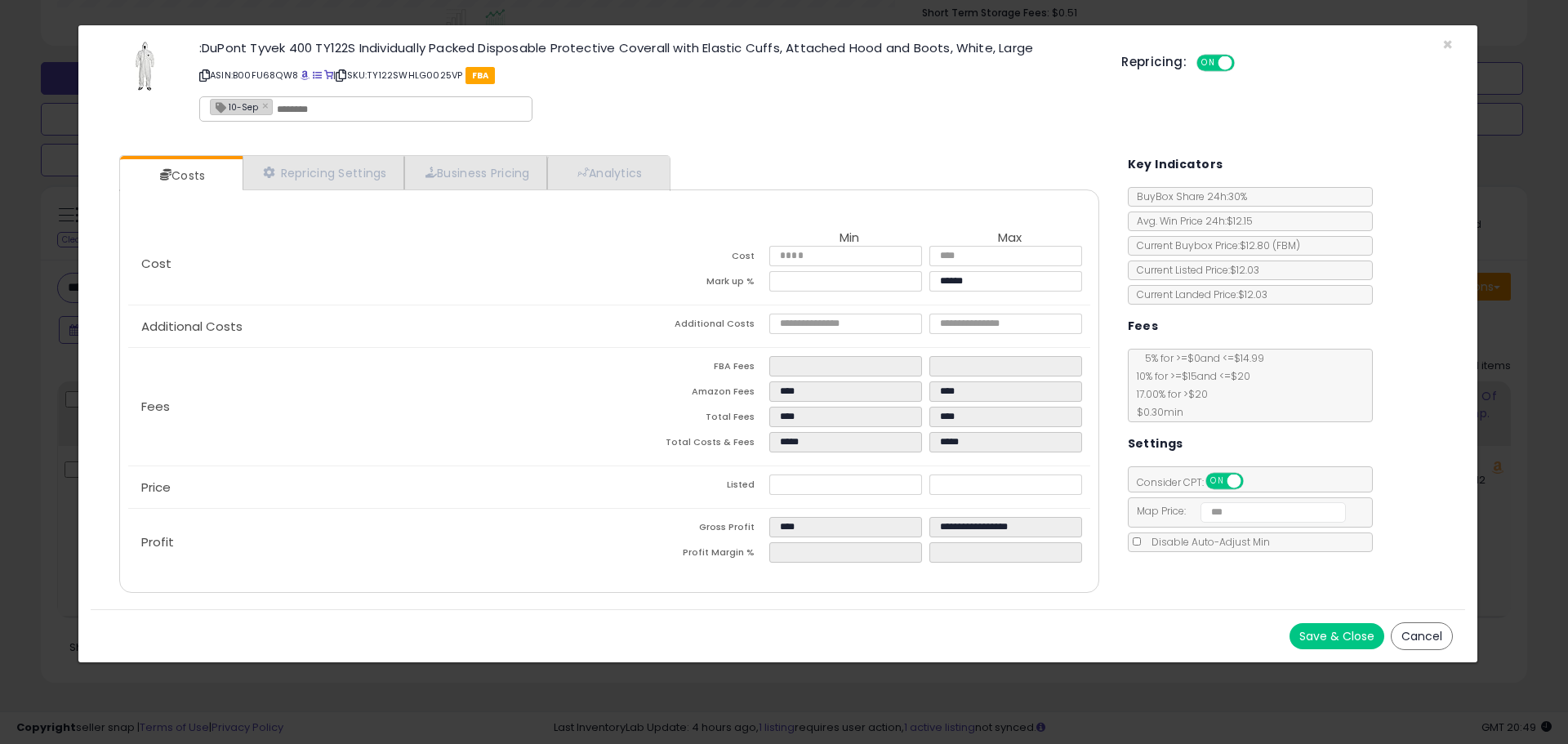 type on "*****" 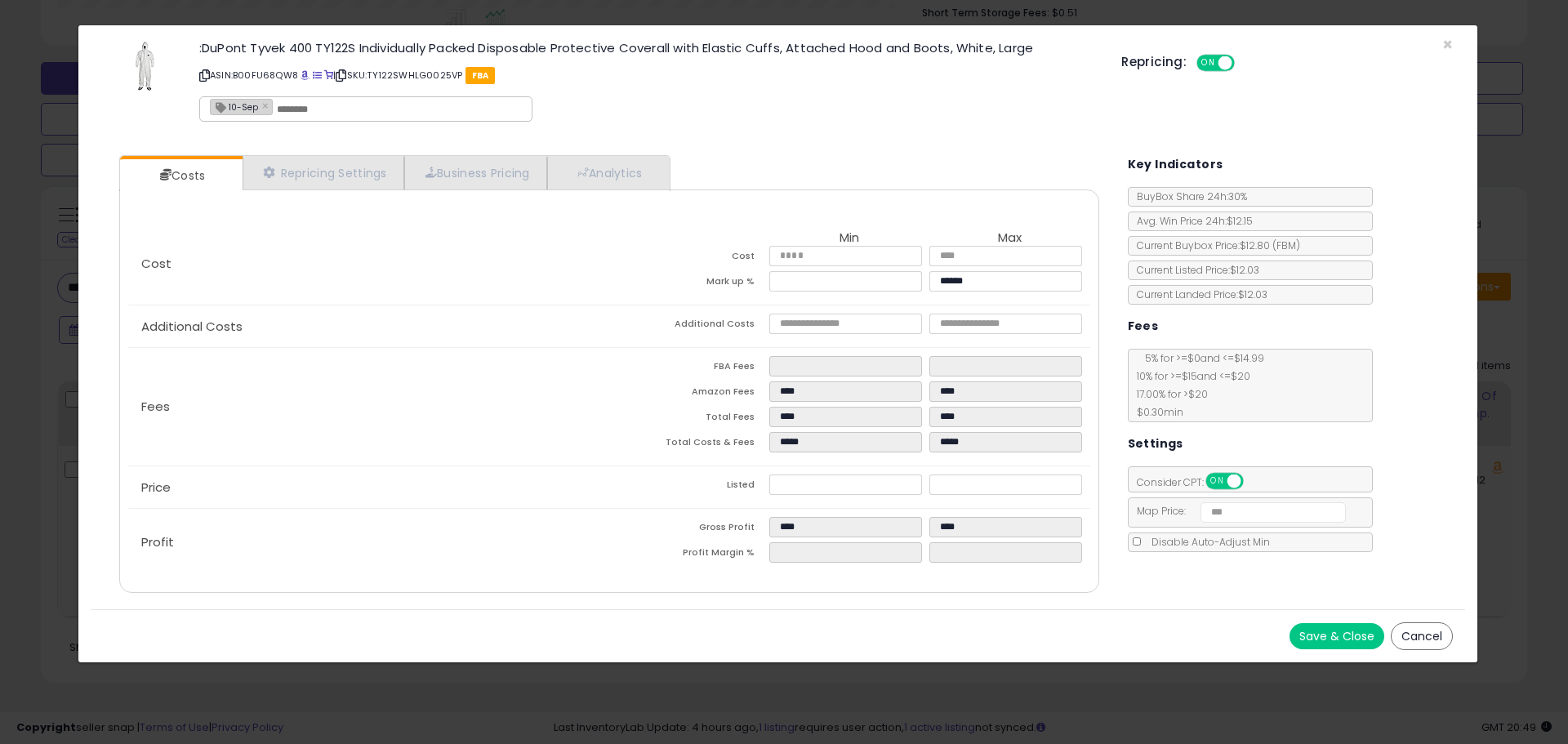 click on "Price
Listed
*****
*****" 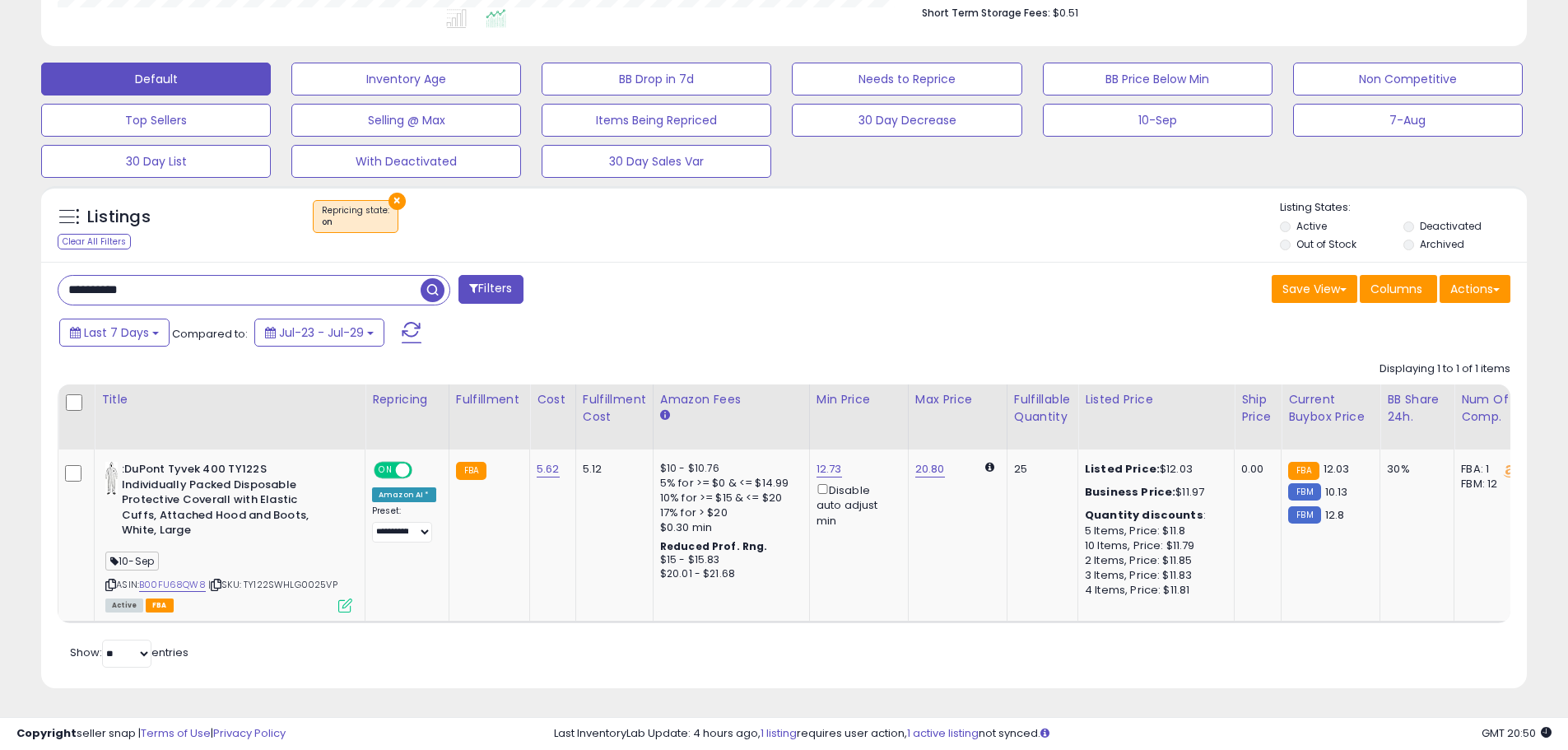 click on "**********" at bounding box center (240, 290) 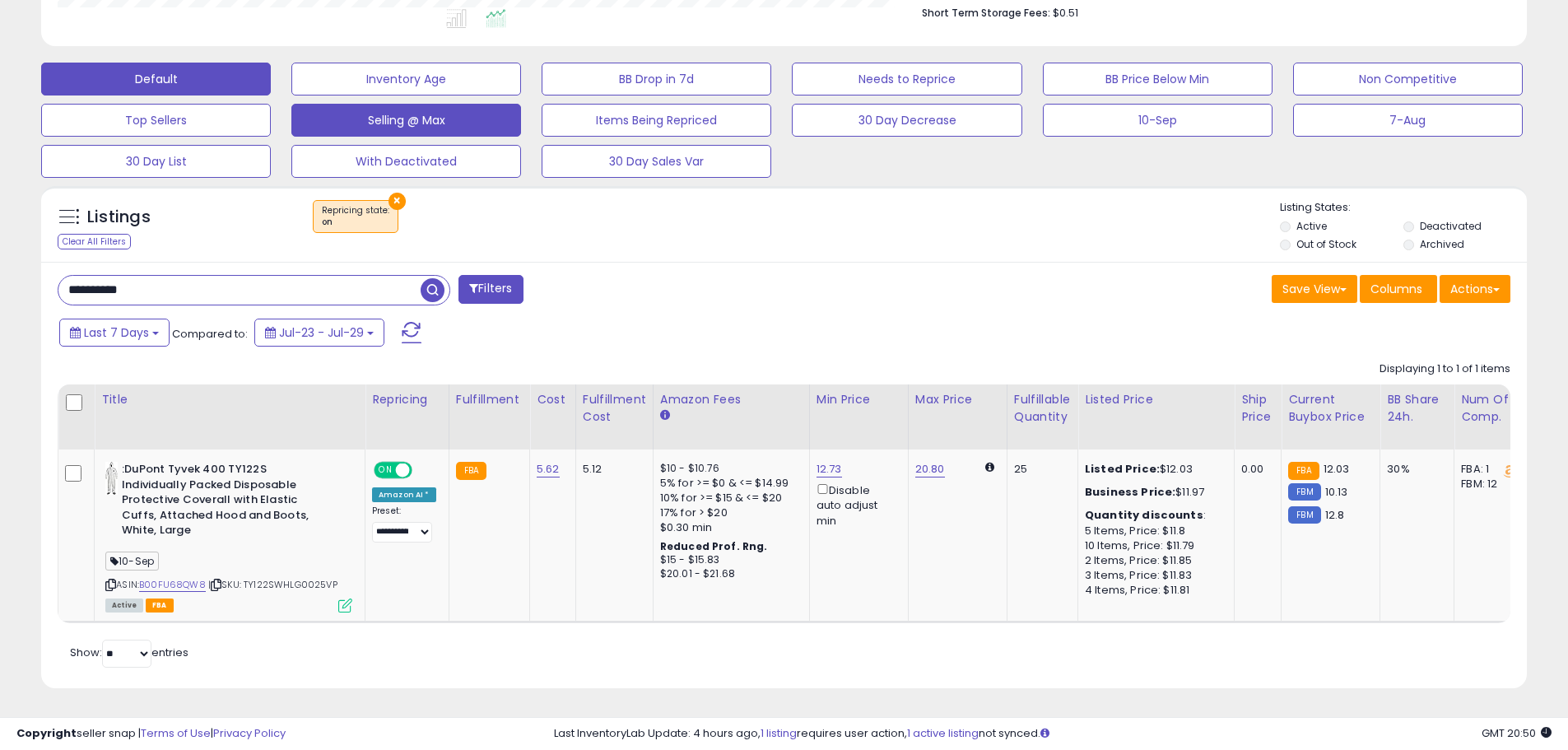 click at bounding box center (432, 290) 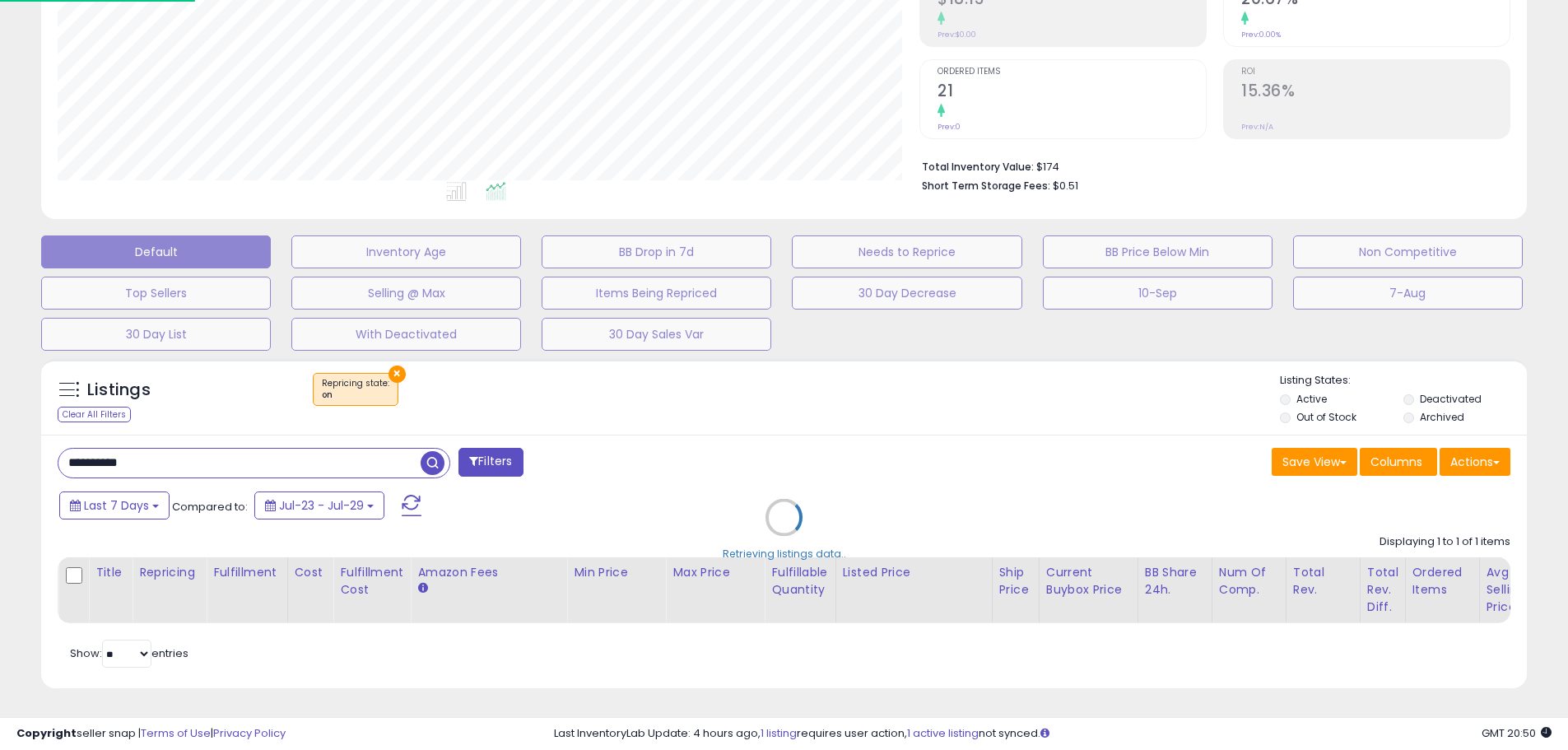 scroll, scrollTop: 822934, scrollLeft: 822228, axis: both 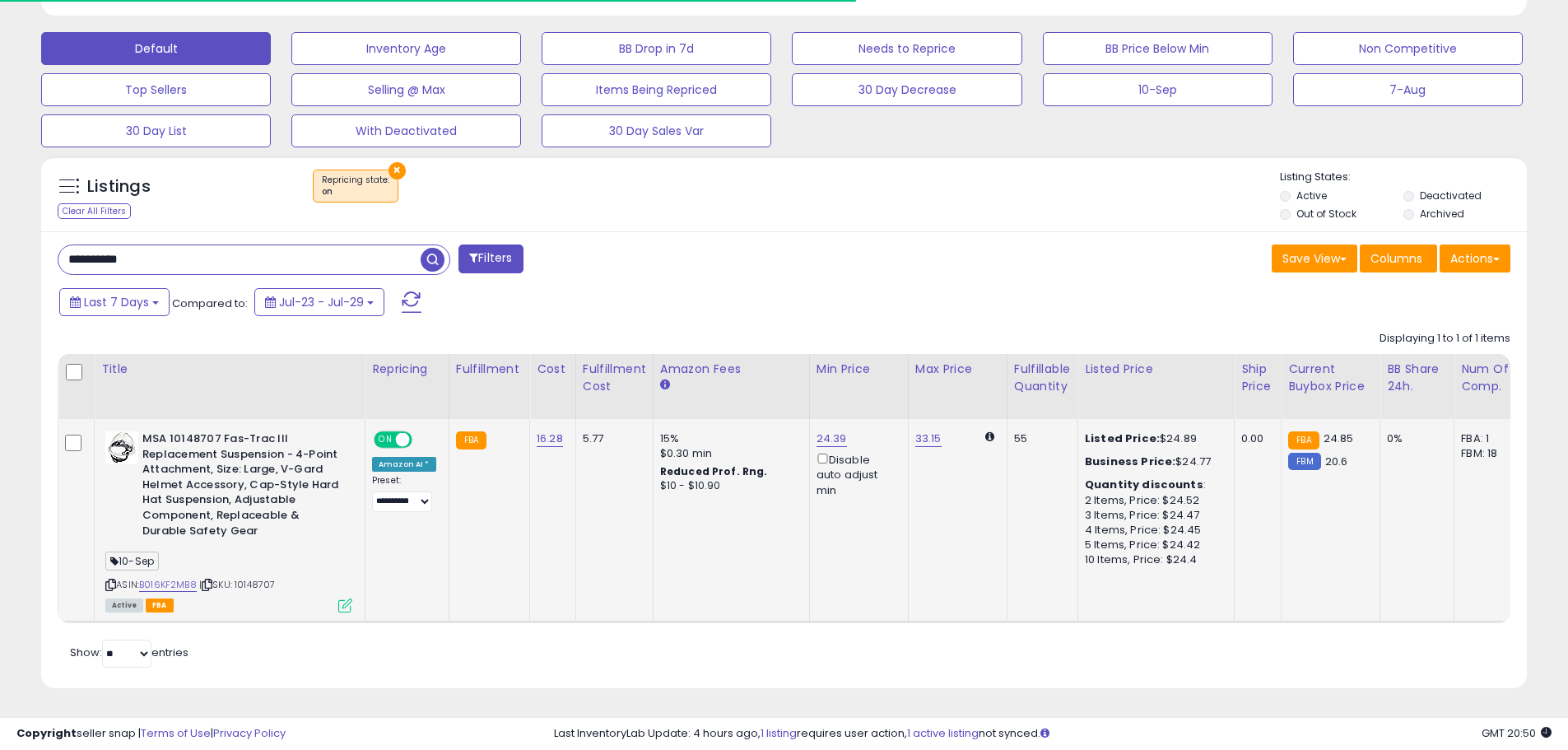 click on "ASIN:  B016KF2MB8    |   SKU: 10148707 Active FBA" at bounding box center (229, 521) 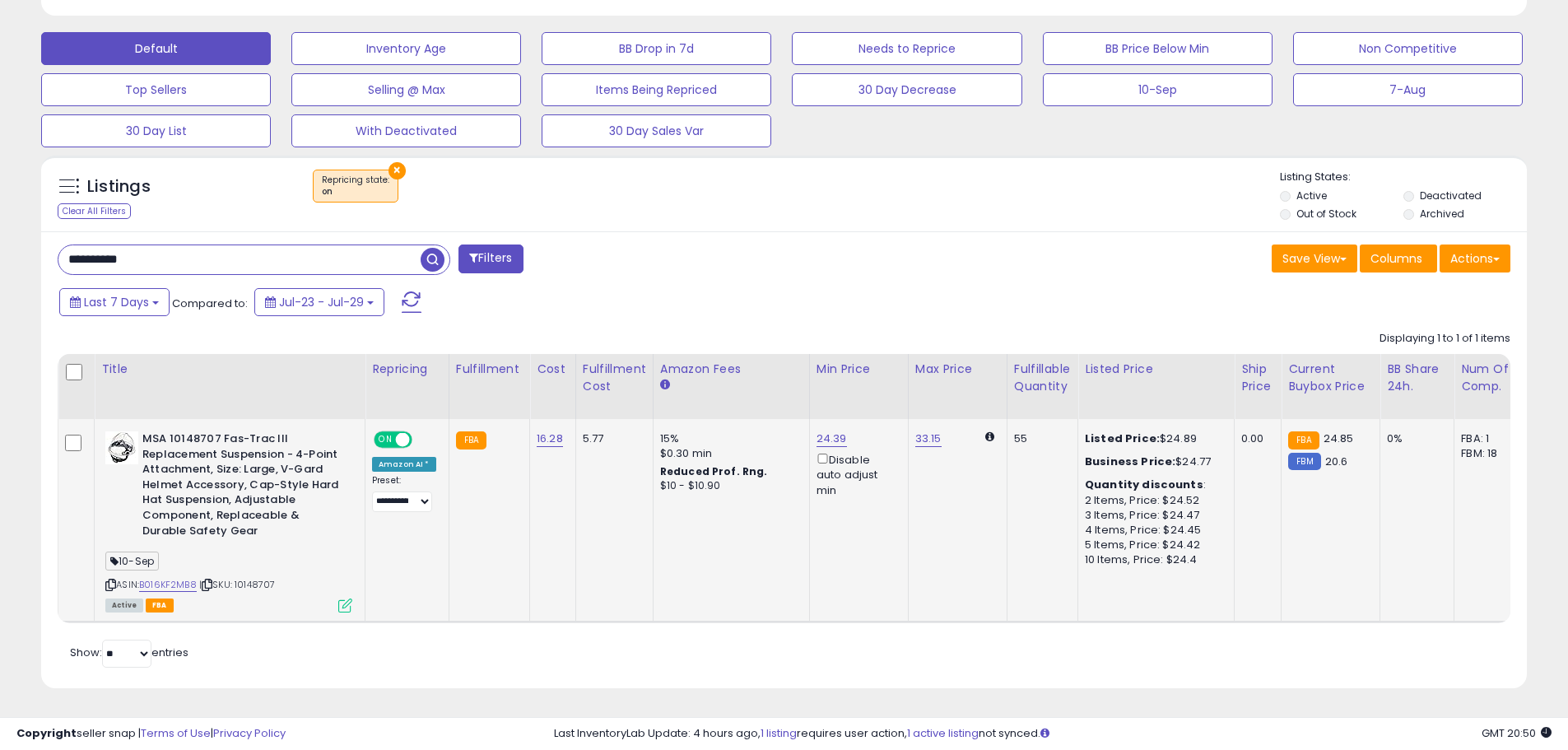 click at bounding box center (345, 605) 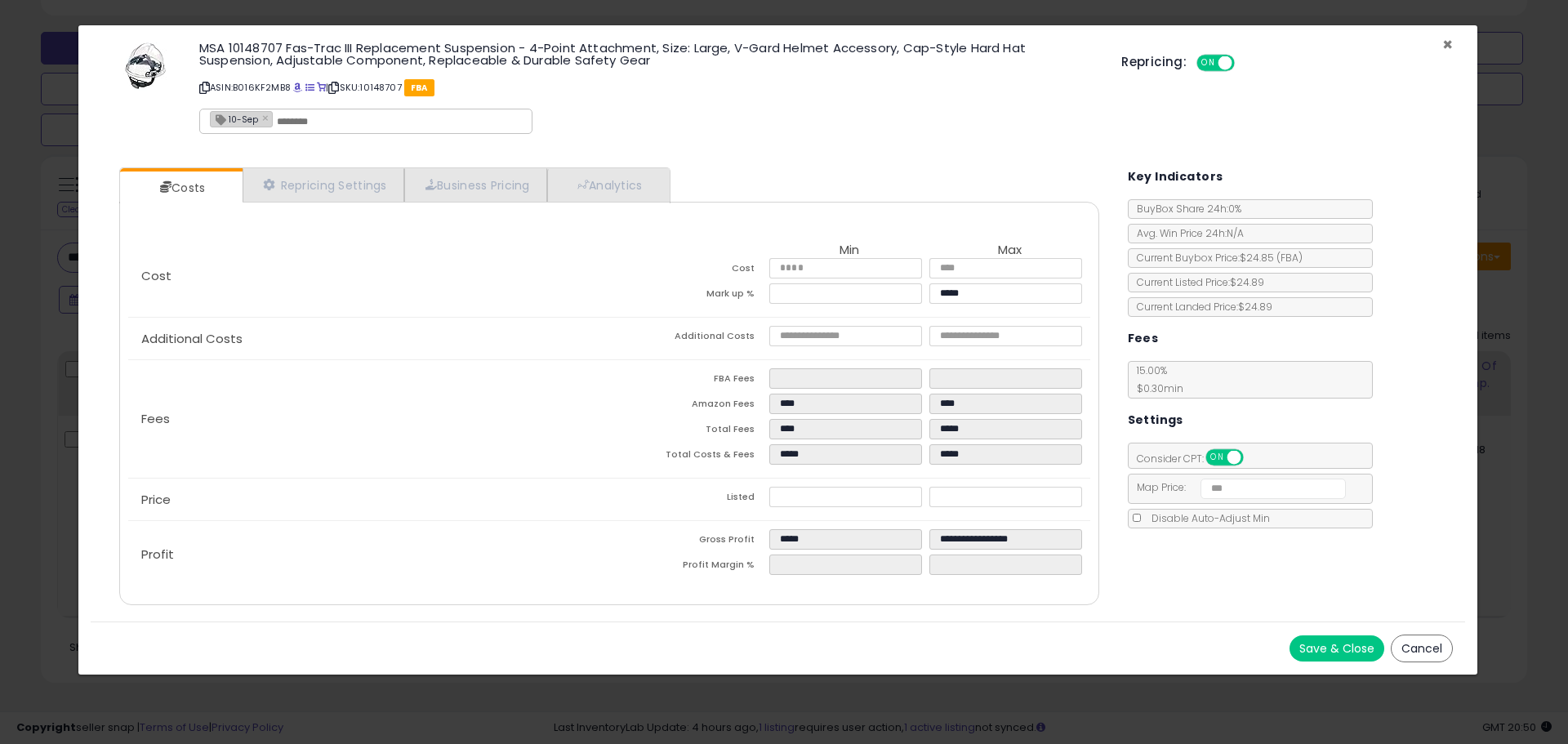 click on "×" at bounding box center (1447, 44) 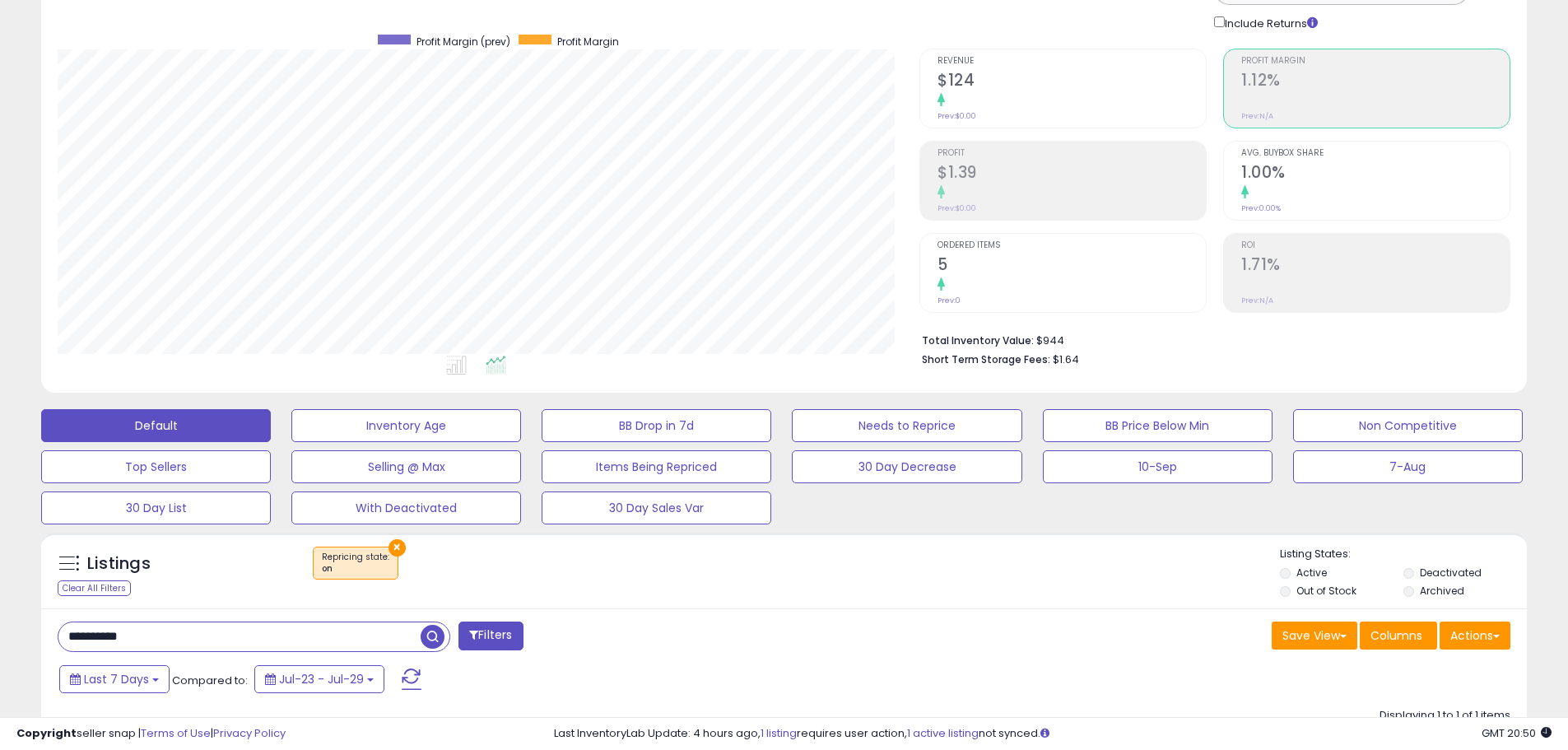 click on "**********" at bounding box center [240, 636] 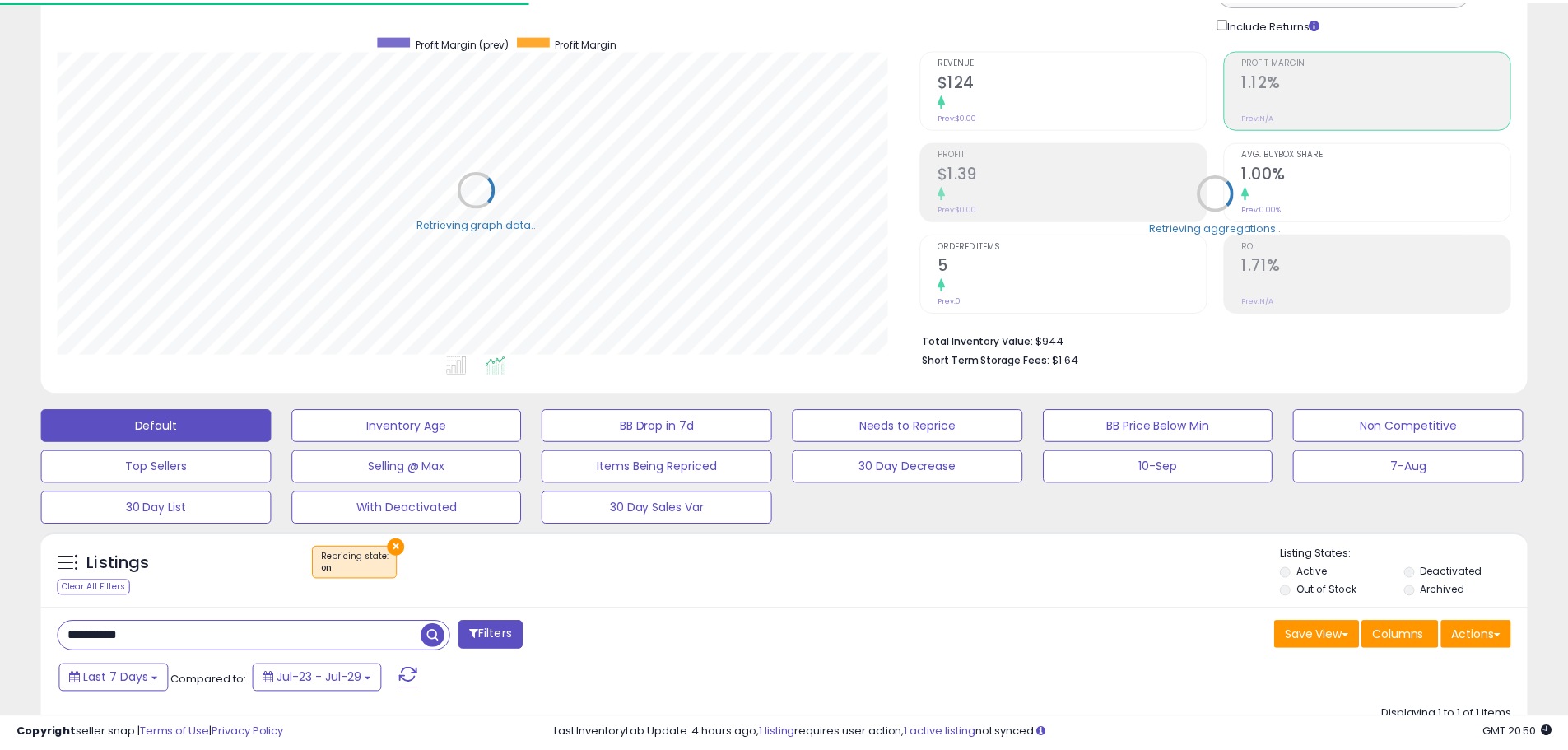 scroll, scrollTop: 338, scrollLeft: 862, axis: both 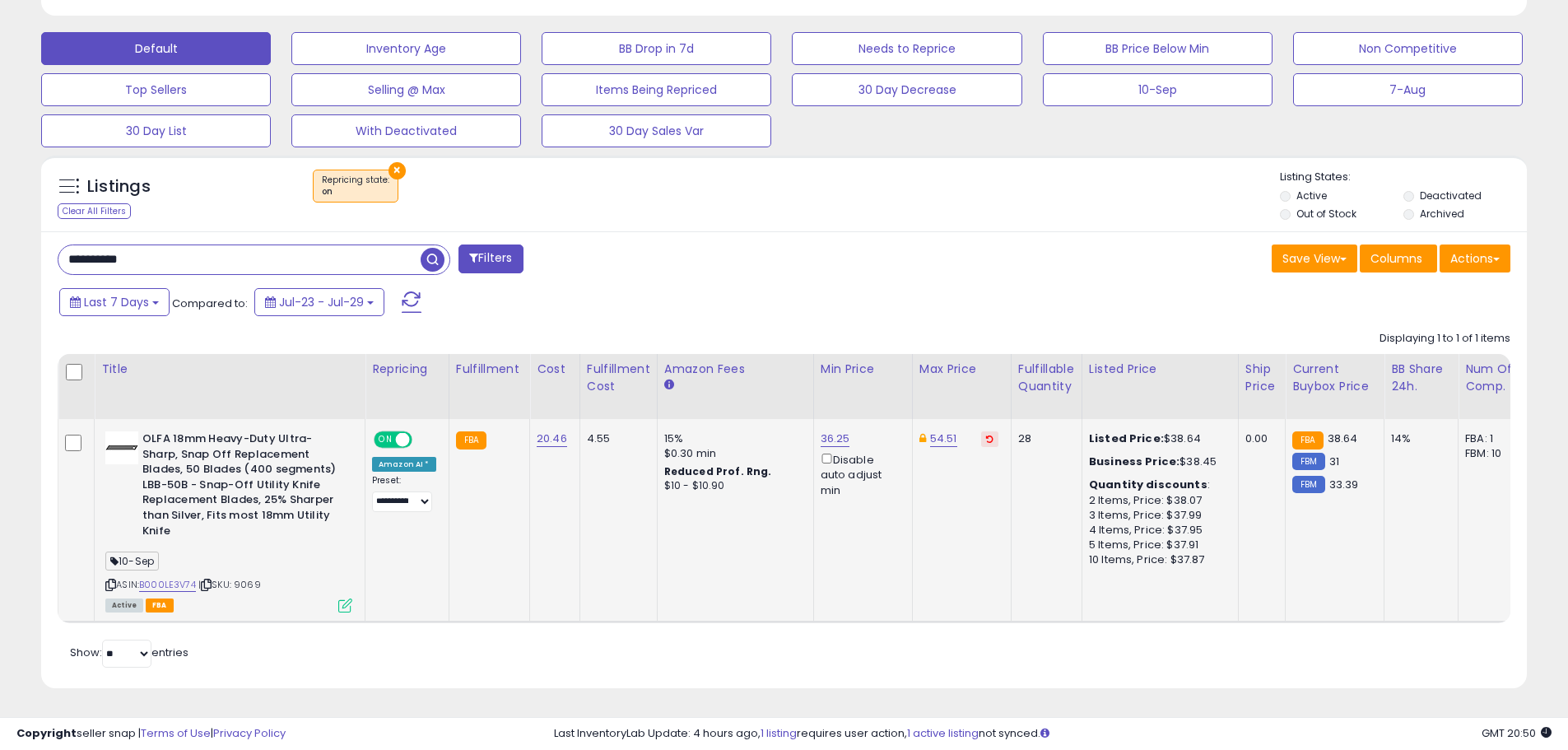 click at bounding box center (345, 605) 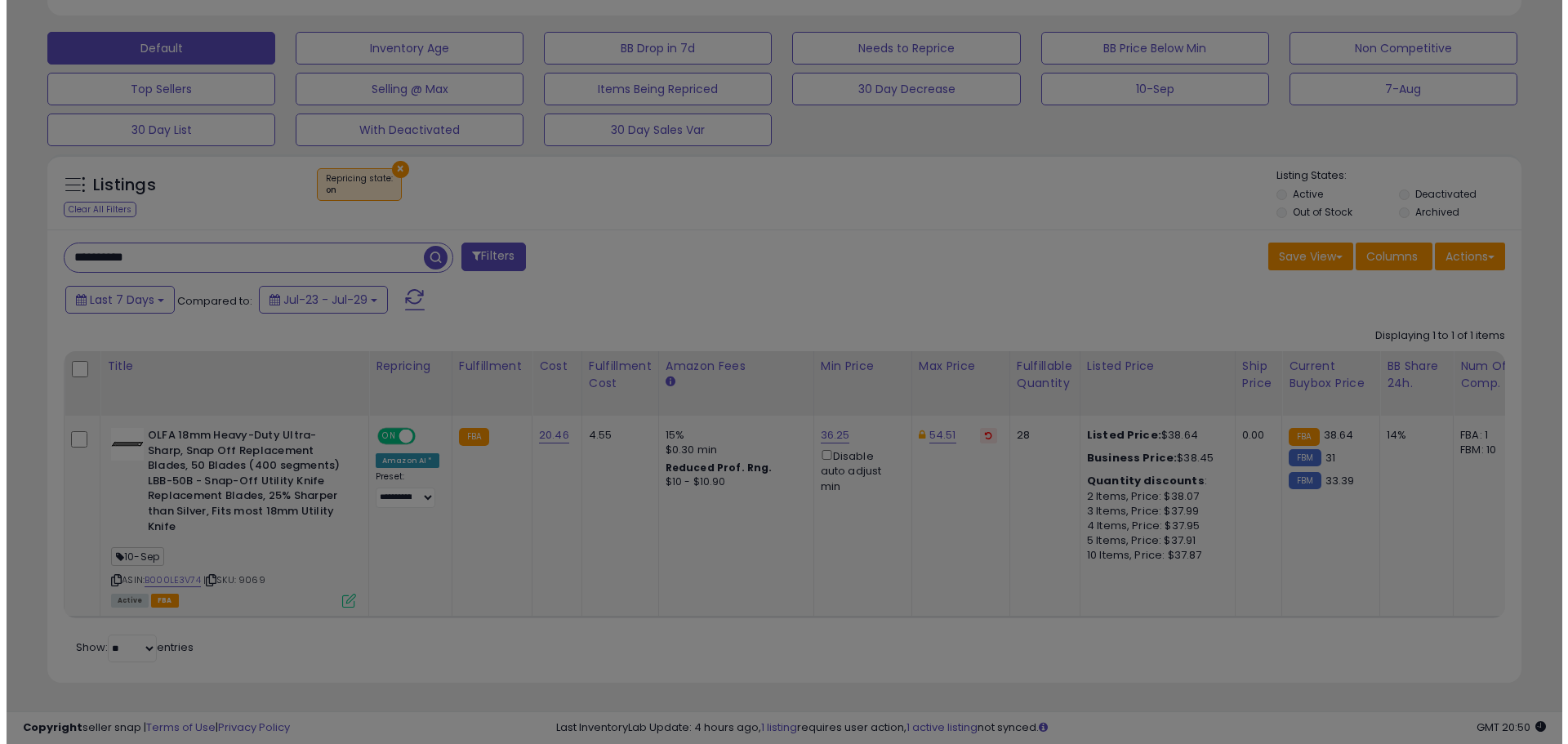 scroll, scrollTop: 816350, scrollLeft: 815804, axis: both 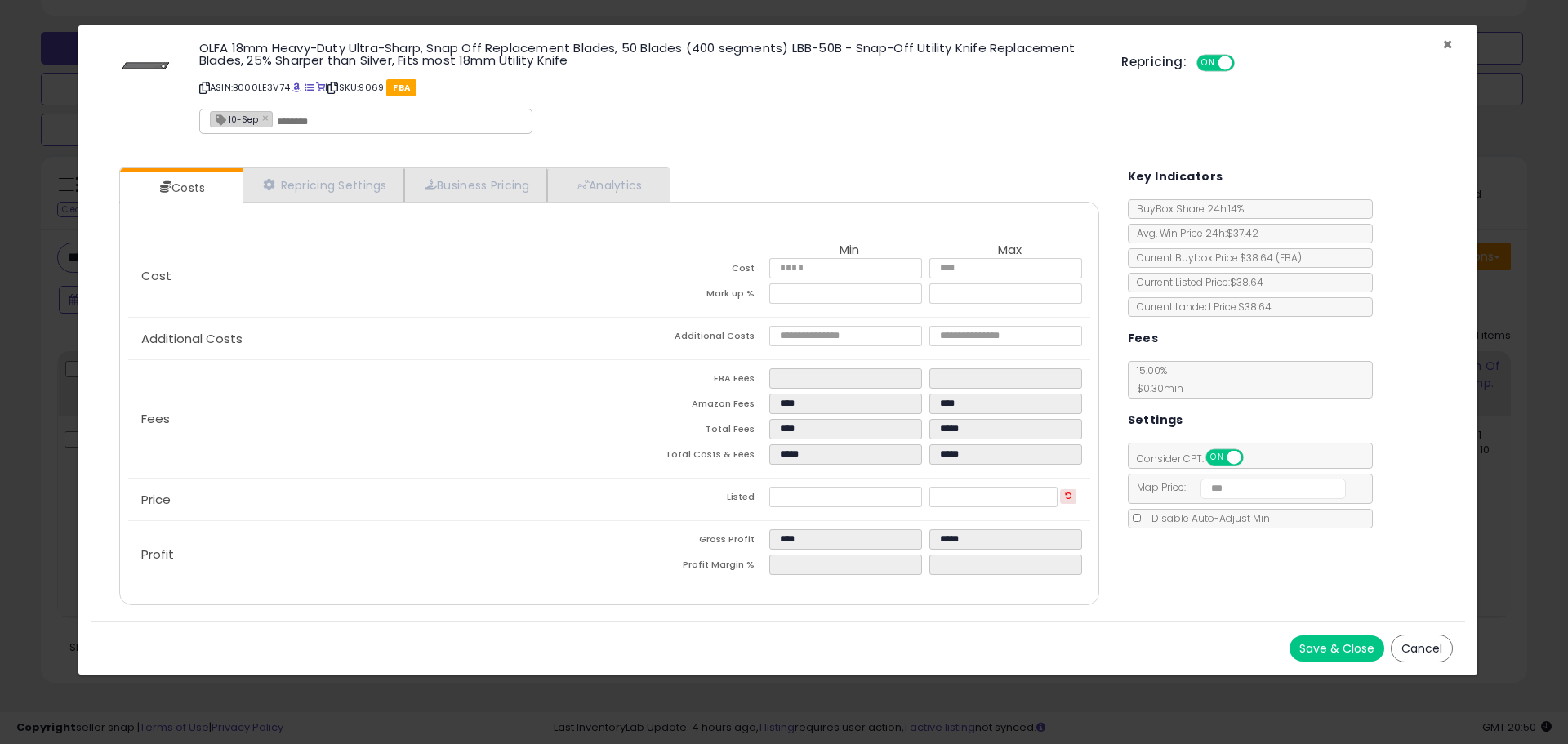 click on "×" at bounding box center (1447, 44) 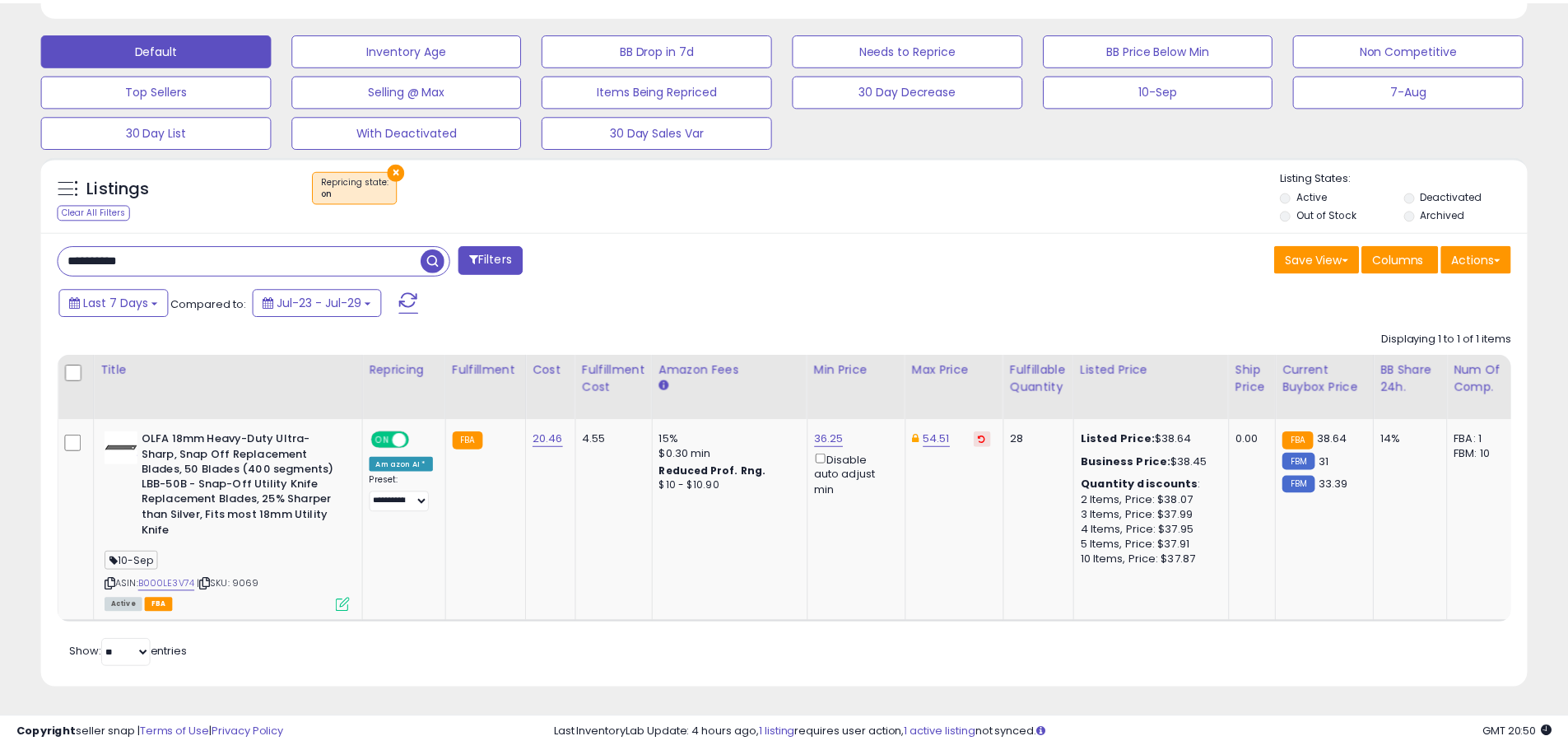 scroll, scrollTop: 438, scrollLeft: 0, axis: vertical 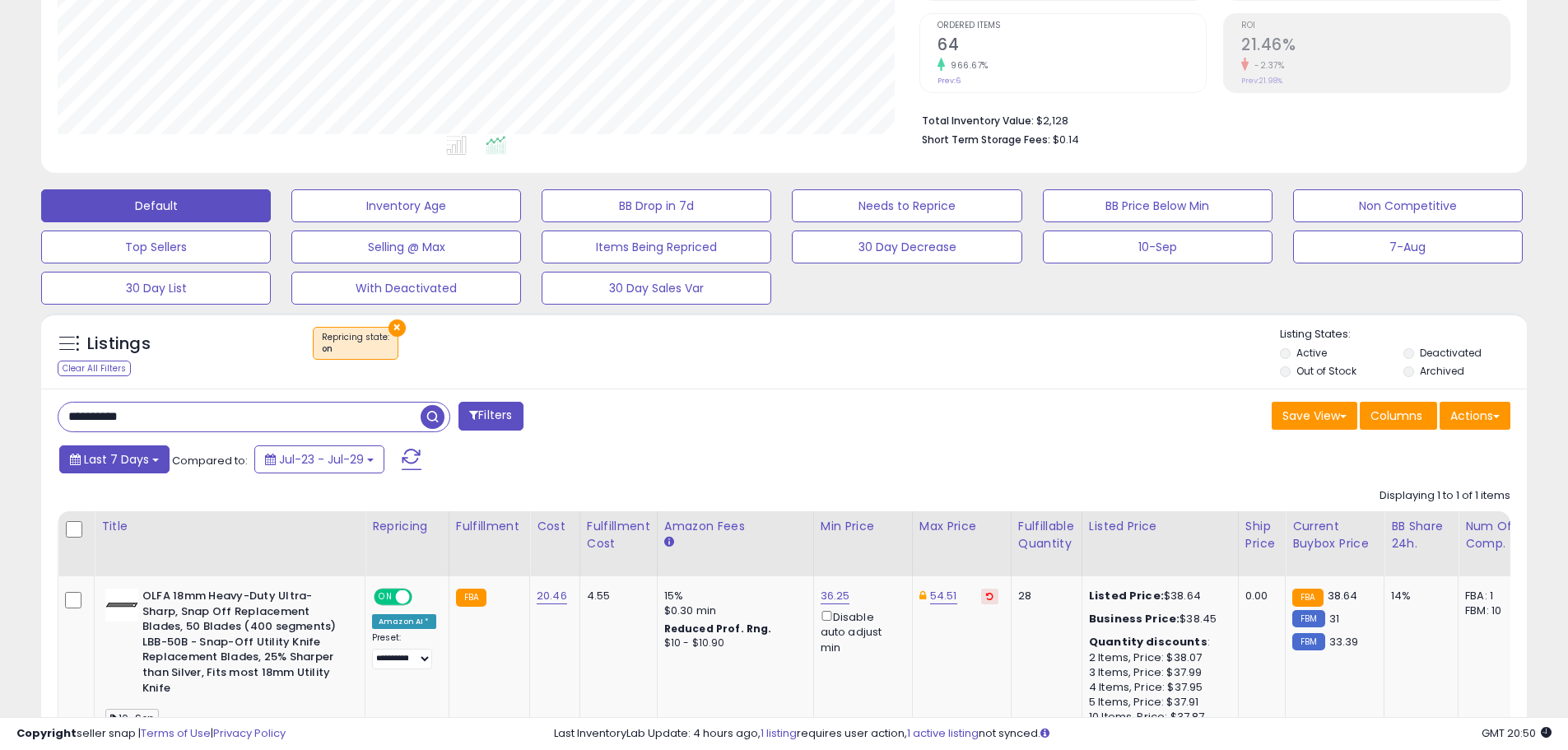 click on "Last 7 Days" at bounding box center (116, 459) 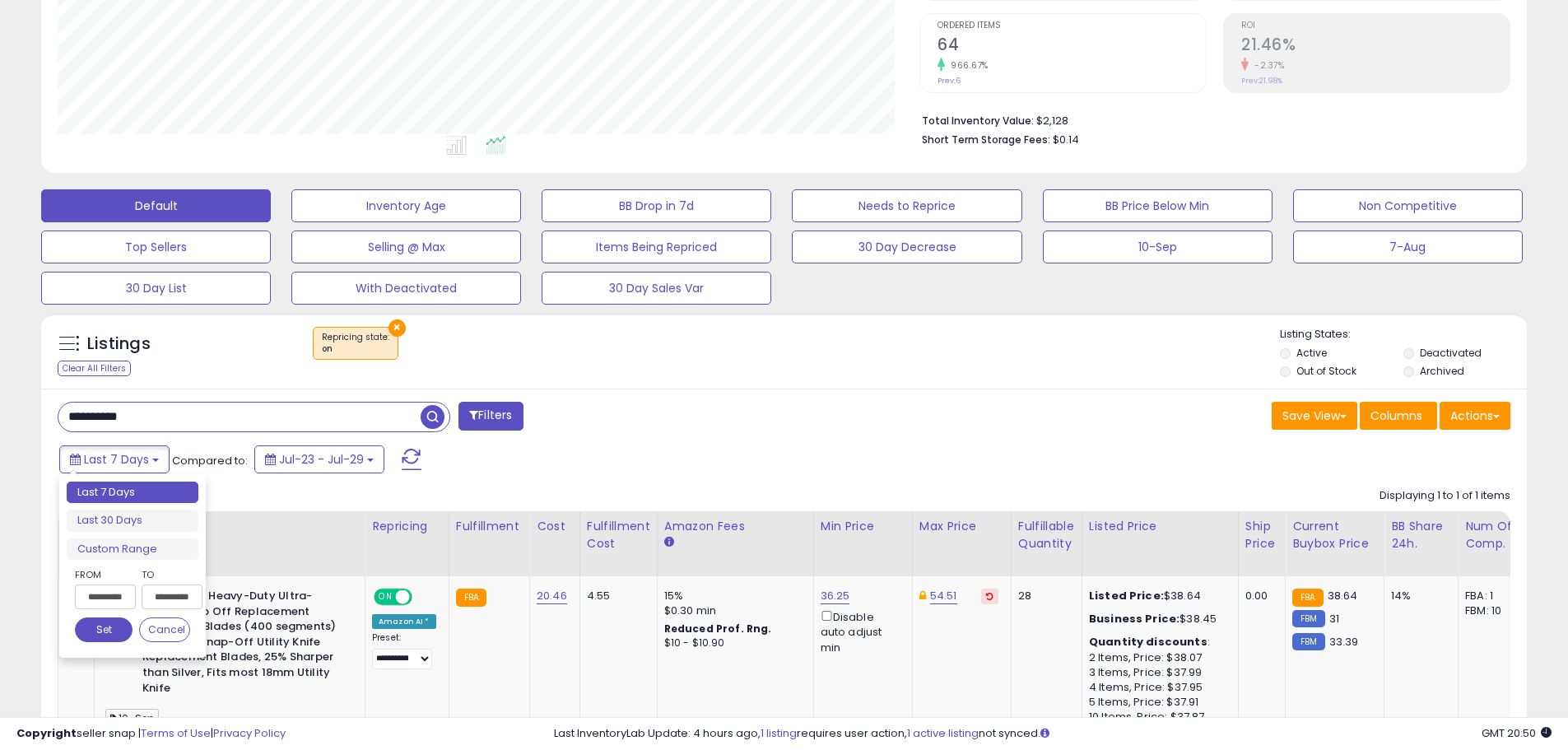 click on "**********" at bounding box center [105, 597] 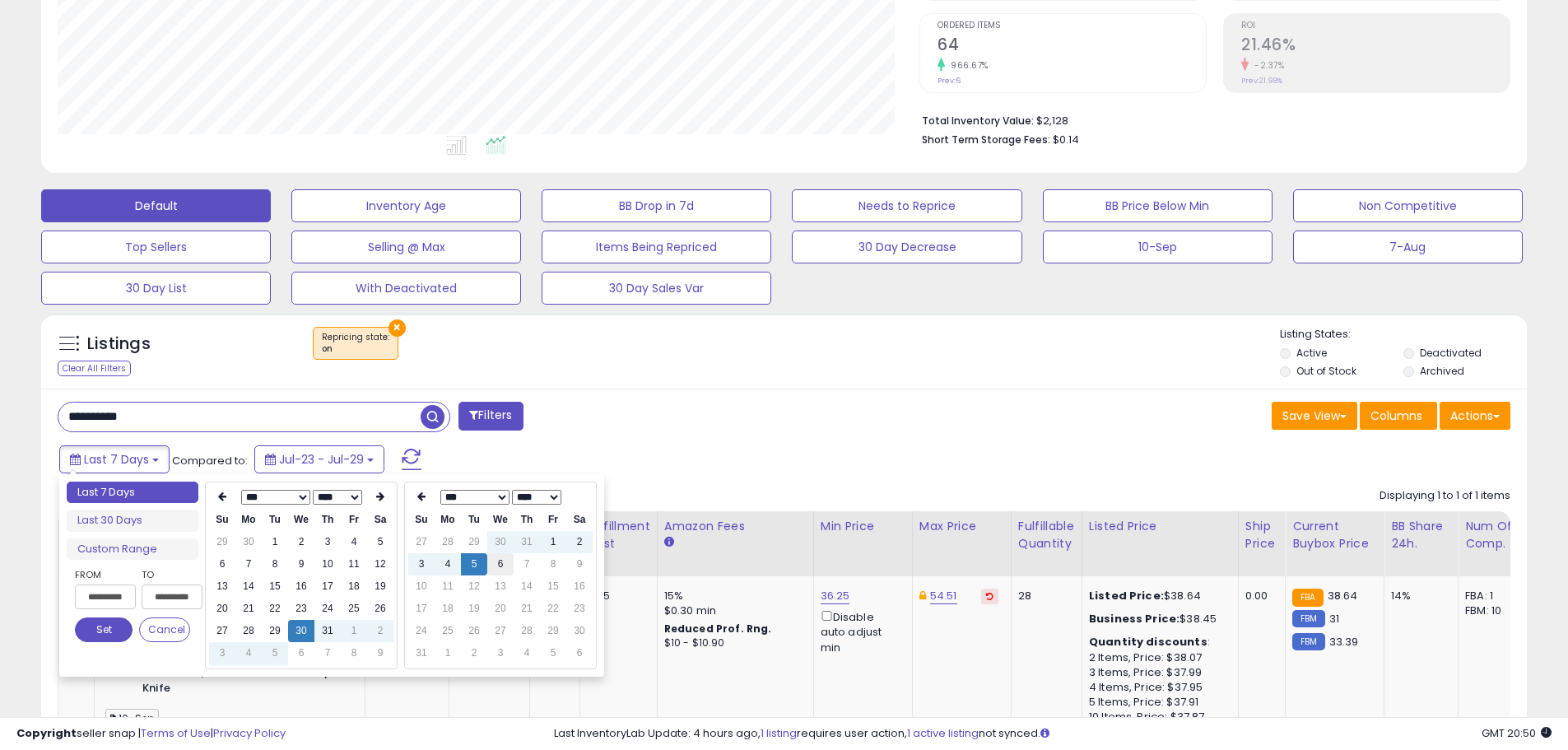 click on "6" at bounding box center [500, 564] 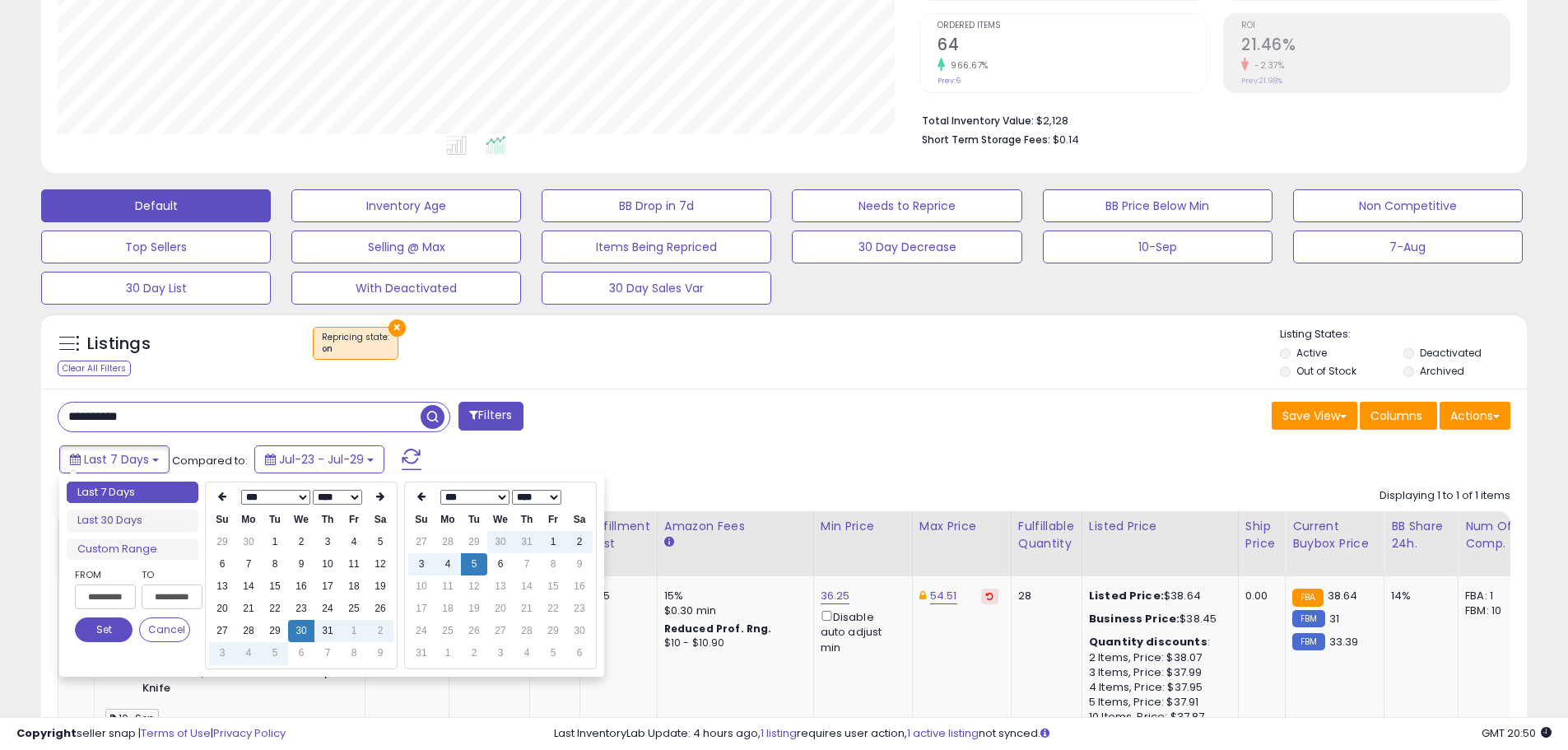 type on "**********" 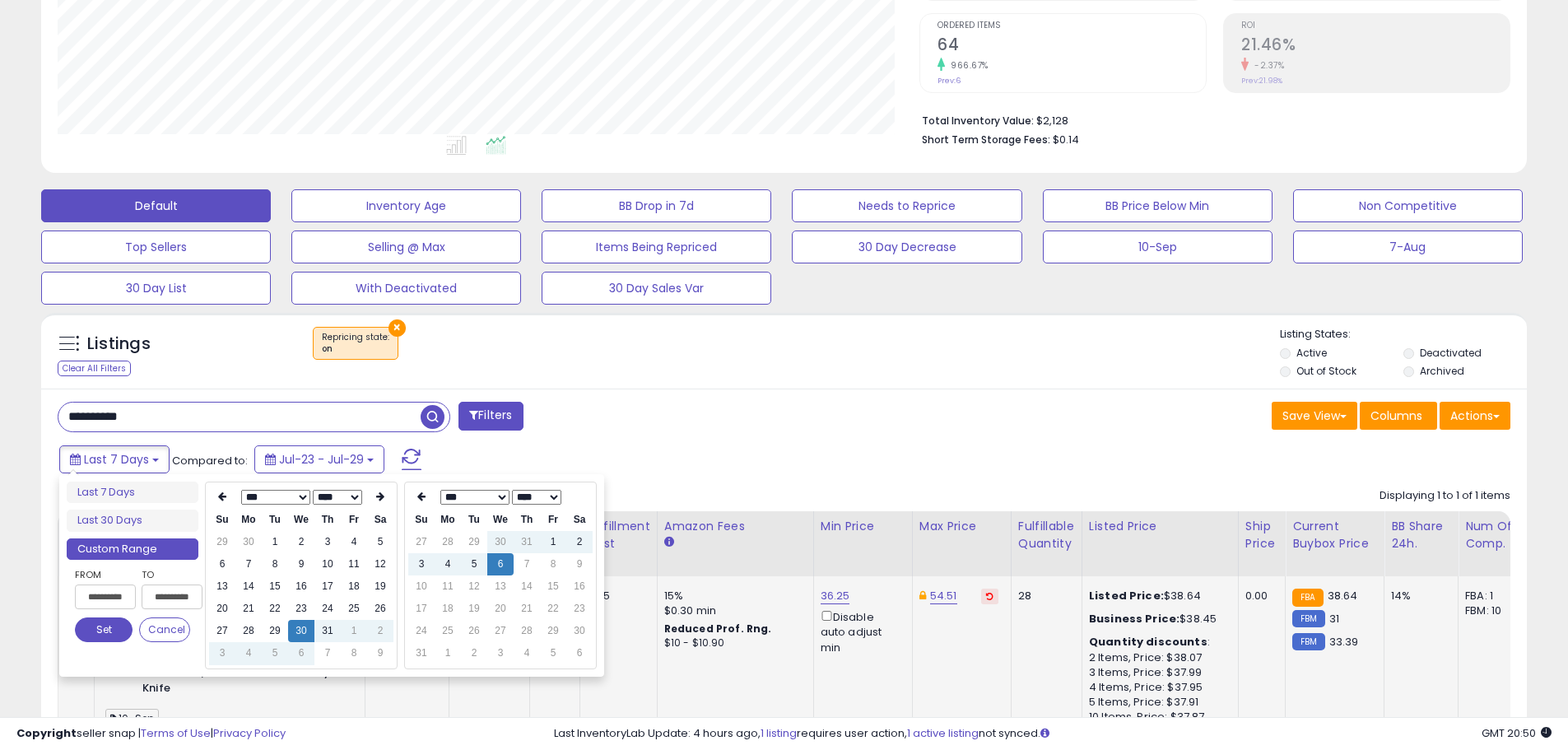 click on "Set" at bounding box center (104, 630) 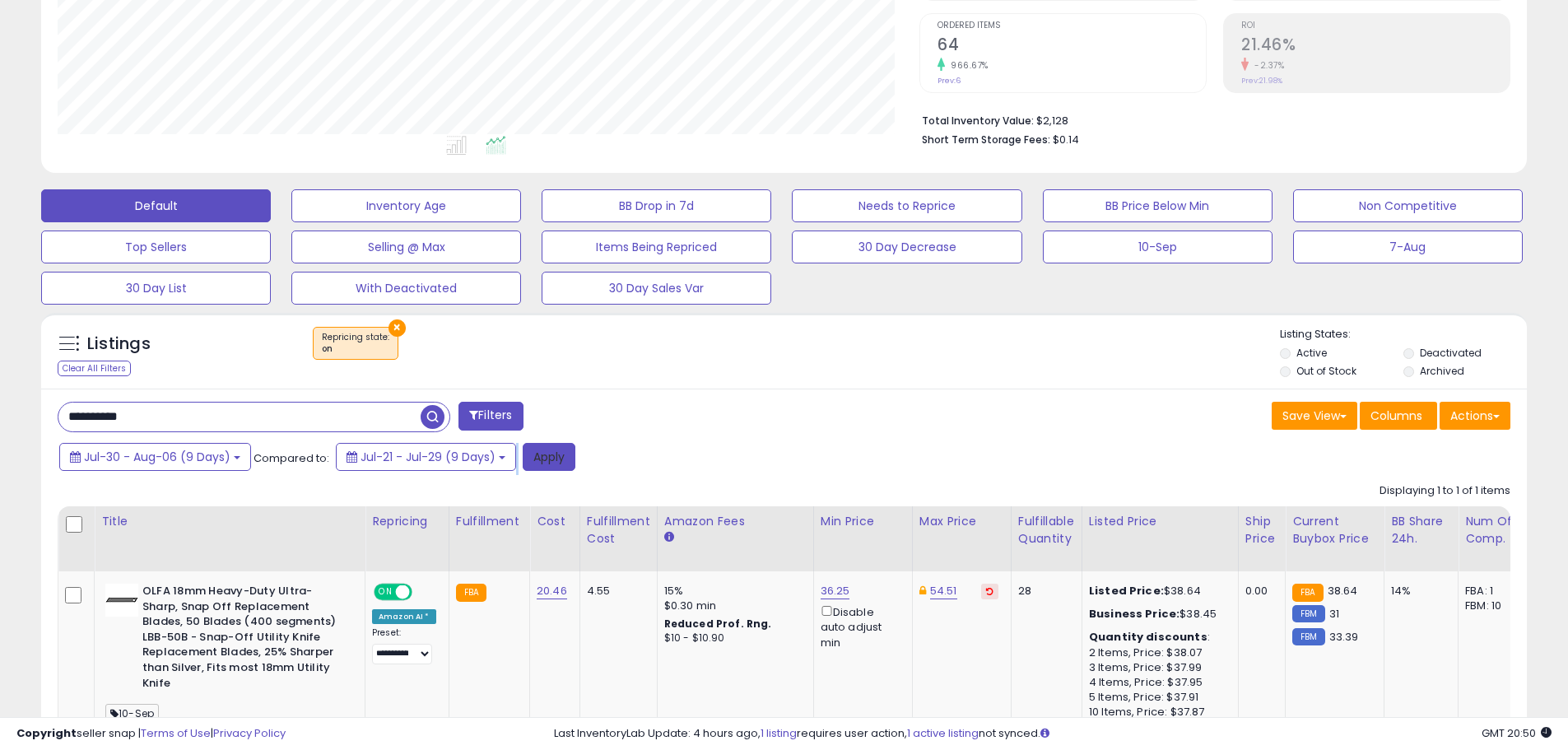 click on "Jul-21 - Jul-29 (9 Days)" at bounding box center (425, 458) 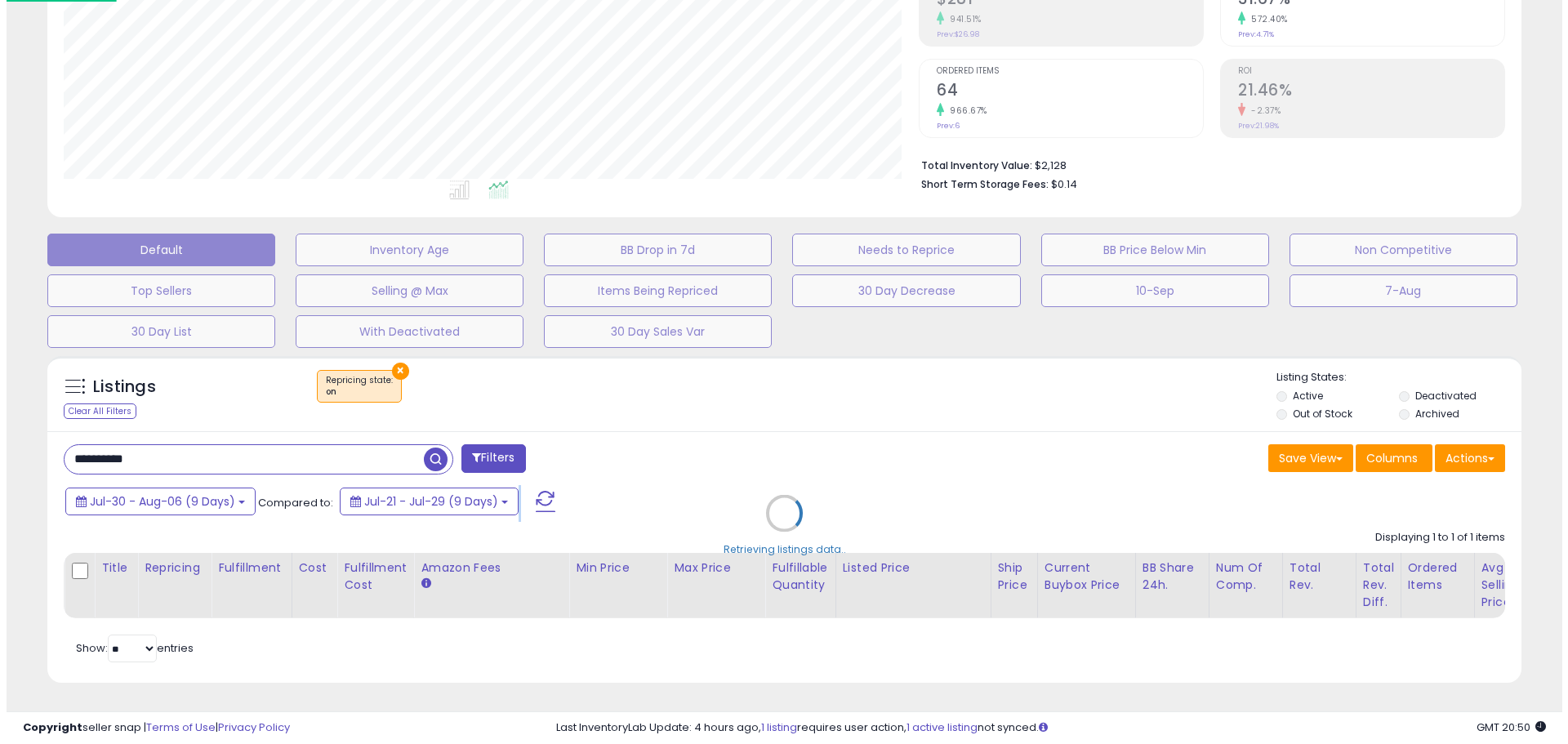 scroll, scrollTop: 293, scrollLeft: 0, axis: vertical 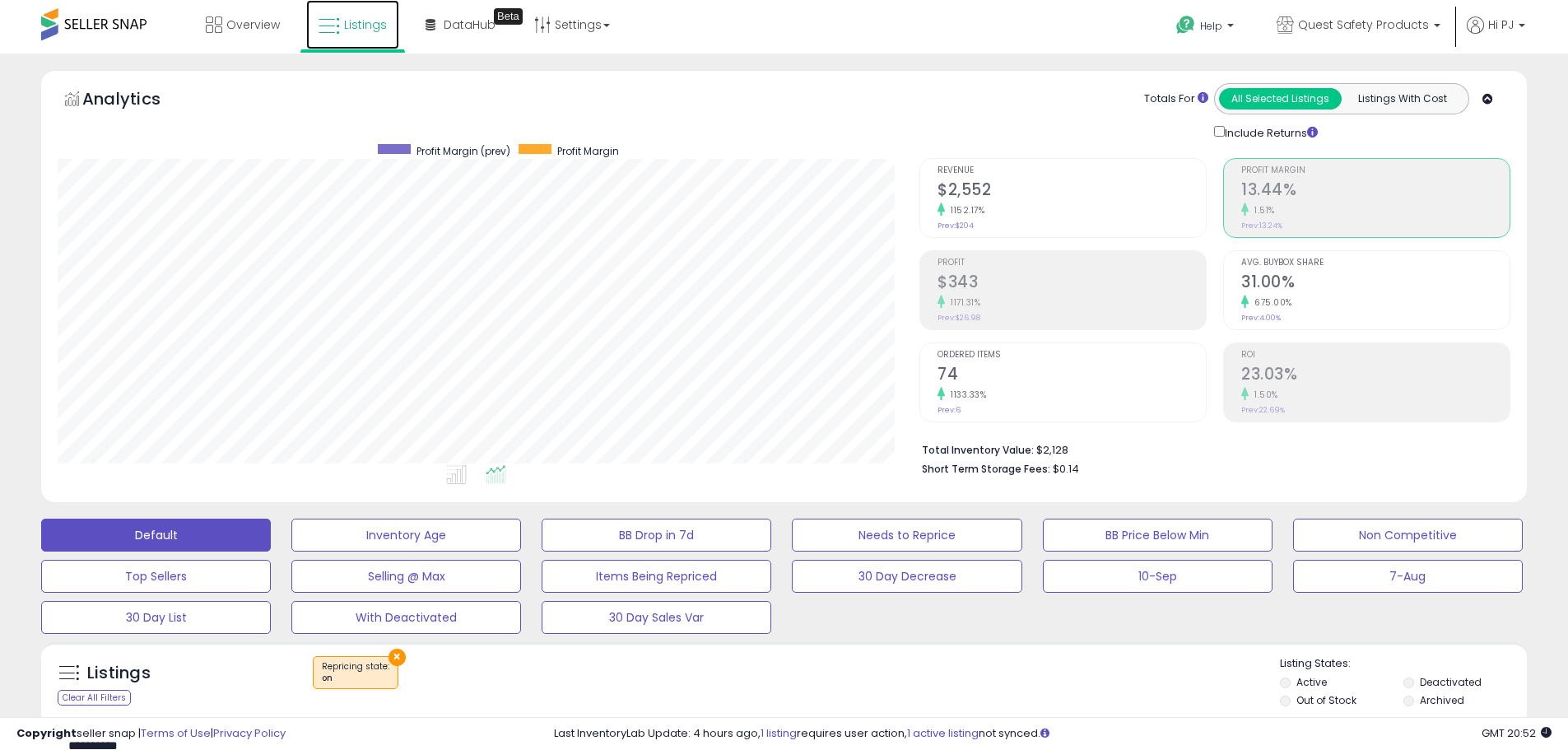 click at bounding box center [329, 26] 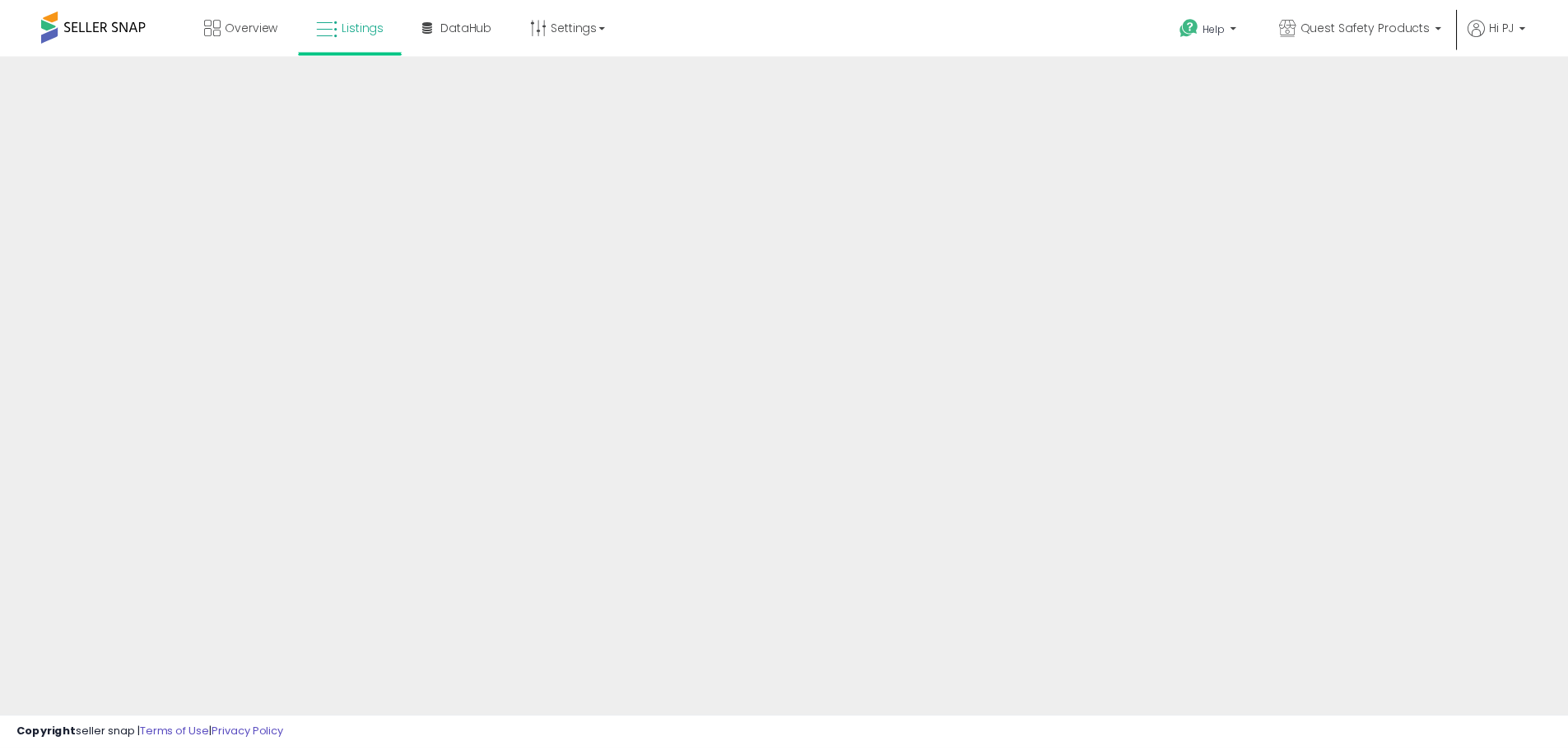 scroll, scrollTop: 0, scrollLeft: 0, axis: both 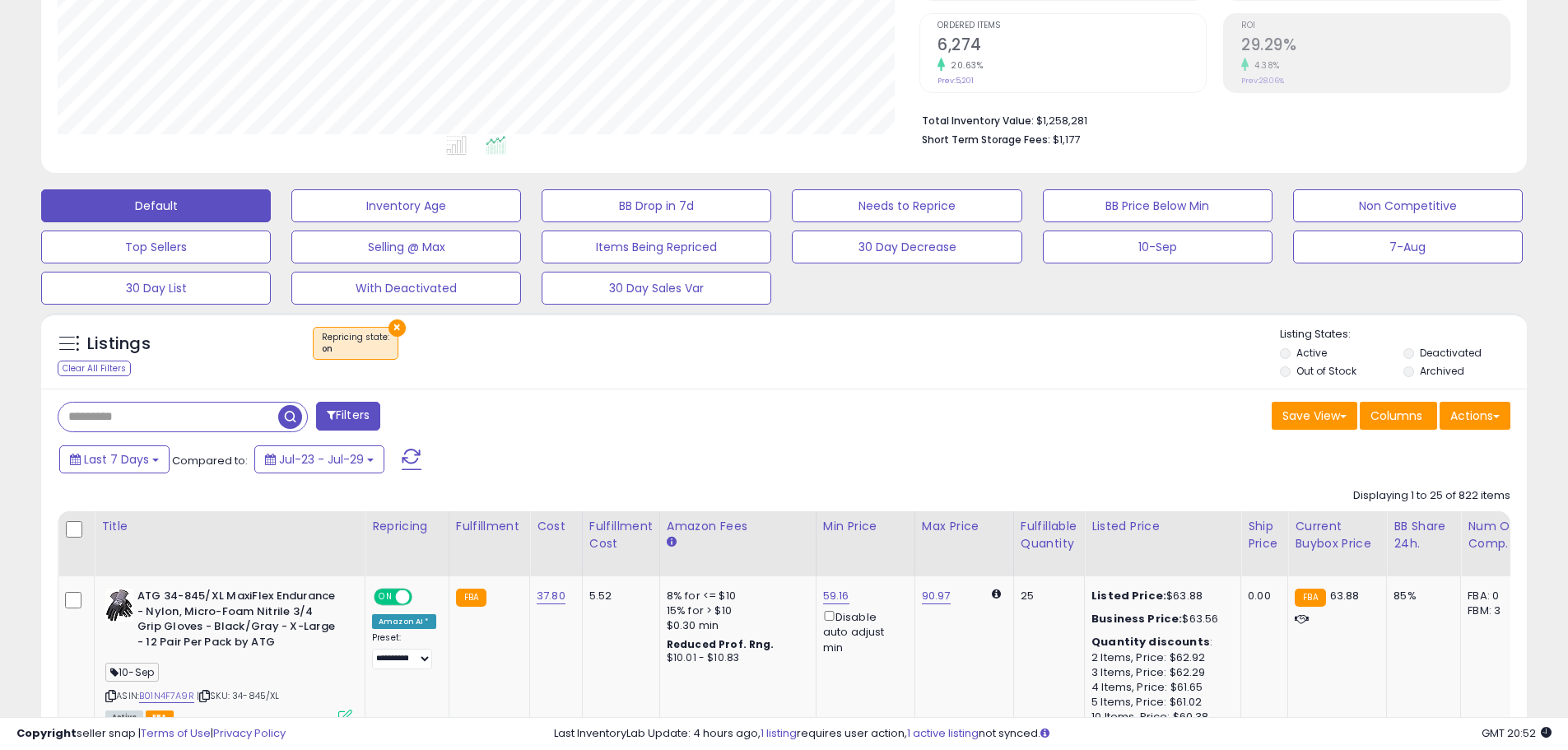 click on "Listings
Clear All Filters
×
Repricing state :
on
Active" at bounding box center [784, 351] 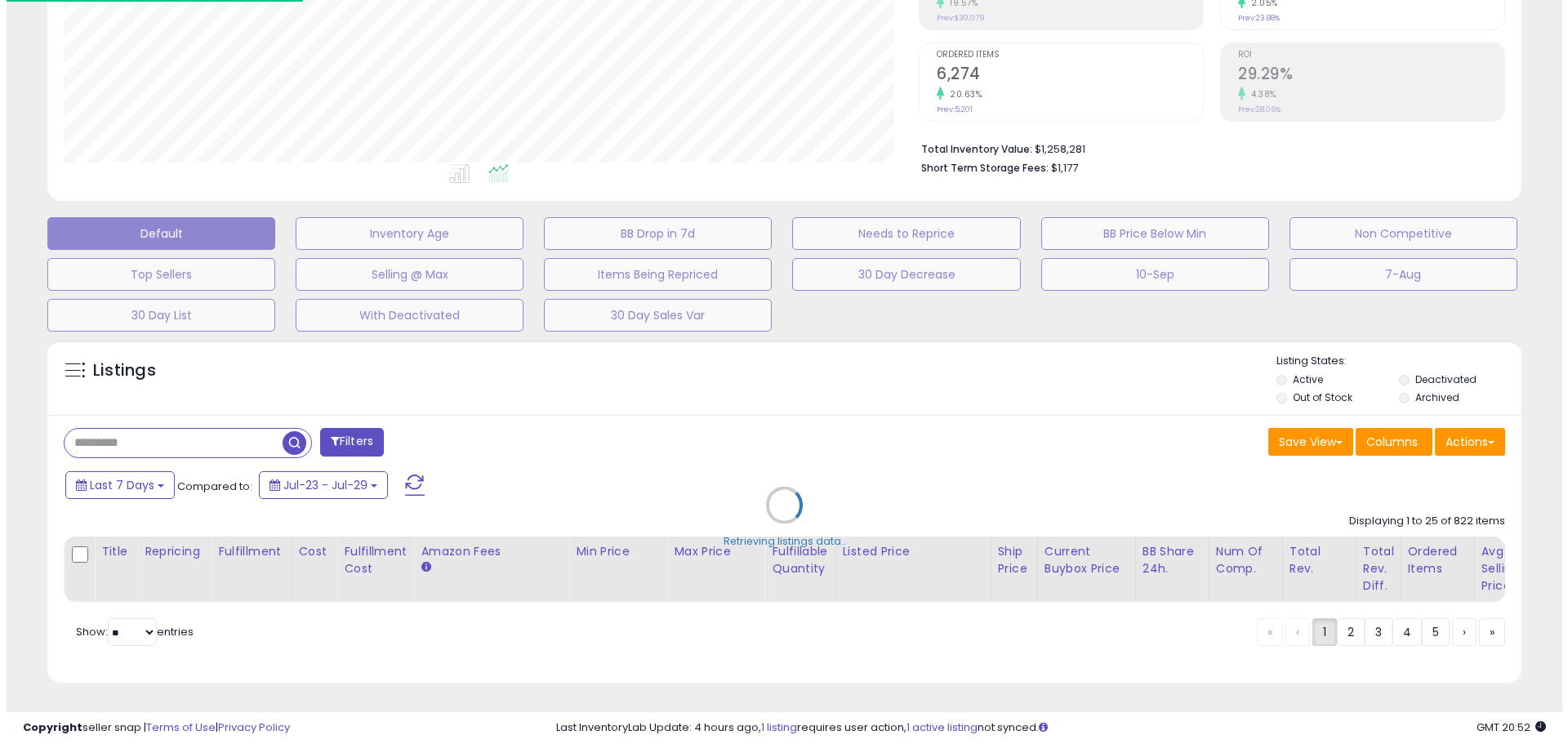 scroll, scrollTop: 310, scrollLeft: 0, axis: vertical 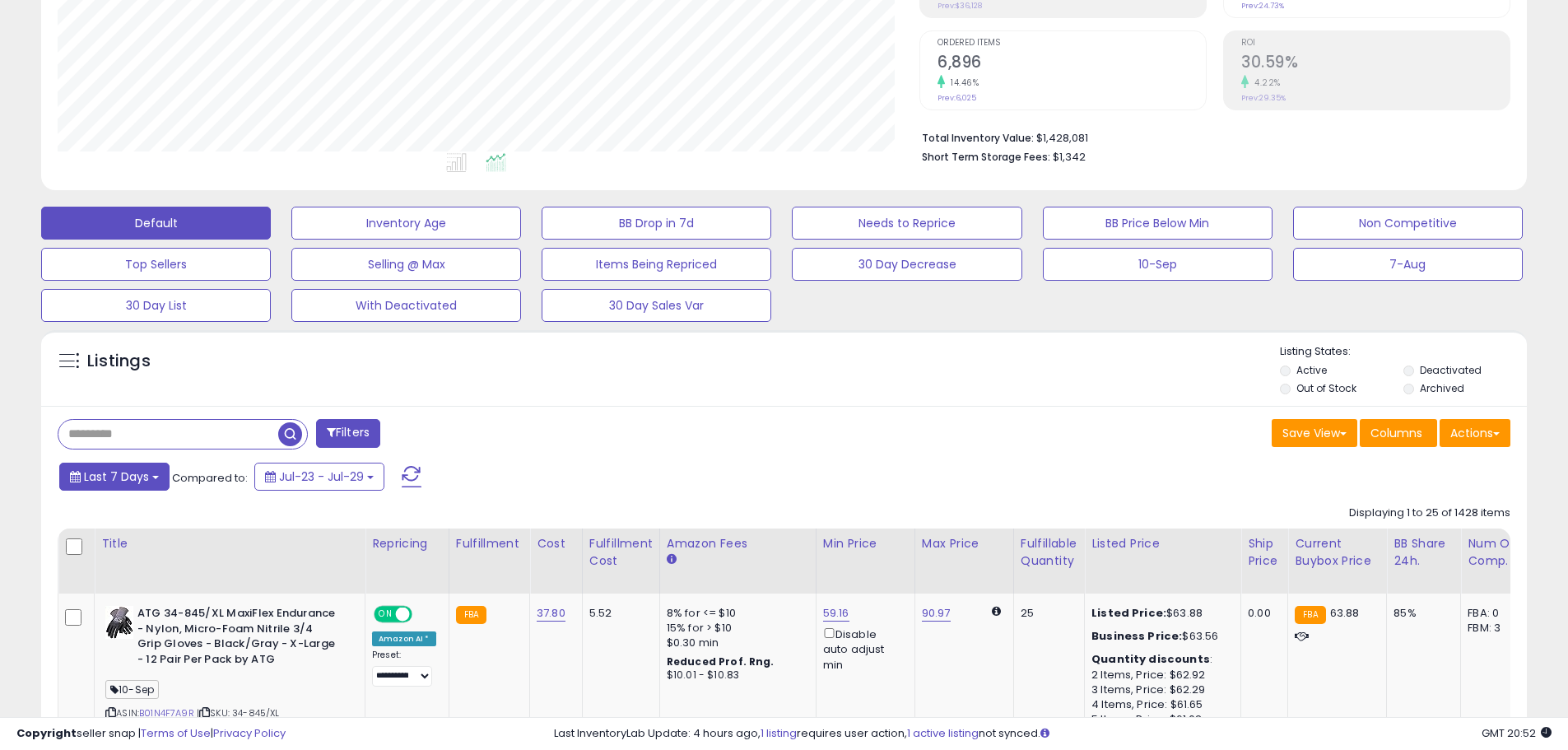 click on "Last 7 Days" at bounding box center (114, 477) 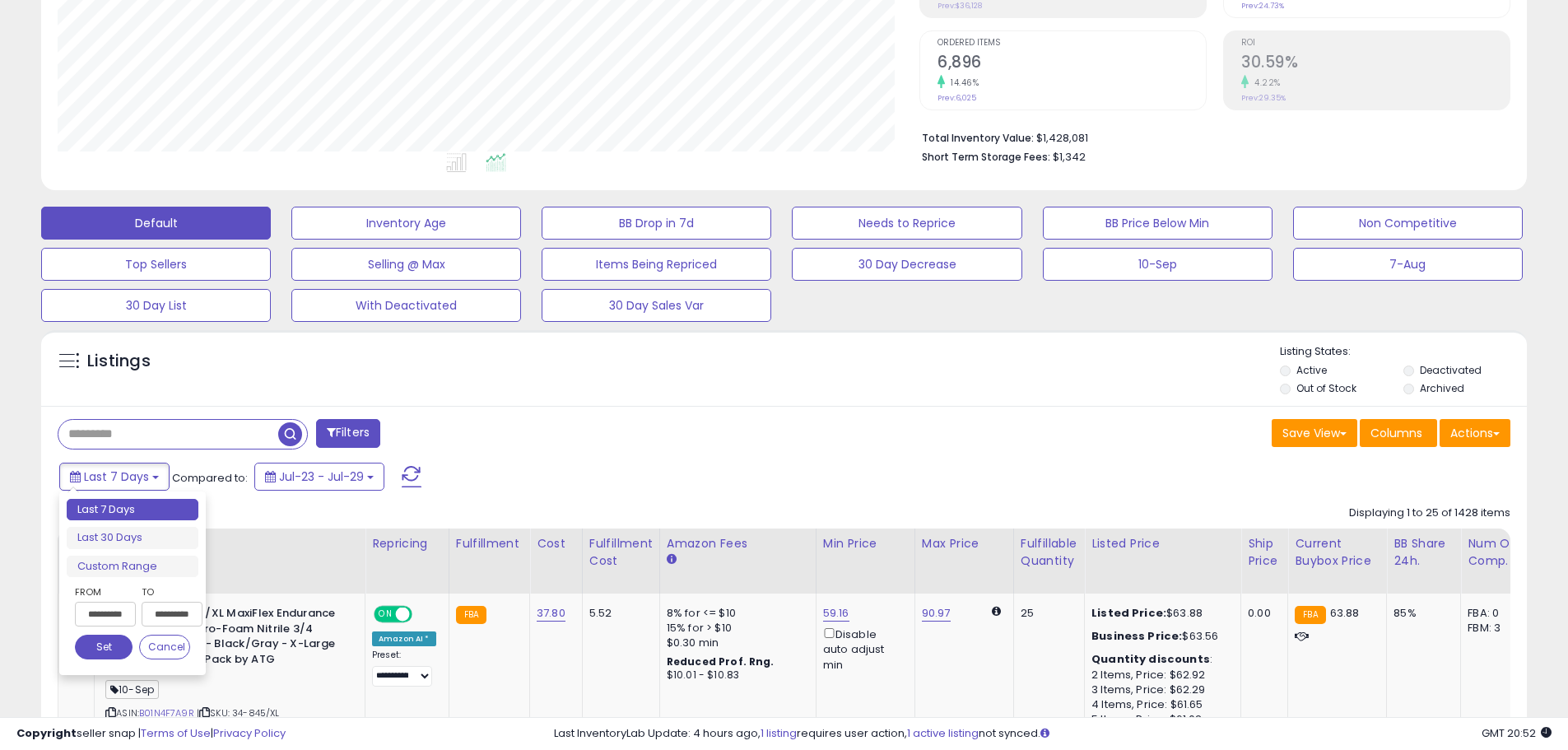 click on "**********" at bounding box center [105, 614] 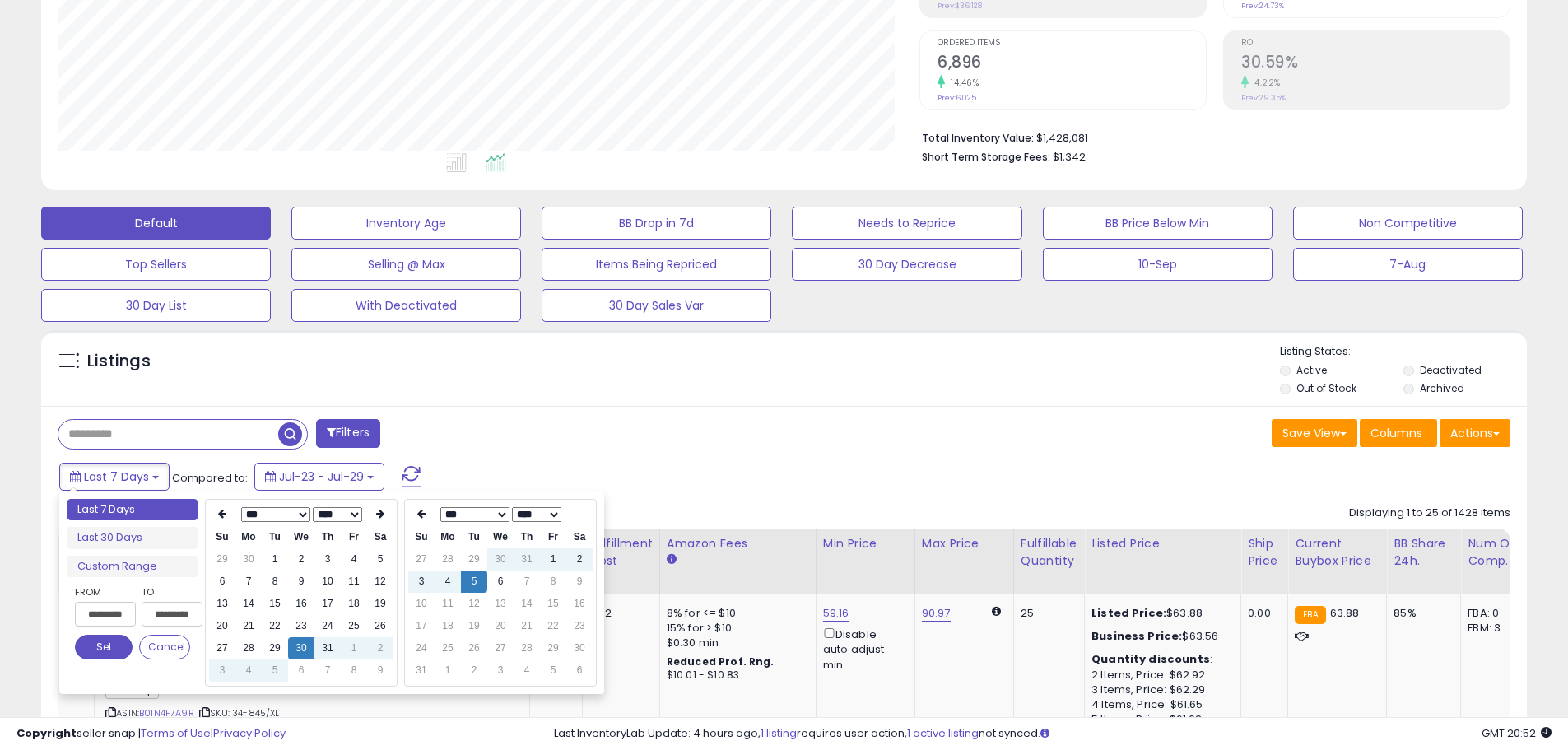 type on "**********" 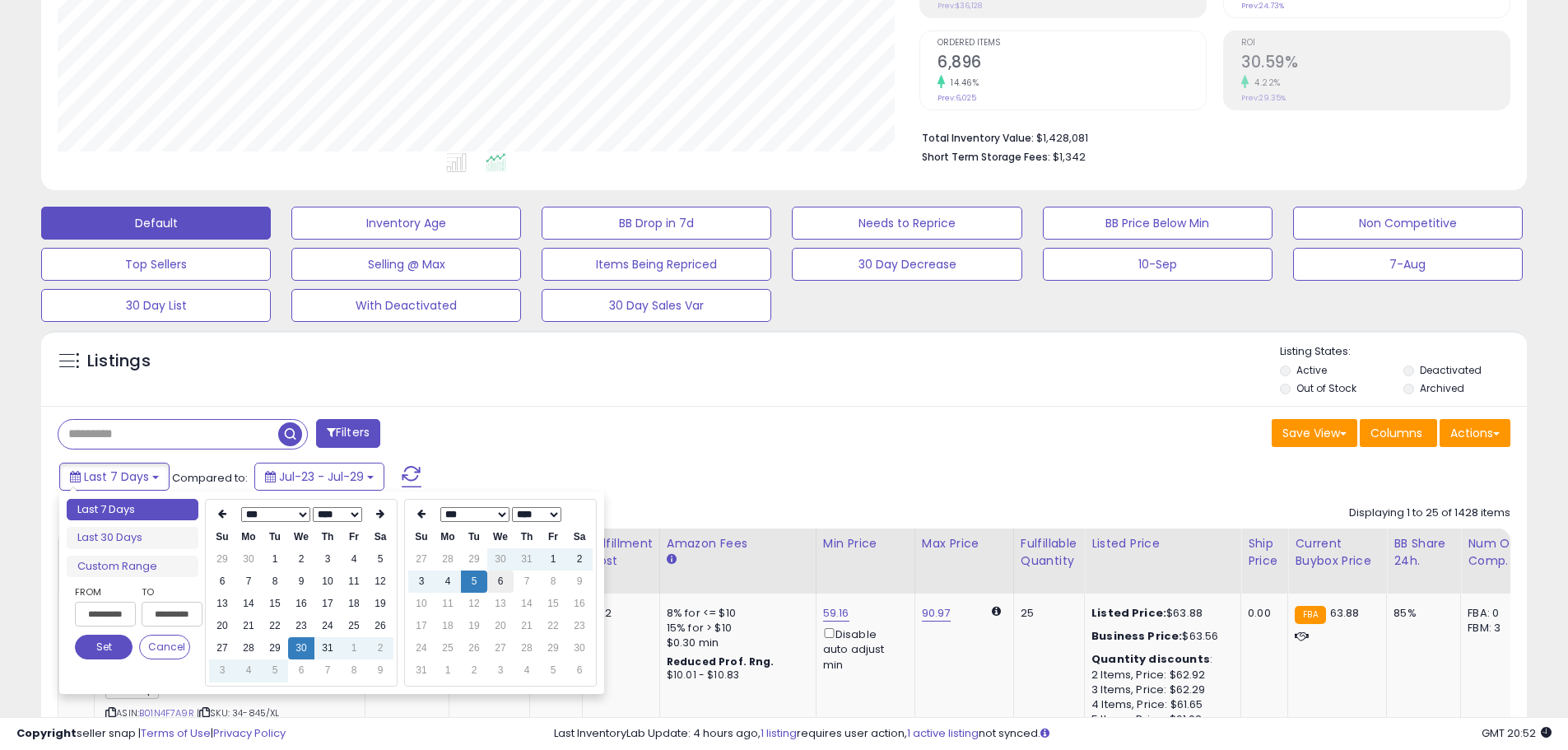 click on "6" at bounding box center [500, 581] 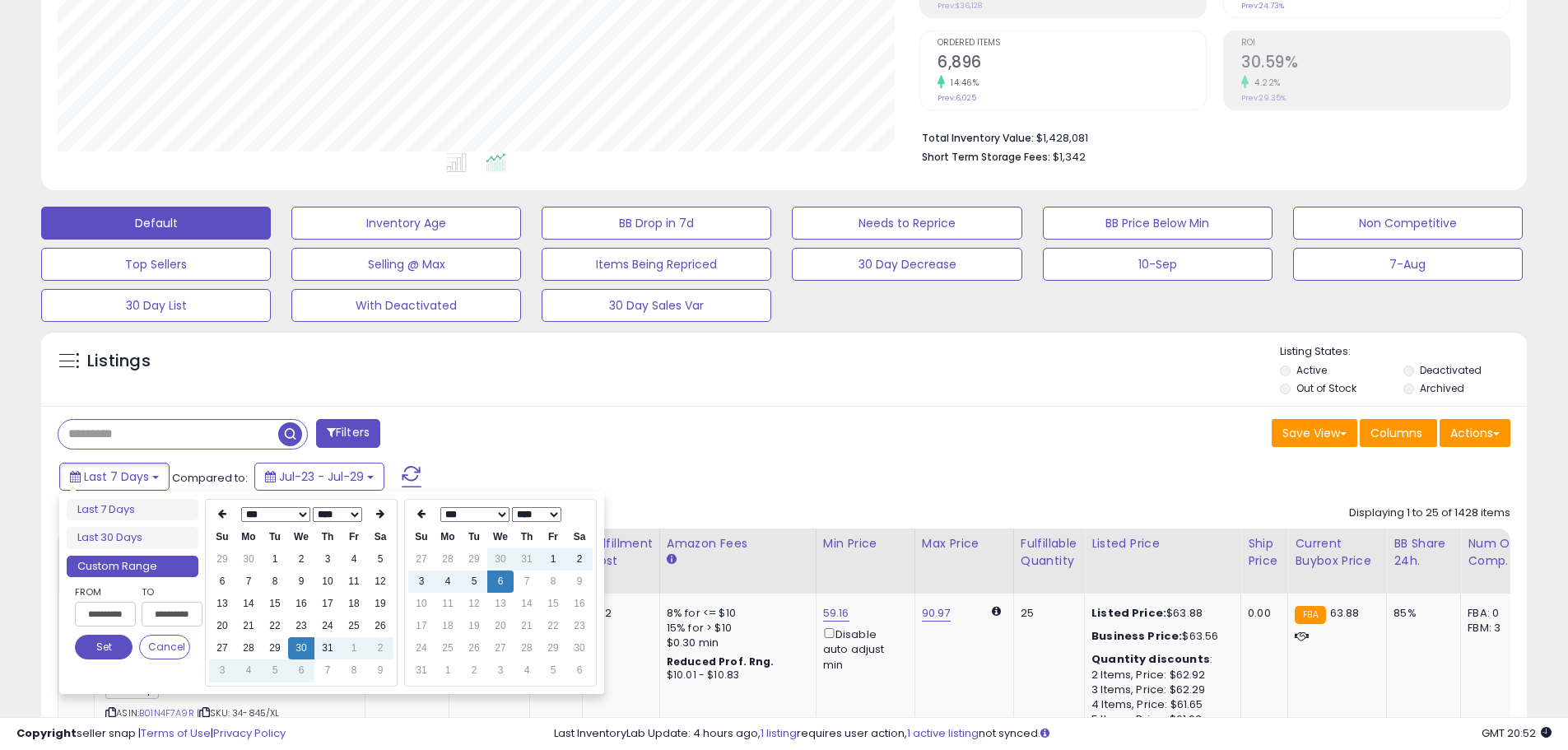 type on "**********" 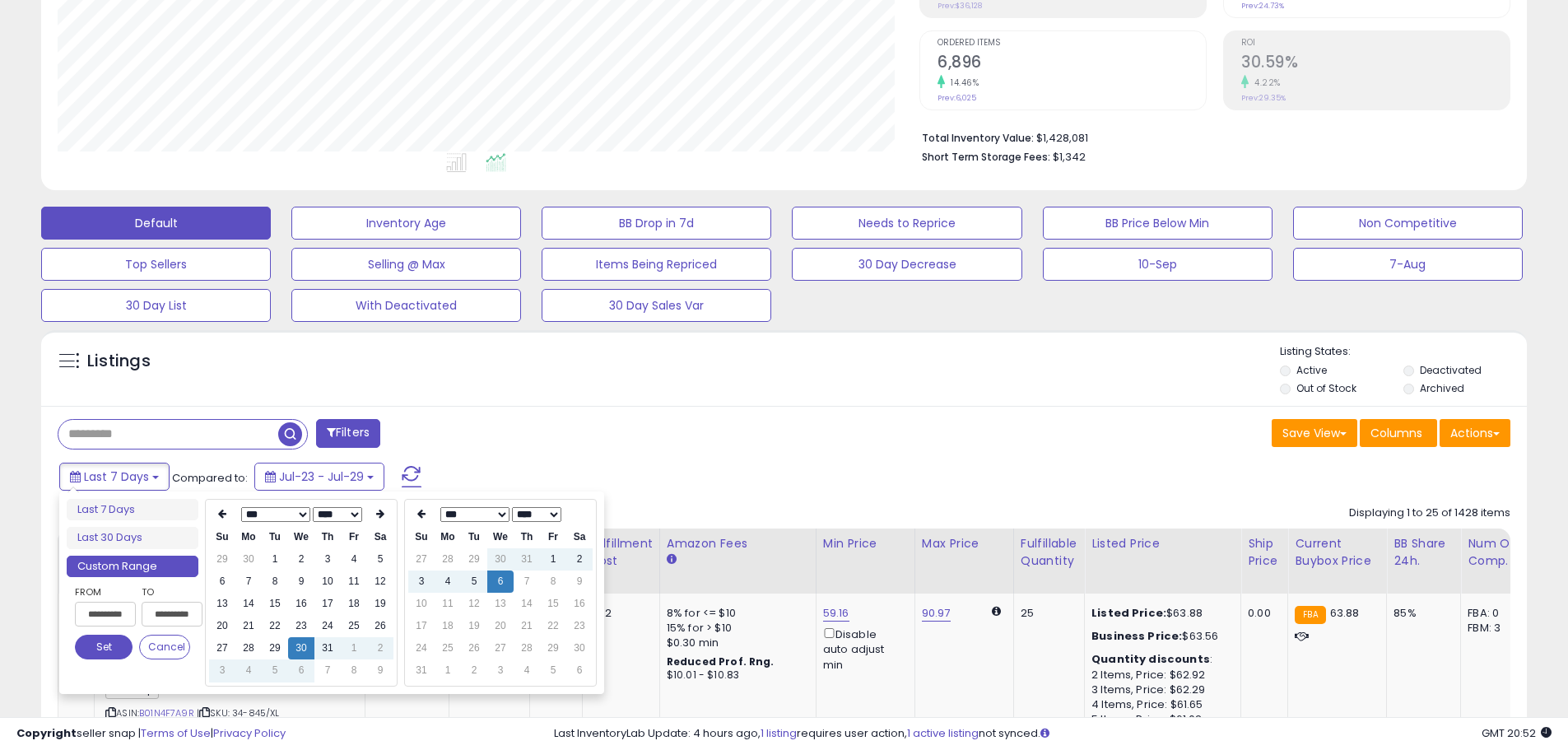 type on "**********" 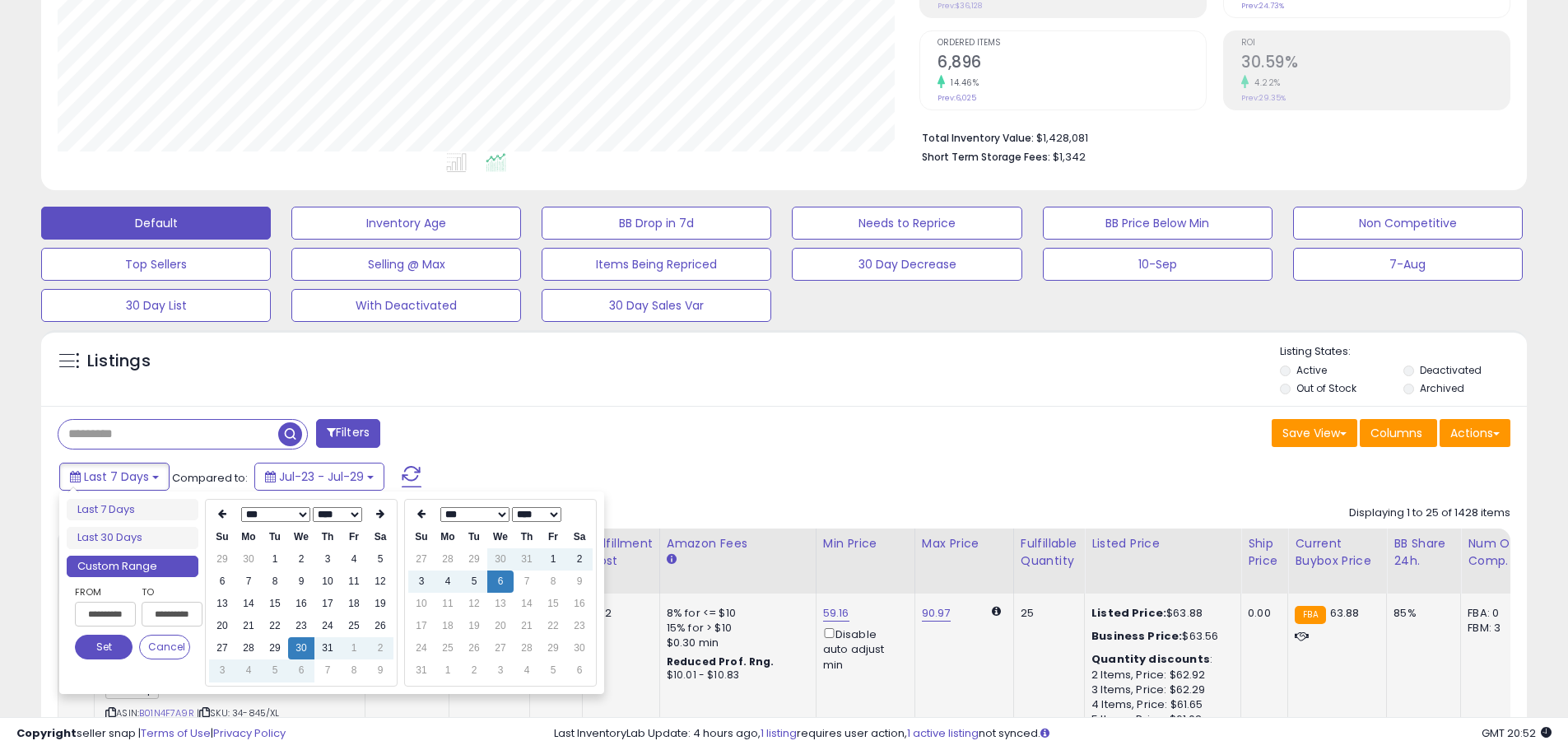 click on "Set" at bounding box center (104, 647) 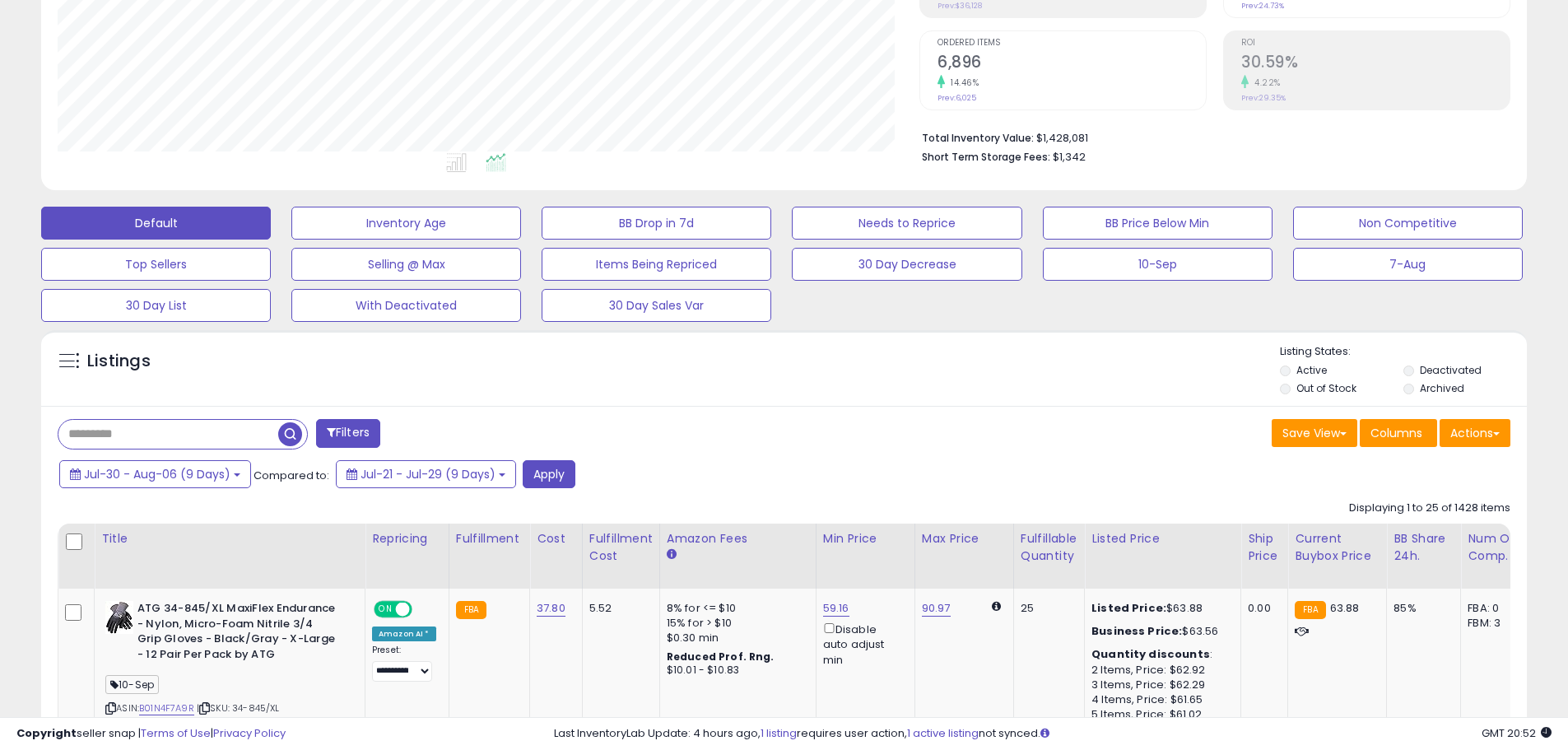 click on "Filters
Save View
Save As New View
Update Current View
Columns" at bounding box center (784, 2488) 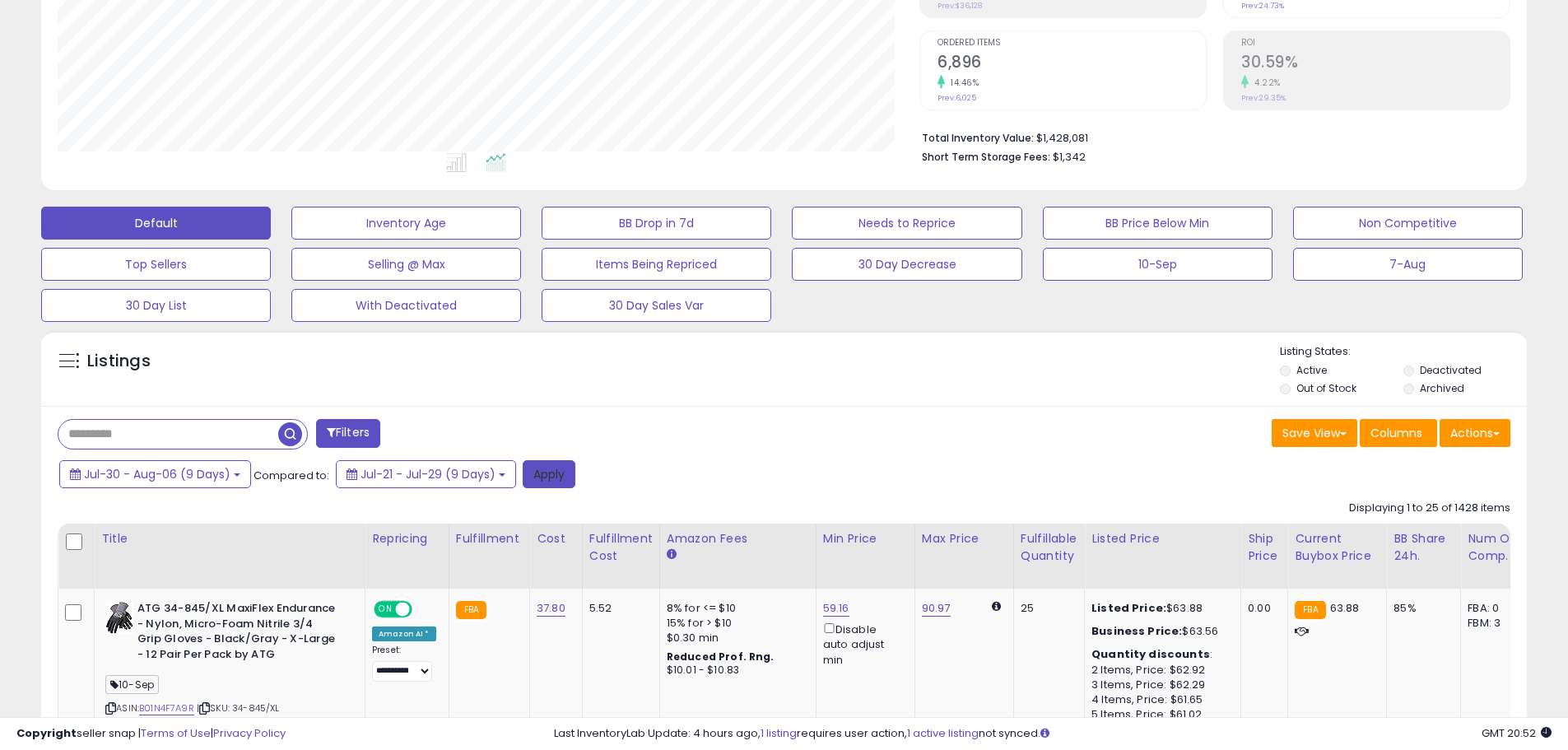 click on "Apply" at bounding box center (549, 474) 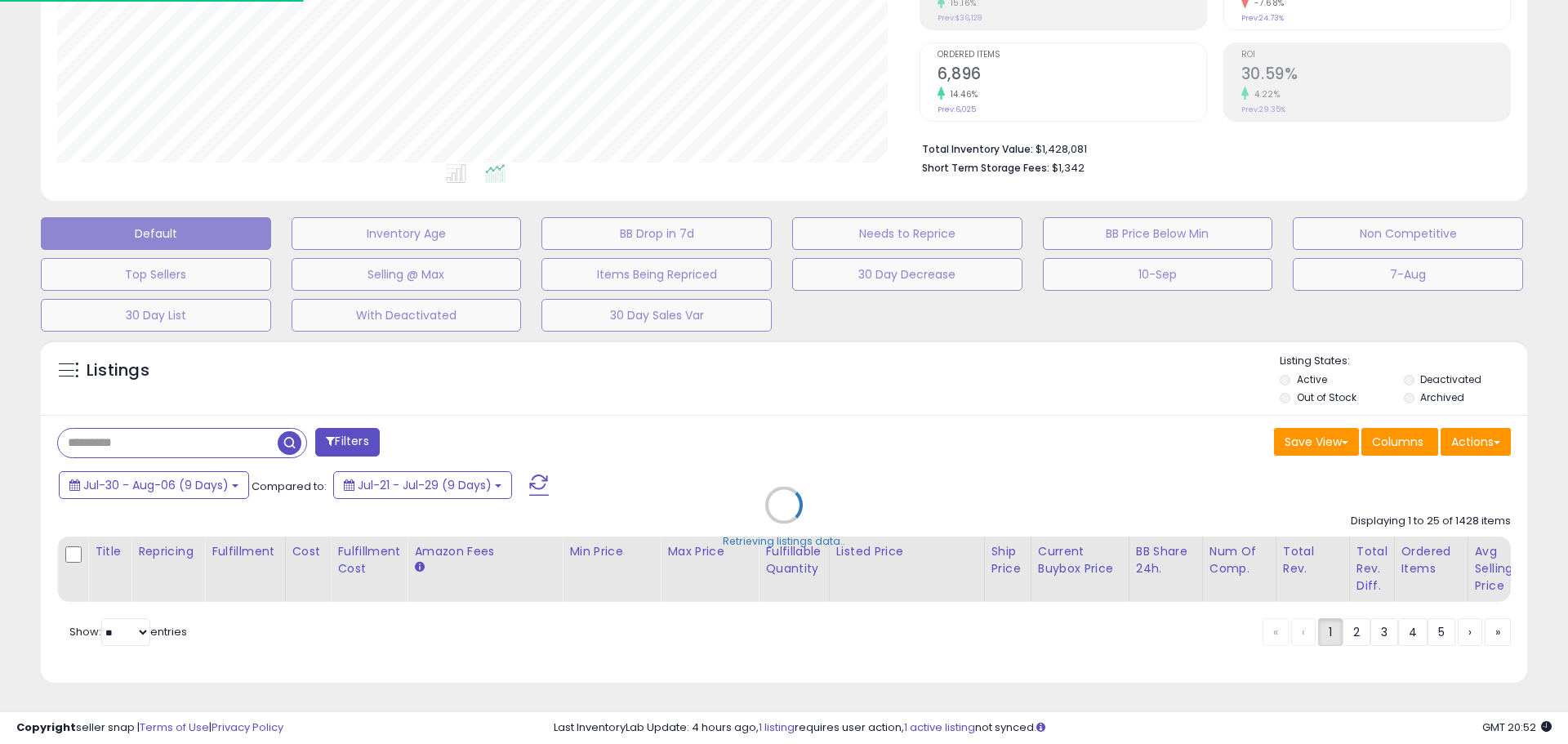 scroll, scrollTop: 816350, scrollLeft: 815804, axis: both 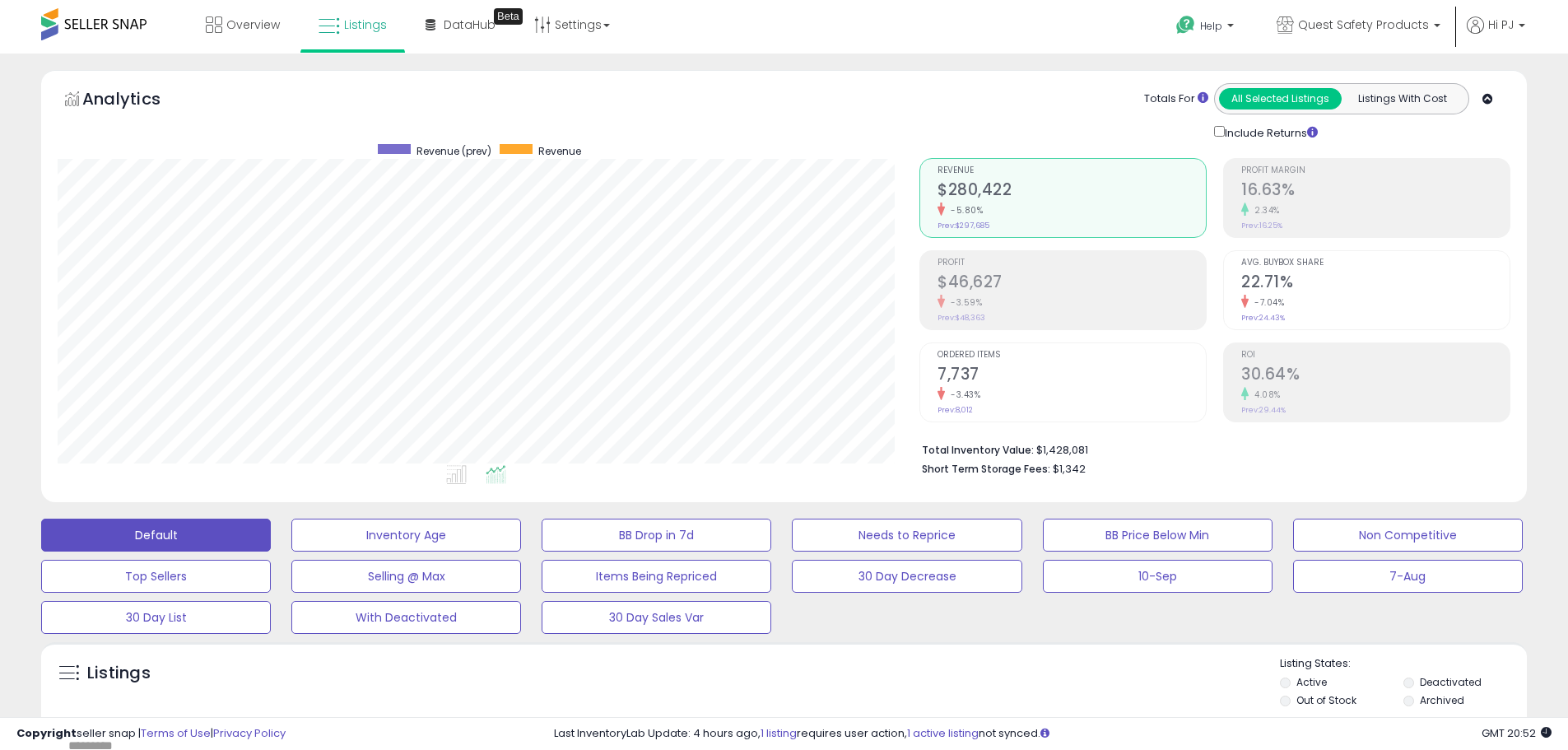 click on "$46,627" at bounding box center (1072, 283) 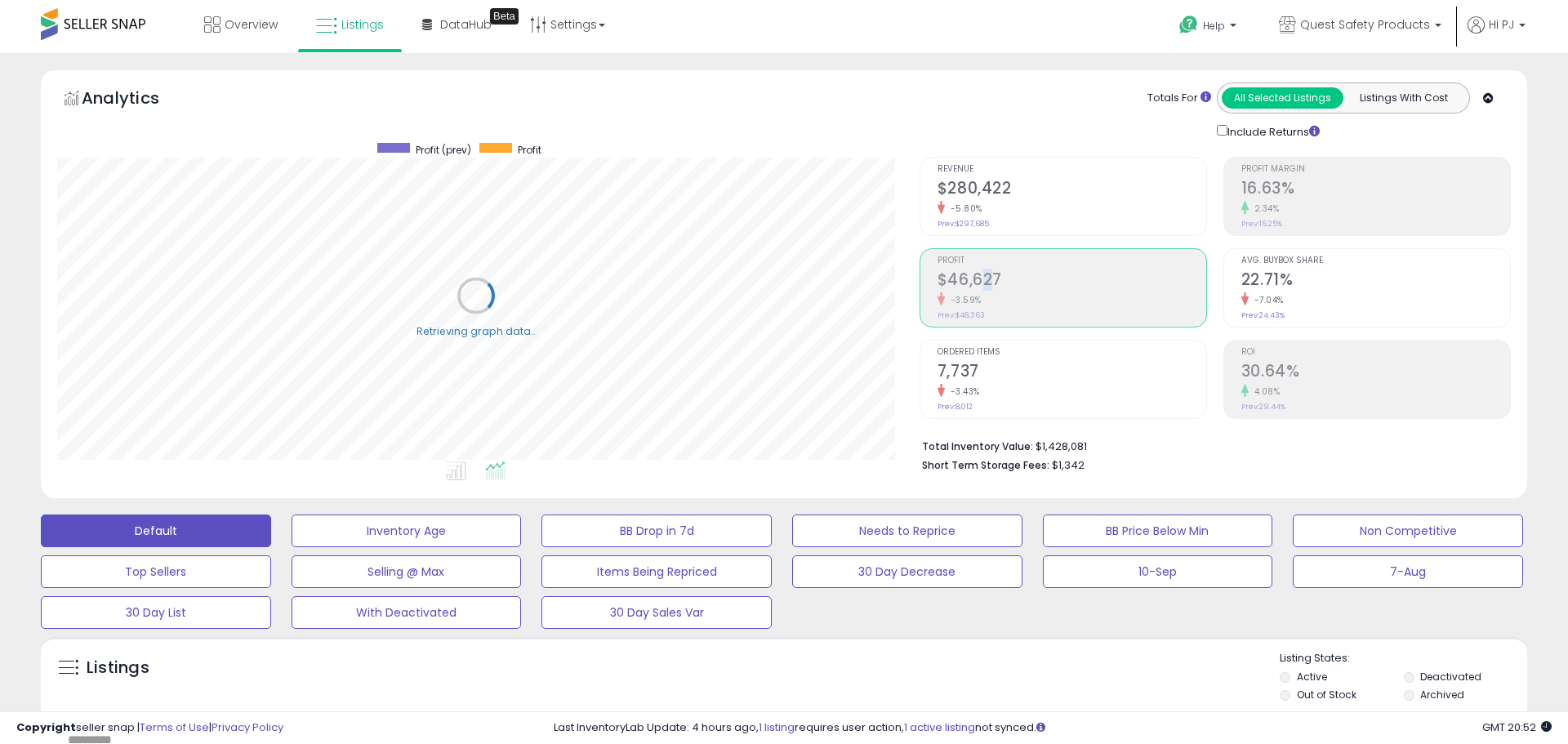 scroll, scrollTop: 816350, scrollLeft: 815804, axis: both 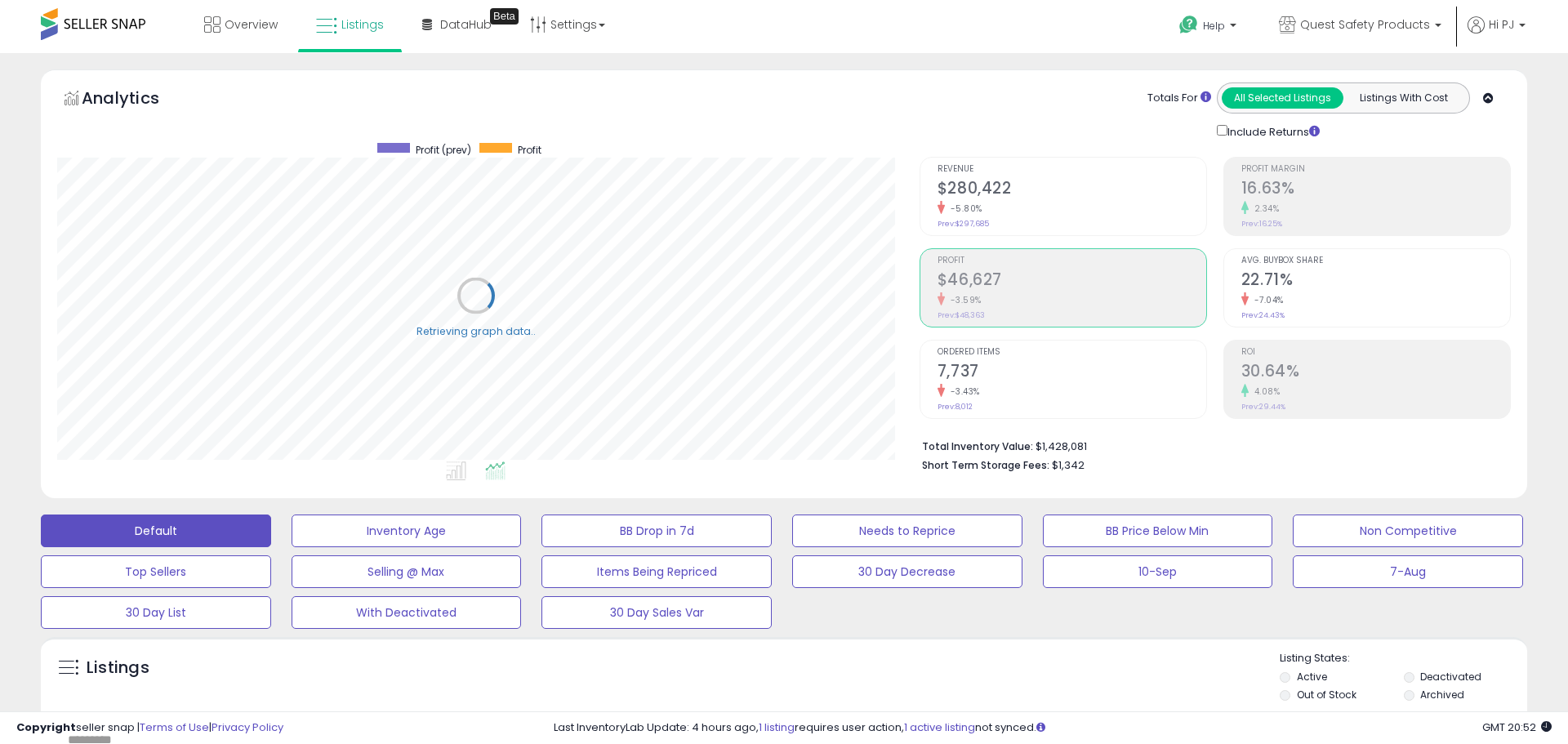 click on "Profit Margin
16.63%
2.34%
Prev:  16.25%" at bounding box center [1367, 196] 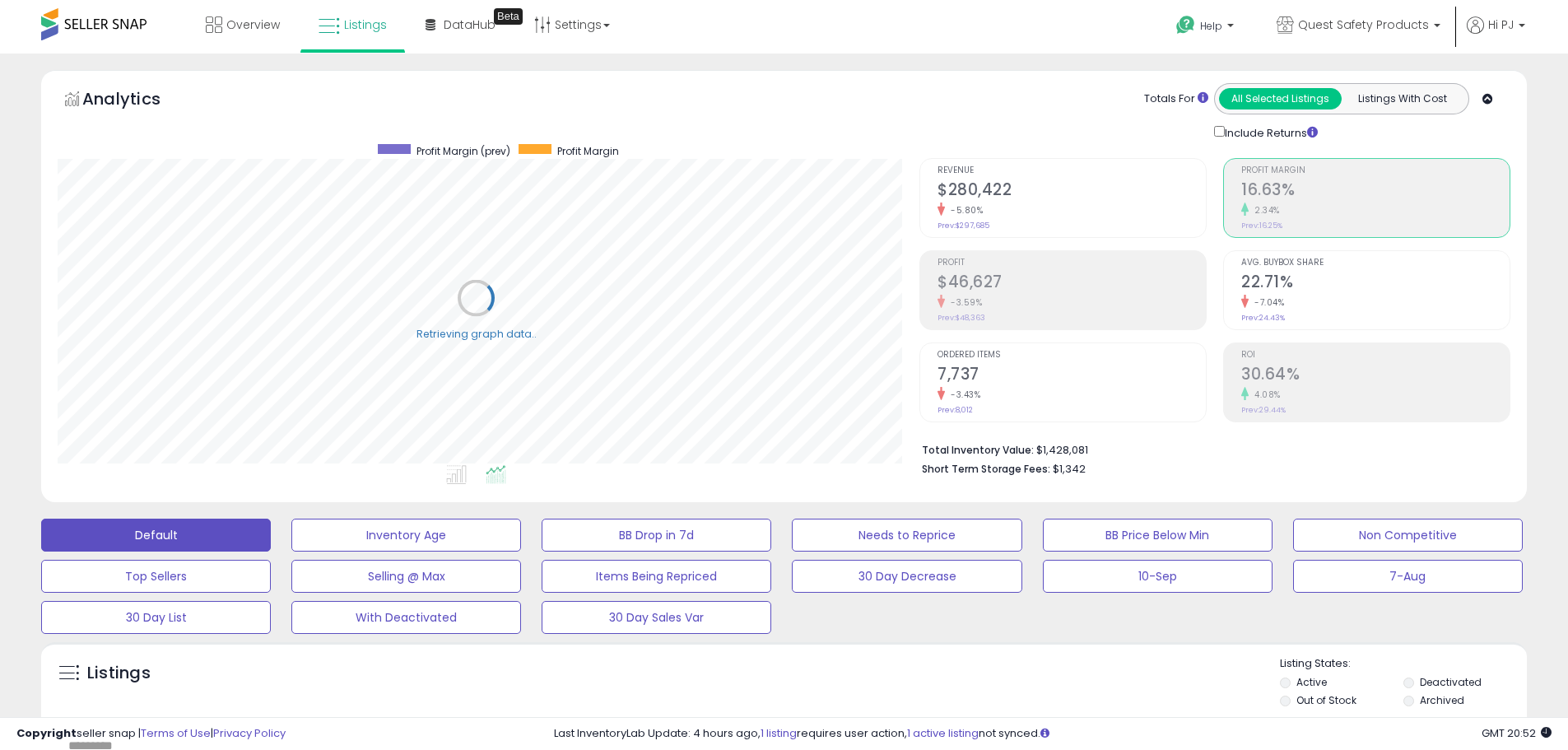 scroll, scrollTop: 338, scrollLeft: 862, axis: both 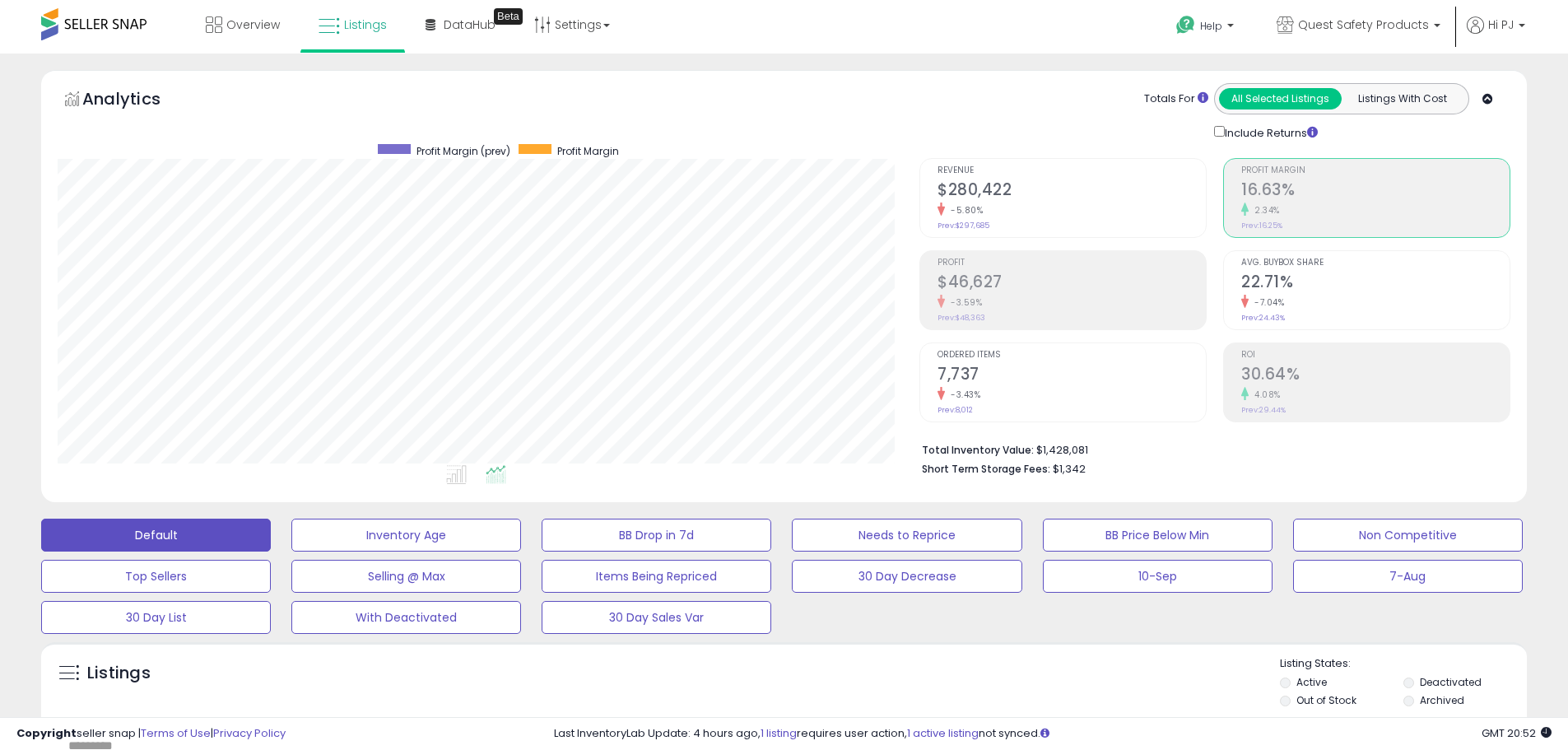 click on "16.63%" at bounding box center (1375, 191) 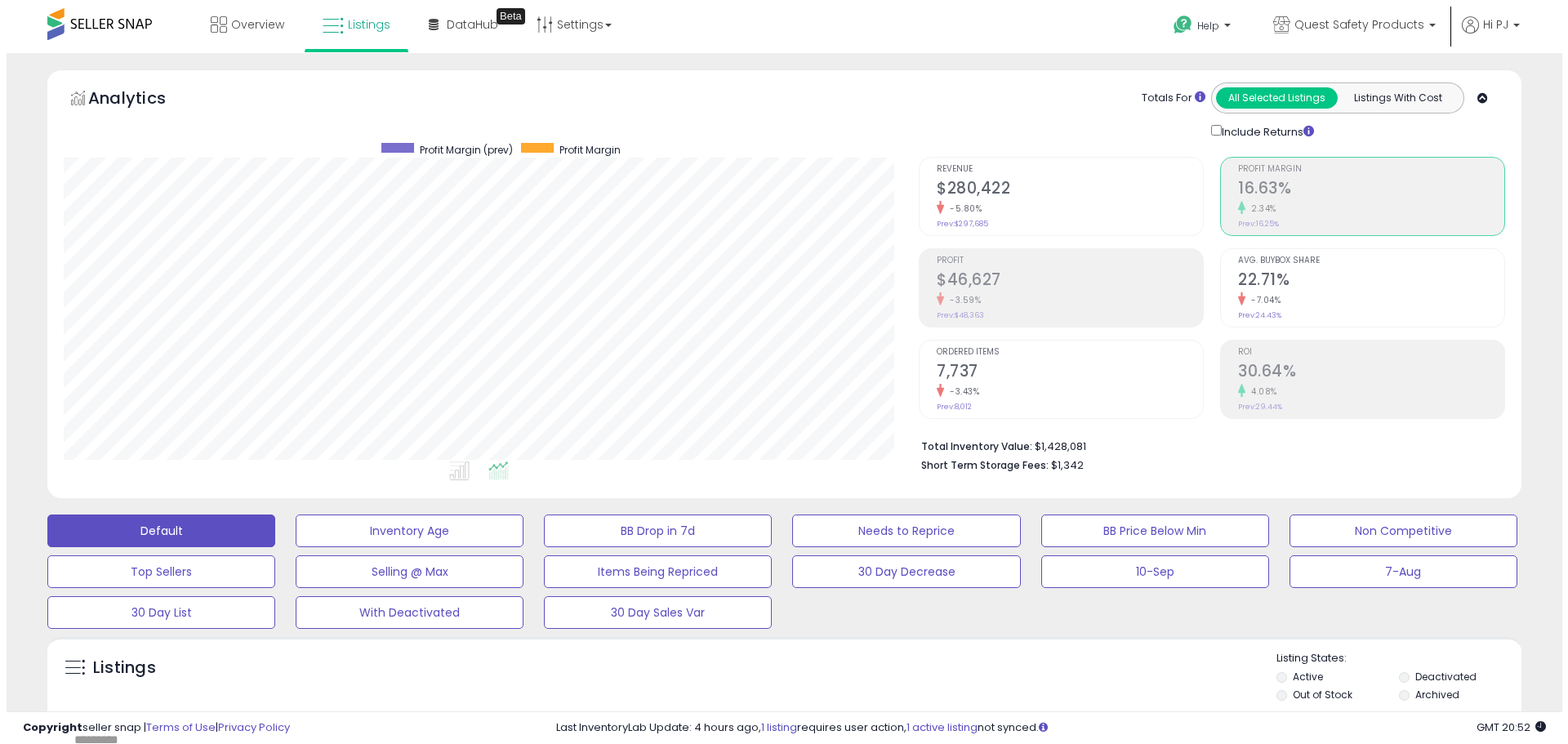 scroll, scrollTop: 335, scrollLeft: 855, axis: both 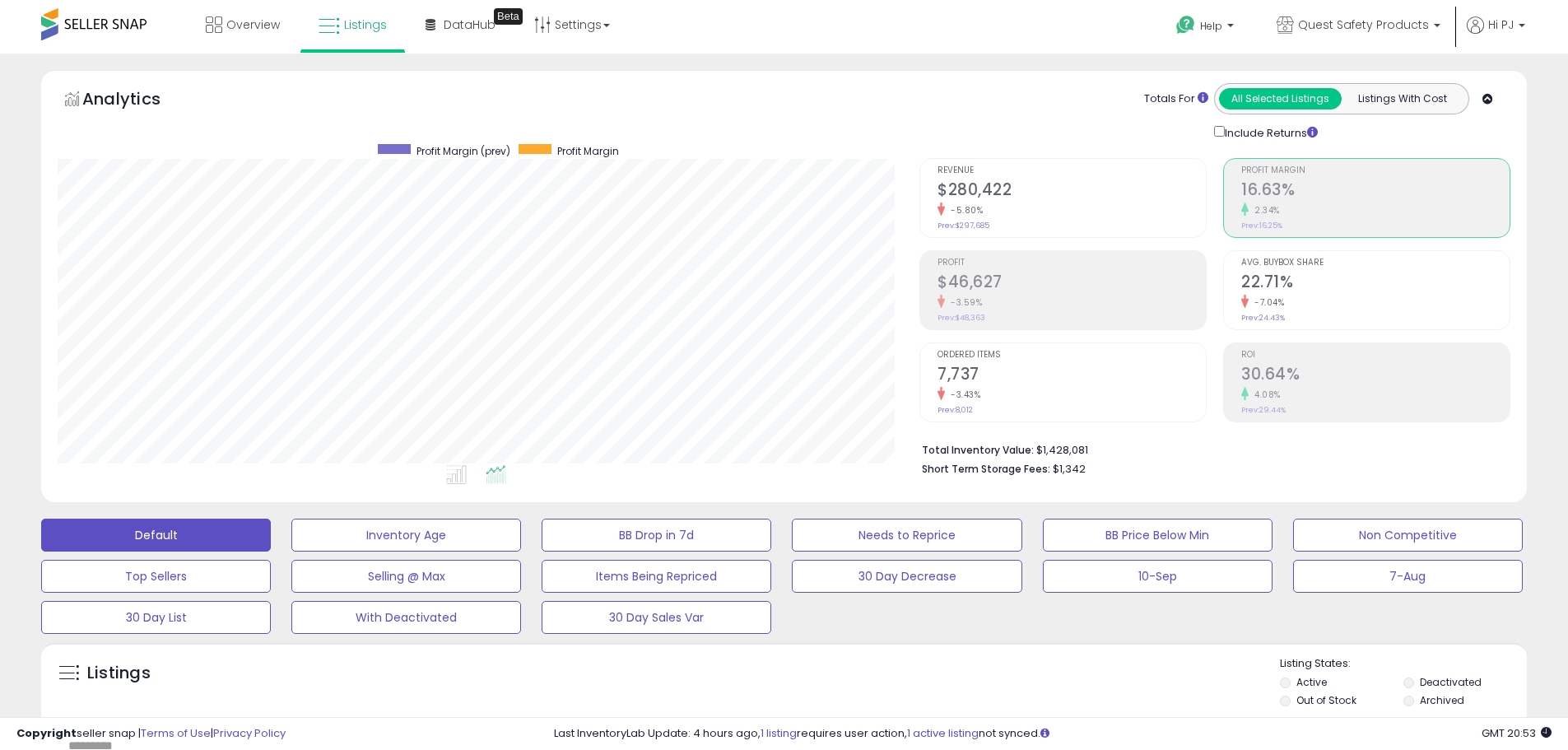 click on "-3.59%" at bounding box center [1072, 302] 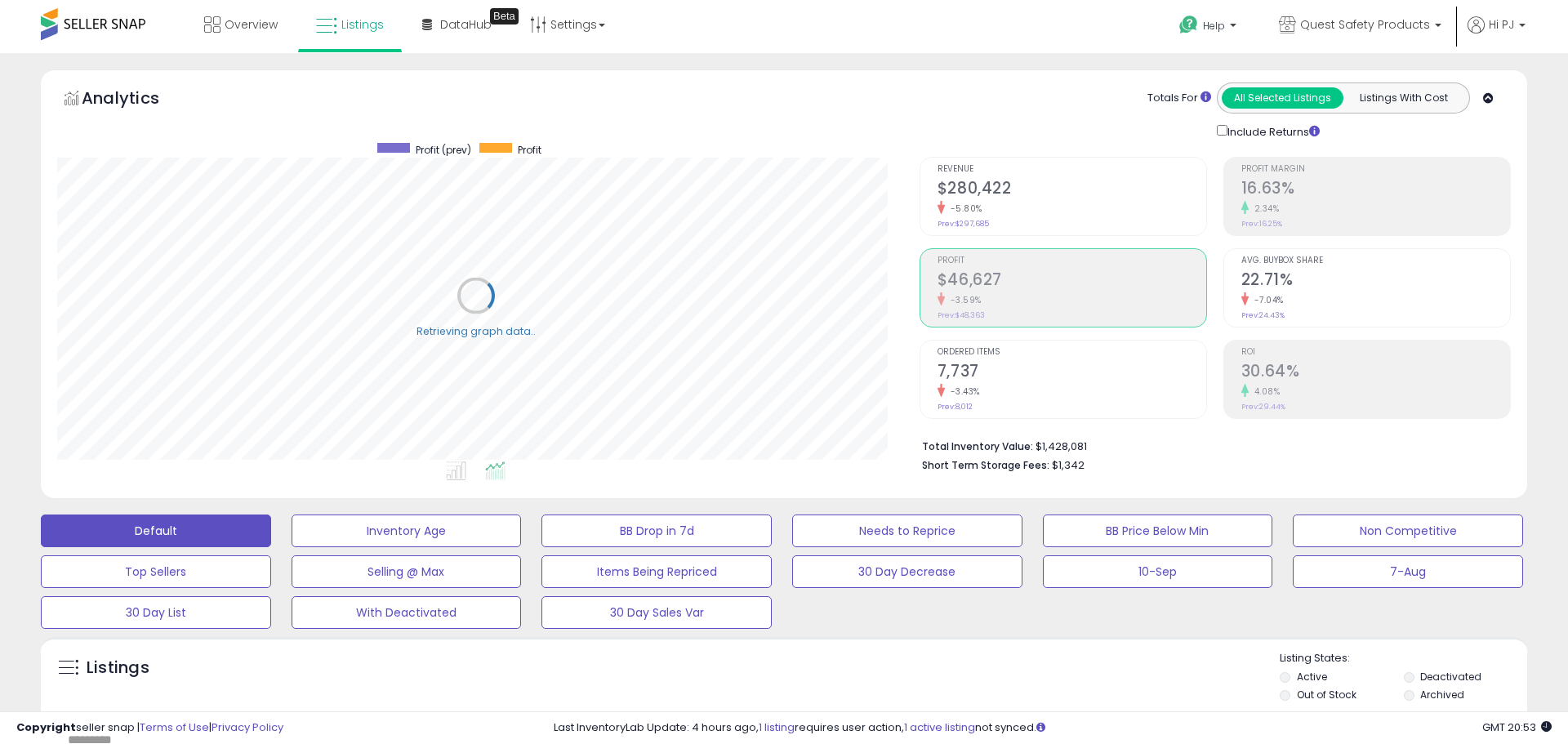 scroll, scrollTop: 816350, scrollLeft: 815804, axis: both 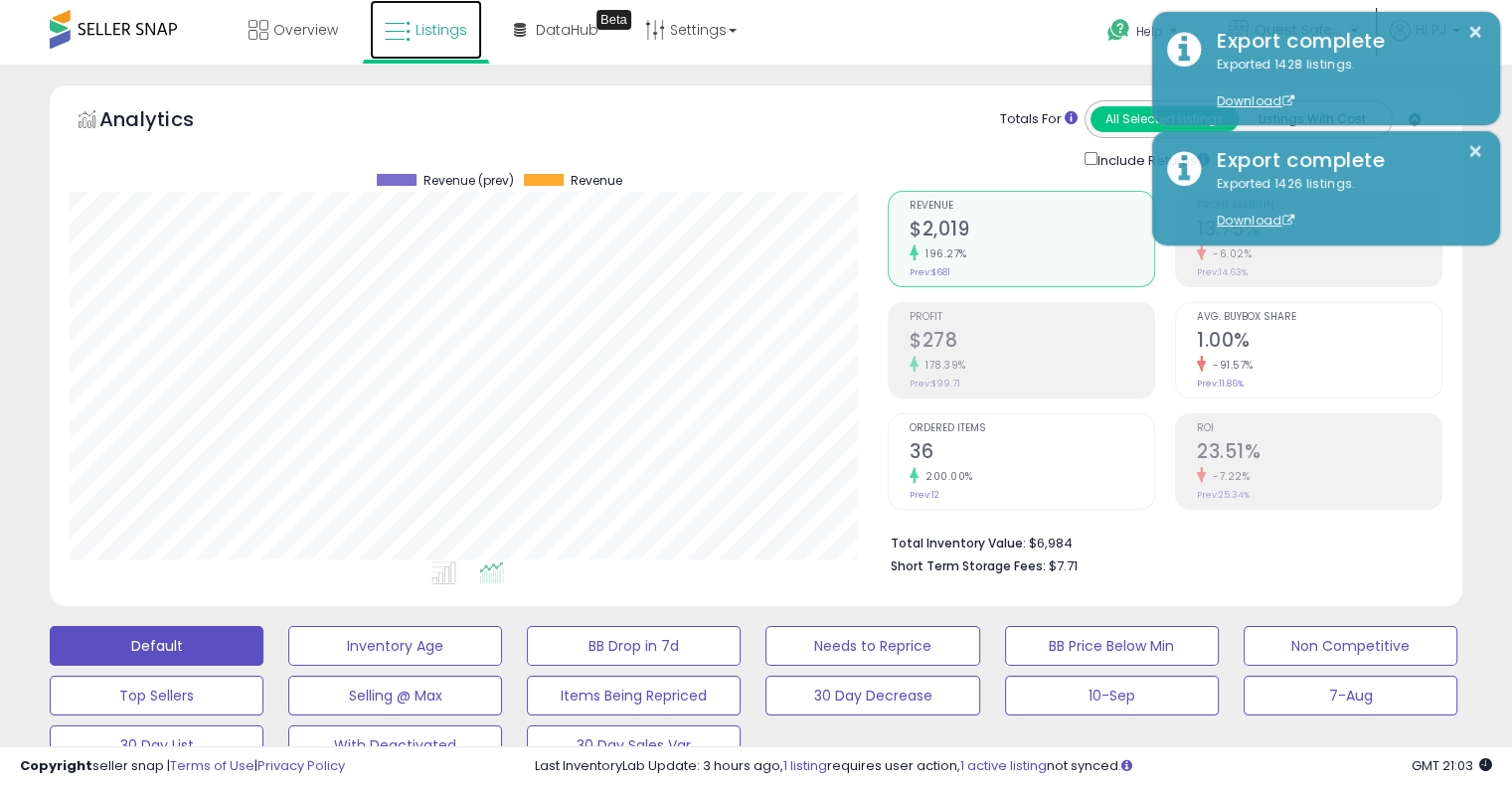 click on "Listings" at bounding box center [425, 30] 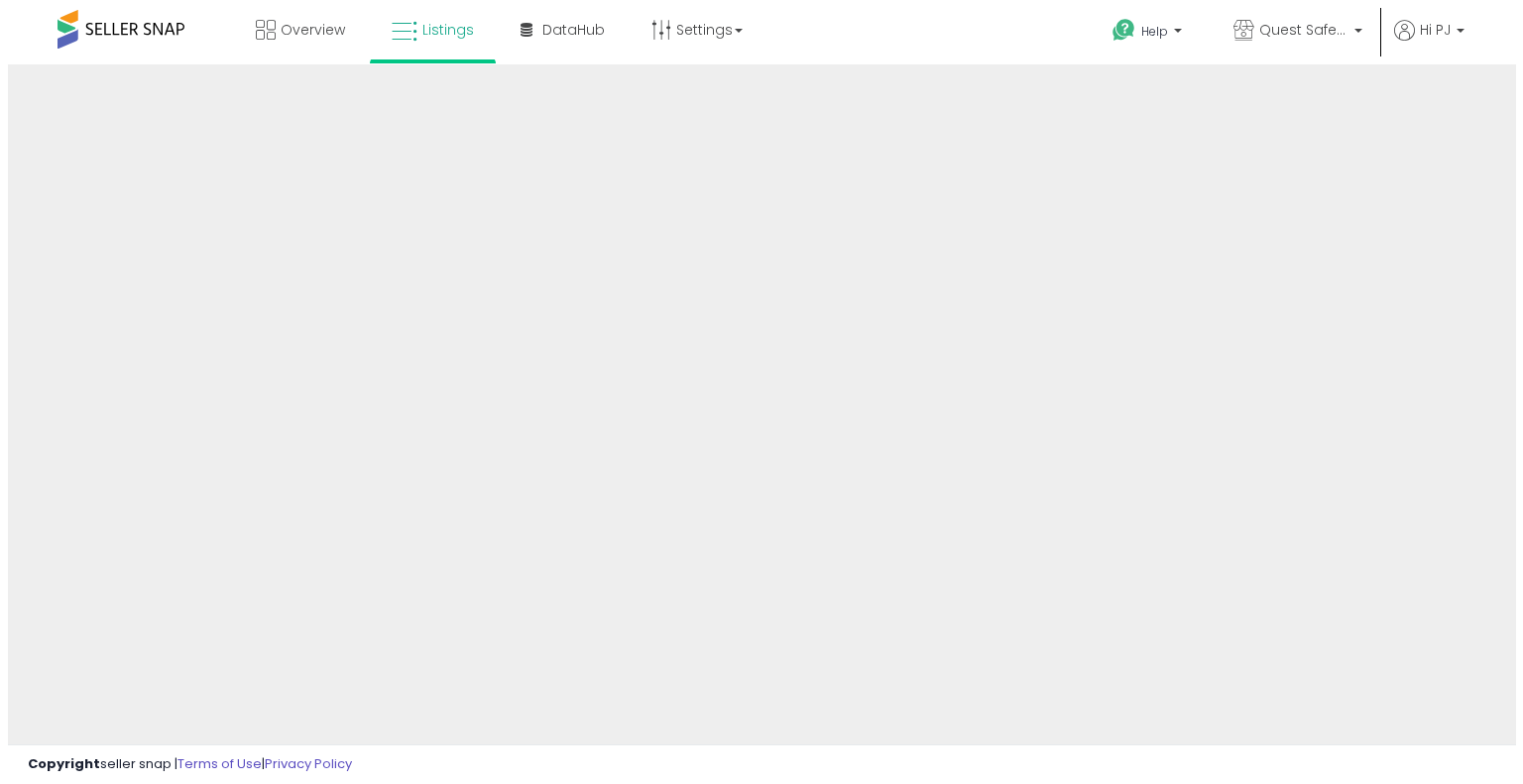 scroll, scrollTop: 0, scrollLeft: 0, axis: both 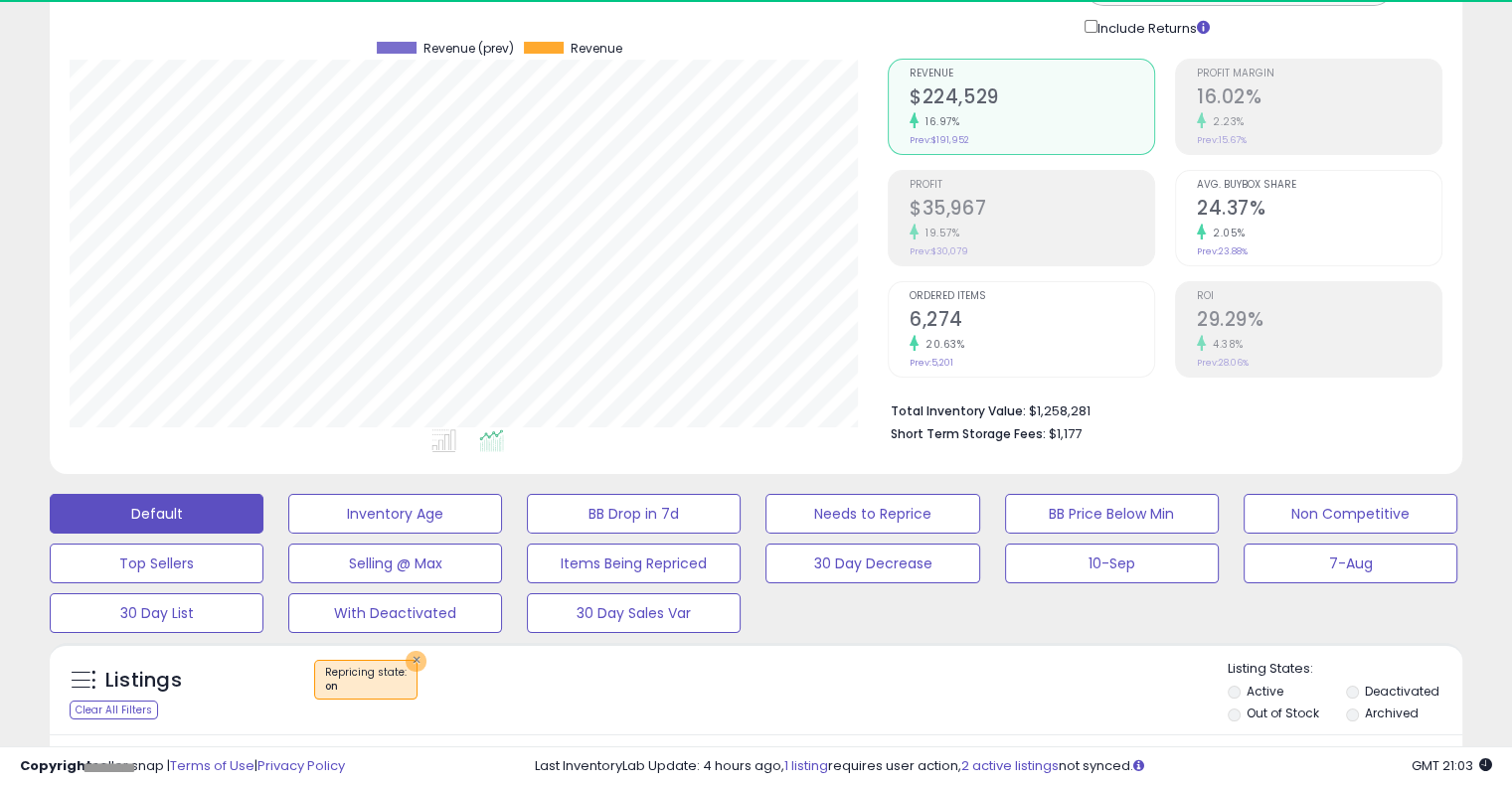 click on "×" at bounding box center [416, 661] 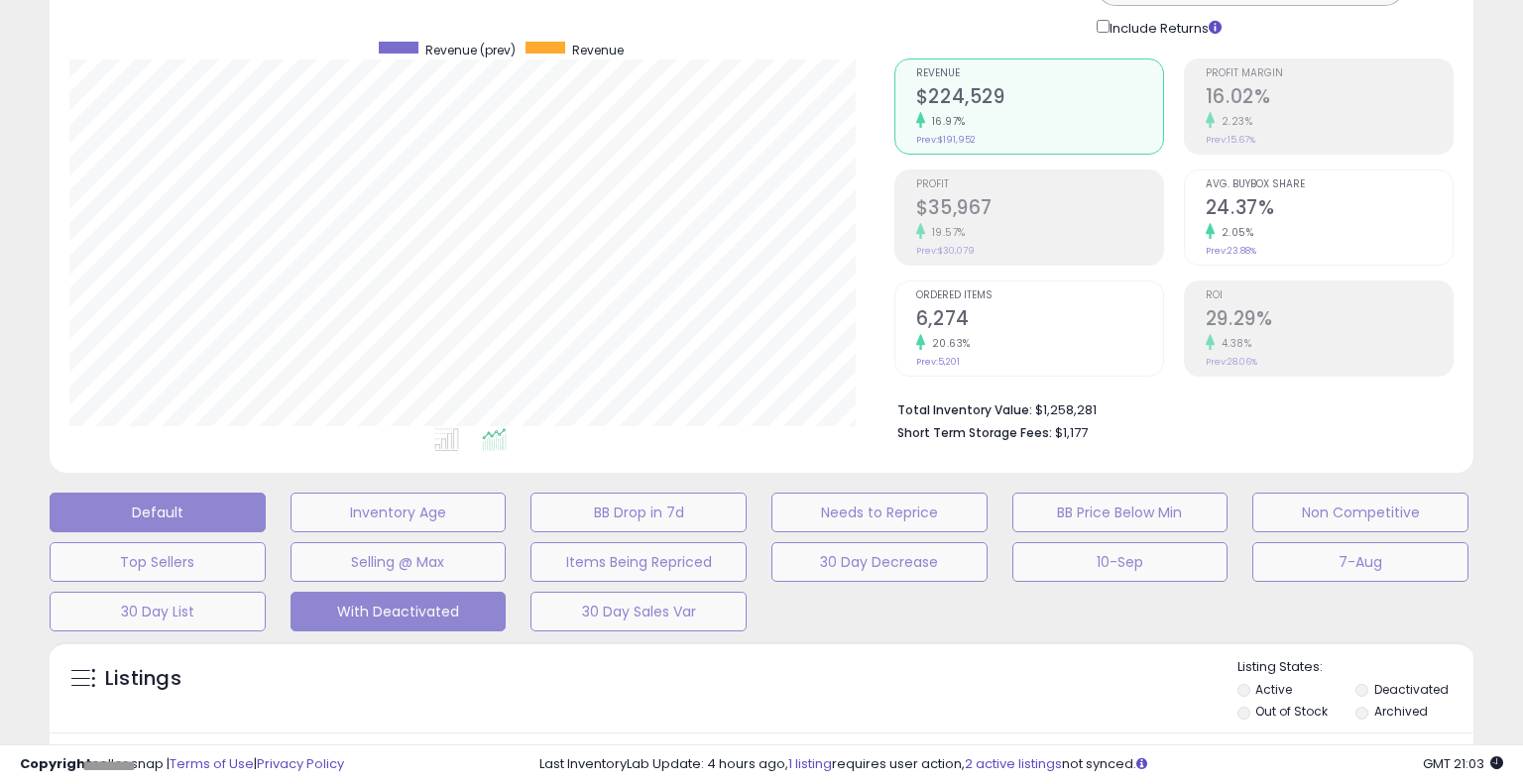 scroll, scrollTop: 990743, scrollLeft: 990712, axis: both 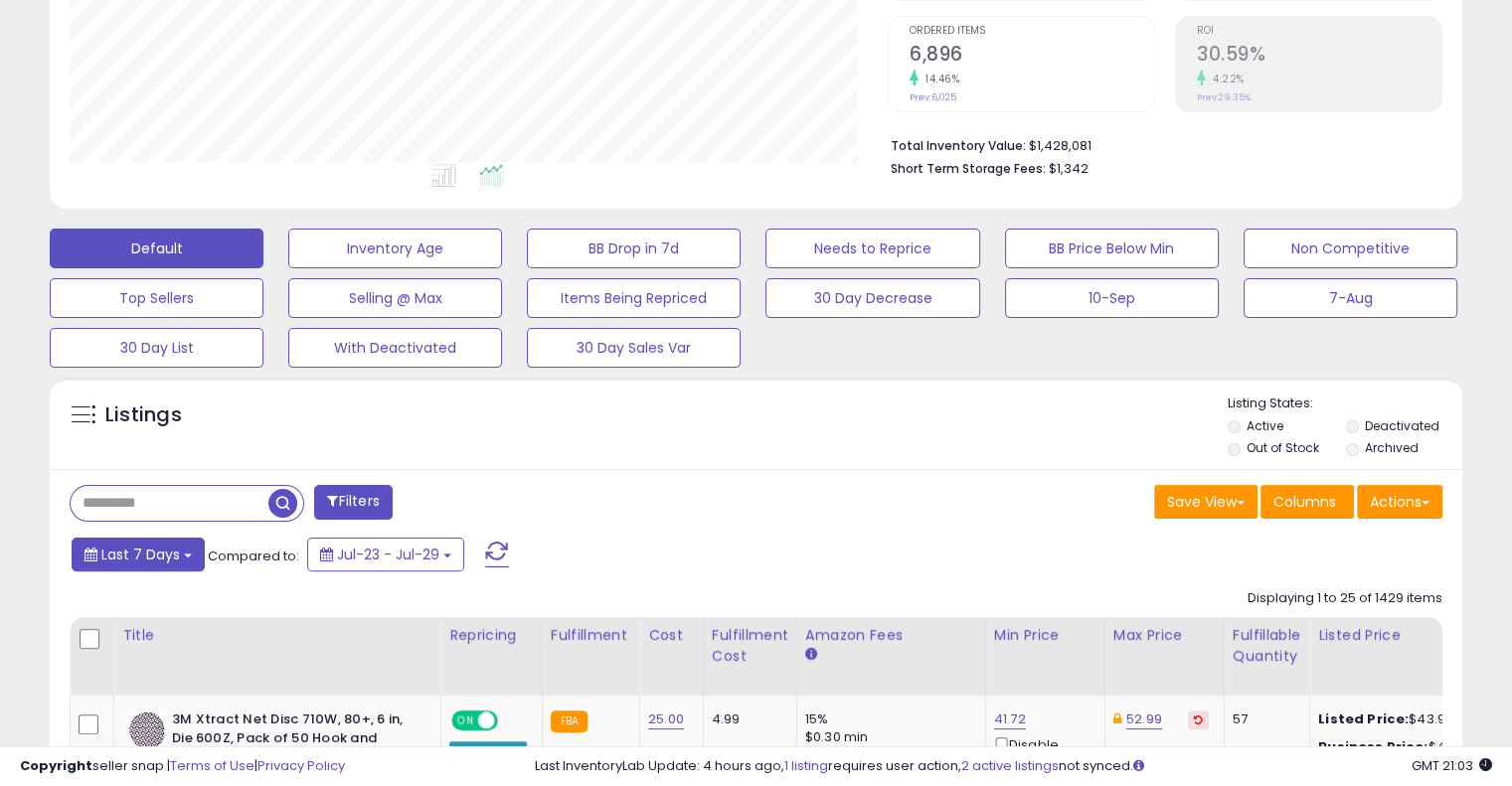 click on "Last 7 Days" at bounding box center [140, 554] 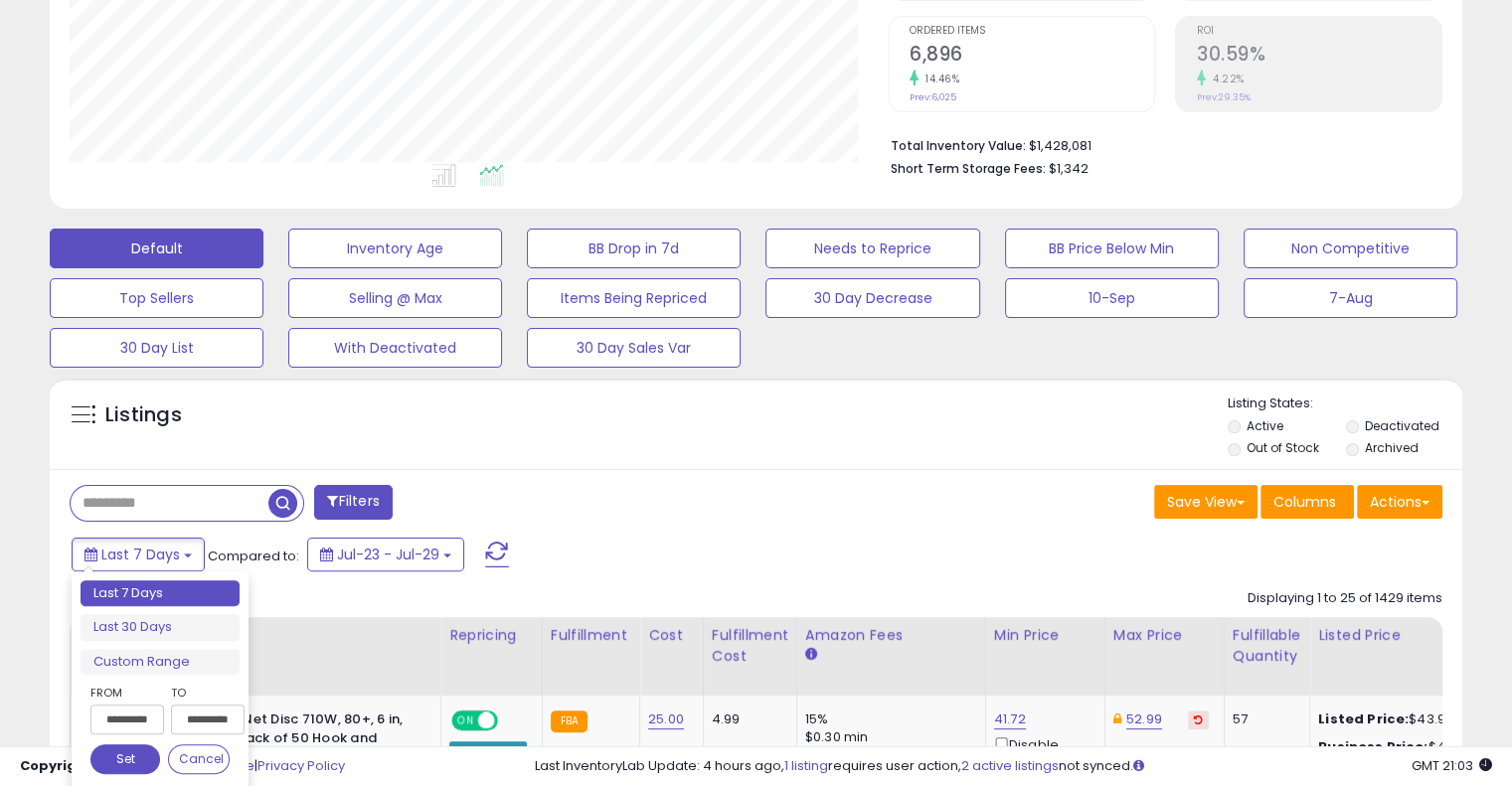click on "**********" at bounding box center [127, 719] 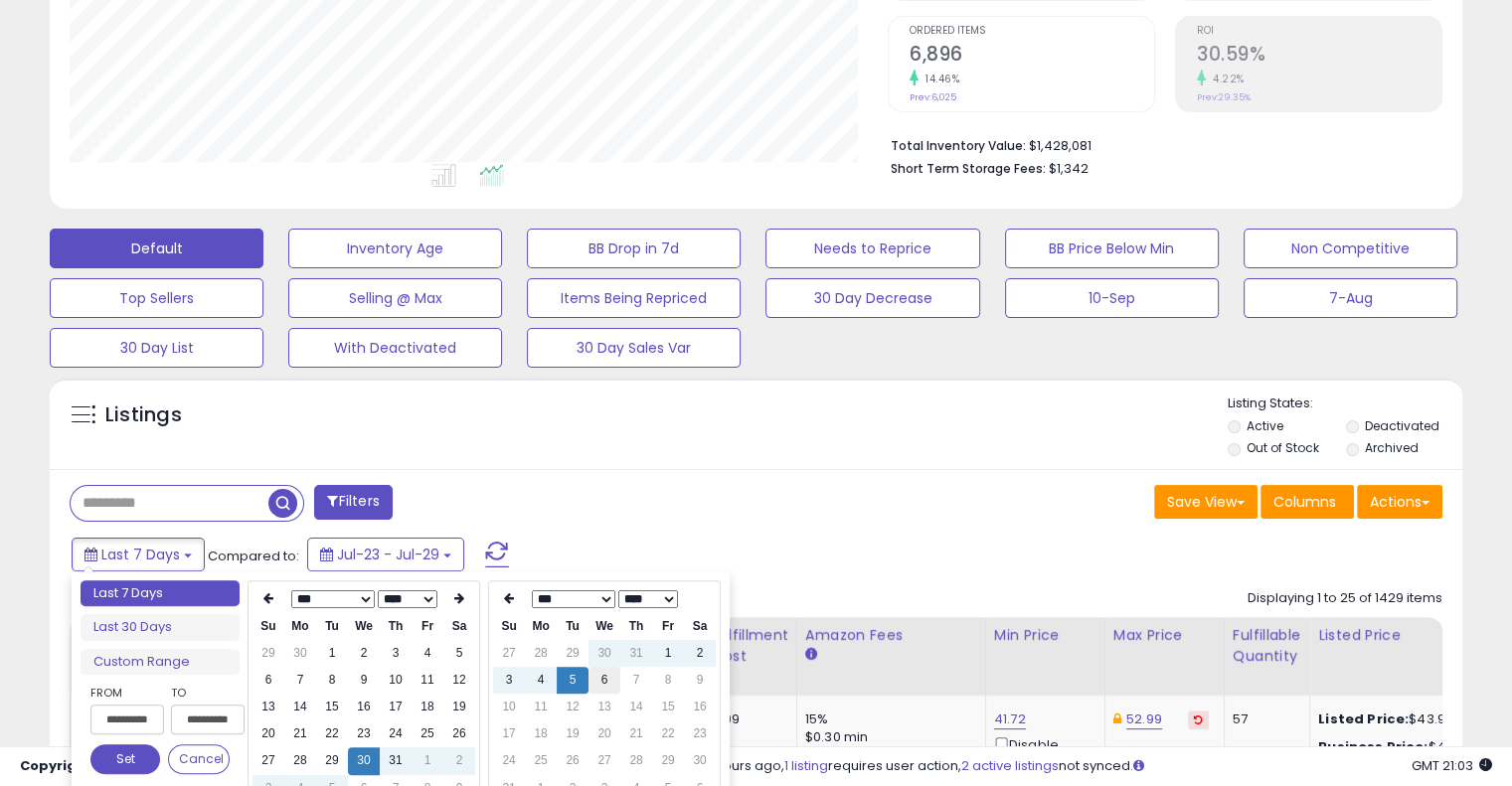 click on "6" at bounding box center (604, 680) 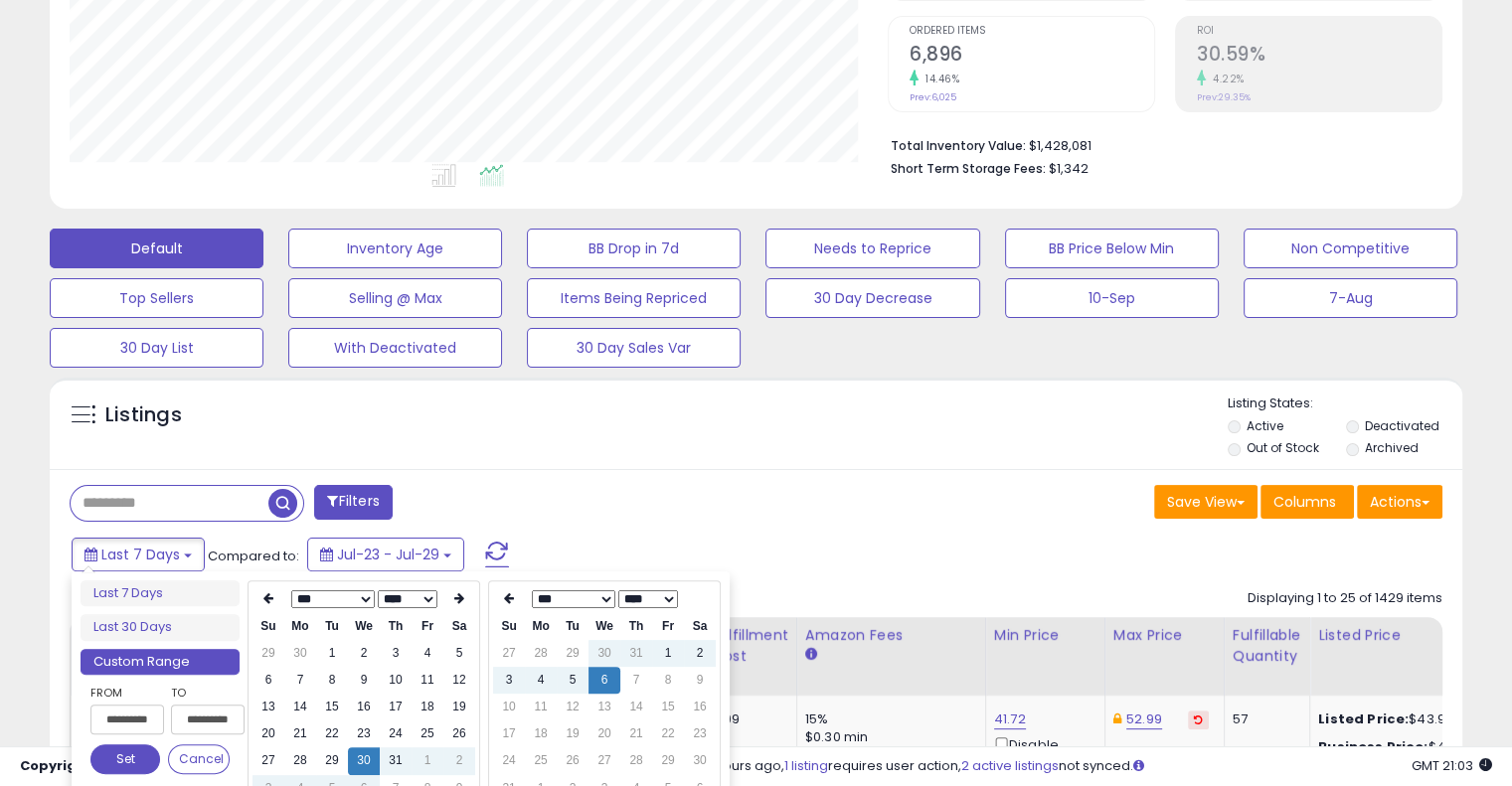 type on "**********" 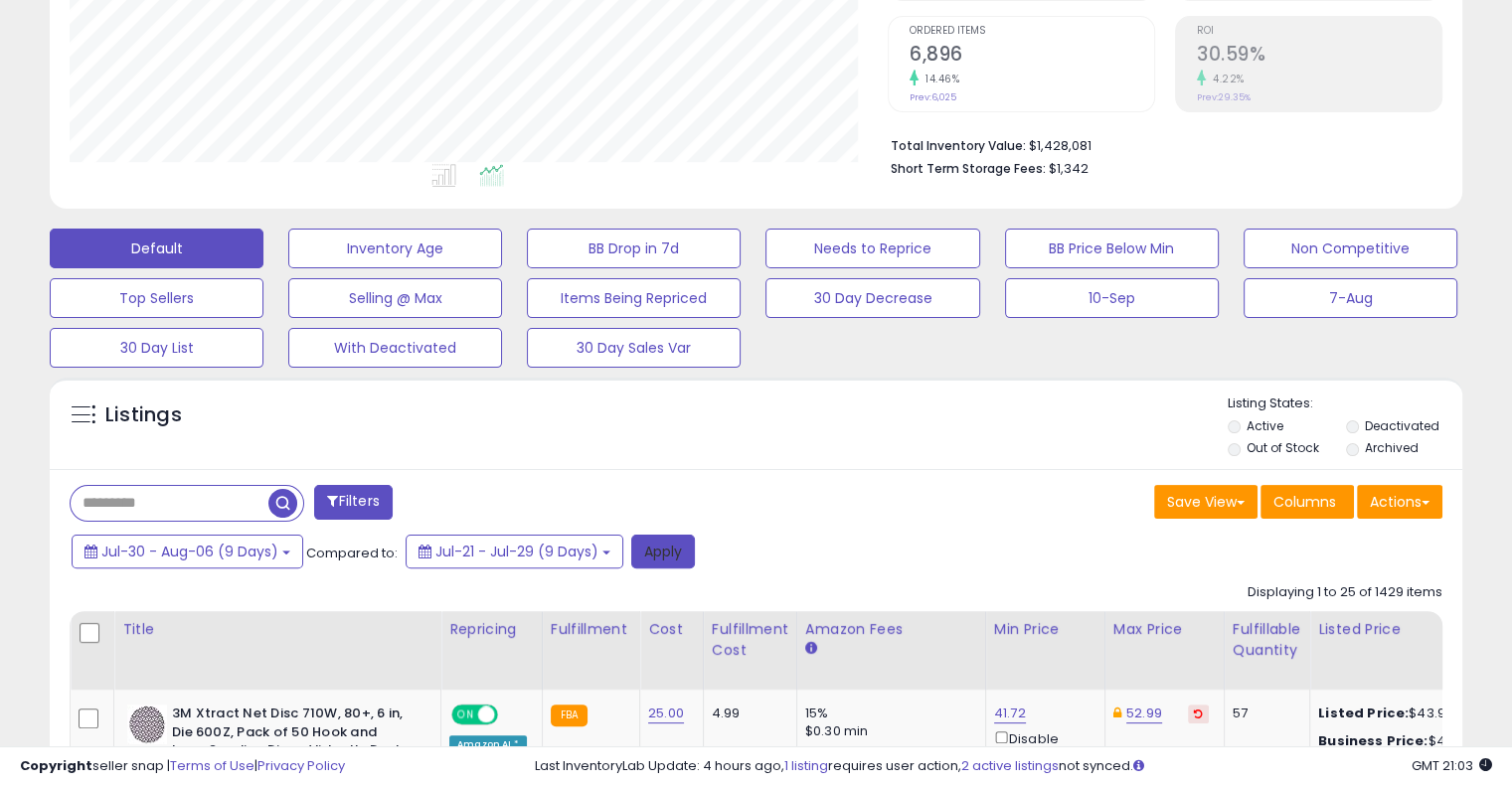 click on "Apply" at bounding box center [663, 551] 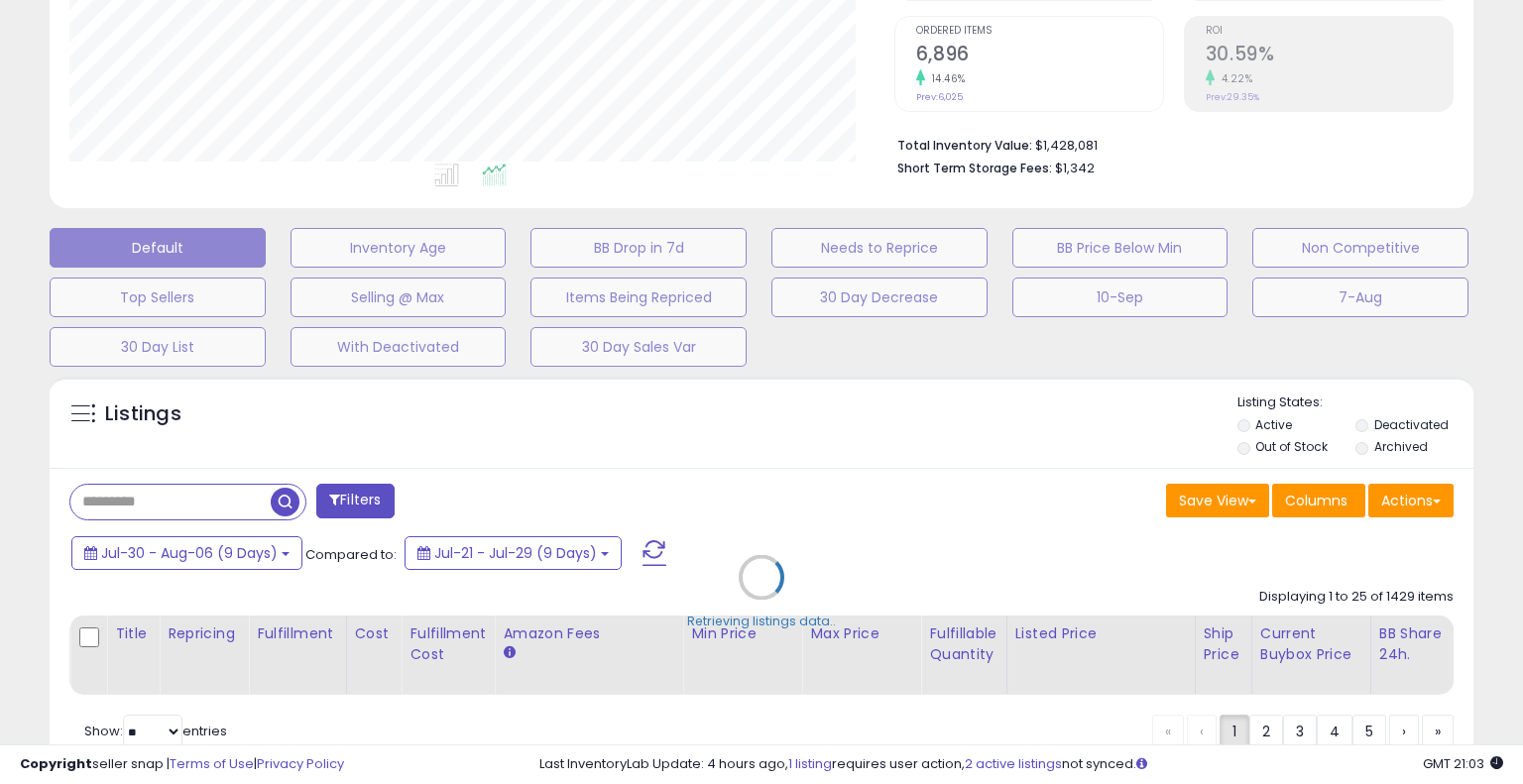 scroll, scrollTop: 990743, scrollLeft: 990712, axis: both 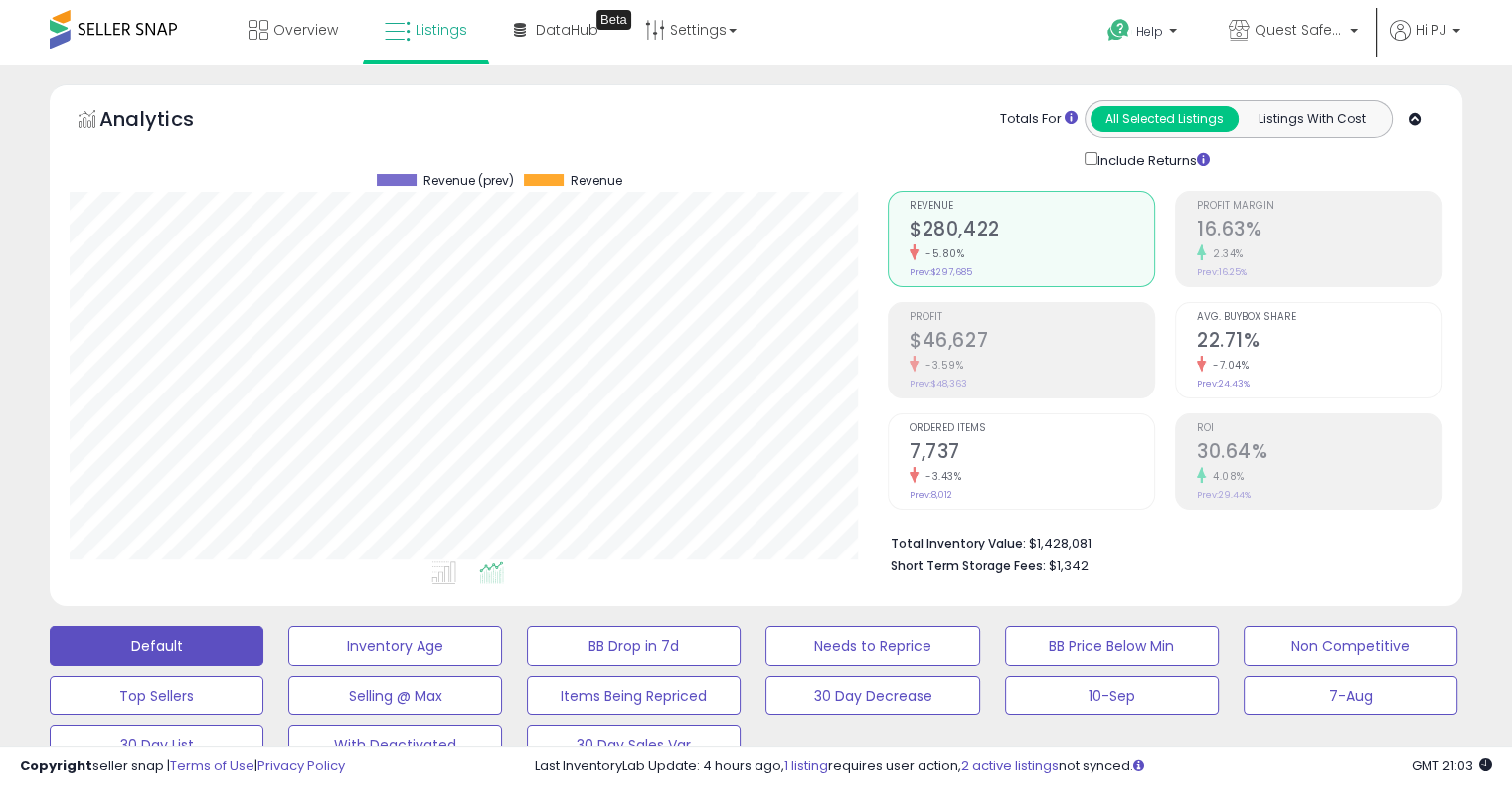 click on "$46,627" at bounding box center [1032, 342] 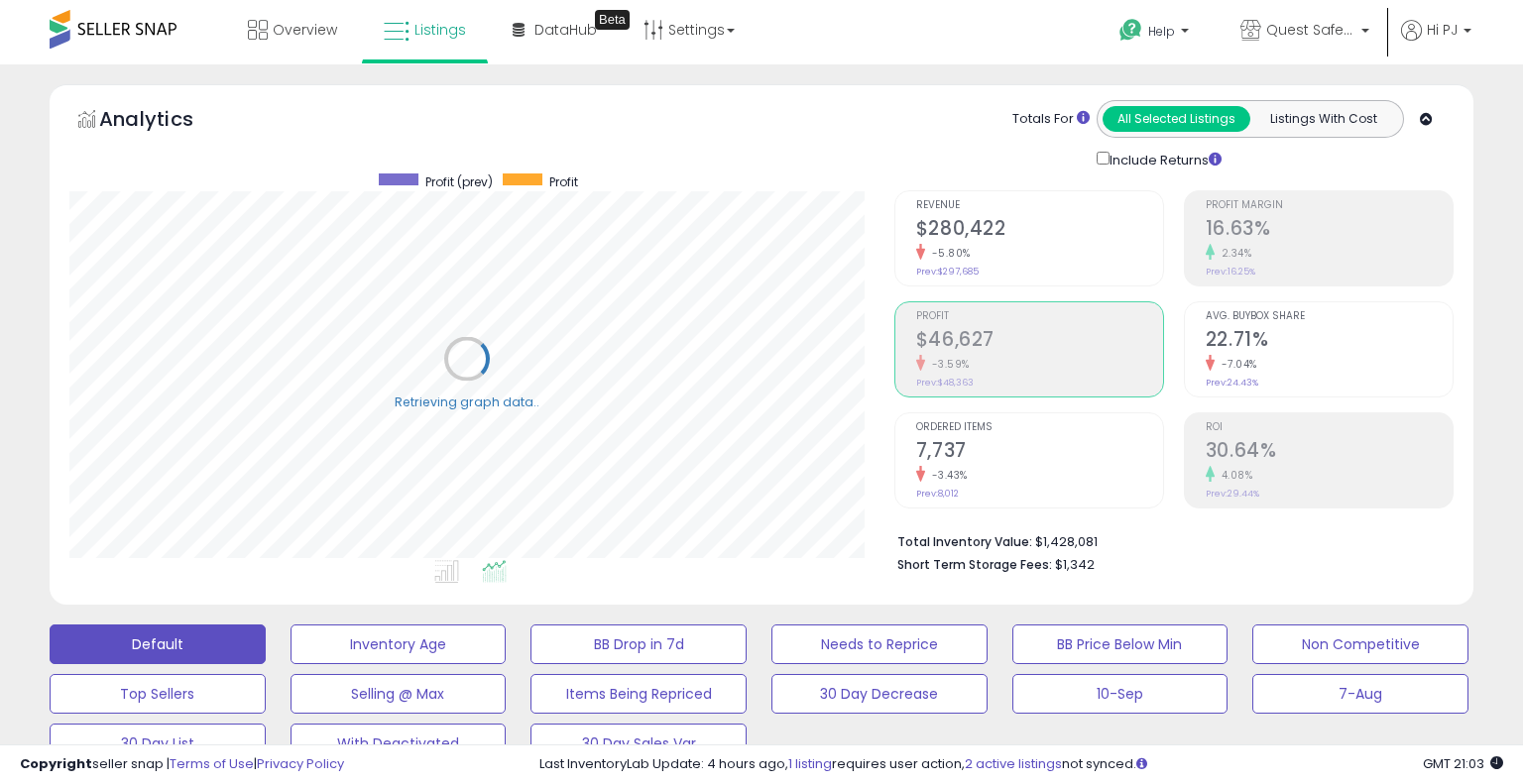 scroll, scrollTop: 990743, scrollLeft: 990712, axis: both 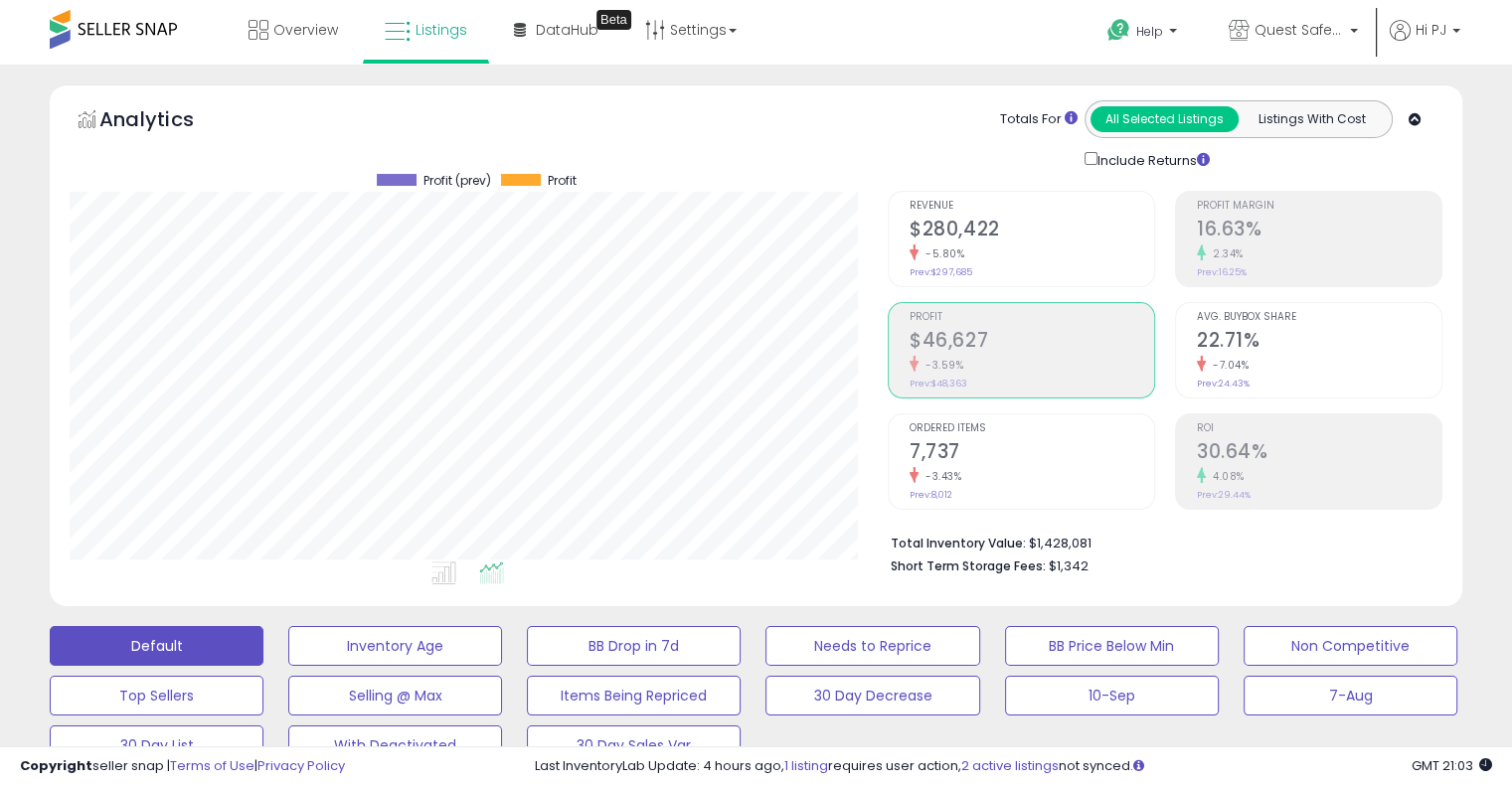 click on "16.63%" at bounding box center (1319, 231) 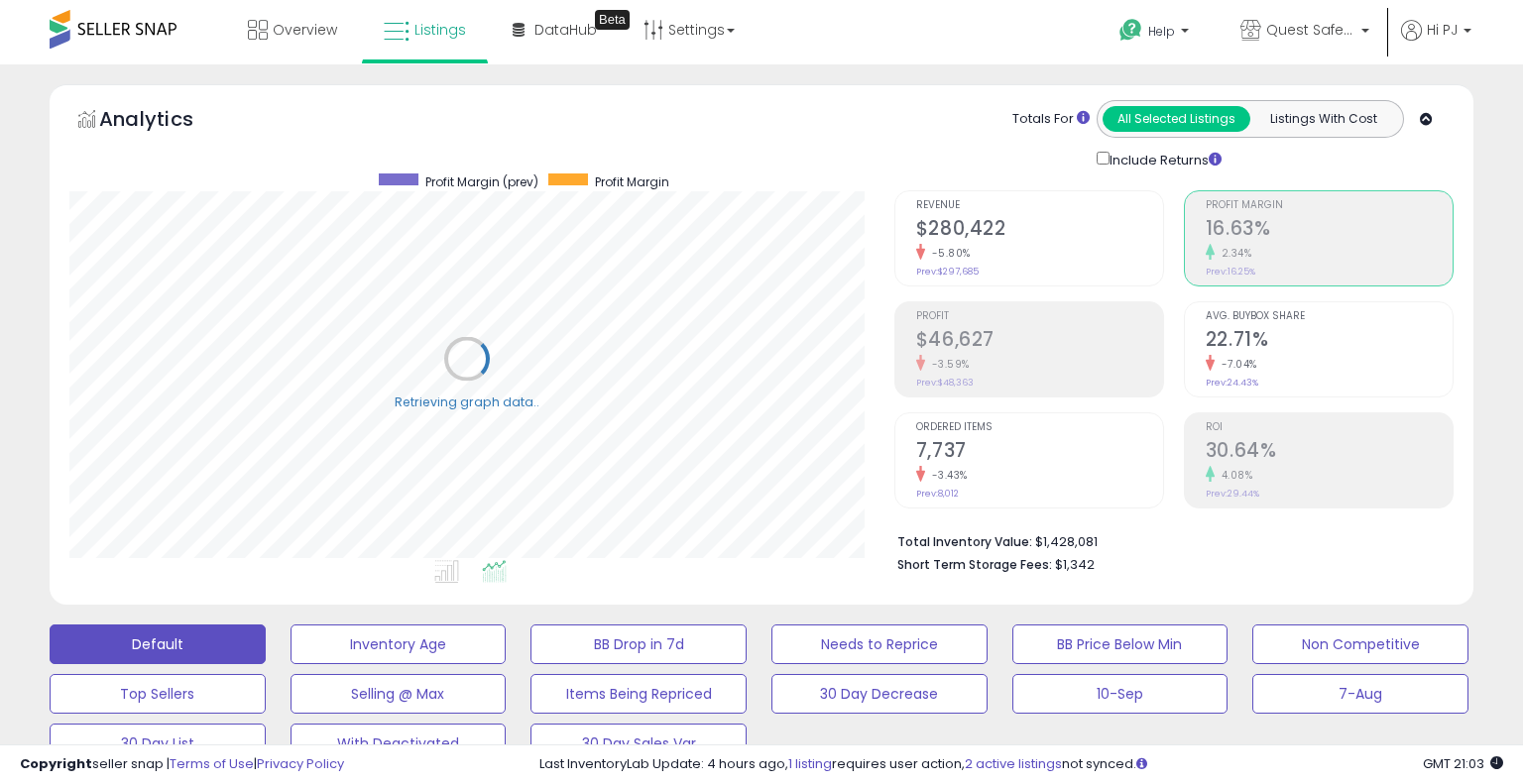 scroll, scrollTop: 990743, scrollLeft: 990712, axis: both 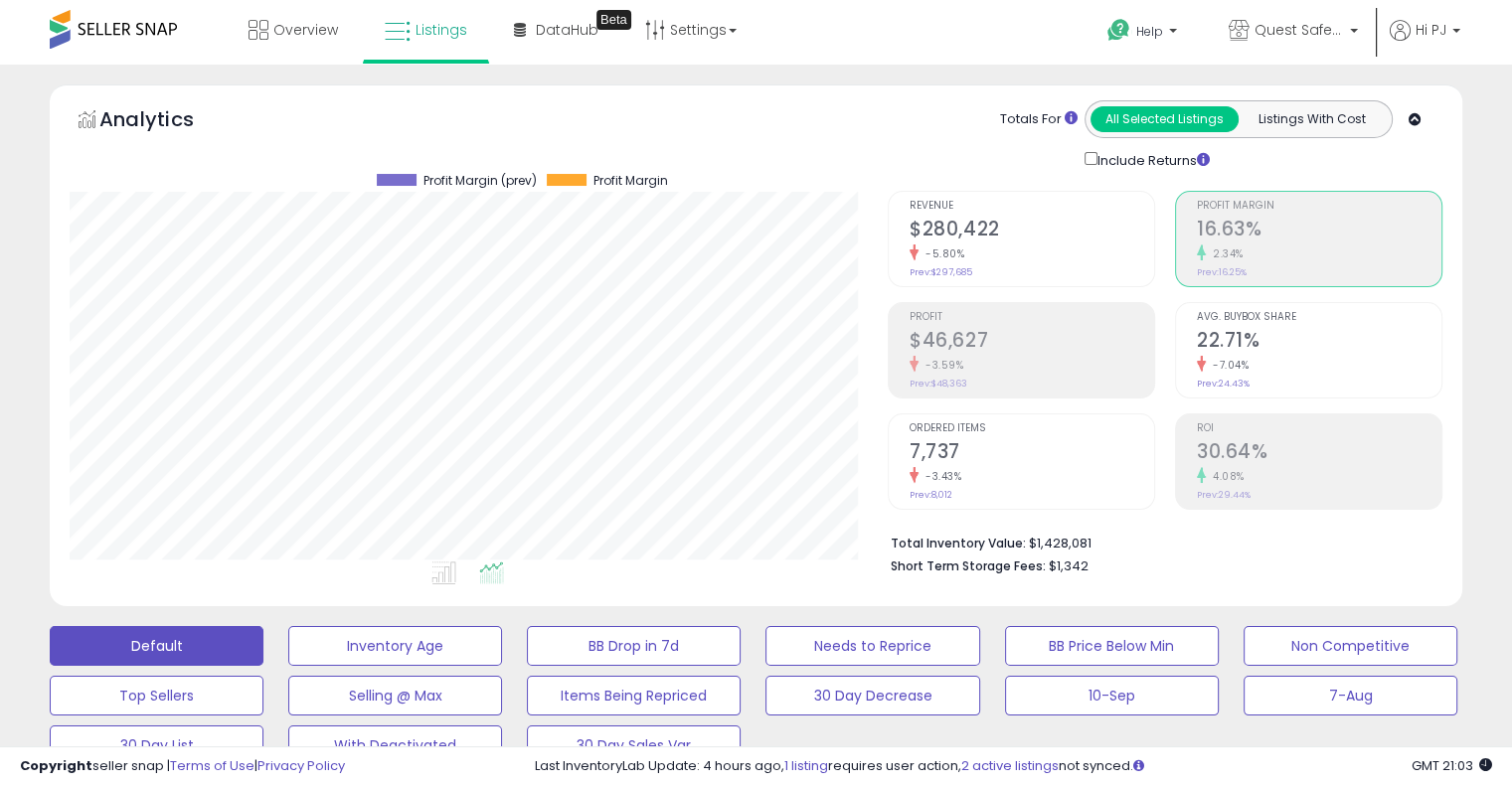 click on "$46,627" at bounding box center (1032, 342) 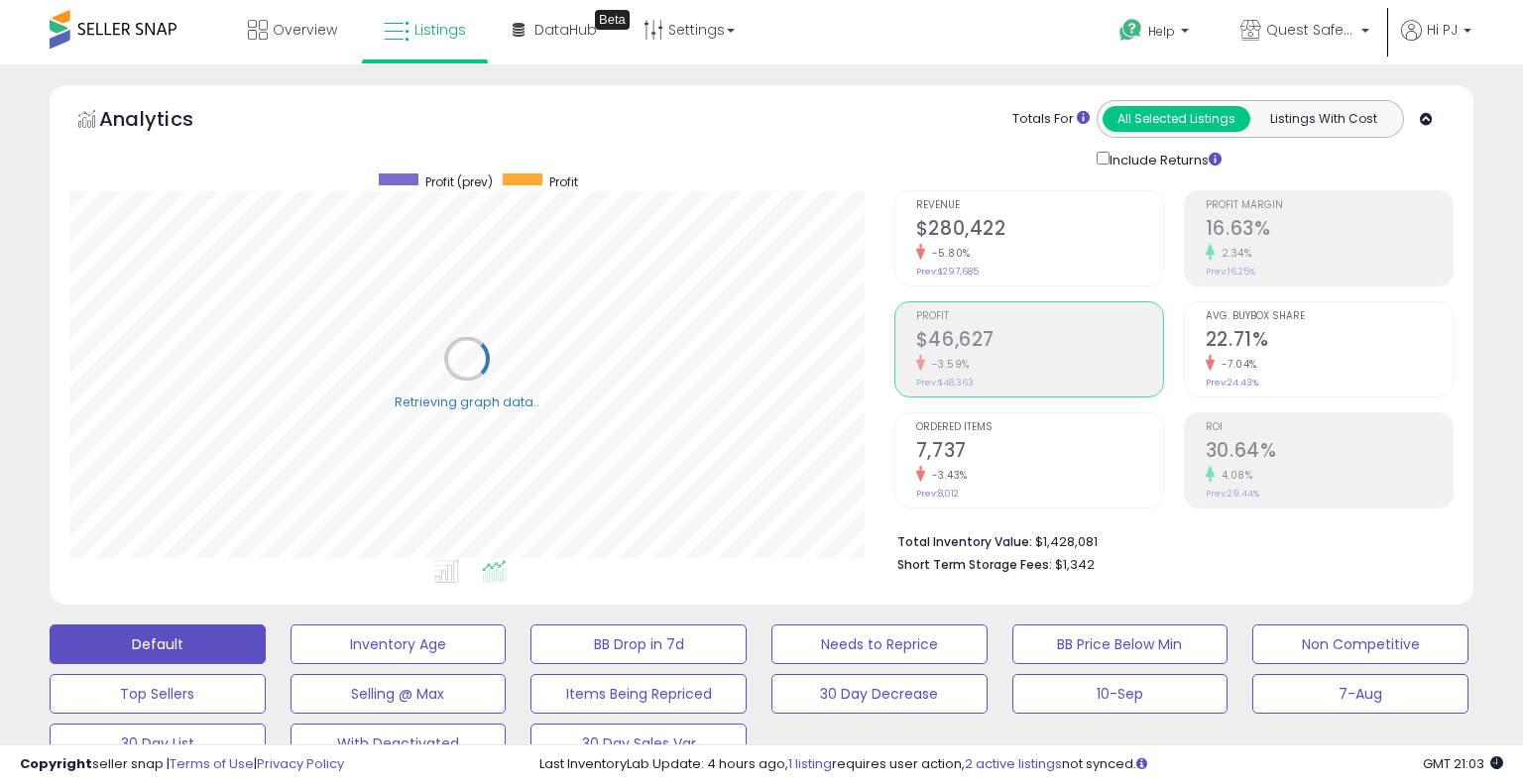 scroll, scrollTop: 990743, scrollLeft: 990712, axis: both 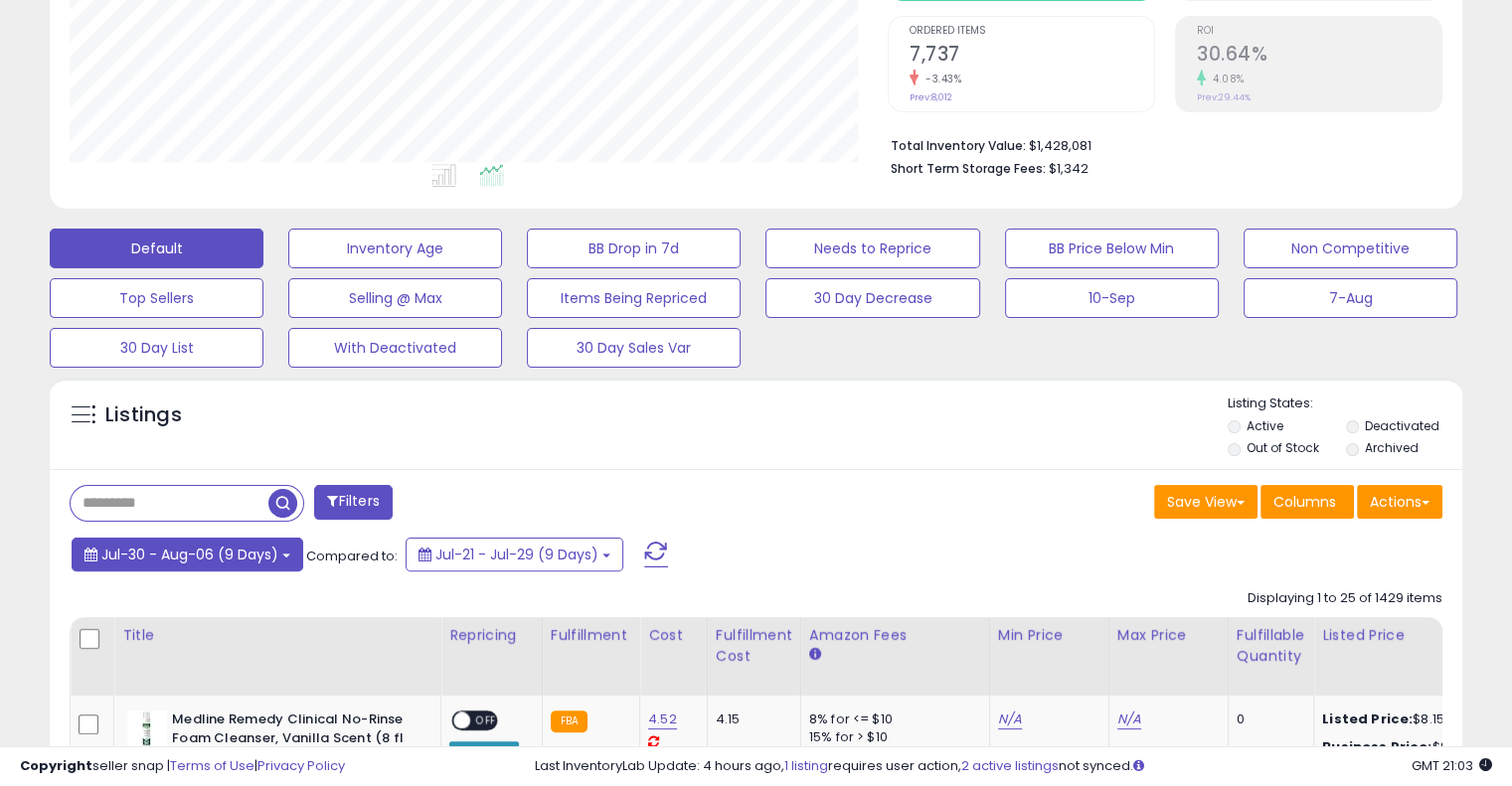 click on "Jul-30 - Aug-06 (9 Days)" at bounding box center (190, 554) 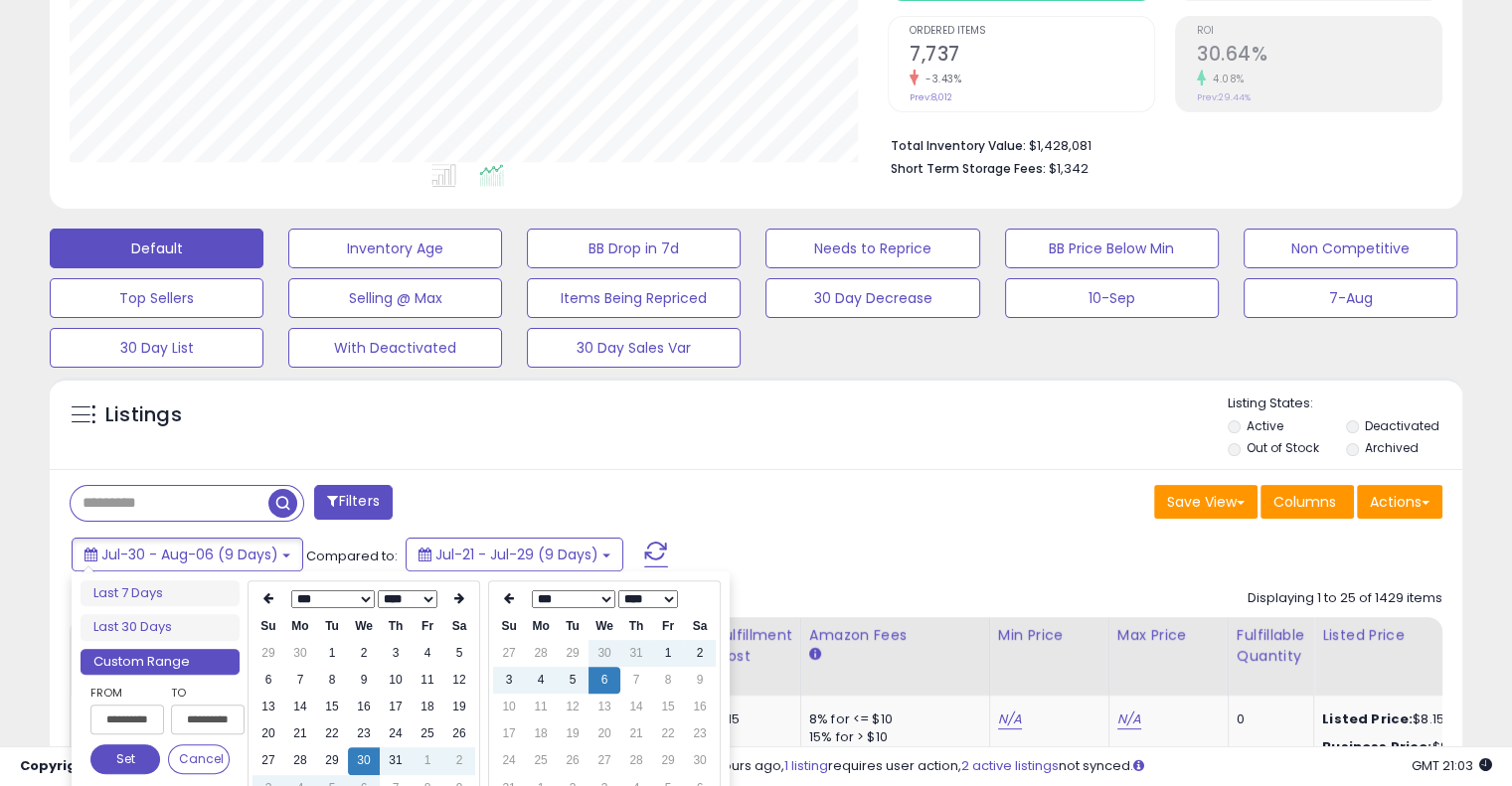click on "**********" at bounding box center (127, 719) 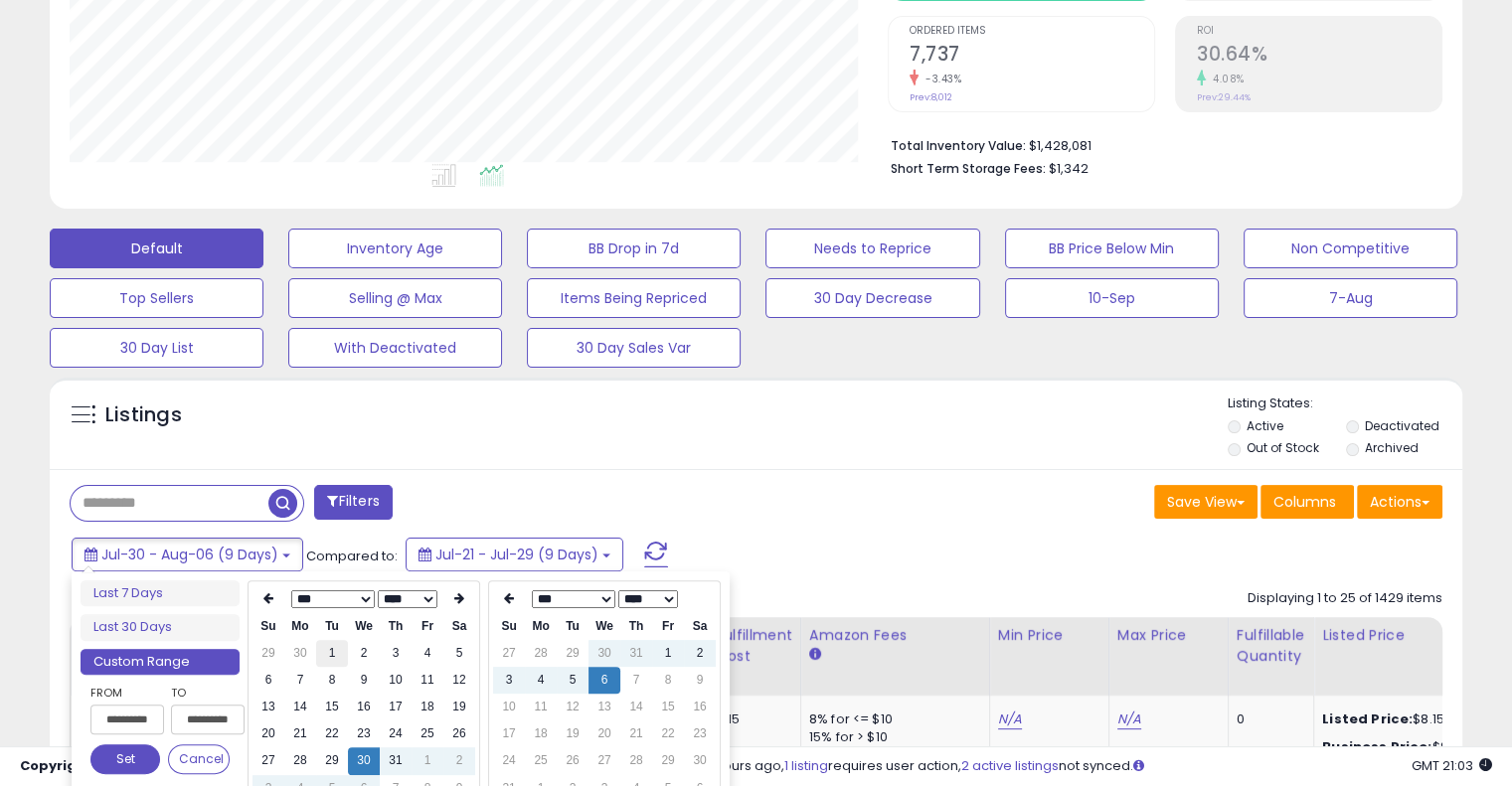 click on "1" at bounding box center [332, 653] 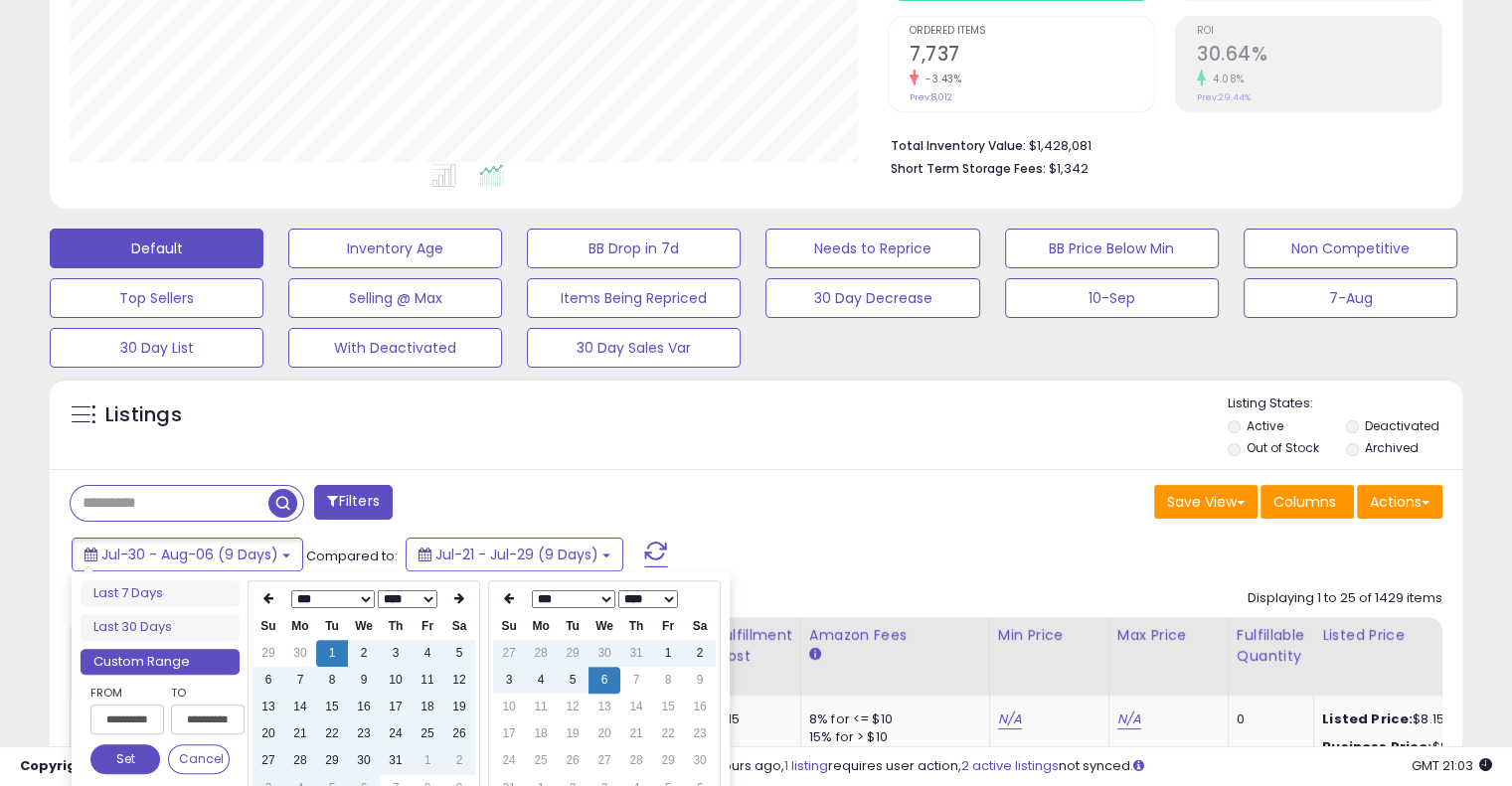 type on "**********" 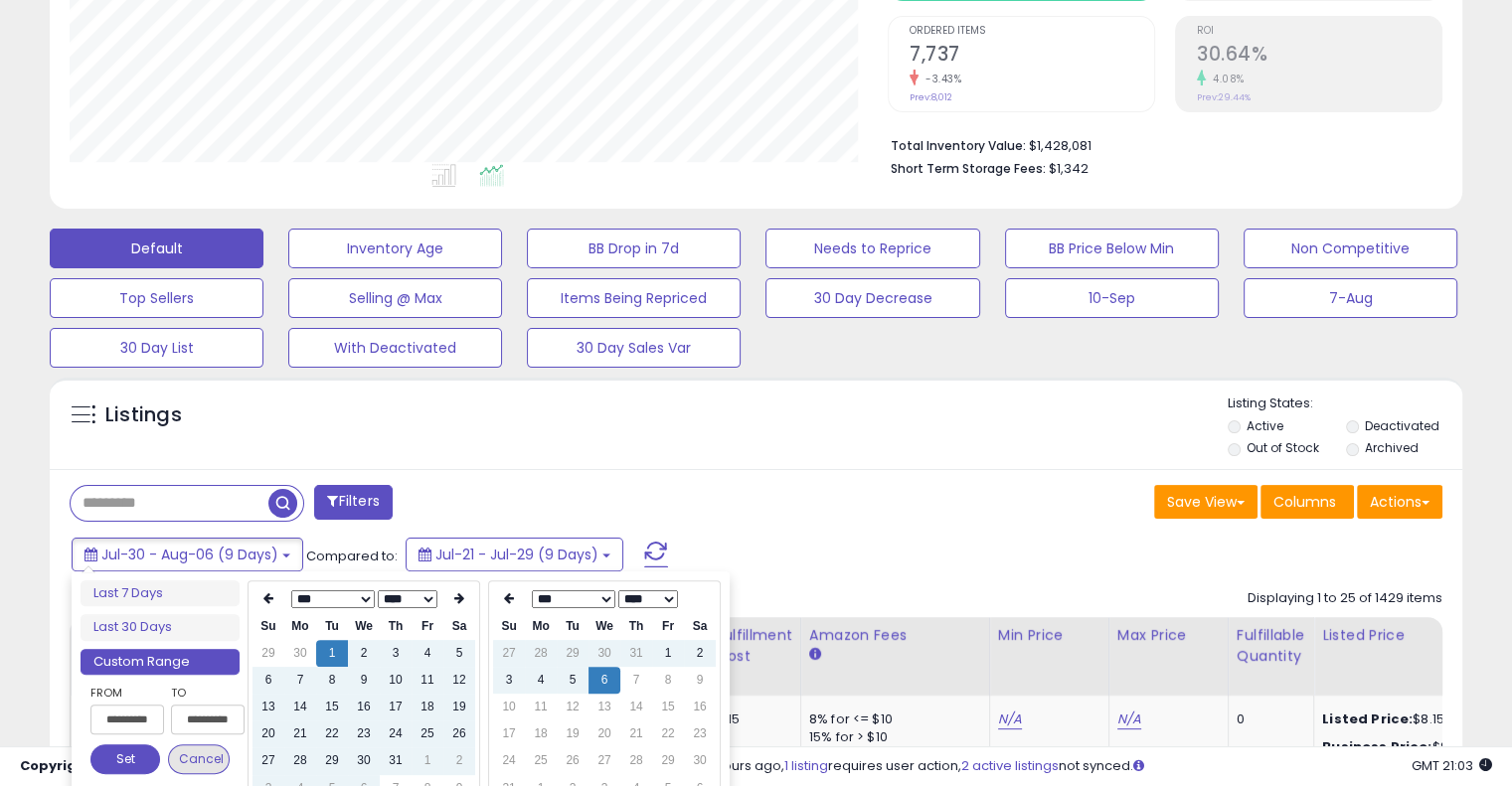 type on "**********" 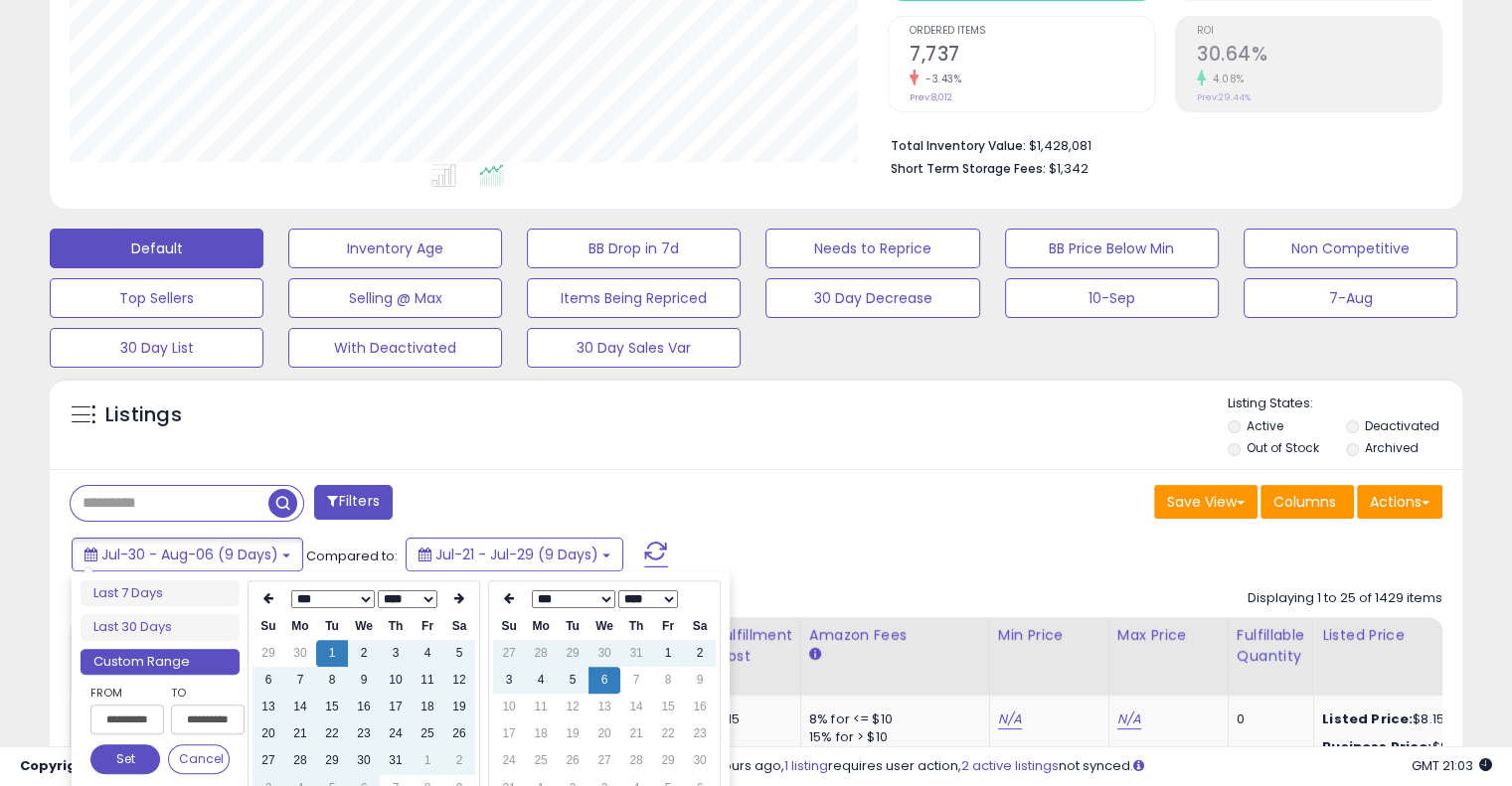 click on "Set" at bounding box center (125, 759) 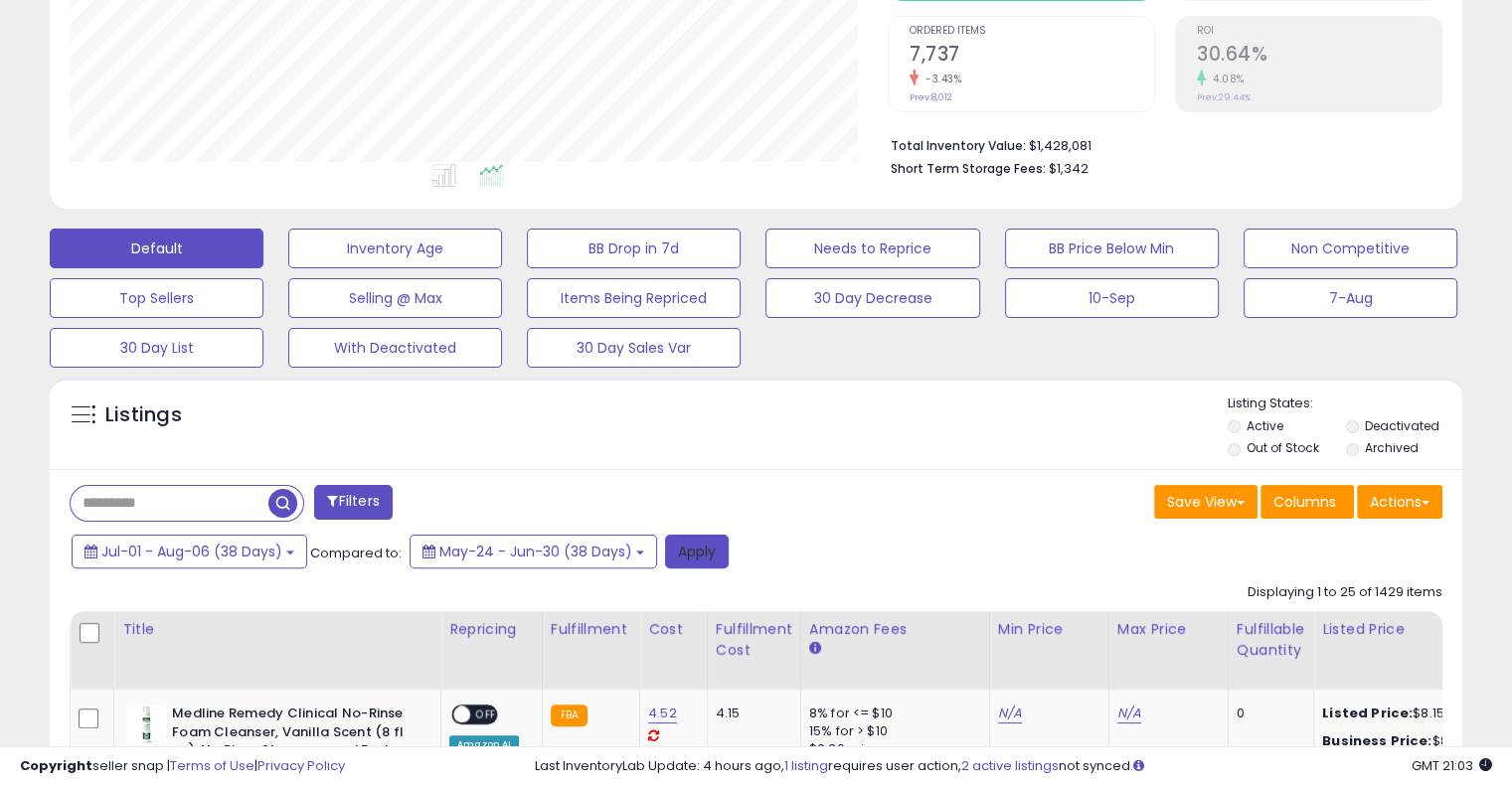 drag, startPoint x: 720, startPoint y: 541, endPoint x: 716, endPoint y: 528, distance: 13.601471 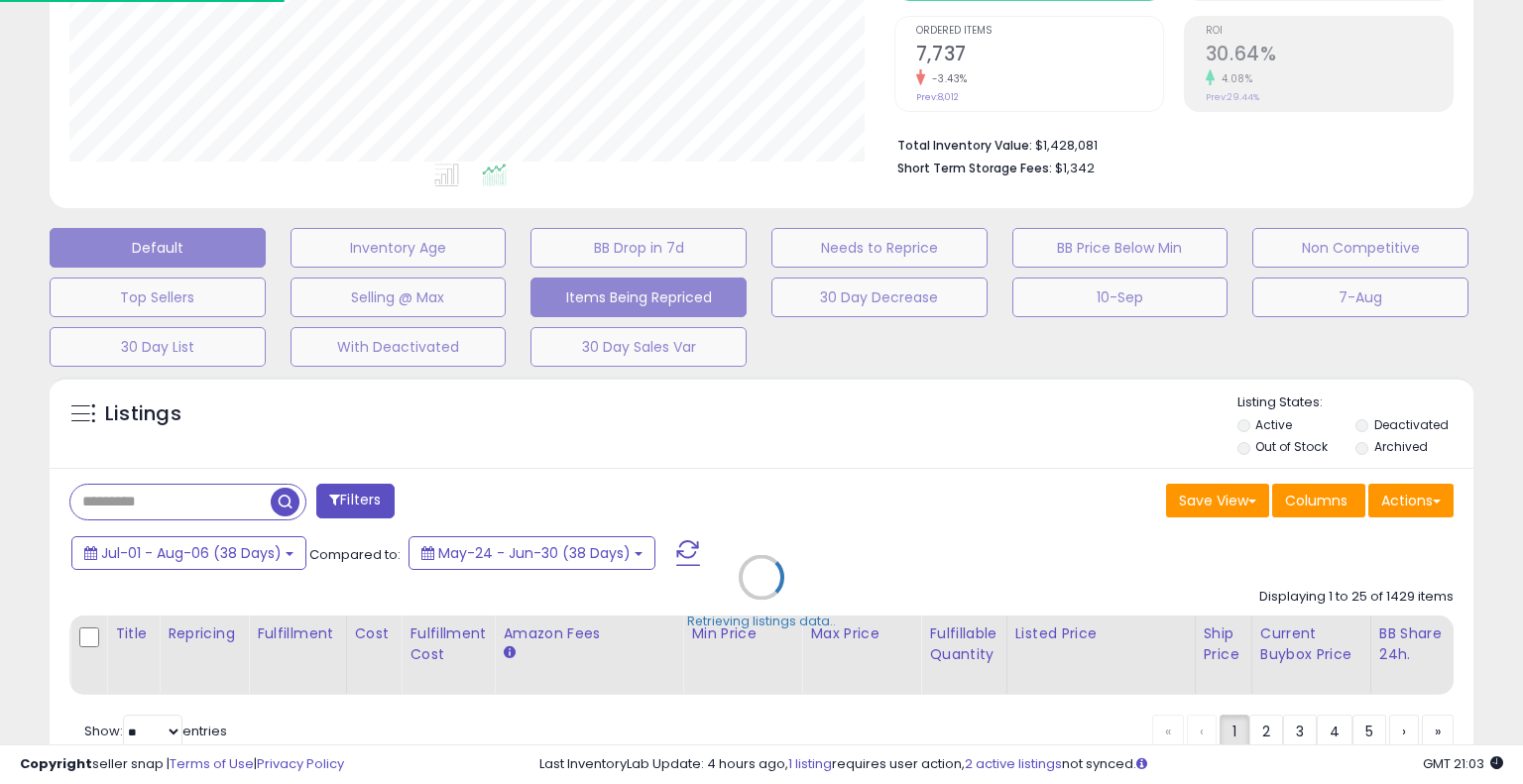 scroll, scrollTop: 990743, scrollLeft: 990712, axis: both 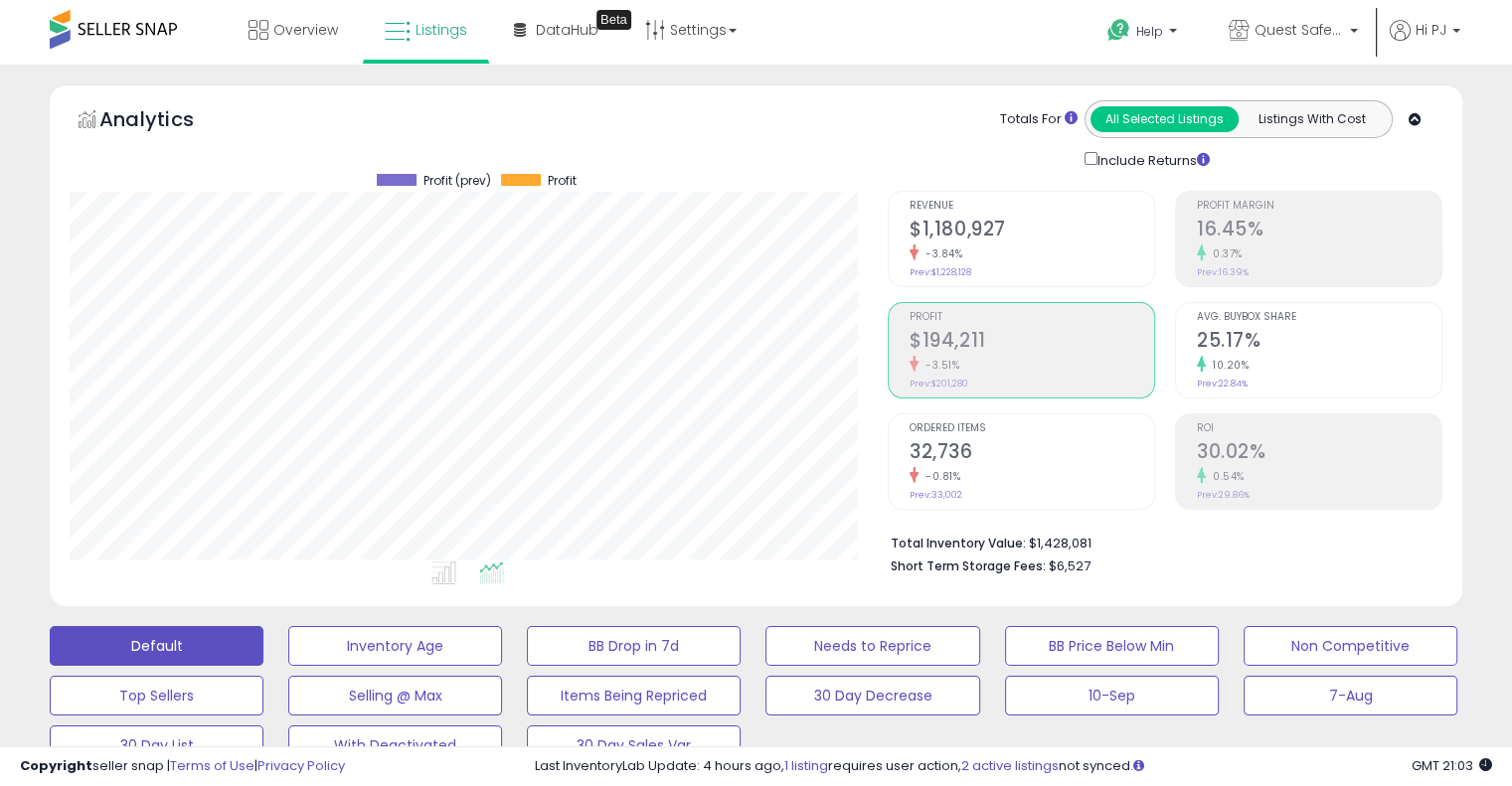 click on "0.37%" at bounding box center [1319, 253] 